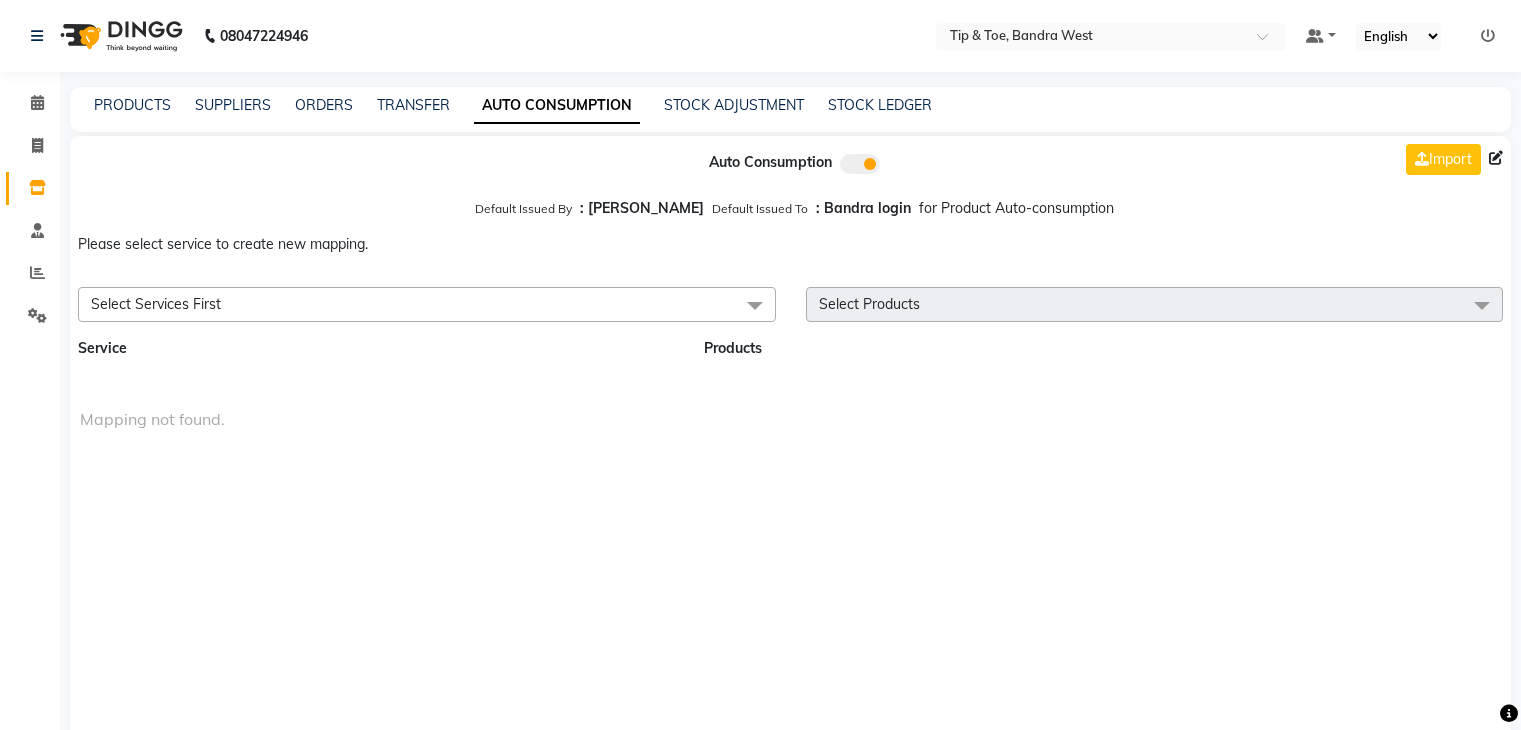 scroll, scrollTop: 0, scrollLeft: 0, axis: both 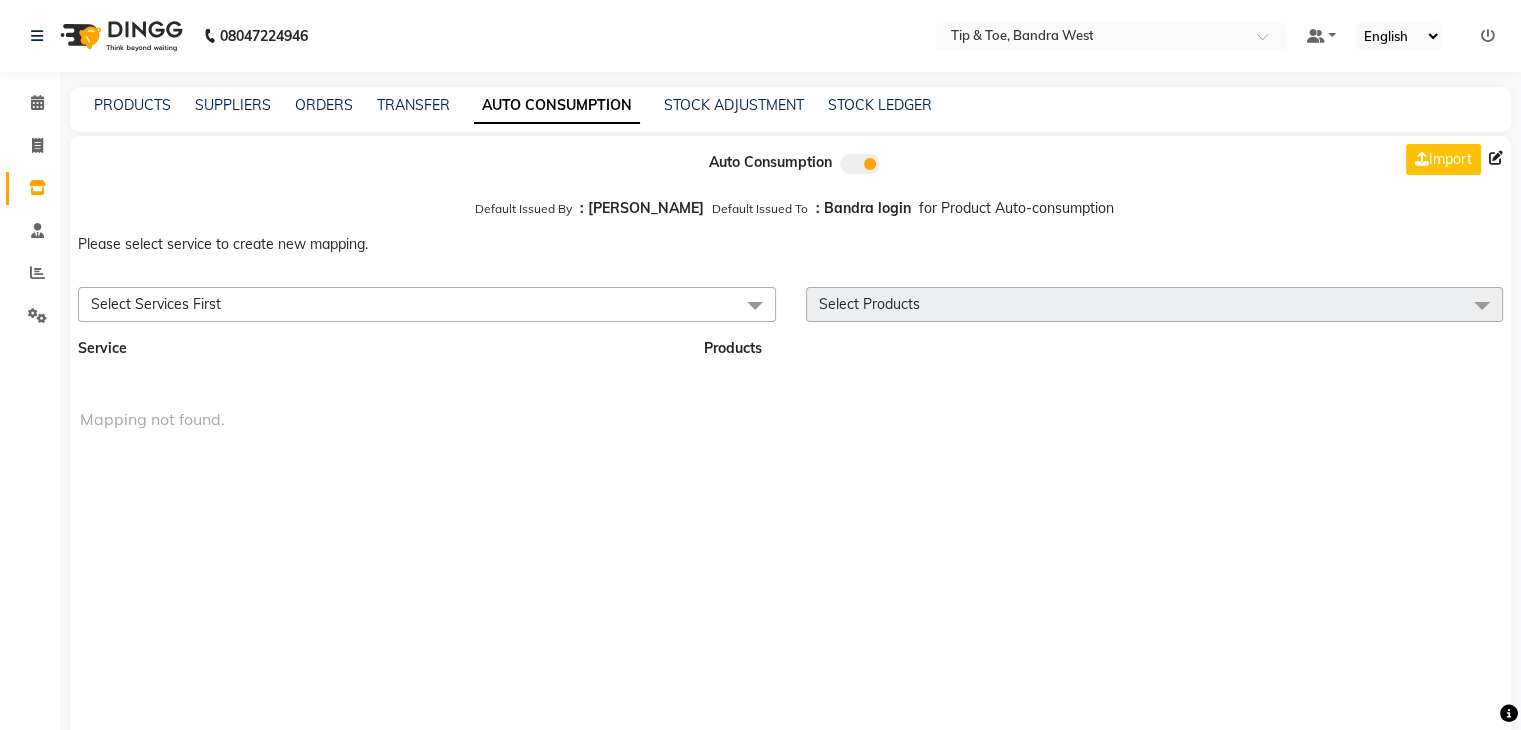 click on "Select Services First" at bounding box center [427, 304] 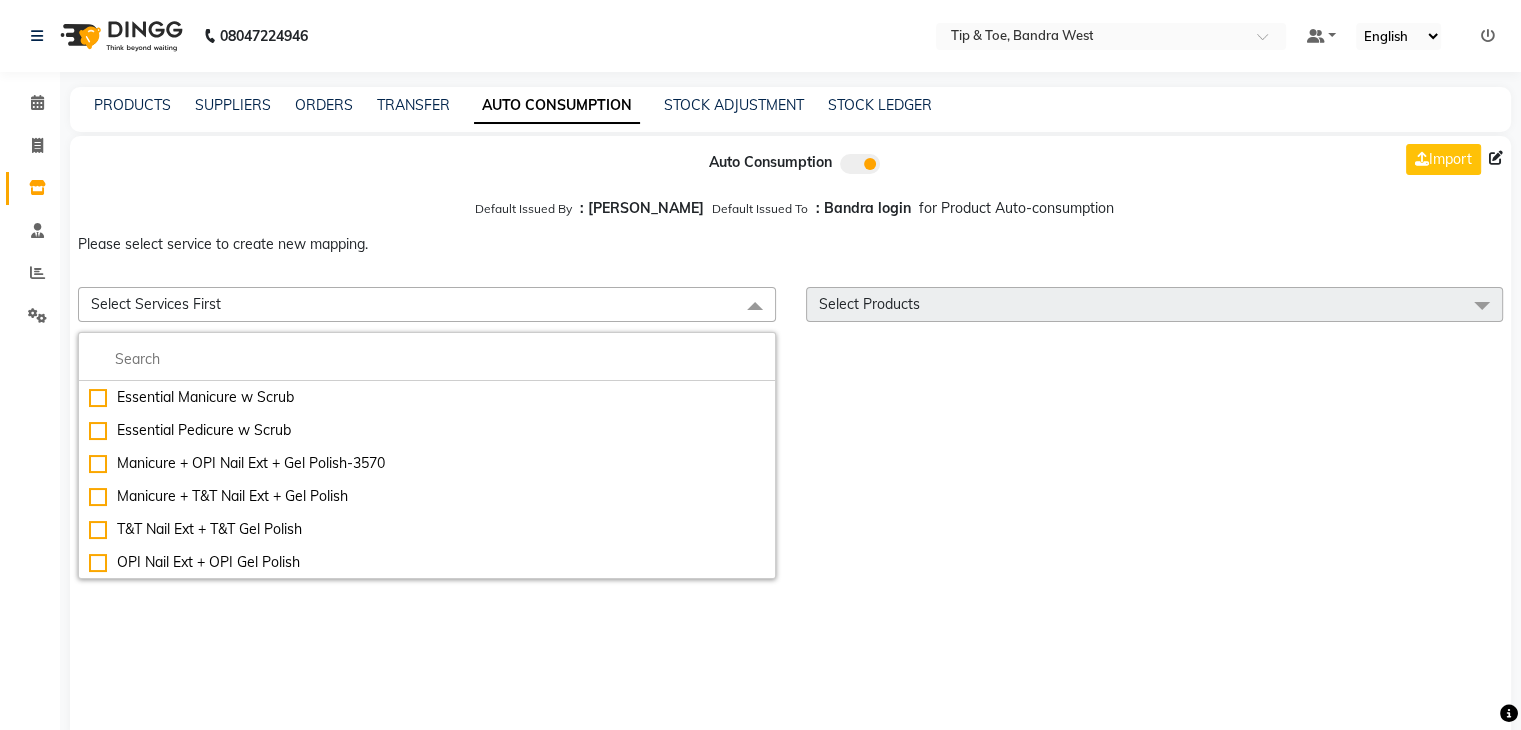 click on "Select Services First" at bounding box center [427, 304] 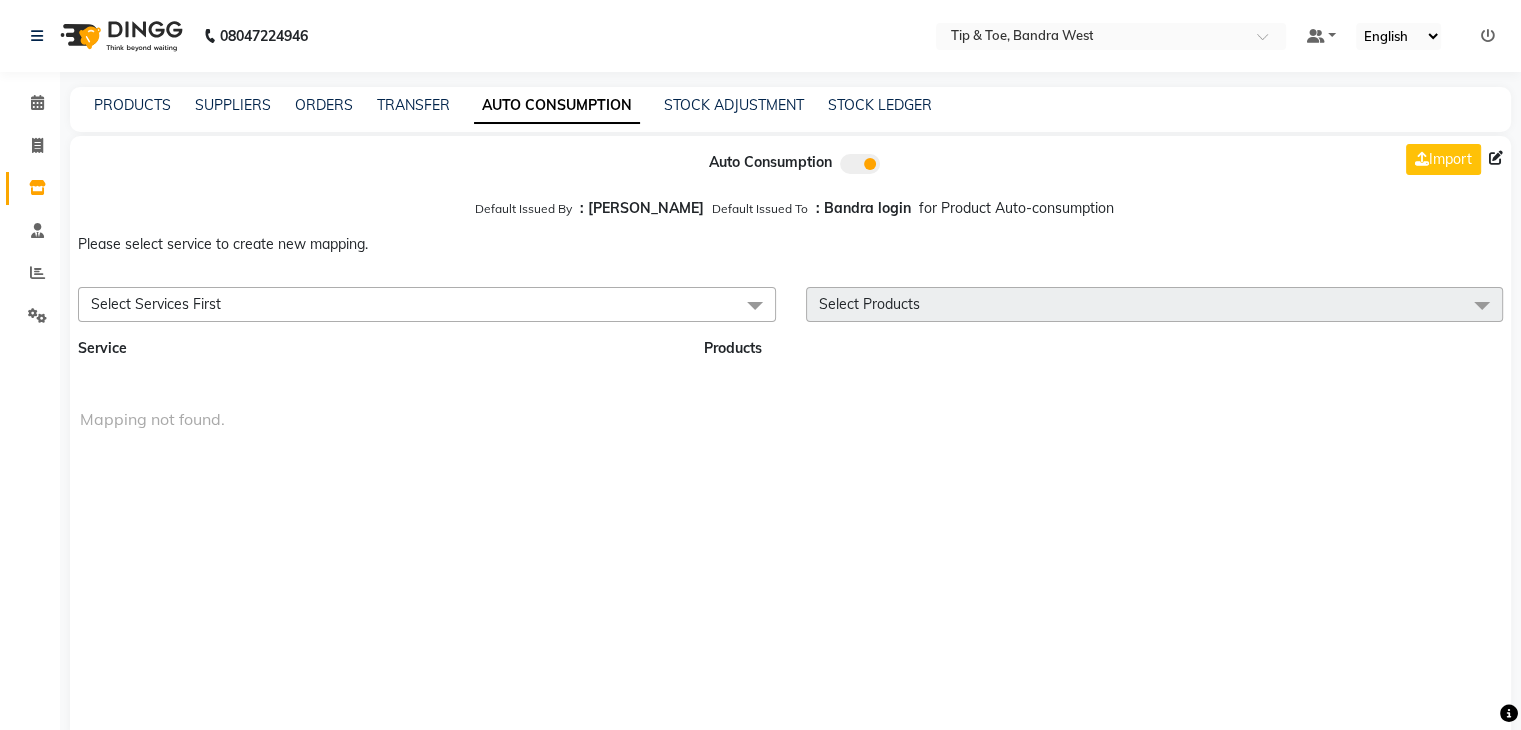 click on "Select Services First" at bounding box center [427, 304] 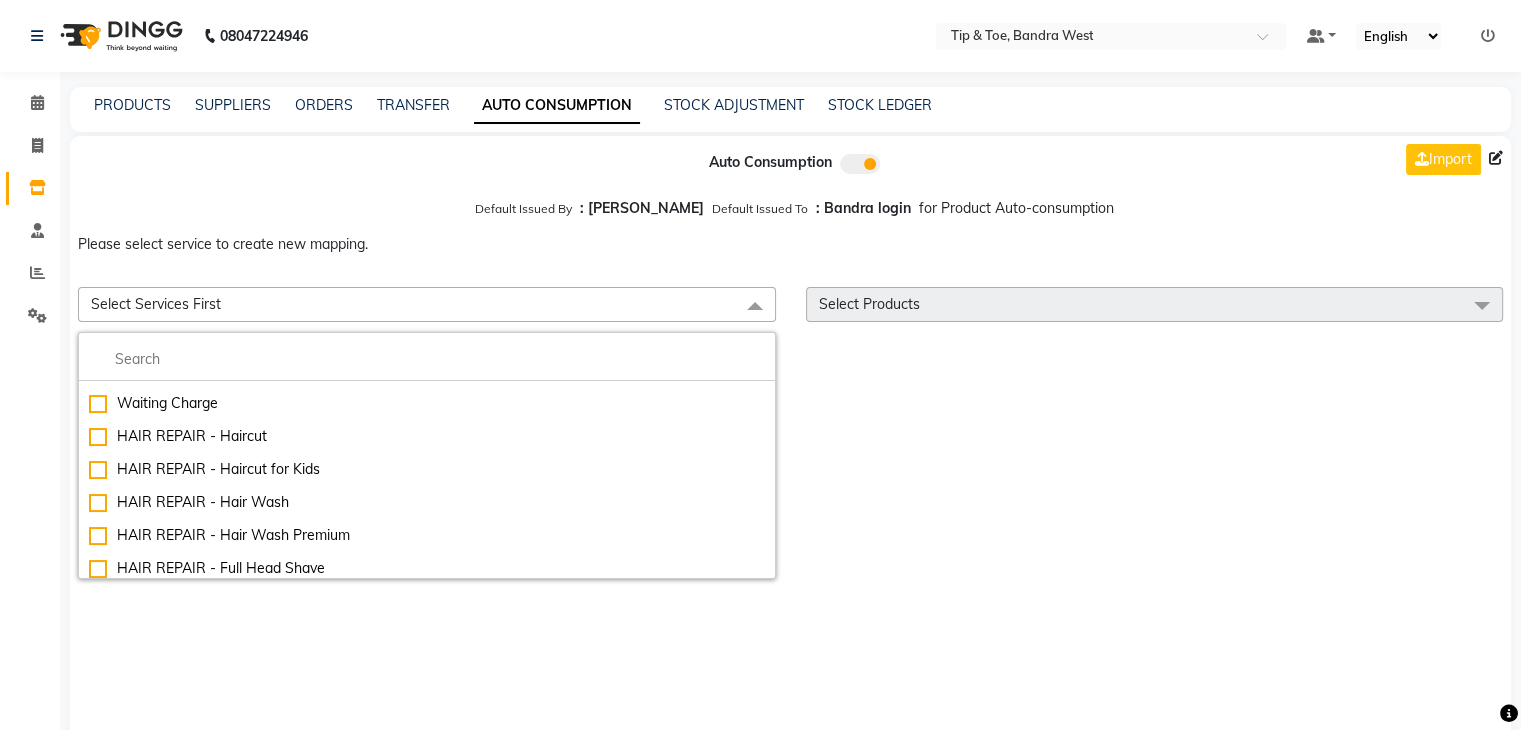 scroll, scrollTop: 292, scrollLeft: 0, axis: vertical 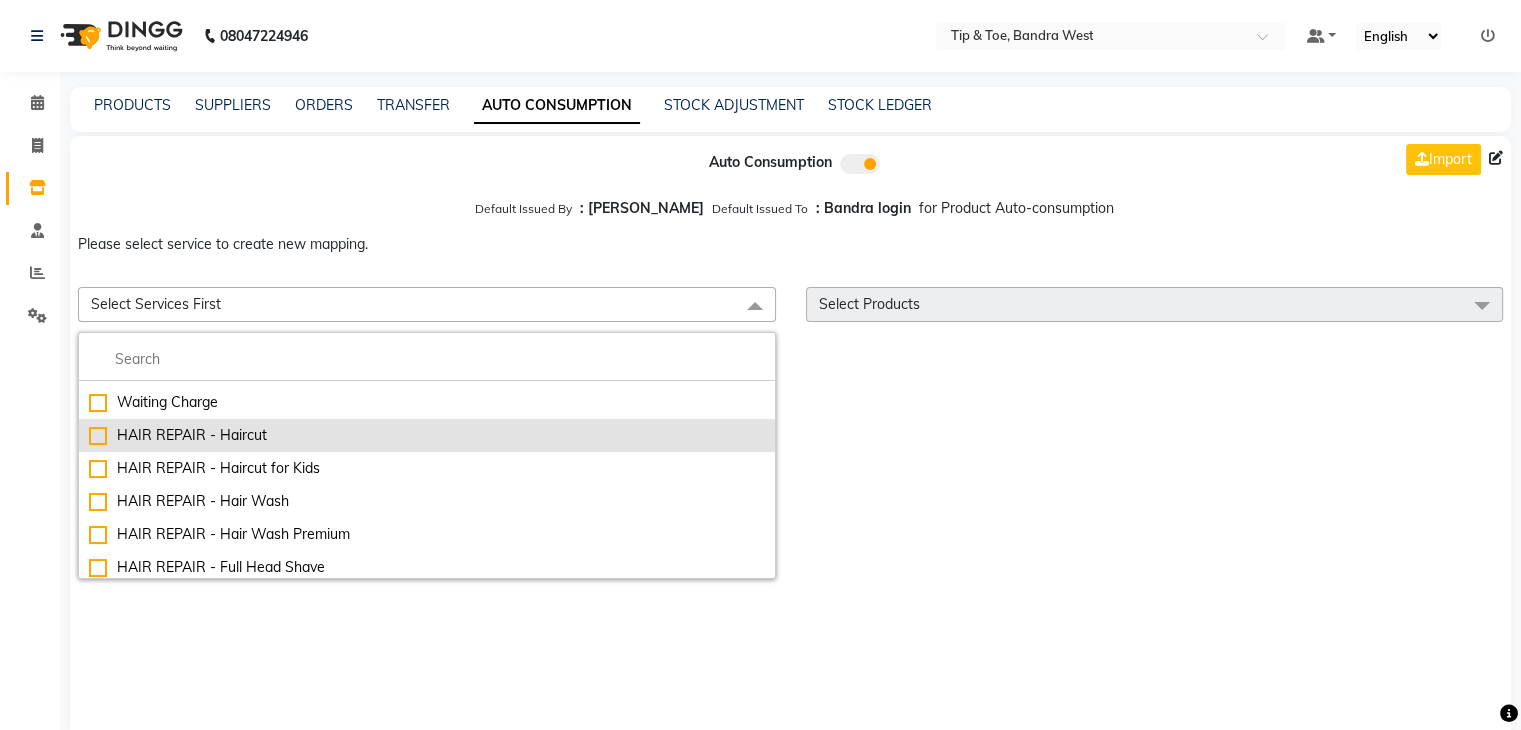 click on "HAIR REPAIR - Haircut" at bounding box center [427, 435] 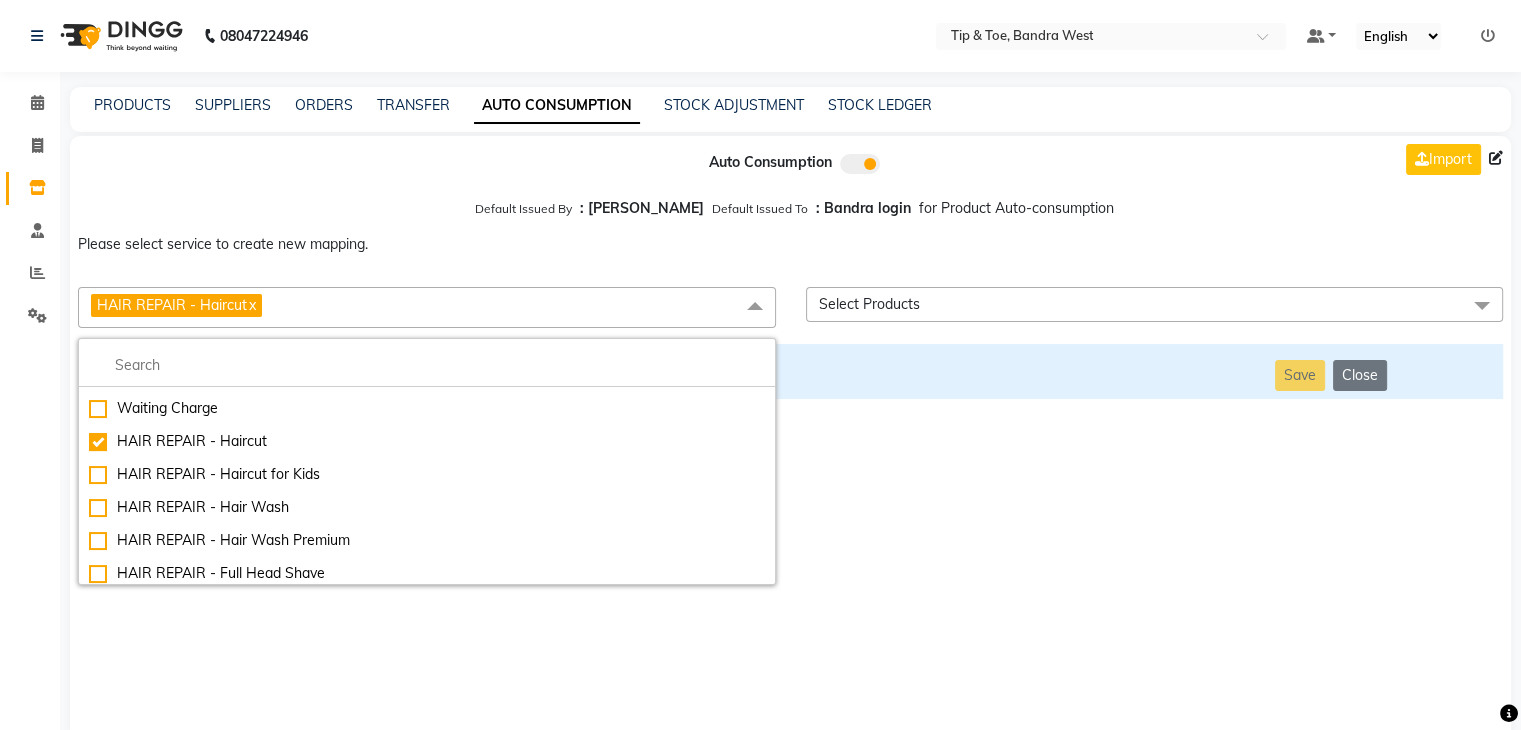 click on "Auto Consumption  Import Default Issued By  : [PERSON_NAME] Default Issued To  : Bandra login  for Product Auto-consumption  Please select service to create new mapping. HAIR REPAIR - Haircut  x Essential Manicure w Scrub Essential Pedicure w Scrub Manicure + OPI Nail Ext + Gel Polish-3570 Manicure + T&T Nail Ext + Gel Polish T&T Nail Ext + T&T Gel Polish OPI Nail Ext + OPI Gel Polish T&T Refills + Gel Polish OPI Refills + Gel Polish Travel Allowance Waiting Charge HAIR REPAIR - Haircut HAIR REPAIR - Haircut for Kids HAIR REPAIR - Hair Wash HAIR REPAIR - Hair Wash Premium HAIR REPAIR - Full Head Shave HAIR REPAIR - Hair Design HAIR REPAIR - Hairstyling HAIR REPAIR - Threading HAIR REPAIR - [PERSON_NAME] Edging HAIR REPAIR - [PERSON_NAME] Edging Premium HAIR REPAIR - Razor Shave HAIR REPAIR - Razor Shave Premium HAIR REPAIR - Luxury Steam Shaving HAIR REPAIR - Fade Hair Cut HAIR SPA RITUALS - Hairoticmen Argan Spa HAIR SPA RITUALS - Wella Deep Nourishing Spa HAIR SPA RITUALS - Nashi Argan Oil Spa HAIR SPA RITUALS - [PERSON_NAME] Spa" at bounding box center (790, 439) 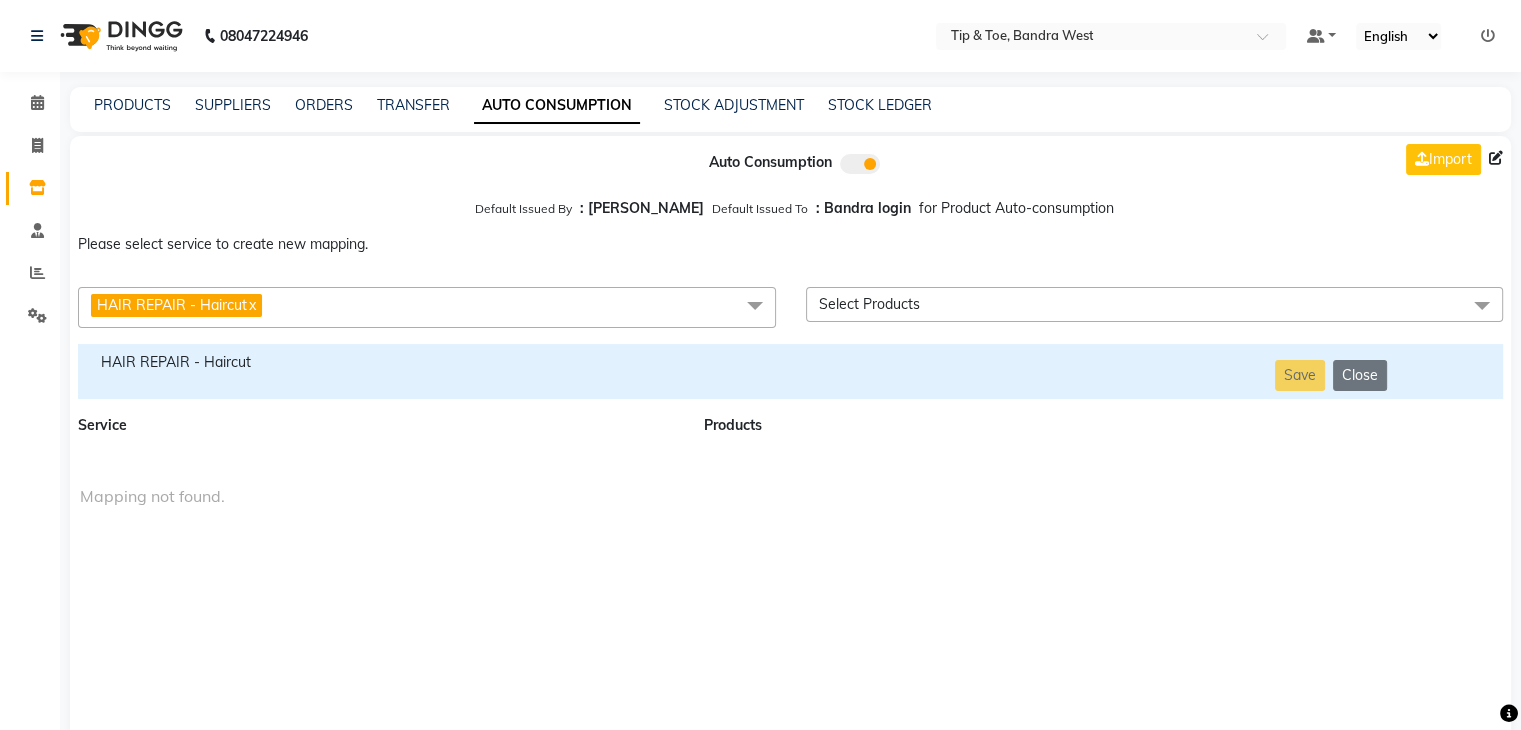 click on "HAIR REPAIR - Haircut" at bounding box center (379, 362) 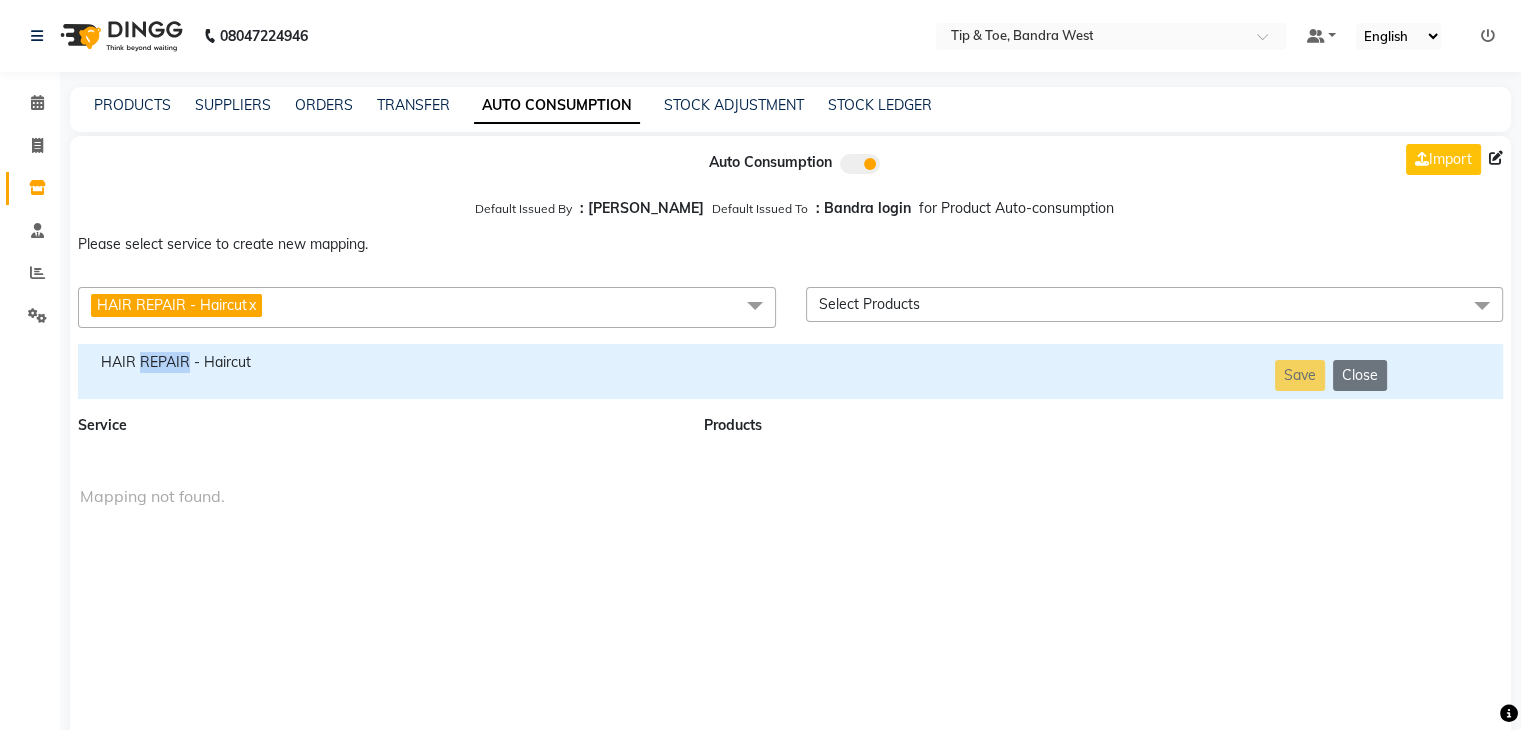 click on "HAIR REPAIR - Haircut" at bounding box center [379, 362] 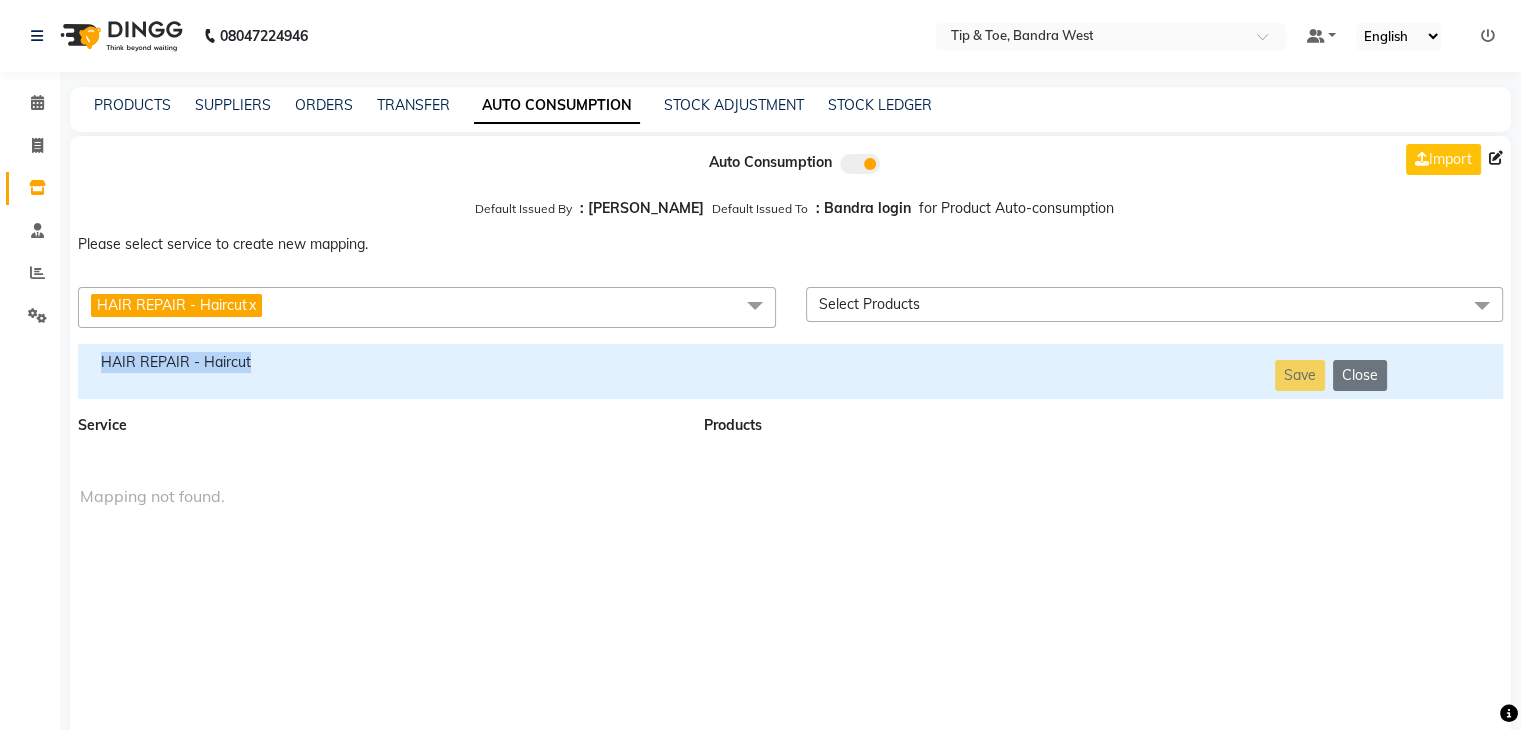 click on "HAIR REPAIR - Haircut" at bounding box center [379, 362] 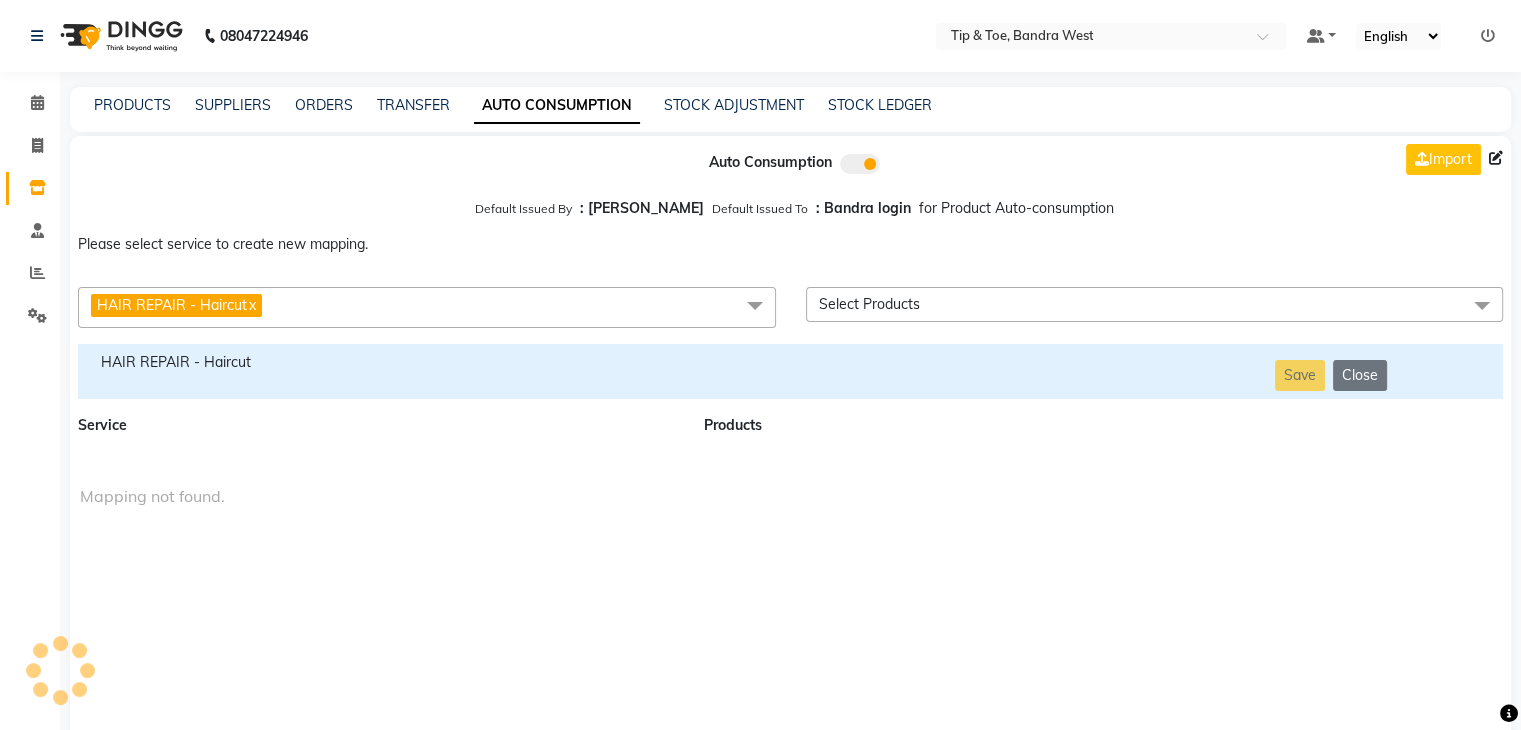 click on "HAIR REPAIR - Haircut  x" at bounding box center (427, 307) 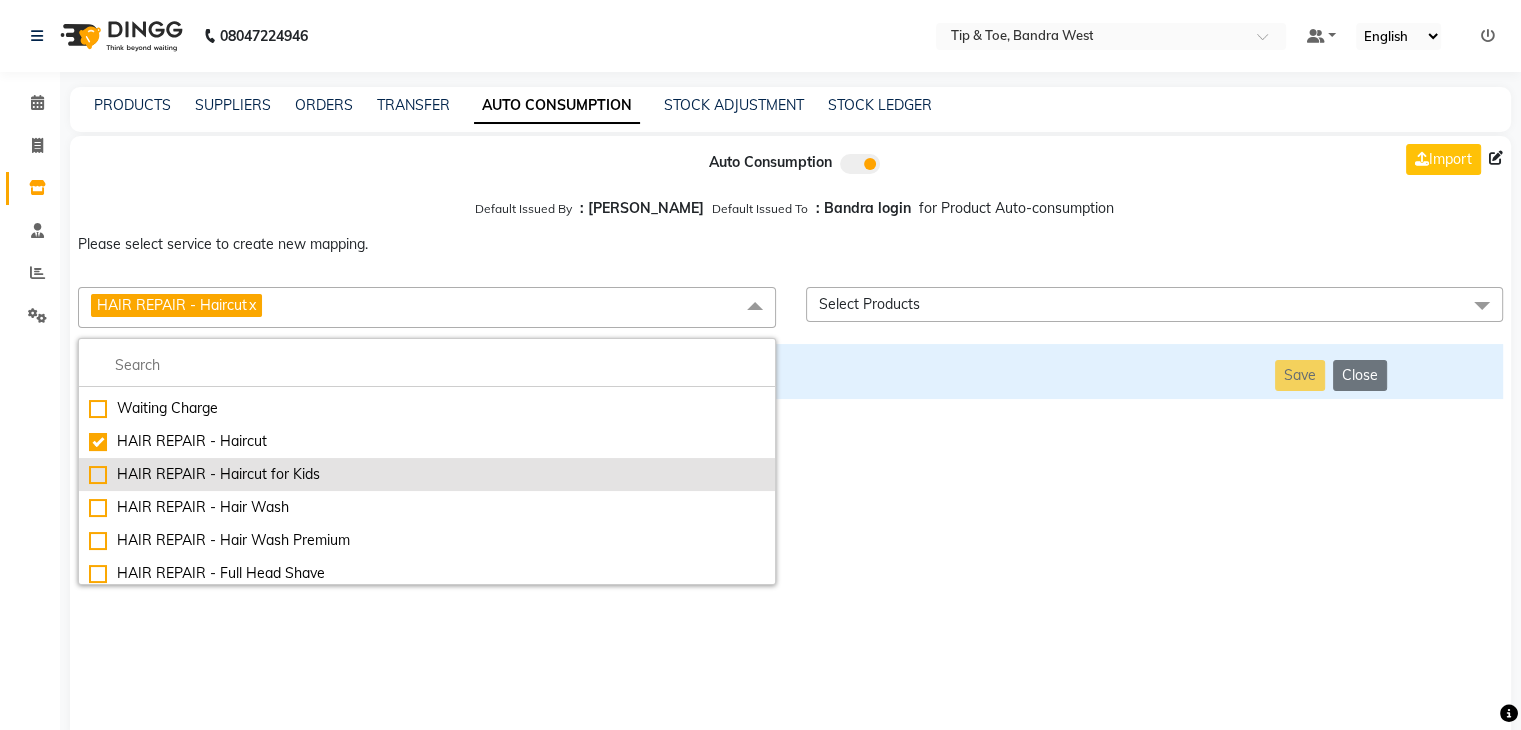 click on "HAIR REPAIR - Haircut for Kids" at bounding box center [427, 474] 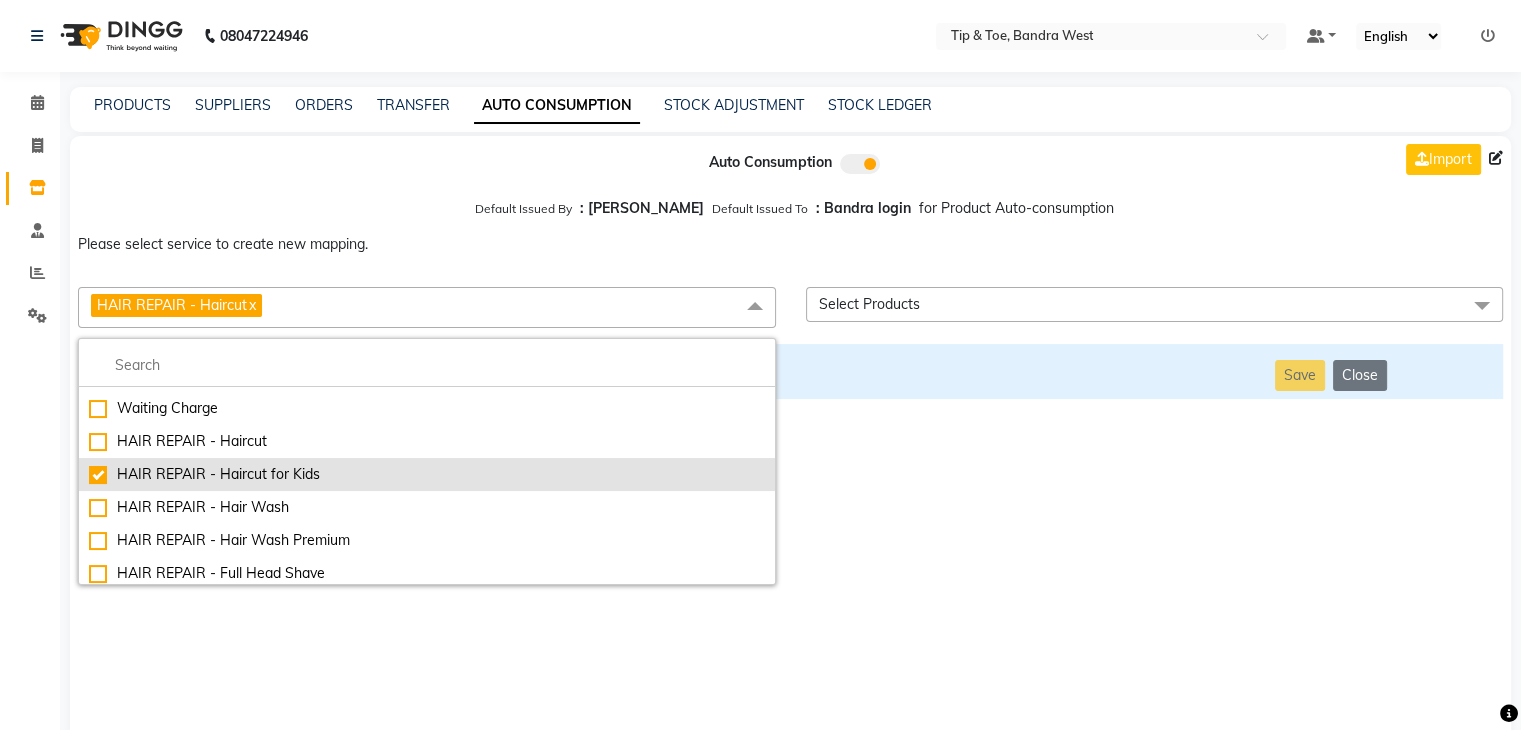 checkbox on "false" 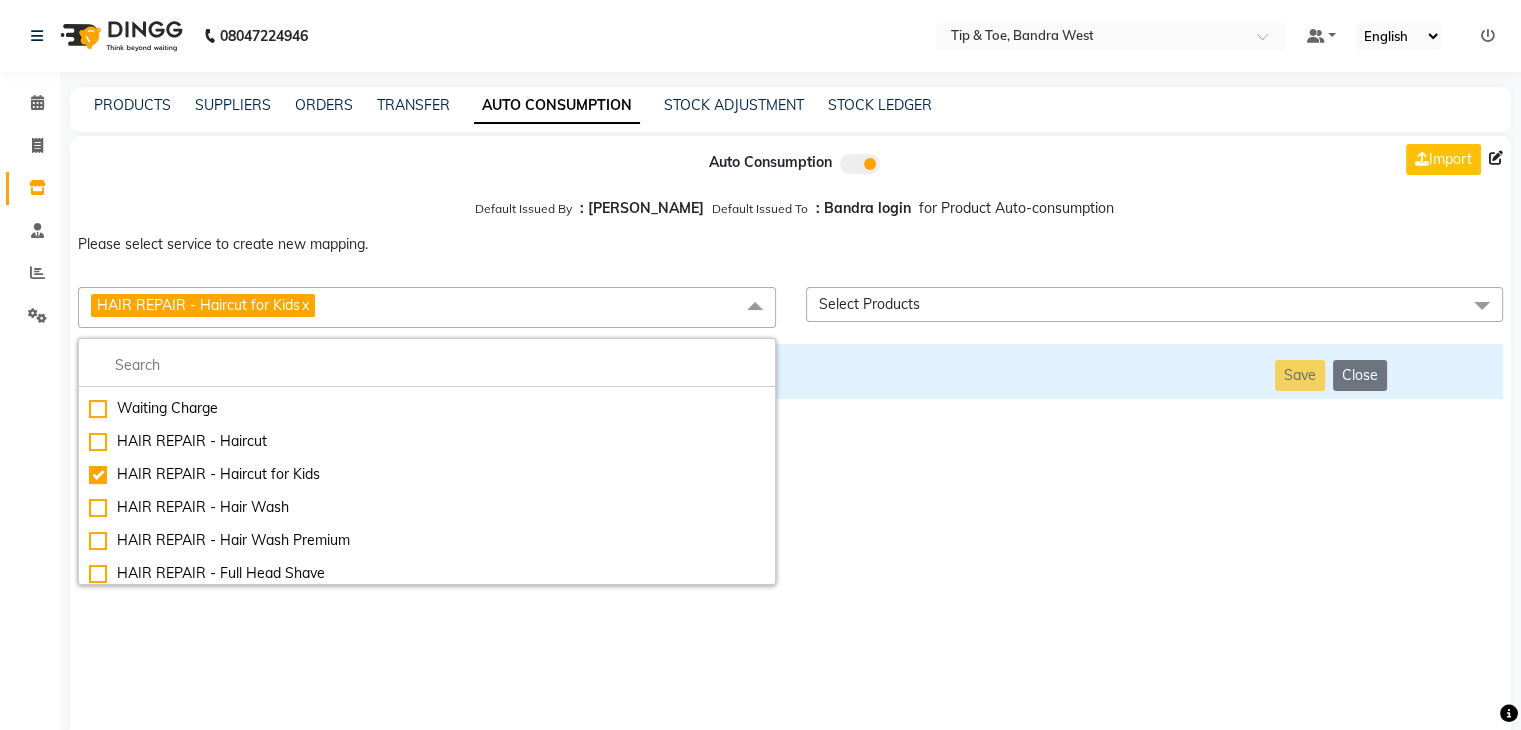 click on "Auto Consumption  Import Default Issued By  : [PERSON_NAME] Default Issued To  : Bandra login  for Product Auto-consumption  Please select service to create new mapping. HAIR REPAIR - Haircut for Kids  x Essential Manicure w Scrub Essential Pedicure w Scrub Manicure + OPI Nail Ext + Gel Polish-3570 Manicure + T&T Nail Ext + Gel Polish T&T Nail Ext + T&T Gel Polish OPI Nail Ext + OPI Gel Polish T&T Refills + Gel Polish OPI Refills + Gel Polish Travel Allowance Waiting Charge HAIR REPAIR - Haircut HAIR REPAIR - Haircut for Kids HAIR REPAIR - Hair Wash HAIR REPAIR - Hair Wash Premium HAIR REPAIR - Full Head Shave HAIR REPAIR - Hair Design HAIR REPAIR - Hairstyling HAIR REPAIR - Threading HAIR REPAIR - [PERSON_NAME] Edging HAIR REPAIR - [PERSON_NAME] Edging Premium HAIR REPAIR - Razor Shave HAIR REPAIR - Razor Shave Premium HAIR REPAIR - Luxury Steam Shaving HAIR REPAIR - Fade Hair Cut HAIR SPA RITUALS - Hairoticmen Argan Spa HAIR SPA RITUALS - Wella Deep Nourishing Spa HAIR SPA RITUALS - Nashi Argan Oil Spa SKIN REPAIR - Facial" at bounding box center [790, 439] 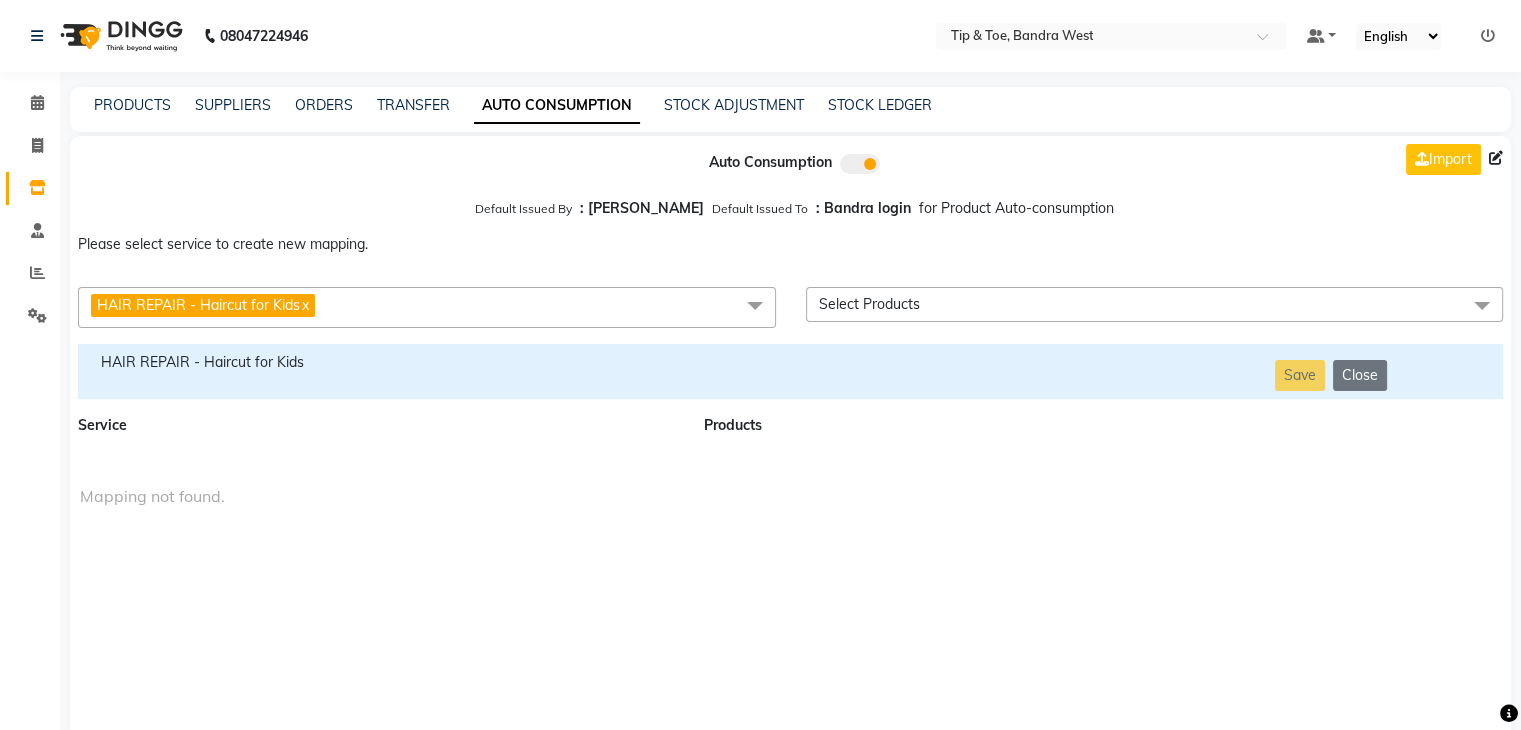 click on "HAIR REPAIR - Haircut for Kids  x" at bounding box center [427, 307] 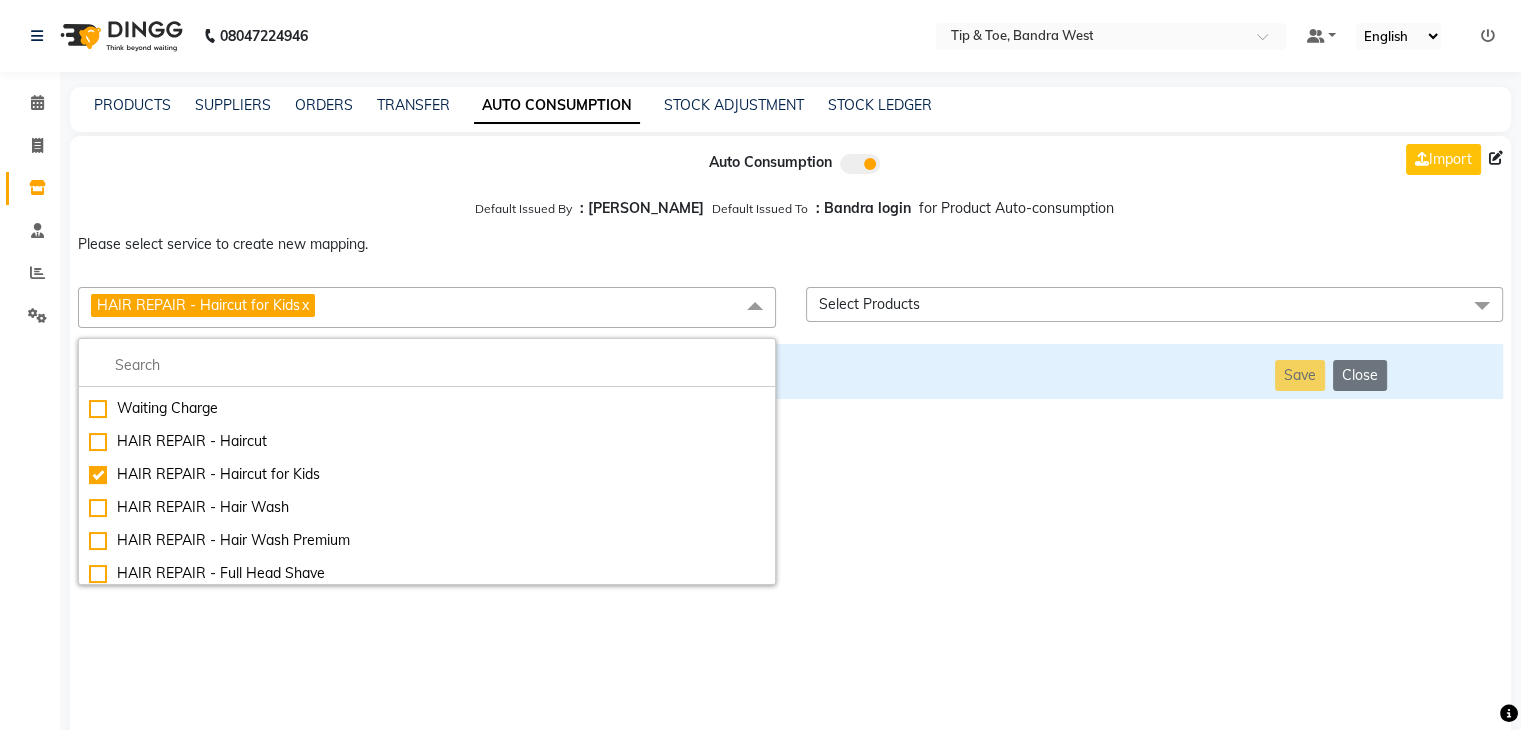 click on "Auto Consumption  Import Default Issued By  : [PERSON_NAME] Default Issued To  : Bandra login  for Product Auto-consumption  Please select service to create new mapping. HAIR REPAIR - Haircut for Kids  x Essential Manicure w Scrub Essential Pedicure w Scrub Manicure + OPI Nail Ext + Gel Polish-3570 Manicure + T&T Nail Ext + Gel Polish T&T Nail Ext + T&T Gel Polish OPI Nail Ext + OPI Gel Polish T&T Refills + Gel Polish OPI Refills + Gel Polish Travel Allowance Waiting Charge HAIR REPAIR - Haircut HAIR REPAIR - Haircut for Kids HAIR REPAIR - Hair Wash HAIR REPAIR - Hair Wash Premium HAIR REPAIR - Full Head Shave HAIR REPAIR - Hair Design HAIR REPAIR - Hairstyling HAIR REPAIR - Threading HAIR REPAIR - [PERSON_NAME] Edging HAIR REPAIR - [PERSON_NAME] Edging Premium HAIR REPAIR - Razor Shave HAIR REPAIR - Razor Shave Premium HAIR REPAIR - Luxury Steam Shaving HAIR REPAIR - Fade Hair Cut HAIR SPA RITUALS - Hairoticmen Argan Spa HAIR SPA RITUALS - Wella Deep Nourishing Spa HAIR SPA RITUALS - Nashi Argan Oil Spa SKIN REPAIR - Facial" at bounding box center [790, 439] 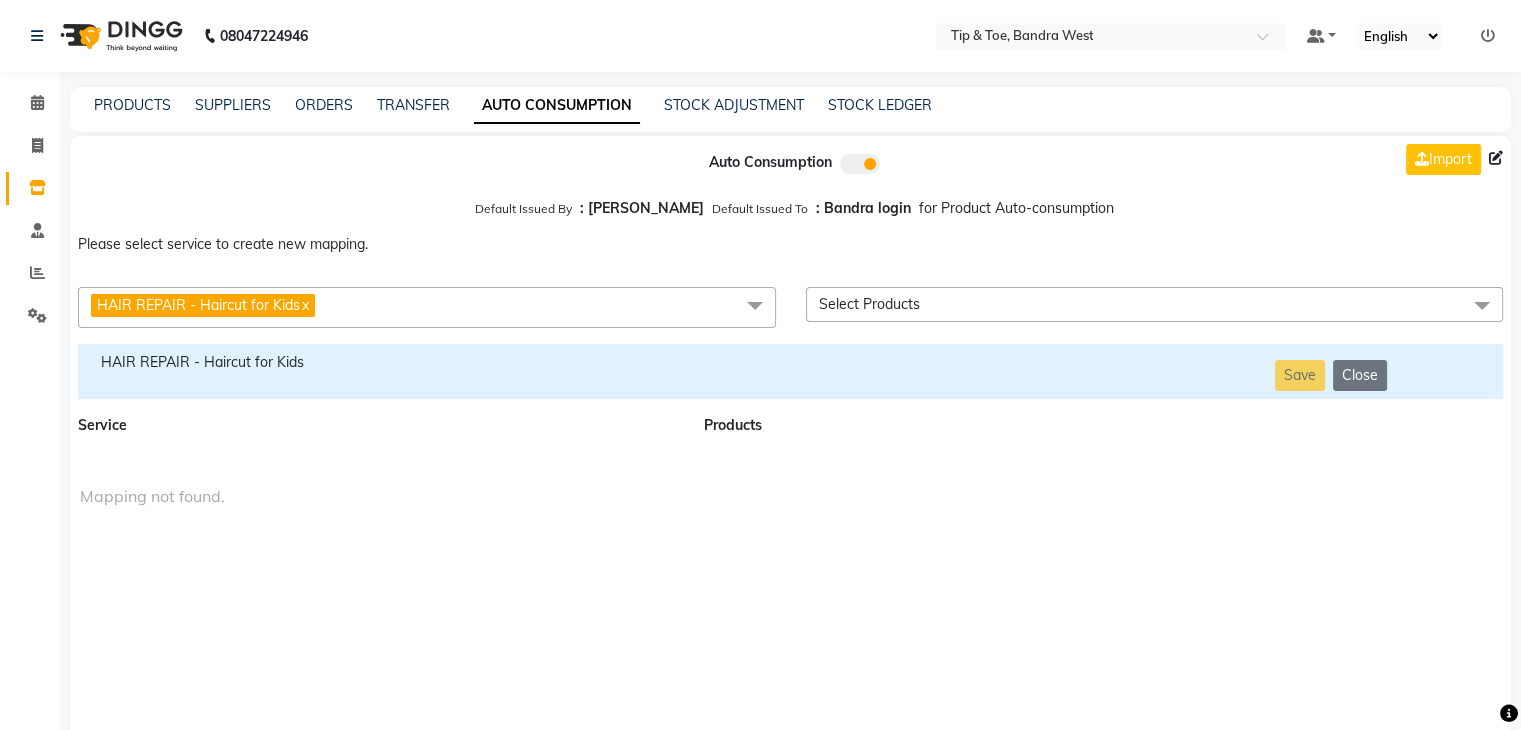 click on "HAIR REPAIR - Haircut for Kids  x" at bounding box center [427, 307] 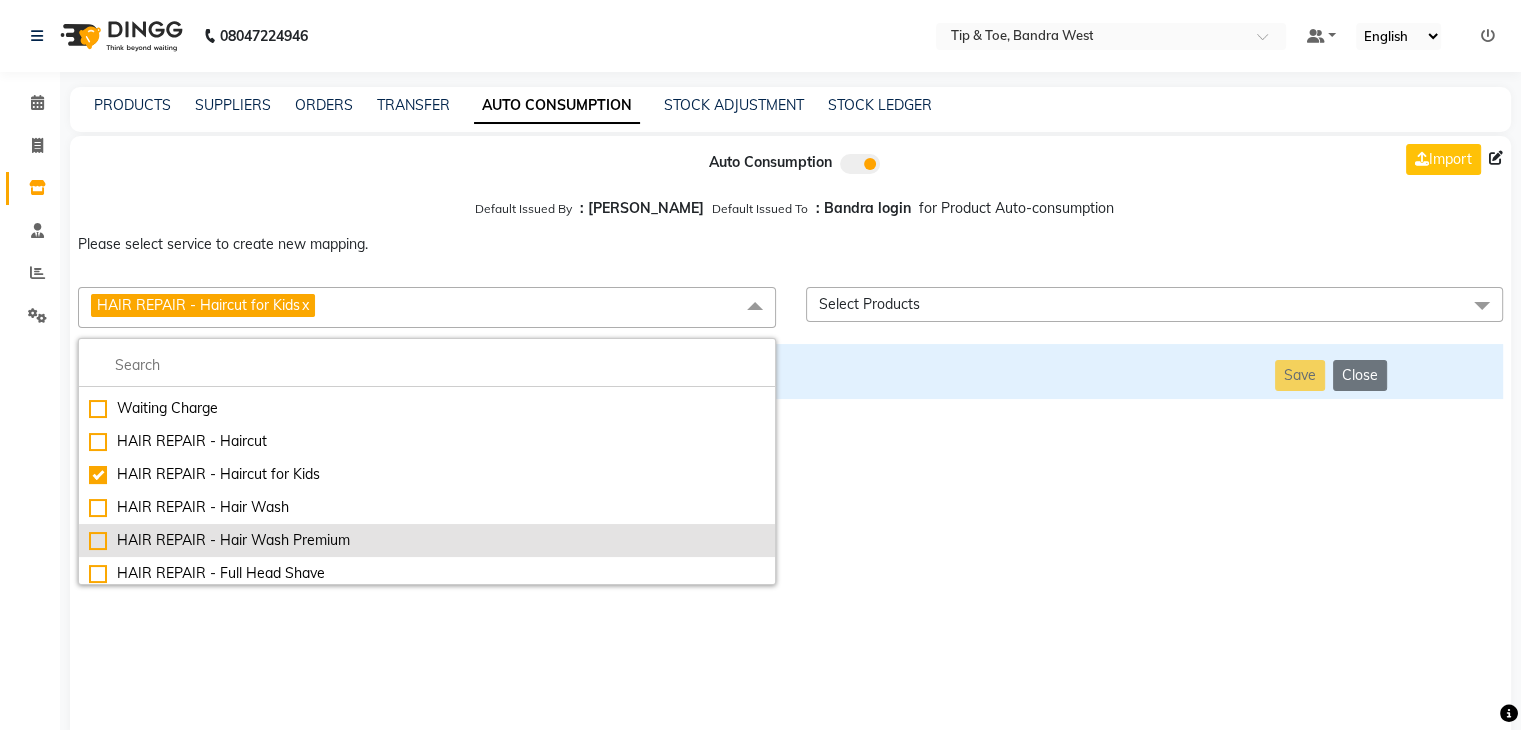 click on "HAIR REPAIR - Hair Wash Premium" at bounding box center [427, 540] 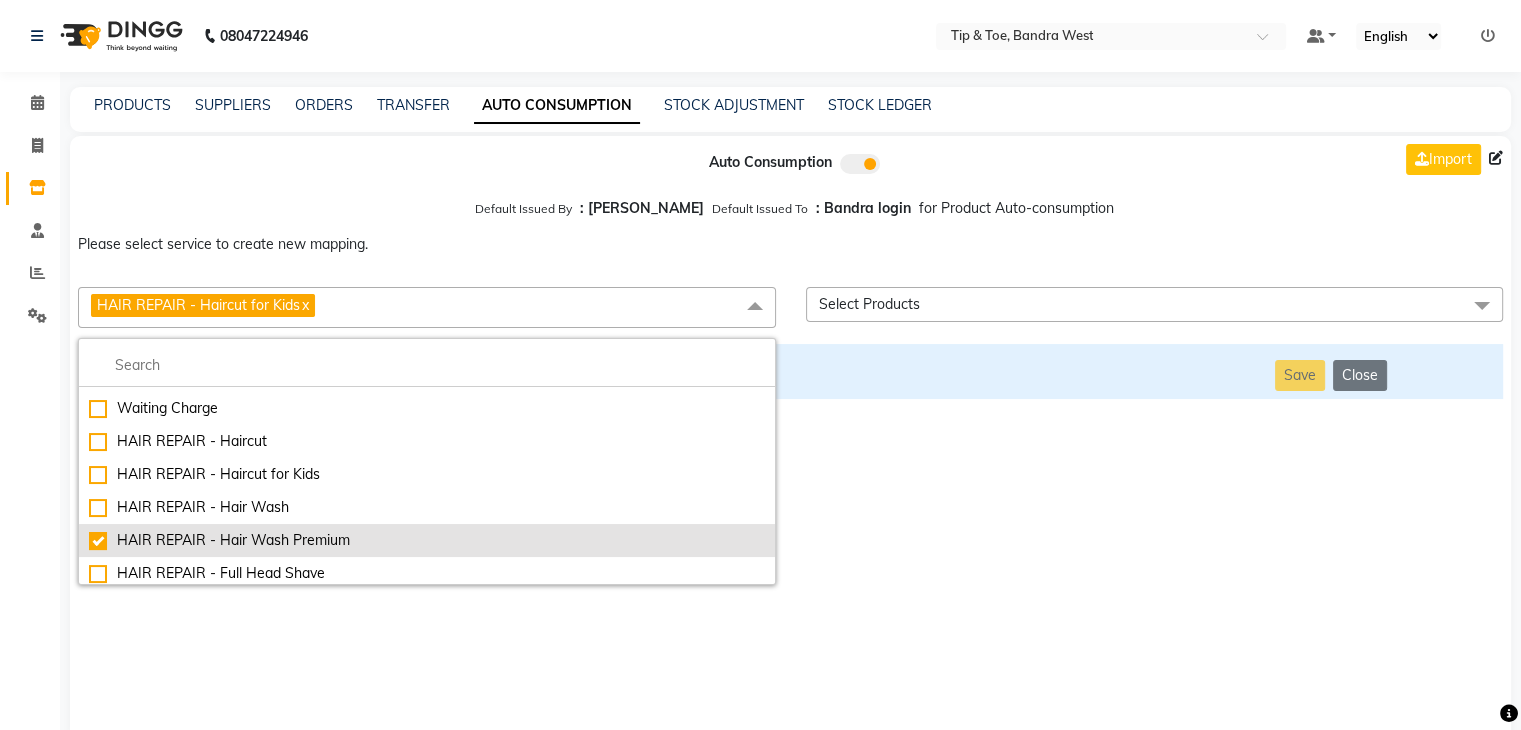 checkbox on "false" 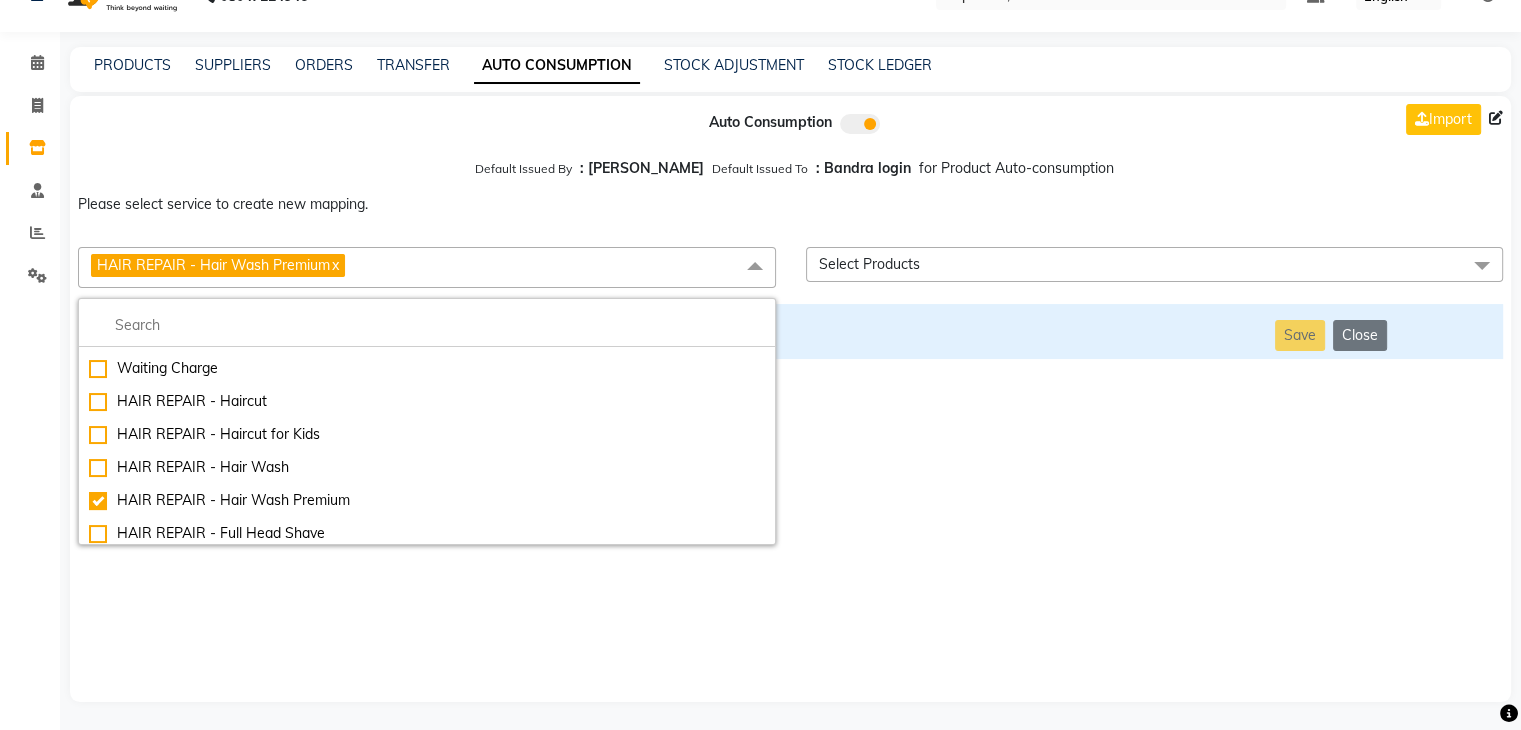 scroll, scrollTop: 41, scrollLeft: 0, axis: vertical 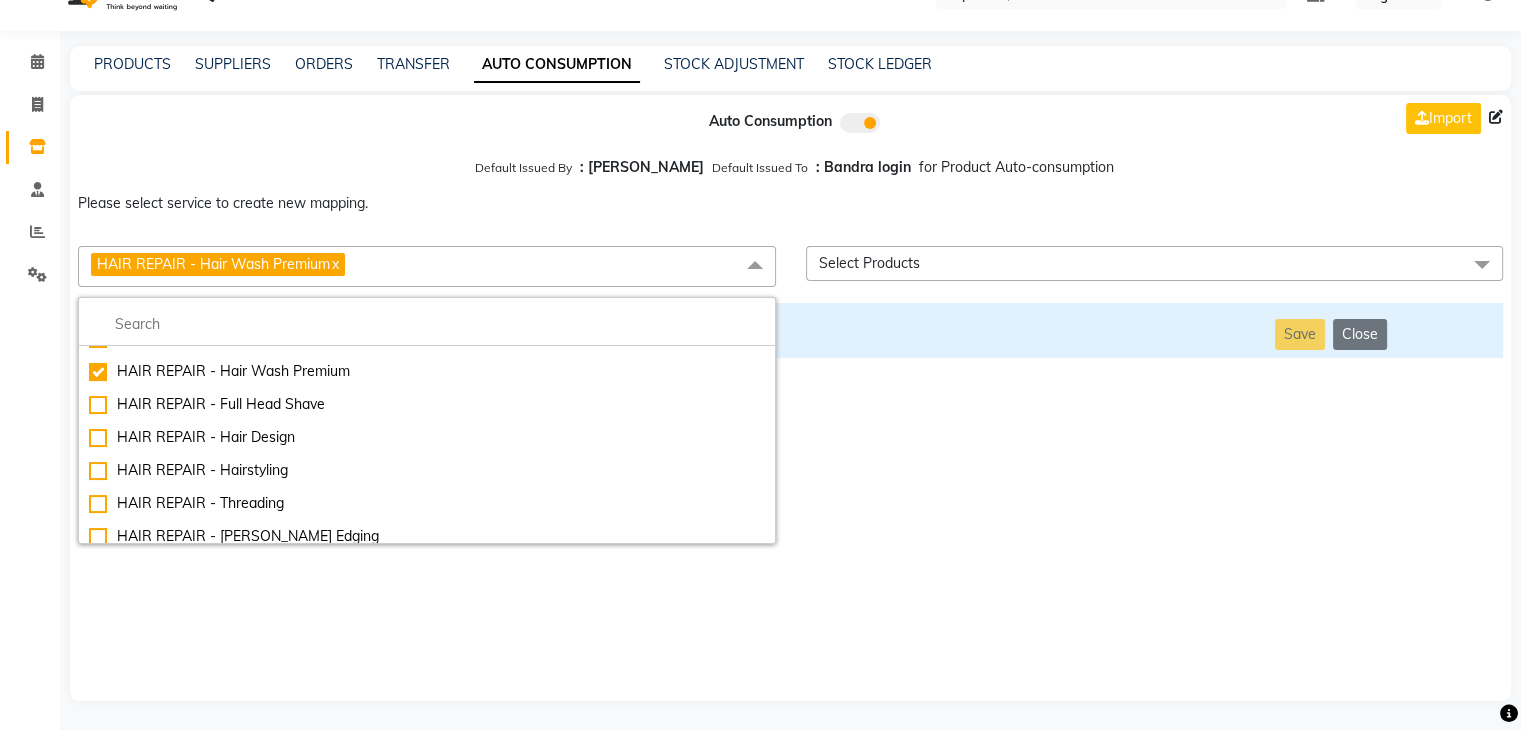 click on "HAIR REPAIR - Full Head Shave" at bounding box center [427, 404] 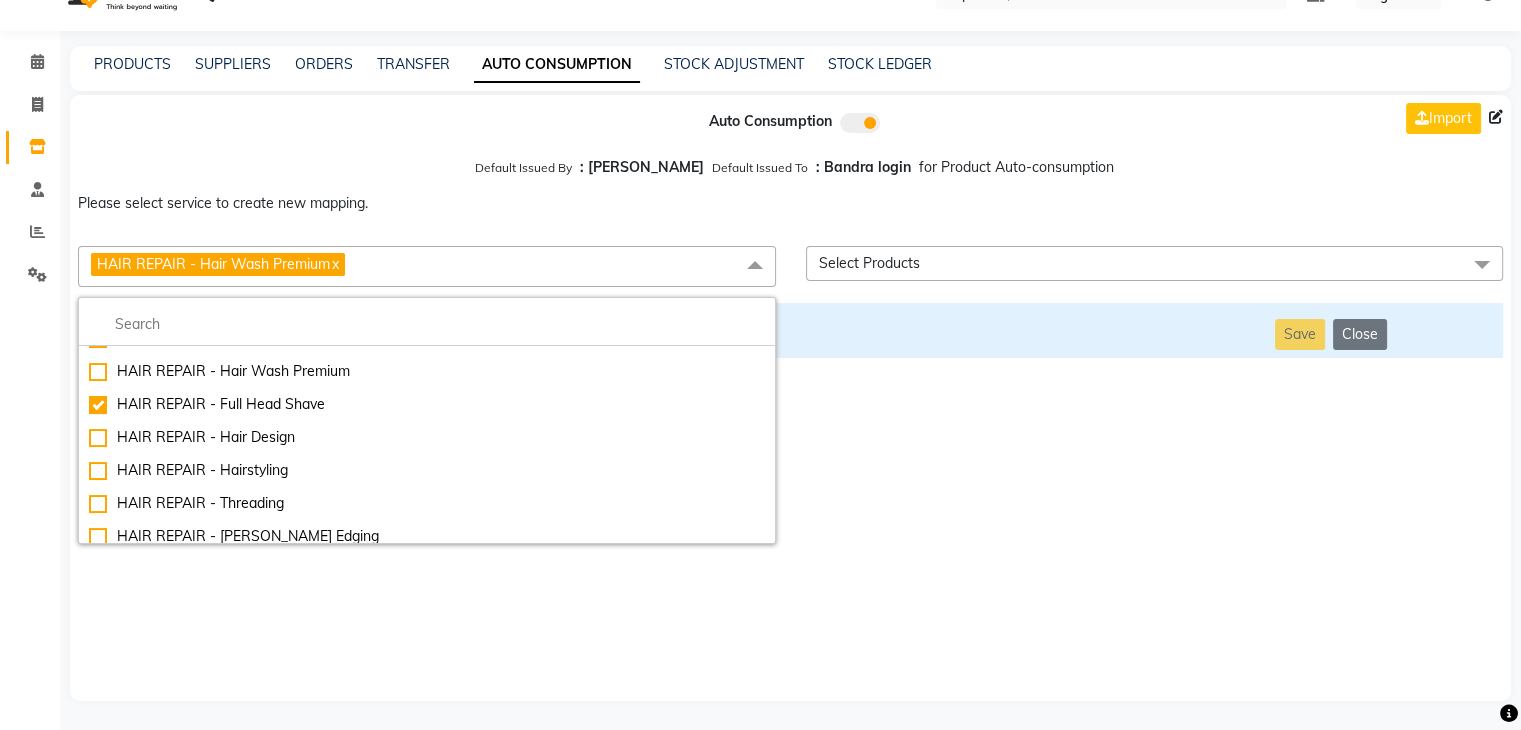 checkbox on "false" 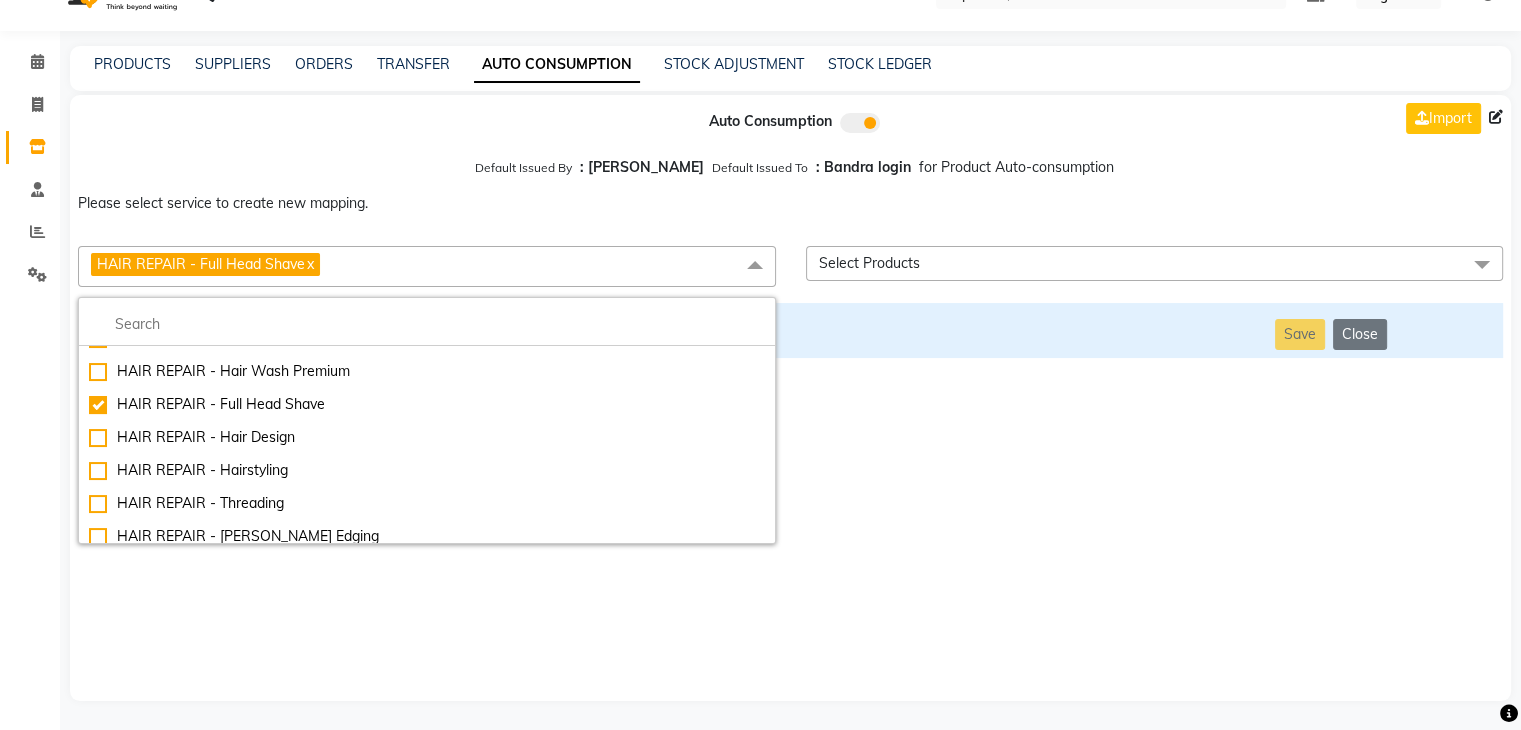 click on "Auto Consumption  Import Default Issued By  : [PERSON_NAME] Default Issued To  : Bandra login  for Product Auto-consumption  Please select service to create new mapping. HAIR REPAIR - Full Head Shave  x Essential Manicure w Scrub Essential Pedicure w Scrub Manicure + OPI Nail Ext + Gel Polish-3570 Manicure + T&T Nail Ext + Gel Polish T&T Nail Ext + T&T Gel Polish OPI Nail Ext + OPI Gel Polish T&T Refills + Gel Polish OPI Refills + Gel Polish Travel Allowance Waiting Charge HAIR REPAIR - Haircut HAIR REPAIR - Haircut for Kids HAIR REPAIR - Hair Wash HAIR REPAIR - Hair Wash Premium HAIR REPAIR - Full Head Shave HAIR REPAIR - Hair Design HAIR REPAIR - Hairstyling HAIR REPAIR - Threading HAIR REPAIR - [PERSON_NAME] Edging HAIR REPAIR - [PERSON_NAME] Edging Premium HAIR REPAIR - Razor Shave HAIR REPAIR - Razor Shave Premium HAIR REPAIR - Luxury Steam Shaving HAIR REPAIR - Fade Hair Cut HAIR SPA RITUALS - Hairoticmen Argan Spa HAIR SPA RITUALS - Wella Deep Nourishing Spa HAIR SPA RITUALS - Nashi Argan Oil Spa SKIN REPAIR - Clean-Up" at bounding box center (790, 398) 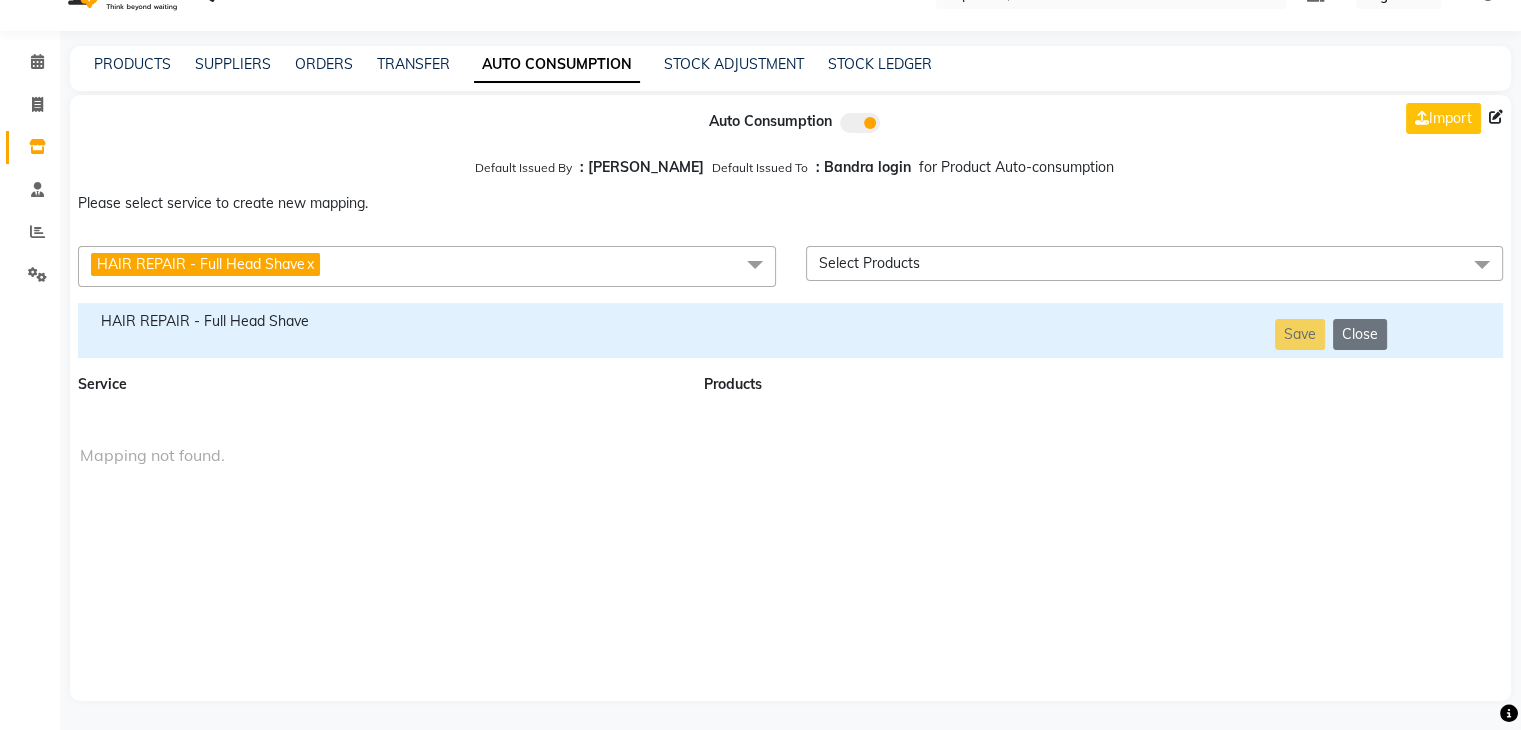click on "HAIR REPAIR - Full Head Shave" at bounding box center (379, 321) 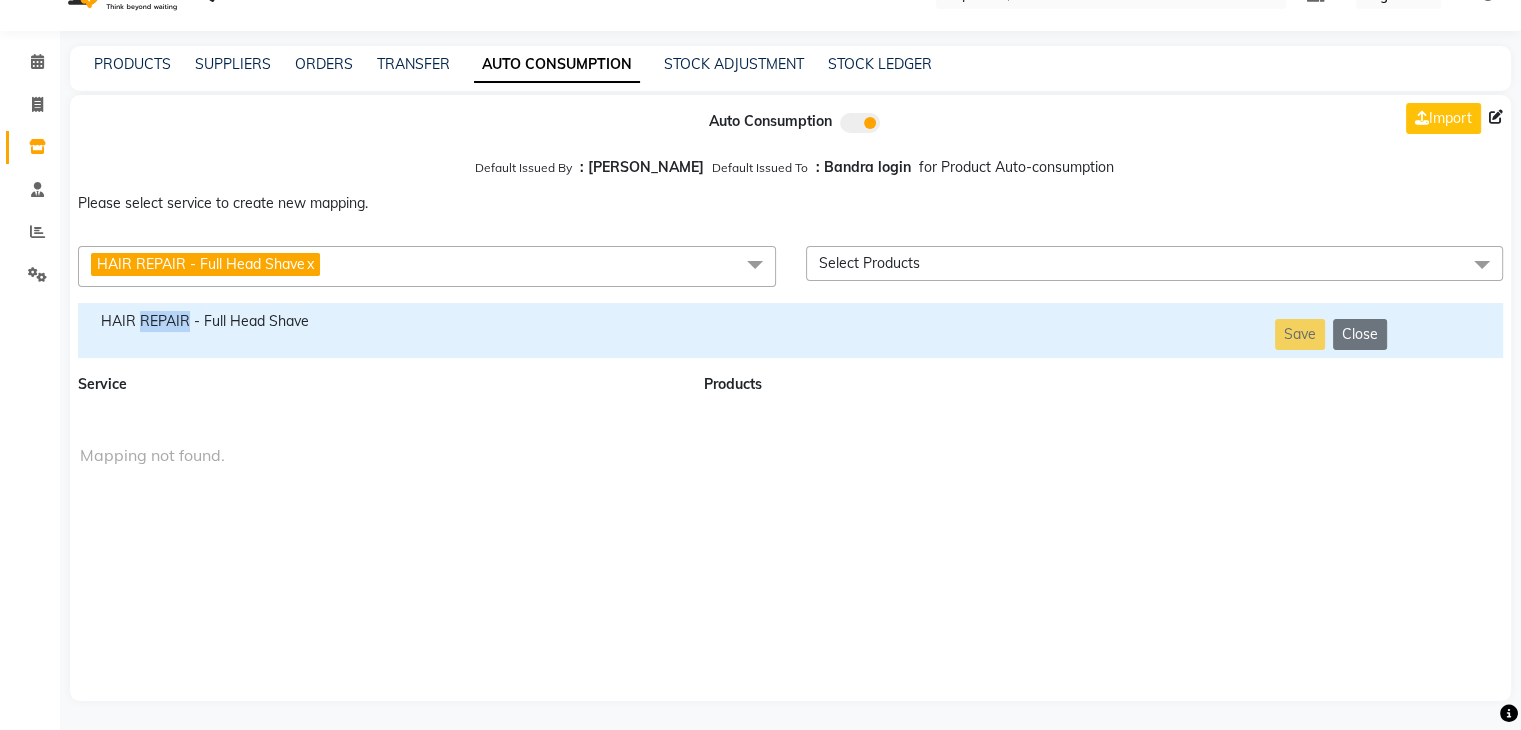 click on "HAIR REPAIR - Full Head Shave" at bounding box center [379, 321] 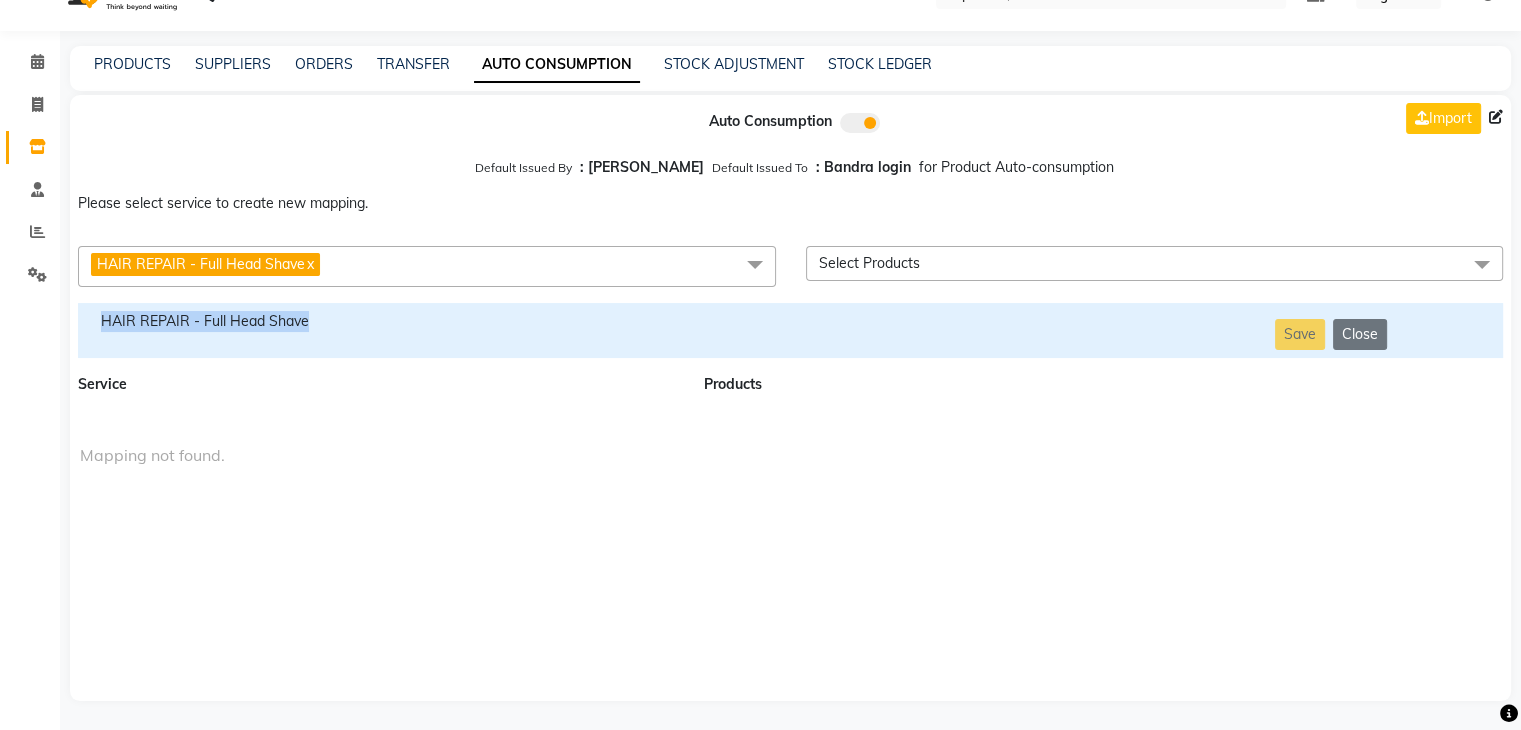 click on "HAIR REPAIR - Full Head Shave" at bounding box center [379, 321] 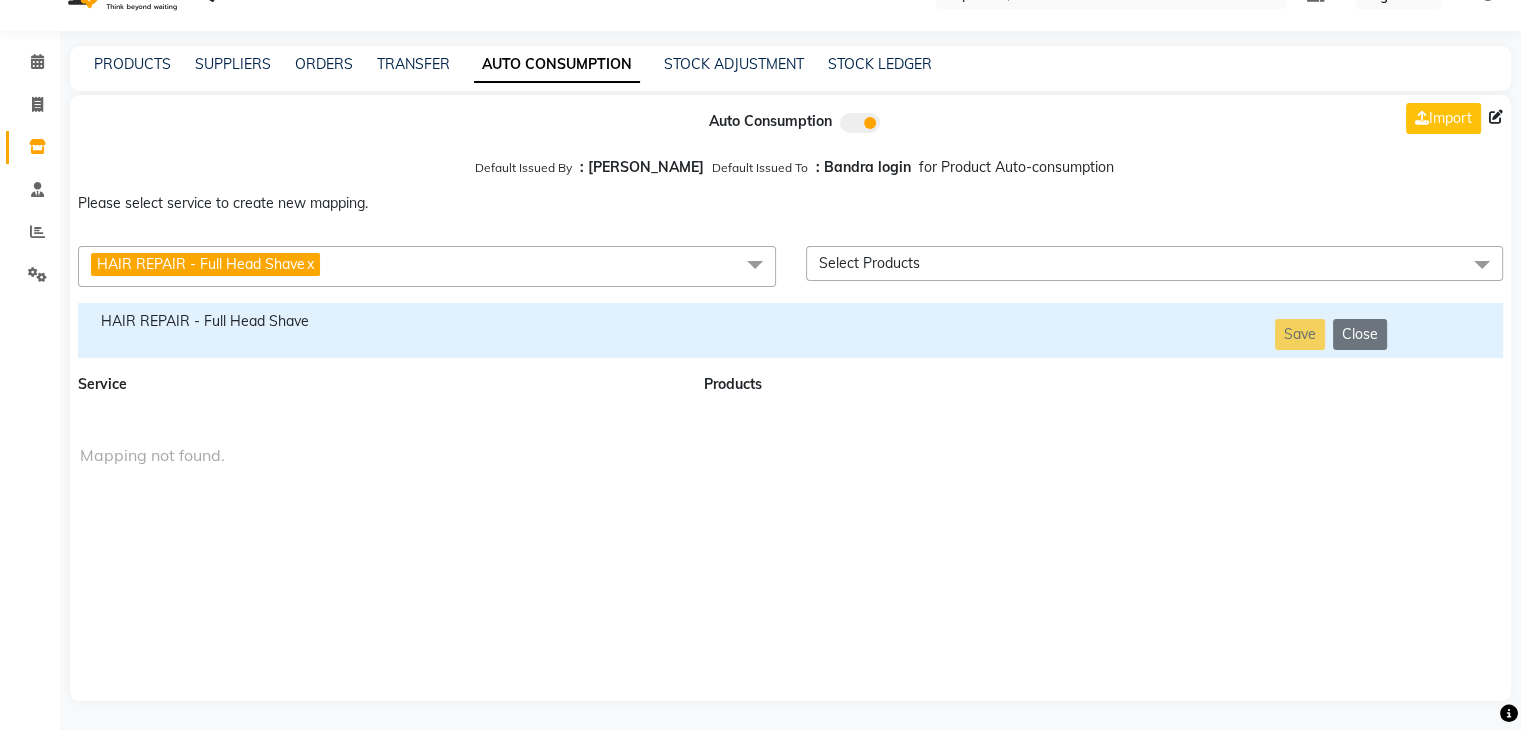 click on "HAIR REPAIR - Full Head Shave  x" at bounding box center [427, 266] 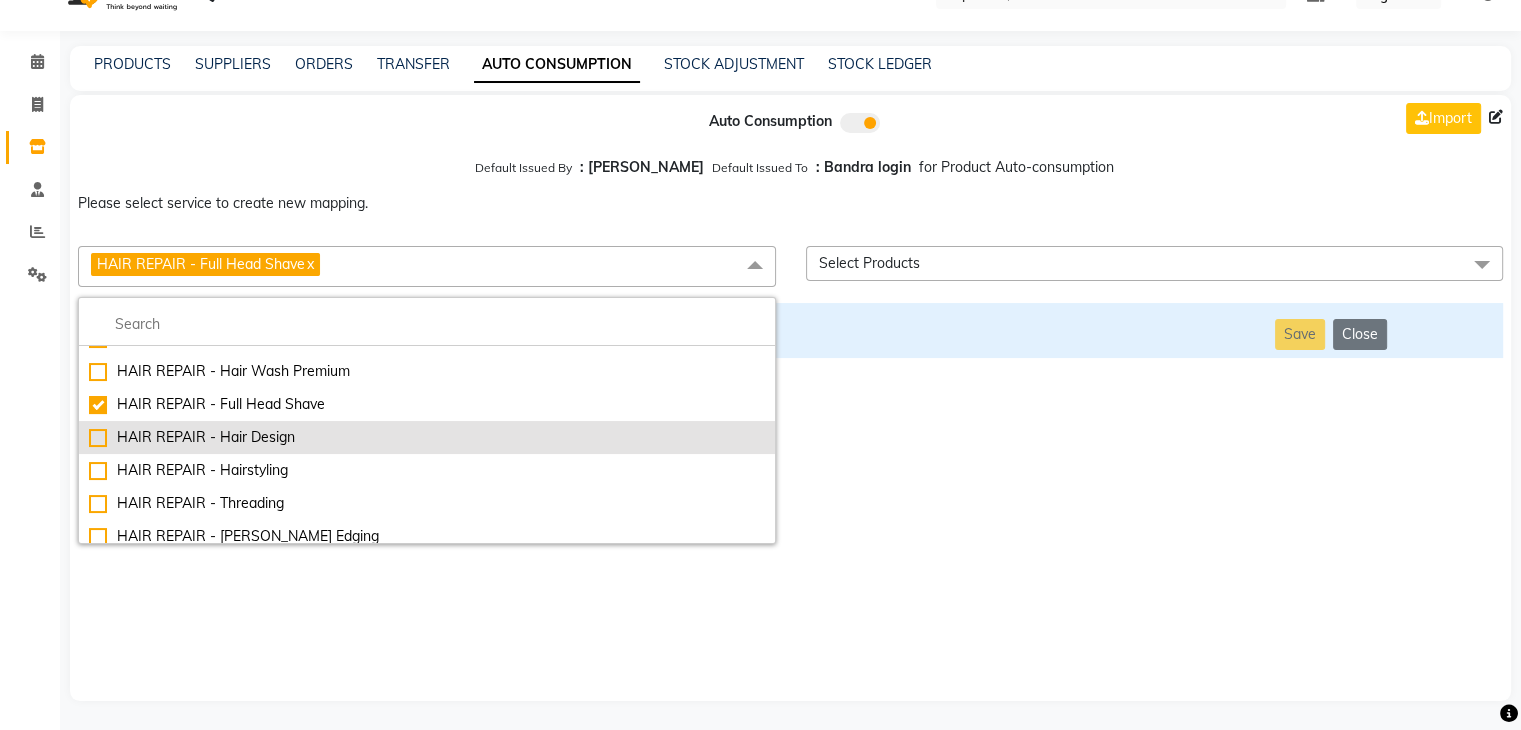 click on "HAIR REPAIR - Hair Design" at bounding box center (427, 437) 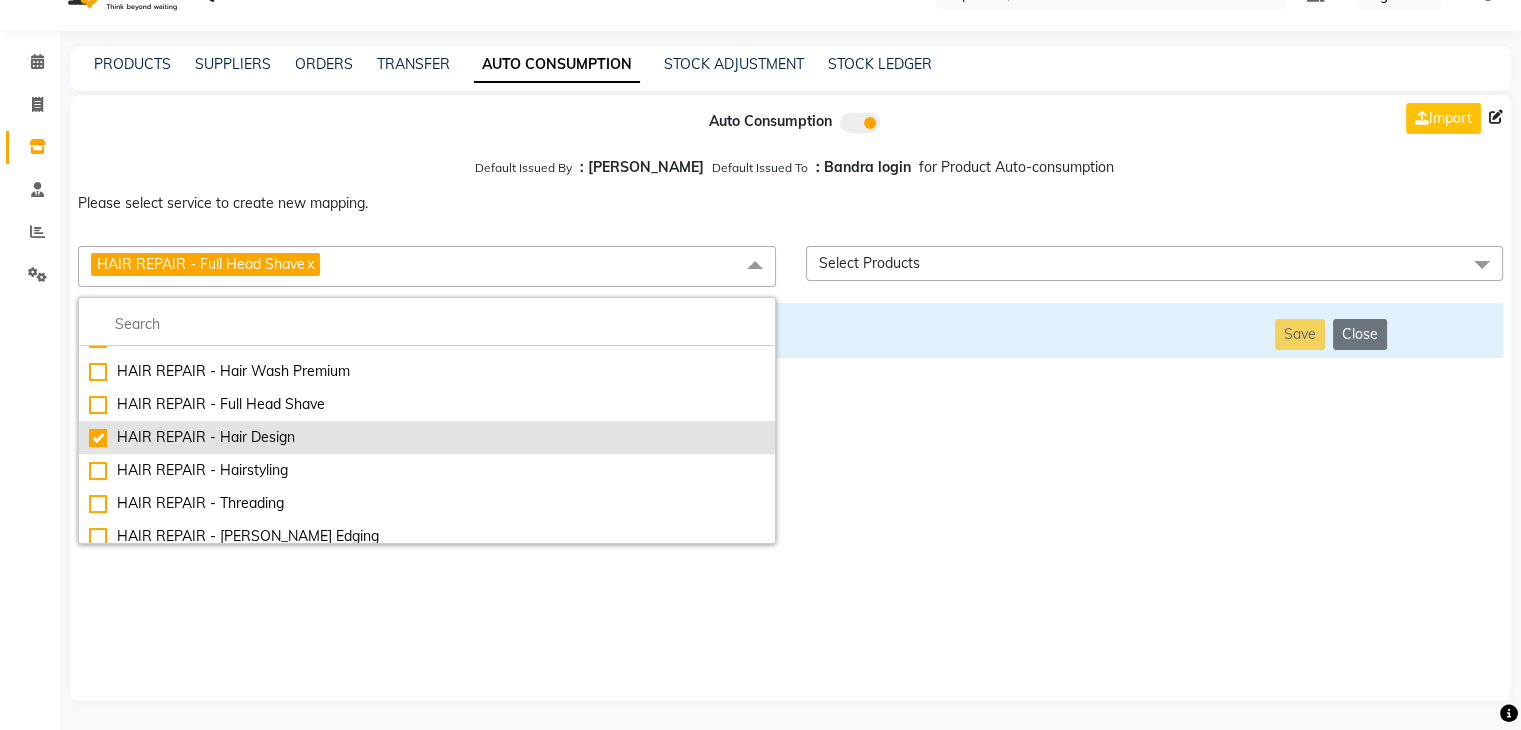 checkbox on "false" 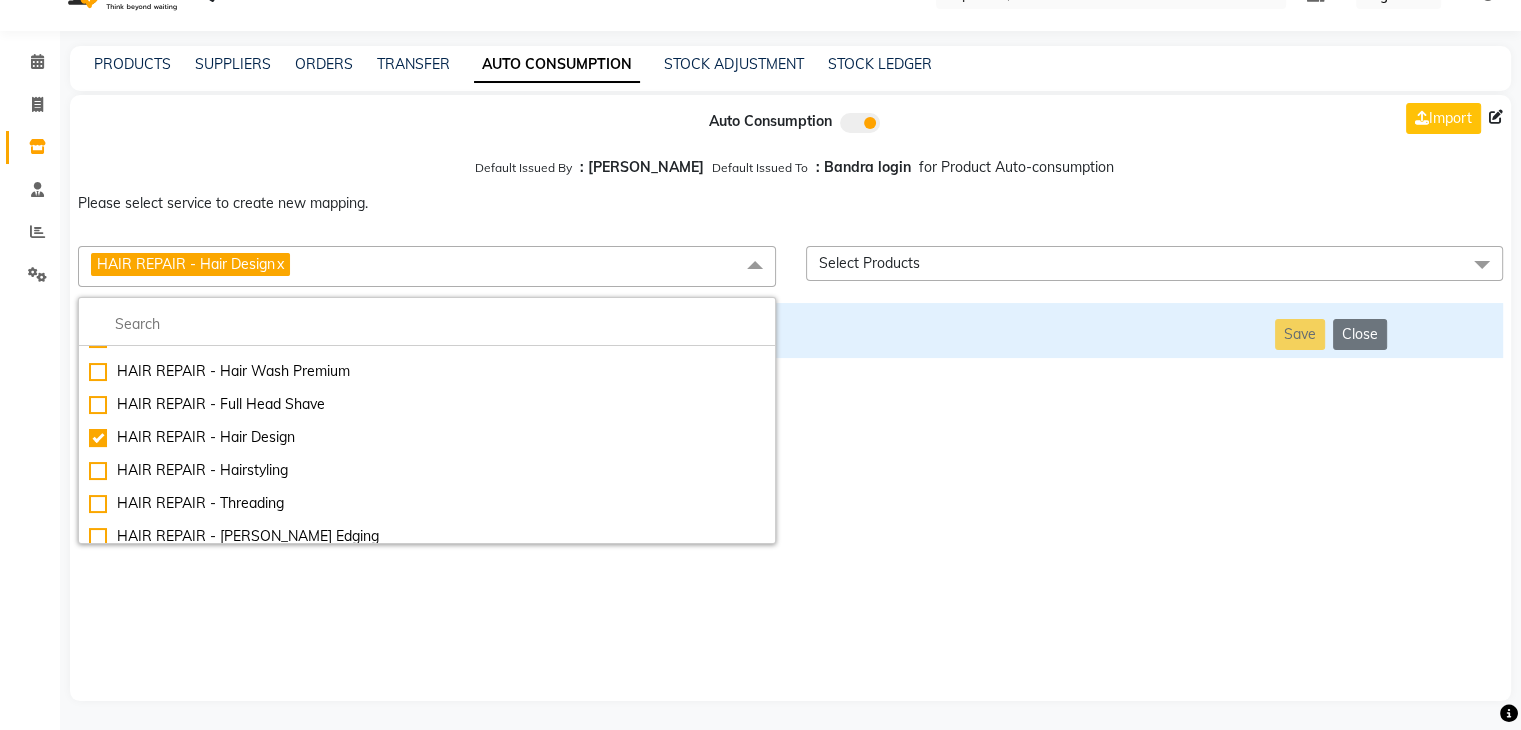 click on "Auto Consumption  Import Default Issued By  : [PERSON_NAME] Default Issued To  : Bandra login  for Product Auto-consumption  Please select service to create new mapping. HAIR REPAIR - Hair Design  x Essential Manicure w Scrub Essential Pedicure w Scrub Manicure + OPI Nail Ext + Gel Polish-3570 Manicure + T&T Nail Ext + Gel Polish T&T Nail Ext + T&T Gel Polish OPI Nail Ext + OPI Gel Polish T&T Refills + Gel Polish OPI Refills + Gel Polish Travel Allowance Waiting Charge HAIR REPAIR - Haircut HAIR REPAIR - Haircut for Kids HAIR REPAIR - Hair Wash HAIR REPAIR - Hair Wash Premium HAIR REPAIR - Full Head Shave HAIR REPAIR - Hair Design HAIR REPAIR - Hairstyling HAIR REPAIR - Threading HAIR REPAIR - [PERSON_NAME] Edging HAIR REPAIR - [PERSON_NAME] Edging Premium HAIR REPAIR - Razor Shave HAIR REPAIR - Razor Shave Premium HAIR REPAIR - Luxury Steam Shaving HAIR REPAIR - Fade Hair Cut HAIR SPA RITUALS - Hairoticmen Argan Spa HAIR SPA RITUALS - Wella Deep Nourishing Spa HAIR SPA RITUALS - Nashi Argan Oil Spa HAIR PAINTING - Highlights" at bounding box center (790, 398) 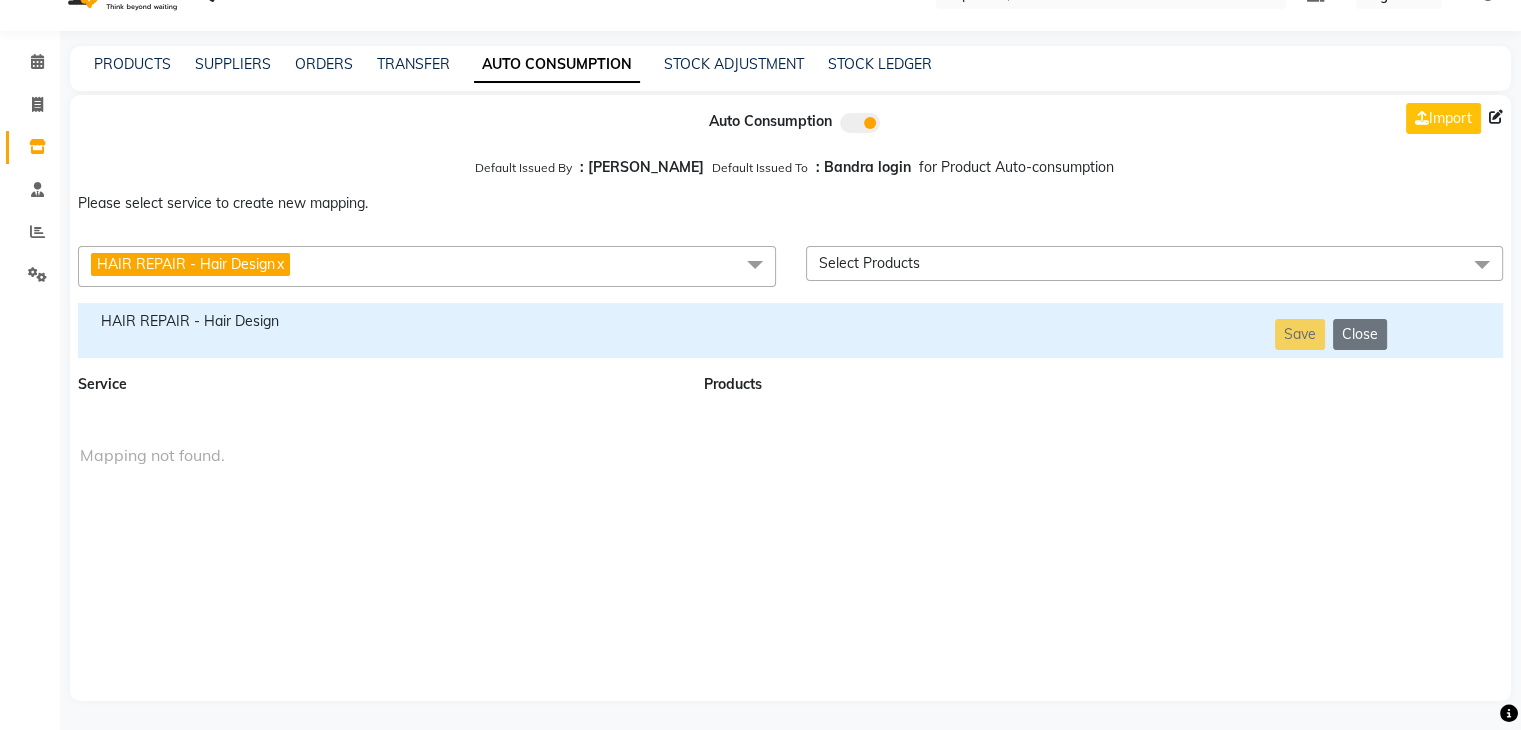 click on "HAIR REPAIR - Hair Design" at bounding box center [379, 321] 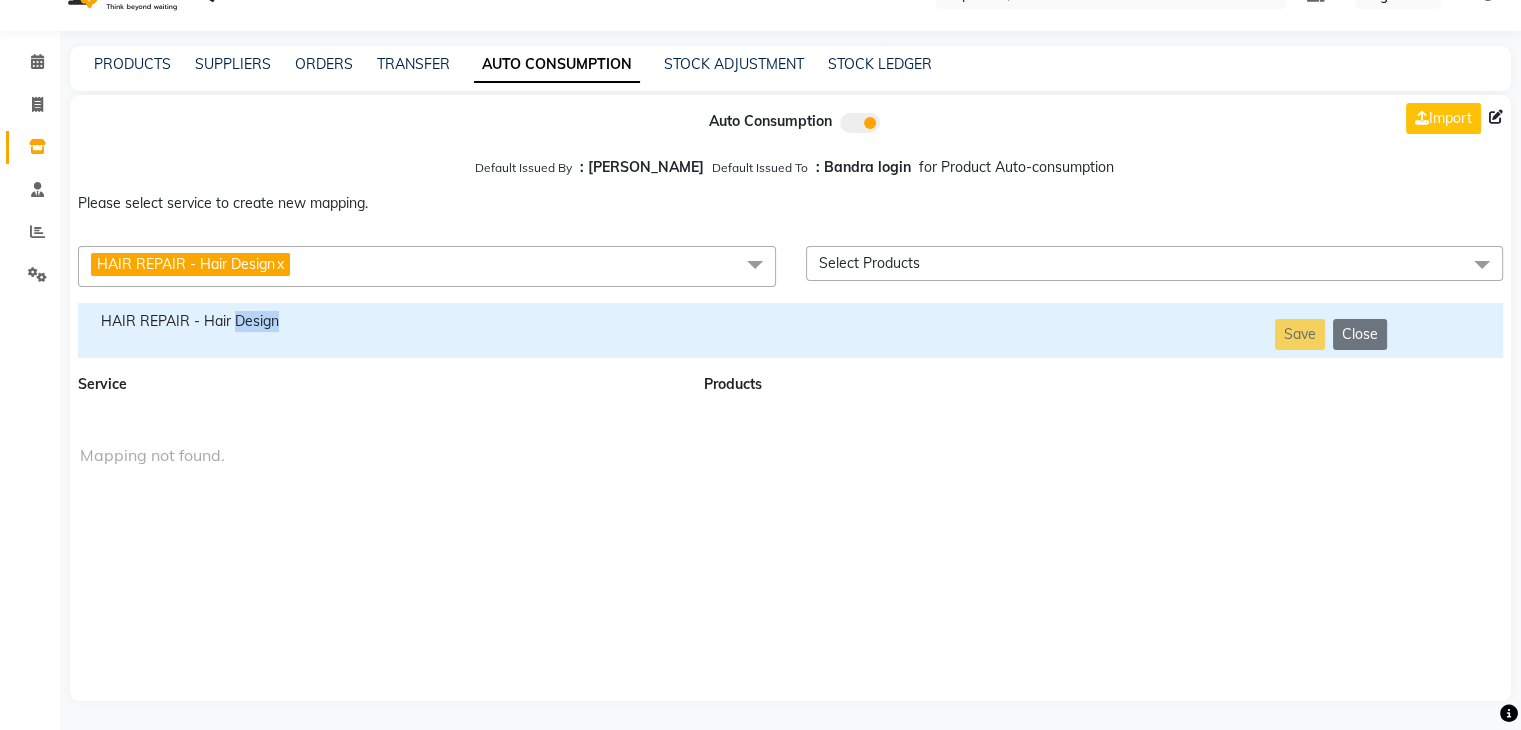click on "HAIR REPAIR - Hair Design" at bounding box center [379, 321] 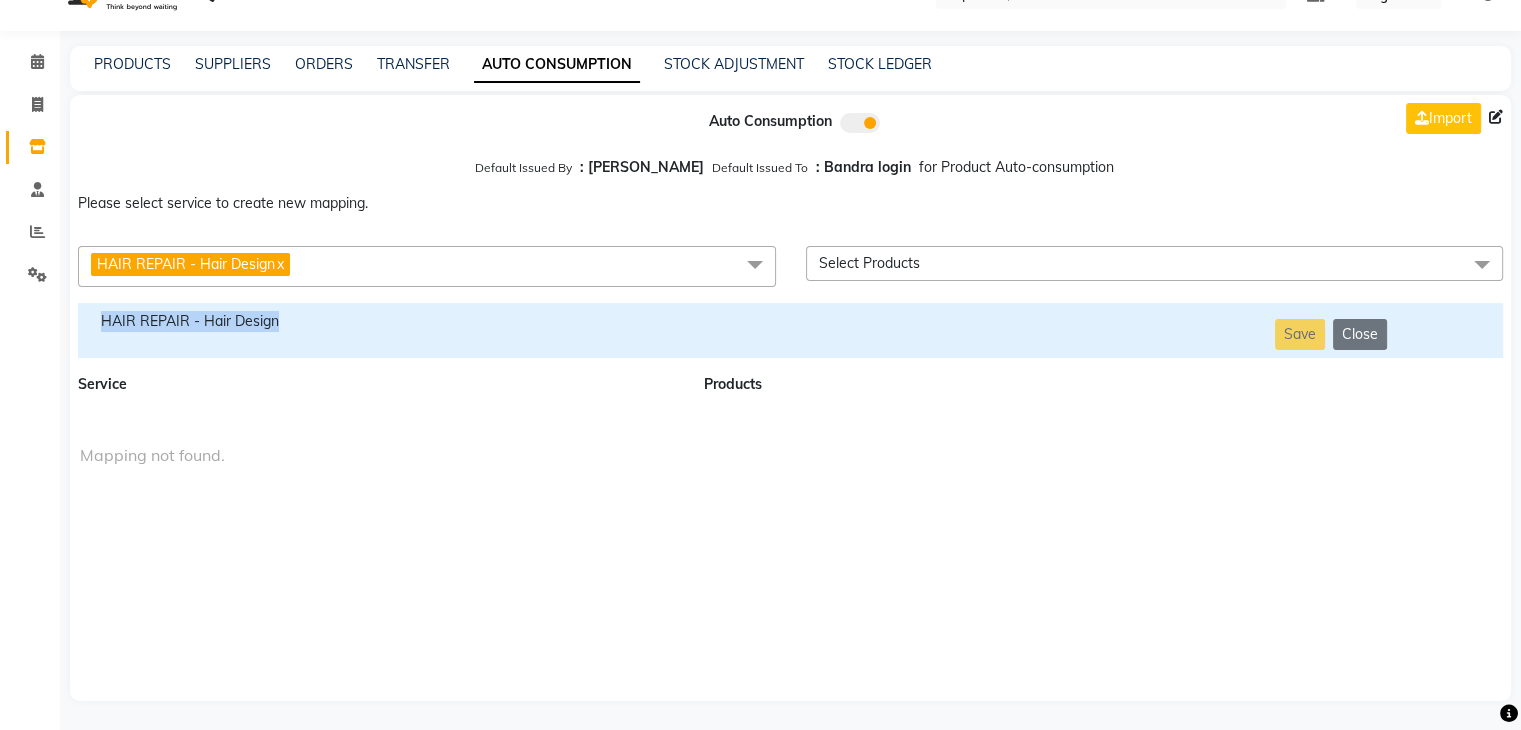 click on "HAIR REPAIR - Hair Design" at bounding box center [379, 321] 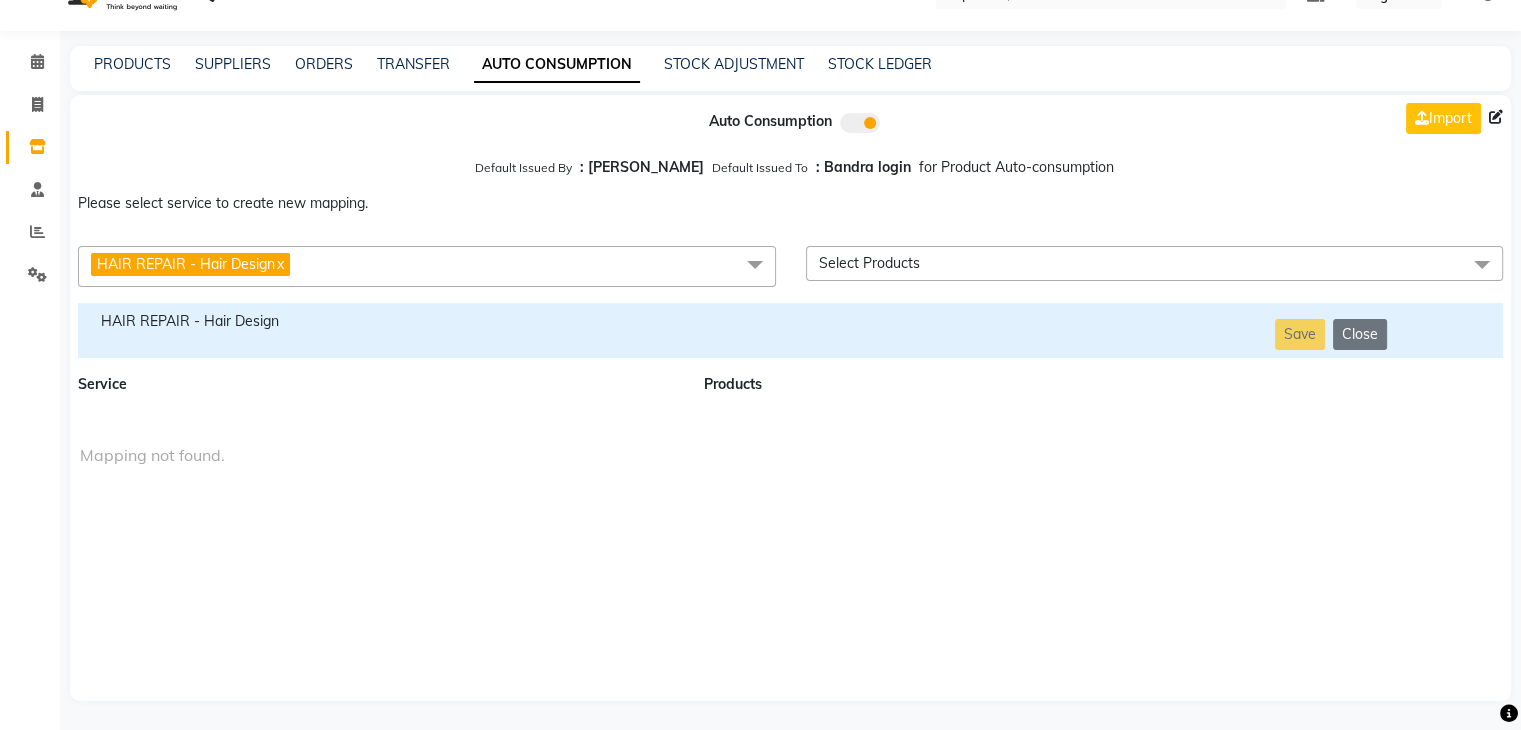 click on "HAIR REPAIR - Hair Design  x" at bounding box center (427, 266) 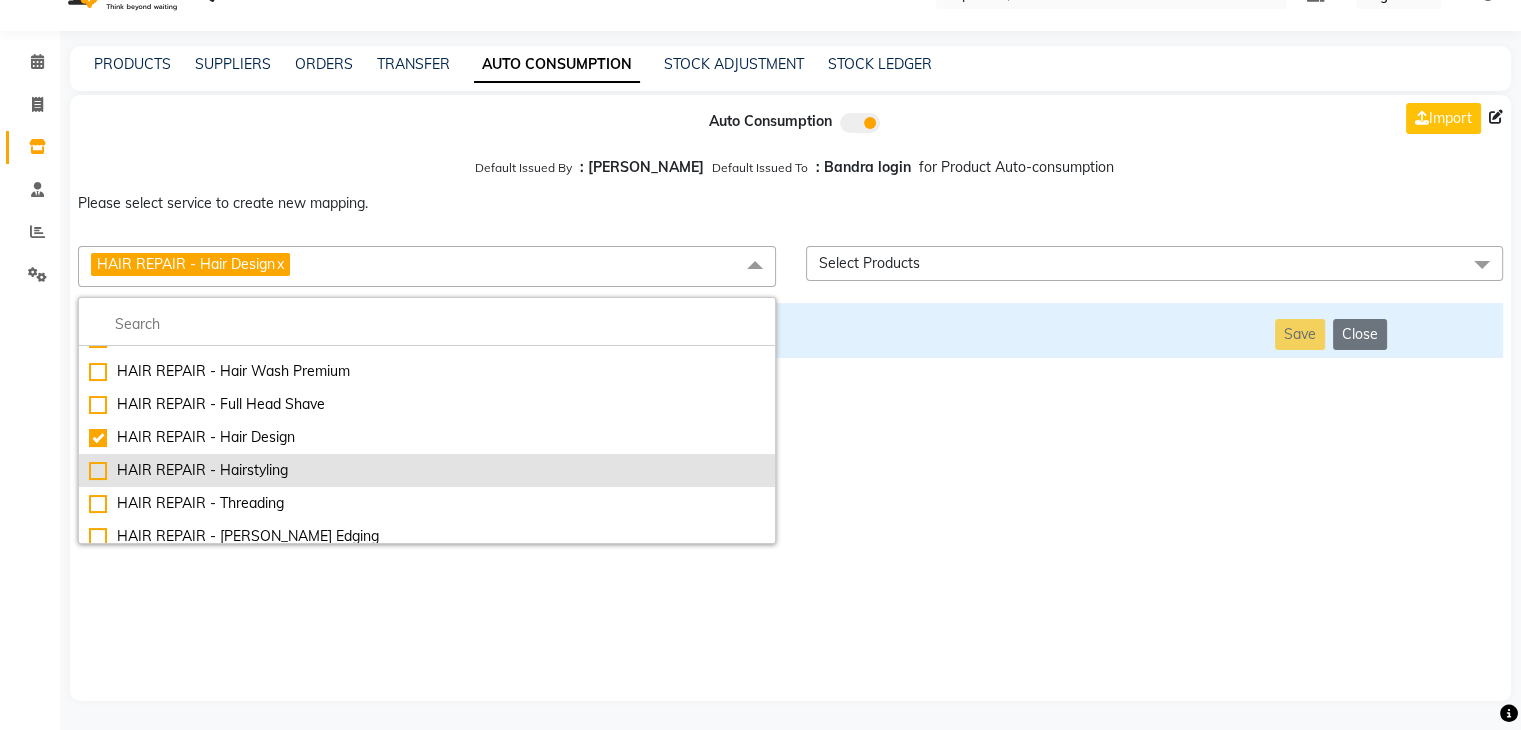 click on "HAIR REPAIR - Hairstyling" at bounding box center [427, 470] 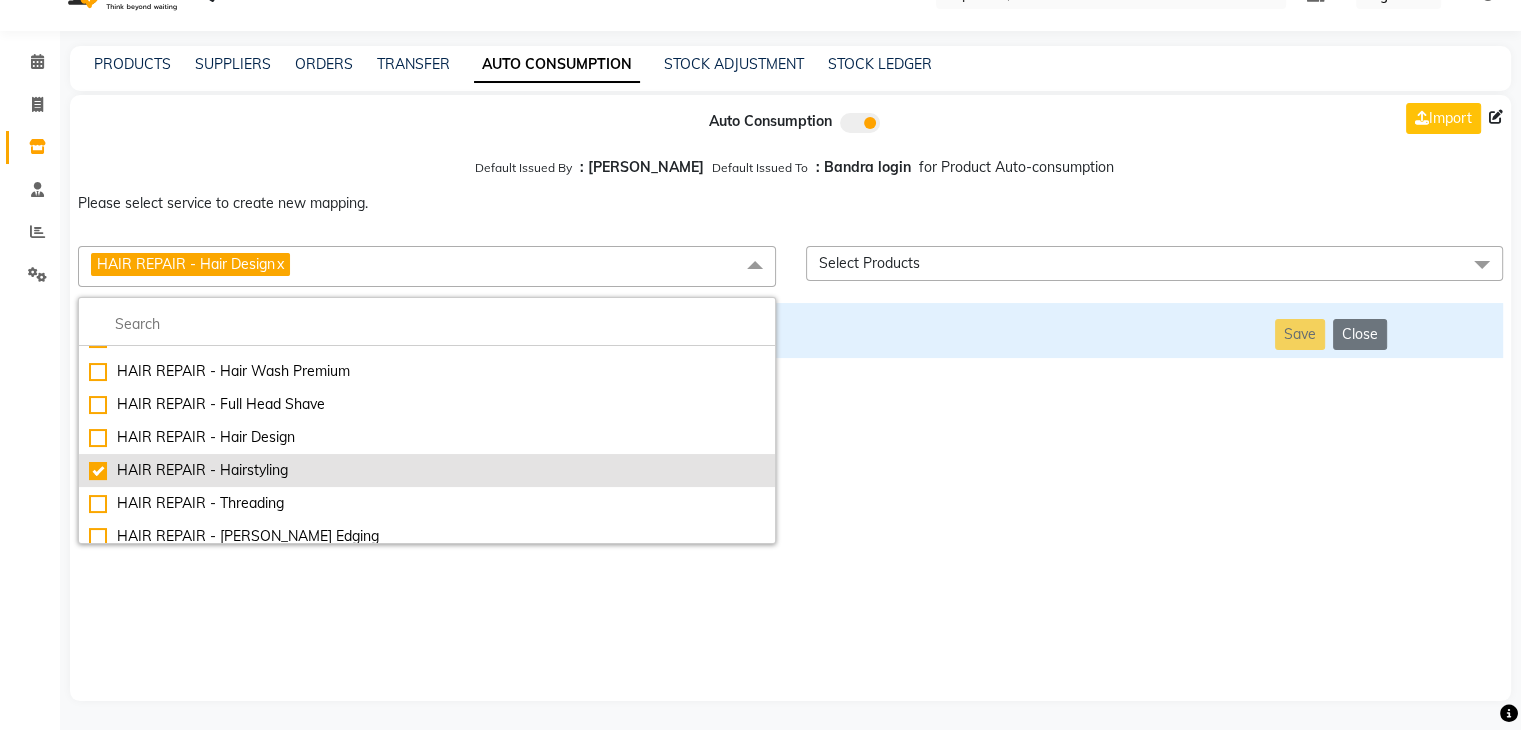 checkbox on "false" 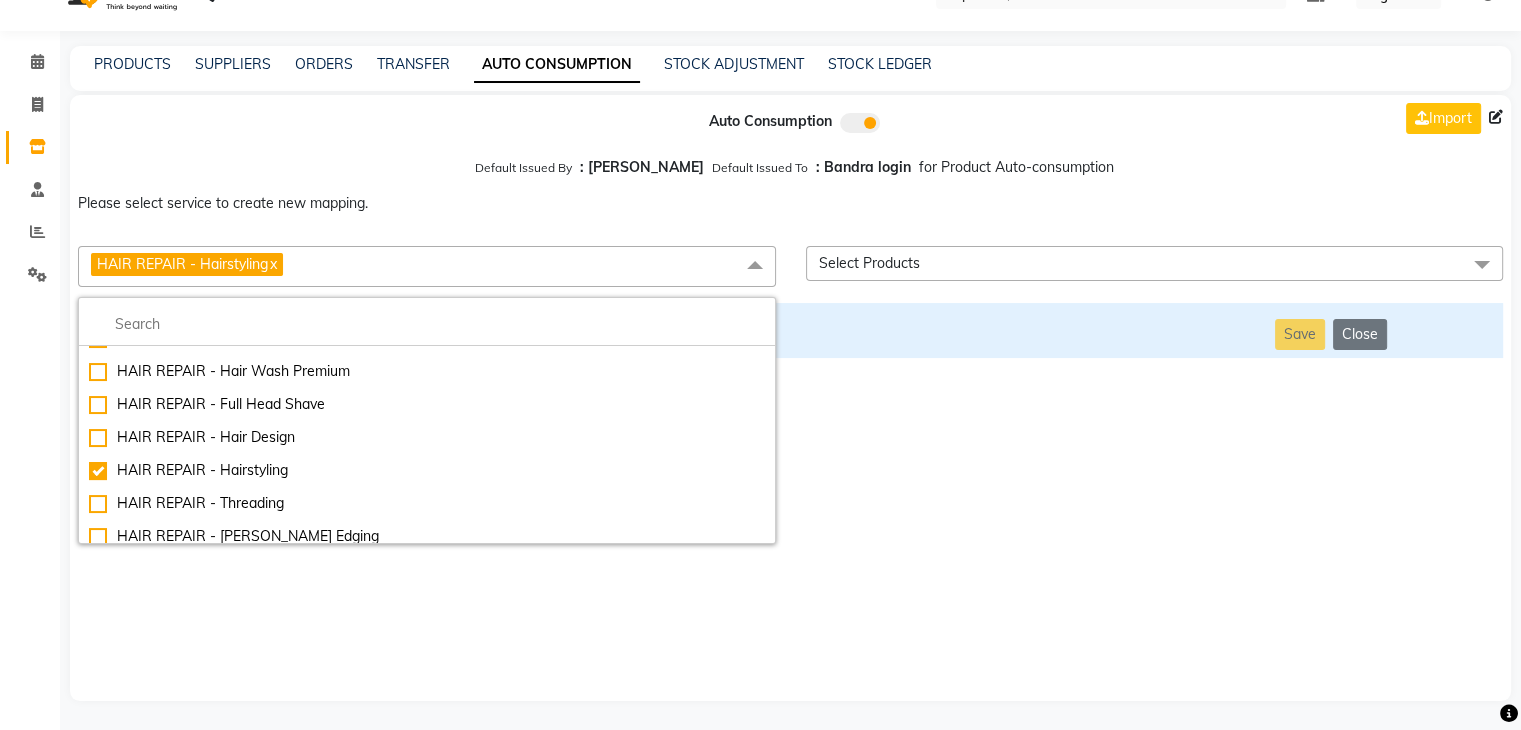 click on "Auto Consumption  Import Default Issued By  : [PERSON_NAME] Default Issued To  : Bandra login  for Product Auto-consumption  Please select service to create new mapping. HAIR REPAIR - Hairstyling  x Essential Manicure w Scrub Essential Pedicure w Scrub Manicure + OPI Nail Ext + Gel Polish-3570 Manicure + T&T Nail Ext + Gel Polish T&T Nail Ext + T&T Gel Polish OPI Nail Ext + OPI Gel Polish T&T Refills + Gel Polish OPI Refills + Gel Polish Travel Allowance Waiting Charge HAIR REPAIR - Haircut HAIR REPAIR - Haircut for Kids HAIR REPAIR - Hair Wash HAIR REPAIR - Hair Wash Premium HAIR REPAIR - Full Head Shave HAIR REPAIR - Hair Design HAIR REPAIR - Hairstyling HAIR REPAIR - Threading HAIR REPAIR - [PERSON_NAME] Edging HAIR REPAIR - [PERSON_NAME] Edging Premium HAIR REPAIR - Razor Shave HAIR REPAIR - Razor Shave Premium HAIR REPAIR - Luxury Steam Shaving HAIR REPAIR - Fade Hair Cut HAIR SPA RITUALS - Hairoticmen Argan Spa HAIR SPA RITUALS - Wella Deep Nourishing Spa HAIR SPA RITUALS - Nashi Argan Oil Spa HAIR PAINTING - Highlights" at bounding box center (790, 398) 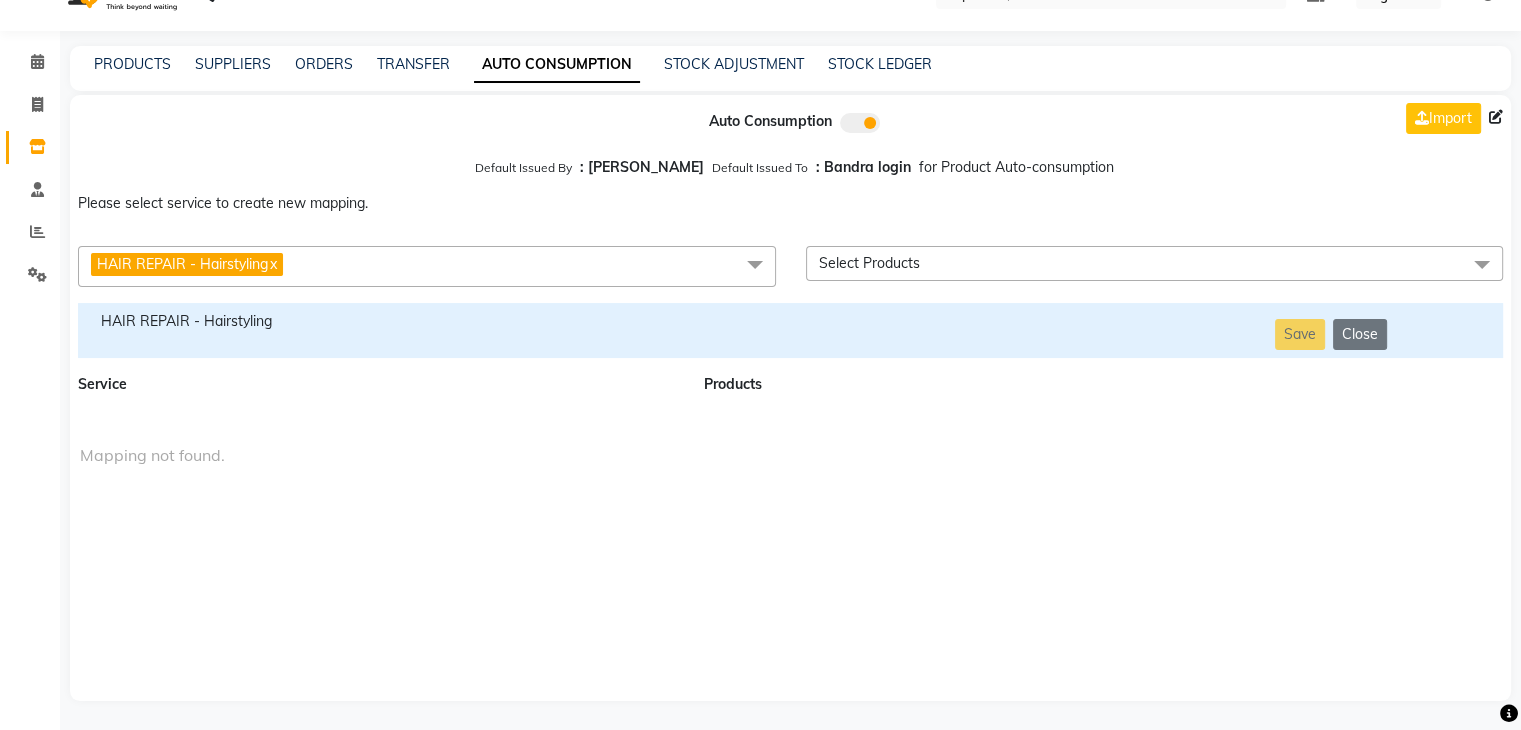 click on "HAIR REPAIR - Hairstyling" at bounding box center (379, 321) 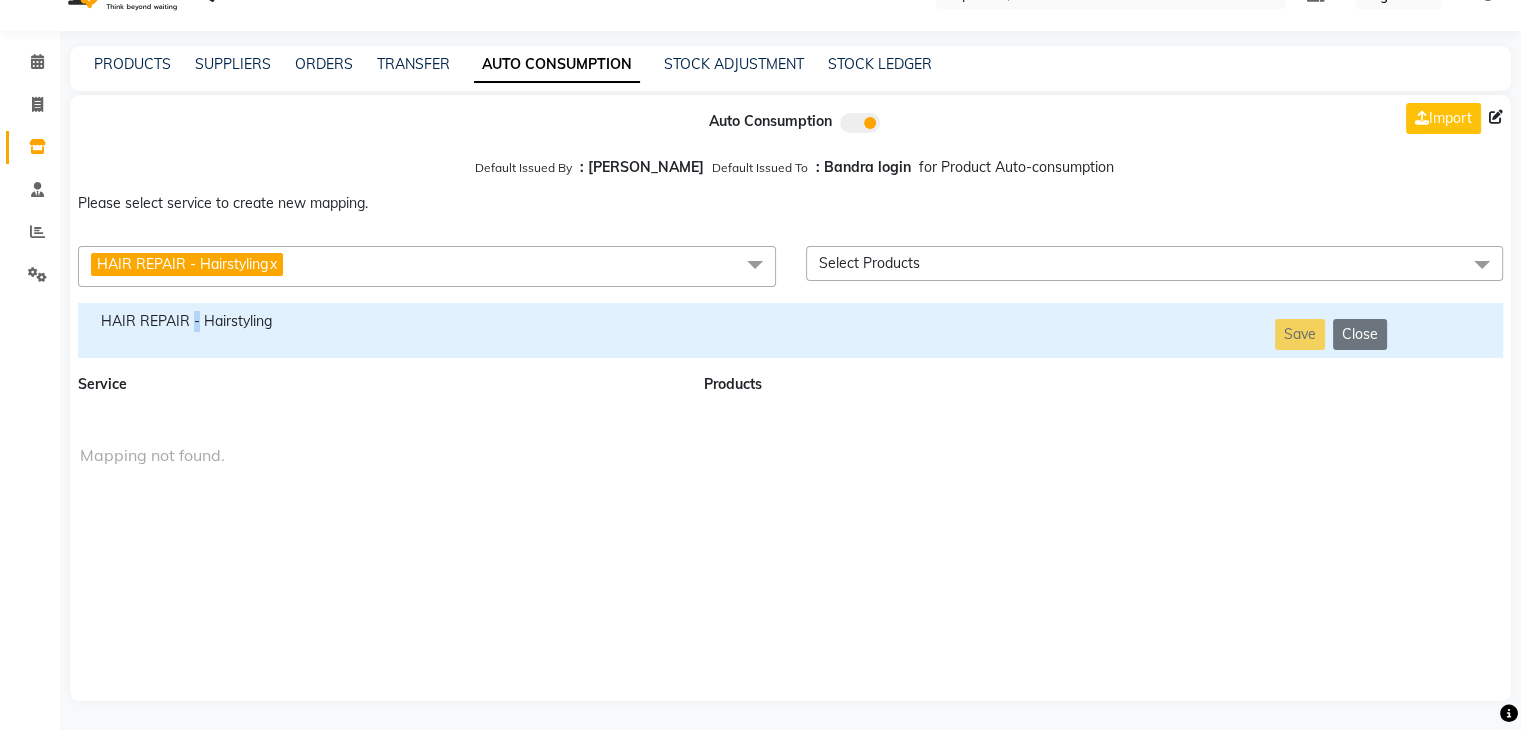 click on "HAIR REPAIR - Hairstyling" at bounding box center (379, 321) 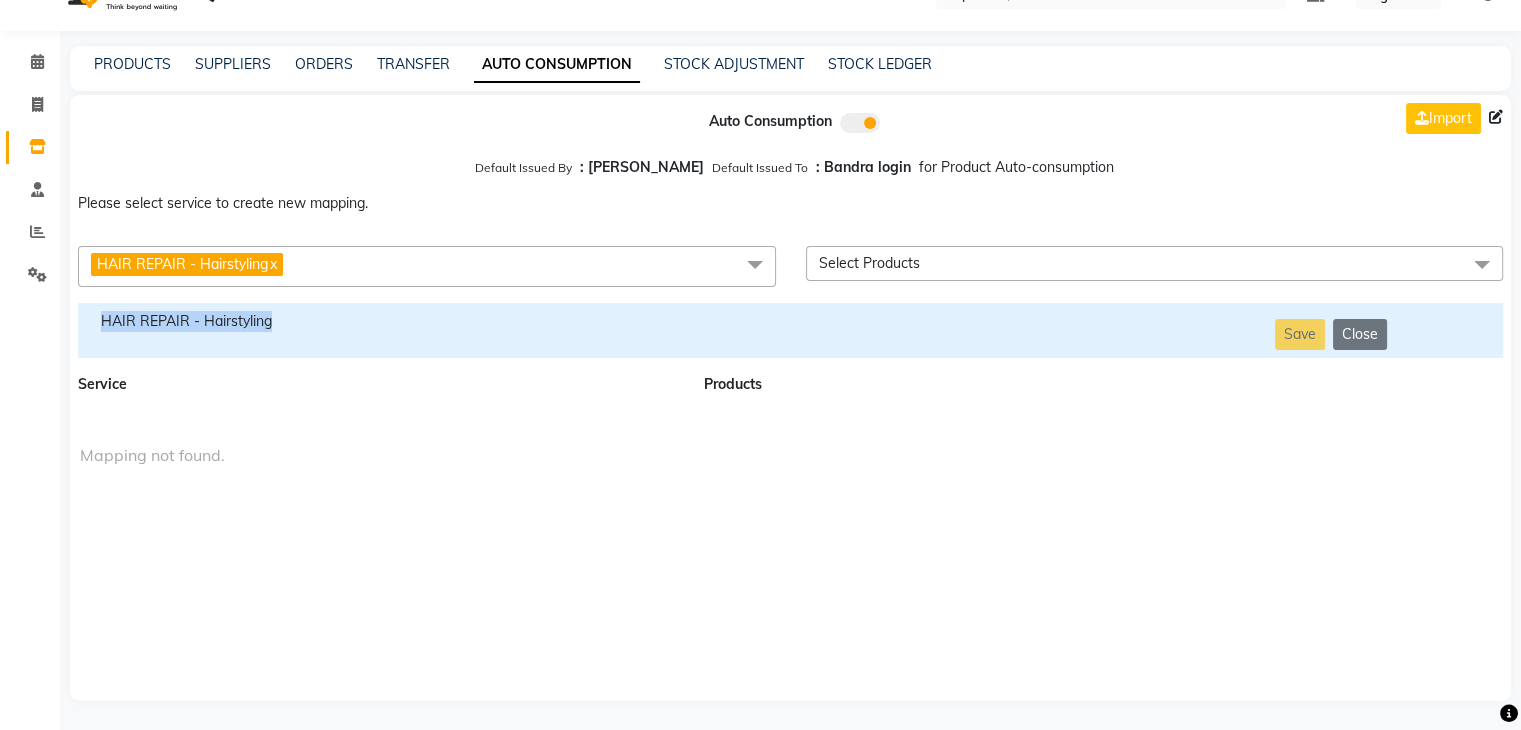 click on "HAIR REPAIR - Hairstyling" at bounding box center [379, 321] 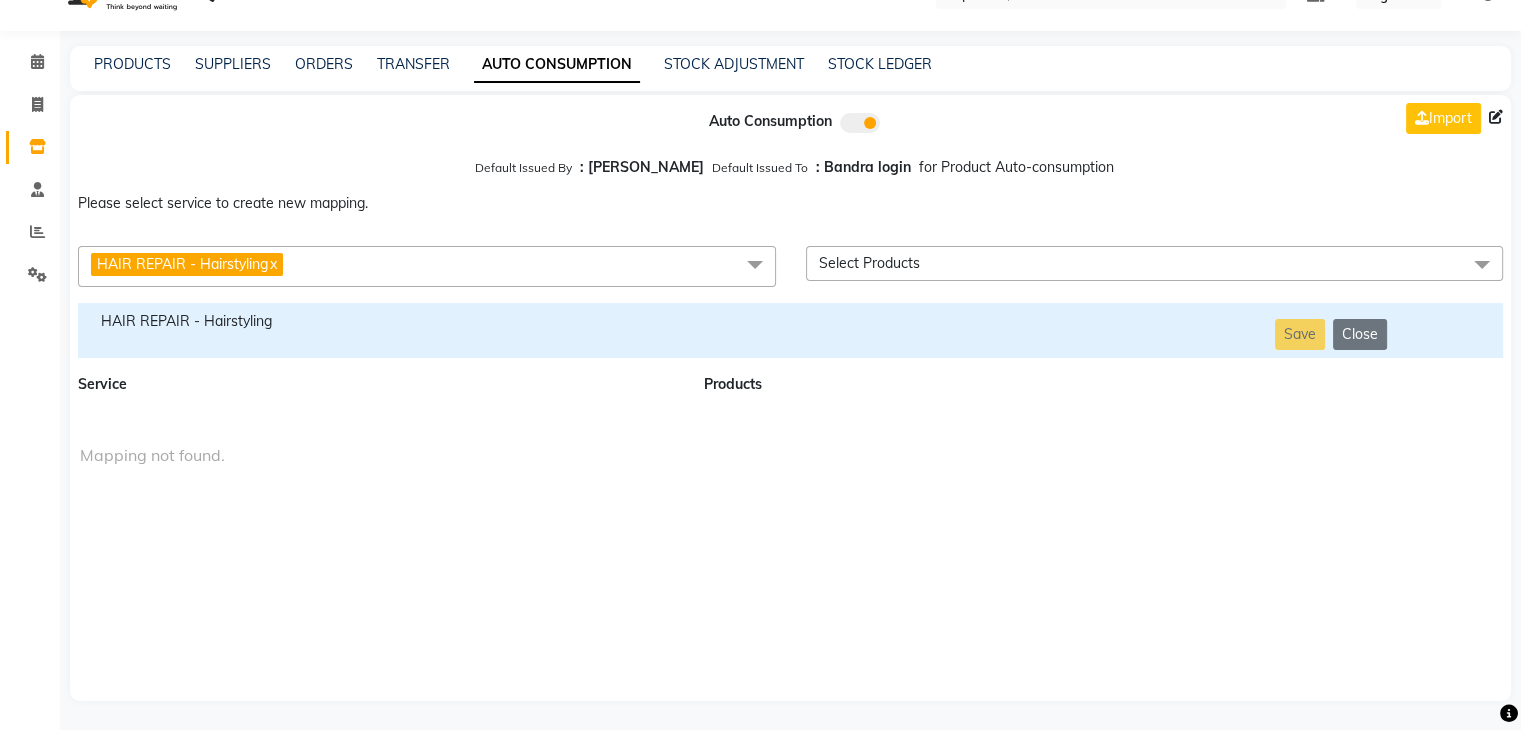 click on "HAIR REPAIR - Hairstyling  x" at bounding box center [427, 266] 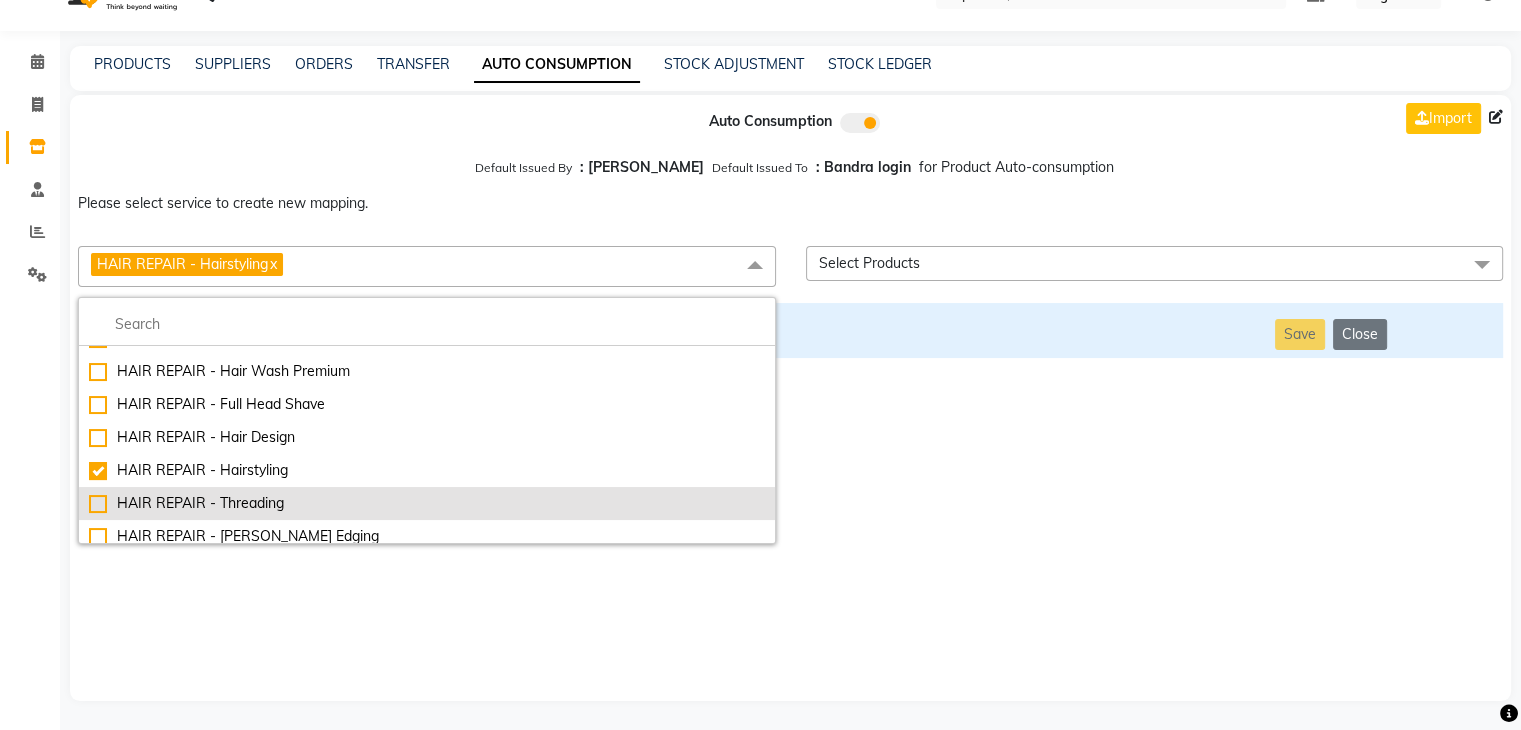 click on "HAIR REPAIR - Threading" at bounding box center [427, 503] 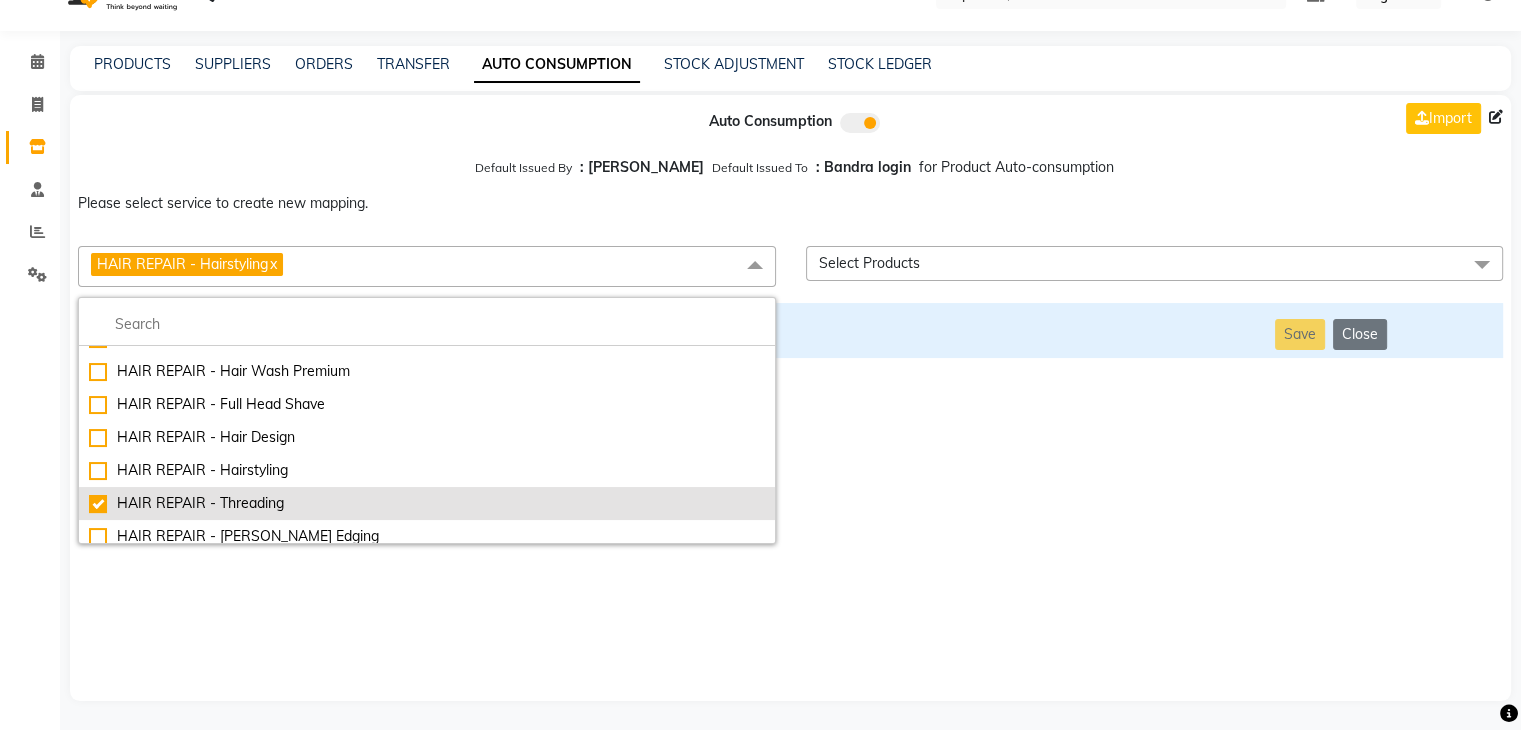 checkbox on "false" 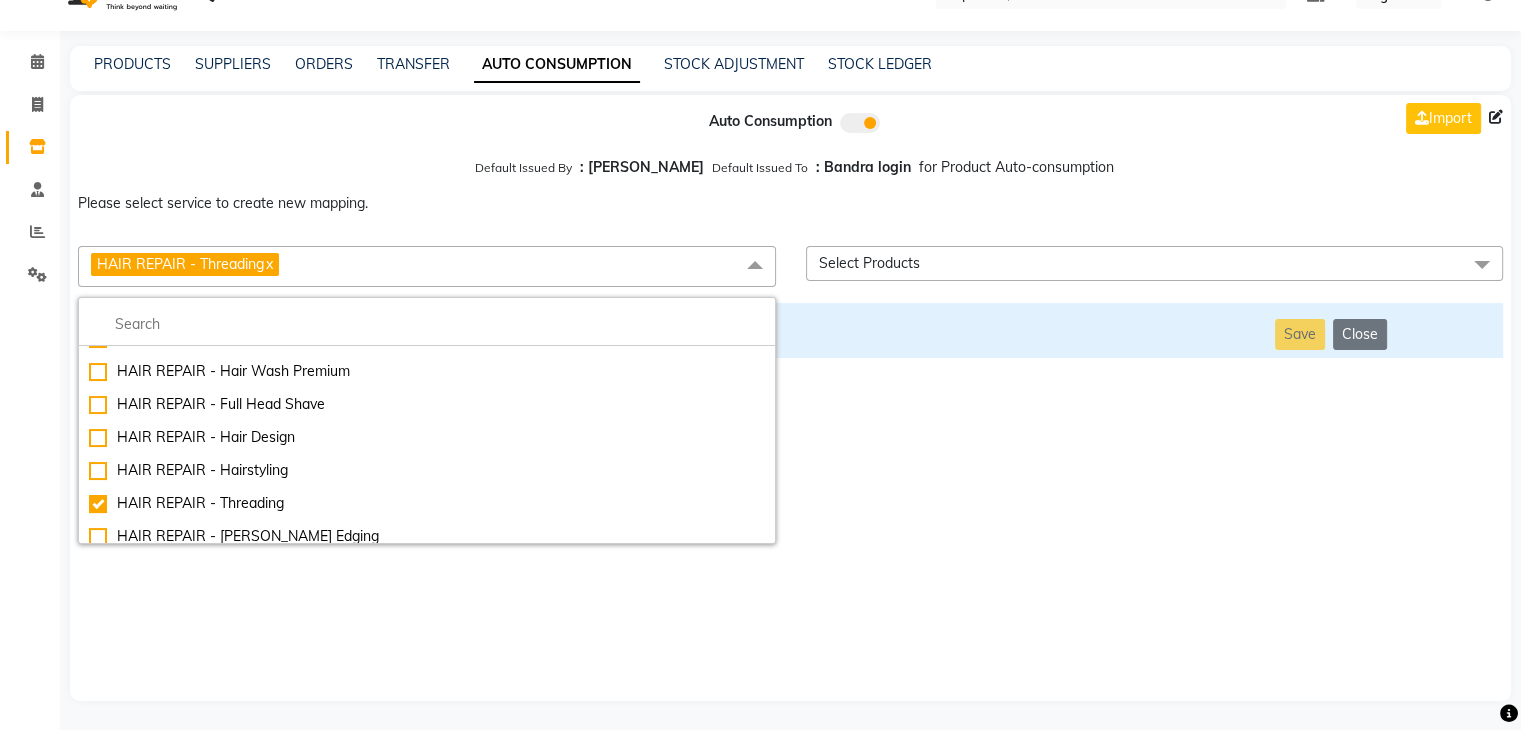 click on "Auto Consumption  Import Default Issued By  : [PERSON_NAME] Default Issued To  : Bandra login  for Product Auto-consumption  Please select service to create new mapping. HAIR REPAIR - Threading  x Essential Manicure w Scrub Essential Pedicure w Scrub Manicure + OPI Nail Ext + Gel Polish-3570 Manicure + T&T Nail Ext + Gel Polish T&T Nail Ext + T&T Gel Polish OPI Nail Ext + OPI Gel Polish T&T Refills + Gel Polish OPI Refills + Gel Polish Travel Allowance Waiting Charge HAIR REPAIR - Haircut HAIR REPAIR - Haircut for Kids HAIR REPAIR - Hair Wash HAIR REPAIR - Hair Wash Premium HAIR REPAIR - Full Head Shave HAIR REPAIR - Hair Design HAIR REPAIR - Hairstyling HAIR REPAIR - Threading HAIR REPAIR - [PERSON_NAME] Edging HAIR REPAIR - [PERSON_NAME] Edging Premium HAIR REPAIR - Razor Shave HAIR REPAIR - Razor Shave Premium HAIR REPAIR - Luxury Steam Shaving HAIR REPAIR - Fade Hair Cut HAIR SPA RITUALS - Hairoticmen Argan Spa HAIR SPA RITUALS - Wella Deep Nourishing Spa HAIR SPA RITUALS - Nashi Argan Oil Spa HAIR SPA RITUALS - [PERSON_NAME] Spa" at bounding box center (790, 398) 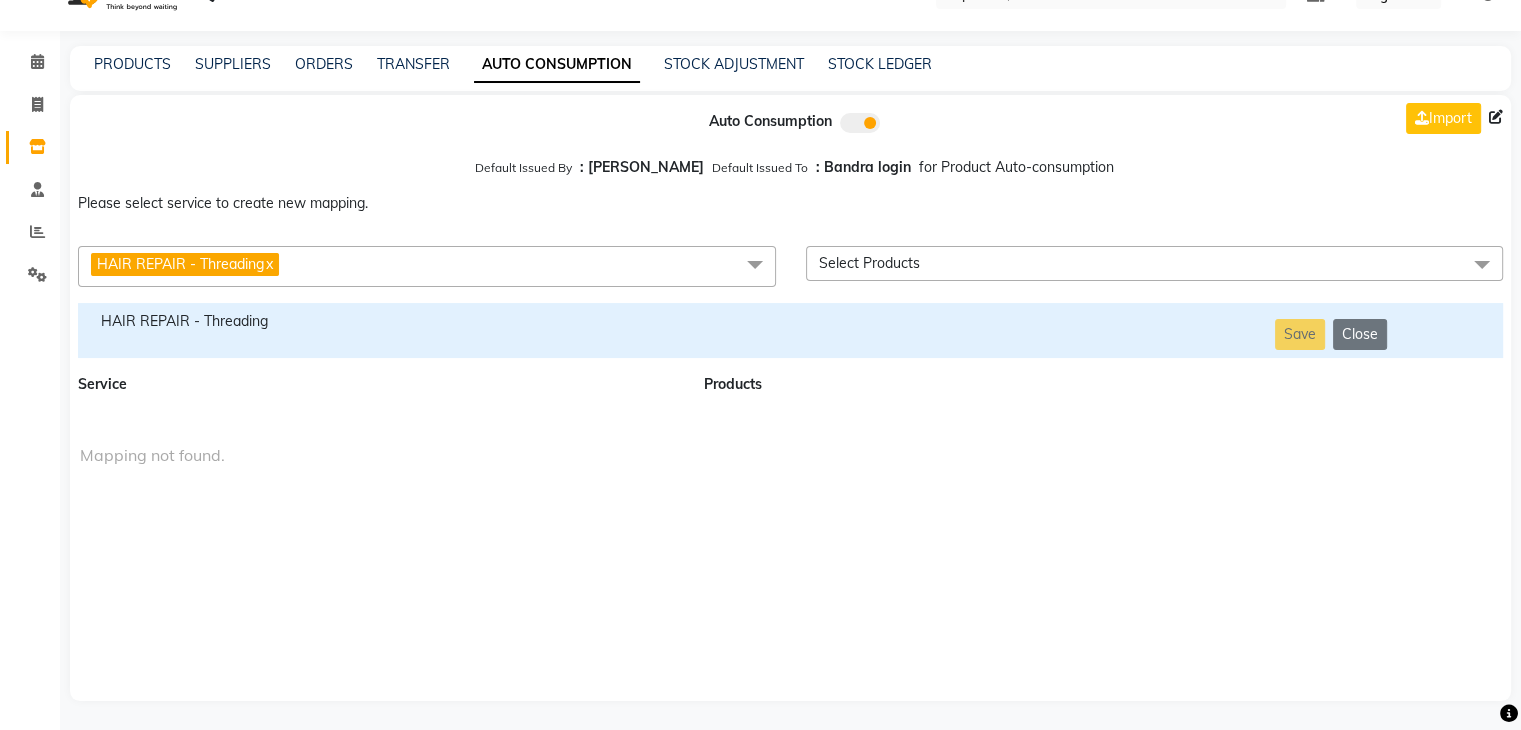 click on "HAIR REPAIR - Threading" at bounding box center [379, 321] 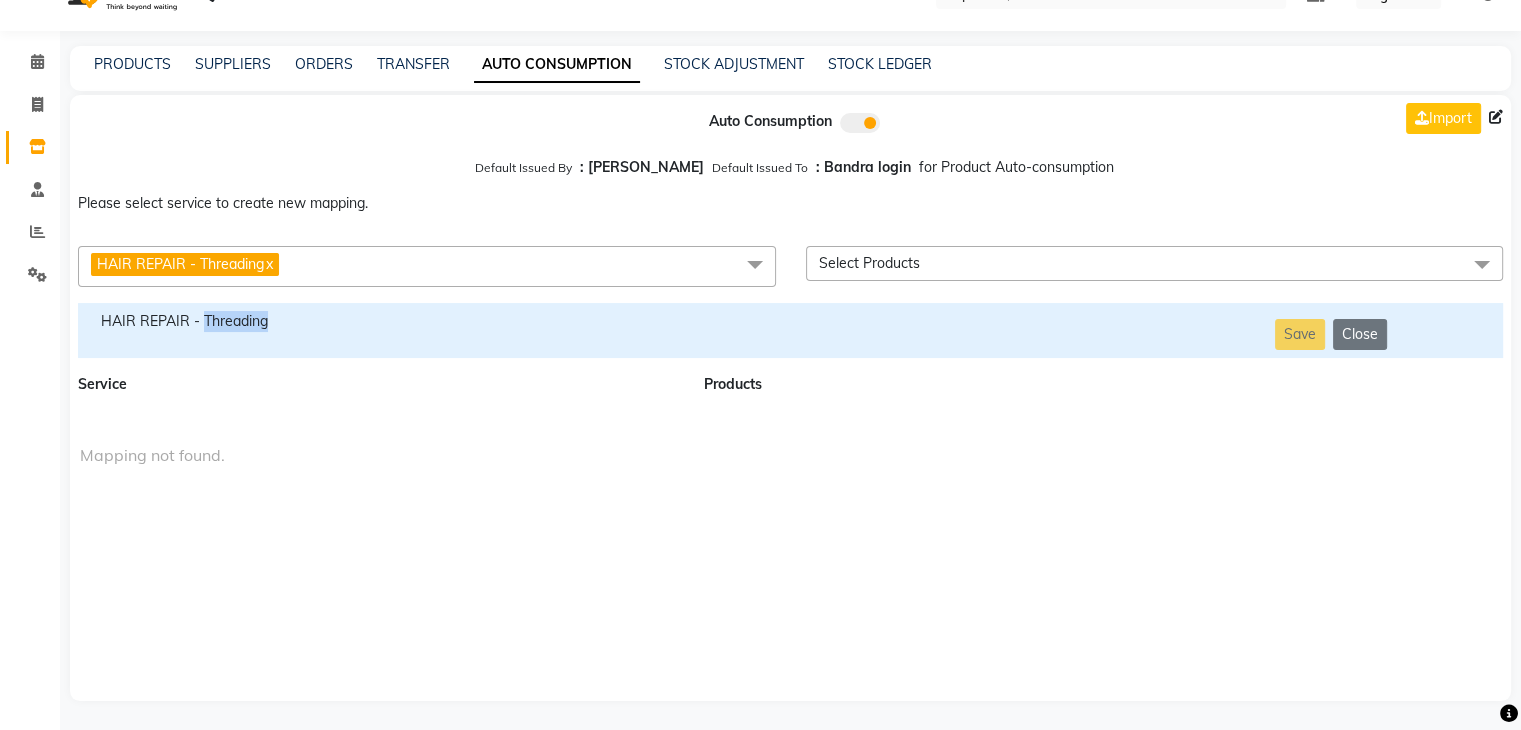 click on "HAIR REPAIR - Threading" at bounding box center (379, 321) 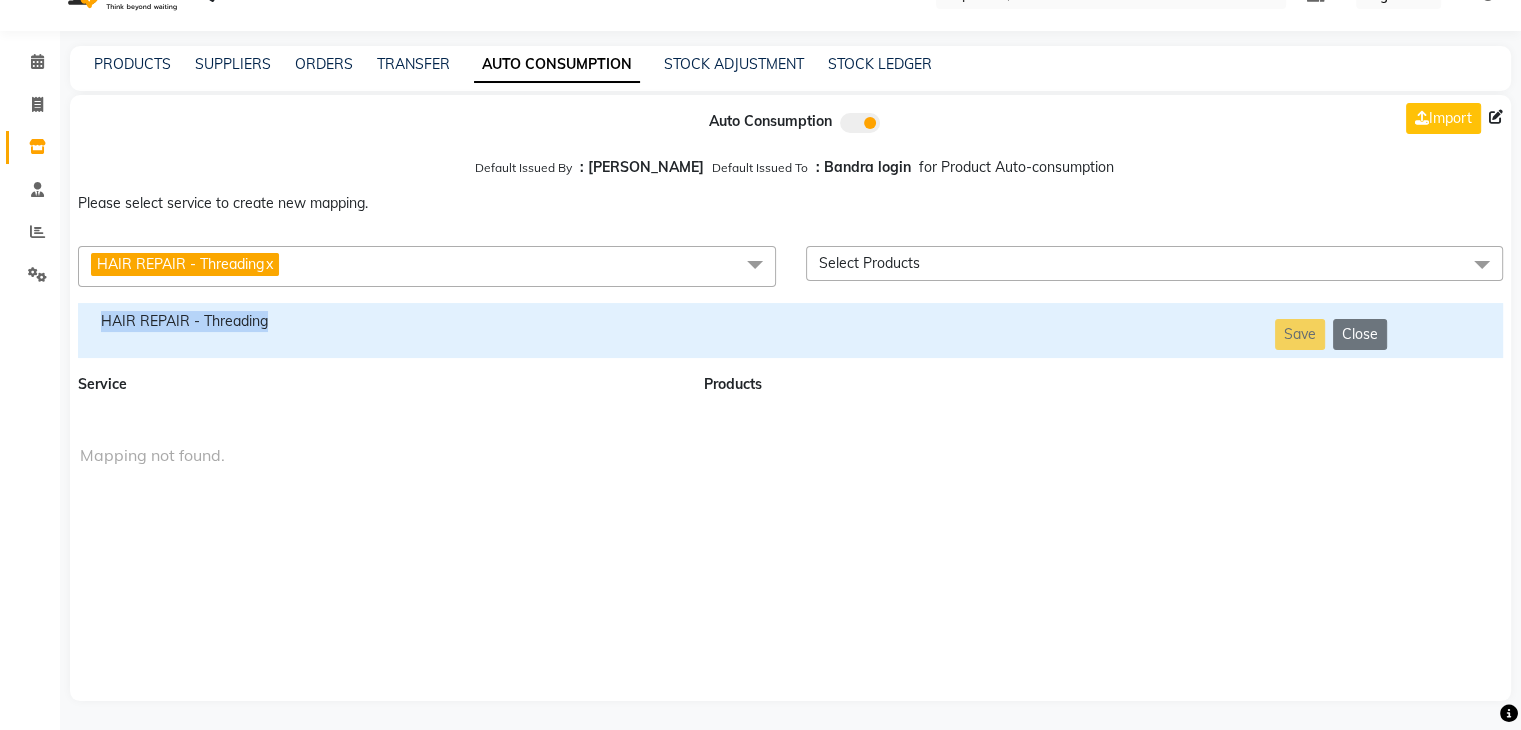 click on "HAIR REPAIR - Threading" at bounding box center [379, 321] 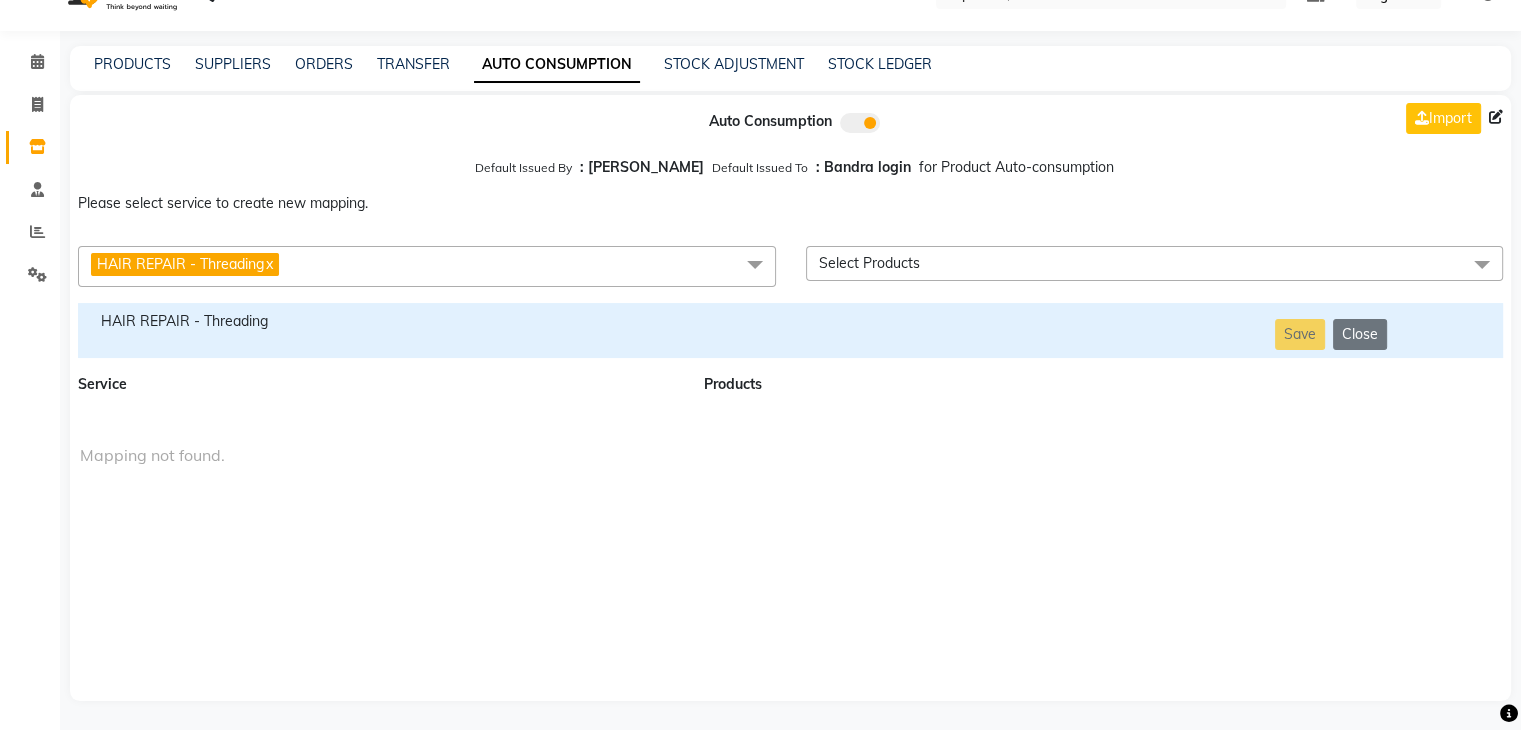 click on "HAIR REPAIR - Threading  x" at bounding box center [427, 266] 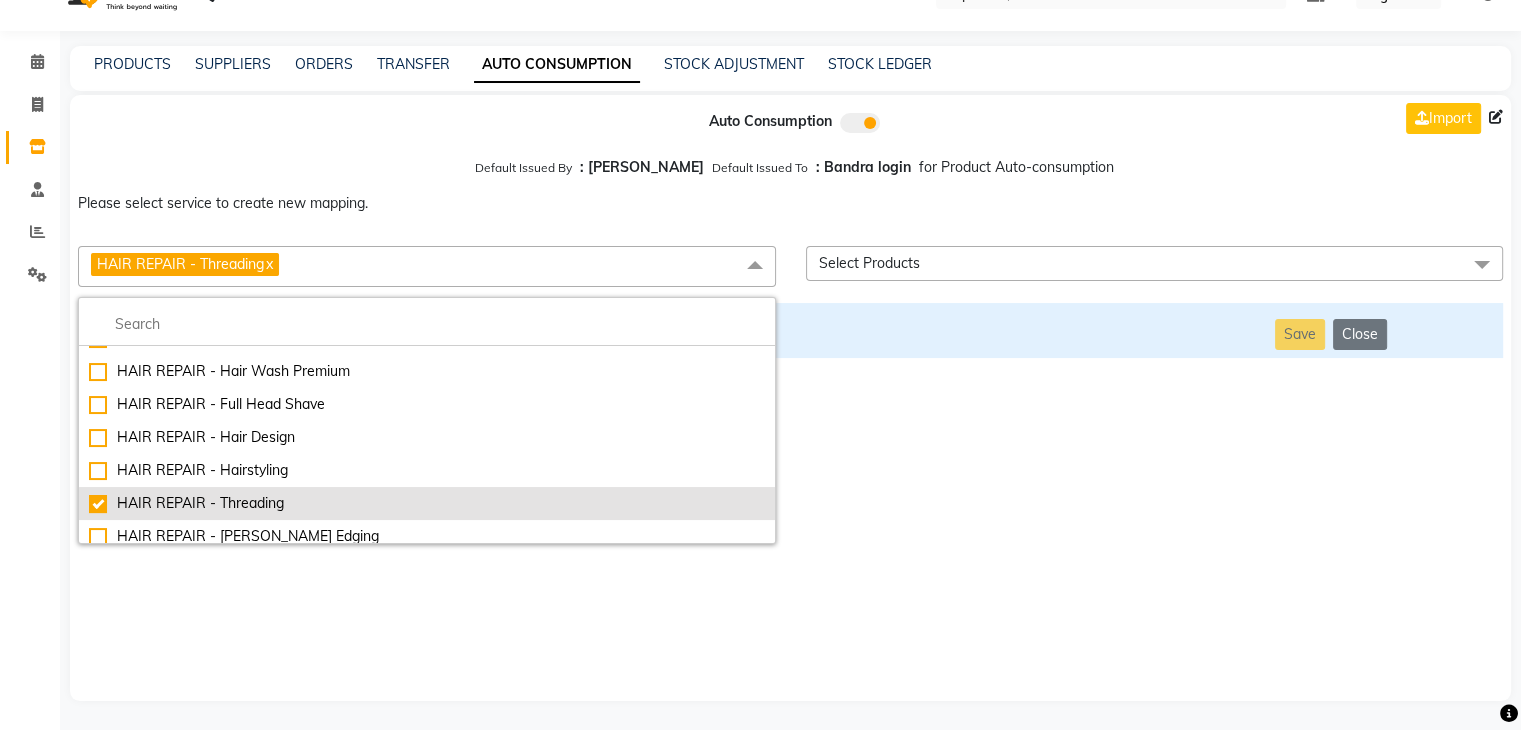 click on "HAIR REPAIR - Threading" at bounding box center (427, 503) 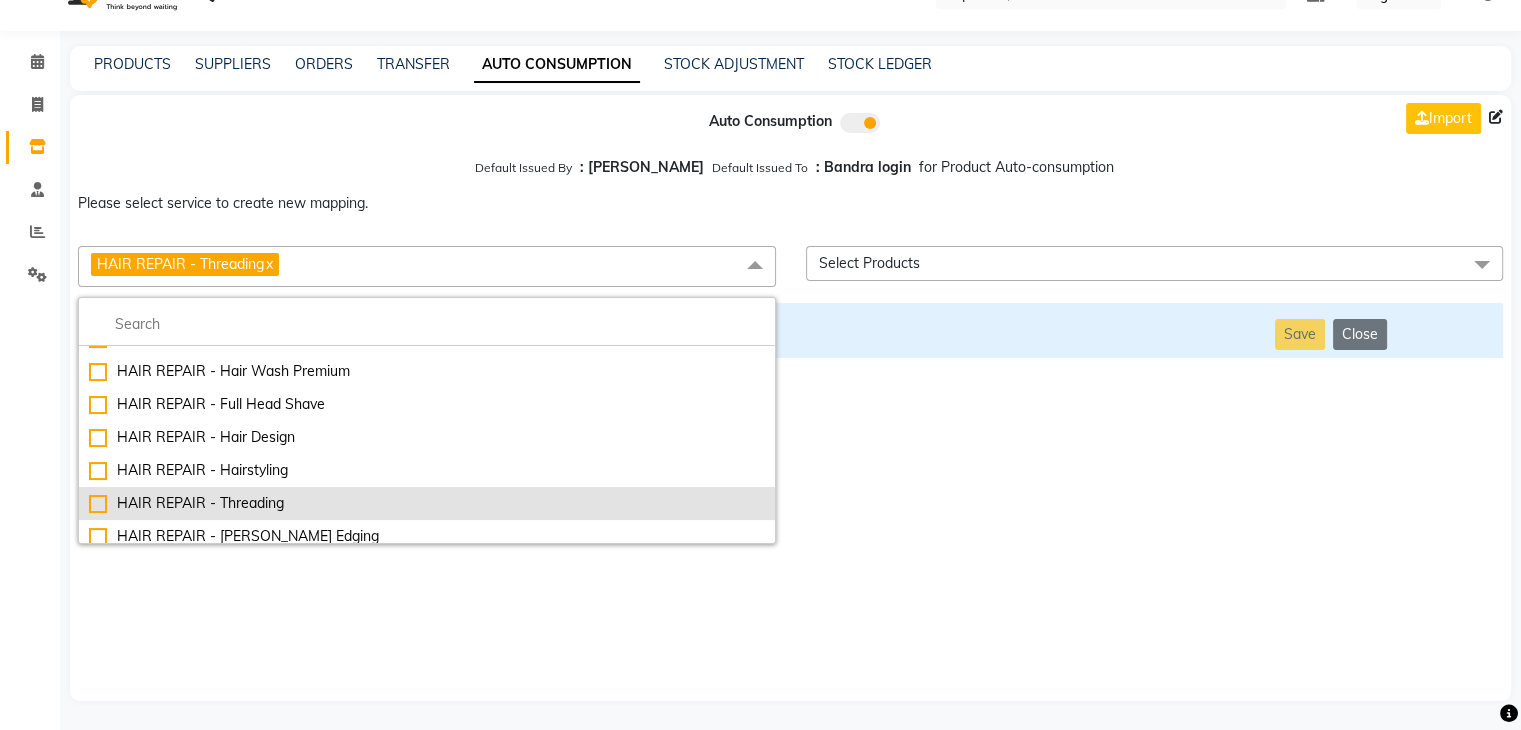 checkbox on "false" 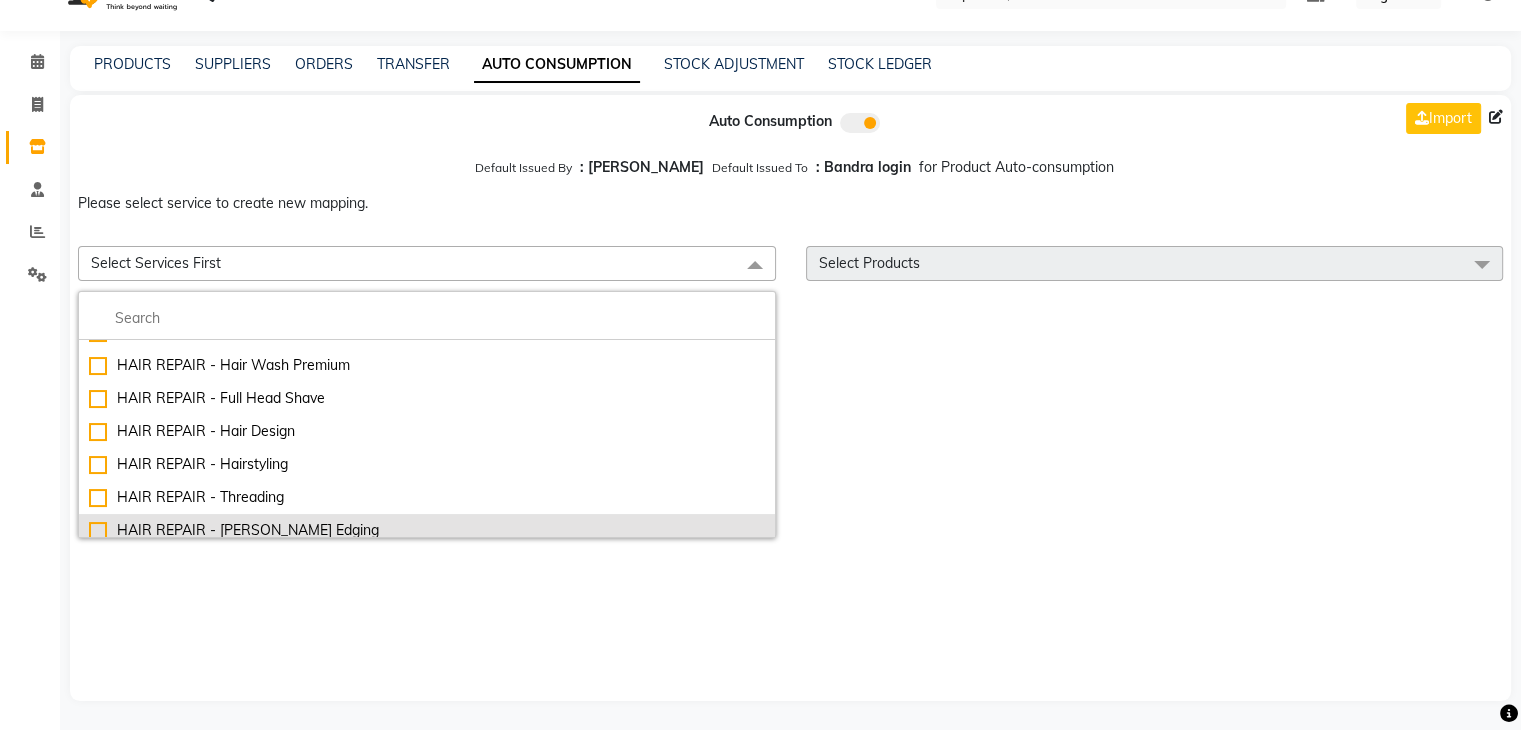 click on "HAIR REPAIR - [PERSON_NAME] Edging" at bounding box center [427, 530] 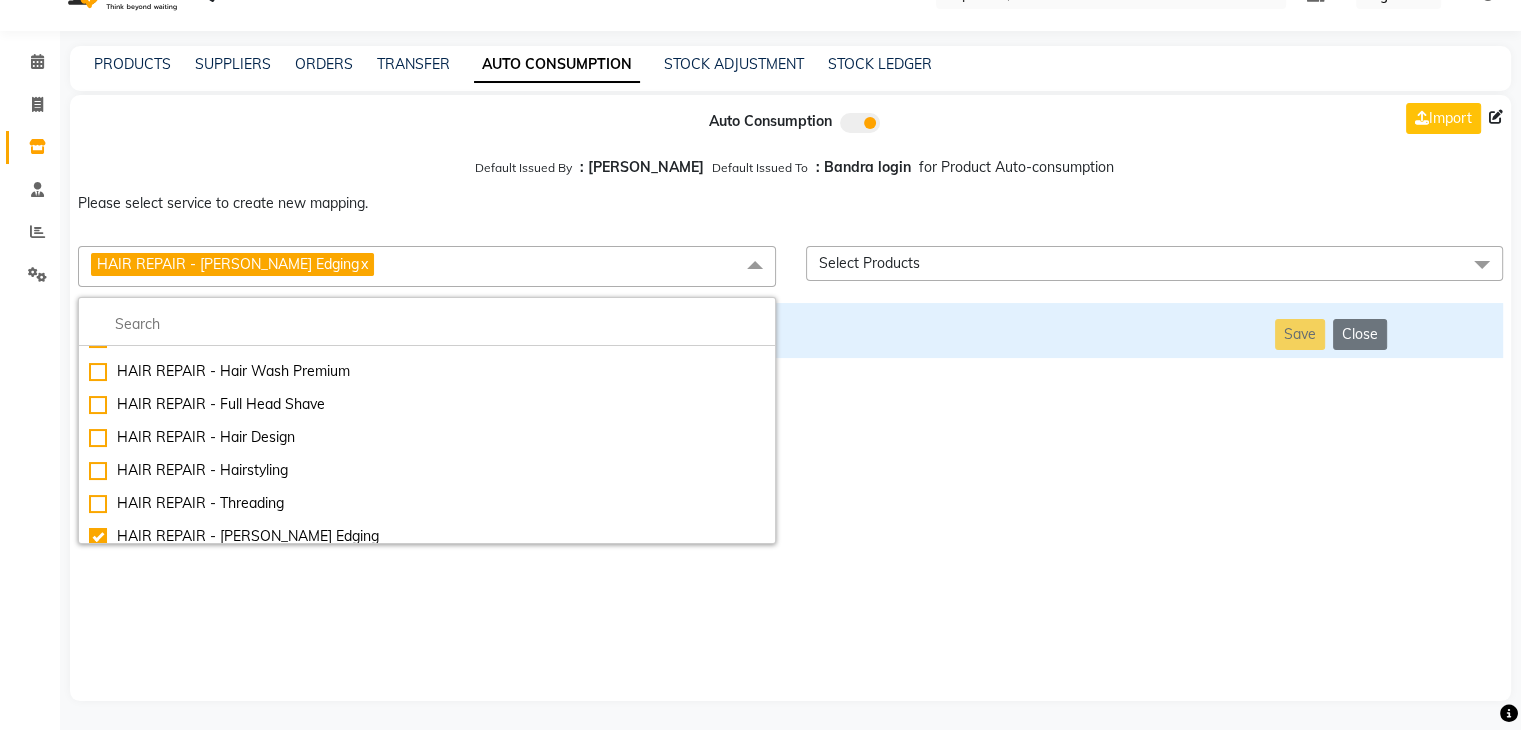 click on "Auto Consumption  Import Default Issued By  : [PERSON_NAME] Default Issued To  : Bandra login  for Product Auto-consumption  Please select service to create new mapping. HAIR REPAIR - [PERSON_NAME] Edging  x Essential Manicure w Scrub Essential Pedicure w Scrub Manicure + OPI Nail Ext + Gel Polish-3570 Manicure + T&T Nail Ext + Gel Polish T&T Nail Ext + T&T Gel Polish OPI Nail Ext + OPI Gel Polish T&T Refills + Gel Polish OPI Refills + Gel Polish Travel Allowance Waiting Charge HAIR REPAIR - Haircut HAIR REPAIR - Haircut for Kids HAIR REPAIR - Hair Wash HAIR REPAIR - Hair Wash Premium HAIR REPAIR - Full Head Shave HAIR REPAIR - Hair Design HAIR REPAIR - Hairstyling HAIR REPAIR - Threading HAIR REPAIR - [PERSON_NAME] Edging HAIR REPAIR - [PERSON_NAME] Edging Premium HAIR REPAIR - Razor Shave HAIR REPAIR - Razor Shave Premium HAIR REPAIR - Luxury Steam Shaving HAIR REPAIR - Fade Hair Cut HAIR SPA RITUALS - Hairoticmen Argan Spa HAIR SPA RITUALS - Wella Deep Nourishing Spa HAIR SPA RITUALS - Nashi Argan Oil Spa HAIR PAINTING - Long-5999" at bounding box center [790, 398] 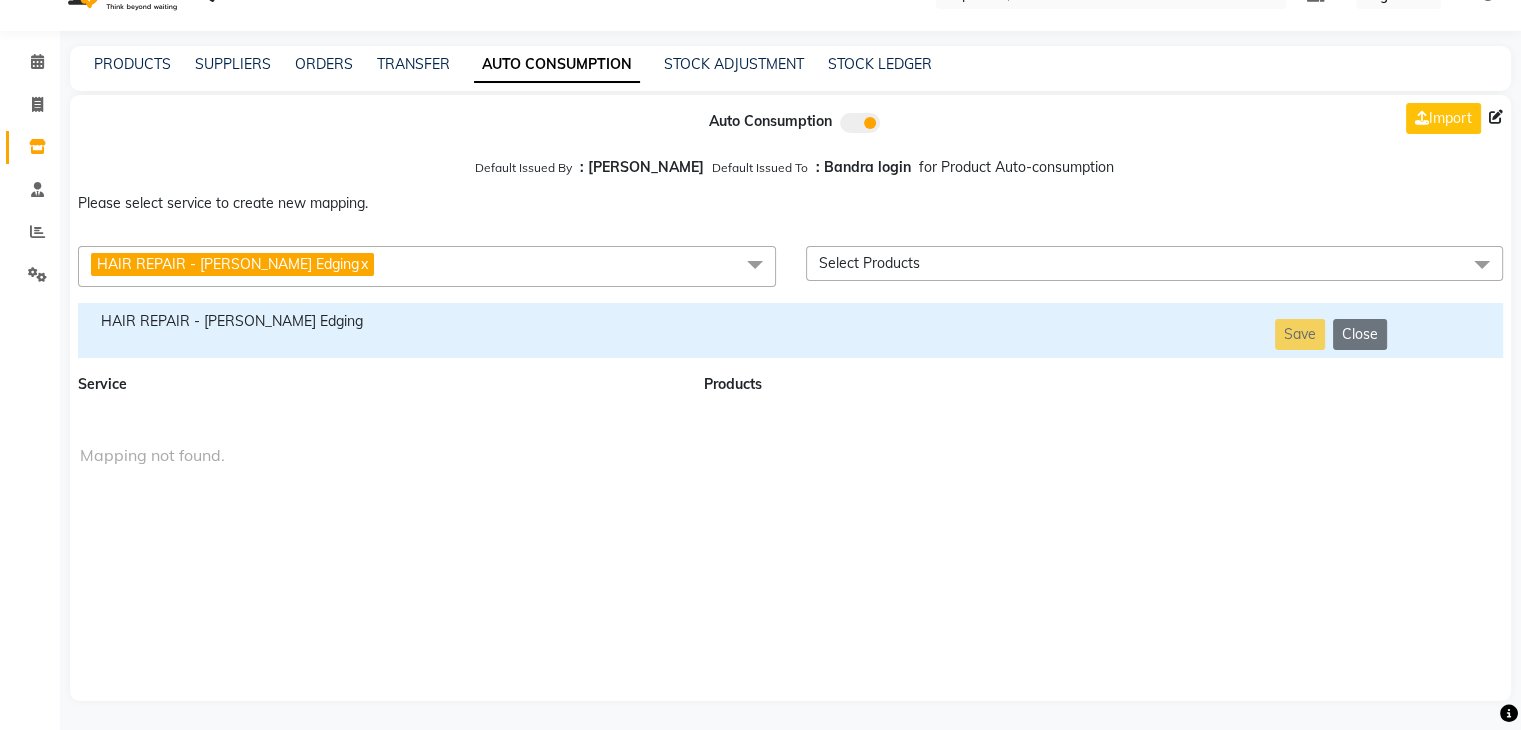click on "HAIR REPAIR - [PERSON_NAME] Edging" at bounding box center (379, 321) 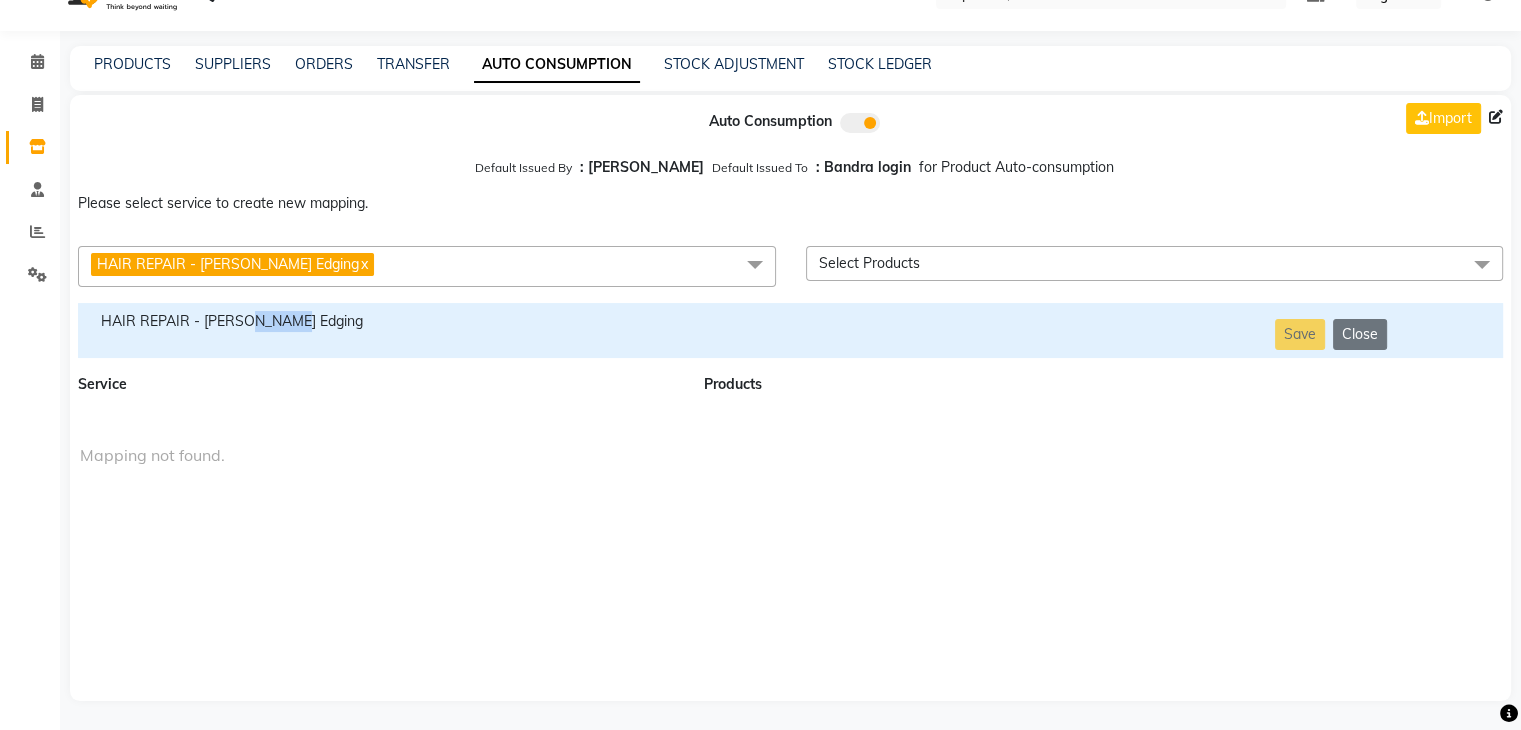 click on "HAIR REPAIR - [PERSON_NAME] Edging" at bounding box center [379, 321] 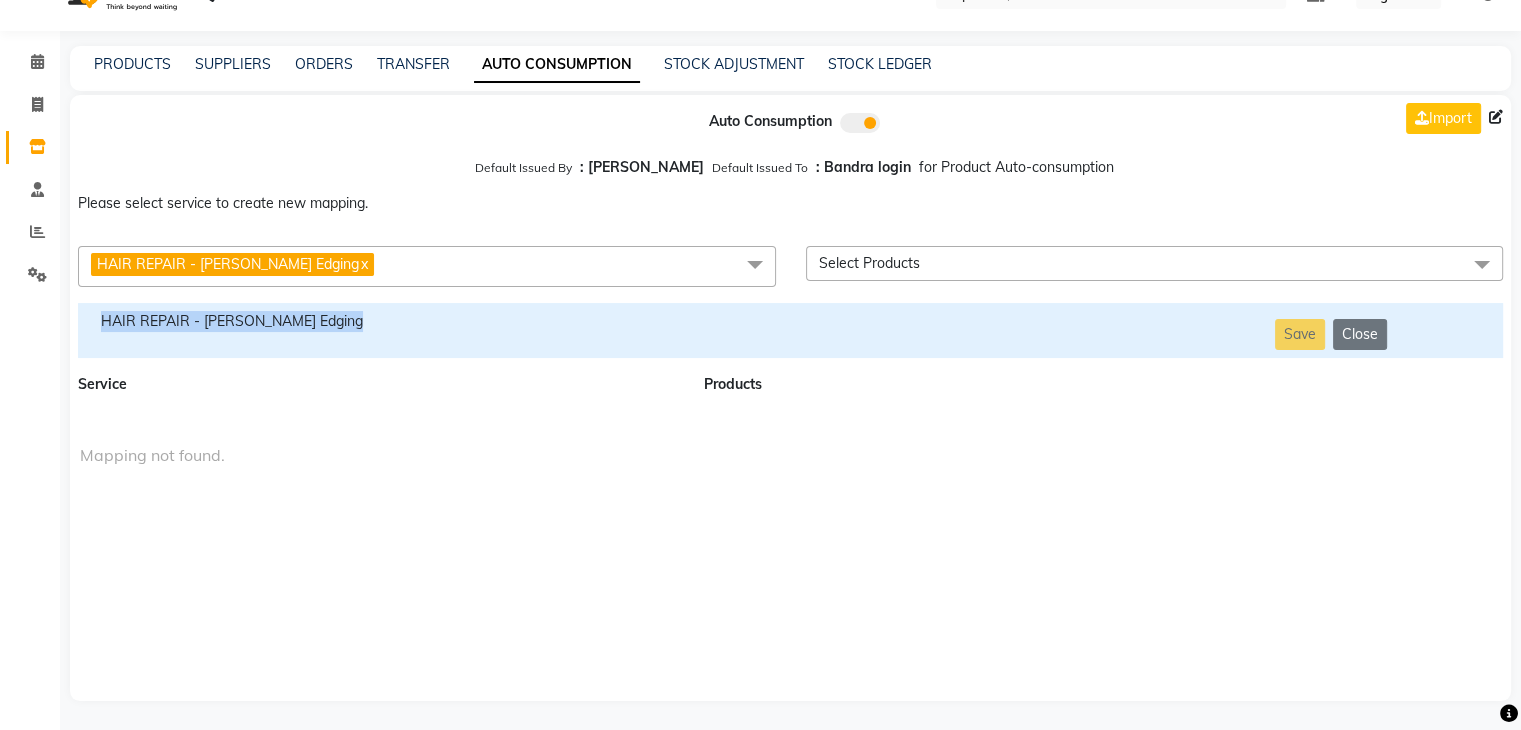 click on "HAIR REPAIR - [PERSON_NAME] Edging" at bounding box center (379, 321) 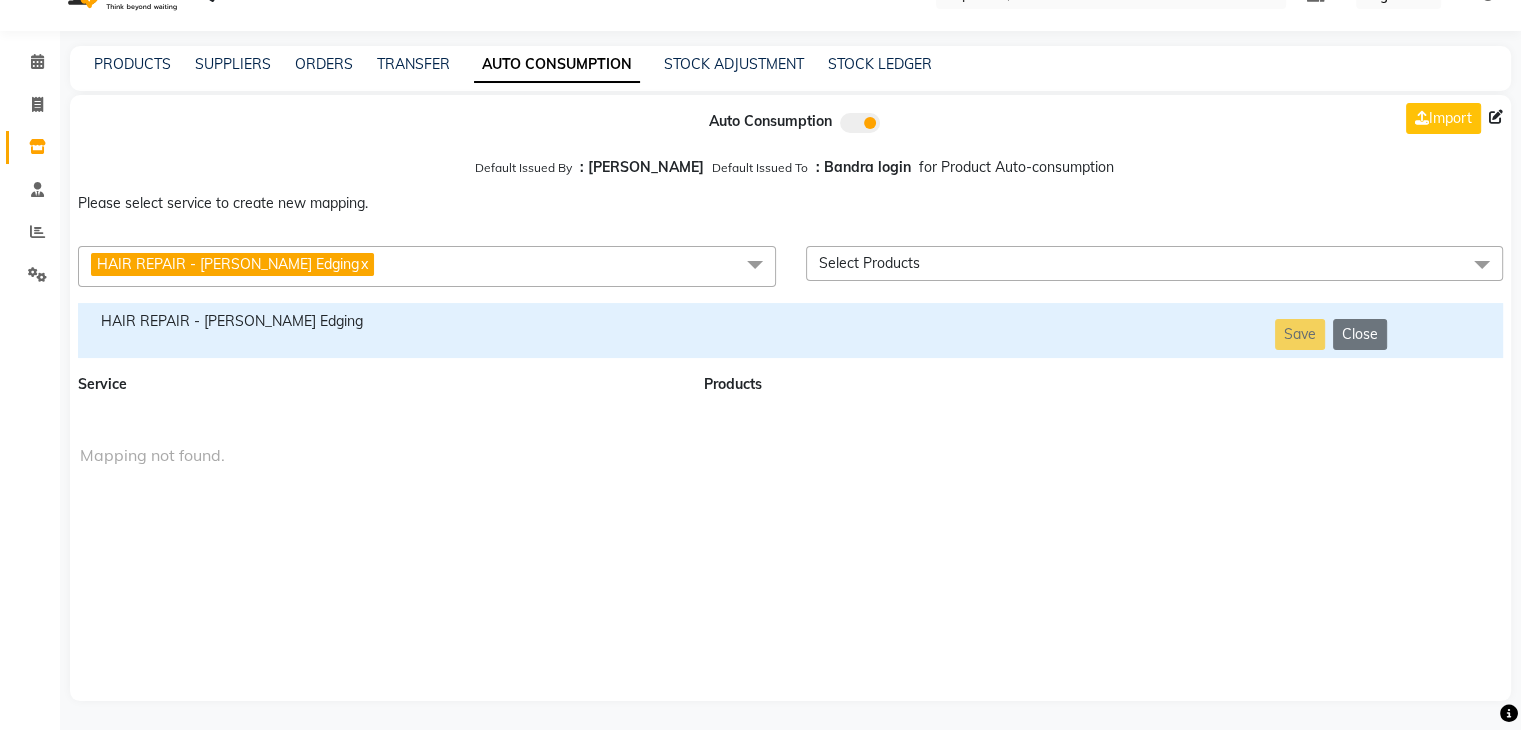 click on "HAIR REPAIR - [PERSON_NAME] Edging  x" at bounding box center (427, 266) 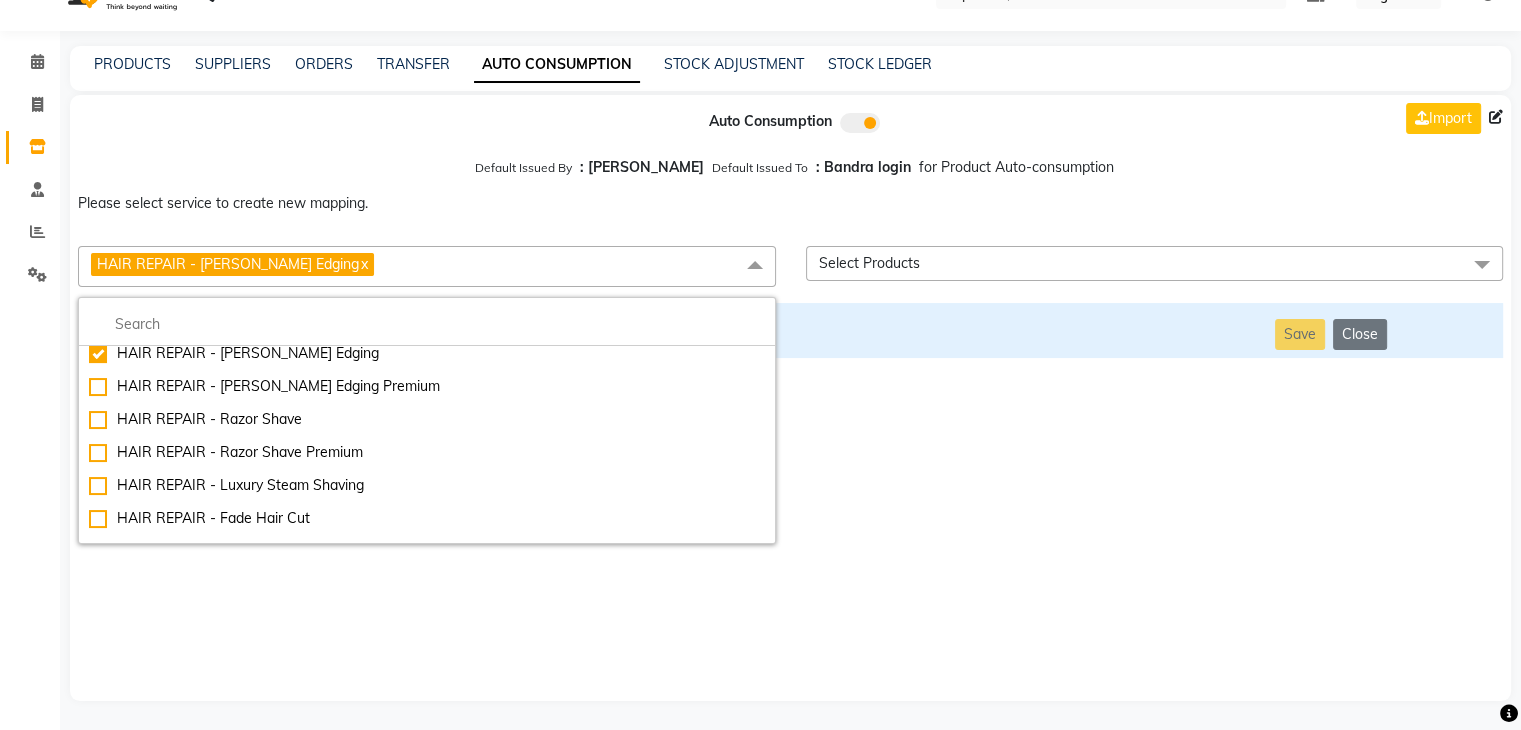 scroll, scrollTop: 604, scrollLeft: 0, axis: vertical 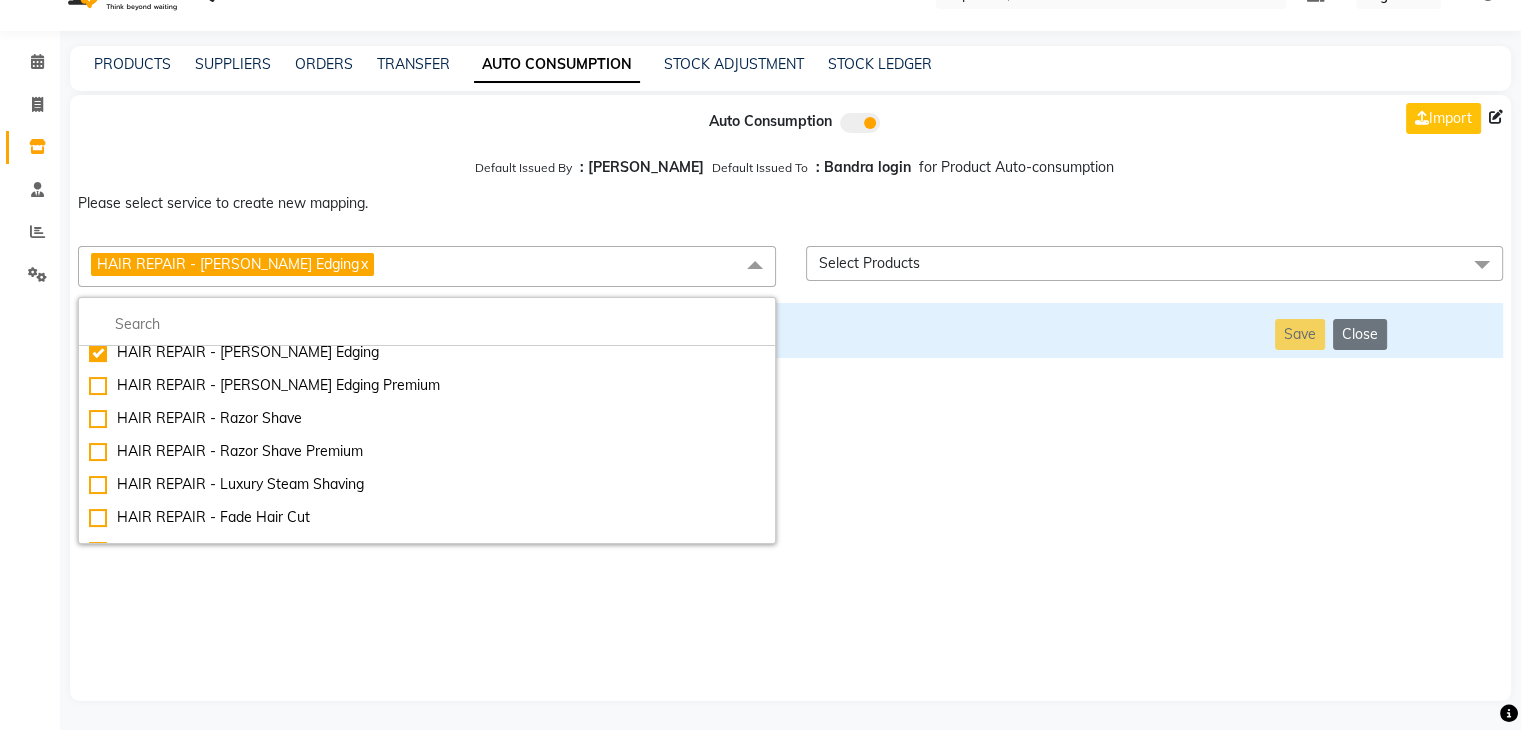 click on "Auto Consumption  Import Default Issued By  : [PERSON_NAME] Default Issued To  : Bandra login  for Product Auto-consumption  Please select service to create new mapping. HAIR REPAIR - [PERSON_NAME] Edging  x Essential Manicure w Scrub Essential Pedicure w Scrub Manicure + OPI Nail Ext + Gel Polish-3570 Manicure + T&T Nail Ext + Gel Polish T&T Nail Ext + T&T Gel Polish OPI Nail Ext + OPI Gel Polish T&T Refills + Gel Polish OPI Refills + Gel Polish Travel Allowance Waiting Charge HAIR REPAIR - Haircut HAIR REPAIR - Haircut for Kids HAIR REPAIR - Hair Wash HAIR REPAIR - Hair Wash Premium HAIR REPAIR - Full Head Shave HAIR REPAIR - Hair Design HAIR REPAIR - Hairstyling HAIR REPAIR - Threading HAIR REPAIR - [PERSON_NAME] Edging HAIR REPAIR - [PERSON_NAME] Edging Premium HAIR REPAIR - Razor Shave HAIR REPAIR - Razor Shave Premium HAIR REPAIR - Luxury Steam Shaving HAIR REPAIR - Fade Hair Cut HAIR SPA RITUALS - Hairoticmen Argan Spa HAIR SPA RITUALS - Wella Deep Nourishing Spa HAIR SPA RITUALS - Nashi Argan Oil Spa HAIR PAINTING - Long-5999" at bounding box center [790, 398] 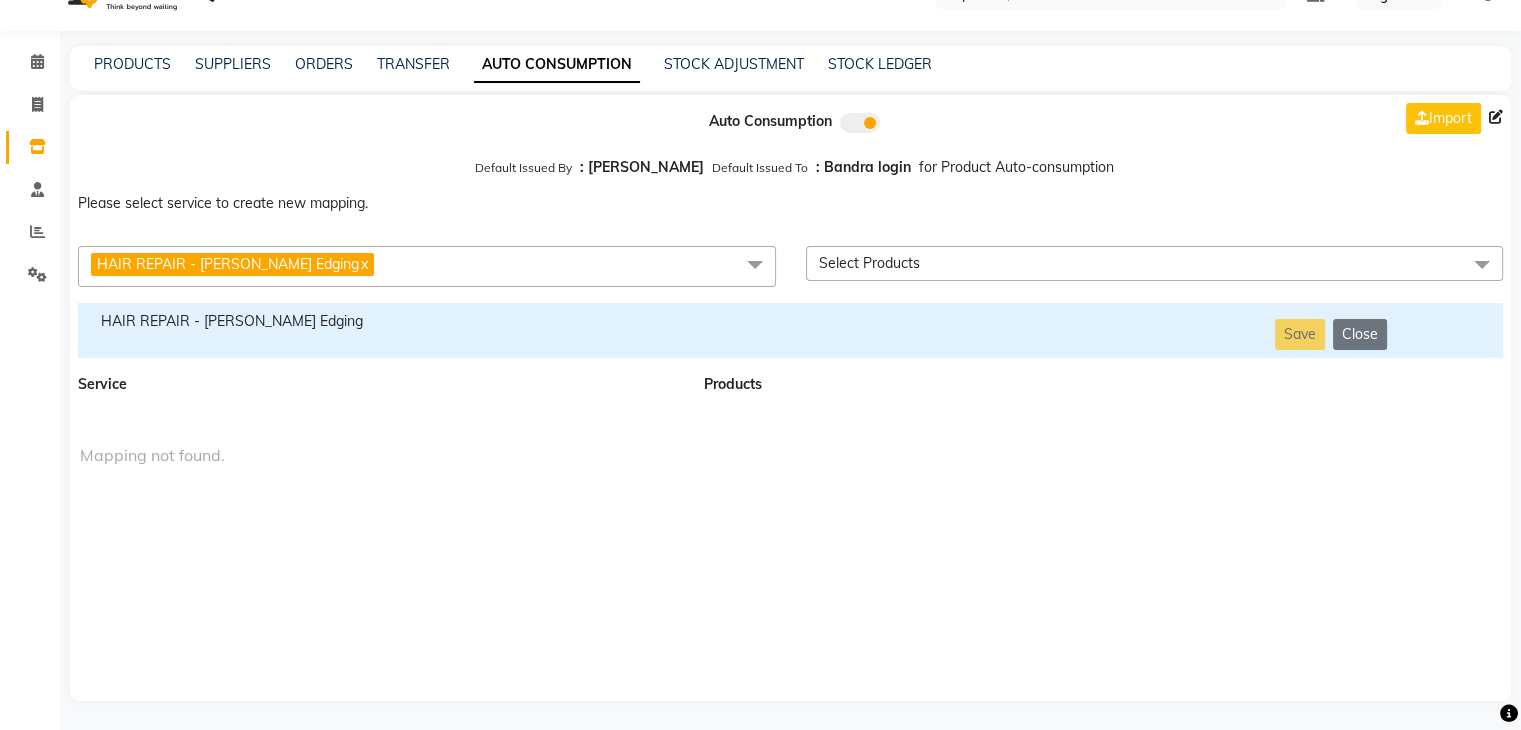 click on "HAIR REPAIR - [PERSON_NAME] Edging  x" at bounding box center (427, 266) 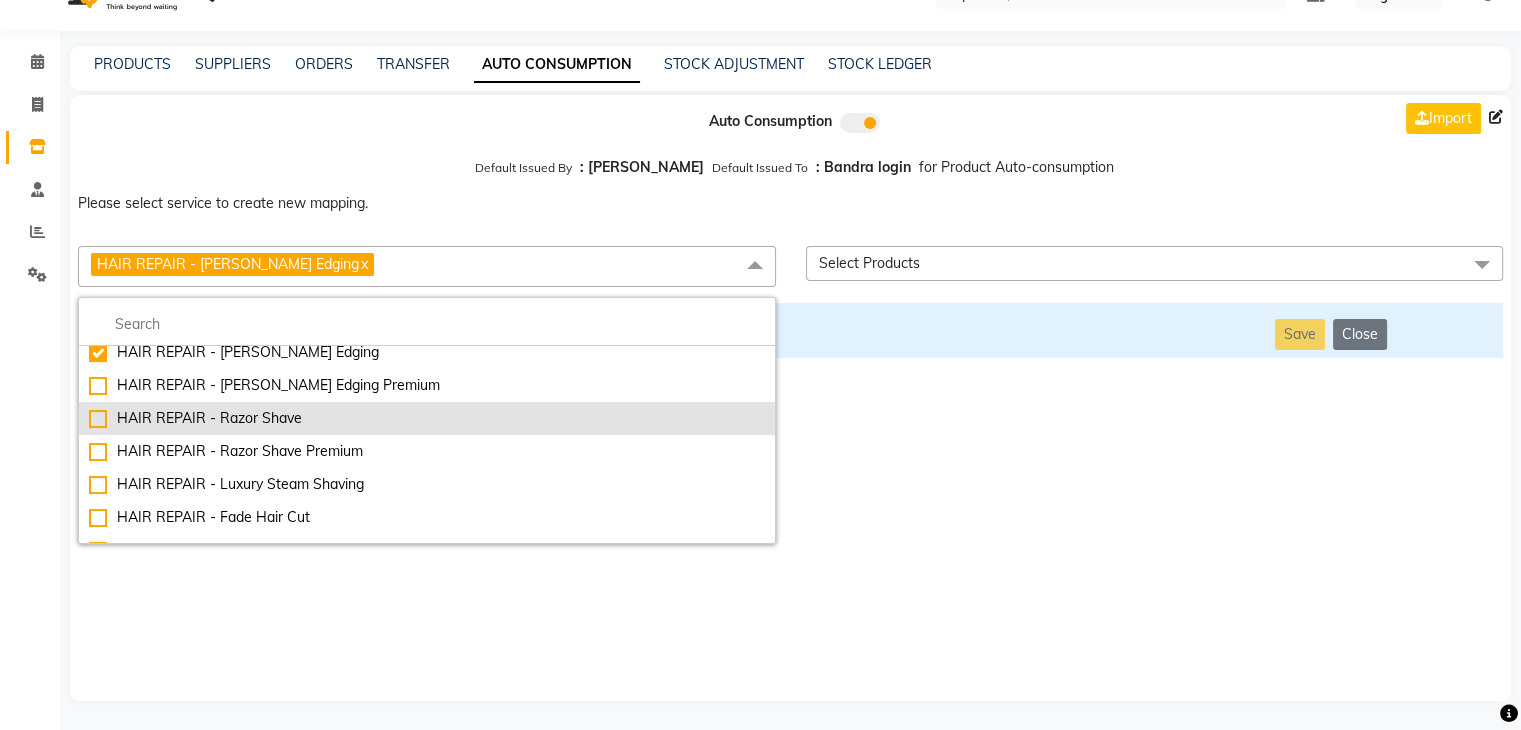 click on "HAIR REPAIR - Razor Shave" at bounding box center [427, 418] 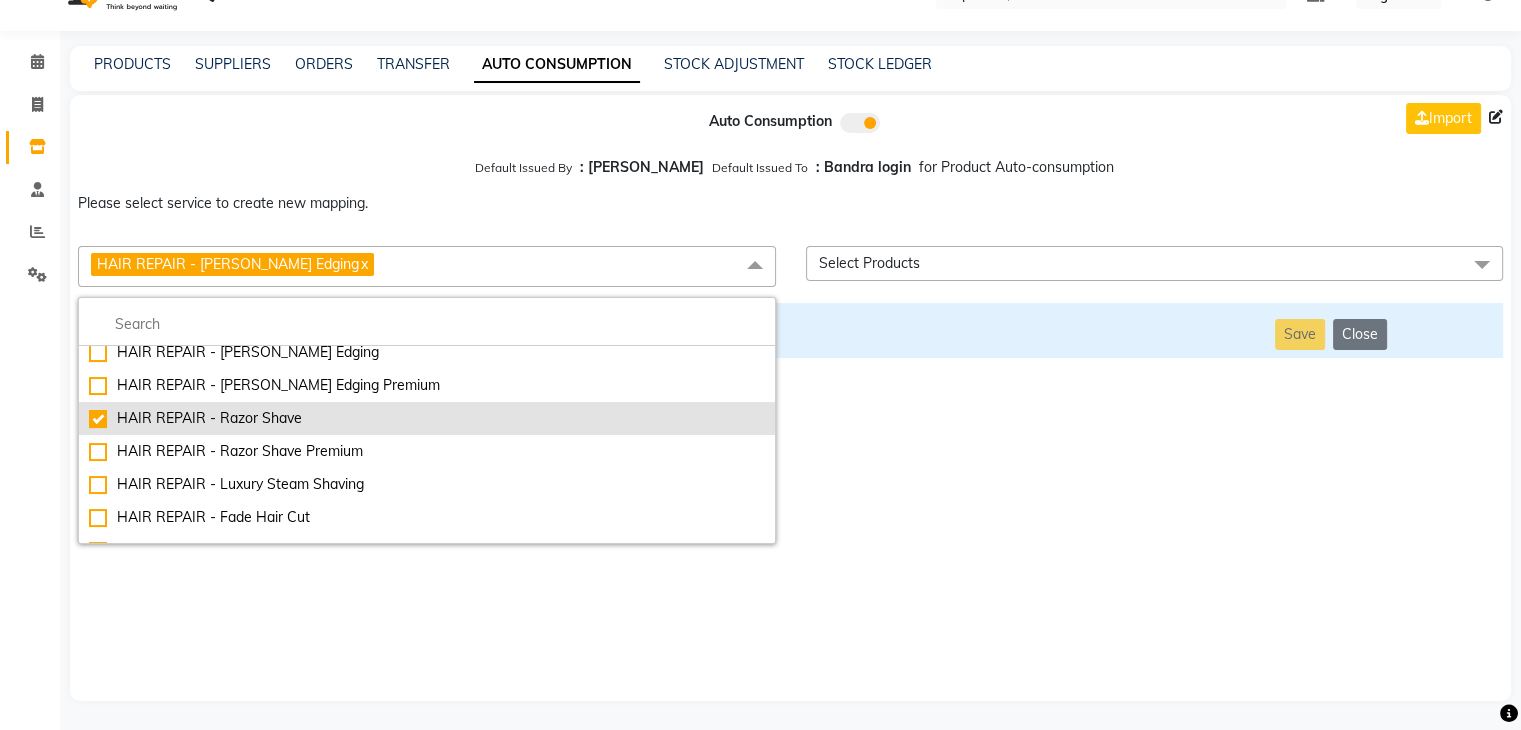 checkbox on "false" 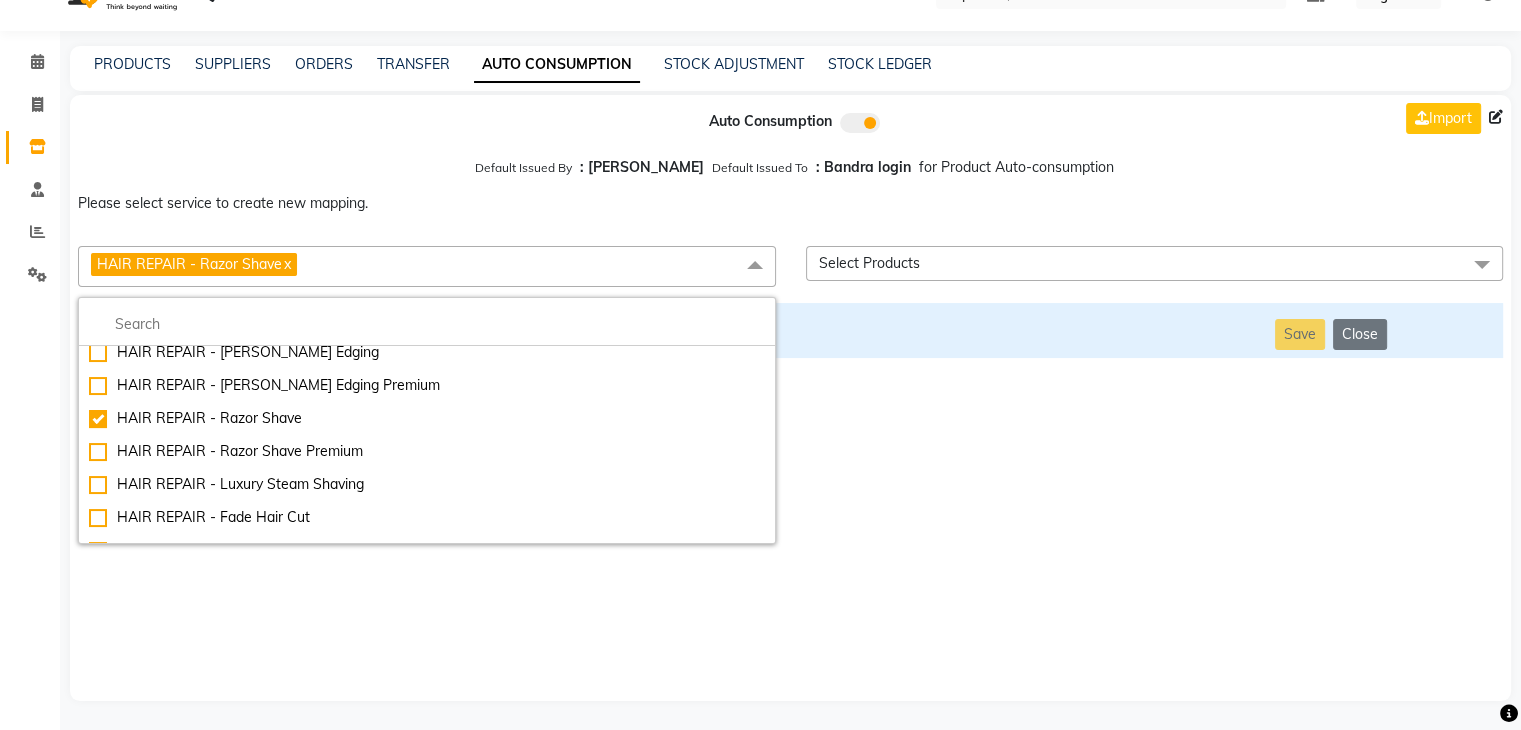 click on "Auto Consumption  Import Default Issued By  : [PERSON_NAME] Default Issued To  : Bandra login  for Product Auto-consumption  Please select service to create new mapping. HAIR REPAIR - Razor Shave  x Essential Manicure w Scrub Essential Pedicure w Scrub Manicure + OPI Nail Ext + Gel Polish-3570 Manicure + T&T Nail Ext + Gel Polish T&T Nail Ext + T&T Gel Polish OPI Nail Ext + OPI Gel Polish T&T Refills + Gel Polish OPI Refills + Gel Polish Travel Allowance Waiting Charge HAIR REPAIR - Haircut HAIR REPAIR - Haircut for Kids HAIR REPAIR - Hair Wash HAIR REPAIR - Hair Wash Premium HAIR REPAIR - Full Head Shave HAIR REPAIR - Hair Design HAIR REPAIR - Hairstyling HAIR REPAIR - Threading HAIR REPAIR - [PERSON_NAME] Edging HAIR REPAIR - [PERSON_NAME] Edging Premium HAIR REPAIR - Razor Shave HAIR REPAIR - Razor Shave Premium HAIR REPAIR - Luxury Steam Shaving HAIR REPAIR - Fade Hair Cut HAIR SPA RITUALS - Hairoticmen Argan Spa HAIR SPA RITUALS - Wella Deep Nourishing Spa HAIR SPA RITUALS - Nashi Argan Oil Spa HAIR PAINTING - Highlights" at bounding box center [790, 398] 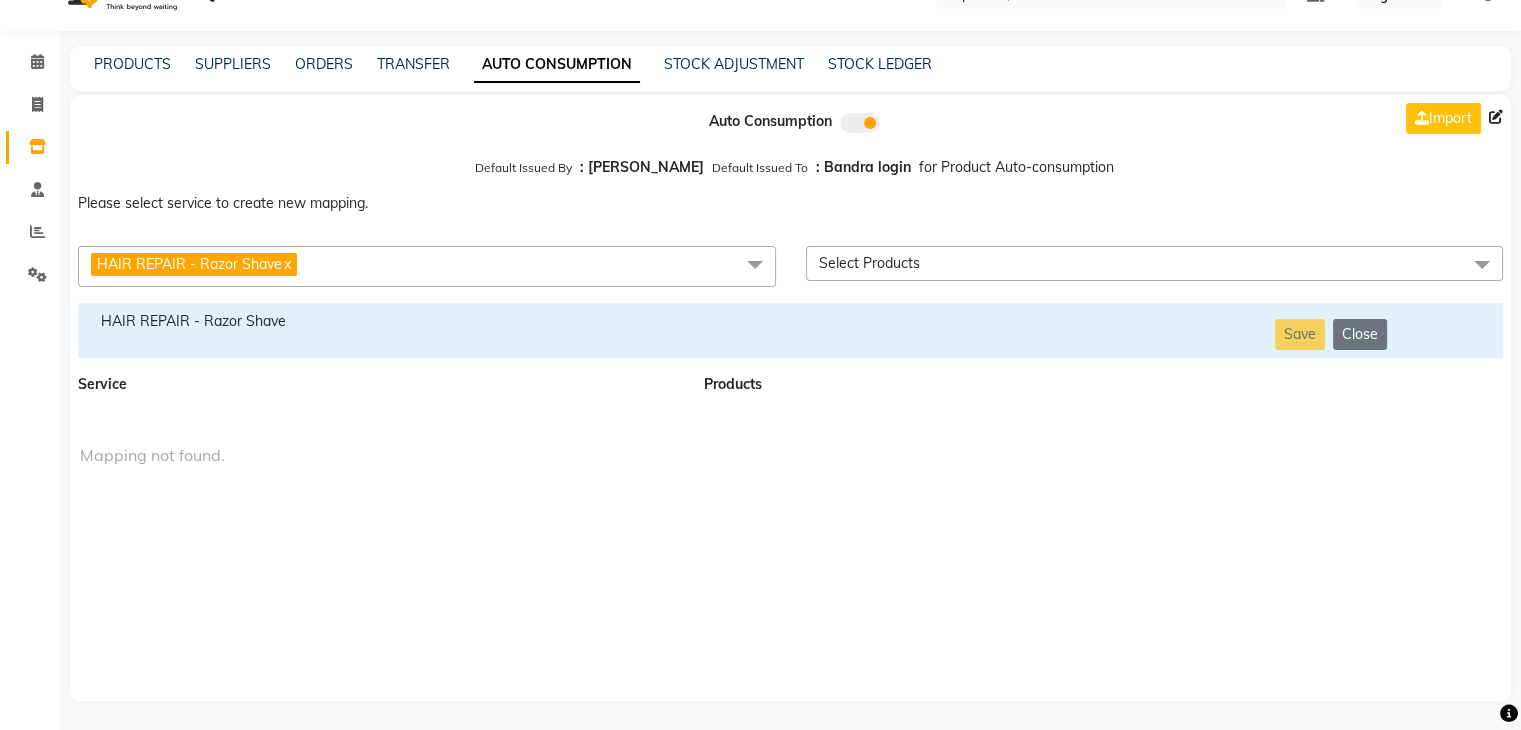 click on "HAIR REPAIR - Razor Shave" at bounding box center (379, 321) 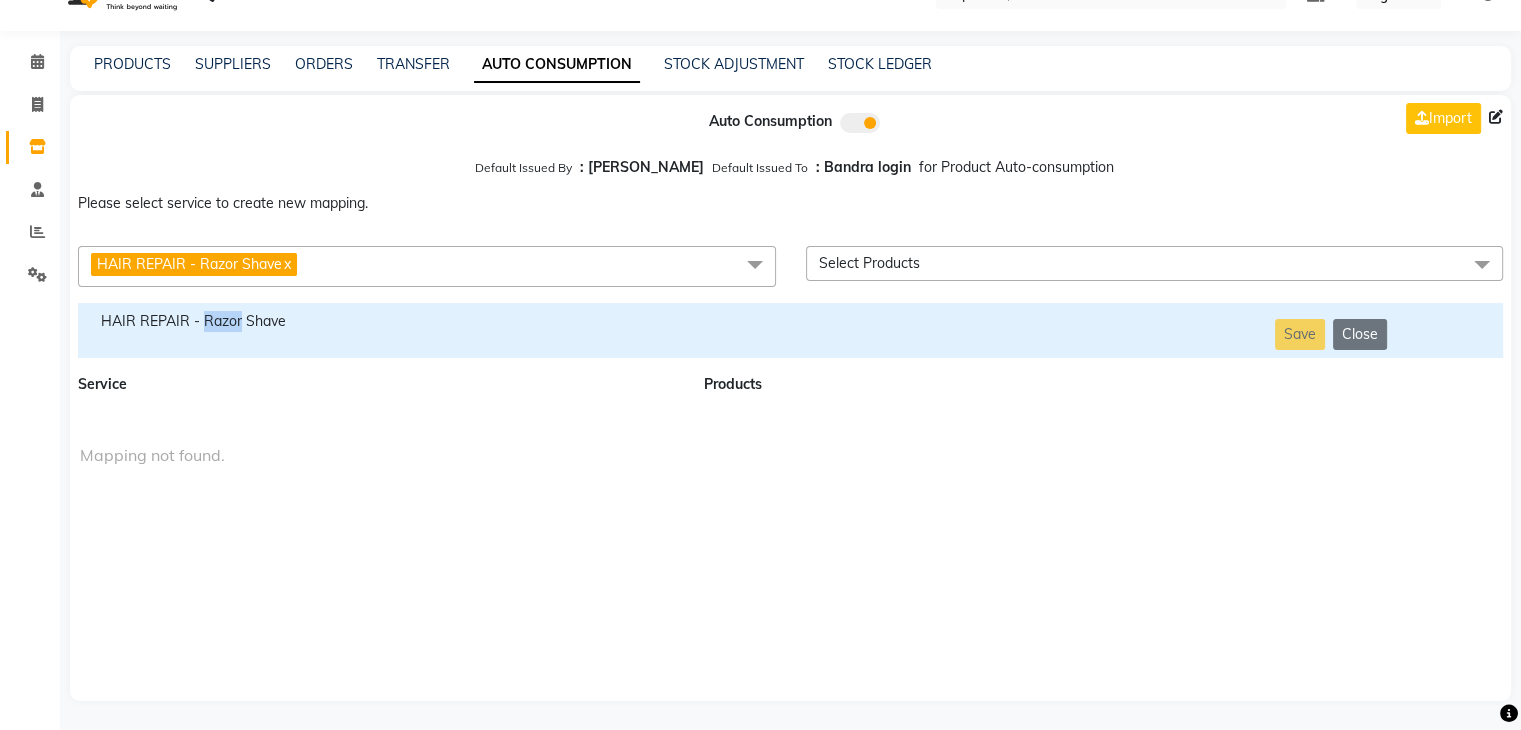 click on "HAIR REPAIR - Razor Shave" at bounding box center (379, 321) 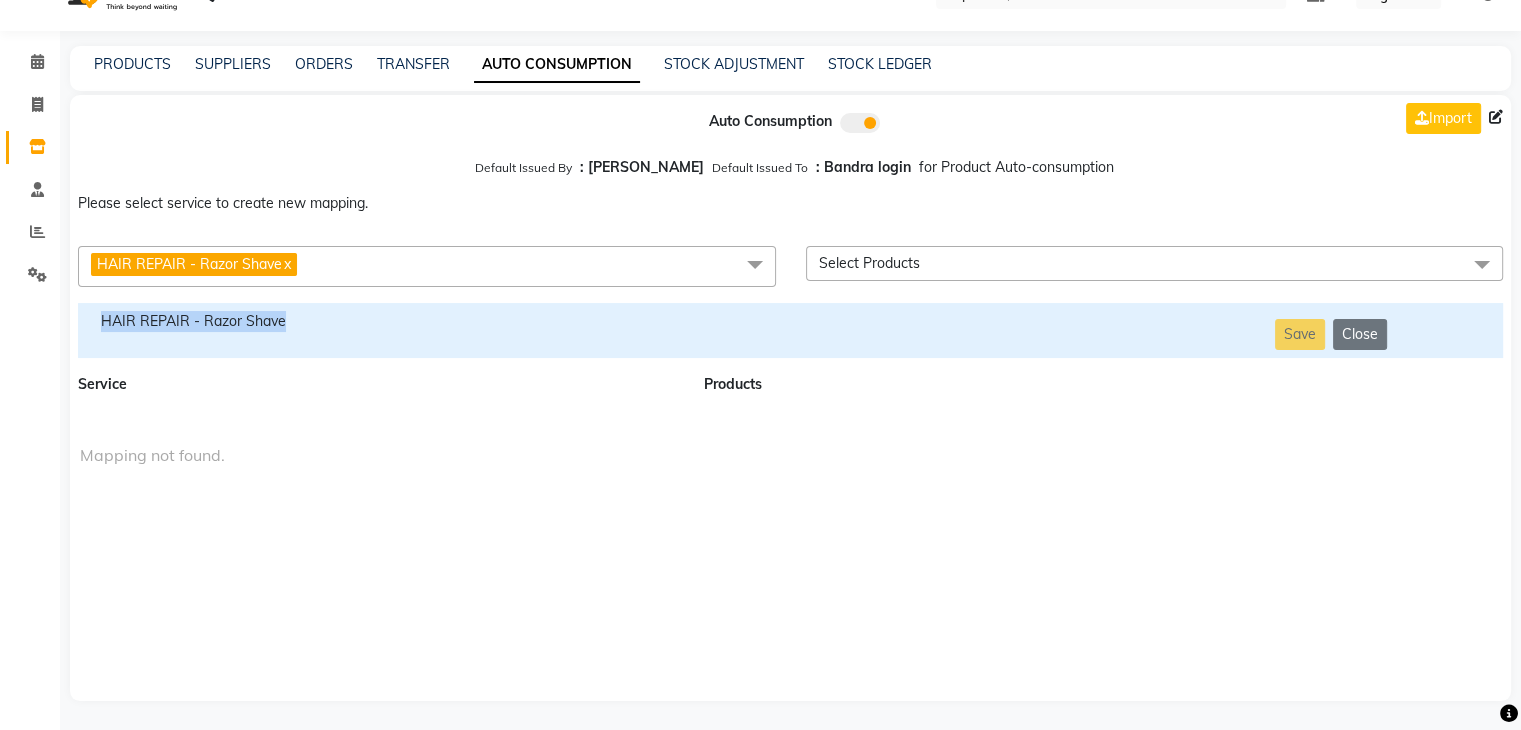 click on "HAIR REPAIR - Razor Shave" at bounding box center [379, 321] 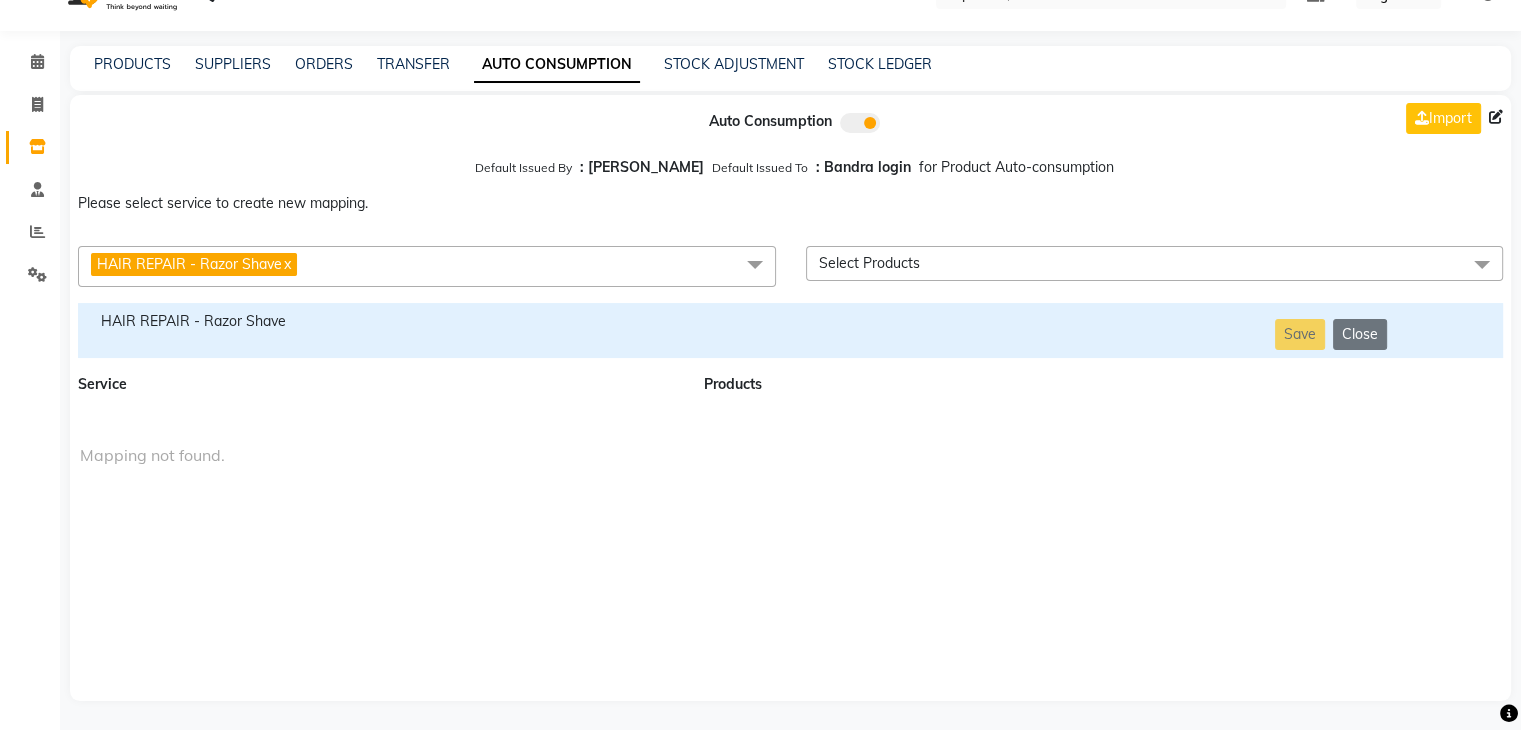 click on "HAIR REPAIR - Razor Shave  x" at bounding box center (427, 266) 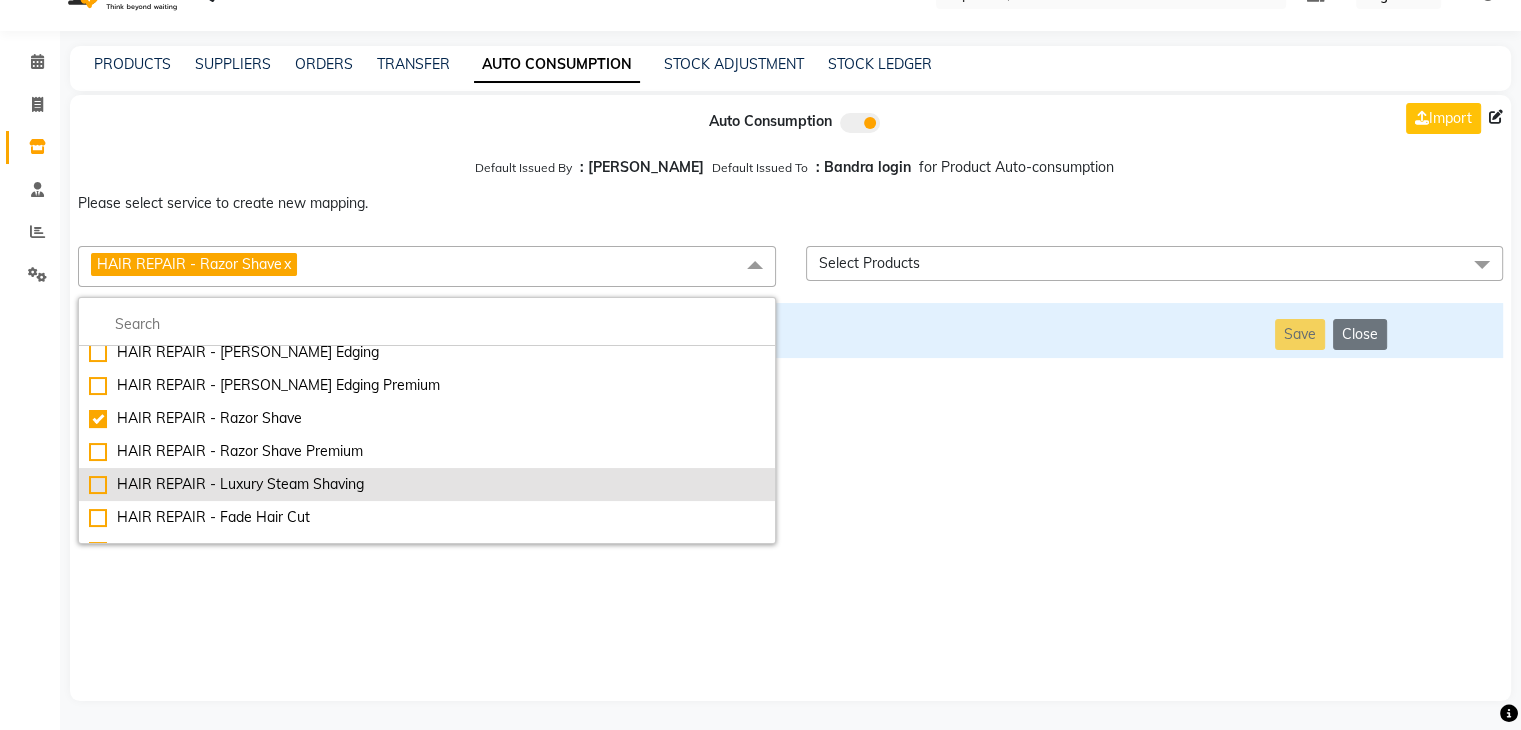 click on "HAIR REPAIR - Luxury Steam Shaving" at bounding box center (427, 484) 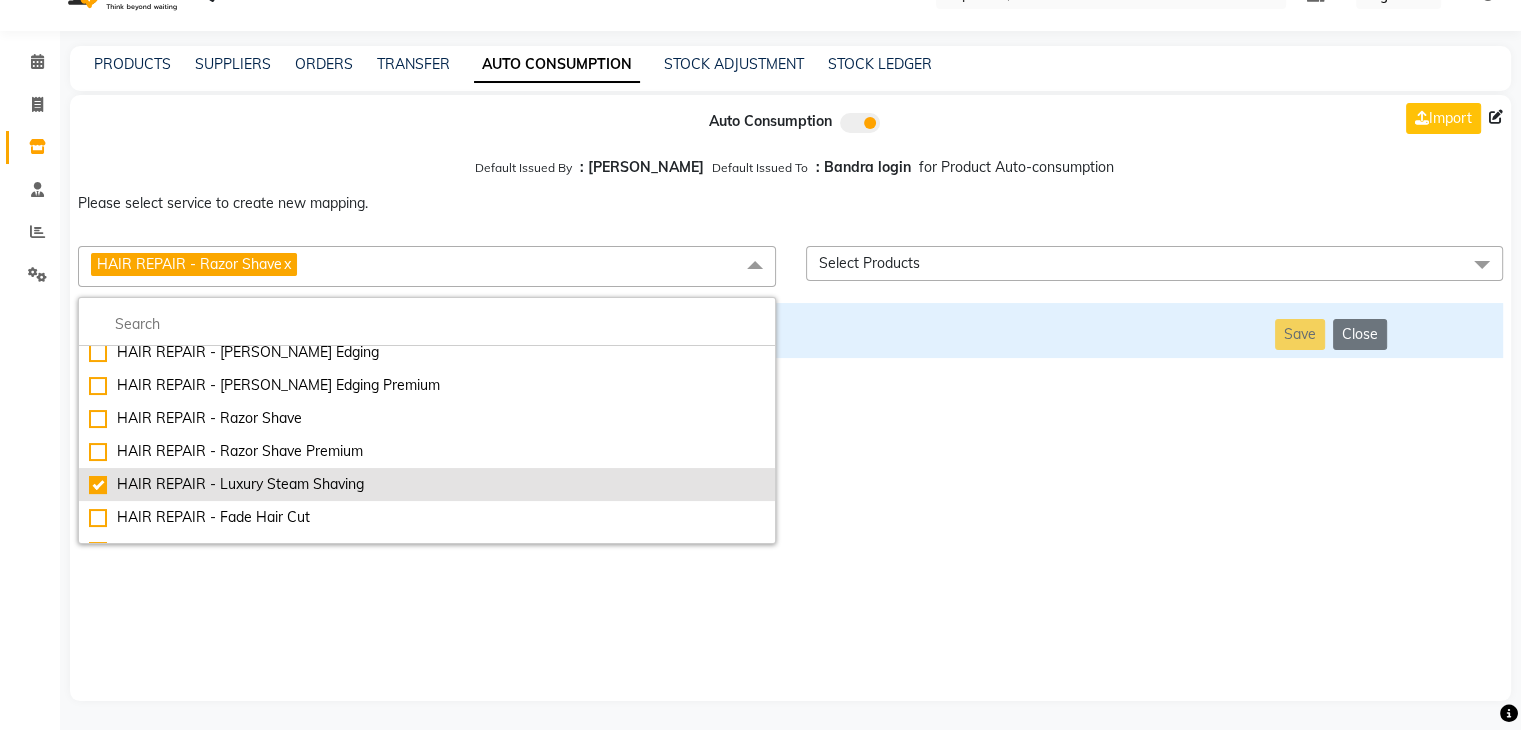 checkbox on "false" 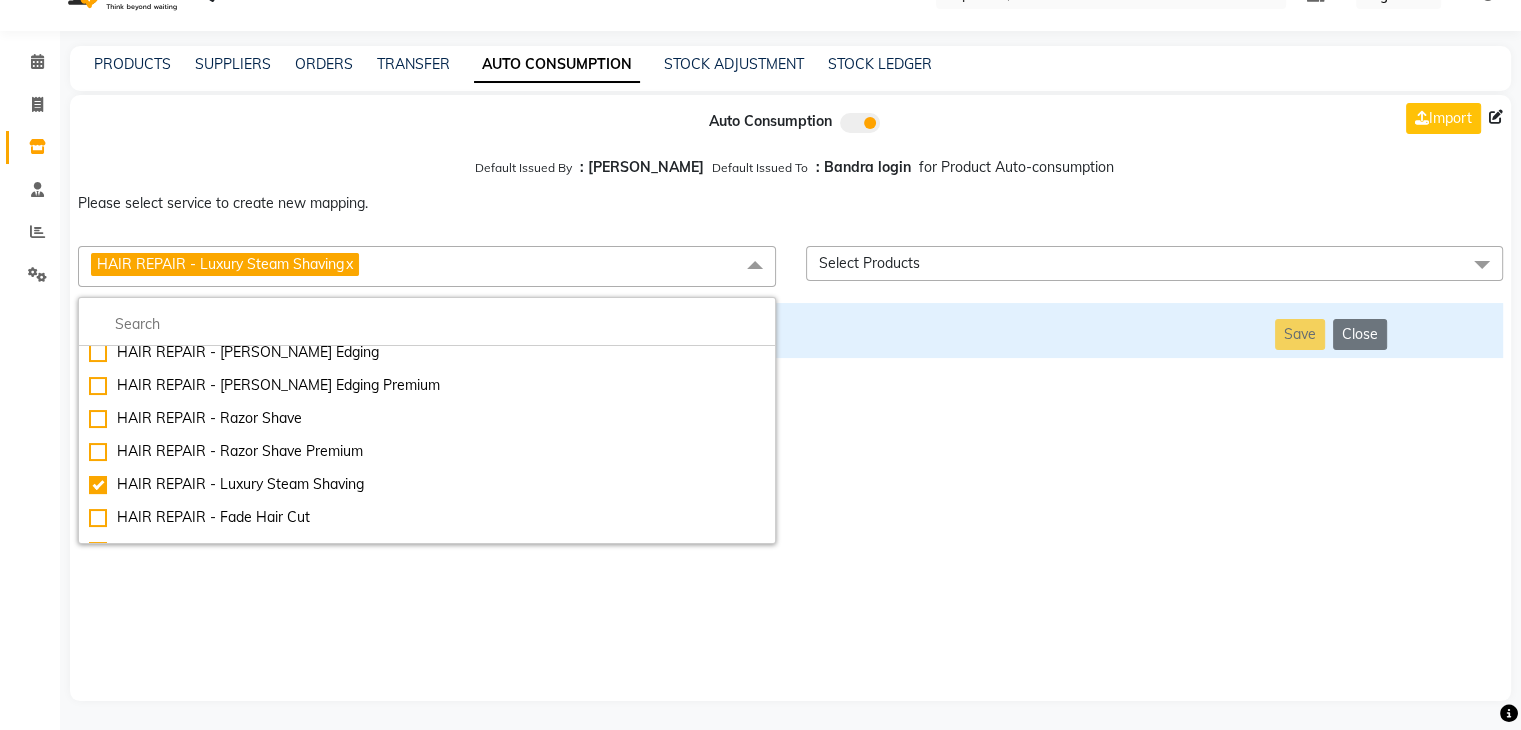click on "Auto Consumption  Import Default Issued By  : [PERSON_NAME] Default Issued To  : Bandra login  for Product Auto-consumption  Please select service to create new mapping. HAIR REPAIR - Luxury Steam Shaving  x Essential Manicure w Scrub Essential Pedicure w Scrub Manicure + OPI Nail Ext + Gel Polish-3570 Manicure + T&T Nail Ext + Gel Polish T&T Nail Ext + T&T Gel Polish OPI Nail Ext + OPI Gel Polish T&T Refills + Gel Polish OPI Refills + Gel Polish Travel Allowance Waiting Charge HAIR REPAIR - Haircut HAIR REPAIR - Haircut for Kids HAIR REPAIR - Hair Wash HAIR REPAIR - Hair Wash Premium HAIR REPAIR - Full Head Shave HAIR REPAIR - Hair Design HAIR REPAIR - Hairstyling HAIR REPAIR - Threading HAIR REPAIR - [PERSON_NAME] Edging HAIR REPAIR - [PERSON_NAME] Edging Premium HAIR REPAIR - Razor Shave HAIR REPAIR - Razor Shave Premium HAIR REPAIR - Luxury Steam Shaving HAIR REPAIR - Fade Hair Cut HAIR SPA RITUALS - Hairoticmen Argan Spa HAIR SPA RITUALS - Wella Deep Nourishing Spa HAIR SPA RITUALS - Nashi Argan Oil Spa Acrylic Overlays" at bounding box center [790, 398] 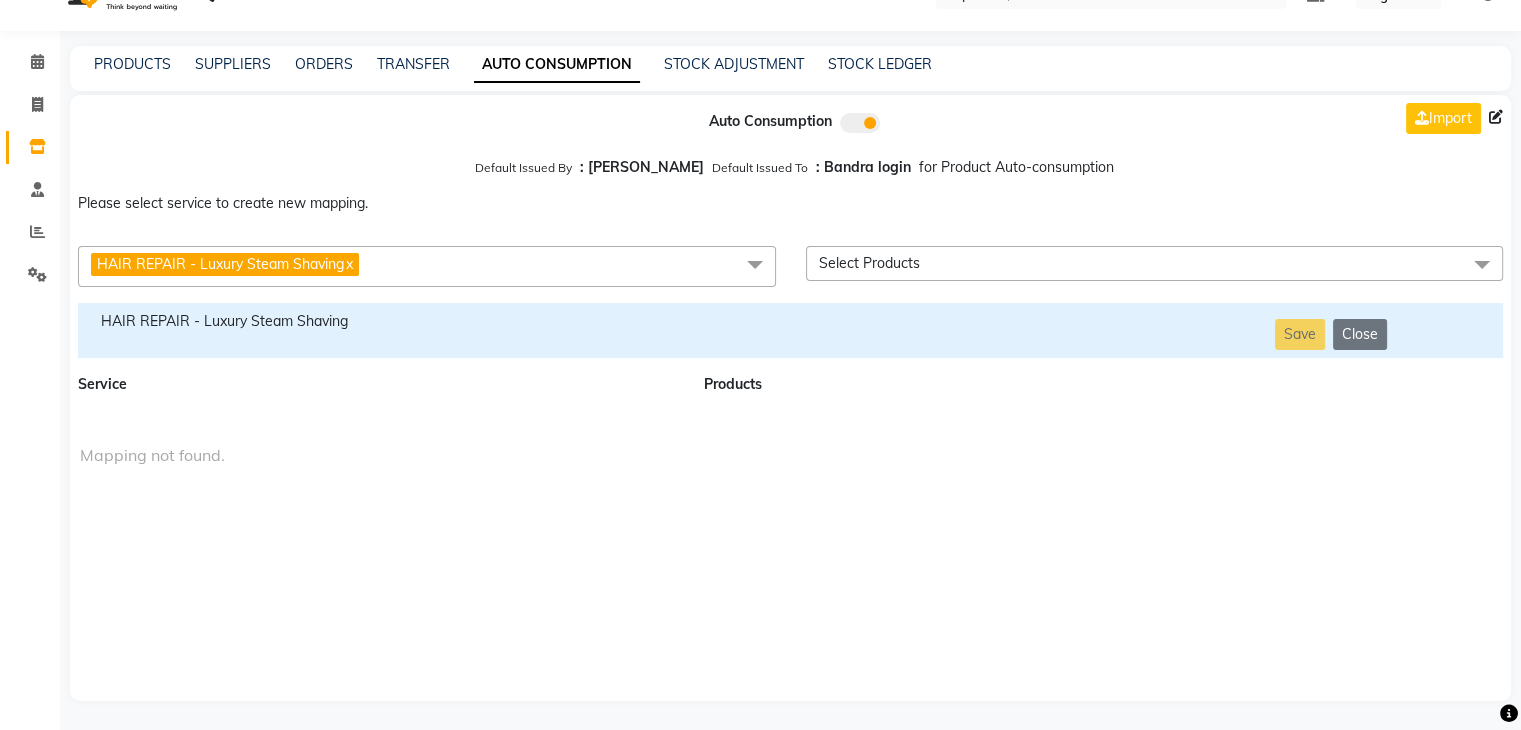 click on "HAIR REPAIR - Luxury Steam Shaving" at bounding box center [379, 321] 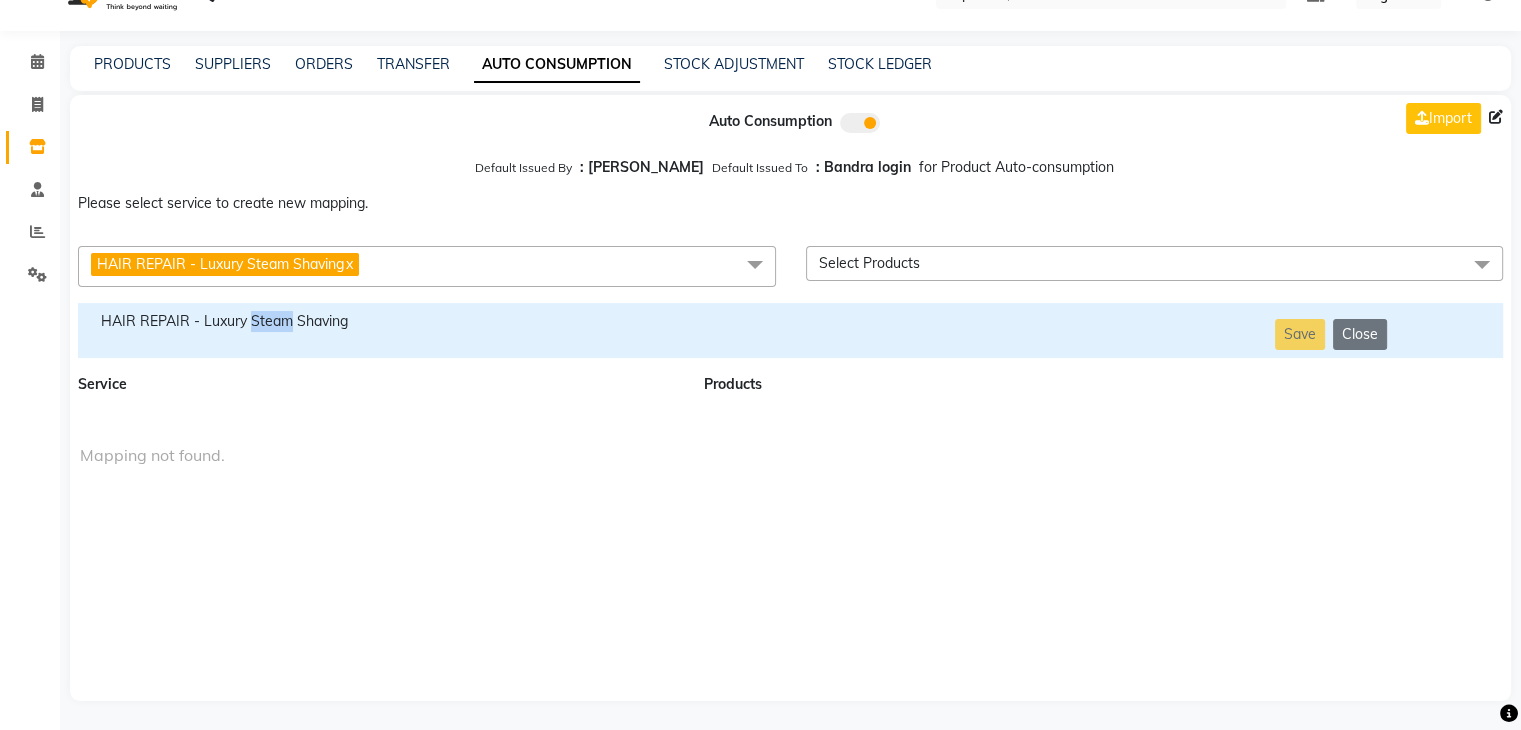 click on "HAIR REPAIR - Luxury Steam Shaving" at bounding box center [379, 321] 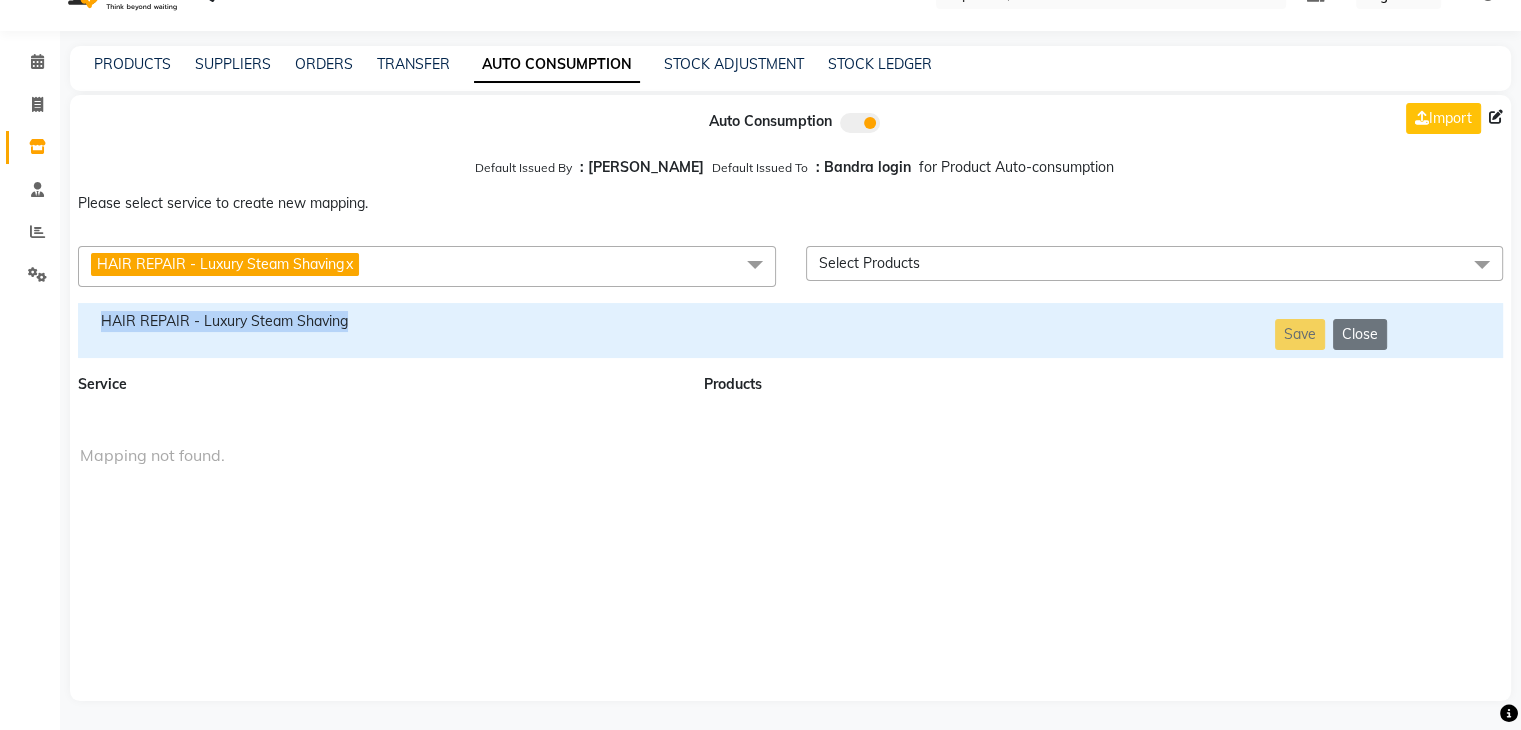 click on "HAIR REPAIR - Luxury Steam Shaving" at bounding box center (379, 321) 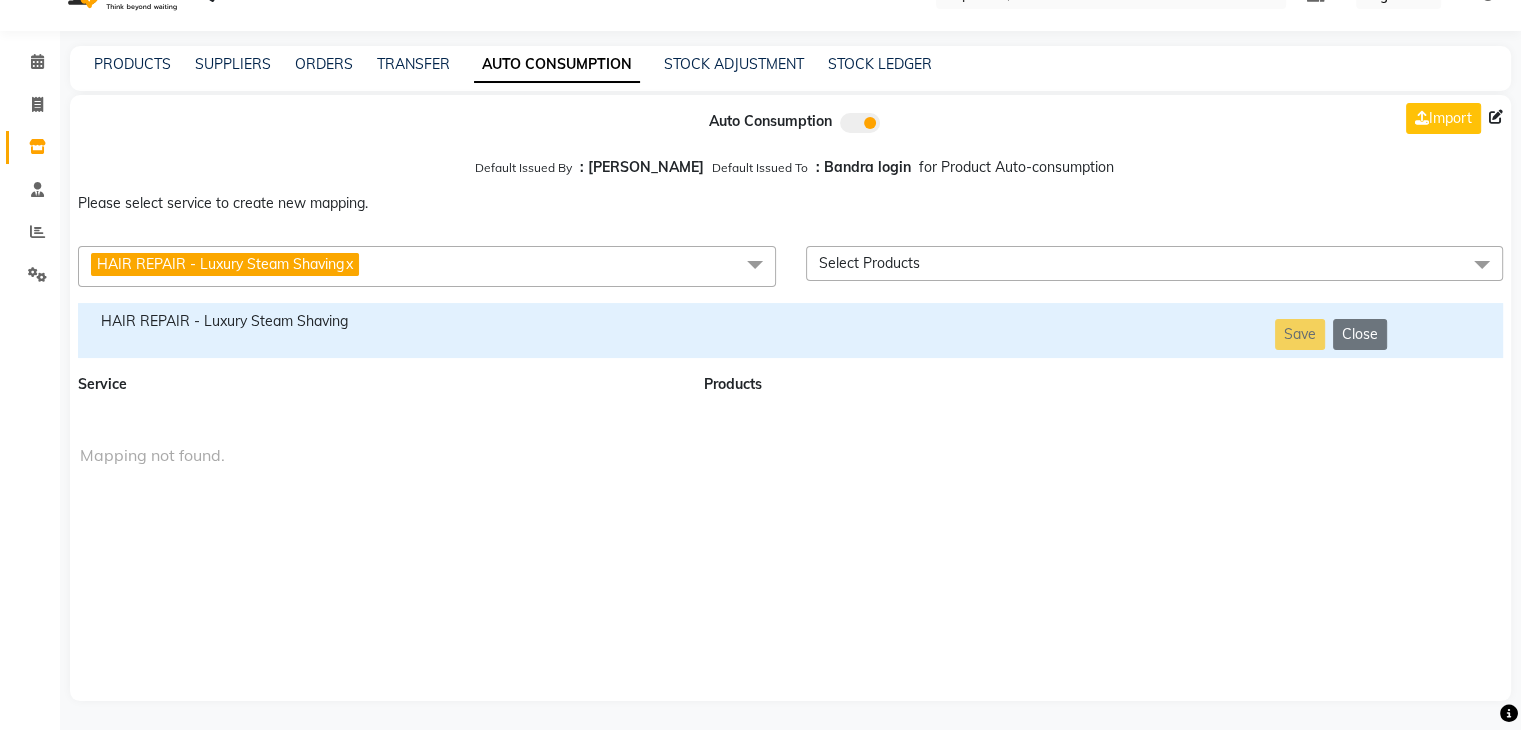 click on "HAIR REPAIR - Luxury Steam Shaving  x" at bounding box center (427, 266) 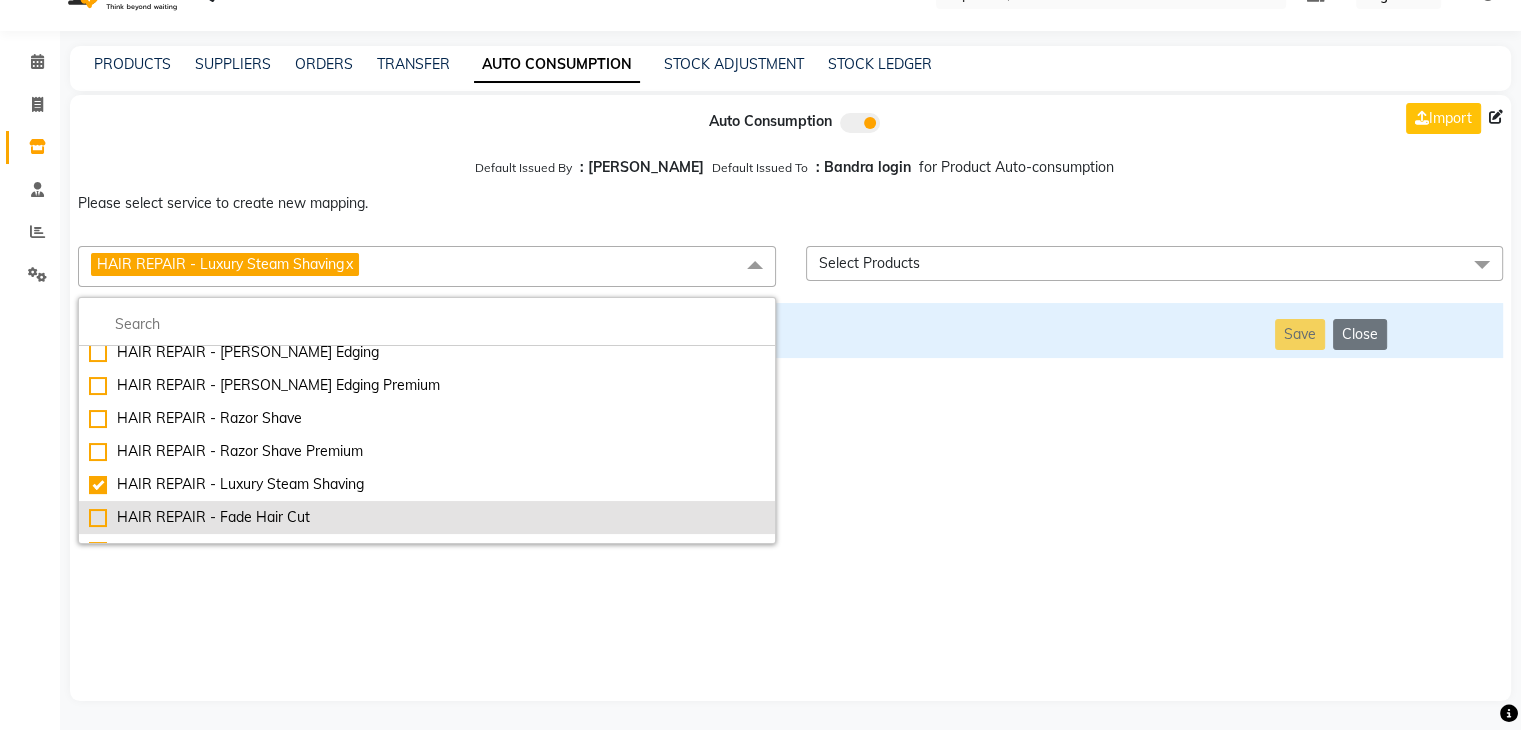 click on "HAIR REPAIR - Fade Hair Cut" at bounding box center (427, 517) 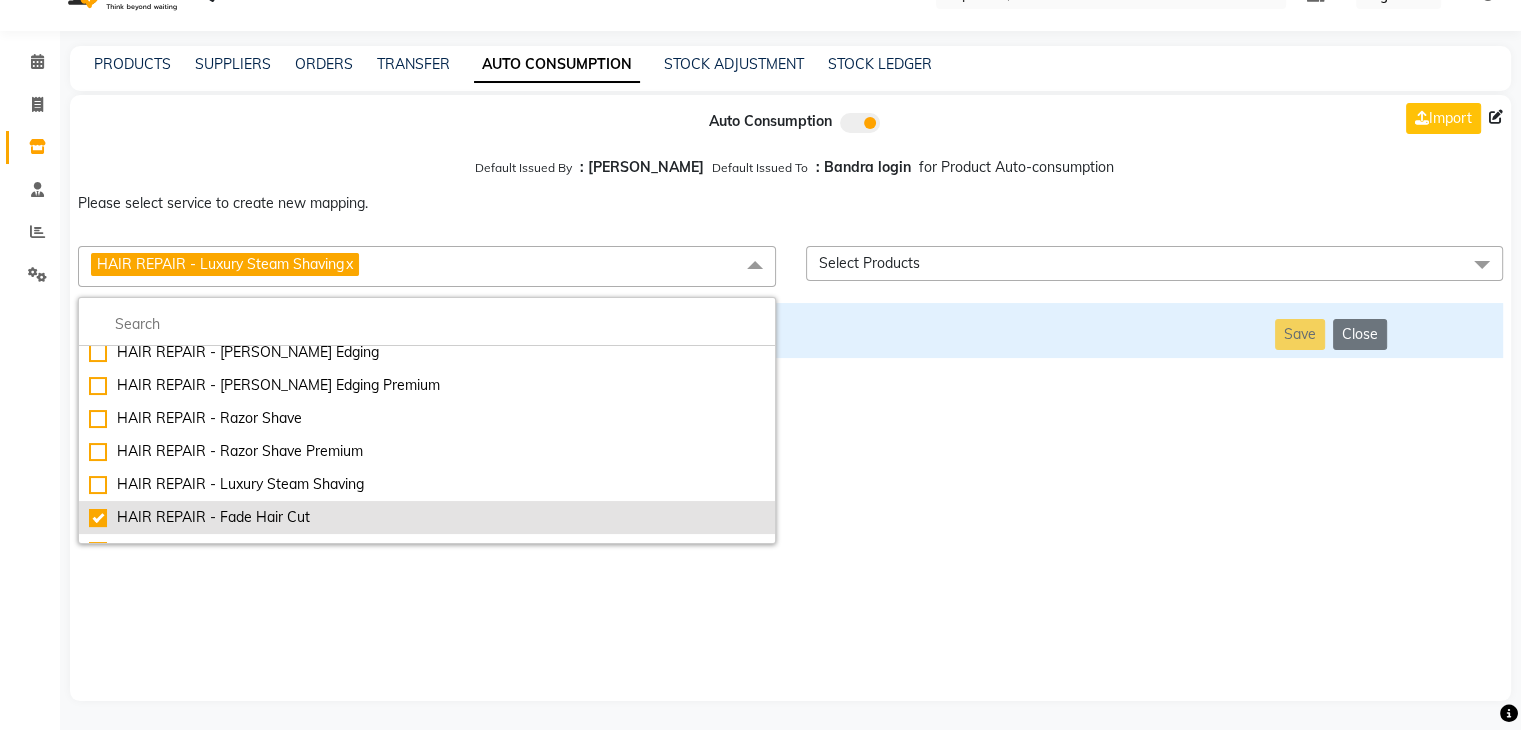 checkbox on "false" 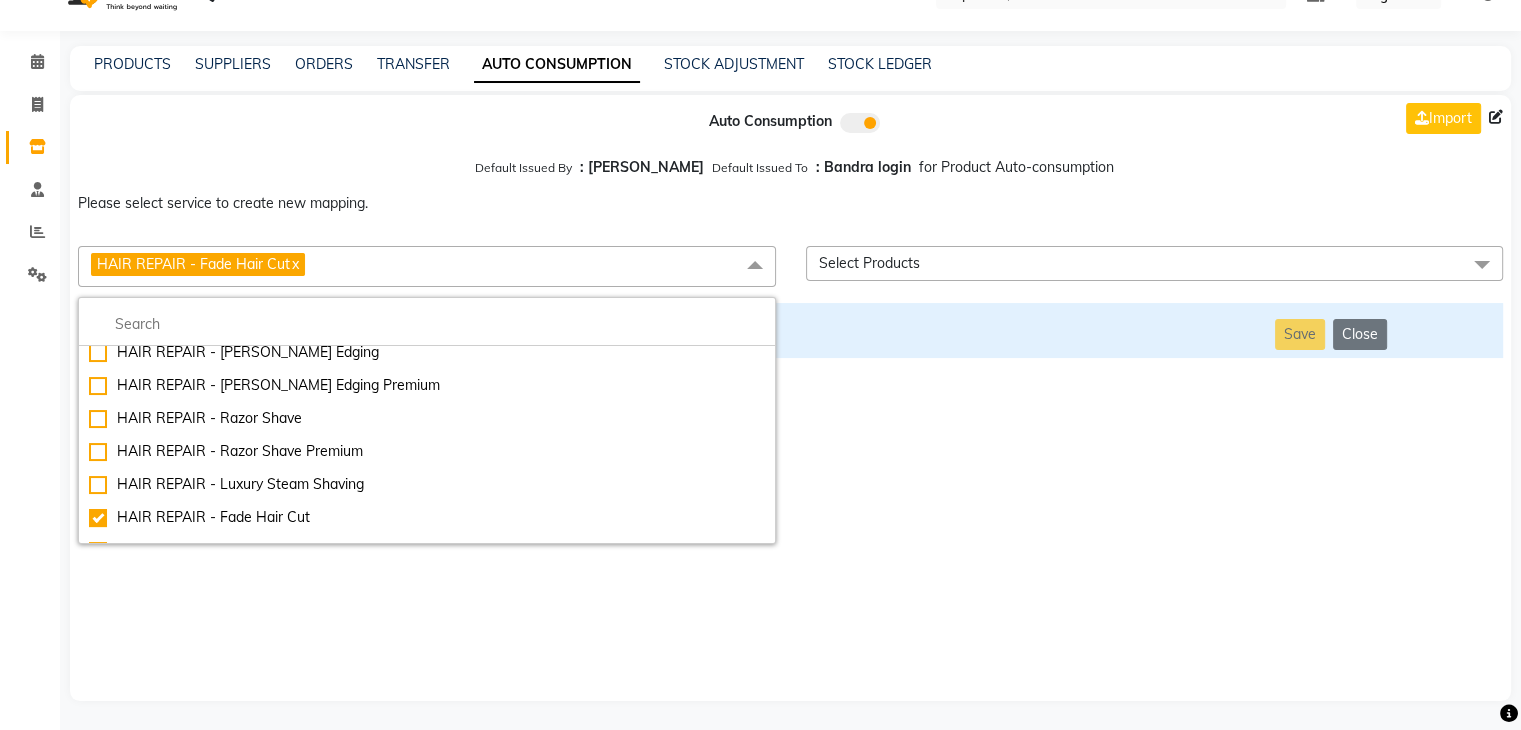 click on "Auto Consumption  Import Default Issued By  : [PERSON_NAME] Default Issued To  : Bandra login  for Product Auto-consumption  Please select service to create new mapping. HAIR REPAIR - Fade Hair Cut  x Essential Manicure w Scrub Essential Pedicure w Scrub Manicure + OPI Nail Ext + Gel Polish-3570 Manicure + T&T Nail Ext + Gel Polish T&T Nail Ext + T&T Gel Polish OPI Nail Ext + OPI Gel Polish T&T Refills + Gel Polish OPI Refills + Gel Polish Travel Allowance Waiting Charge HAIR REPAIR - Haircut HAIR REPAIR - Haircut for Kids HAIR REPAIR - Hair Wash HAIR REPAIR - Hair Wash Premium HAIR REPAIR - Full Head Shave HAIR REPAIR - Hair Design HAIR REPAIR - Hairstyling HAIR REPAIR - Threading HAIR REPAIR - [PERSON_NAME] Edging HAIR REPAIR - [PERSON_NAME] Edging Premium HAIR REPAIR - Razor Shave HAIR REPAIR - Razor Shave Premium HAIR REPAIR - Luxury Steam Shaving HAIR REPAIR - Fade Hair Cut HAIR SPA RITUALS - Hairoticmen Argan Spa HAIR SPA RITUALS - Wella Deep Nourishing Spa HAIR SPA RITUALS - Nashi Argan Oil Spa SKIN REPAIR - Clean-Up" at bounding box center [790, 398] 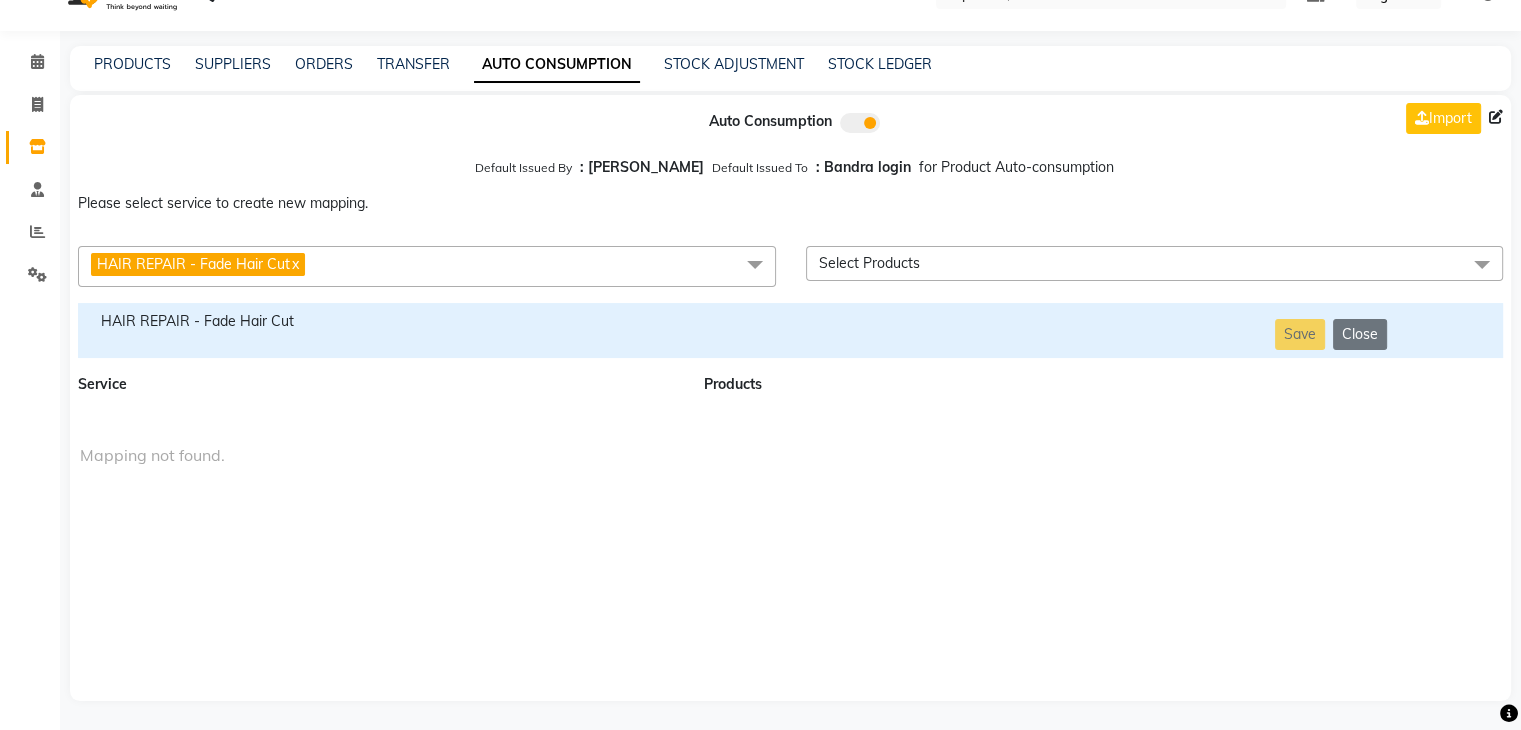click on "HAIR REPAIR - Fade Hair Cut" at bounding box center [379, 321] 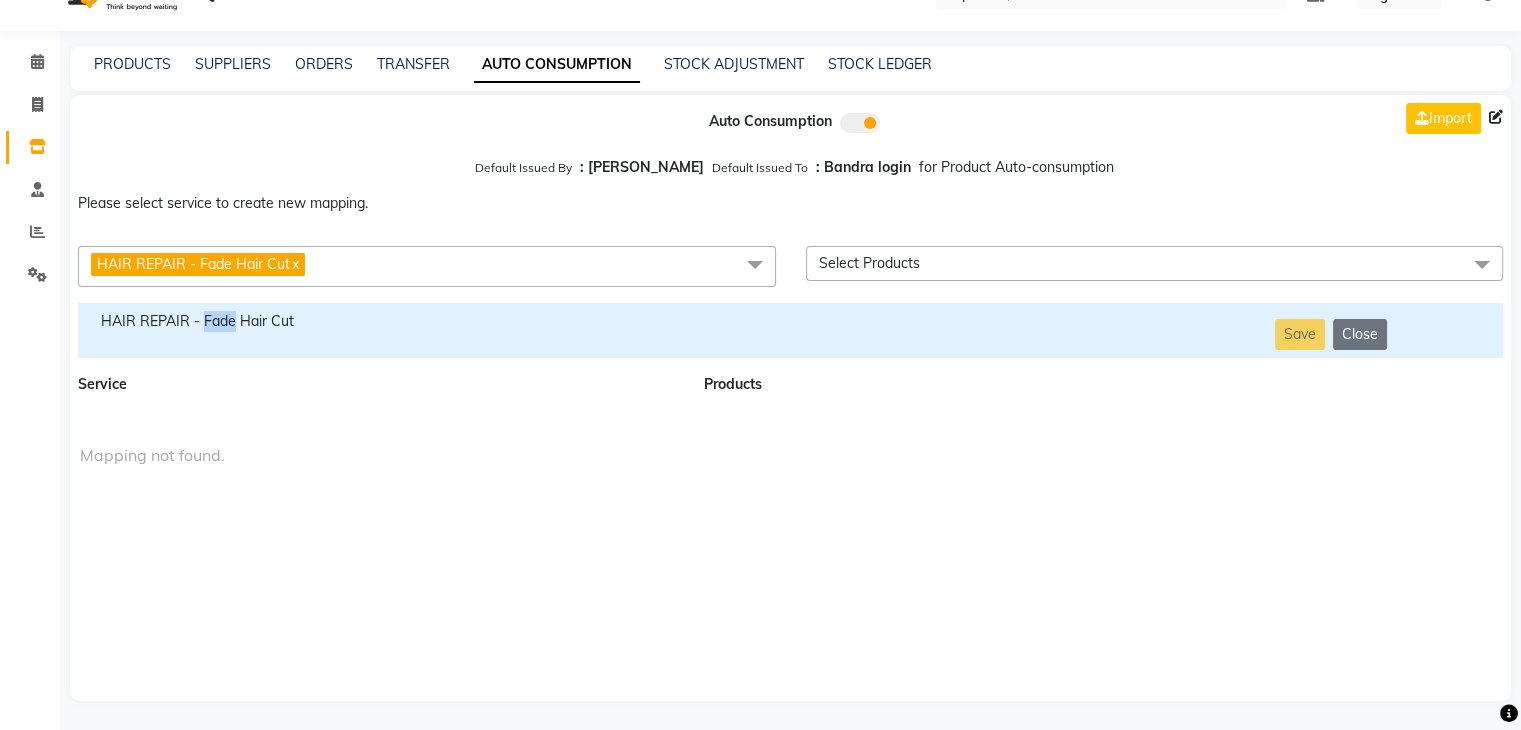 click on "HAIR REPAIR - Fade Hair Cut" at bounding box center [379, 321] 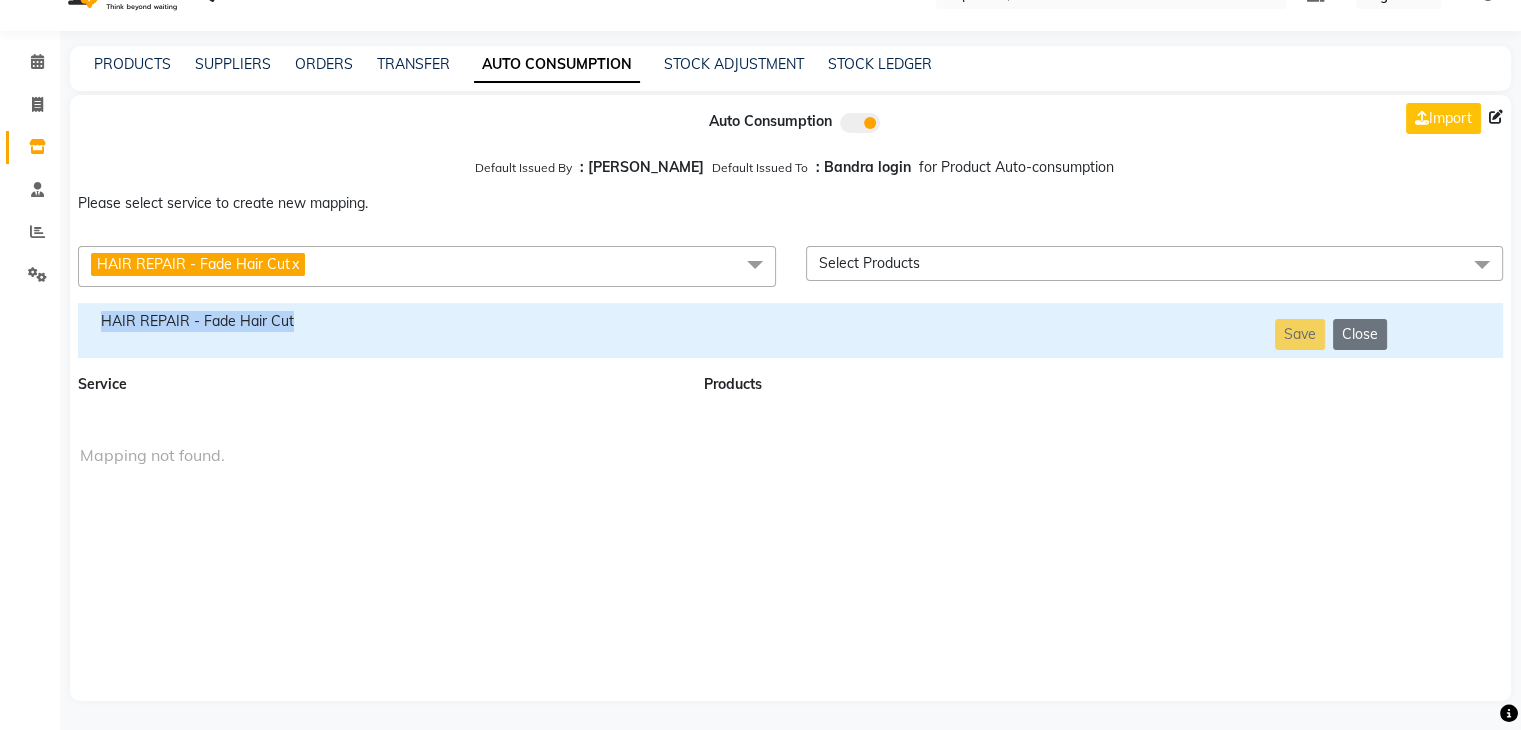 click on "HAIR REPAIR - Fade Hair Cut" at bounding box center (379, 321) 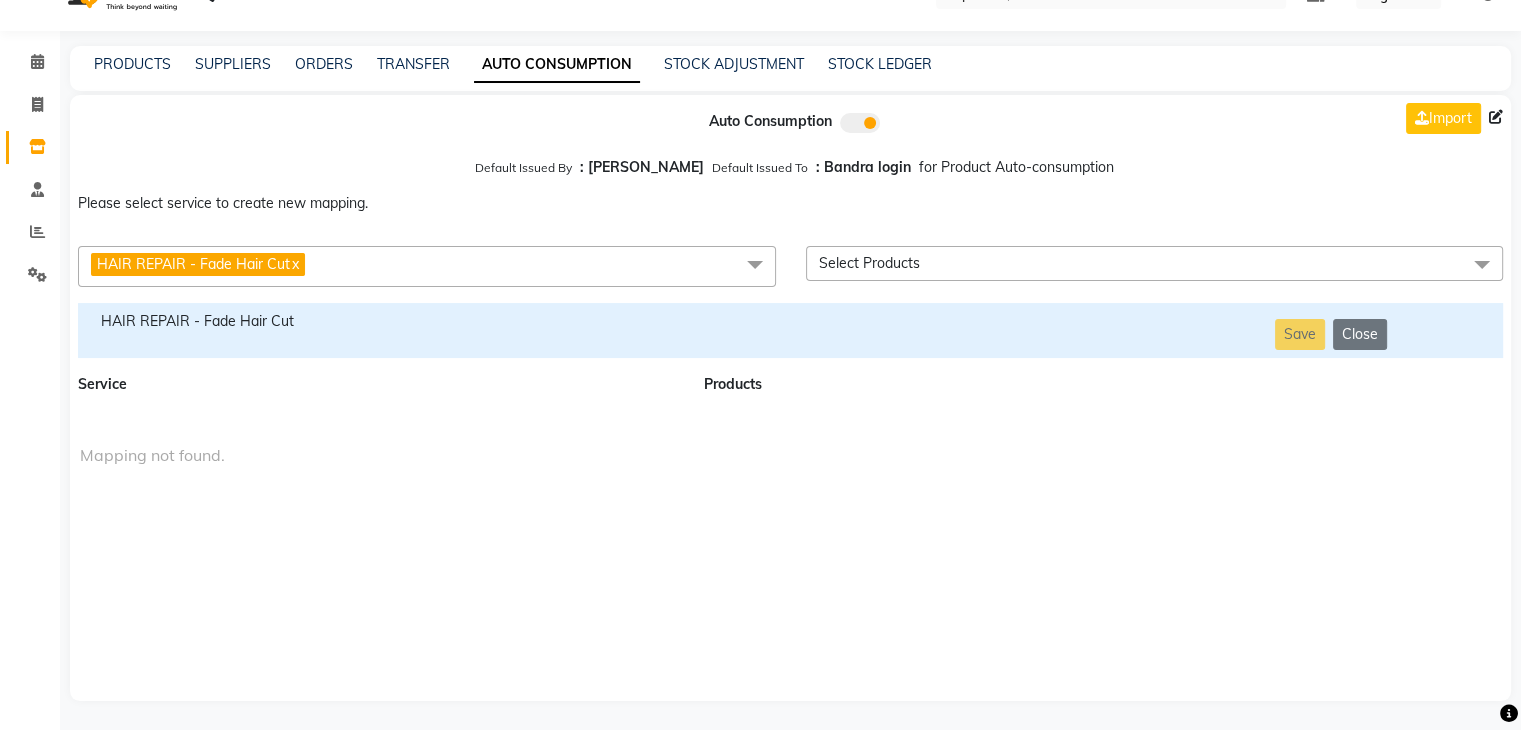click on "HAIR REPAIR - Fade Hair Cut  x" at bounding box center [427, 266] 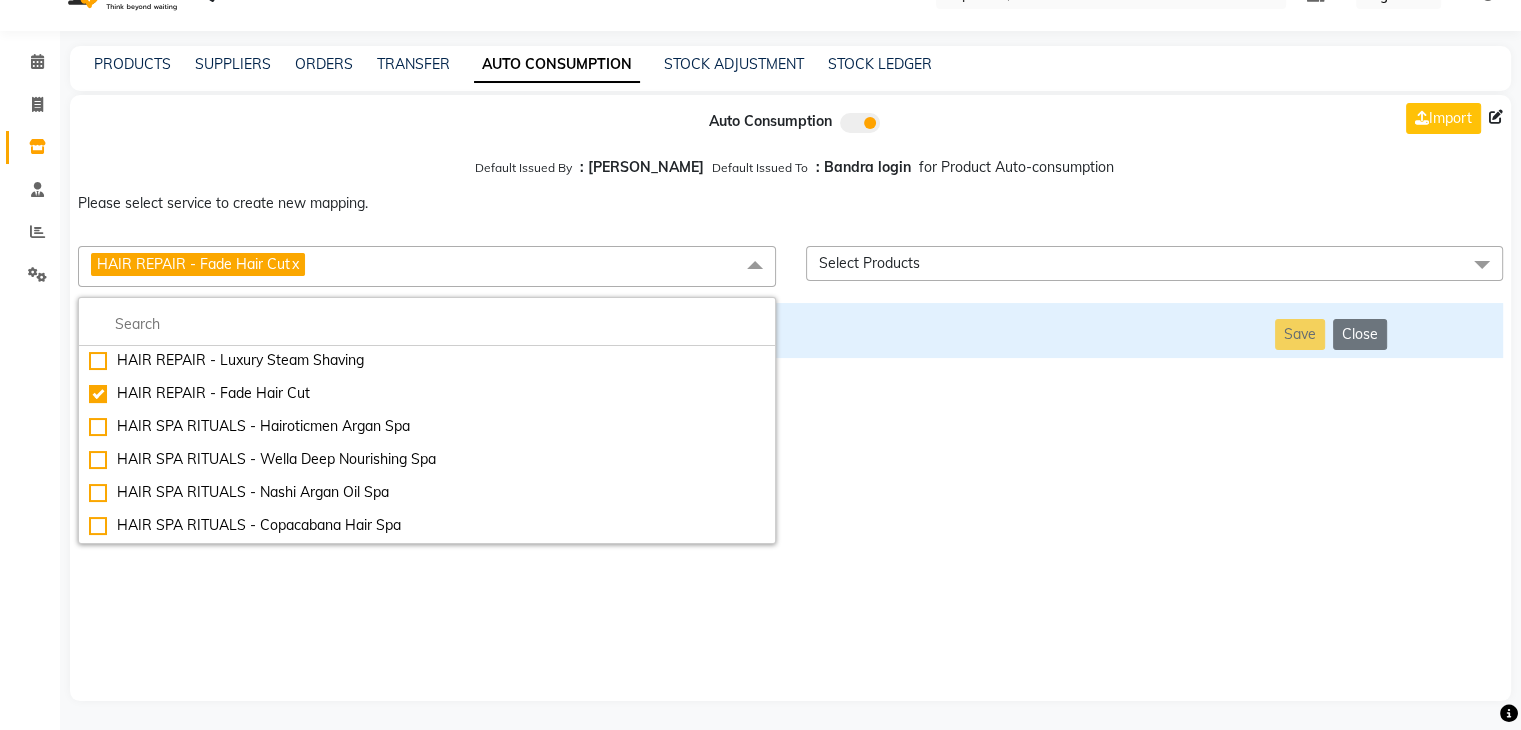 scroll, scrollTop: 729, scrollLeft: 0, axis: vertical 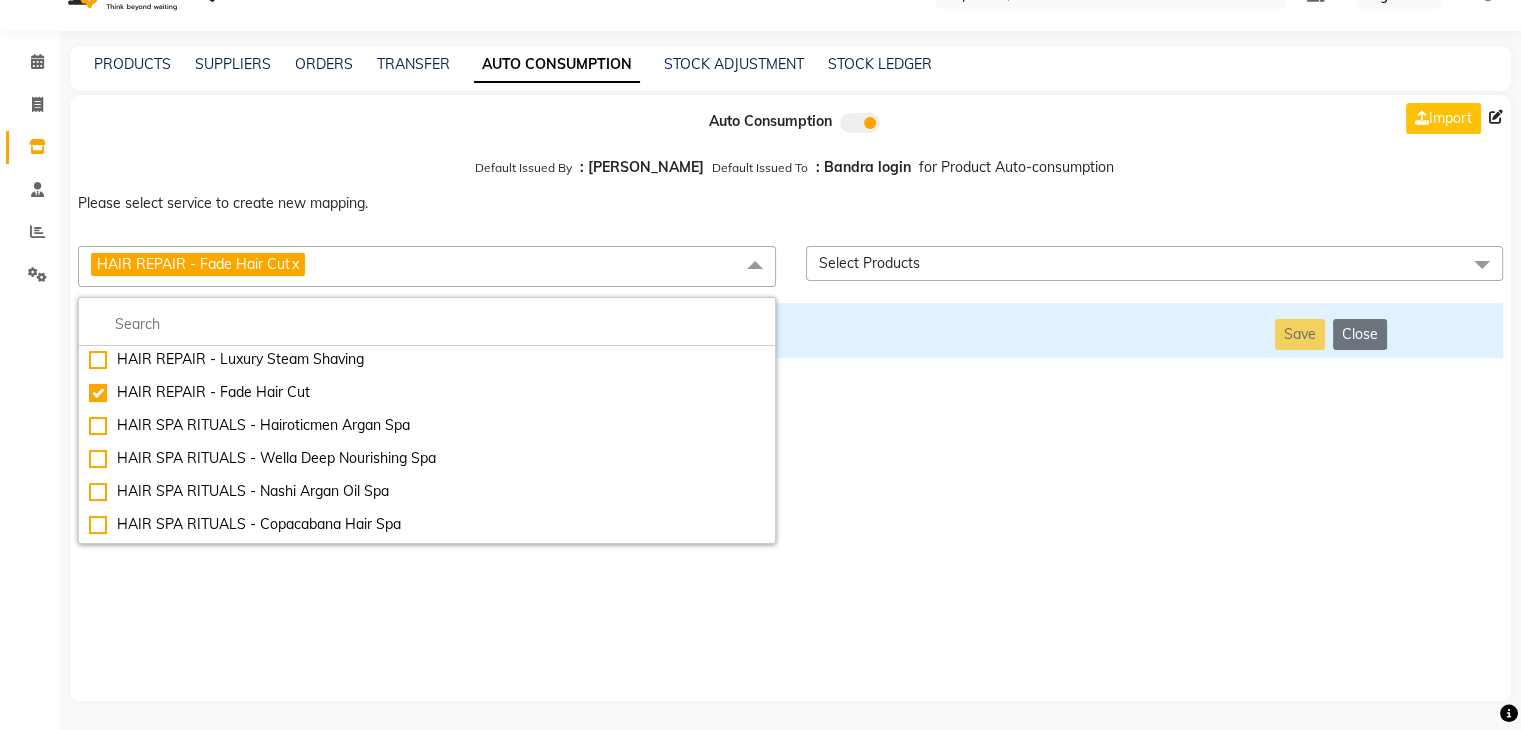 click on "HAIR SPA RITUALS - Hairoticmen Argan Spa" at bounding box center (427, 425) 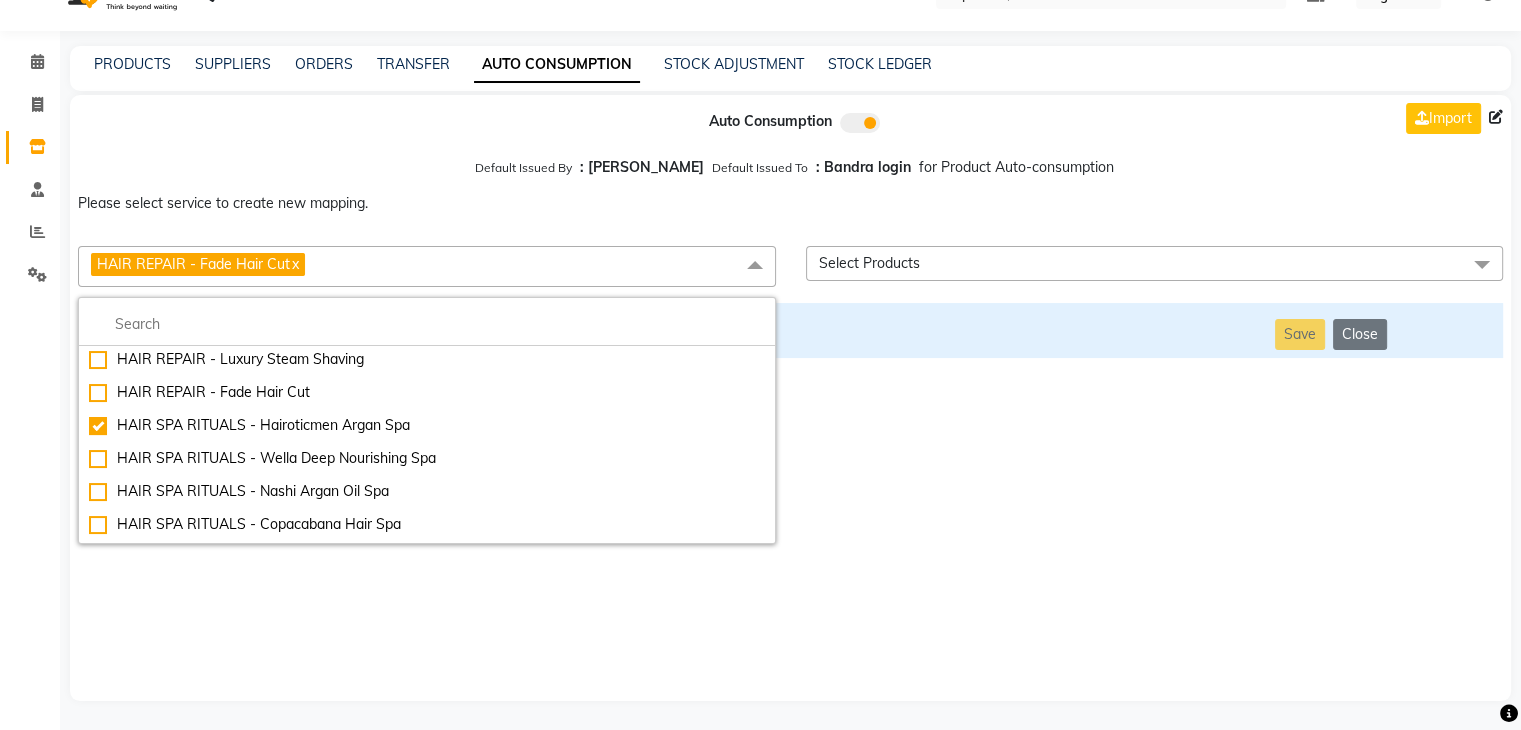 checkbox on "false" 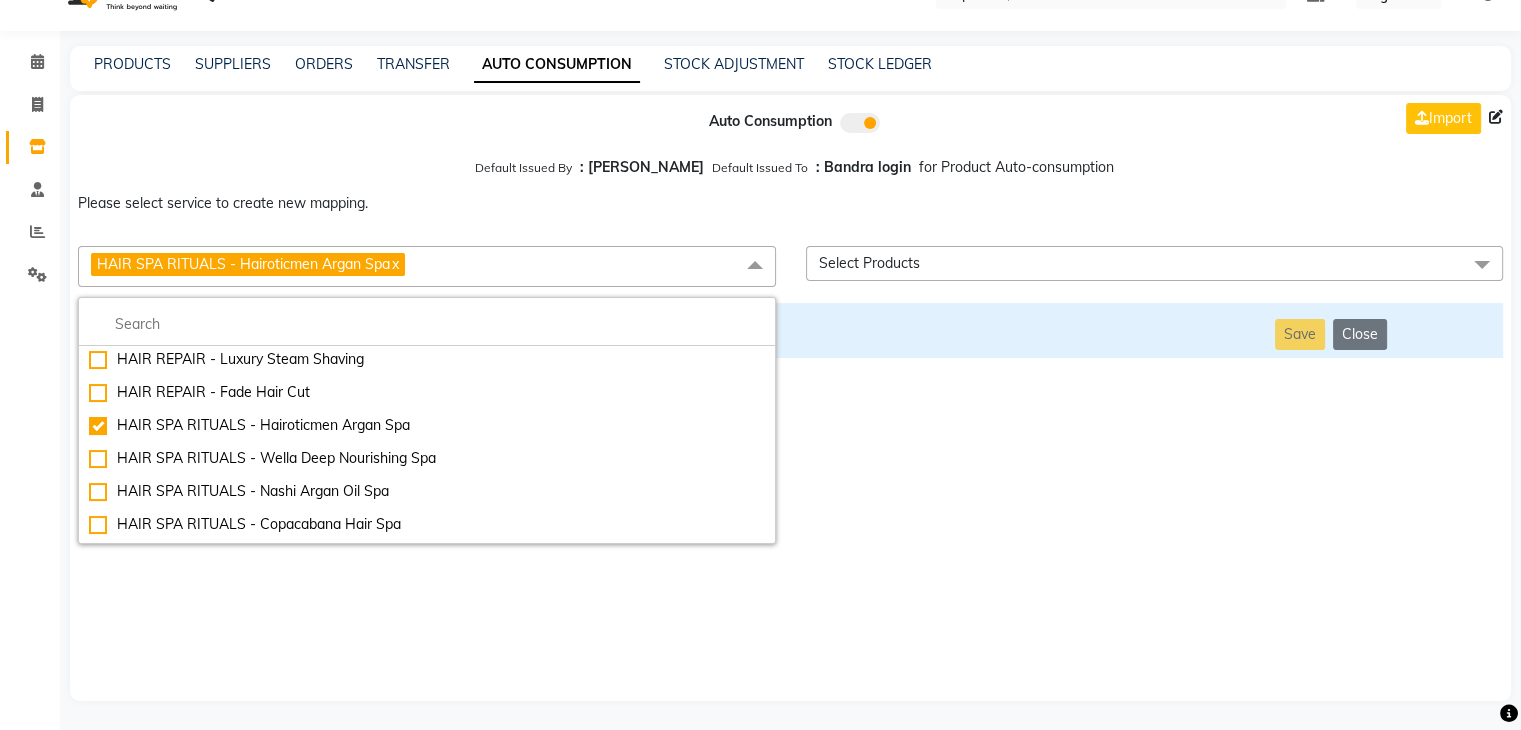click on "Auto Consumption  Import Default Issued By  : [PERSON_NAME] Default Issued To  : Bandra login  for Product Auto-consumption  Please select service to create new mapping. HAIR SPA RITUALS - Hairoticmen Argan Spa  x Essential Manicure w Scrub Essential Pedicure w Scrub Manicure + OPI Nail Ext + Gel Polish-3570 Manicure + T&T Nail Ext + Gel Polish T&T Nail Ext + T&T Gel Polish OPI Nail Ext + OPI Gel Polish T&T Refills + Gel Polish OPI Refills + Gel Polish Travel Allowance Waiting Charge HAIR REPAIR - Haircut HAIR REPAIR - Haircut for Kids HAIR REPAIR - Hair Wash HAIR REPAIR - Hair Wash Premium HAIR REPAIR - Full Head Shave HAIR REPAIR - Hair Design HAIR REPAIR - Hairstyling HAIR REPAIR - Threading HAIR REPAIR - [PERSON_NAME] Edging HAIR REPAIR - [PERSON_NAME] Edging Premium HAIR REPAIR - Razor Shave HAIR REPAIR - Razor Shave Premium HAIR REPAIR - Luxury Steam Shaving HAIR REPAIR - Fade Hair Cut HAIR SPA RITUALS - Hairoticmen Argan Spa HAIR SPA RITUALS - Wella Deep Nourishing Spa HAIR SPA RITUALS - Nashi Argan Oil Spa Gel Removal" at bounding box center [790, 398] 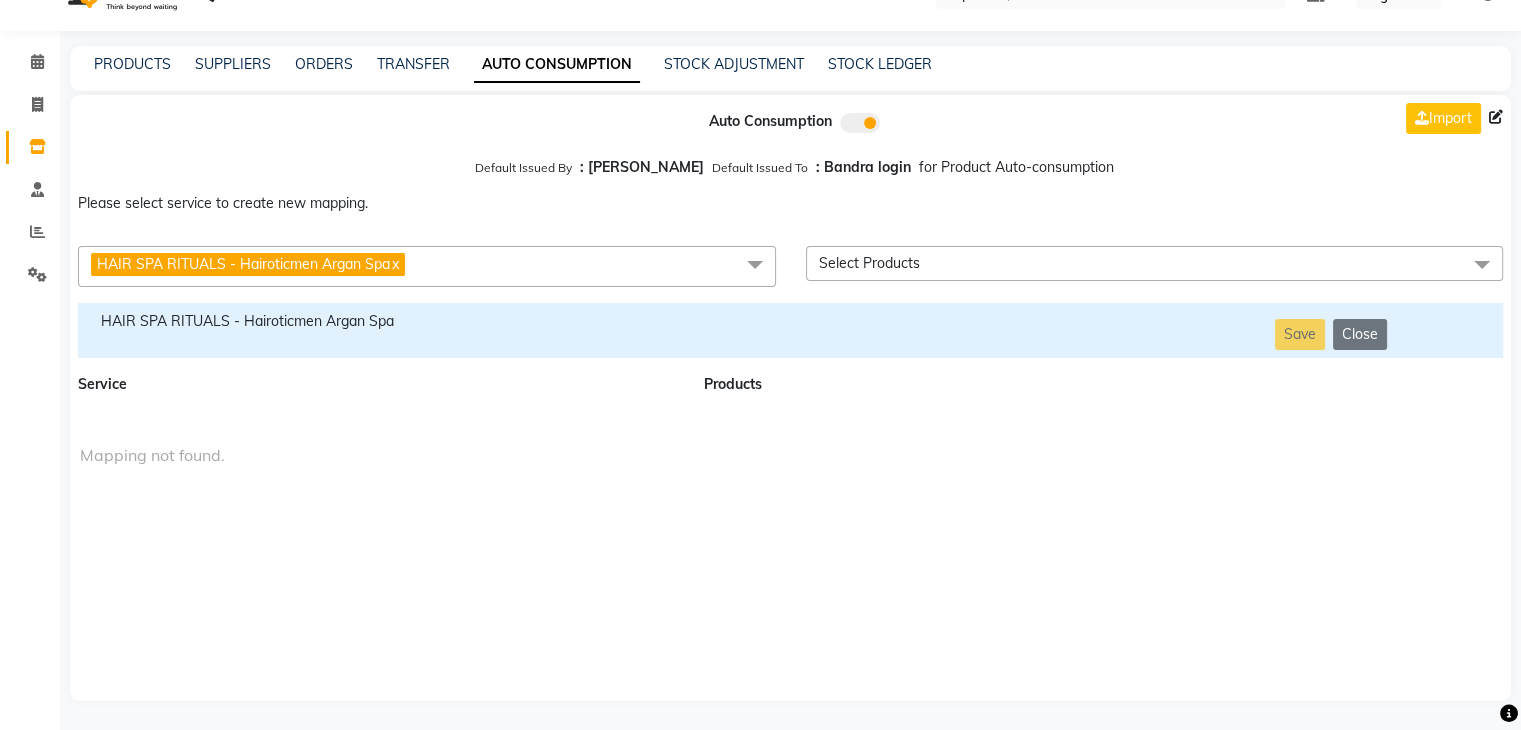 click on "HAIR SPA RITUALS - Hairoticmen Argan Spa" at bounding box center [379, 321] 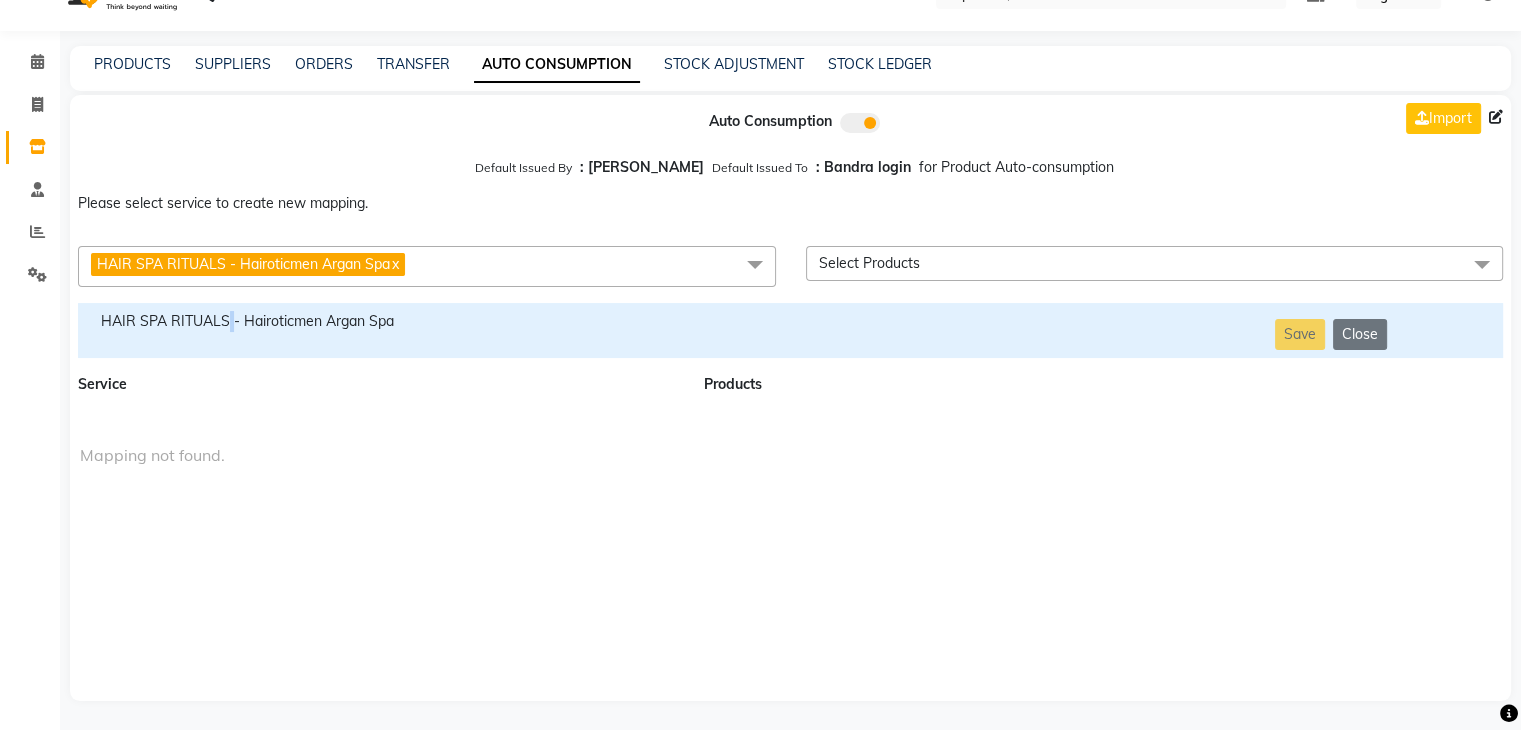 click on "HAIR SPA RITUALS - Hairoticmen Argan Spa" at bounding box center [379, 321] 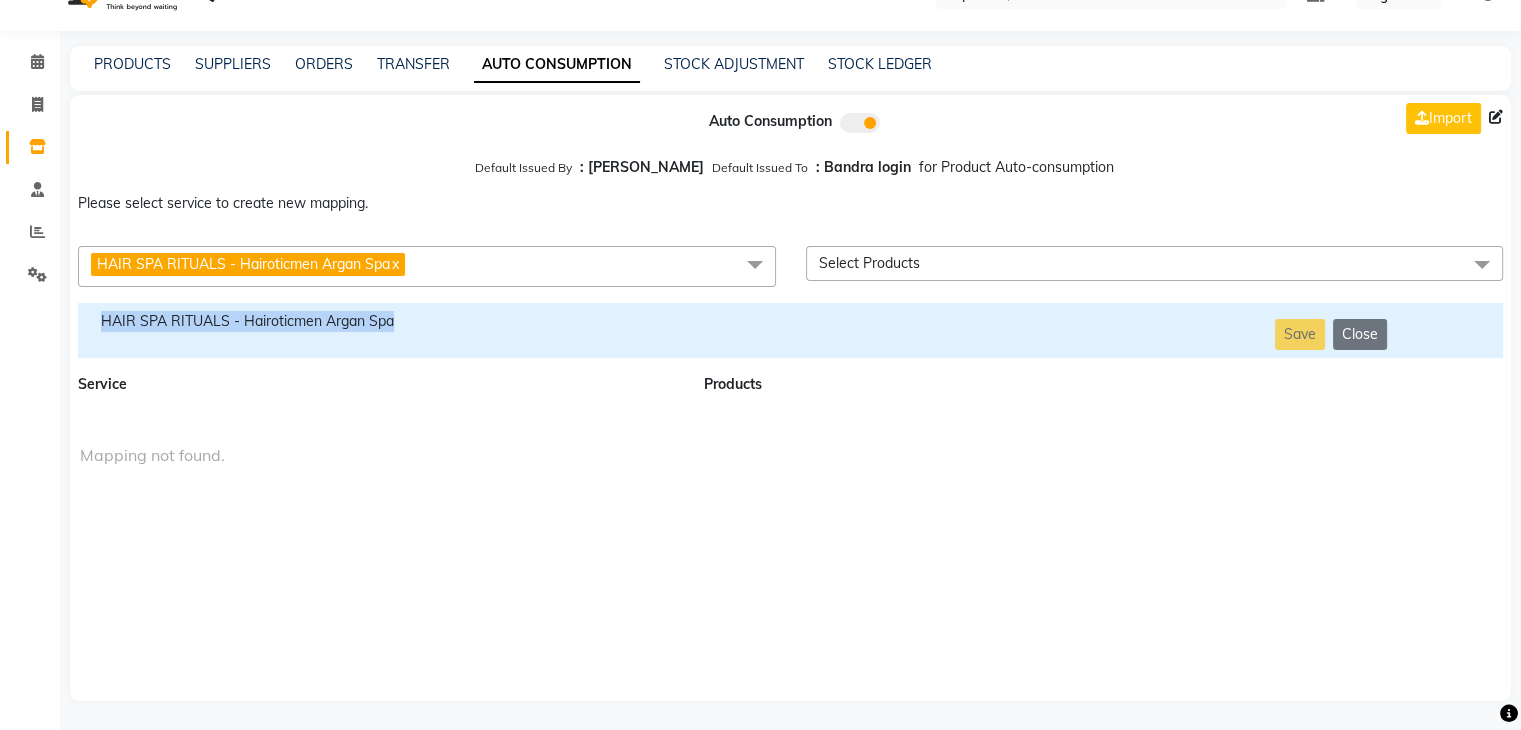 click on "HAIR SPA RITUALS - Hairoticmen Argan Spa" at bounding box center [379, 321] 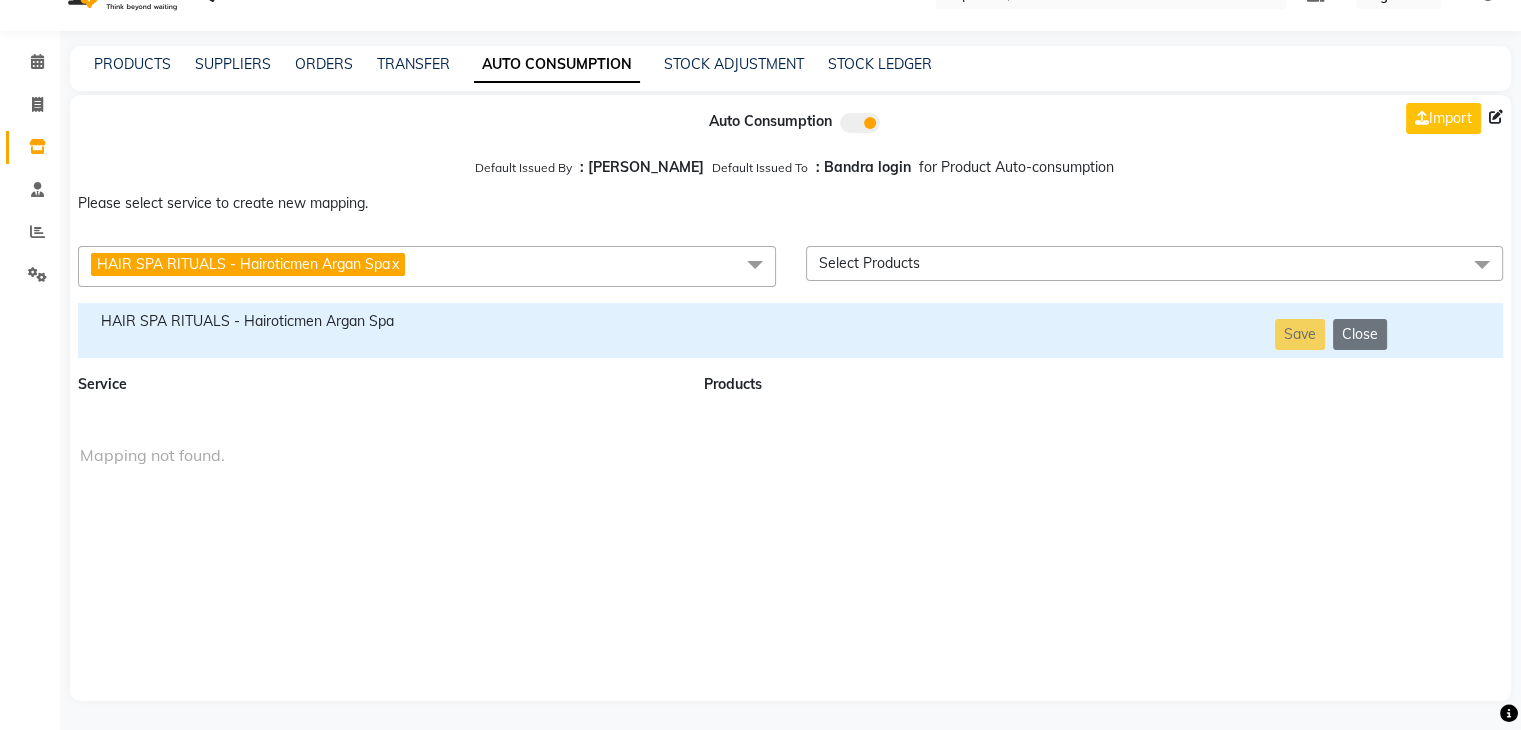 click on "HAIR SPA RITUALS - Hairoticmen Argan Spa  x" at bounding box center [427, 266] 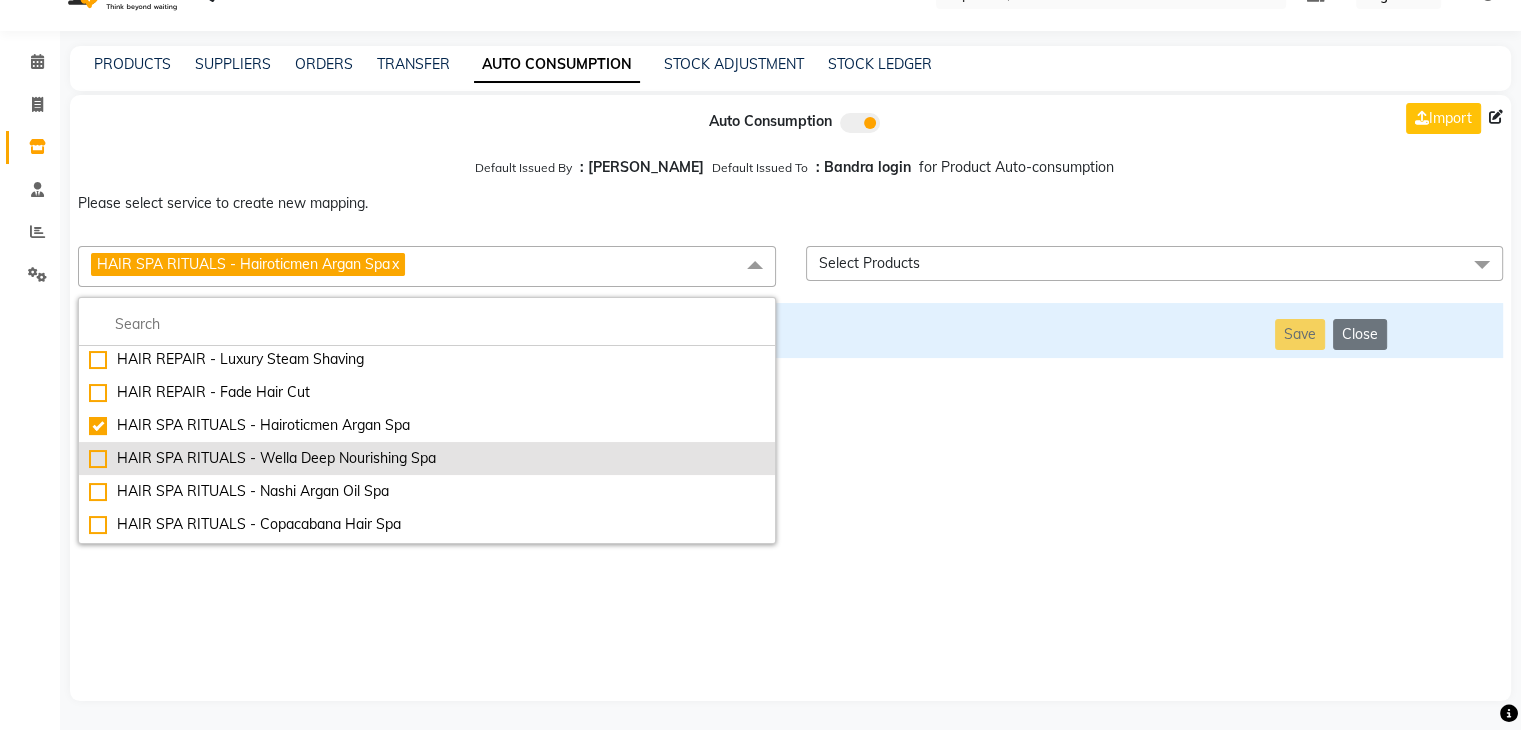 click on "HAIR SPA RITUALS - Wella Deep Nourishing Spa" at bounding box center [427, 458] 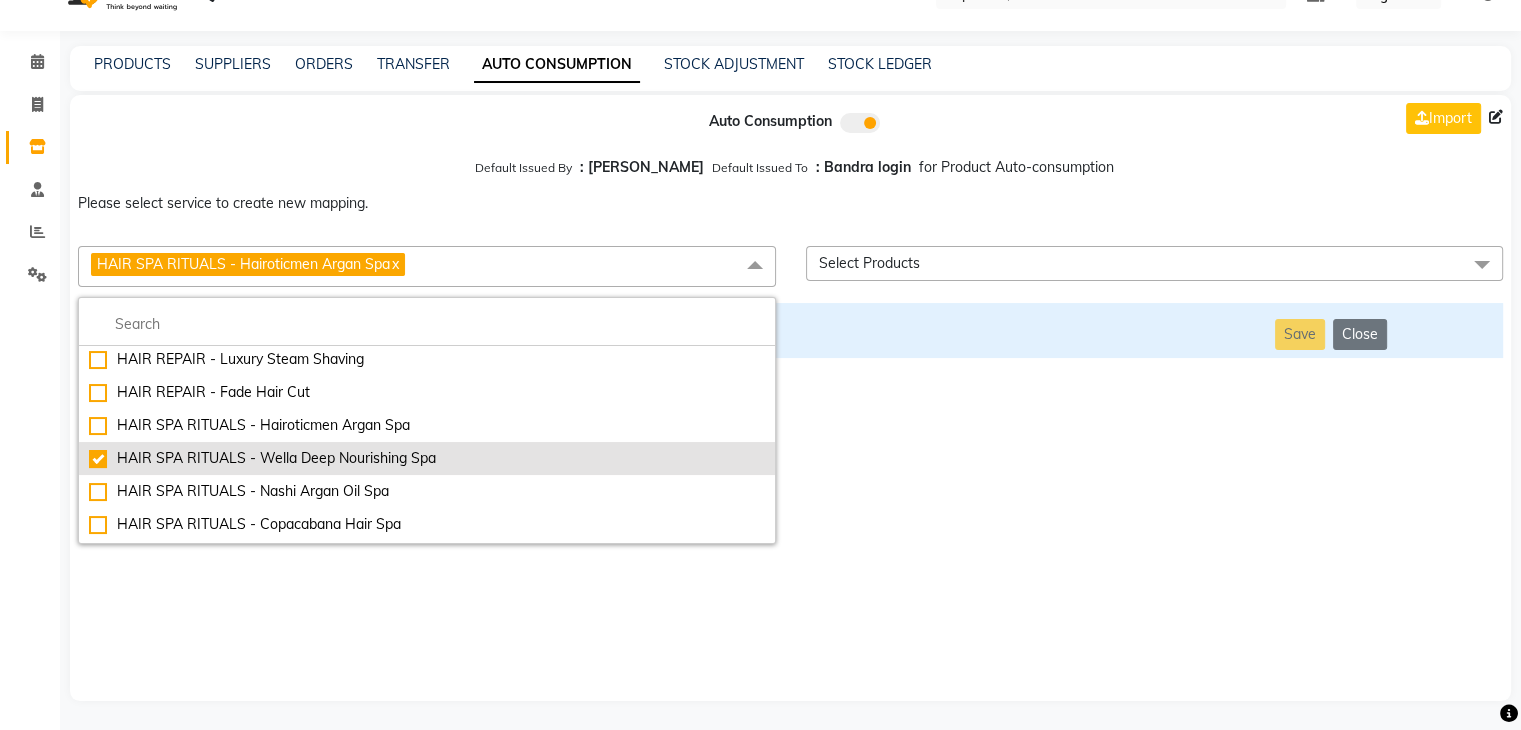 checkbox on "false" 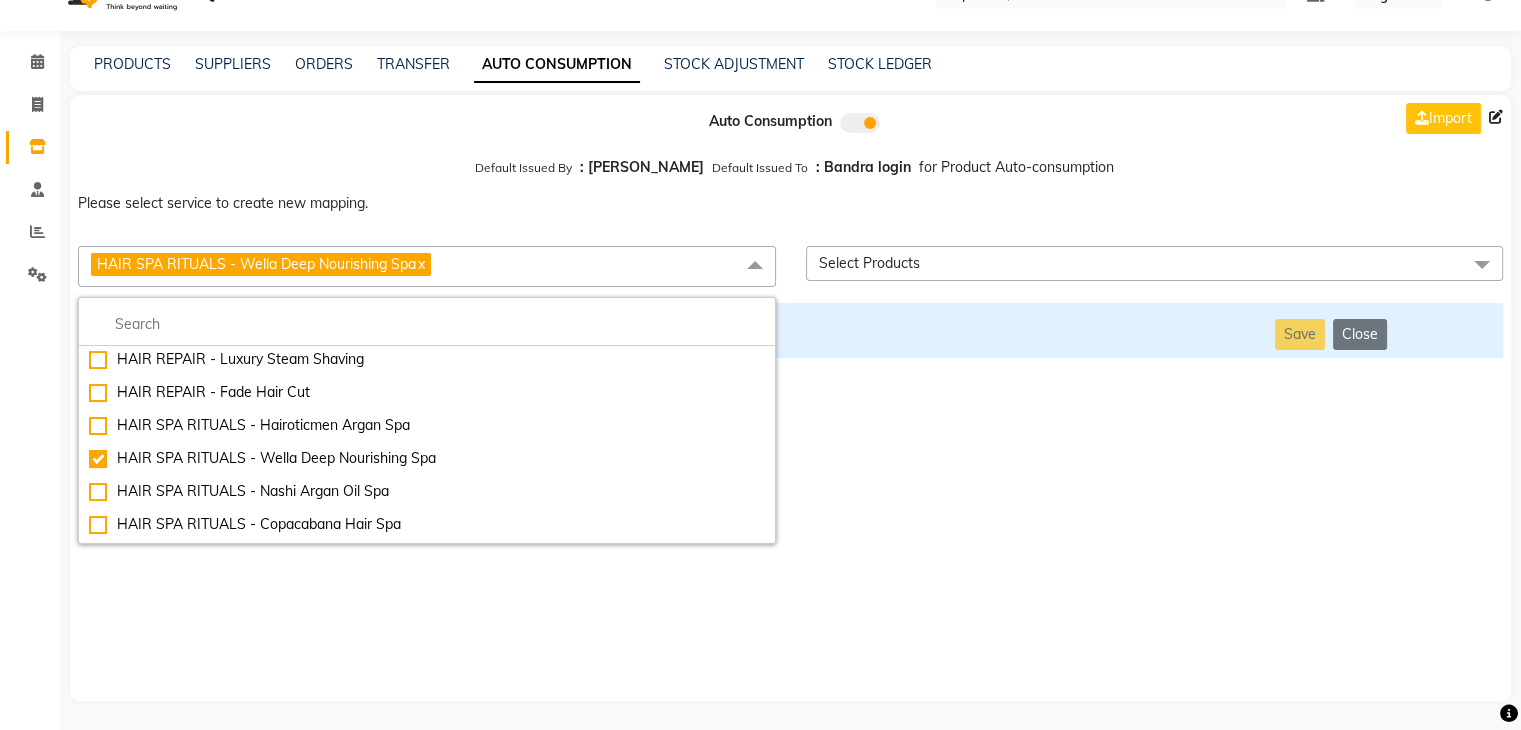 click on "Auto Consumption  Import Default Issued By  : [PERSON_NAME] Default Issued To  : Bandra login  for Product Auto-consumption  Please select service to create new mapping. HAIR SPA RITUALS - Wella Deep Nourishing Spa  x Essential Manicure w Scrub Essential Pedicure w Scrub Manicure + OPI Nail Ext + Gel Polish-3570 Manicure + T&T Nail Ext + Gel Polish T&T Nail Ext + T&T Gel Polish OPI Nail Ext + OPI Gel Polish T&T Refills + Gel Polish OPI Refills + Gel Polish Travel Allowance Waiting Charge HAIR REPAIR - Haircut HAIR REPAIR - Haircut for Kids HAIR REPAIR - Hair Wash HAIR REPAIR - Hair Wash Premium HAIR REPAIR - Full Head Shave HAIR REPAIR - Hair Design HAIR REPAIR - Hairstyling HAIR REPAIR - Threading HAIR REPAIR - [PERSON_NAME] Edging HAIR REPAIR - [PERSON_NAME] Edging Premium HAIR REPAIR - Razor Shave HAIR REPAIR - Razor Shave Premium HAIR REPAIR - Luxury Steam Shaving HAIR REPAIR - Fade Hair Cut HAIR SPA RITUALS - Hairoticmen Argan Spa HAIR SPA RITUALS - Wella Deep Nourishing Spa HAIR SPA RITUALS - Nashi Argan Oil Spa Big Toe" at bounding box center [790, 398] 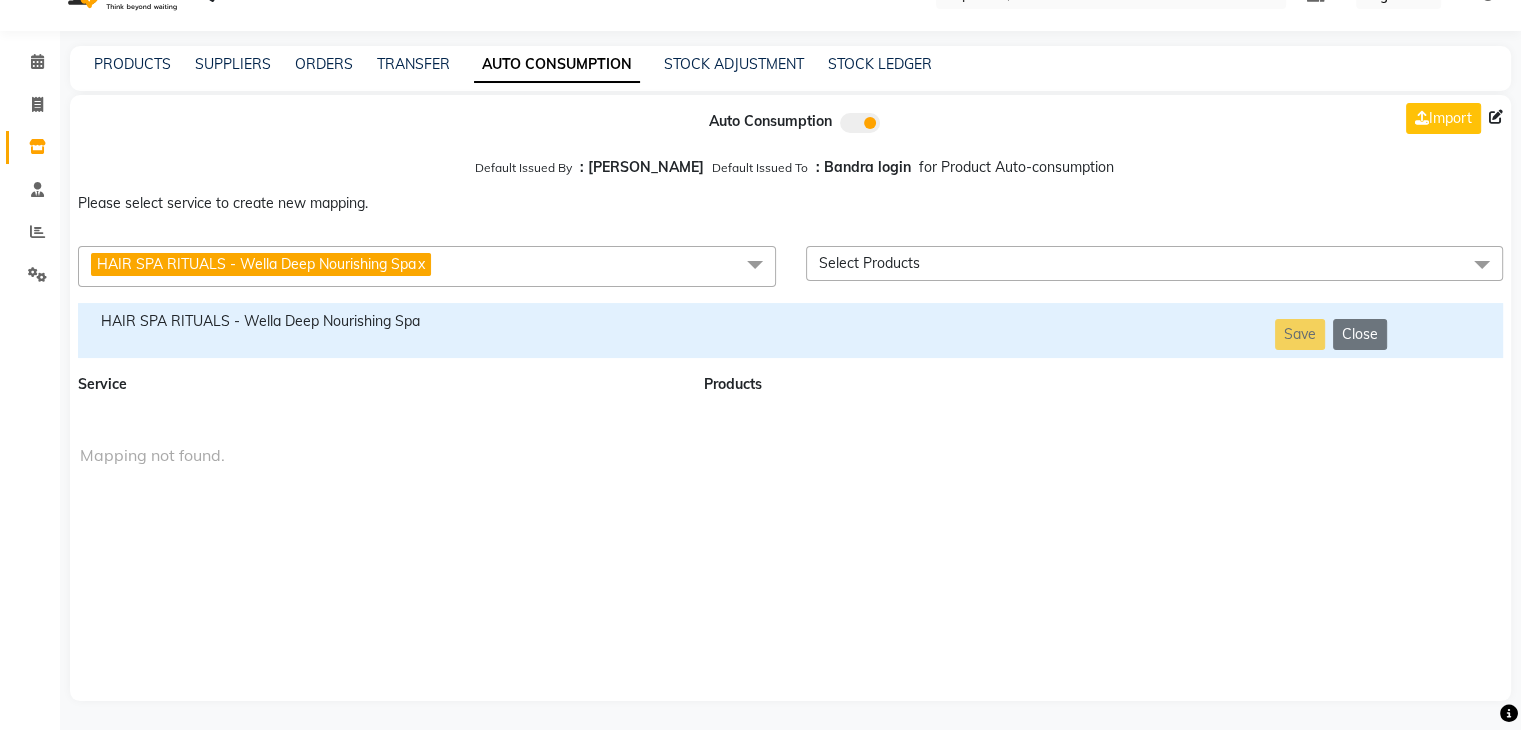 click on "HAIR SPA RITUALS - Wella Deep Nourishing Spa" at bounding box center [379, 321] 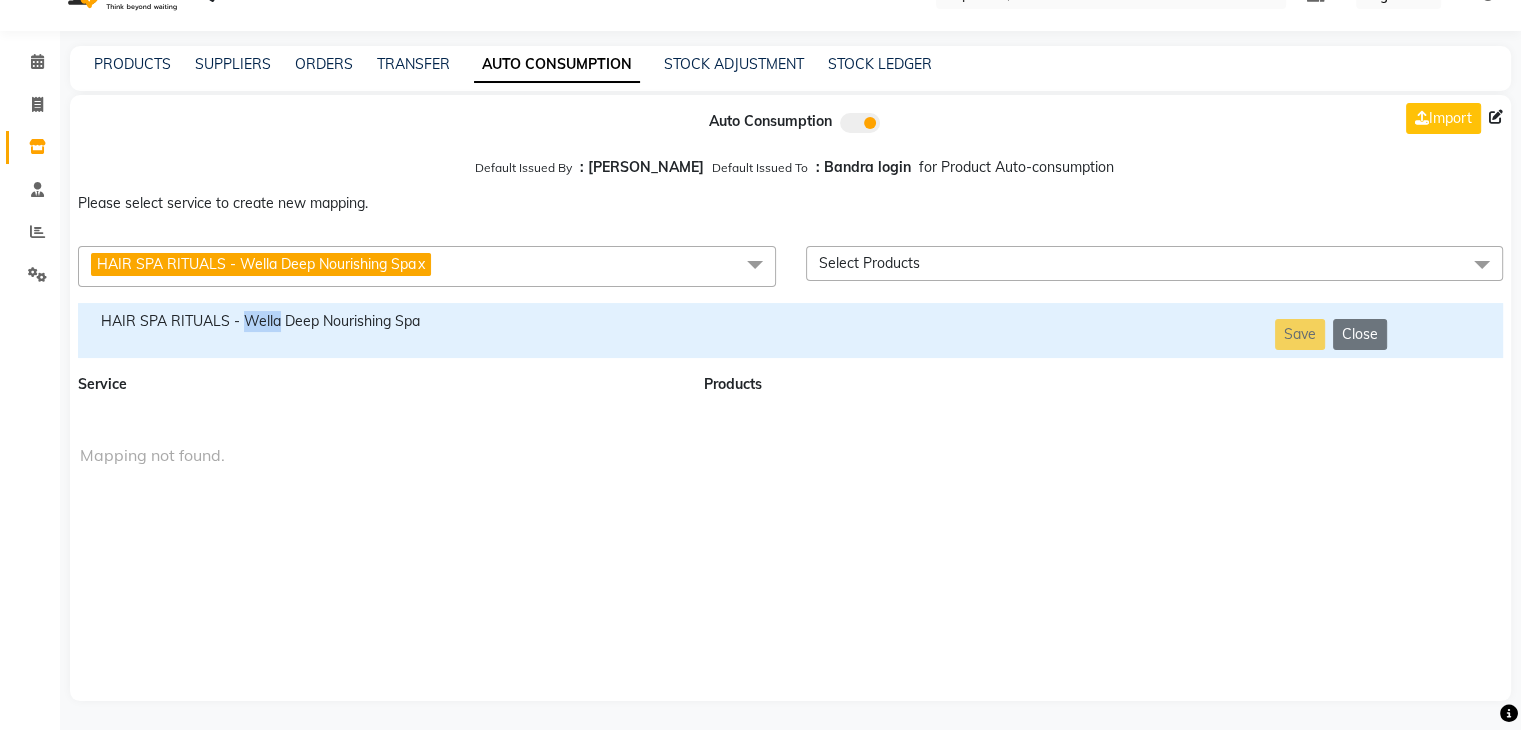 click on "HAIR SPA RITUALS - Wella Deep Nourishing Spa" at bounding box center [379, 321] 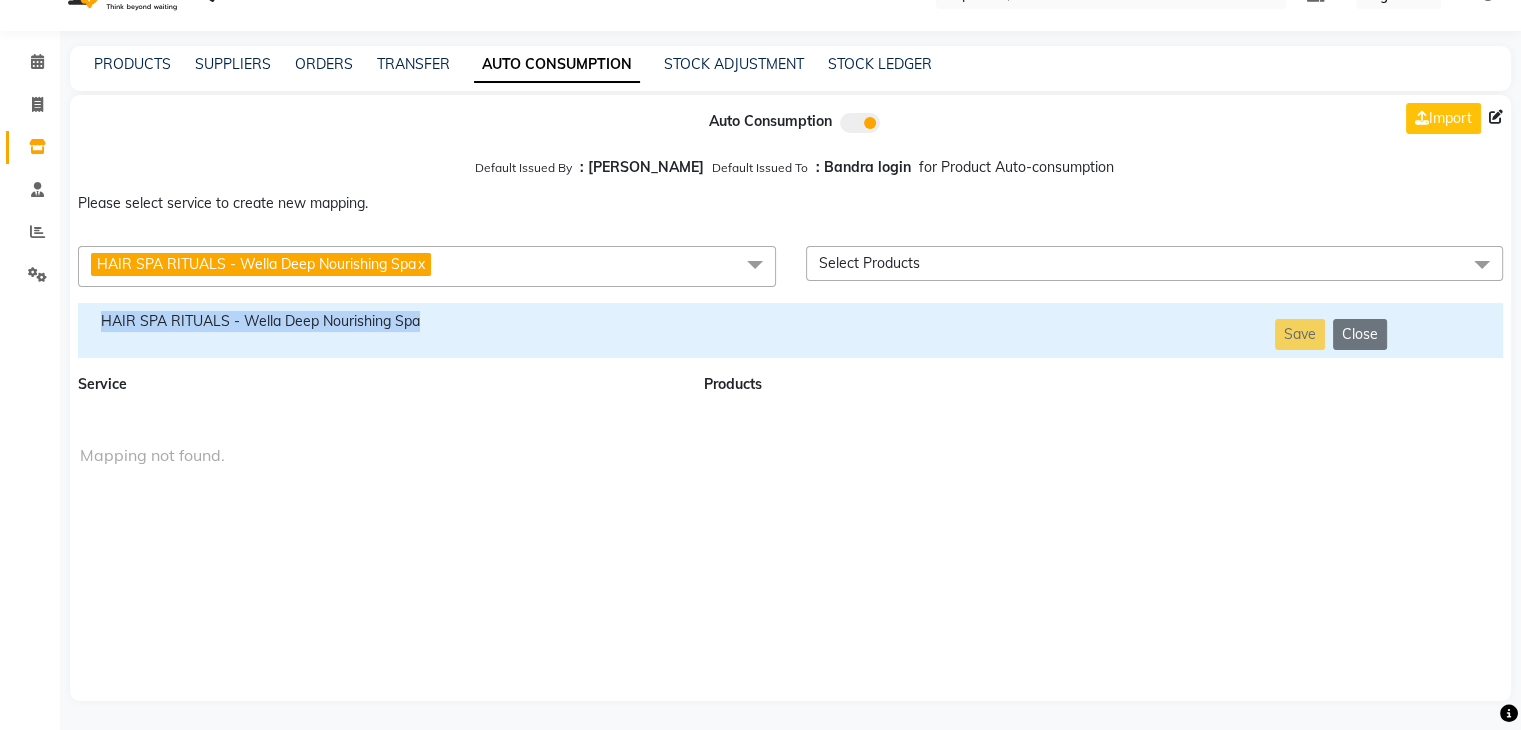 click on "HAIR SPA RITUALS - Wella Deep Nourishing Spa" at bounding box center (379, 321) 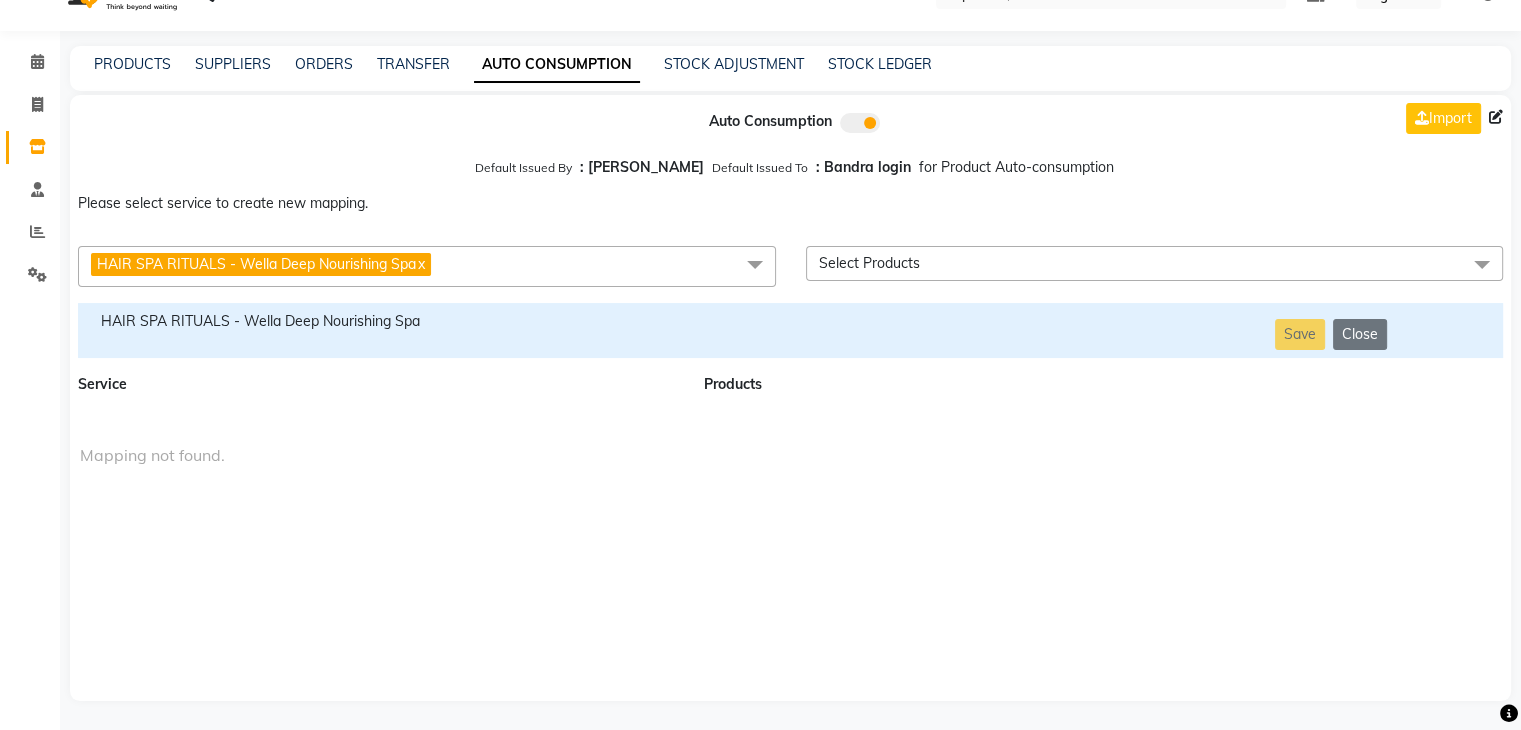 click on "HAIR SPA RITUALS - Wella Deep Nourishing Spa  x" at bounding box center [427, 266] 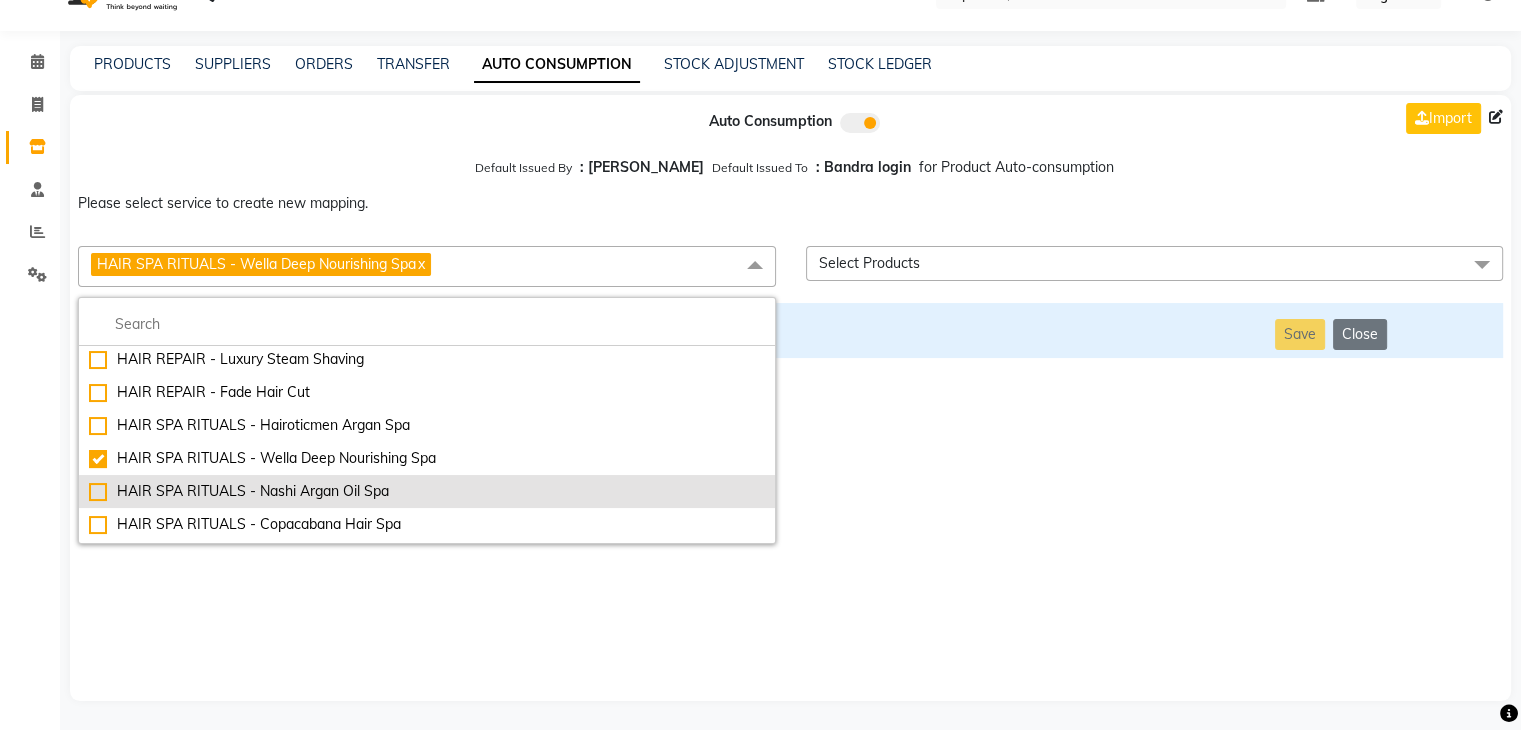 click on "HAIR SPA RITUALS - Nashi Argan Oil Spa" at bounding box center [427, 491] 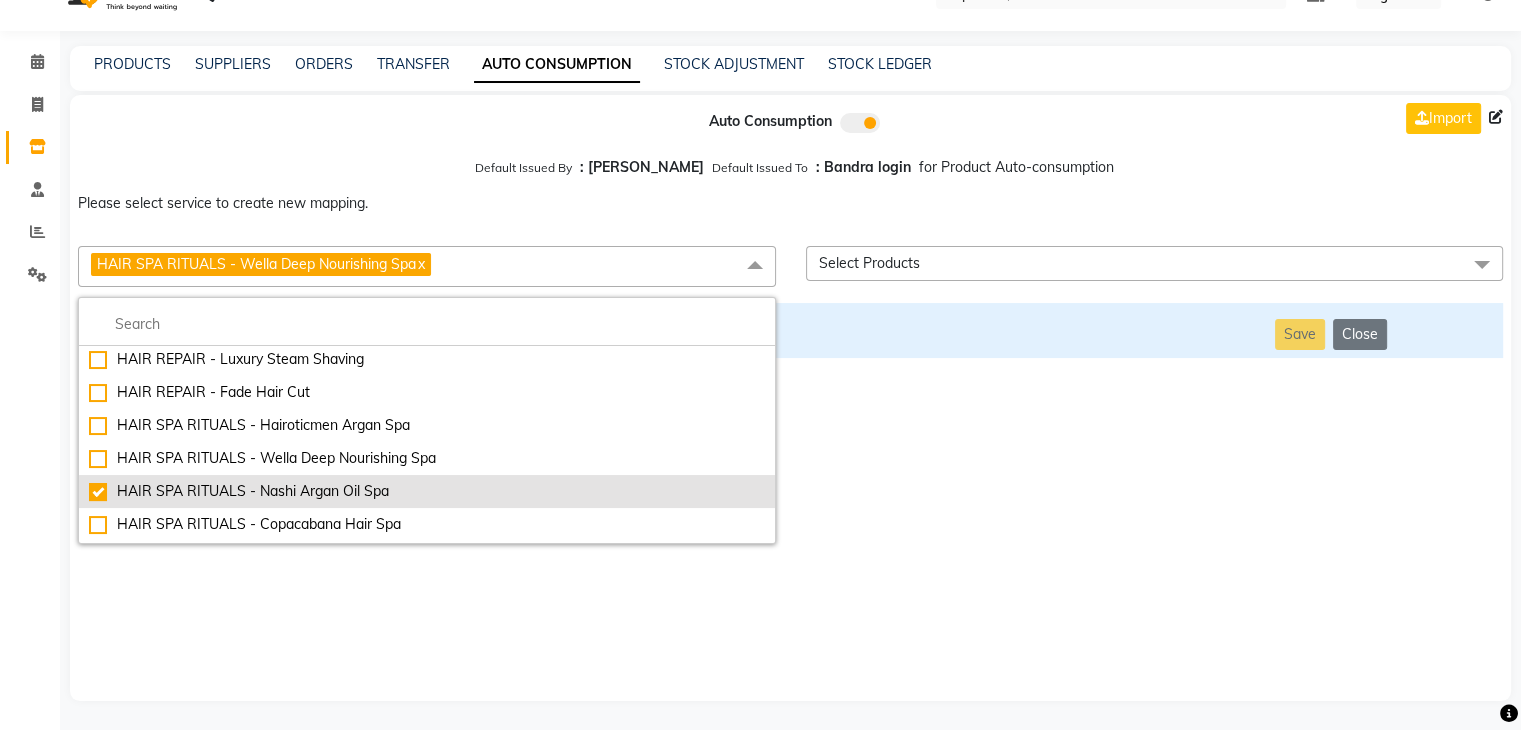 checkbox on "false" 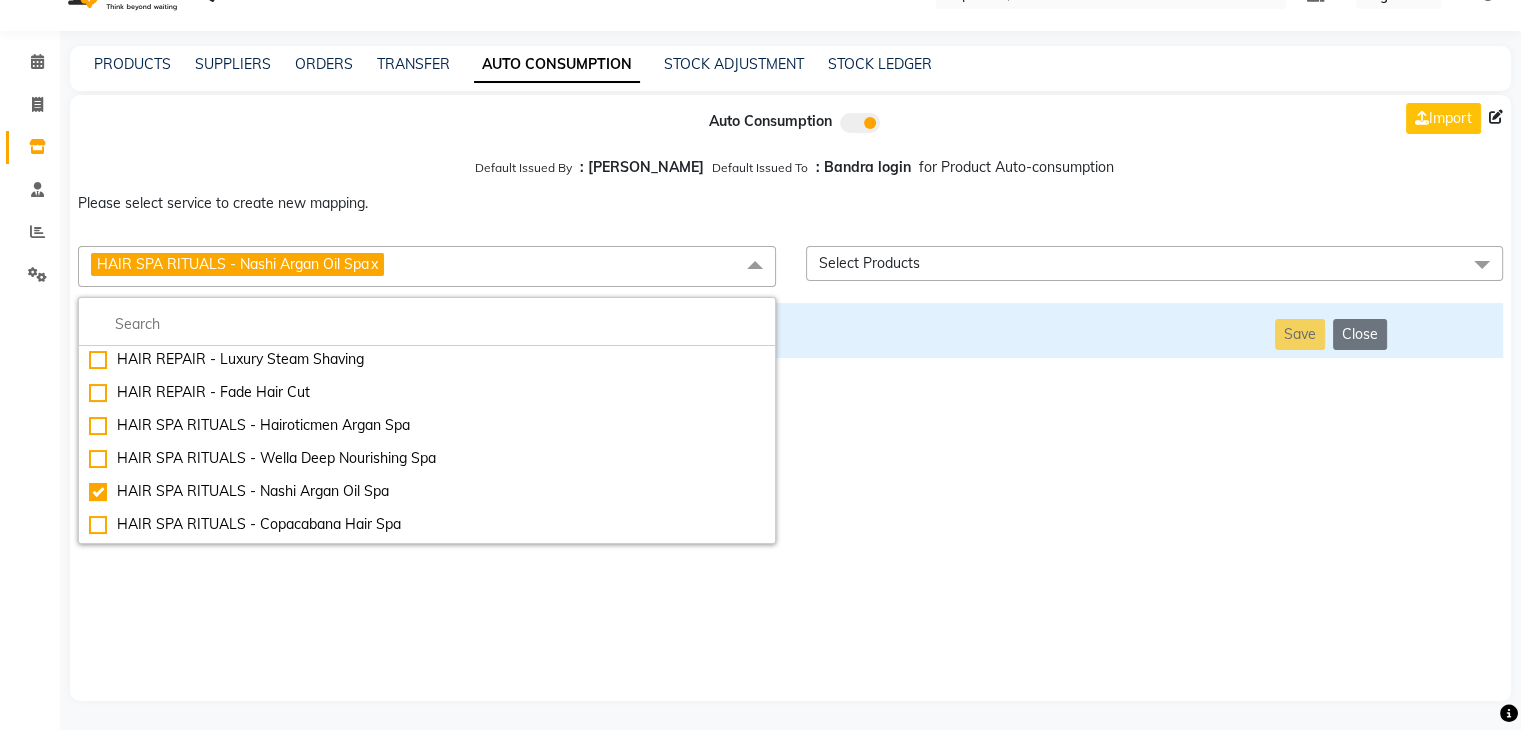 click on "Auto Consumption  Import Default Issued By  : [PERSON_NAME] Default Issued To  : Bandra login  for Product Auto-consumption  Please select service to create new mapping. HAIR SPA RITUALS - Nashi Argan Oil Spa  x Essential Manicure w Scrub Essential Pedicure w Scrub Manicure + OPI Nail Ext + Gel Polish-3570 Manicure + T&T Nail Ext + Gel Polish T&T Nail Ext + T&T Gel Polish OPI Nail Ext + OPI Gel Polish T&T Refills + Gel Polish OPI Refills + Gel Polish Travel Allowance Waiting Charge HAIR REPAIR - Haircut HAIR REPAIR - Haircut for Kids HAIR REPAIR - Hair Wash HAIR REPAIR - Hair Wash Premium HAIR REPAIR - Full Head Shave HAIR REPAIR - Hair Design HAIR REPAIR - Hairstyling HAIR REPAIR - Threading HAIR REPAIR - [PERSON_NAME] Edging HAIR REPAIR - [PERSON_NAME] Edging Premium HAIR REPAIR - Razor Shave HAIR REPAIR - Razor Shave Premium HAIR REPAIR - Luxury Steam Shaving HAIR REPAIR - Fade Hair Cut HAIR SPA RITUALS - Hairoticmen Argan Spa HAIR SPA RITUALS - Wella Deep Nourishing Spa HAIR SPA RITUALS - Nashi Argan Oil Spa Gel Overlays" at bounding box center (790, 398) 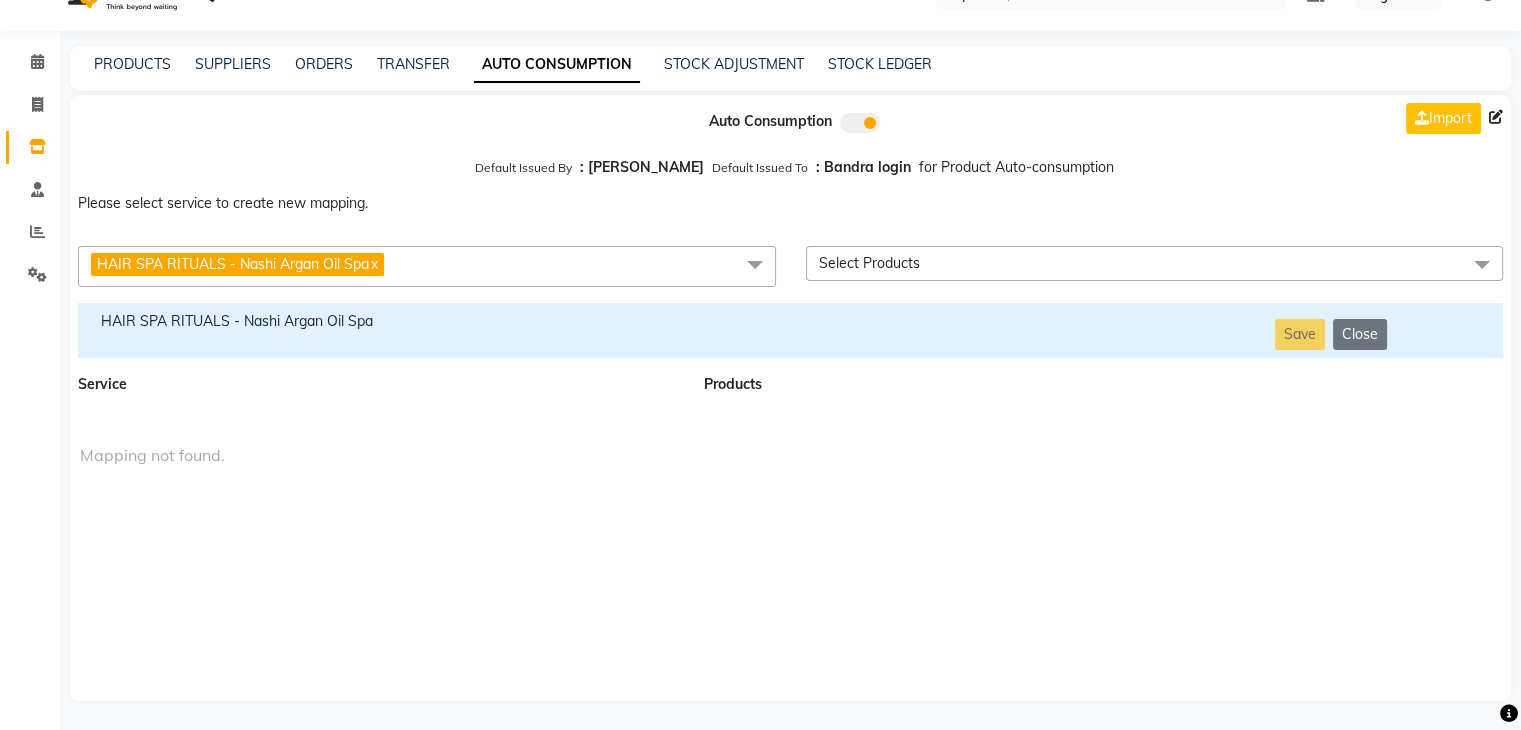 click on "HAIR SPA RITUALS - Nashi Argan Oil Spa" at bounding box center [379, 321] 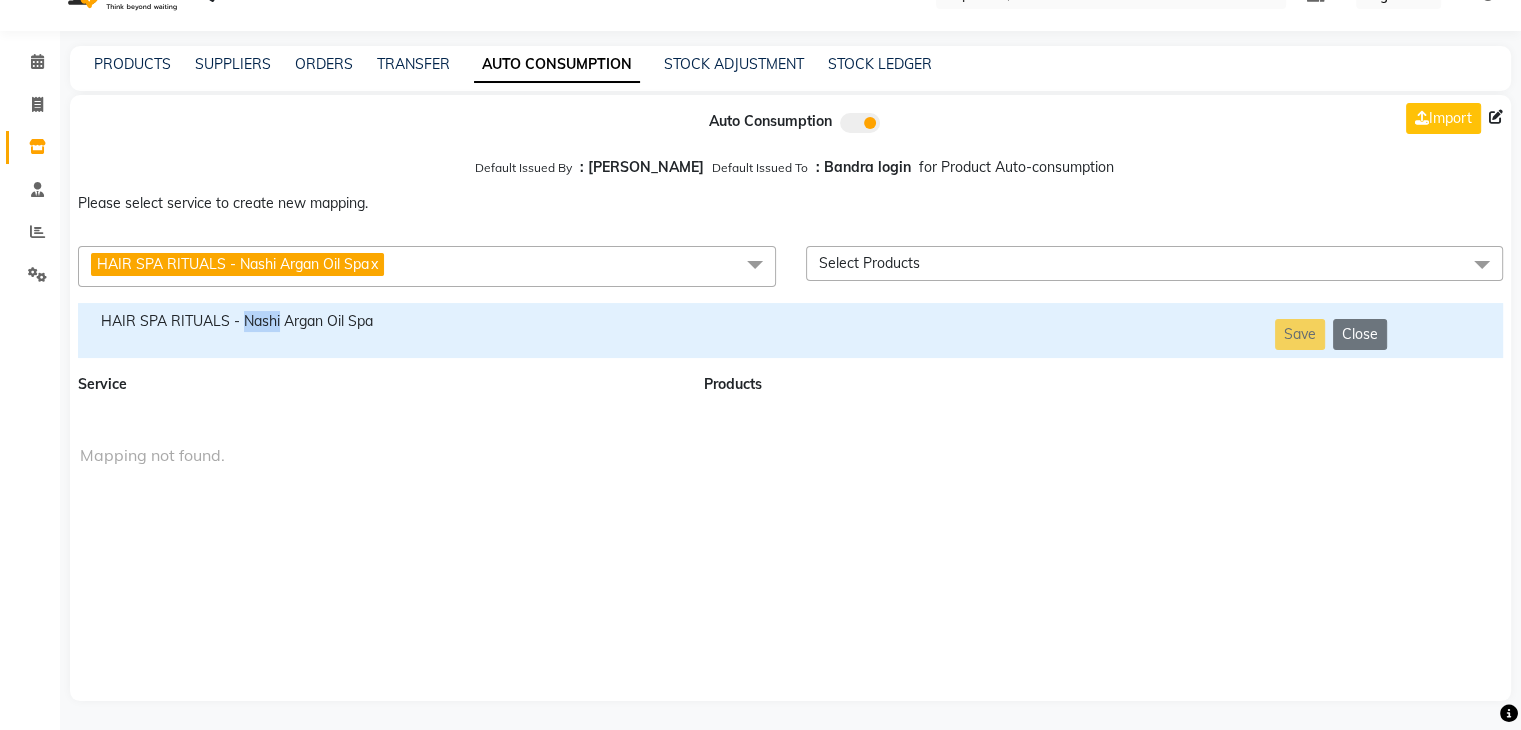 click on "HAIR SPA RITUALS - Nashi Argan Oil Spa" at bounding box center (379, 321) 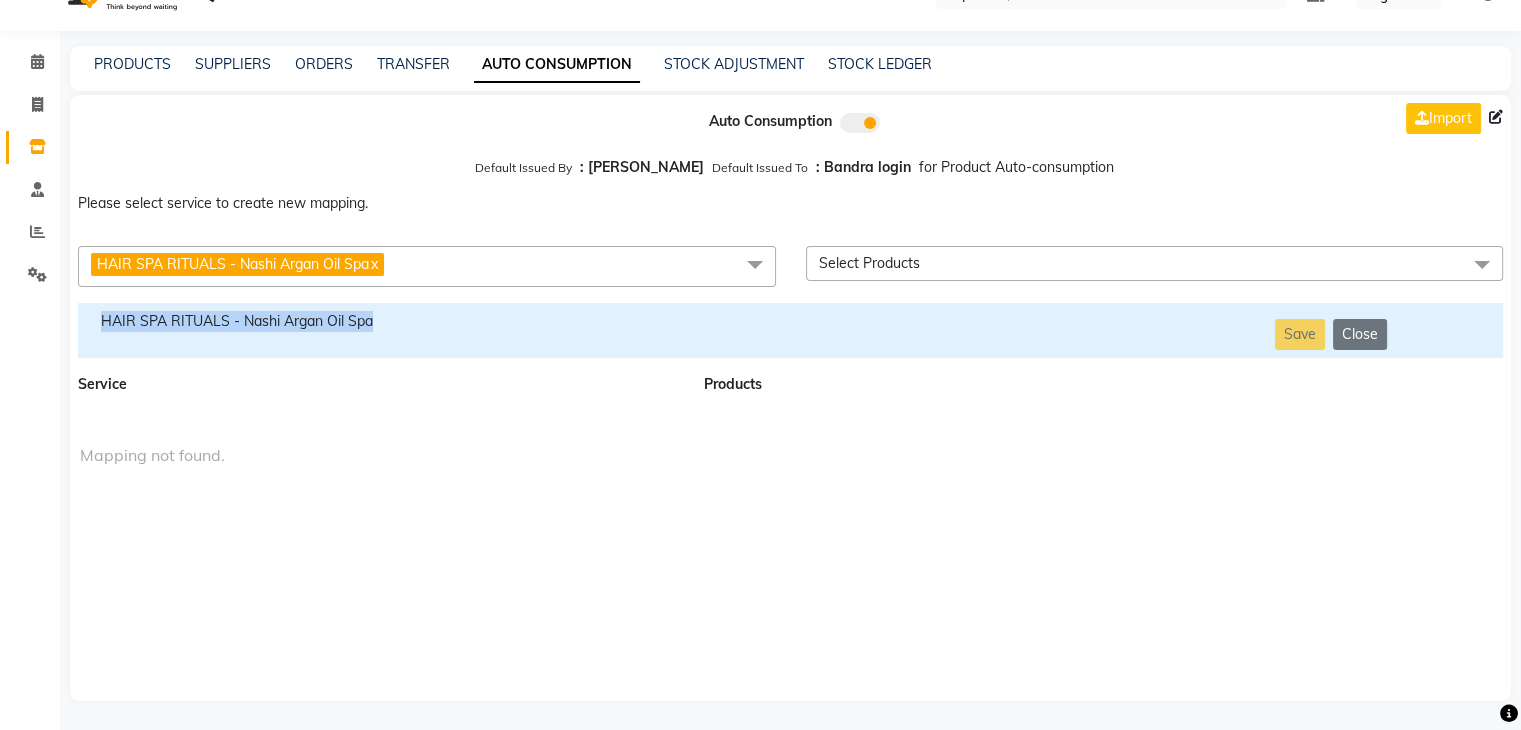 click on "HAIR SPA RITUALS - Nashi Argan Oil Spa" at bounding box center [379, 321] 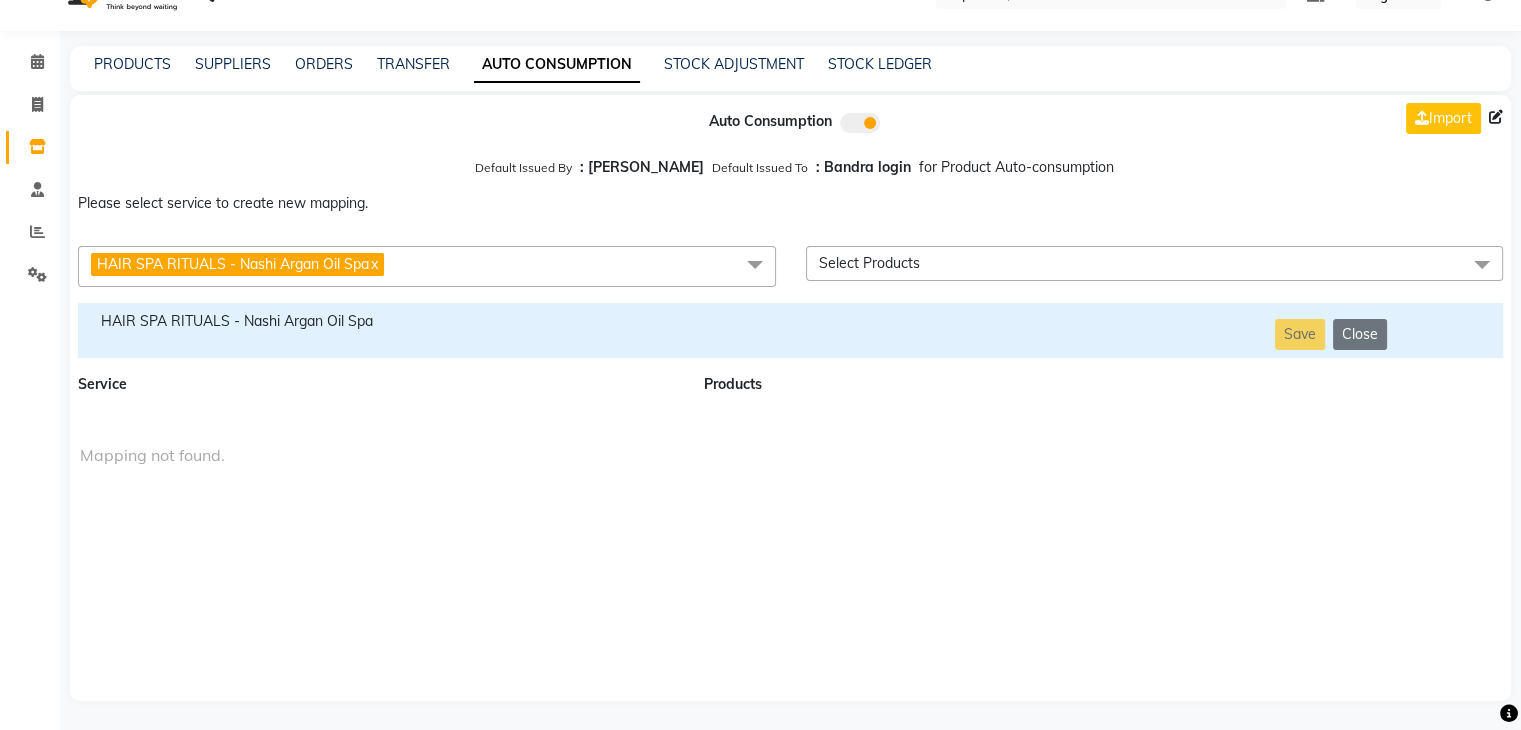 click on "HAIR SPA RITUALS - Nashi Argan Oil Spa  x" at bounding box center (427, 266) 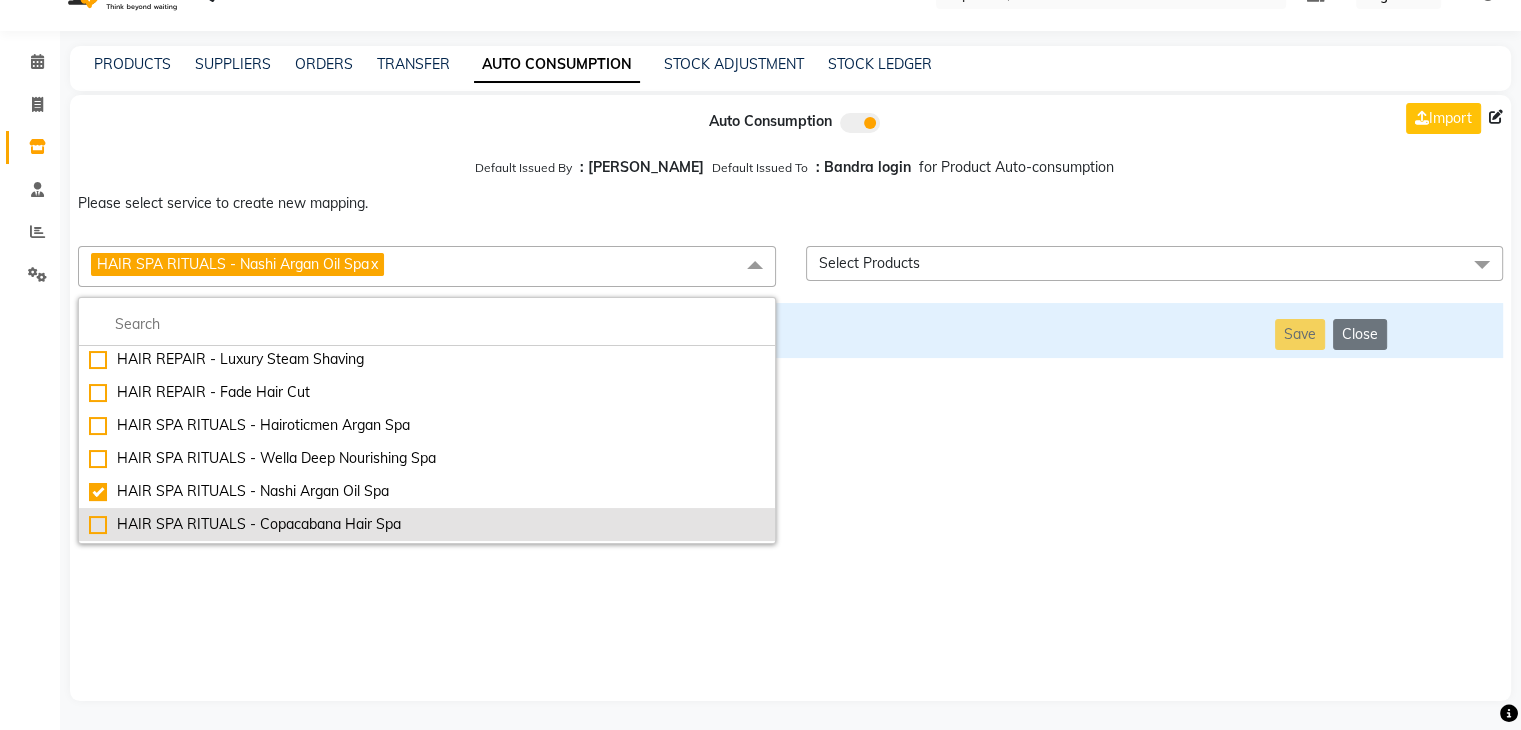 click on "HAIR SPA RITUALS - Copacabana Hair Spa" at bounding box center [427, 524] 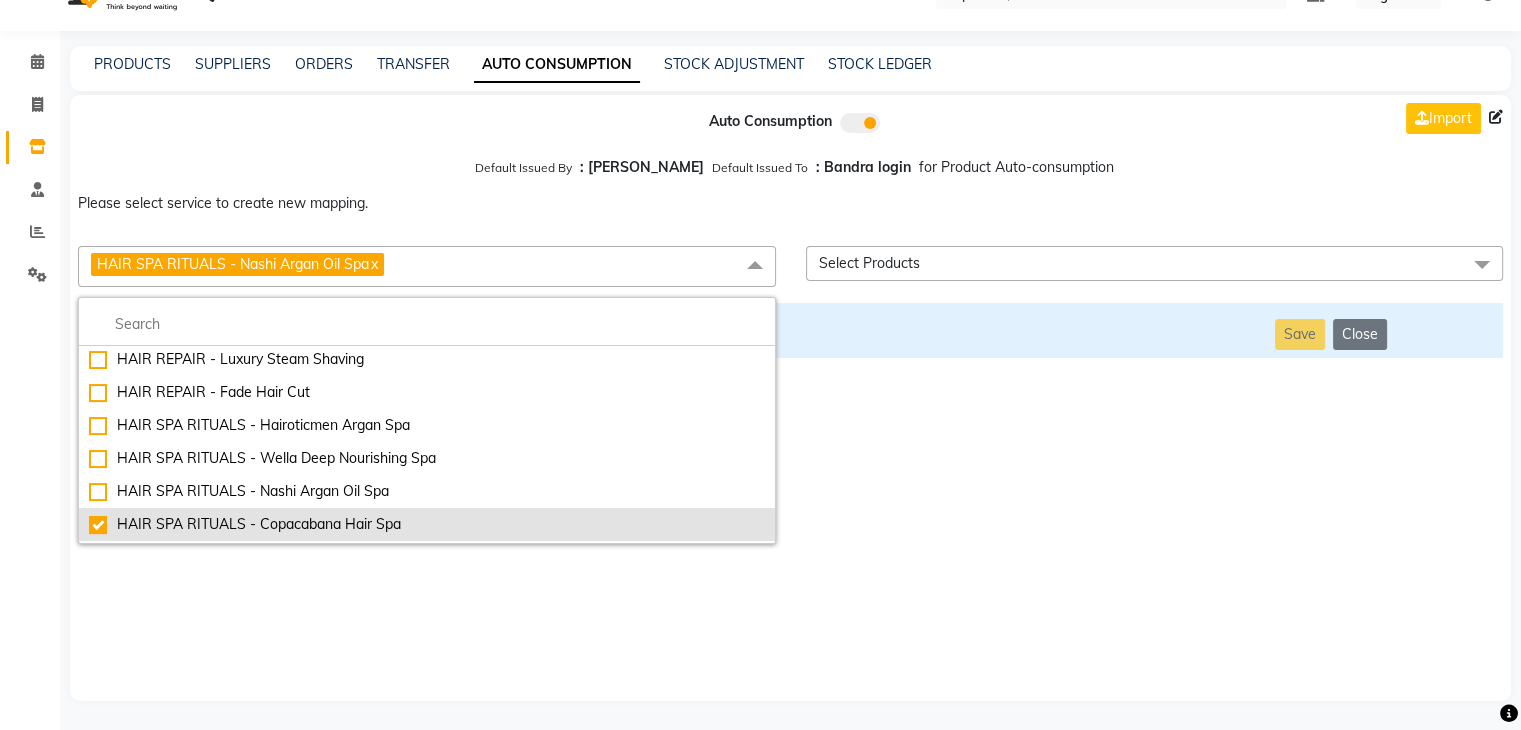 checkbox on "false" 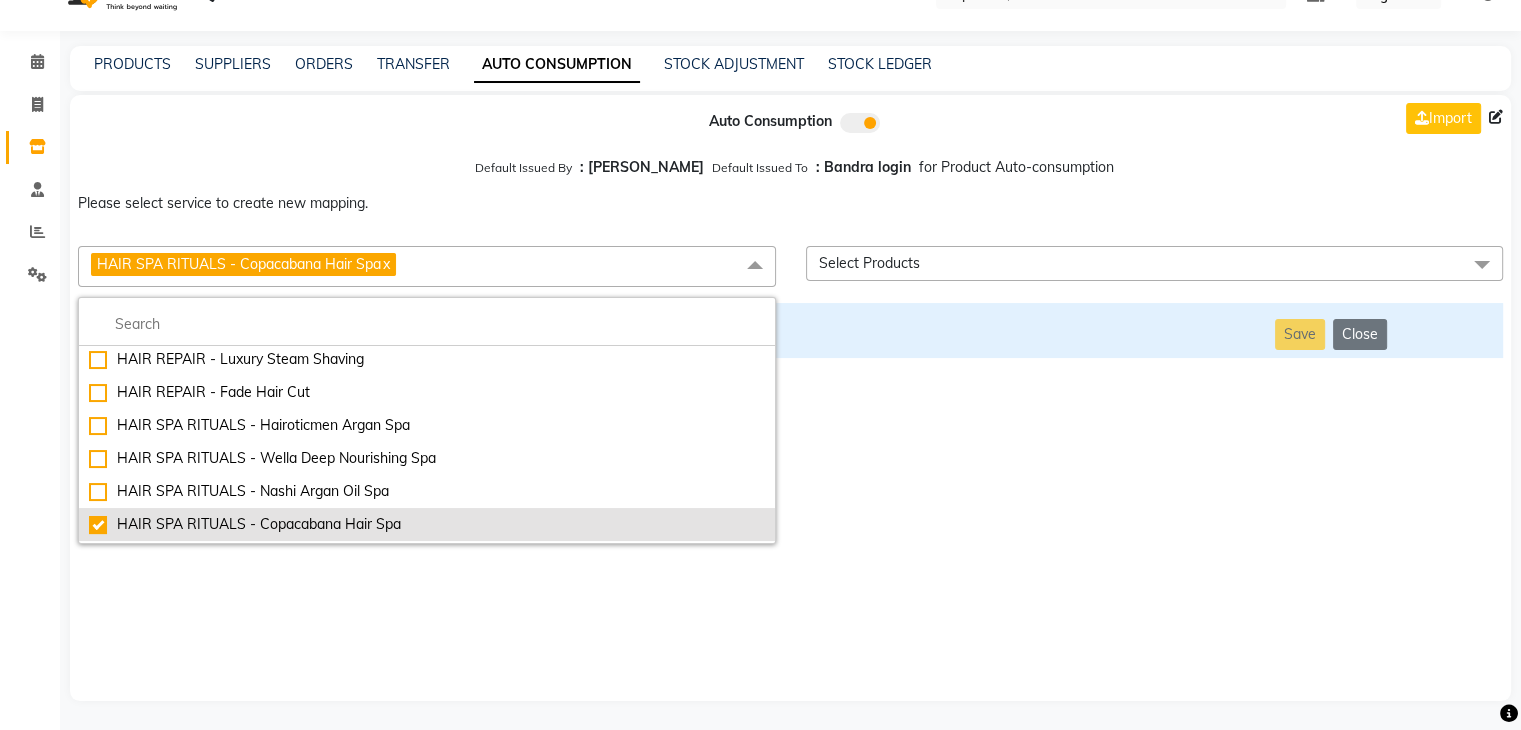 click on "HAIR SPA RITUALS - Copacabana Hair Spa" at bounding box center [427, 524] 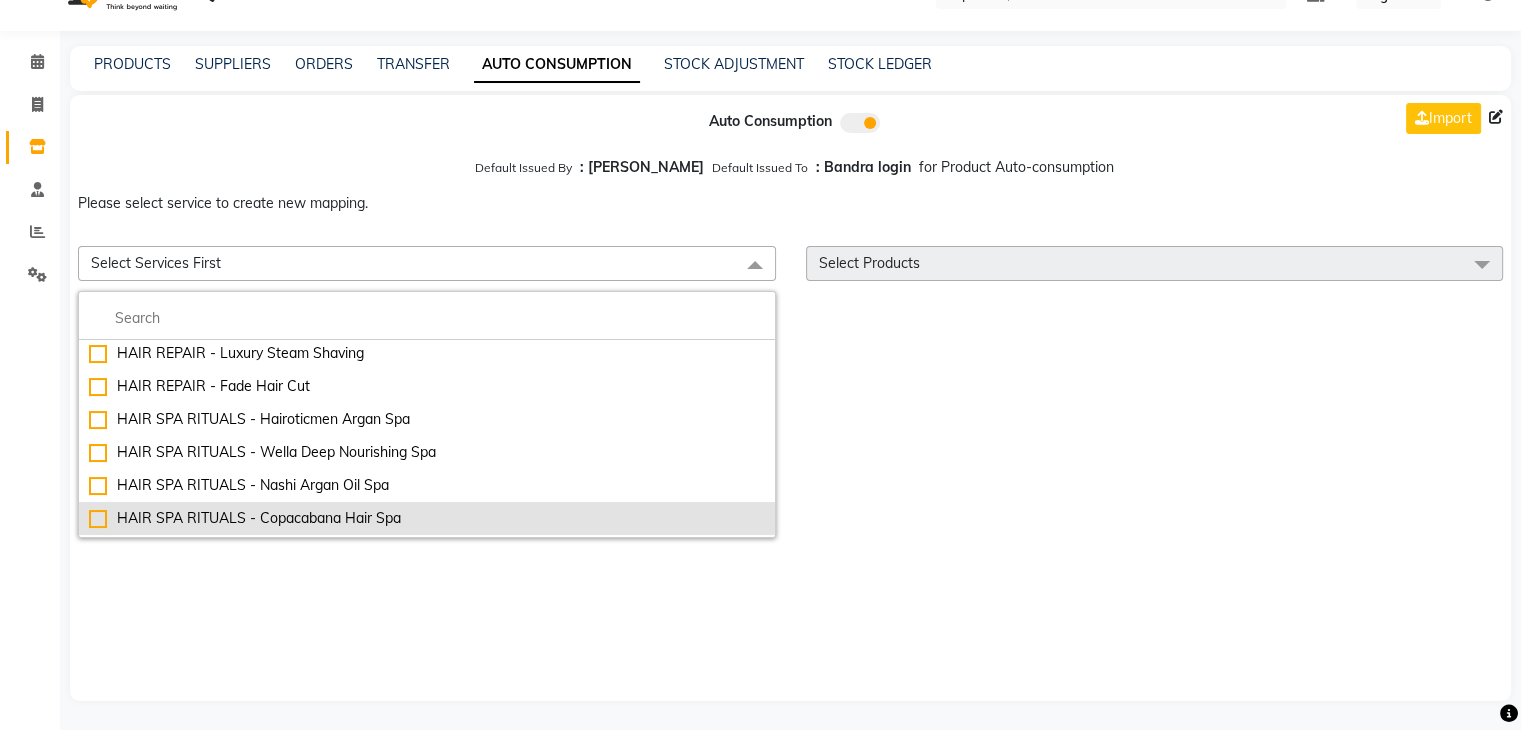 click on "HAIR SPA RITUALS - Copacabana Hair Spa" at bounding box center [427, 518] 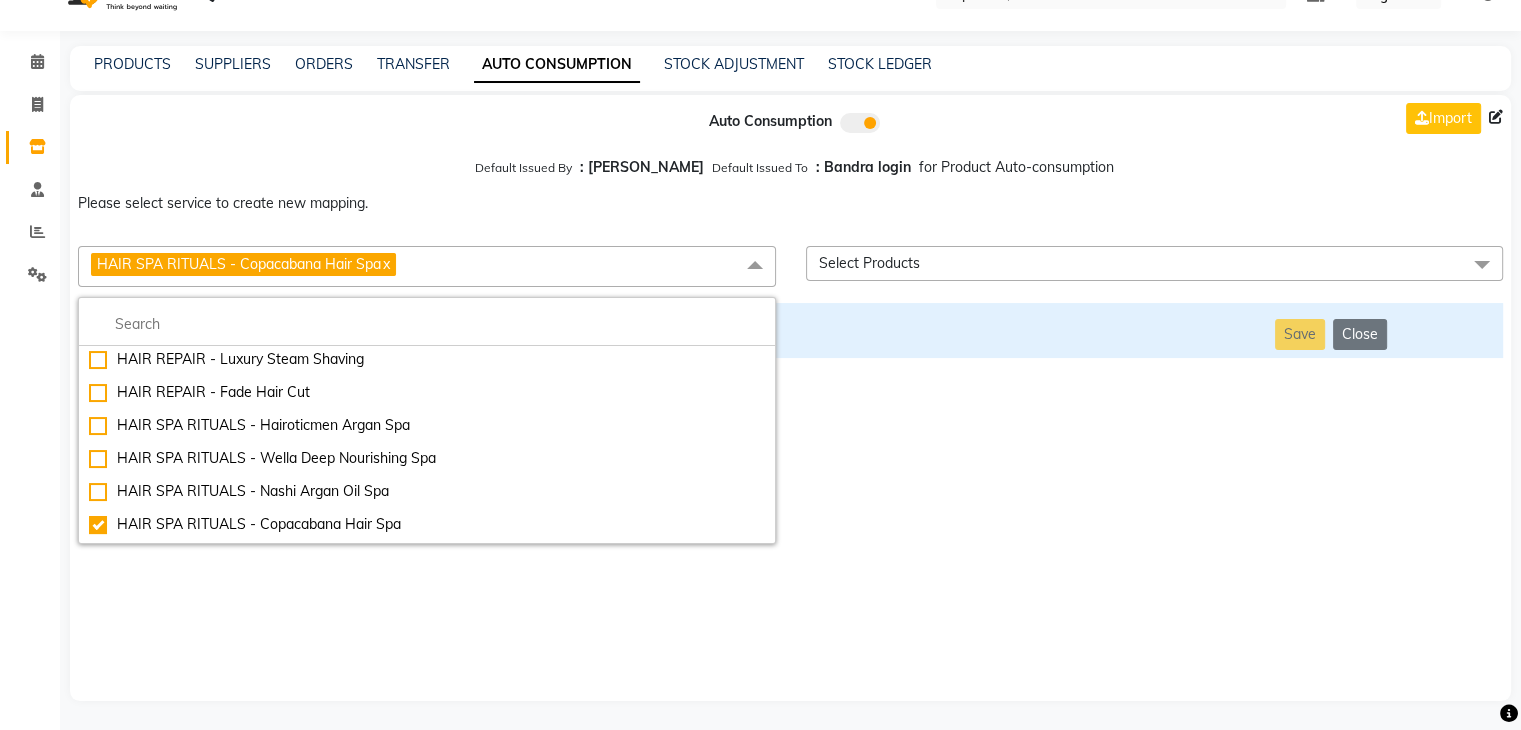 click on "Auto Consumption  Import Default Issued By  : [PERSON_NAME] Default Issued To  : Bandra login  for Product Auto-consumption  Please select service to create new mapping. HAIR SPA RITUALS - Copacabana Hair Spa  x Essential Manicure w Scrub Essential Pedicure w Scrub Manicure + OPI Nail Ext + Gel Polish-3570 Manicure + T&T Nail Ext + Gel Polish T&T Nail Ext + T&T Gel Polish OPI Nail Ext + OPI Gel Polish T&T Refills + Gel Polish OPI Refills + Gel Polish Travel Allowance Waiting Charge HAIR REPAIR - Haircut HAIR REPAIR - Haircut for Kids HAIR REPAIR - Hair Wash HAIR REPAIR - Hair Wash Premium HAIR REPAIR - Full Head Shave HAIR REPAIR - Hair Design HAIR REPAIR - Hairstyling HAIR REPAIR - Threading HAIR REPAIR - [PERSON_NAME] Edging HAIR REPAIR - [PERSON_NAME] Edging Premium HAIR REPAIR - Razor Shave HAIR REPAIR - Razor Shave Premium HAIR REPAIR - Luxury Steam Shaving HAIR REPAIR - Fade Hair Cut HAIR SPA RITUALS - Hairoticmen Argan Spa HAIR SPA RITUALS - Wella Deep Nourishing Spa HAIR SPA RITUALS - Nashi Argan Oil Spa Gel Overlays" at bounding box center [790, 398] 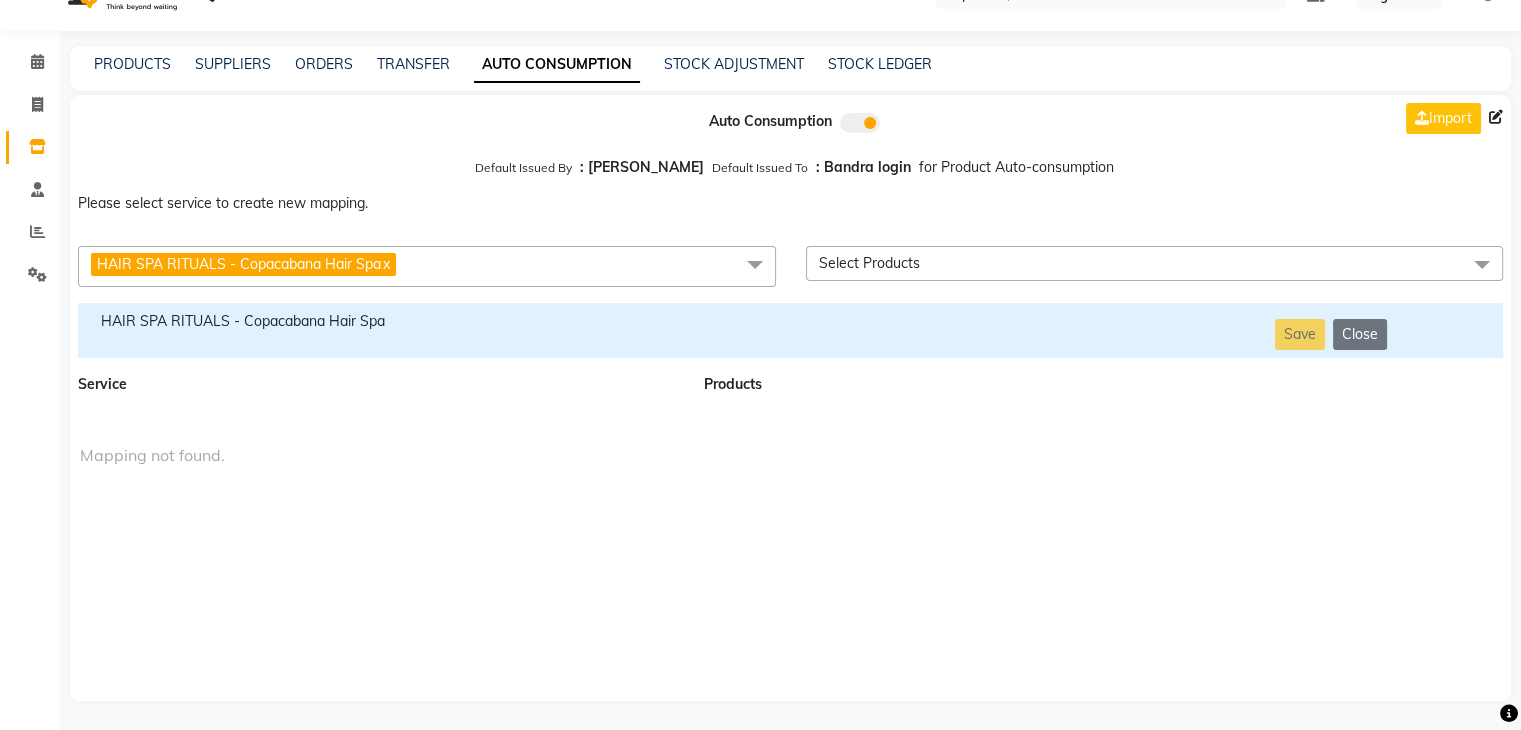 click on "HAIR SPA RITUALS - Copacabana Hair Spa" at bounding box center (379, 321) 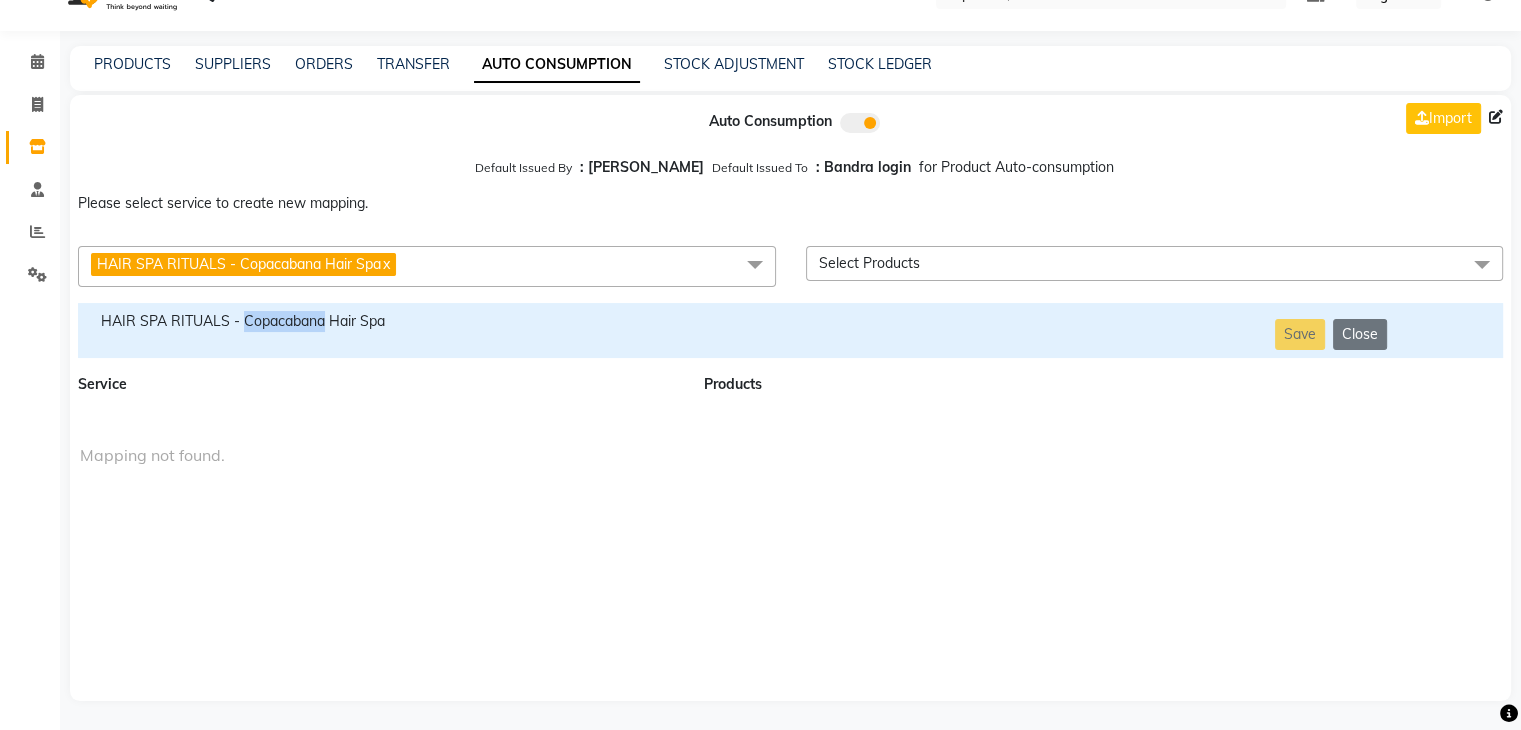 click on "HAIR SPA RITUALS - Copacabana Hair Spa" at bounding box center (379, 321) 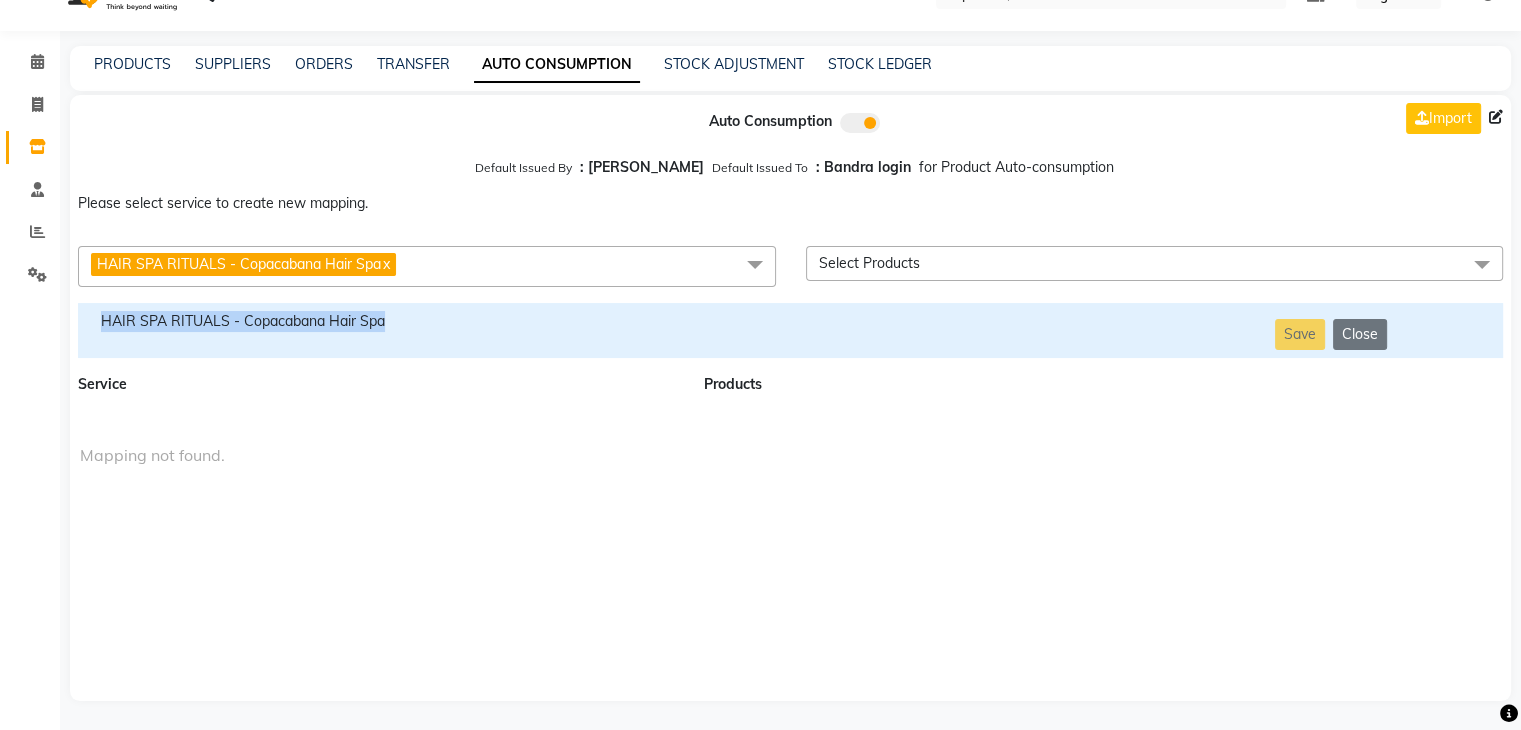 click on "HAIR SPA RITUALS - Copacabana Hair Spa" at bounding box center [379, 321] 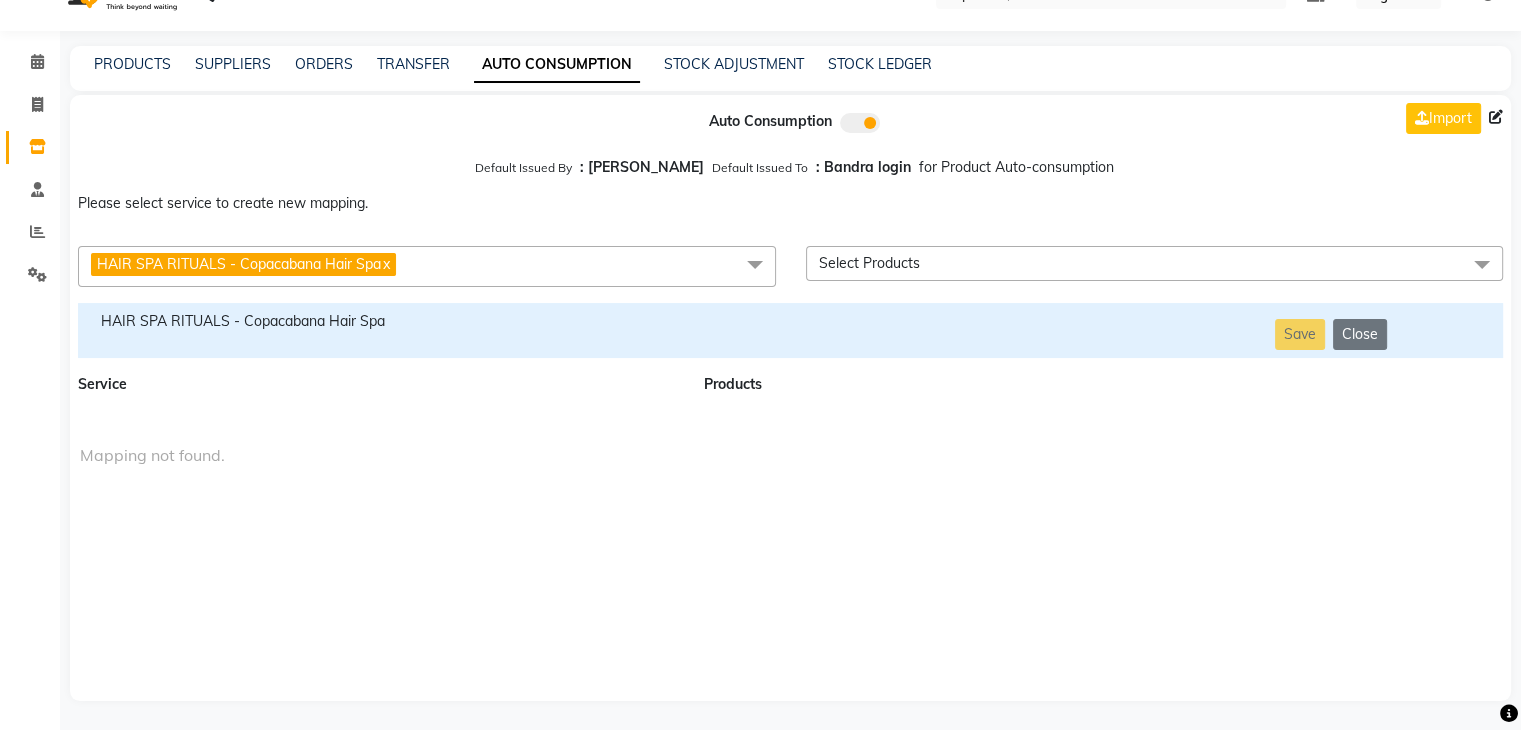 click on "HAIR SPA RITUALS - Copacabana Hair Spa  x" at bounding box center (427, 266) 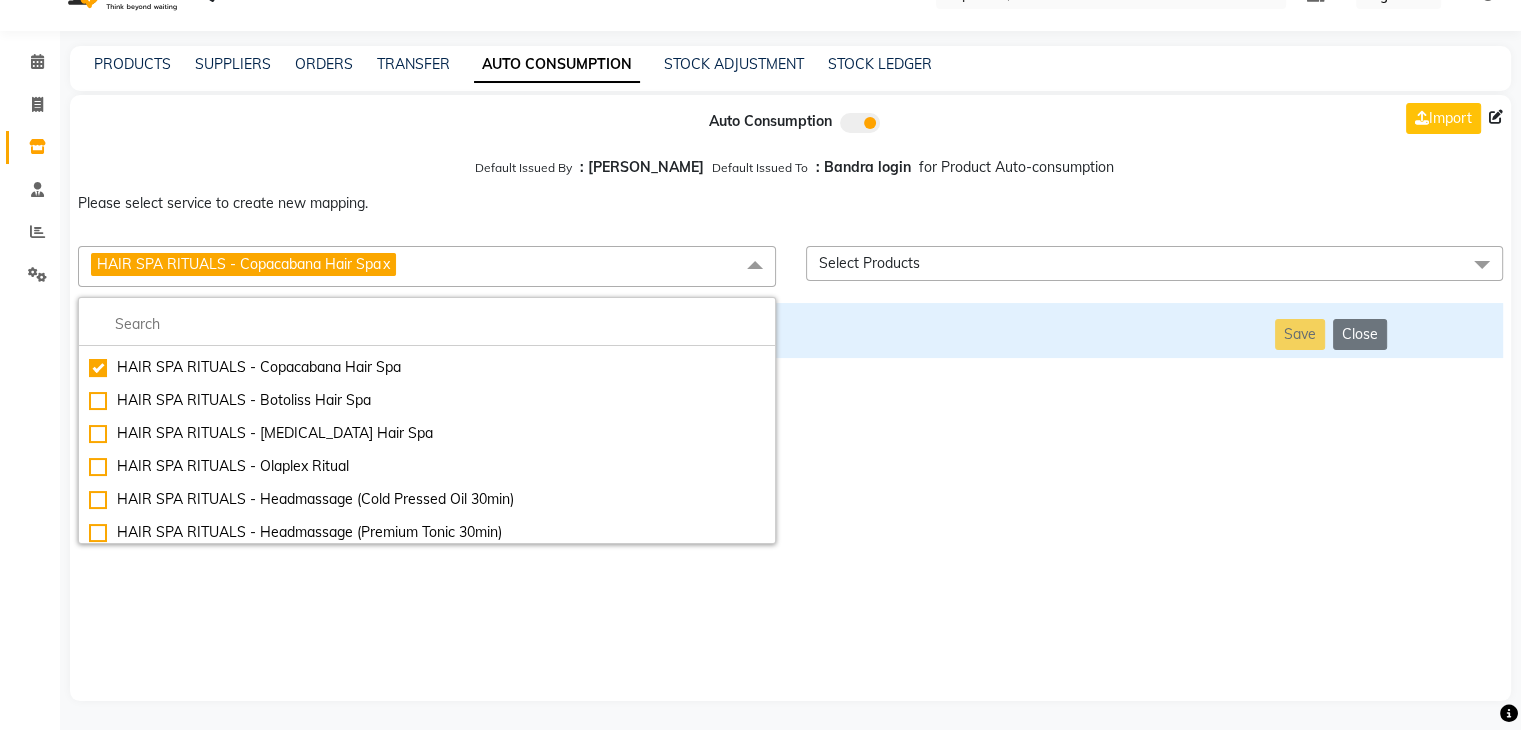 scroll, scrollTop: 889, scrollLeft: 0, axis: vertical 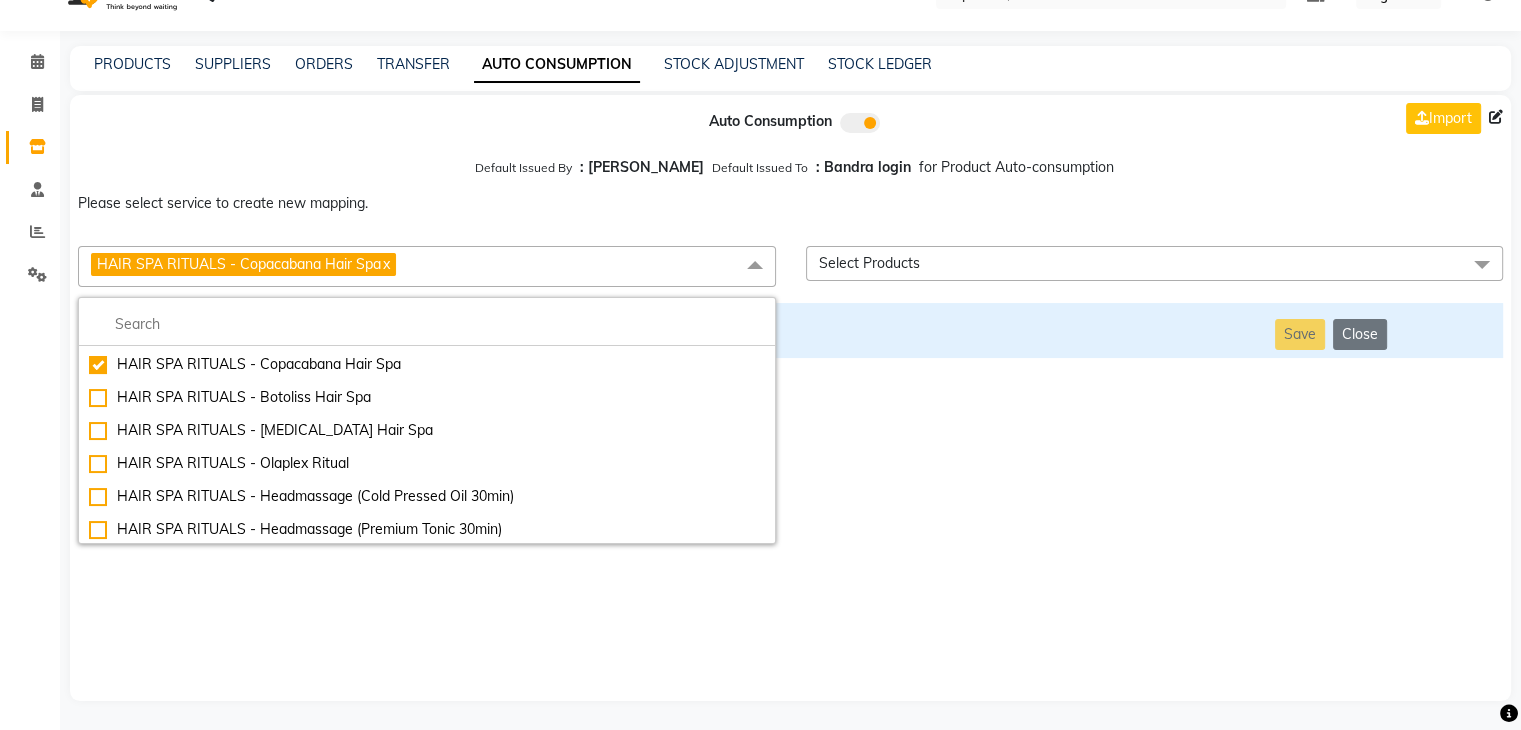 click on "HAIR SPA RITUALS - Botoliss Hair Spa" at bounding box center [427, 397] 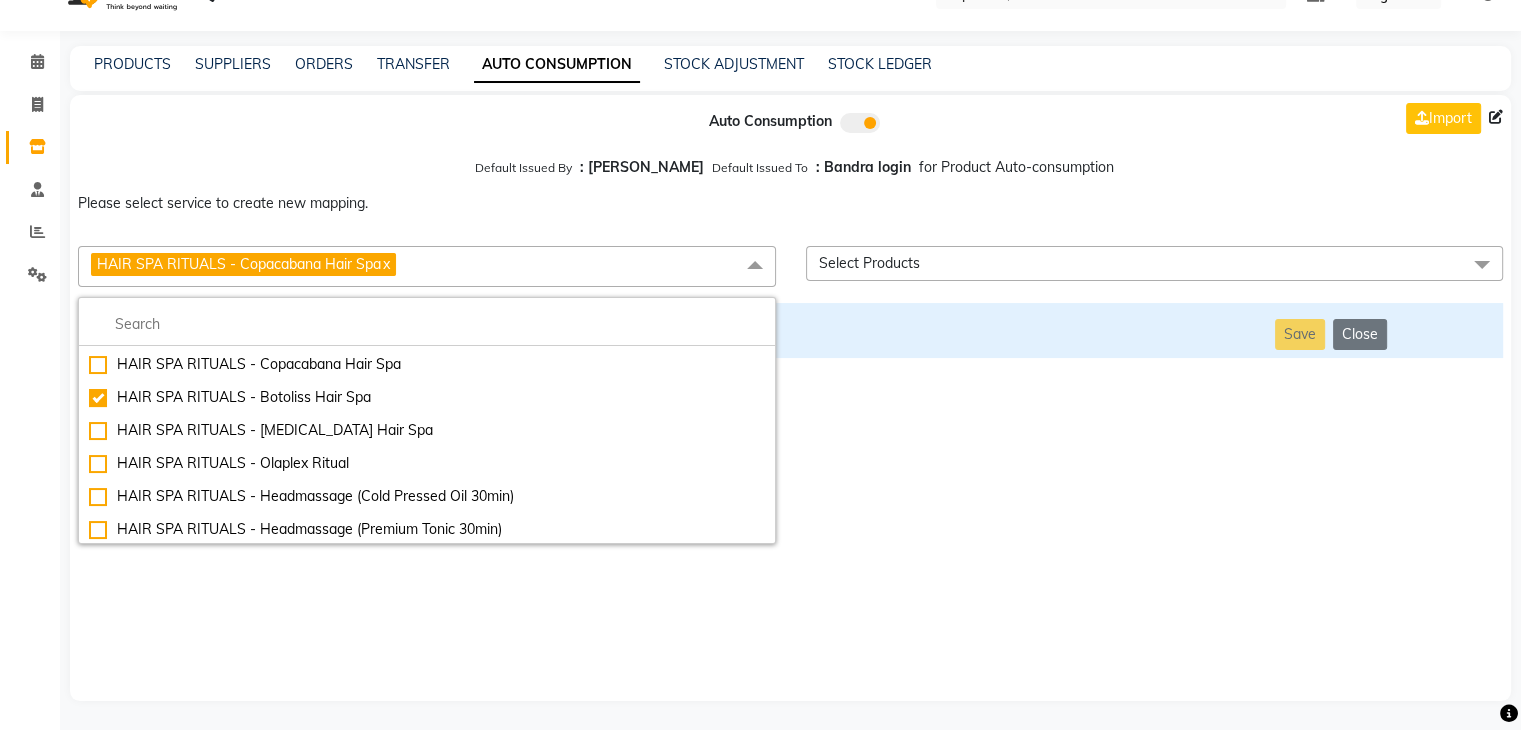 checkbox on "false" 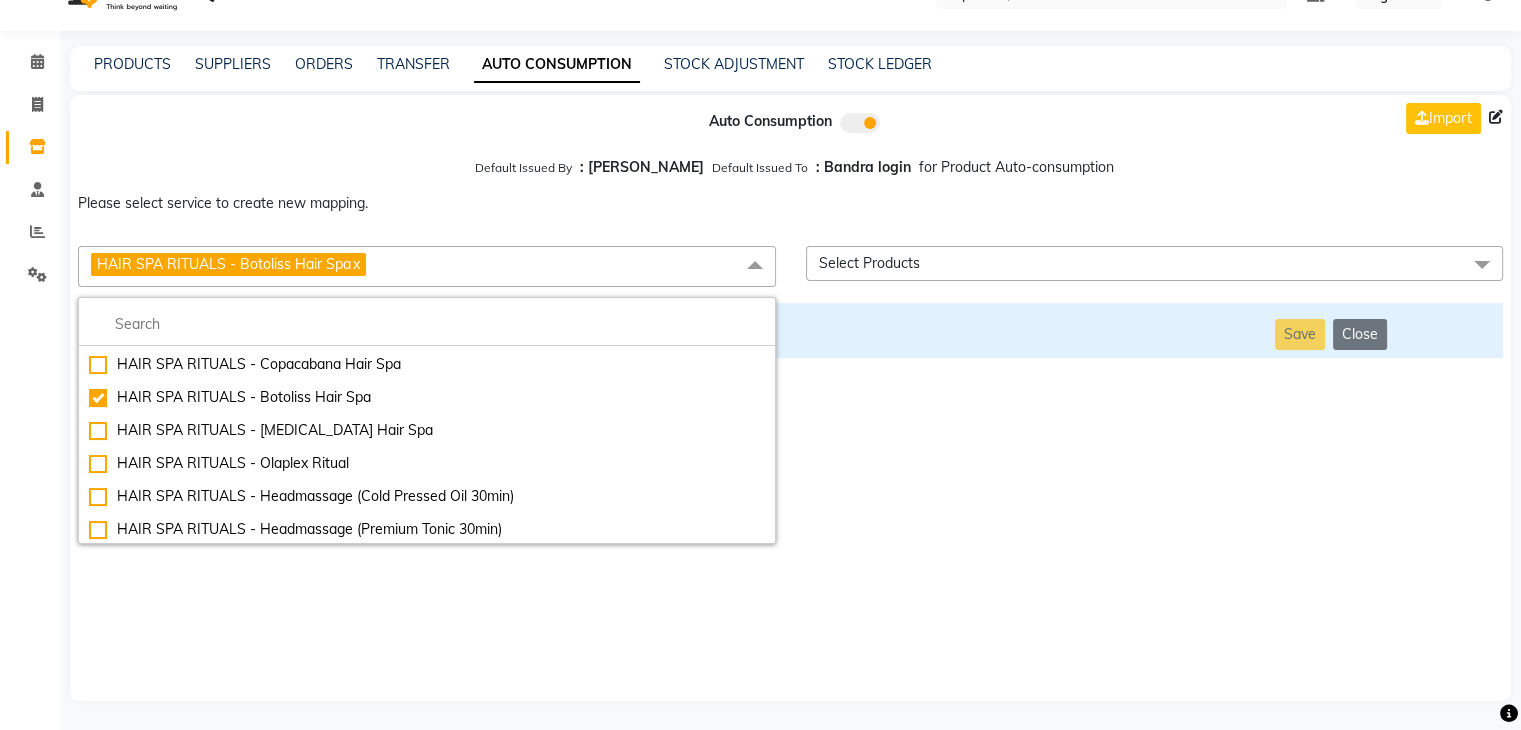 click on "Auto Consumption  Import Default Issued By  : [PERSON_NAME] Default Issued To  : Bandra login  for Product Auto-consumption  Please select service to create new mapping. HAIR SPA RITUALS - Botoliss Hair Spa  x Essential Manicure w Scrub Essential Pedicure w Scrub Manicure + OPI Nail Ext + Gel Polish-3570 Manicure + T&T Nail Ext + Gel Polish T&T Nail Ext + T&T Gel Polish OPI Nail Ext + OPI Gel Polish T&T Refills + Gel Polish OPI Refills + Gel Polish Travel Allowance Waiting Charge HAIR REPAIR - Haircut HAIR REPAIR - Haircut for Kids HAIR REPAIR - Hair Wash HAIR REPAIR - Hair Wash Premium HAIR REPAIR - Full Head Shave HAIR REPAIR - Hair Design HAIR REPAIR - Hairstyling HAIR REPAIR - Threading HAIR REPAIR - [PERSON_NAME] Edging HAIR REPAIR - [PERSON_NAME] Edging Premium HAIR REPAIR - Razor Shave HAIR REPAIR - Razor Shave Premium HAIR REPAIR - Luxury Steam Shaving HAIR REPAIR - Fade Hair Cut HAIR SPA RITUALS - Hairoticmen Argan Spa HAIR SPA RITUALS - Wella Deep Nourishing Spa HAIR SPA RITUALS - Nashi Argan Oil Spa Gel Overlays" at bounding box center (790, 398) 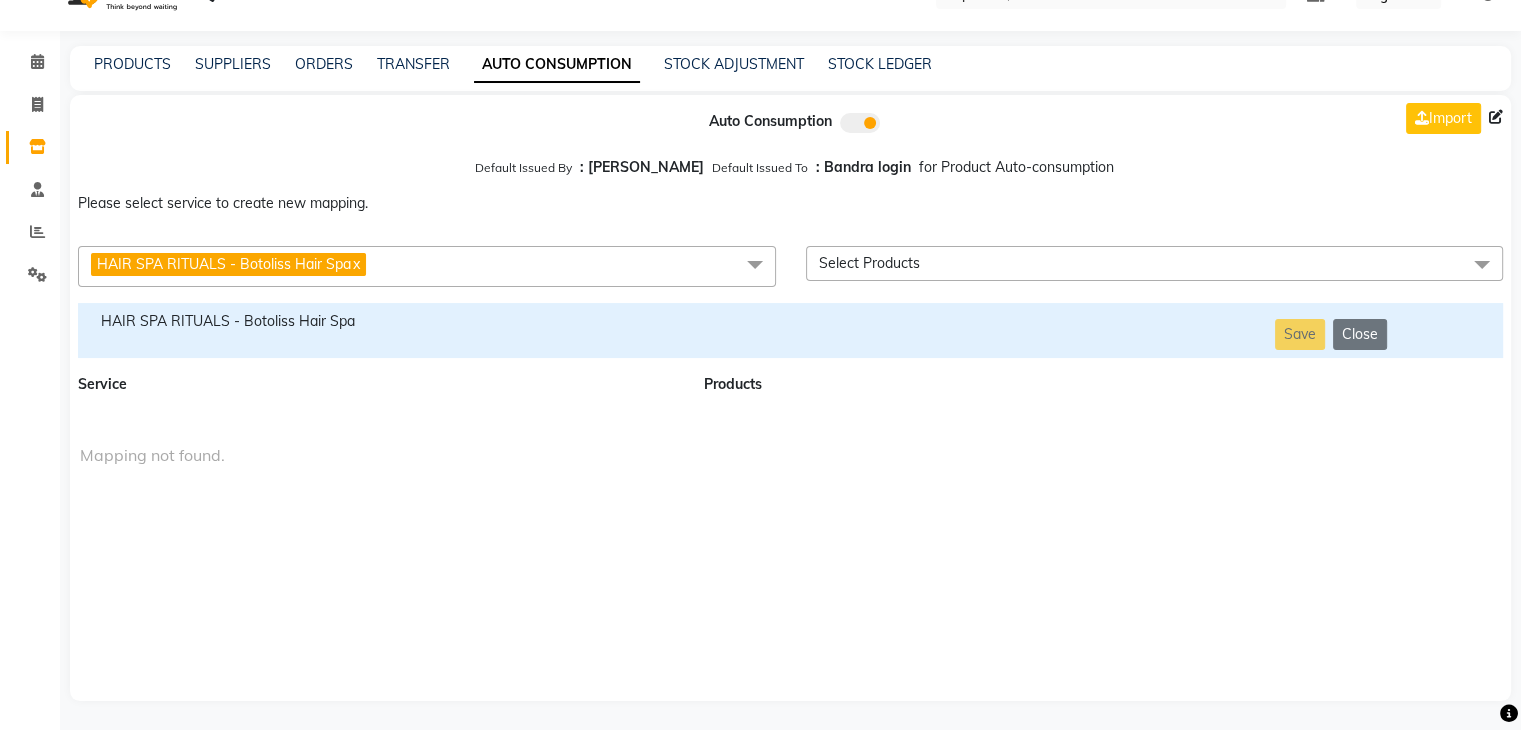 click on "HAIR SPA RITUALS - Botoliss Hair Spa" at bounding box center (379, 321) 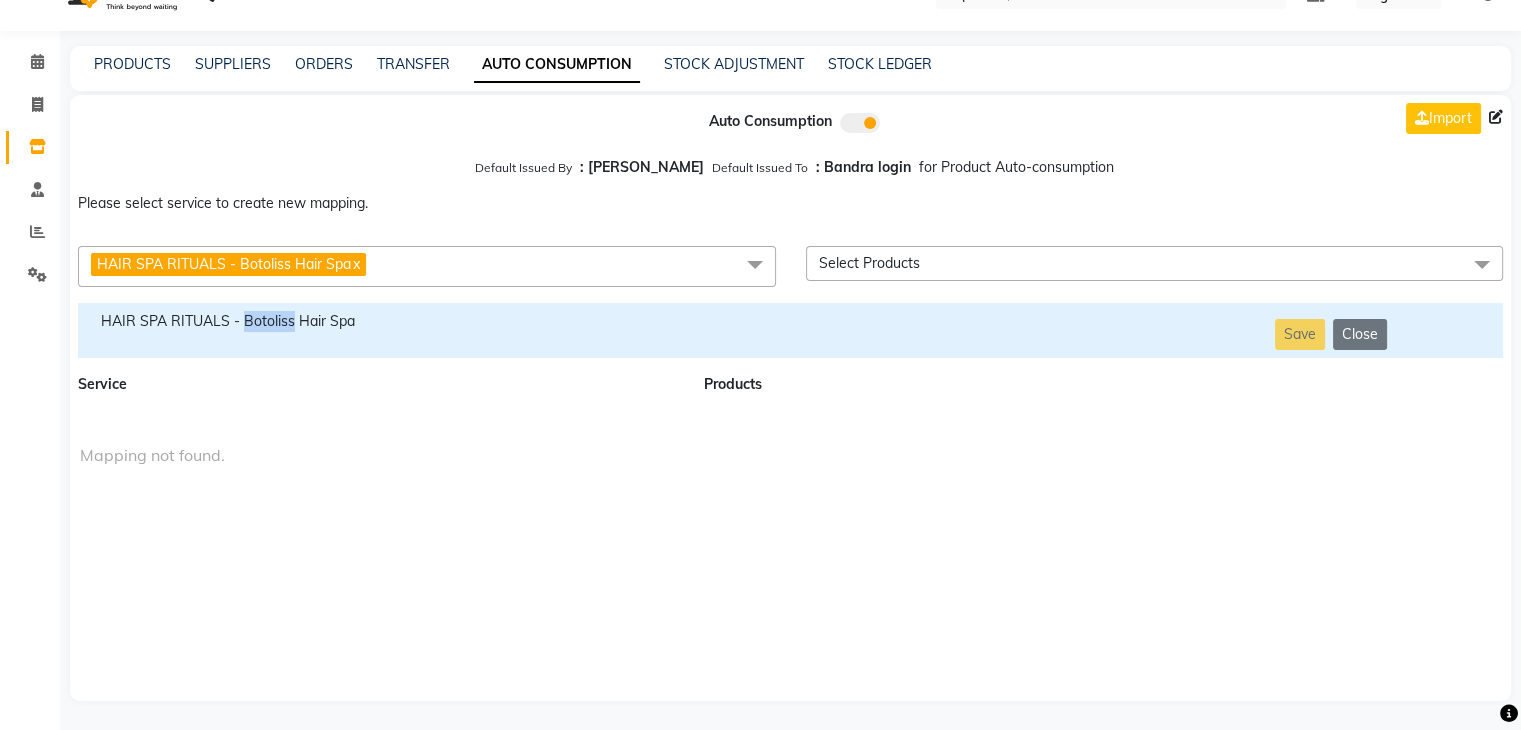 click on "HAIR SPA RITUALS - Botoliss Hair Spa" at bounding box center (379, 321) 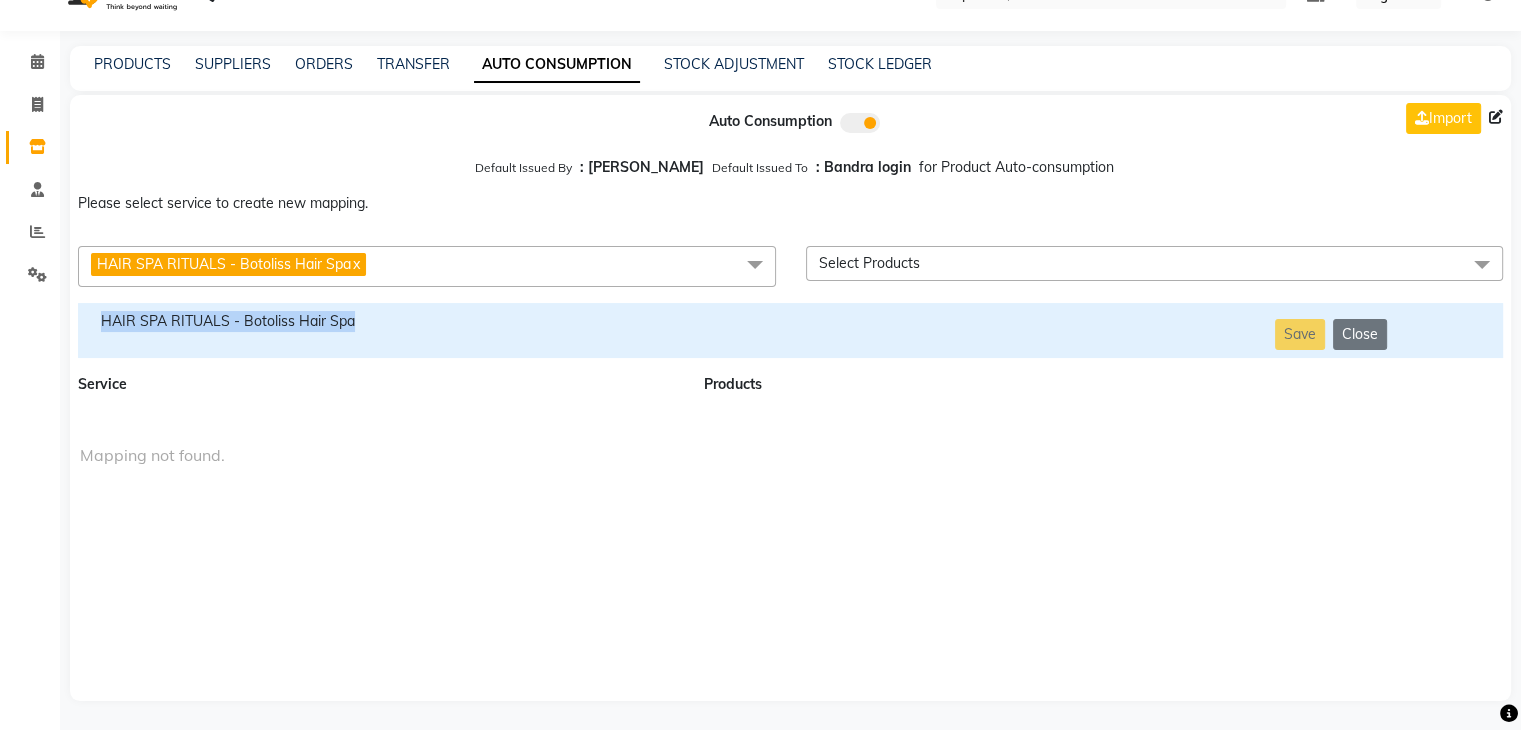click on "HAIR SPA RITUALS - Botoliss Hair Spa" at bounding box center (379, 321) 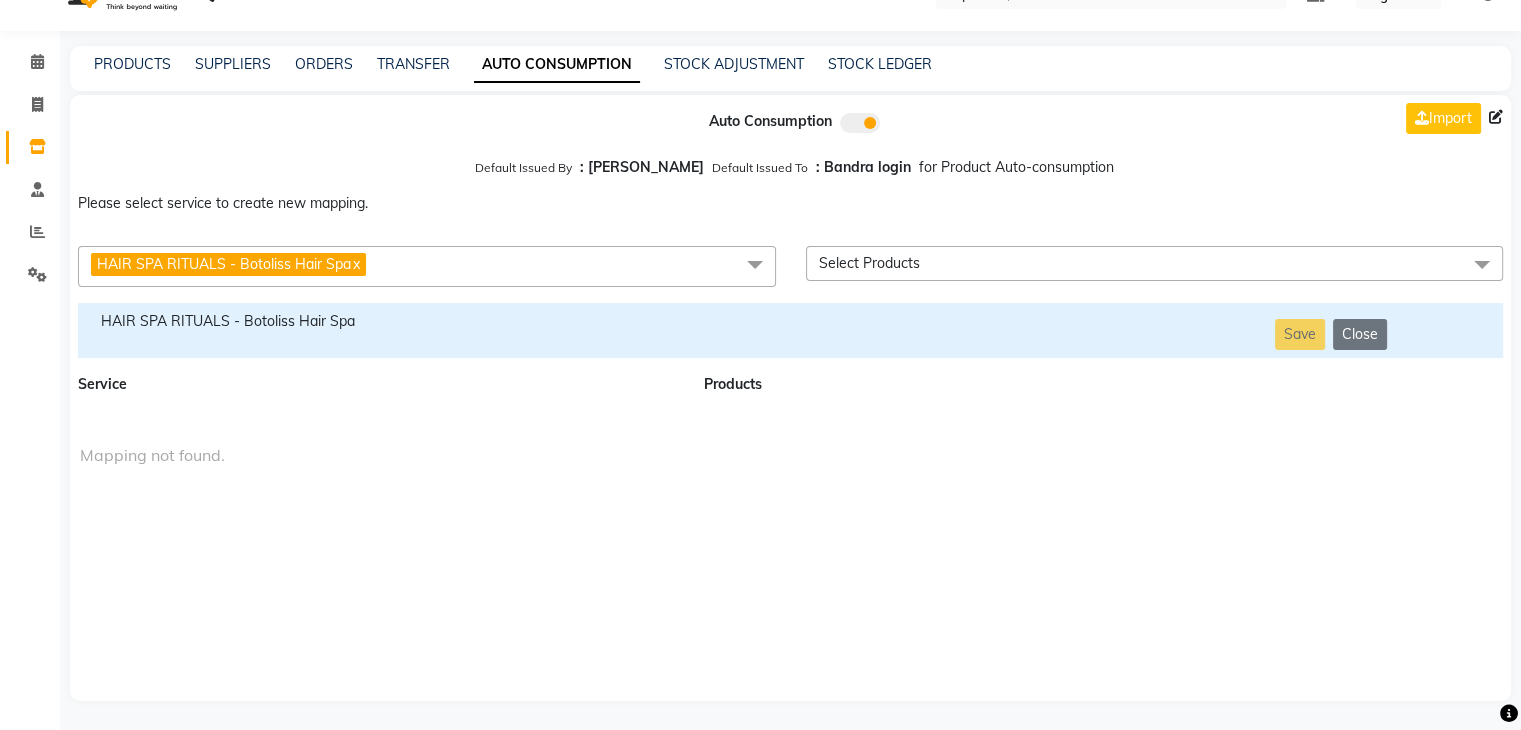 click on "HAIR SPA RITUALS - Botoliss Hair Spa  x" at bounding box center (427, 266) 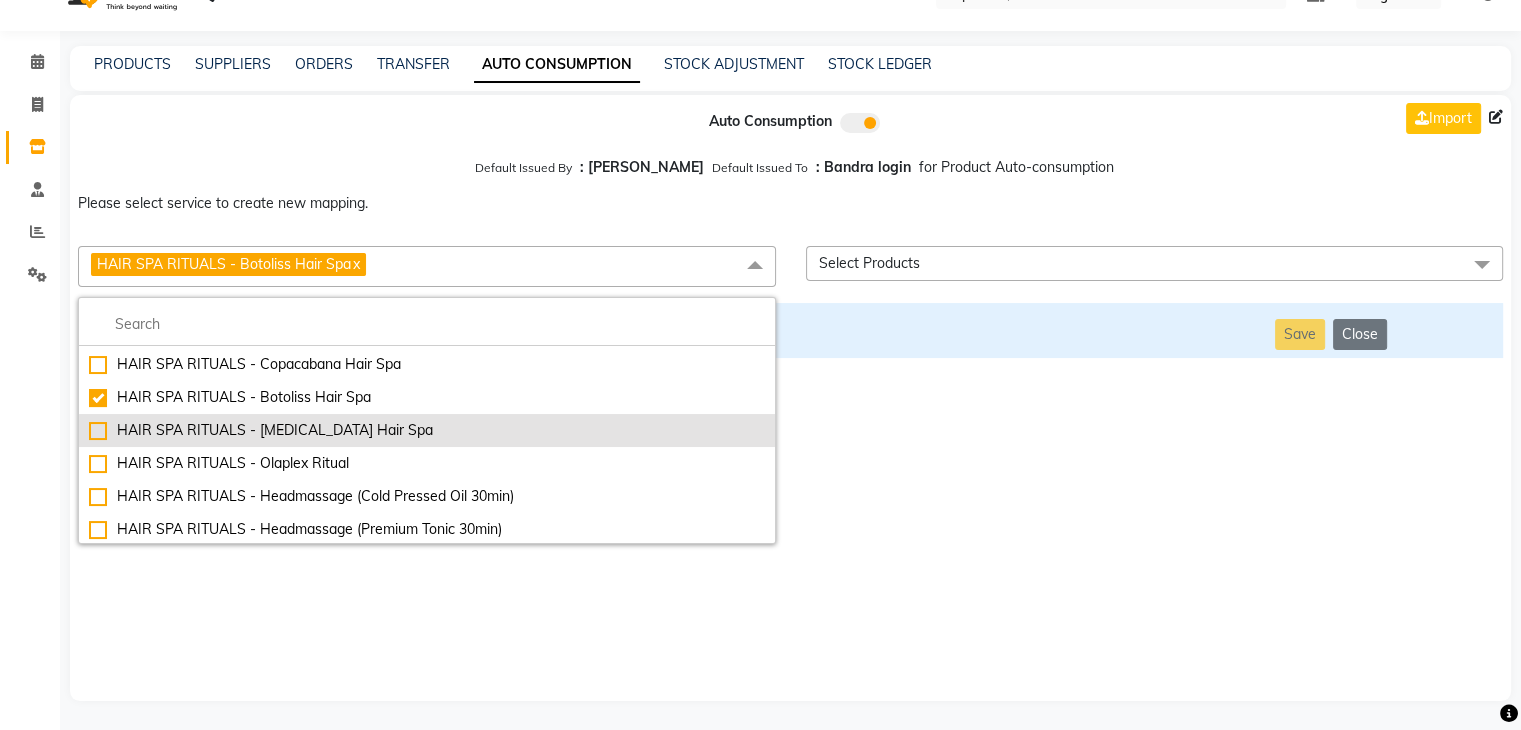 click on "HAIR SPA RITUALS - [MEDICAL_DATA] Hair Spa" at bounding box center (427, 430) 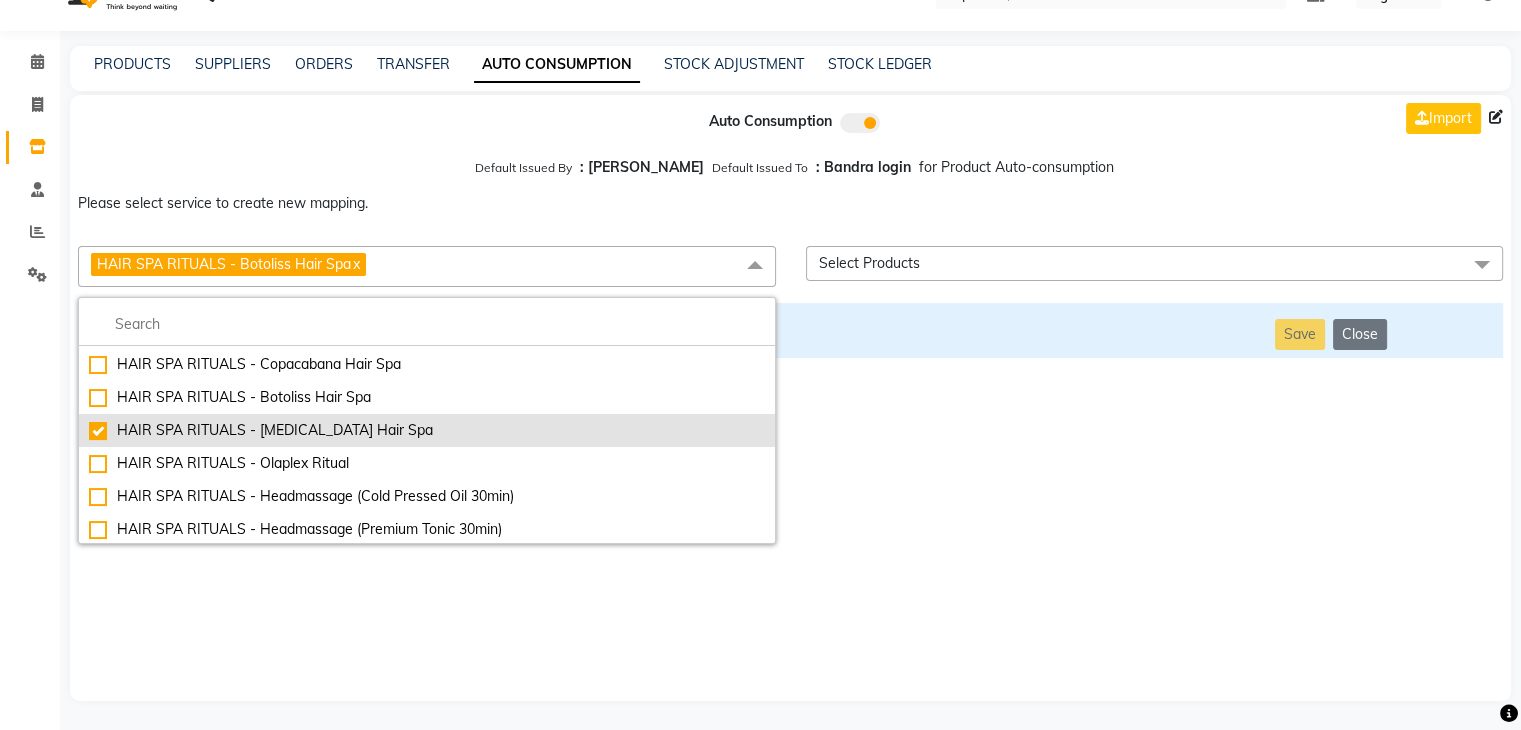 checkbox on "false" 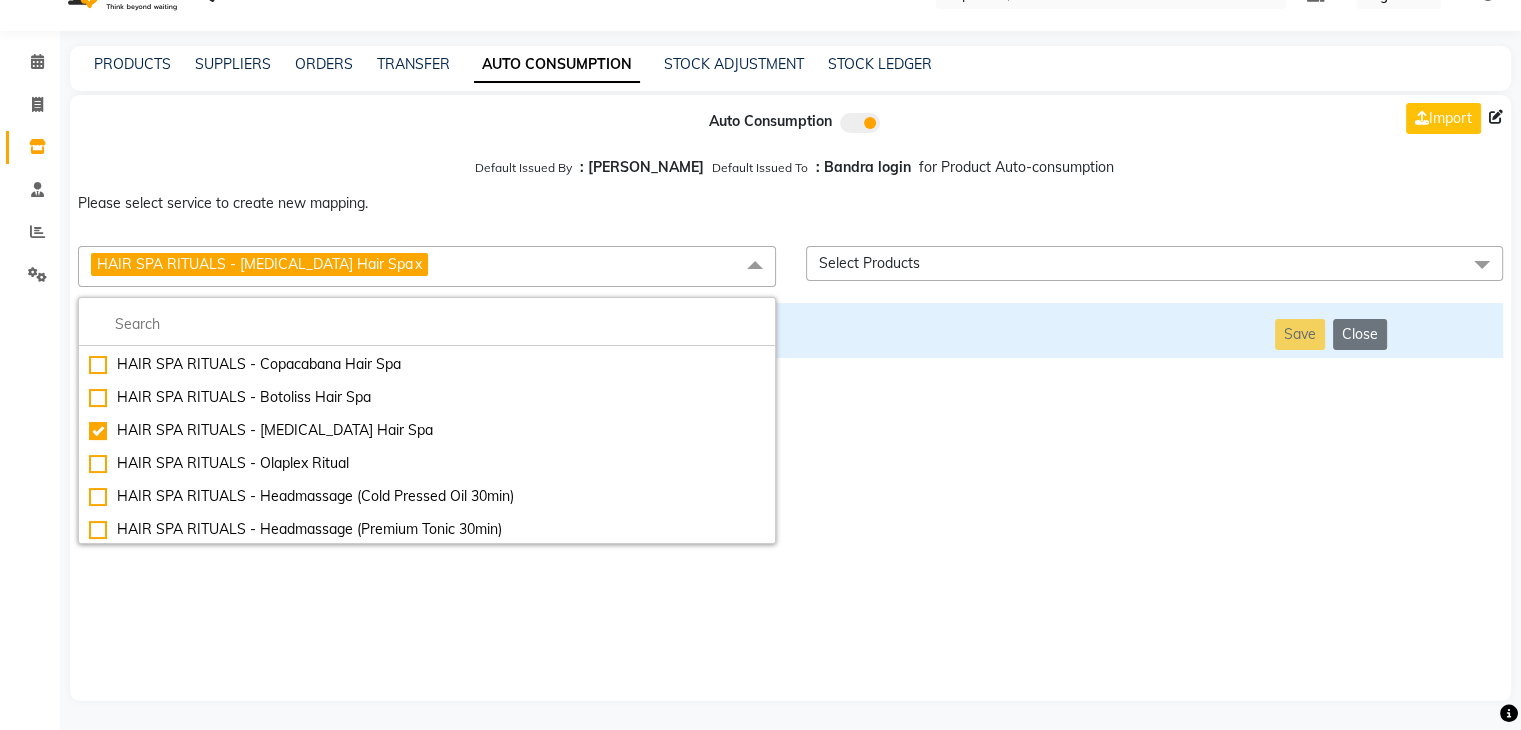 click on "Auto Consumption  Import Default Issued By  : [PERSON_NAME] Default Issued To  : Bandra login  for Product Auto-consumption  Please select service to create new mapping. HAIR SPA RITUALS - [MEDICAL_DATA] Hair Spa  x Essential Manicure w Scrub Essential Pedicure w Scrub Manicure + OPI Nail Ext + Gel Polish-3570 Manicure + T&T Nail Ext + Gel Polish T&T Nail Ext + T&T Gel Polish OPI Nail Ext + OPI Gel Polish T&T Refills + Gel Polish OPI Refills + Gel Polish Travel Allowance Waiting Charge HAIR REPAIR - Haircut HAIR REPAIR - Haircut for Kids HAIR REPAIR - Hair Wash HAIR REPAIR - Hair Wash Premium HAIR REPAIR - Full Head Shave HAIR REPAIR - Hair Design HAIR REPAIR - Hairstyling HAIR REPAIR - Threading HAIR REPAIR - [PERSON_NAME] Edging HAIR REPAIR - [PERSON_NAME] Edging Premium HAIR REPAIR - Razor Shave HAIR REPAIR - Razor Shave Premium HAIR REPAIR - Luxury Steam Shaving HAIR REPAIR - Fade Hair Cut HAIR SPA RITUALS - Hairoticmen Argan Spa HAIR SPA RITUALS - Wella Deep Nourishing Spa HAIR SPA RITUALS - Nashi Argan Oil Spa Gel Overlays" at bounding box center [790, 398] 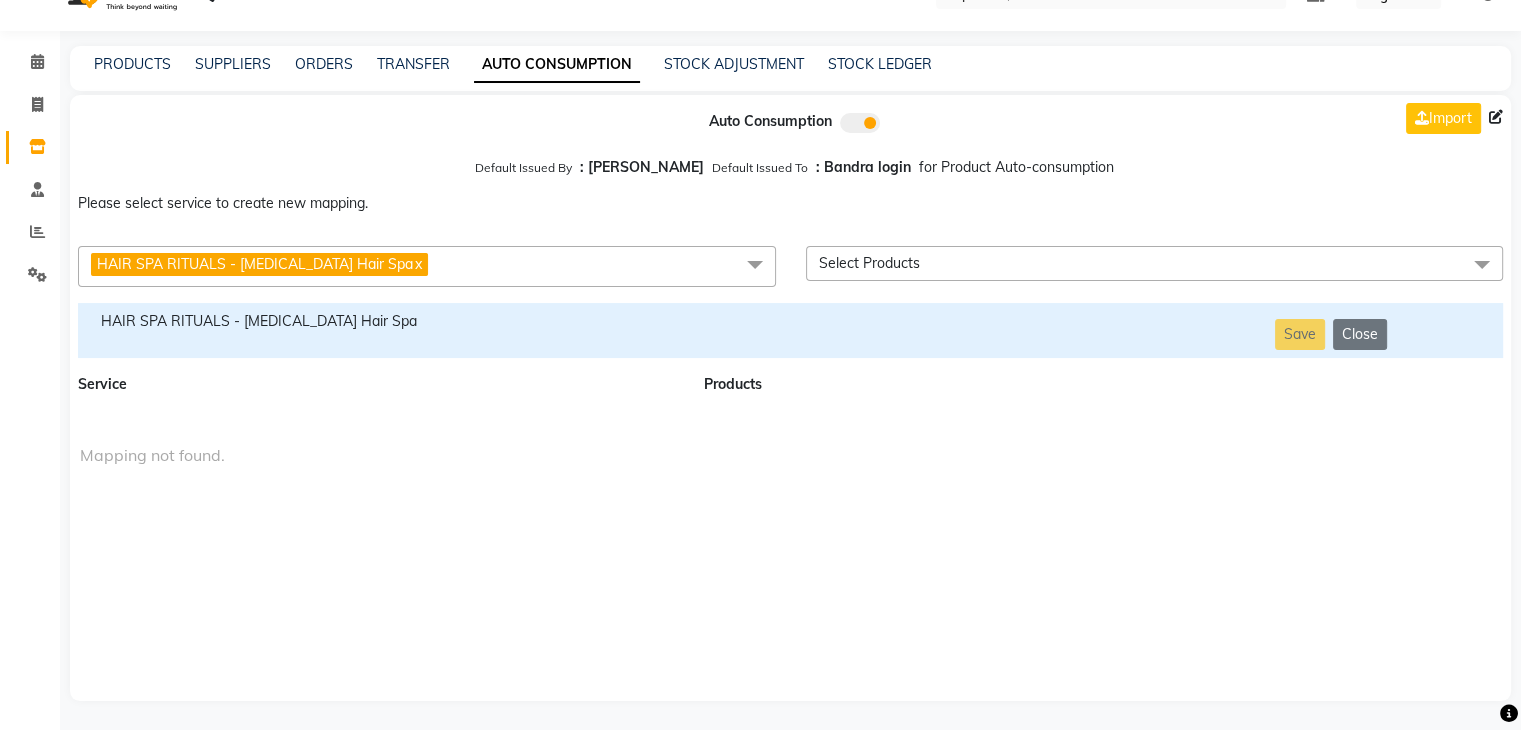click on "HAIR SPA RITUALS - [MEDICAL_DATA] Hair Spa" at bounding box center [379, 321] 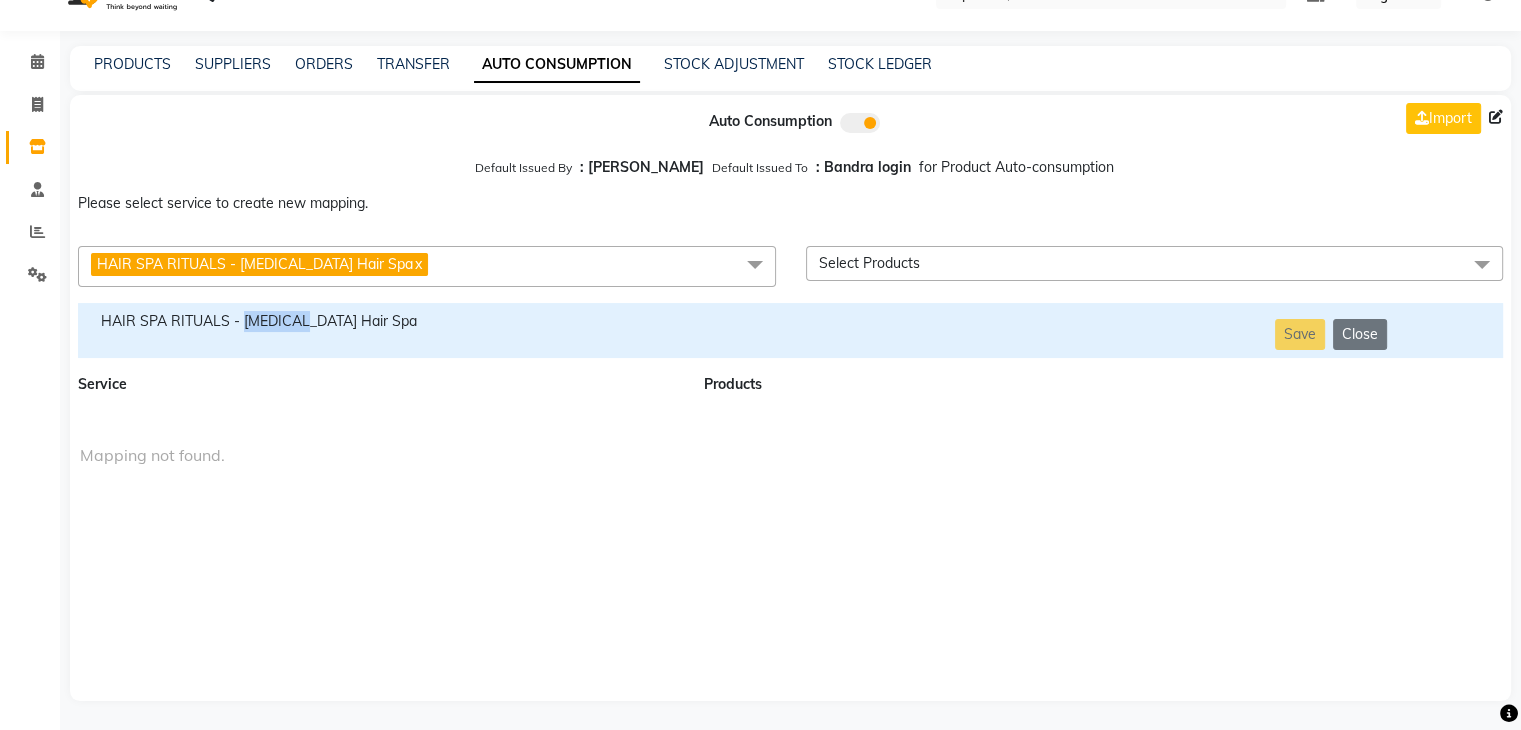 click on "HAIR SPA RITUALS - [MEDICAL_DATA] Hair Spa" at bounding box center [379, 321] 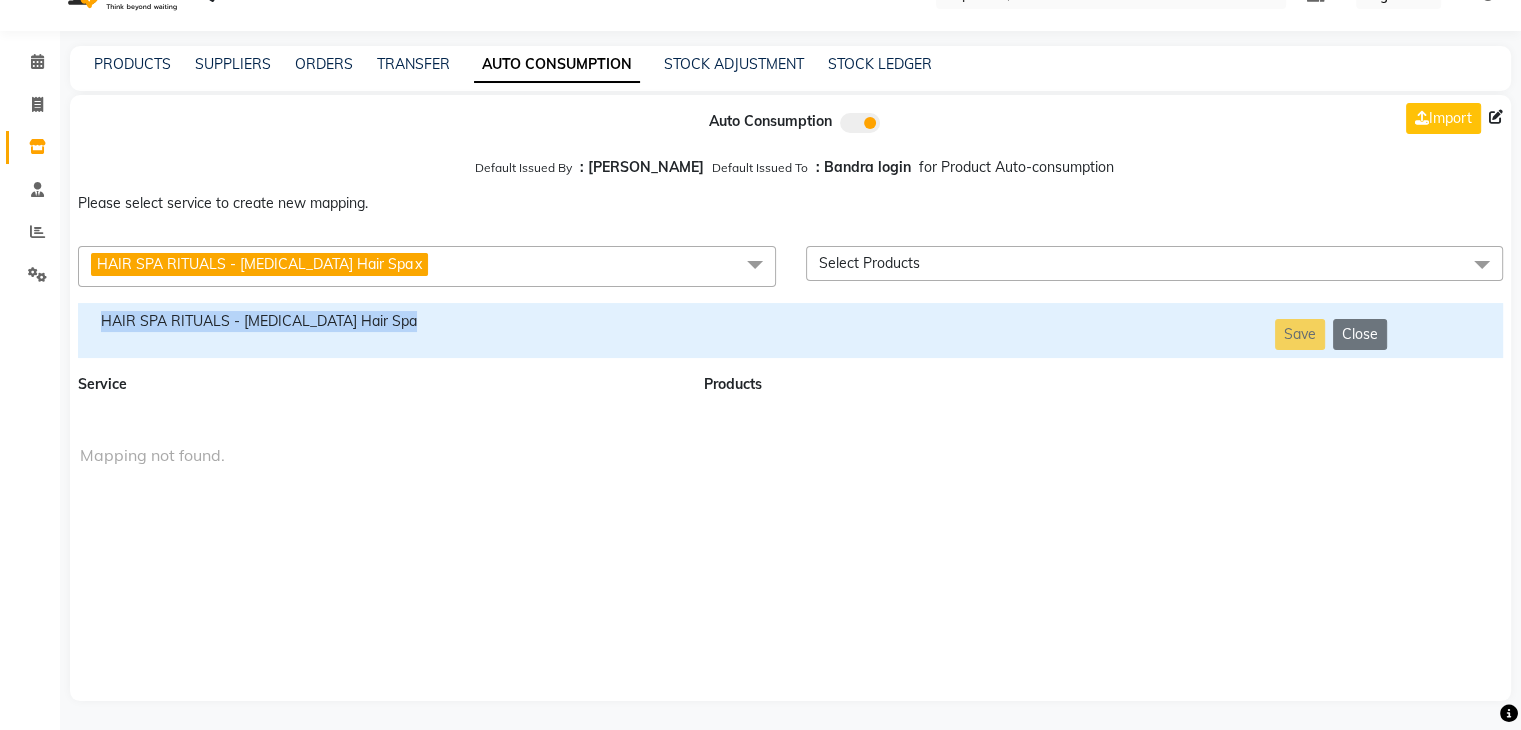 click on "HAIR SPA RITUALS - [MEDICAL_DATA] Hair Spa" at bounding box center (379, 321) 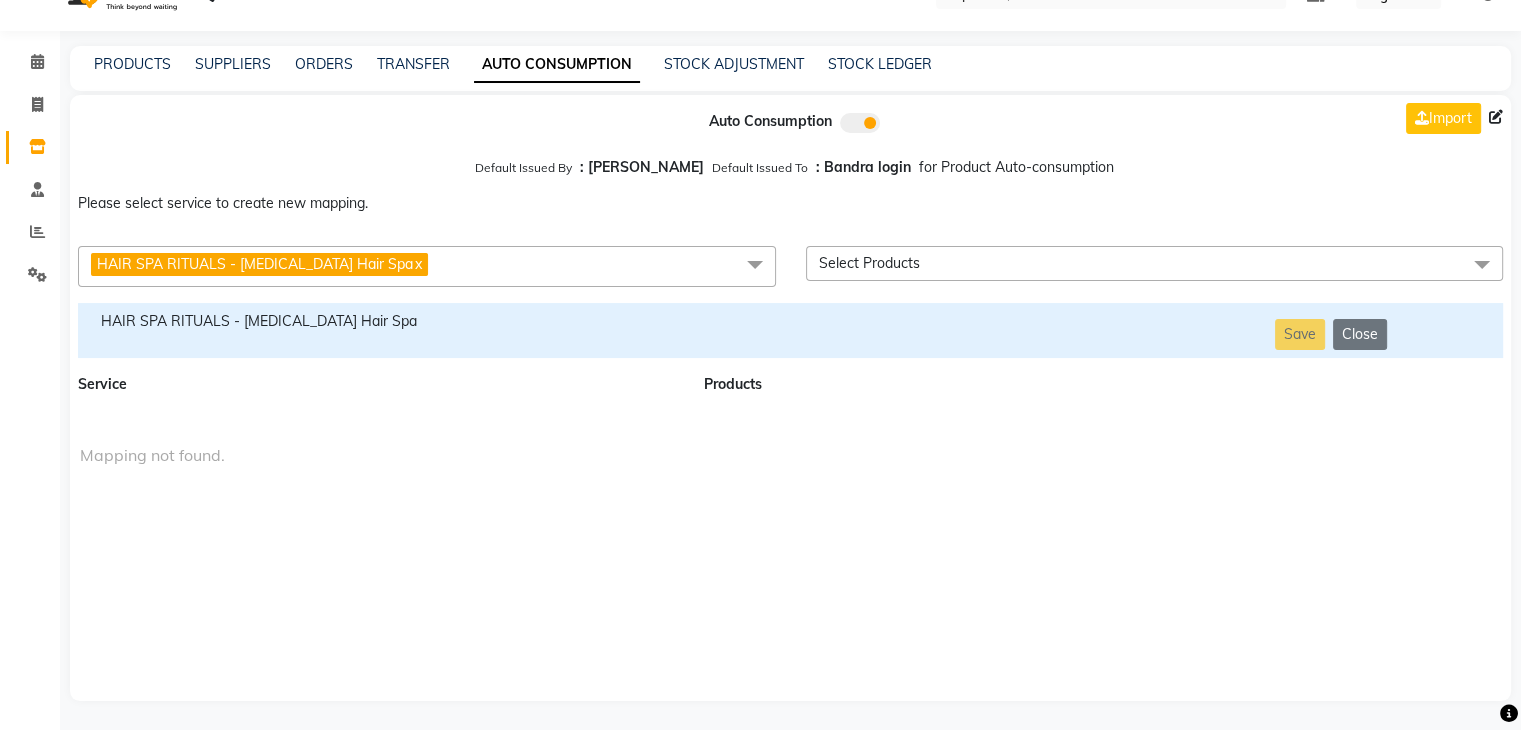 click on "HAIR SPA RITUALS - [MEDICAL_DATA] Hair Spa  x" at bounding box center [427, 266] 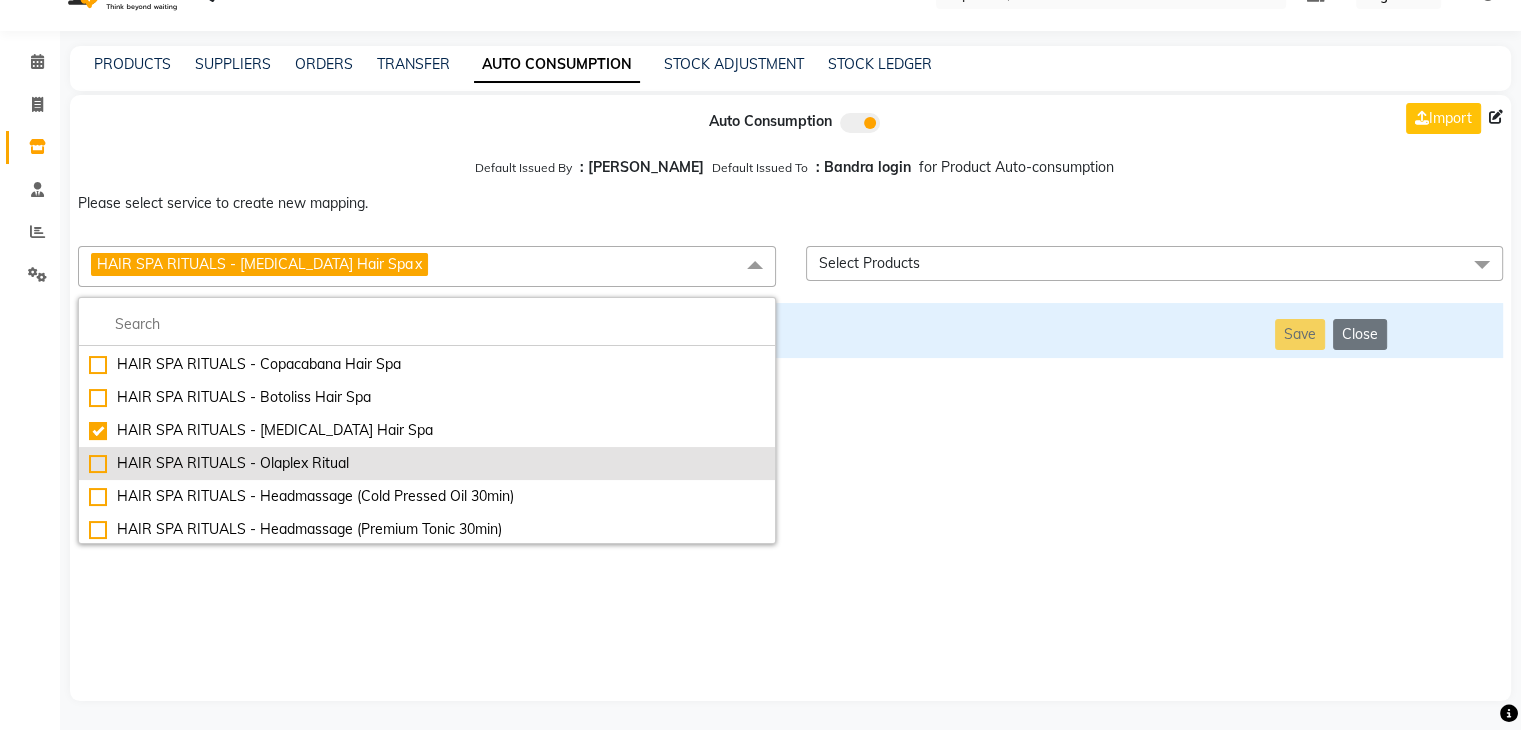 click on "HAIR SPA RITUALS - Olaplex Ritual" at bounding box center (427, 463) 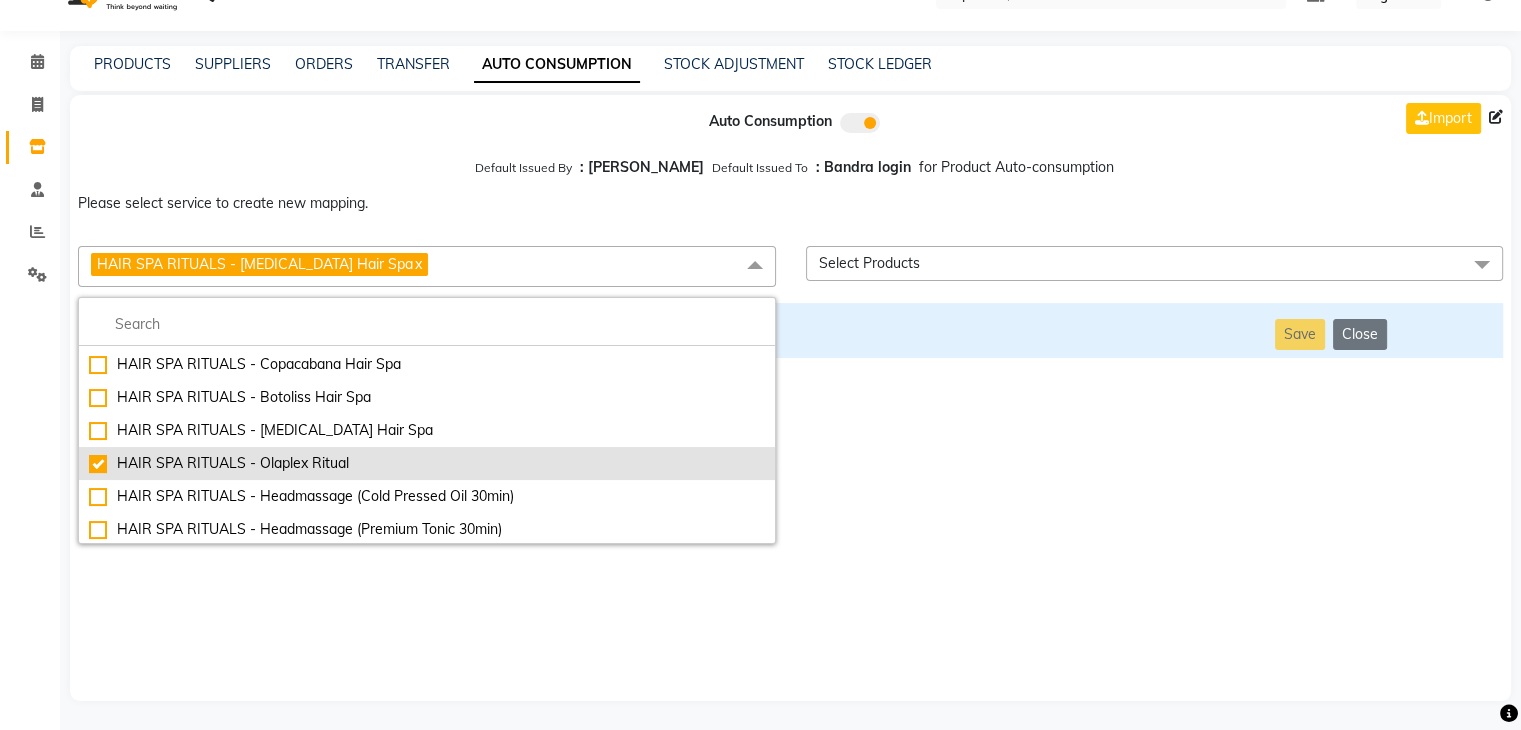 checkbox on "false" 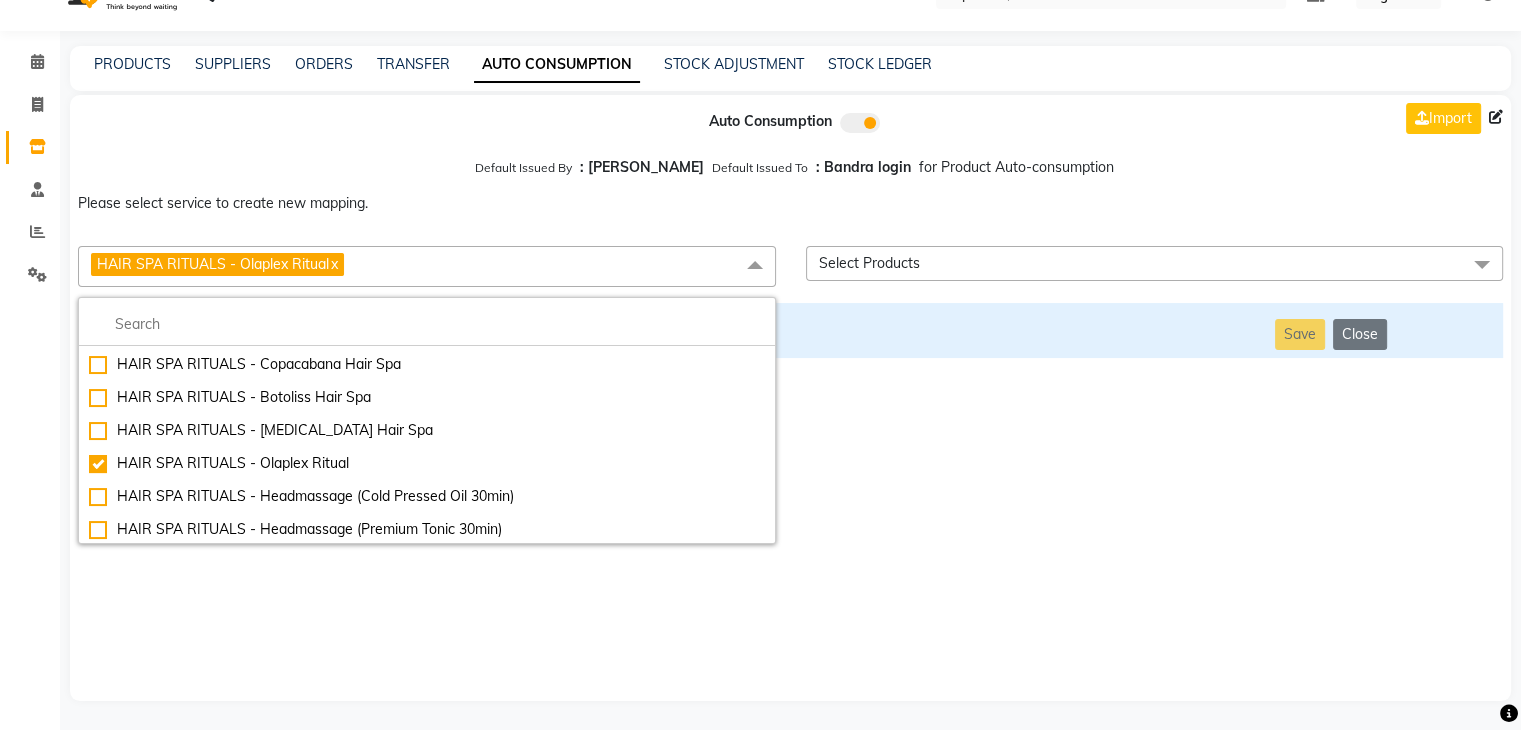 click on "Auto Consumption  Import Default Issued By  : [PERSON_NAME] Default Issued To  : Bandra login  for Product Auto-consumption  Please select service to create new mapping. HAIR SPA RITUALS - Olaplex Ritual  x Essential Manicure w Scrub Essential Pedicure w Scrub Manicure + OPI Nail Ext + Gel Polish-3570 Manicure + T&T Nail Ext + Gel Polish T&T Nail Ext + T&T Gel Polish OPI Nail Ext + OPI Gel Polish T&T Refills + Gel Polish OPI Refills + Gel Polish Travel Allowance Waiting Charge HAIR REPAIR - Haircut HAIR REPAIR - Haircut for Kids HAIR REPAIR - Hair Wash HAIR REPAIR - Hair Wash Premium HAIR REPAIR - Full Head Shave HAIR REPAIR - Hair Design HAIR REPAIR - Hairstyling HAIR REPAIR - Threading HAIR REPAIR - [PERSON_NAME] Edging HAIR REPAIR - [PERSON_NAME] Edging Premium HAIR REPAIR - Razor Shave HAIR REPAIR - Razor Shave Premium HAIR REPAIR - Luxury Steam Shaving HAIR REPAIR - Fade Hair Cut HAIR SPA RITUALS - Hairoticmen Argan Spa HAIR SPA RITUALS - Wella Deep Nourishing Spa HAIR SPA RITUALS - Nashi Argan Oil Spa Acrylic Overlays" at bounding box center [790, 398] 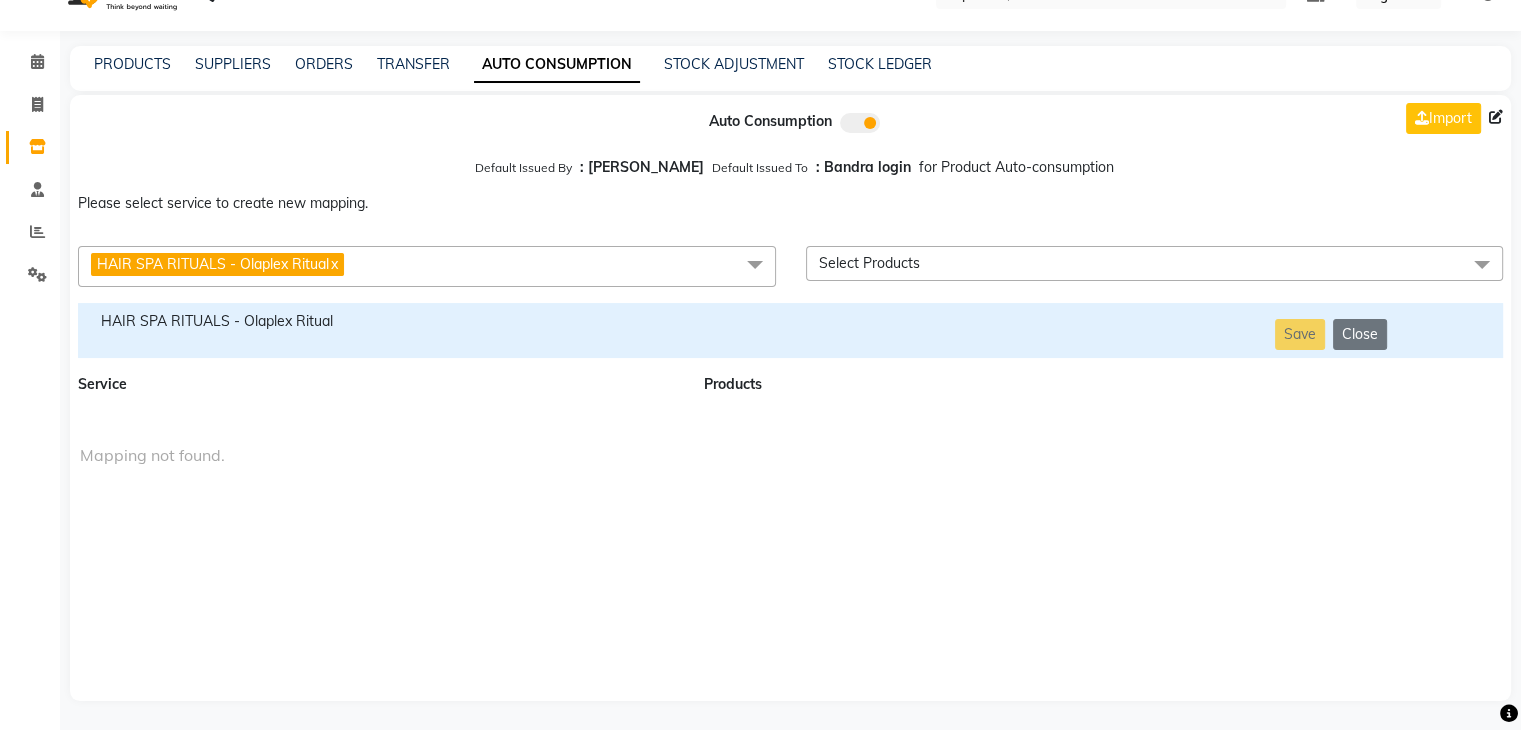 click on "HAIR SPA RITUALS - Olaplex Ritual" at bounding box center (379, 321) 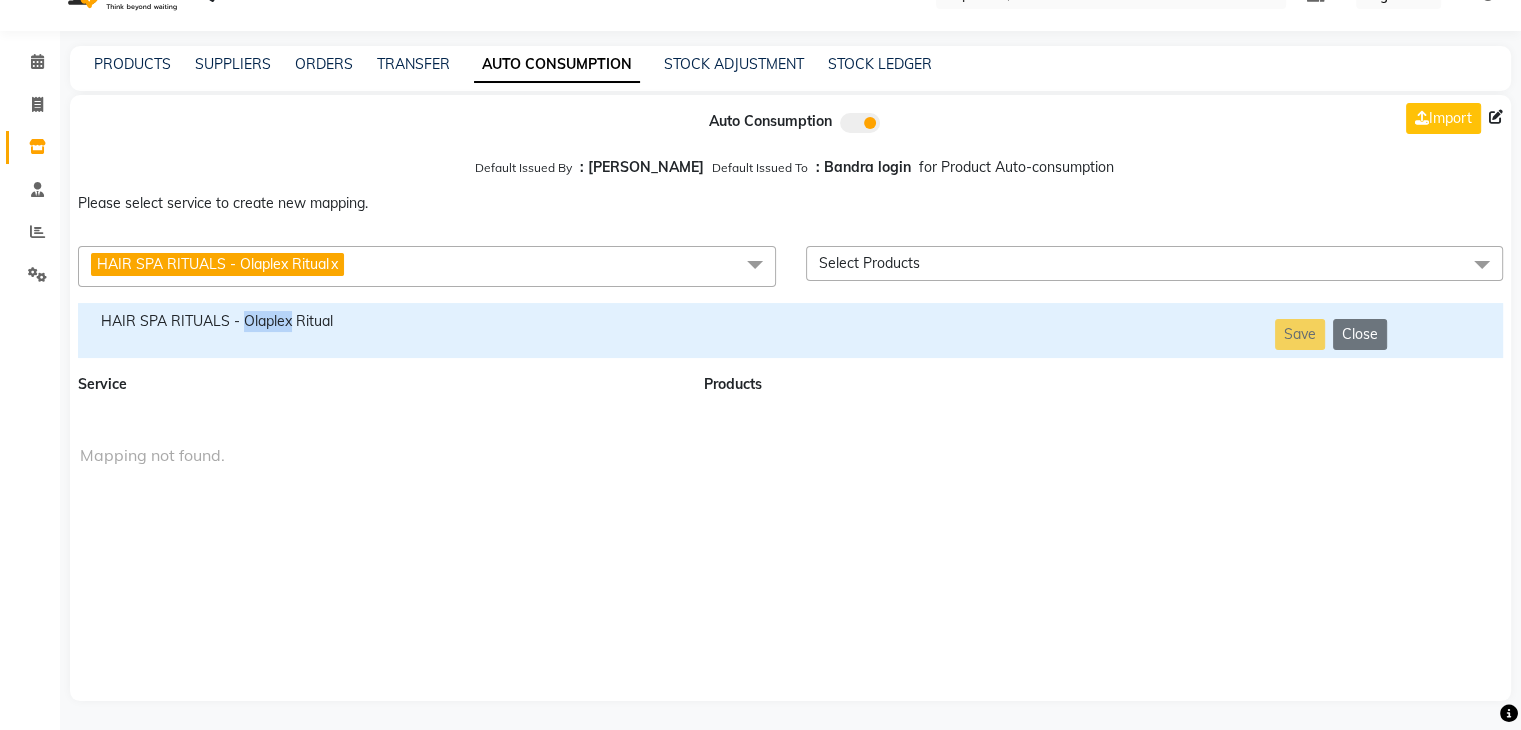 click on "HAIR SPA RITUALS - Olaplex Ritual" at bounding box center (379, 321) 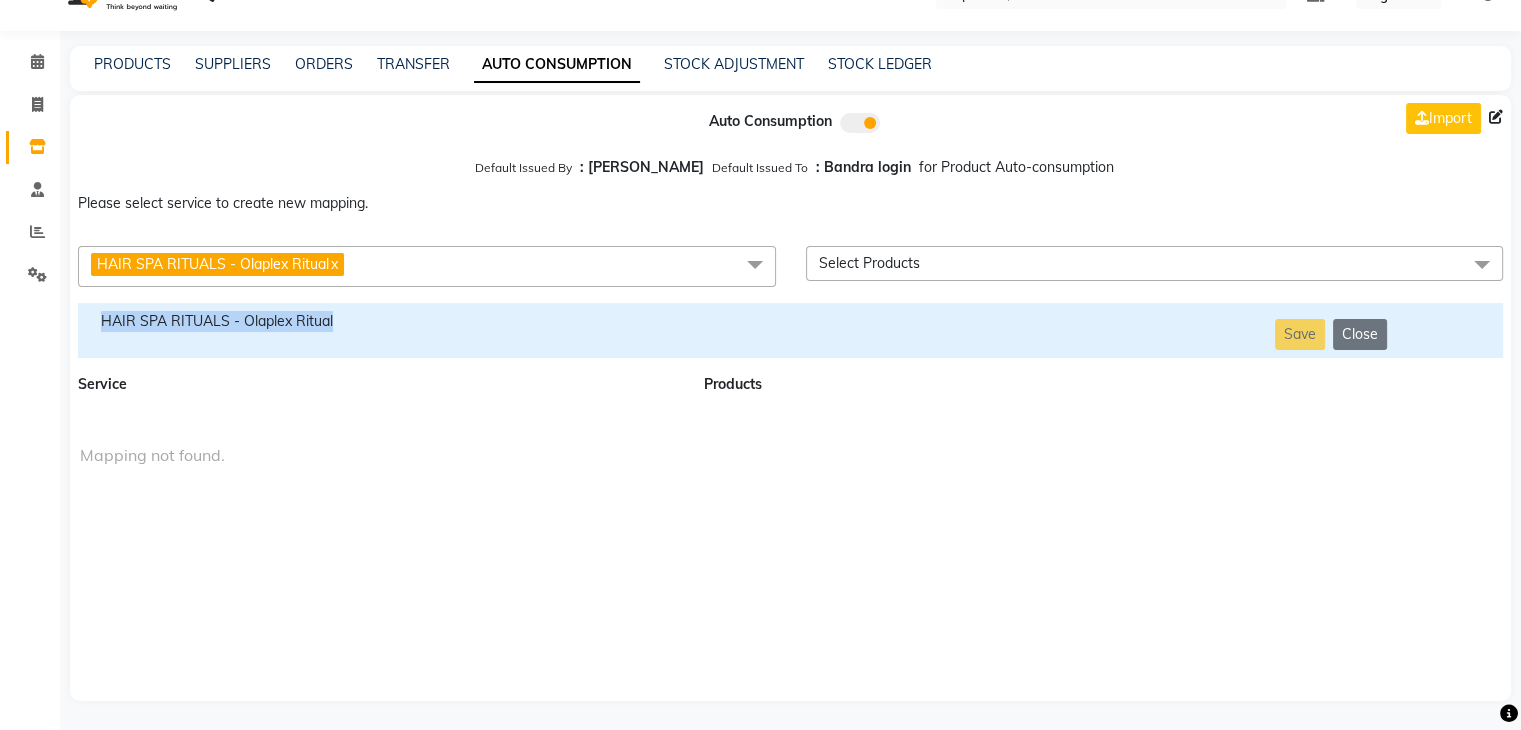 click on "HAIR SPA RITUALS - Olaplex Ritual" at bounding box center (379, 321) 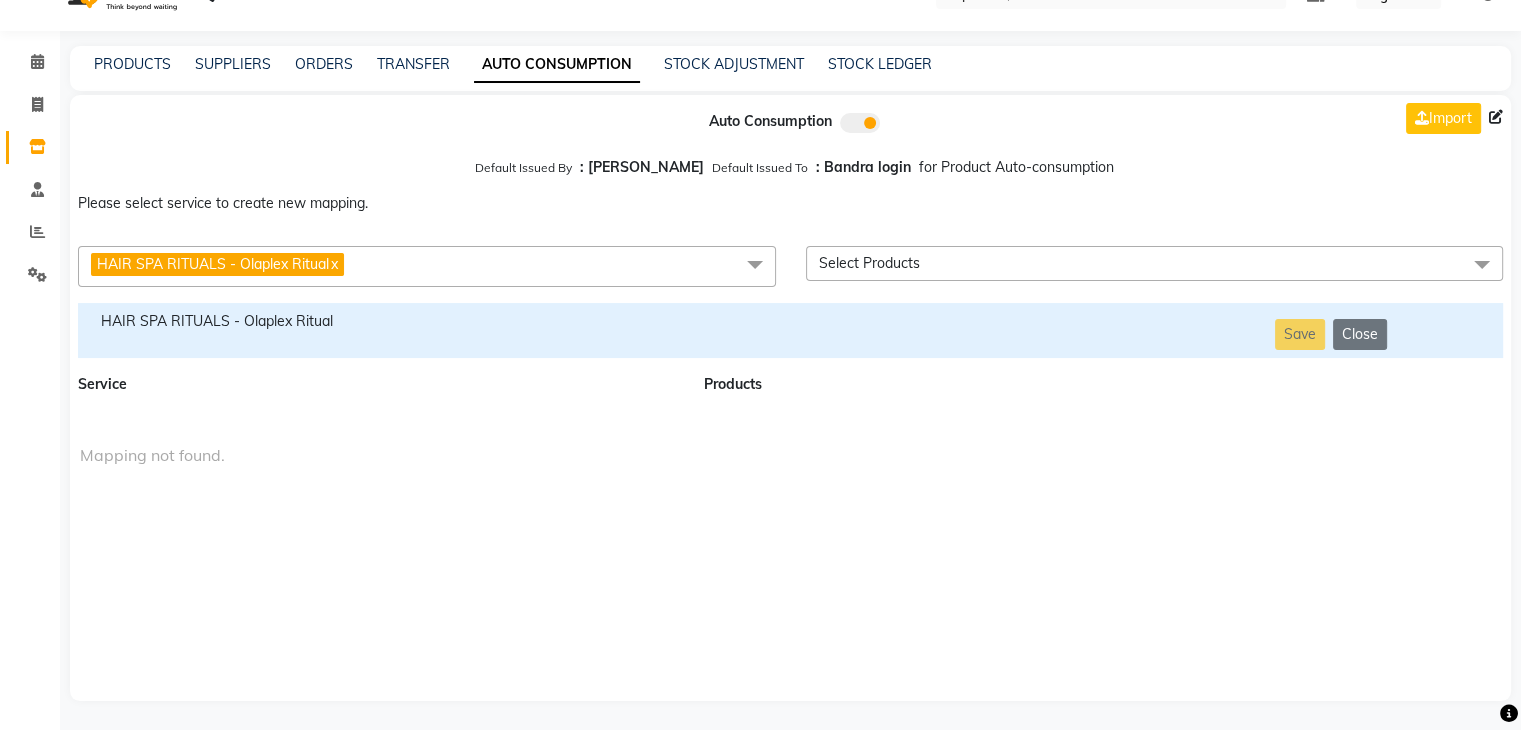 click on "HAIR SPA RITUALS - Olaplex Ritual  x" at bounding box center [427, 266] 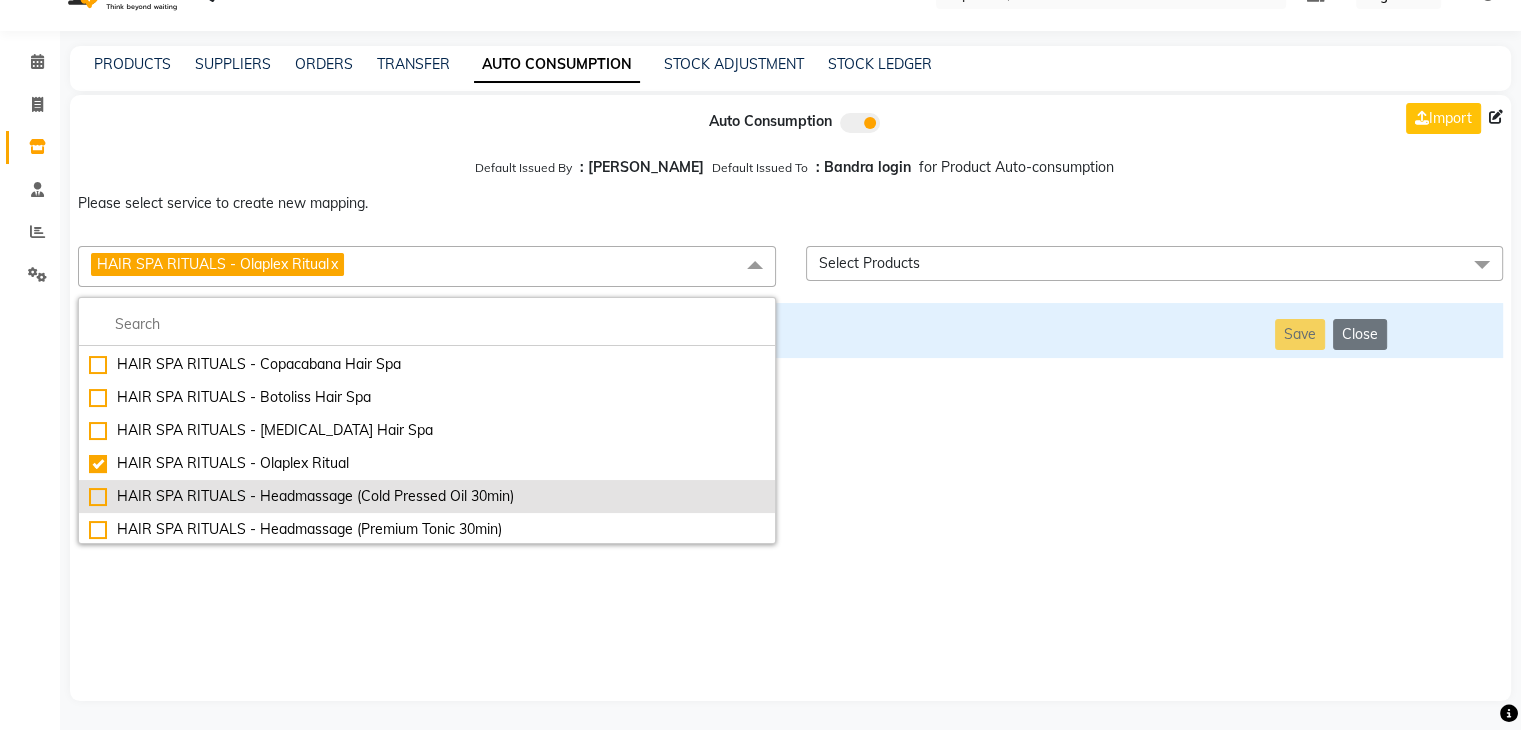 click on "HAIR SPA RITUALS - Headmassage (Cold Pressed Oil 30min)" at bounding box center (427, 496) 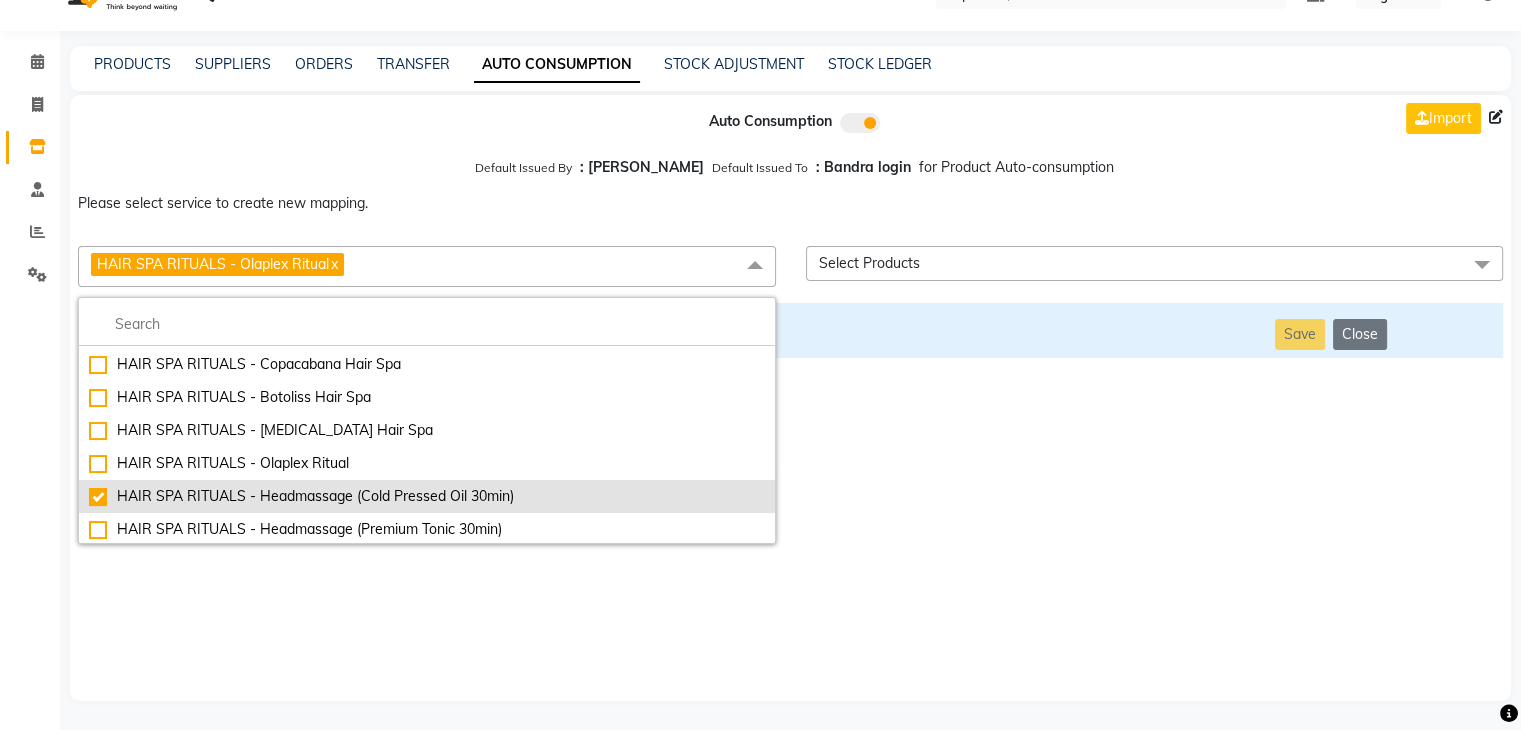checkbox on "false" 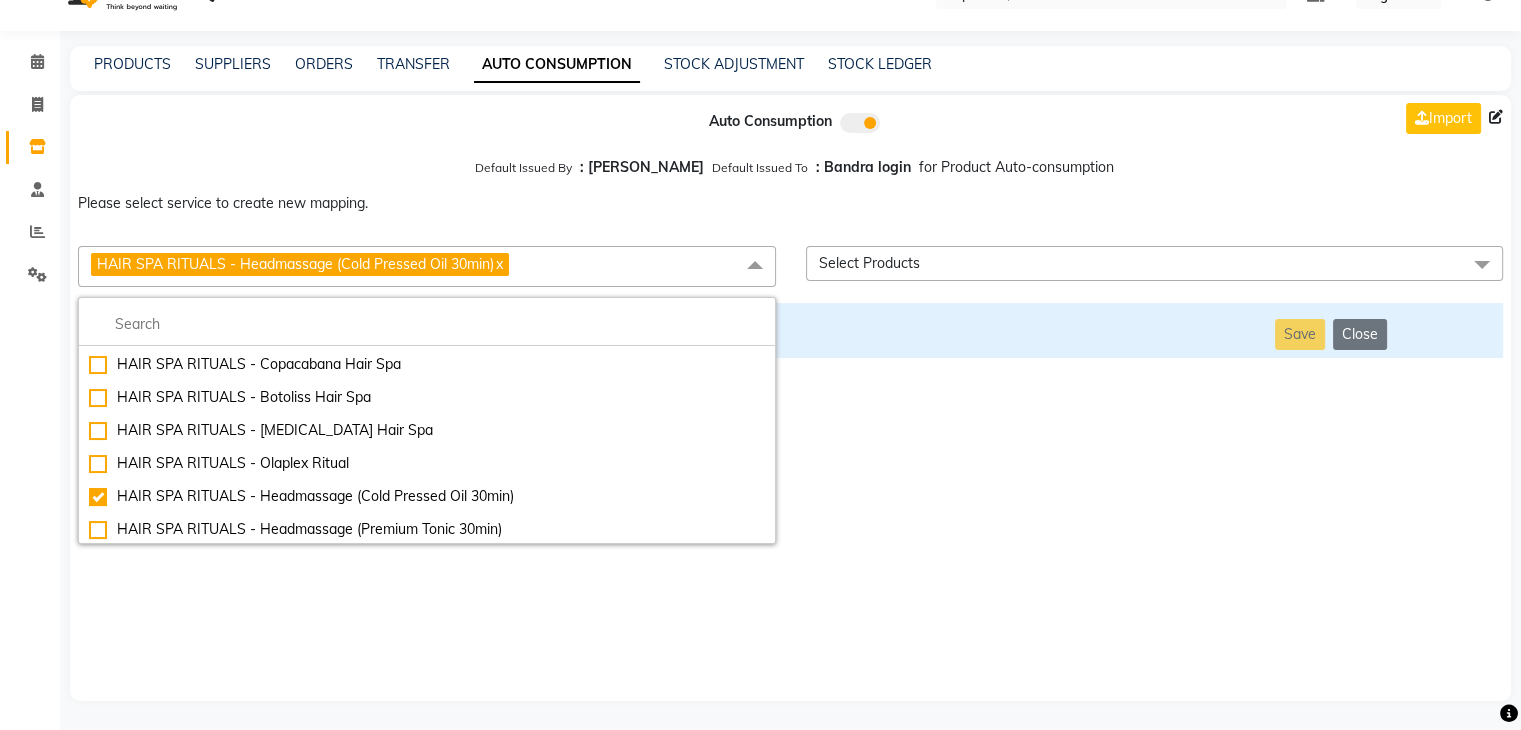 click on "Auto Consumption  Import Default Issued By  : [PERSON_NAME] Default Issued To  : Bandra login  for Product Auto-consumption  Please select service to create new mapping. HAIR SPA RITUALS - Headmassage (Cold Pressed Oil 30min)  x Essential Manicure w Scrub Essential Pedicure w Scrub Manicure + OPI Nail Ext + Gel Polish-3570 Manicure + T&T Nail Ext + Gel Polish T&T Nail Ext + T&T Gel Polish OPI Nail Ext + OPI Gel Polish T&T Refills + Gel Polish OPI Refills + Gel Polish Travel Allowance Waiting Charge HAIR REPAIR - Haircut HAIR REPAIR - Haircut for Kids HAIR REPAIR - Hair Wash HAIR REPAIR - Hair Wash Premium HAIR REPAIR - Full Head Shave HAIR REPAIR - Hair Design HAIR REPAIR - Hairstyling HAIR REPAIR - Threading HAIR REPAIR - [PERSON_NAME] Edging HAIR REPAIR - [PERSON_NAME] Edging Premium HAIR REPAIR - Razor Shave HAIR REPAIR - Razor Shave Premium HAIR REPAIR - Luxury Steam Shaving HAIR REPAIR - Fade Hair Cut HAIR SPA RITUALS - Hairoticmen Argan Spa HAIR SPA RITUALS - Wella Deep Nourishing Spa HAIR SPA RITUALS - Olaplex Ritual" at bounding box center [790, 398] 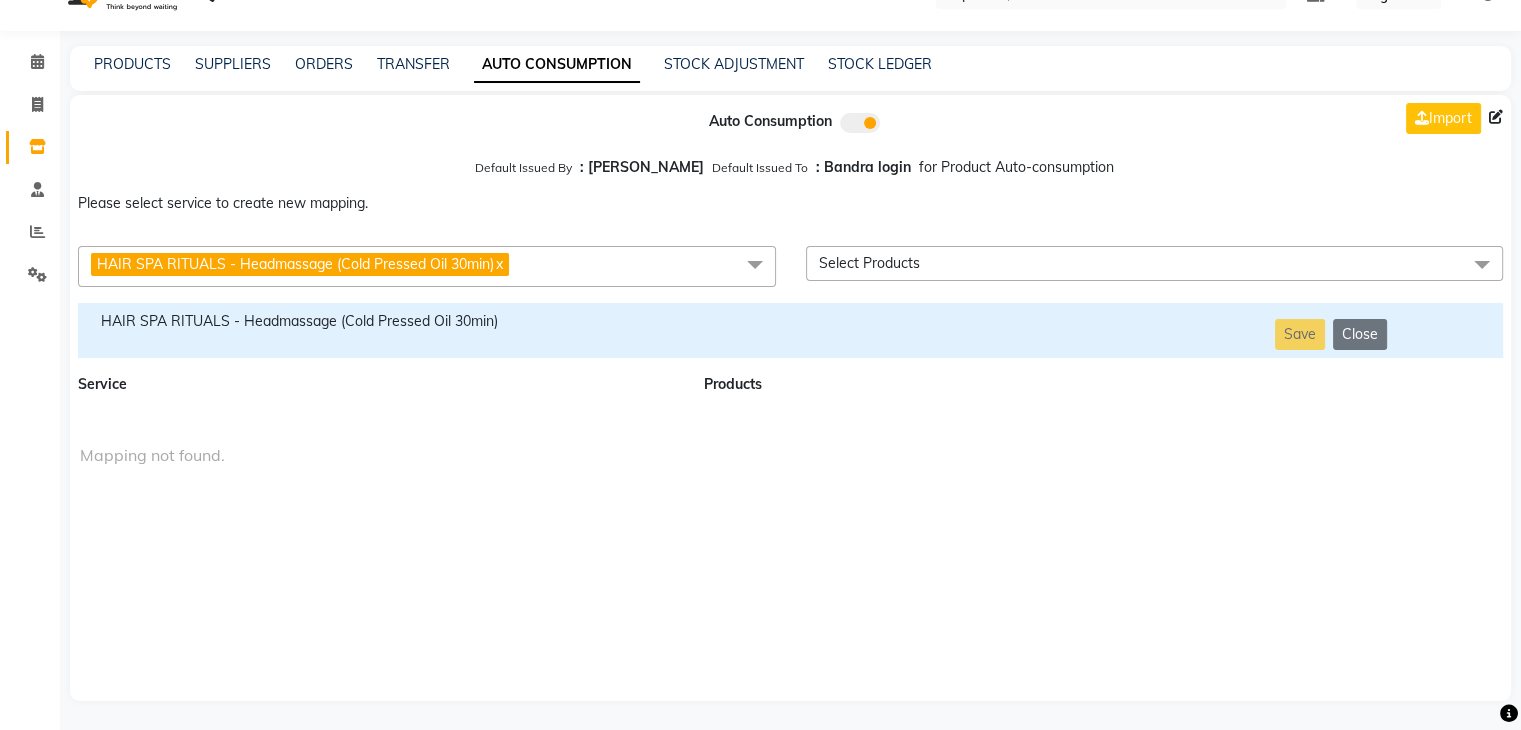 click on "HAIR SPA RITUALS - Headmassage (Cold Pressed Oil 30min)" at bounding box center [379, 321] 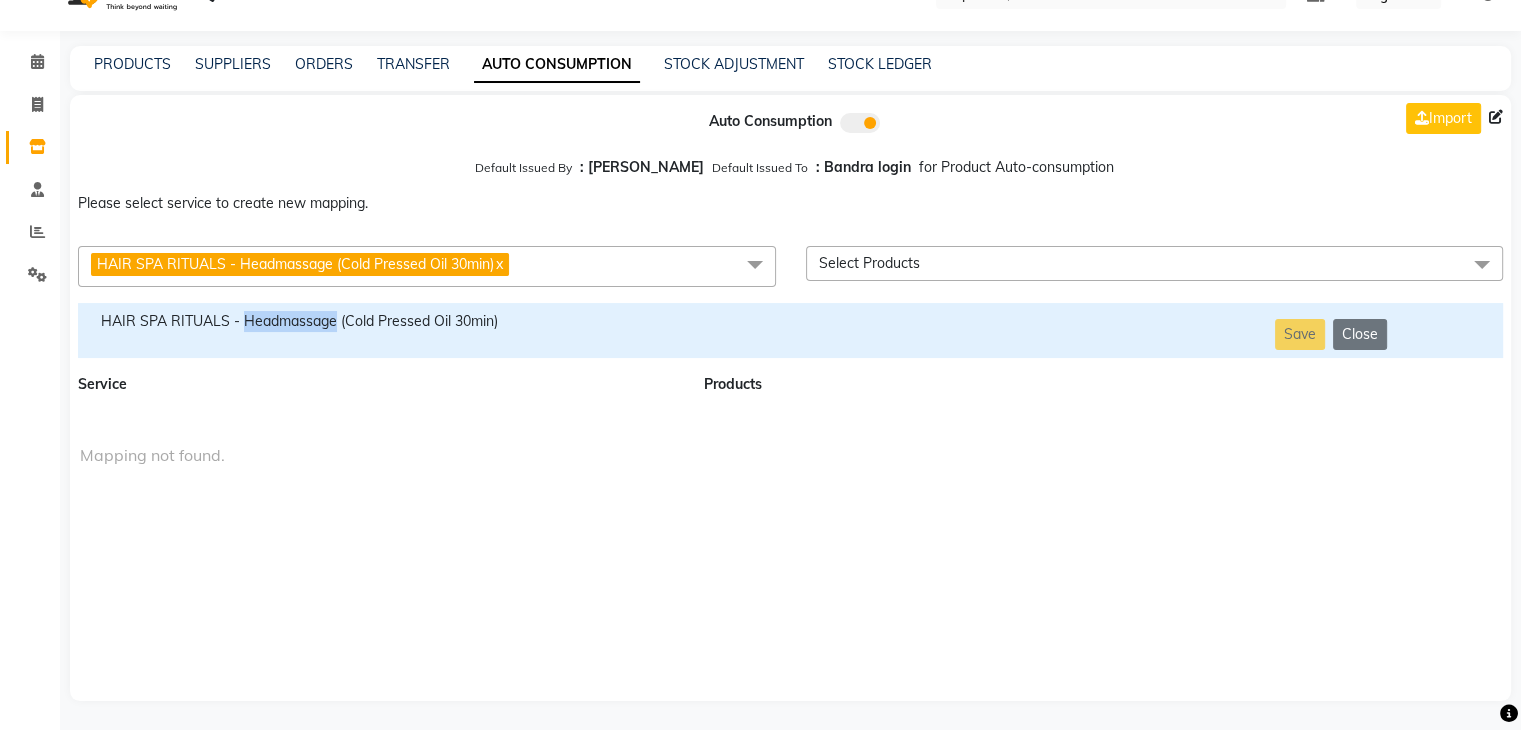 click on "HAIR SPA RITUALS - Headmassage (Cold Pressed Oil 30min)" at bounding box center [379, 321] 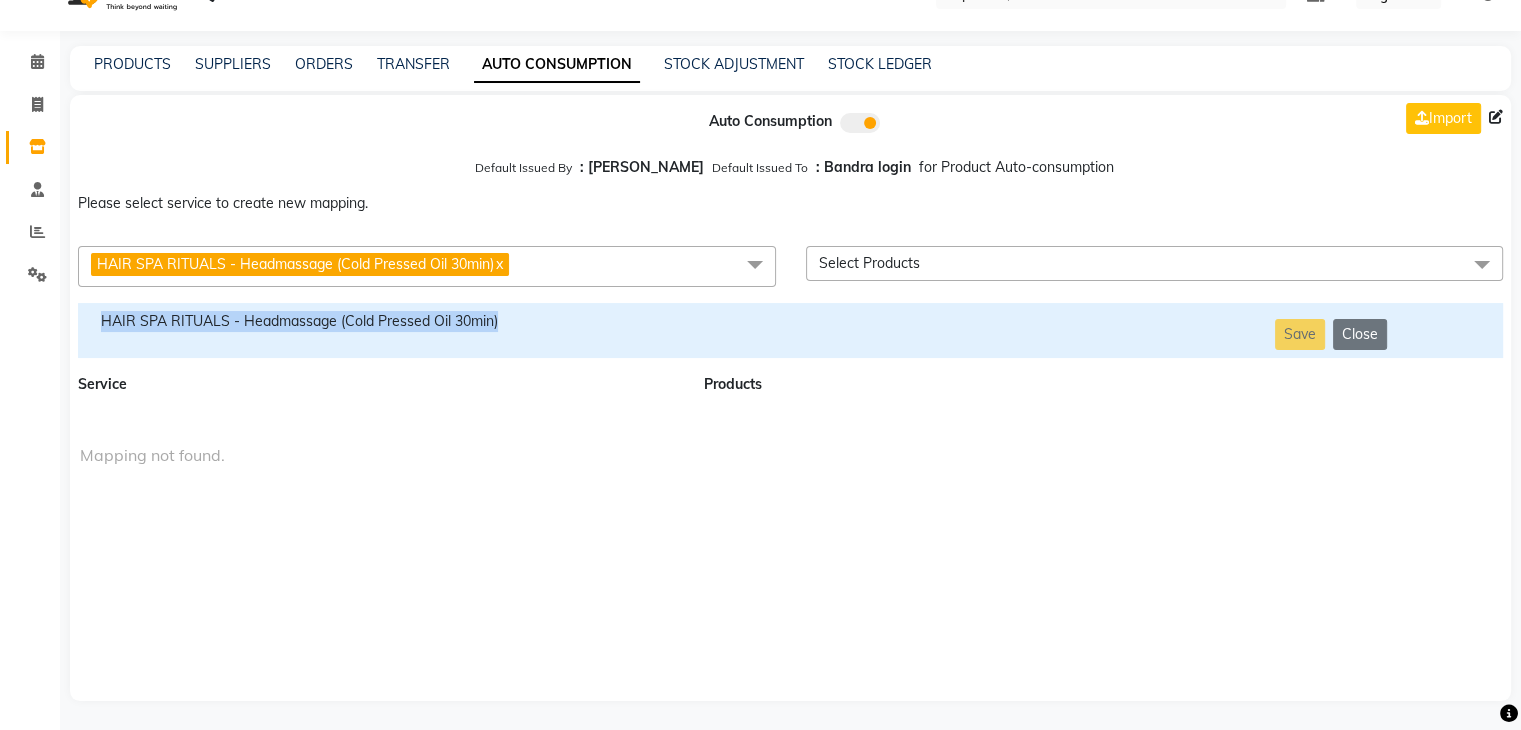 click on "HAIR SPA RITUALS - Headmassage (Cold Pressed Oil 30min)" at bounding box center (379, 321) 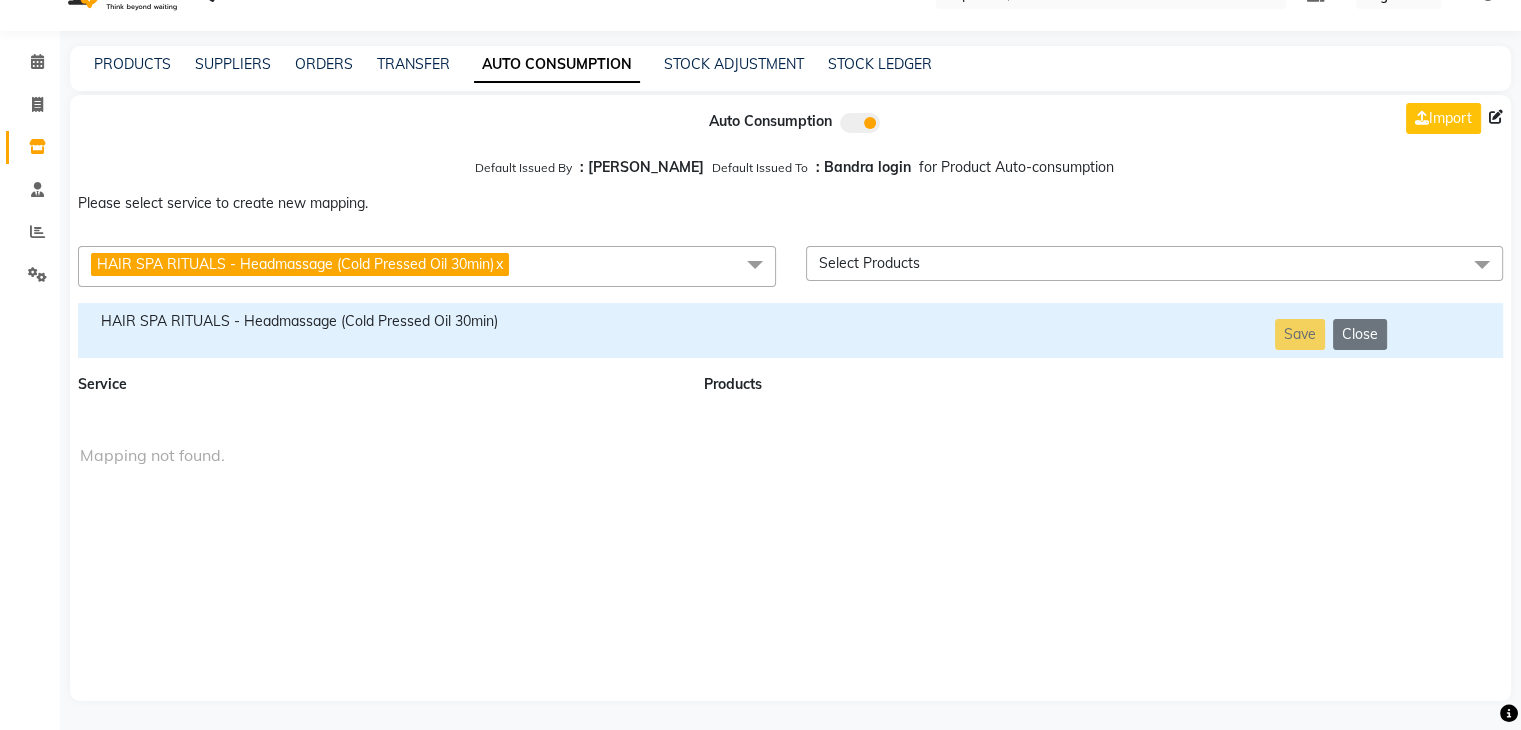 click on "HAIR SPA RITUALS - Headmassage (Cold Pressed Oil 30min)  x" at bounding box center [427, 266] 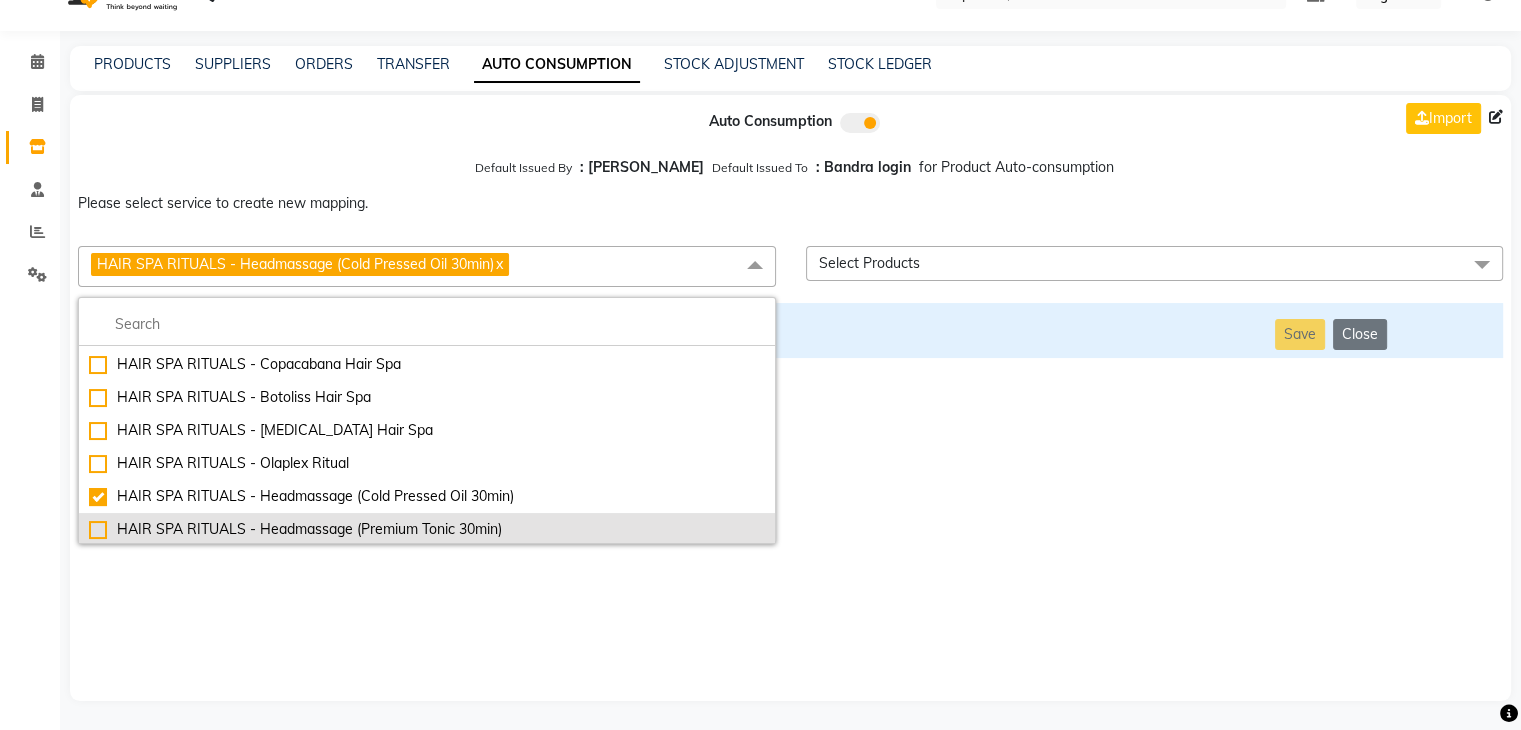 click on "HAIR SPA RITUALS - Headmassage (Premium Tonic 30min)" at bounding box center [427, 529] 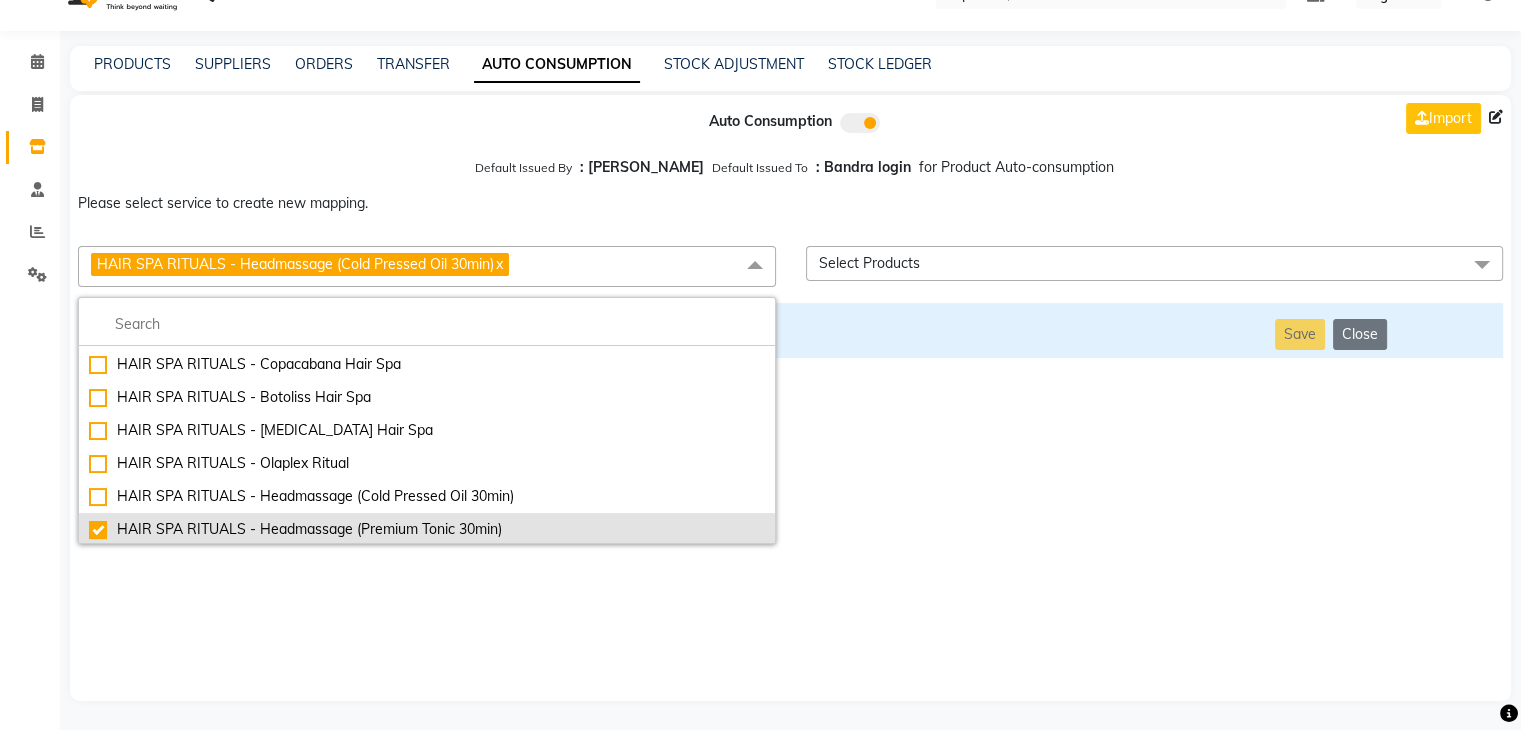 checkbox on "false" 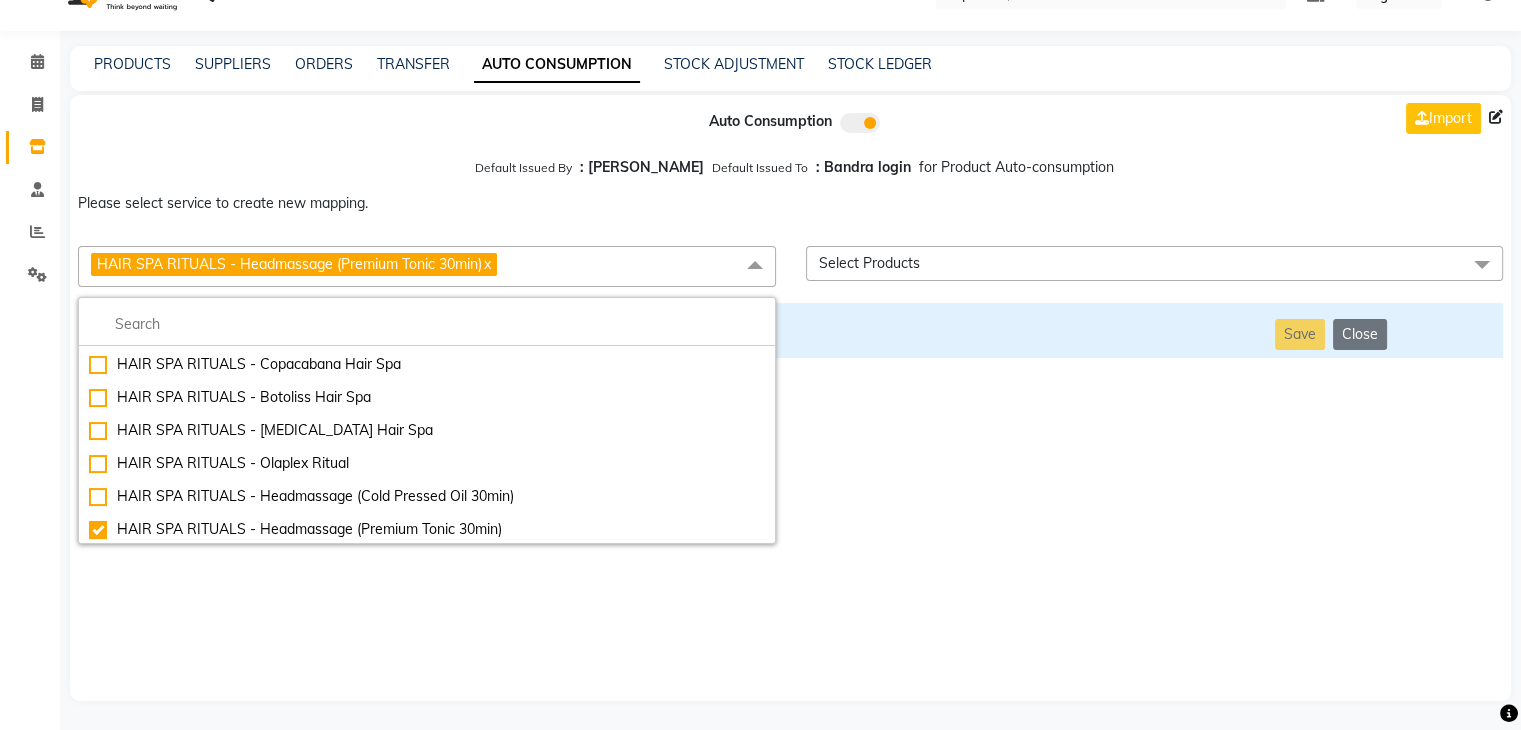 click on "Auto Consumption  Import Default Issued By  : [PERSON_NAME] Default Issued To  : Bandra login  for Product Auto-consumption  Please select service to create new mapping. HAIR SPA RITUALS - Headmassage (Premium Tonic 30min)  x Essential Manicure w Scrub Essential Pedicure w Scrub Manicure + OPI Nail Ext + Gel Polish-3570 Manicure + T&T Nail Ext + Gel Polish T&T Nail Ext + T&T Gel Polish OPI Nail Ext + OPI Gel Polish T&T Refills + Gel Polish OPI Refills + Gel Polish Travel Allowance Waiting Charge HAIR REPAIR - Haircut HAIR REPAIR - Haircut for Kids HAIR REPAIR - Hair Wash HAIR REPAIR - Hair Wash Premium HAIR REPAIR - Full Head Shave HAIR REPAIR - Hair Design HAIR REPAIR - Hairstyling HAIR REPAIR - Threading HAIR REPAIR - [PERSON_NAME] Edging HAIR REPAIR - [PERSON_NAME] Edging Premium HAIR REPAIR - Razor Shave HAIR REPAIR - Razor Shave Premium HAIR REPAIR - Luxury Steam Shaving HAIR REPAIR - Fade Hair Cut HAIR SPA RITUALS - Hairoticmen Argan Spa HAIR SPA RITUALS - Wella Deep Nourishing Spa HAIR SPA RITUALS - Nashi Argan Oil Spa" at bounding box center [790, 398] 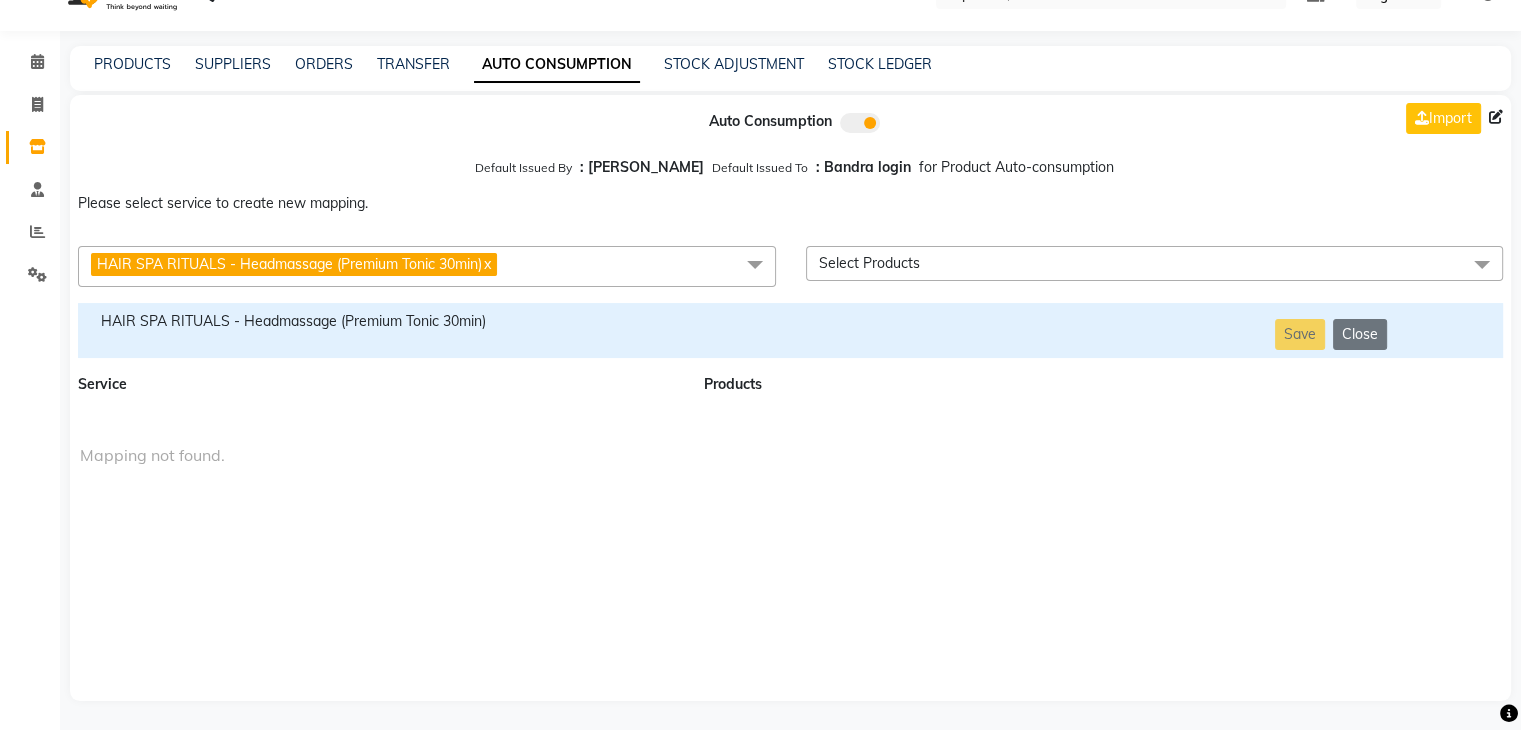 click on "HAIR SPA RITUALS - Headmassage (Premium Tonic 30min)" at bounding box center (379, 321) 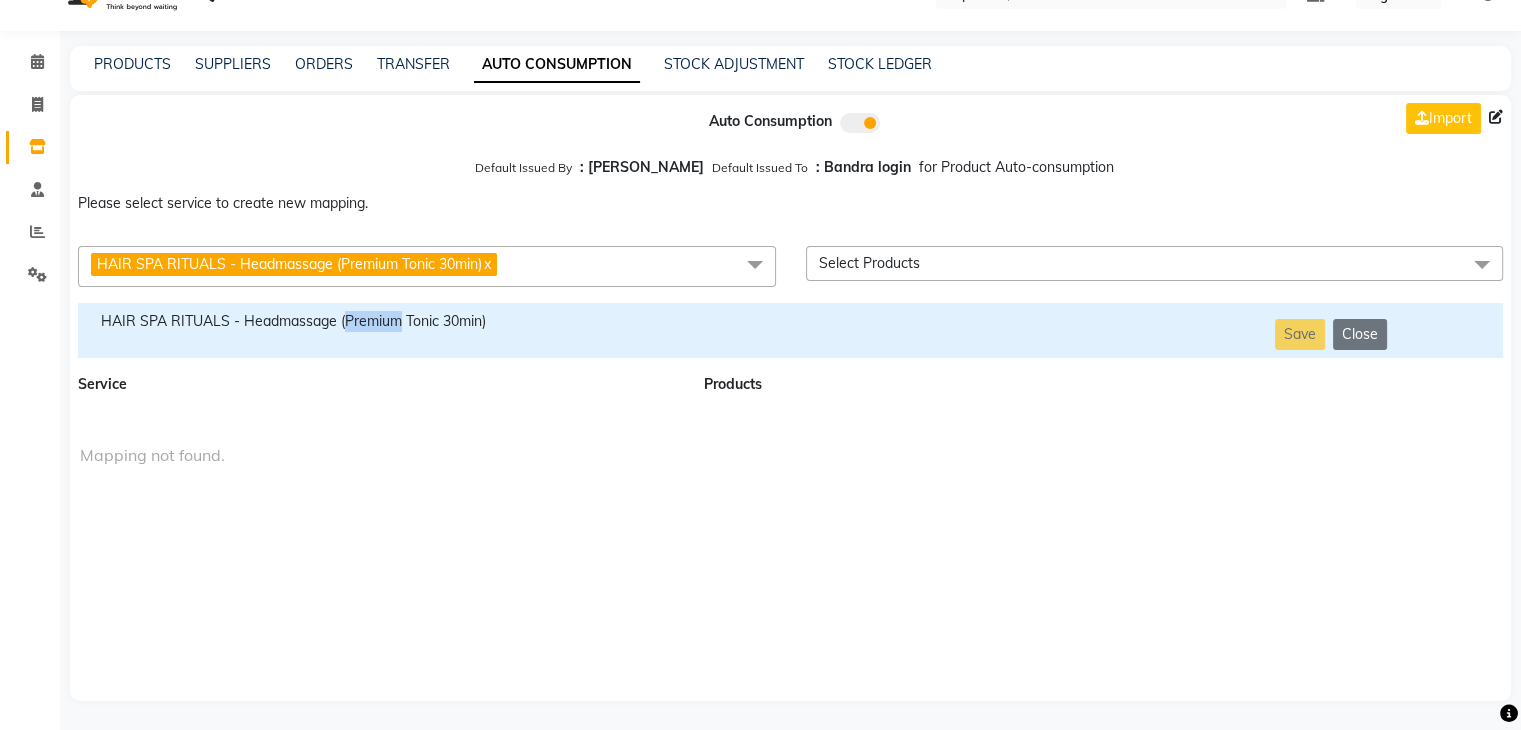 click on "HAIR SPA RITUALS - Headmassage (Premium Tonic 30min)" at bounding box center [379, 321] 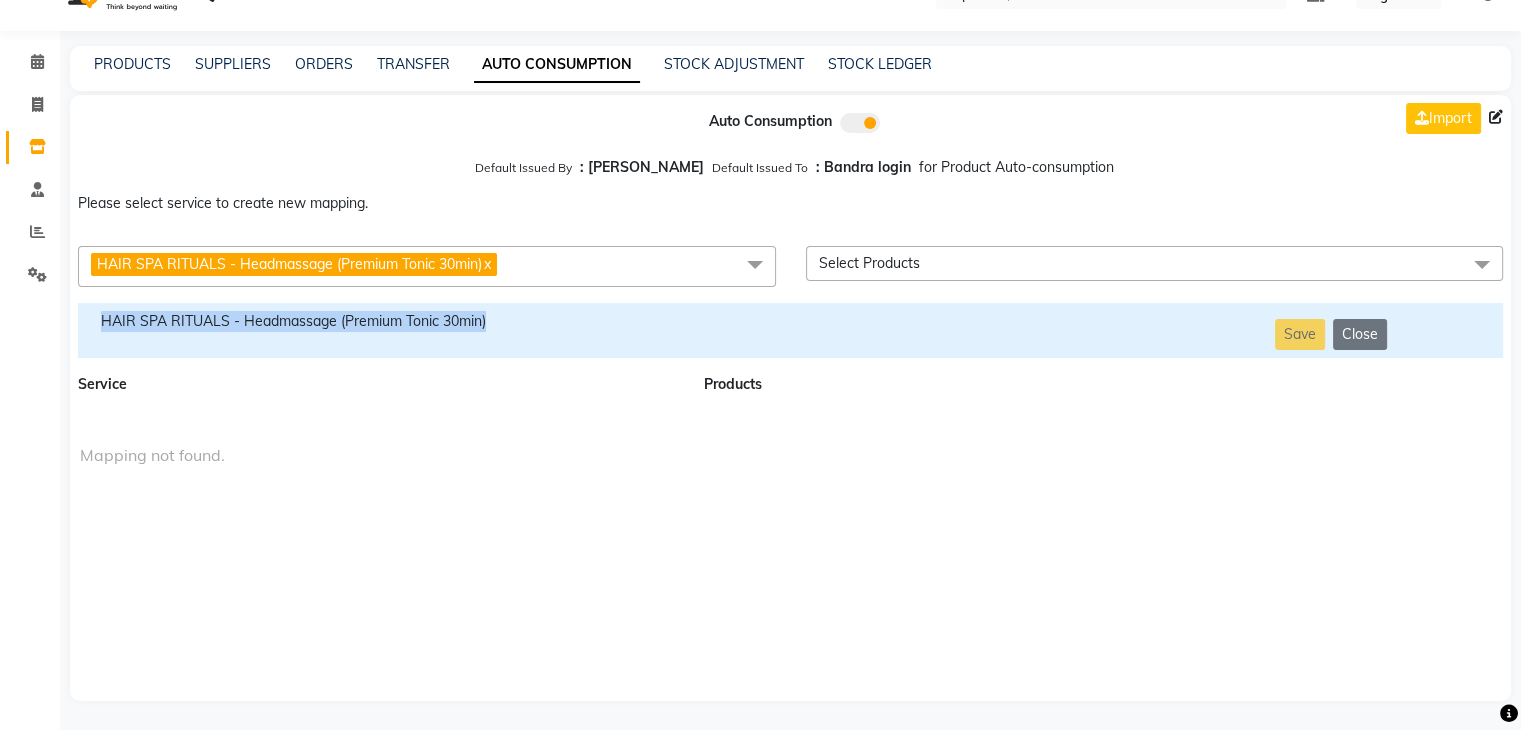 click on "HAIR SPA RITUALS - Headmassage (Premium Tonic 30min)" at bounding box center [379, 321] 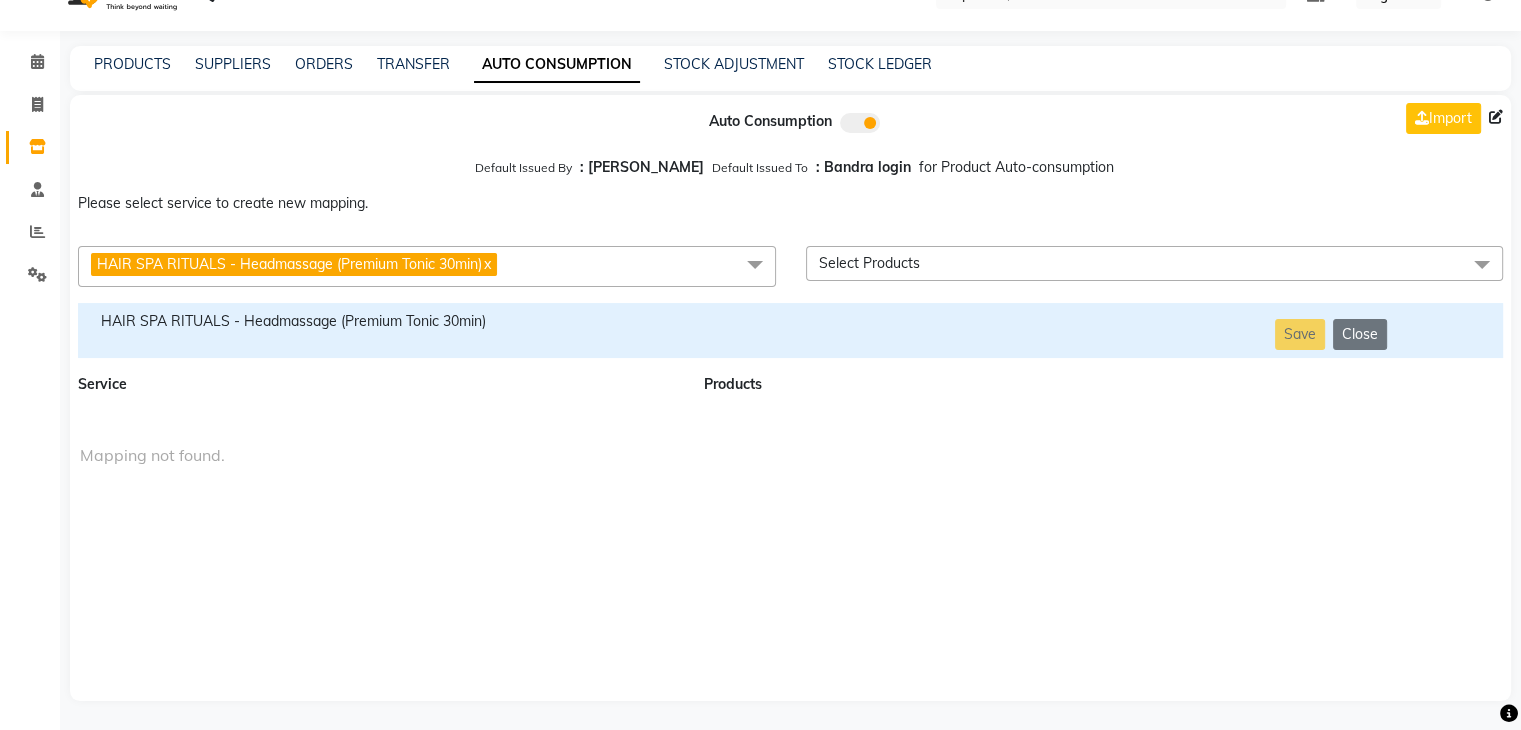 click on "HAIR SPA RITUALS - Headmassage (Premium Tonic 30min)  x" at bounding box center (427, 266) 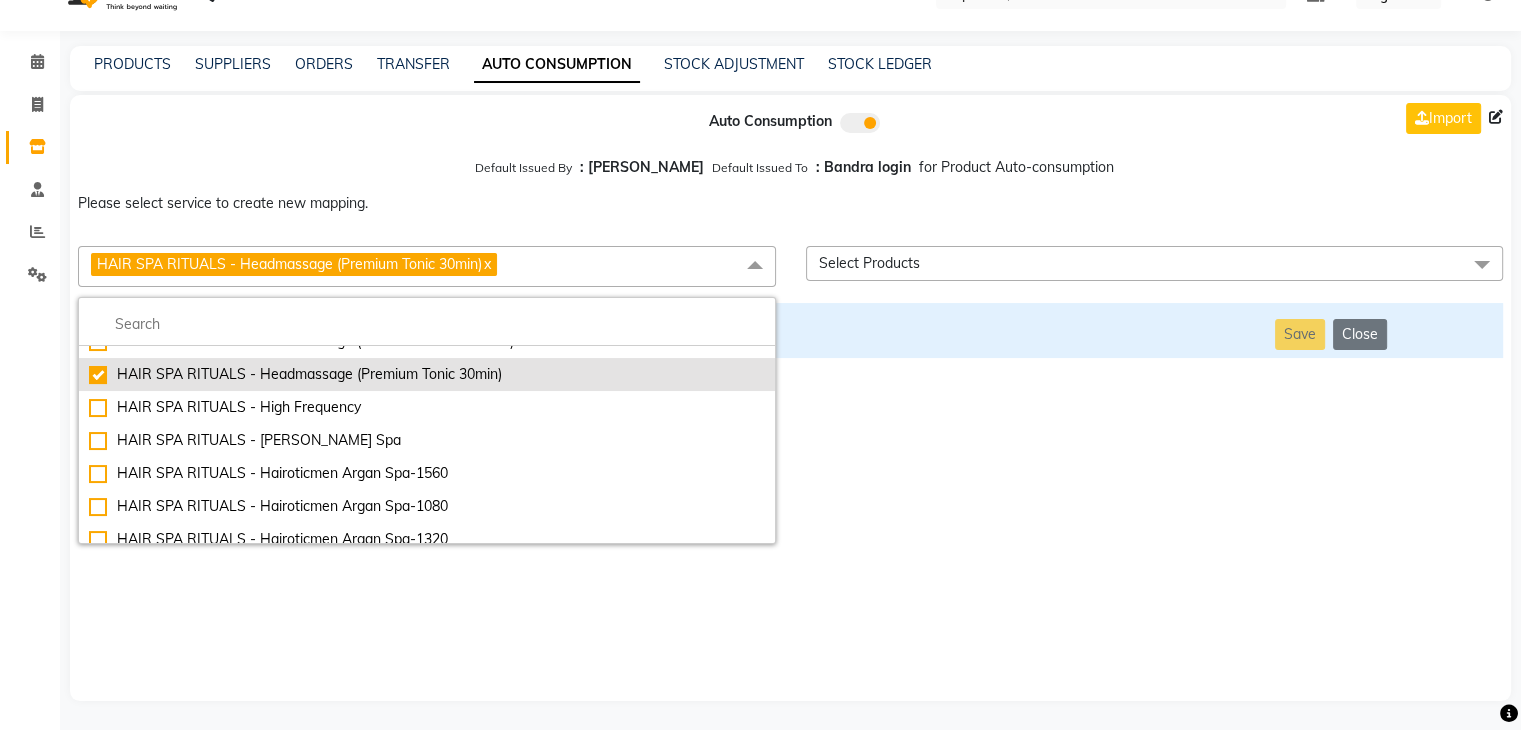 scroll, scrollTop: 1044, scrollLeft: 0, axis: vertical 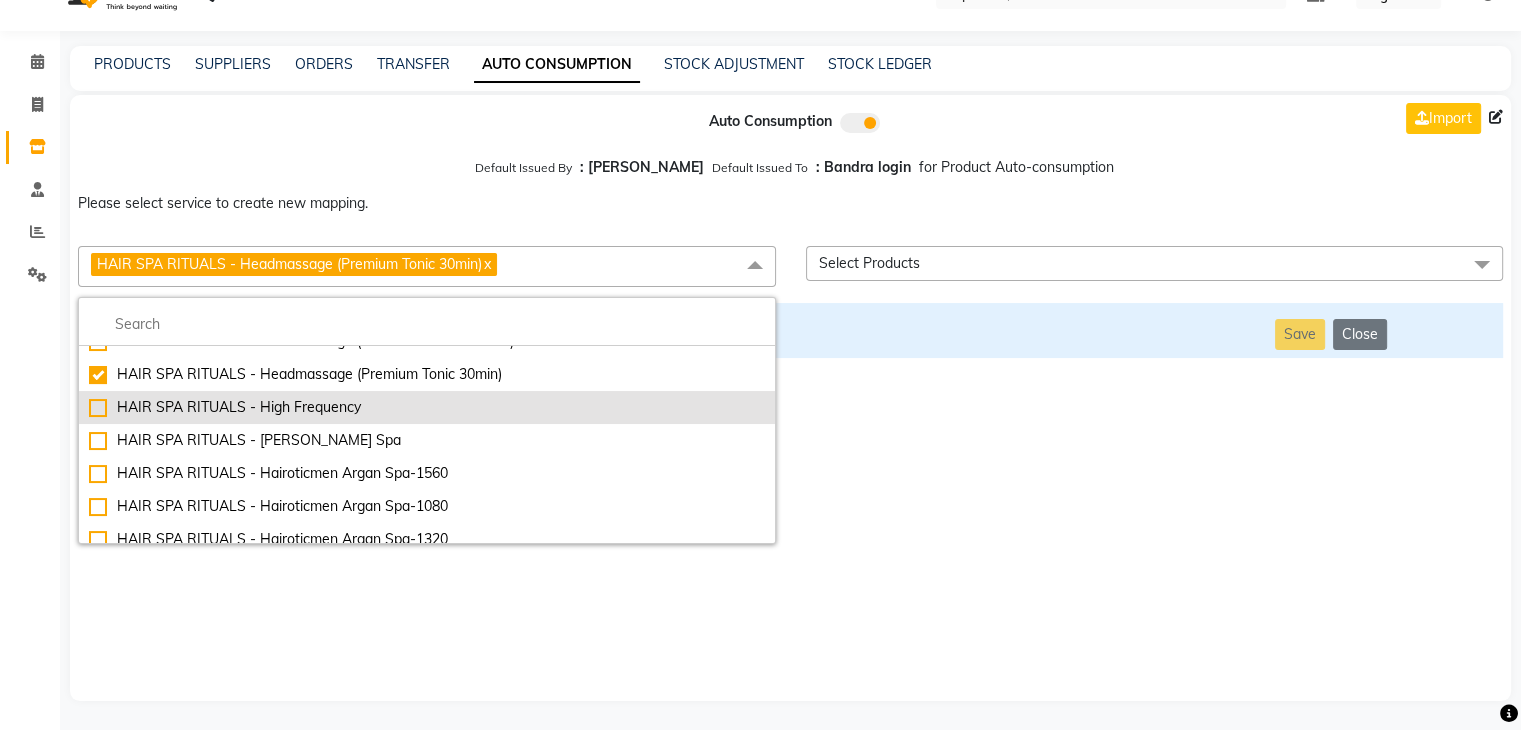 click on "HAIR SPA RITUALS - High Frequency" at bounding box center (427, 407) 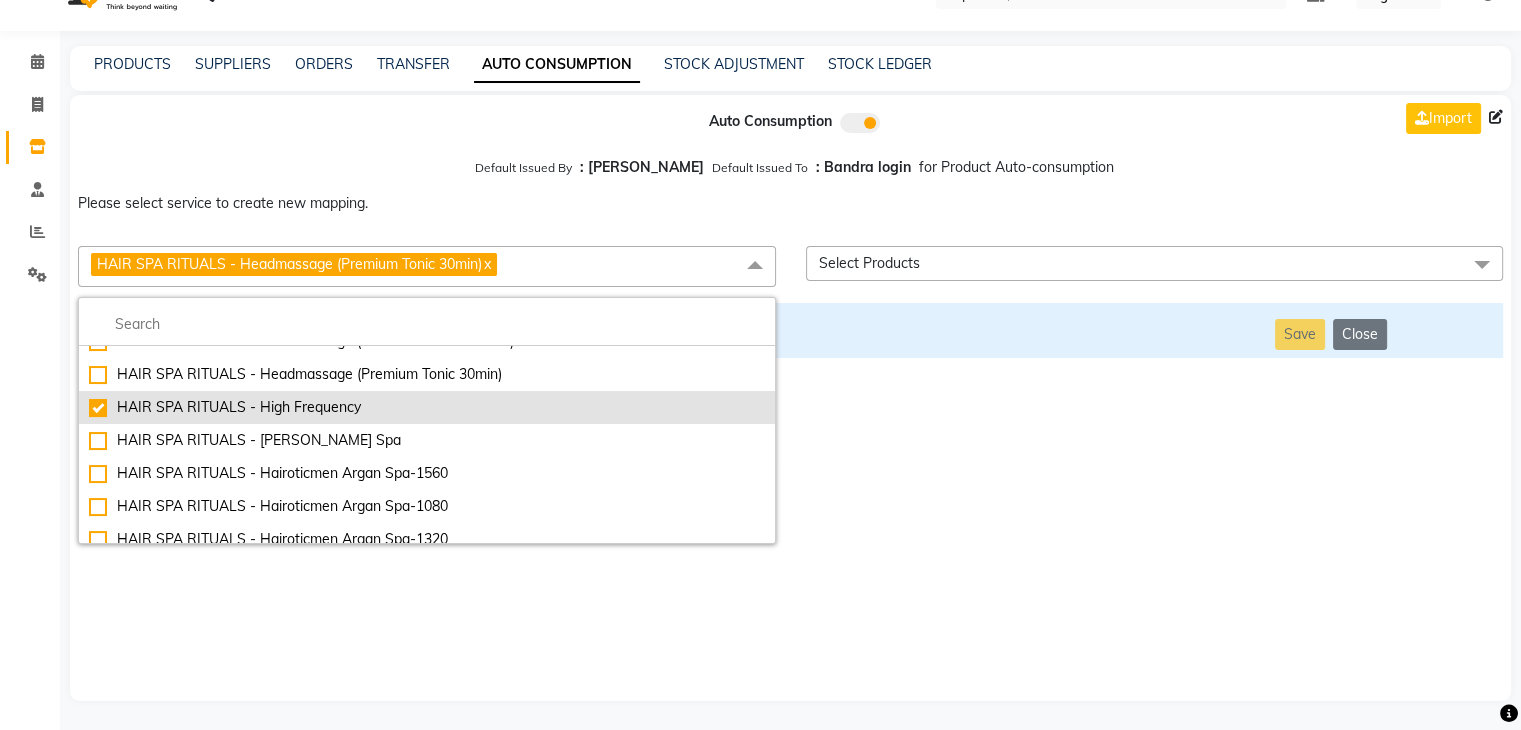 checkbox on "false" 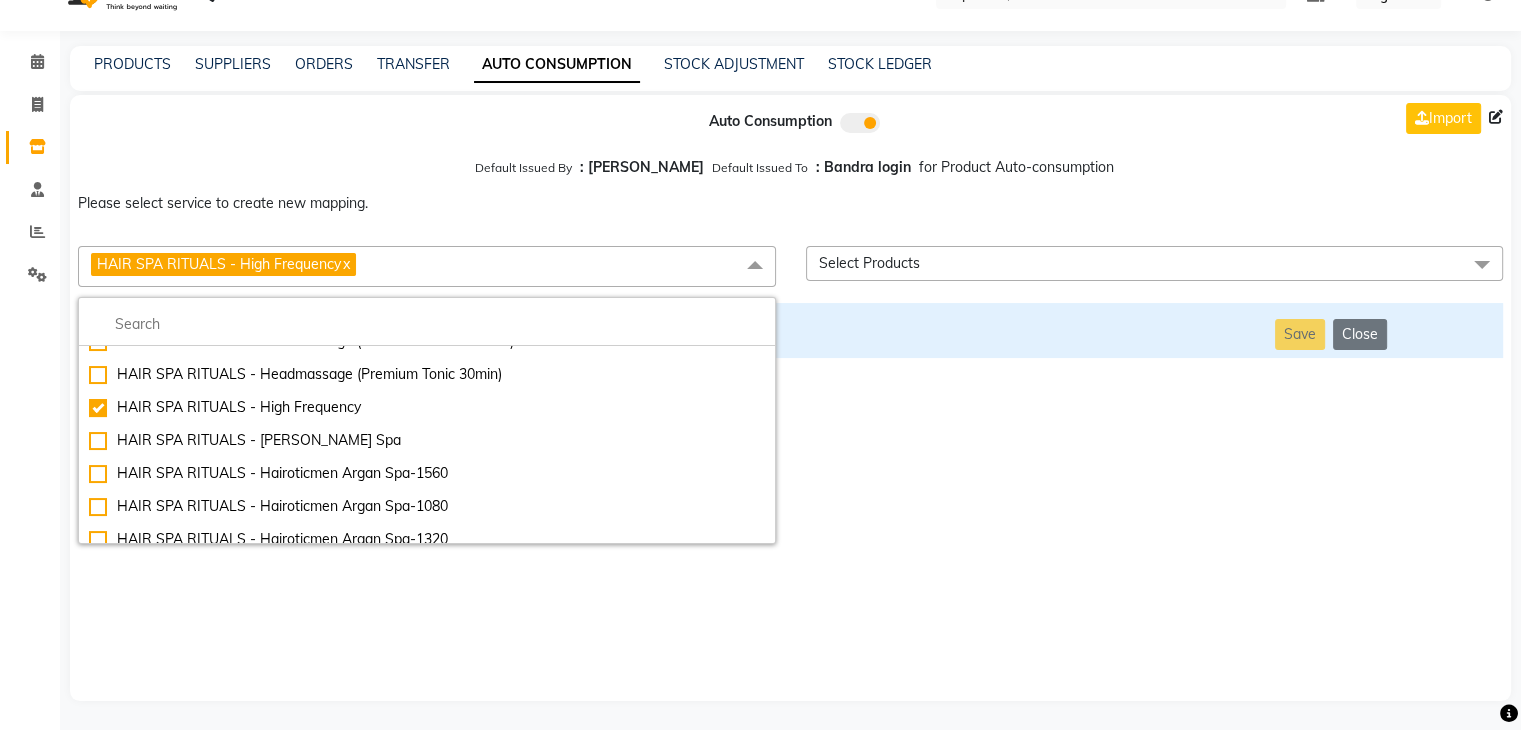 click on "Auto Consumption  Import Default Issued By  : [PERSON_NAME] Default Issued To  : Bandra login  for Product Auto-consumption  Please select service to create new mapping. HAIR SPA RITUALS - High Frequency  x Essential Manicure w Scrub Essential Pedicure w Scrub Manicure + OPI Nail Ext + Gel Polish-3570 Manicure + T&T Nail Ext + Gel Polish T&T Nail Ext + T&T Gel Polish OPI Nail Ext + OPI Gel Polish T&T Refills + Gel Polish OPI Refills + Gel Polish Travel Allowance Waiting Charge HAIR REPAIR - Haircut HAIR REPAIR - Haircut for Kids HAIR REPAIR - Hair Wash HAIR REPAIR - Hair Wash Premium HAIR REPAIR - Full Head Shave HAIR REPAIR - Hair Design HAIR REPAIR - Hairstyling HAIR REPAIR - Threading HAIR REPAIR - [PERSON_NAME] Edging HAIR REPAIR - [PERSON_NAME] Edging Premium HAIR REPAIR - Razor Shave HAIR REPAIR - Razor Shave Premium HAIR REPAIR - Luxury Steam Shaving HAIR REPAIR - Fade Hair Cut HAIR SPA RITUALS - Hairoticmen Argan Spa HAIR SPA RITUALS - Wella Deep Nourishing Spa HAIR SPA RITUALS - Nashi Argan Oil Spa Acrylic Overlays" at bounding box center (790, 398) 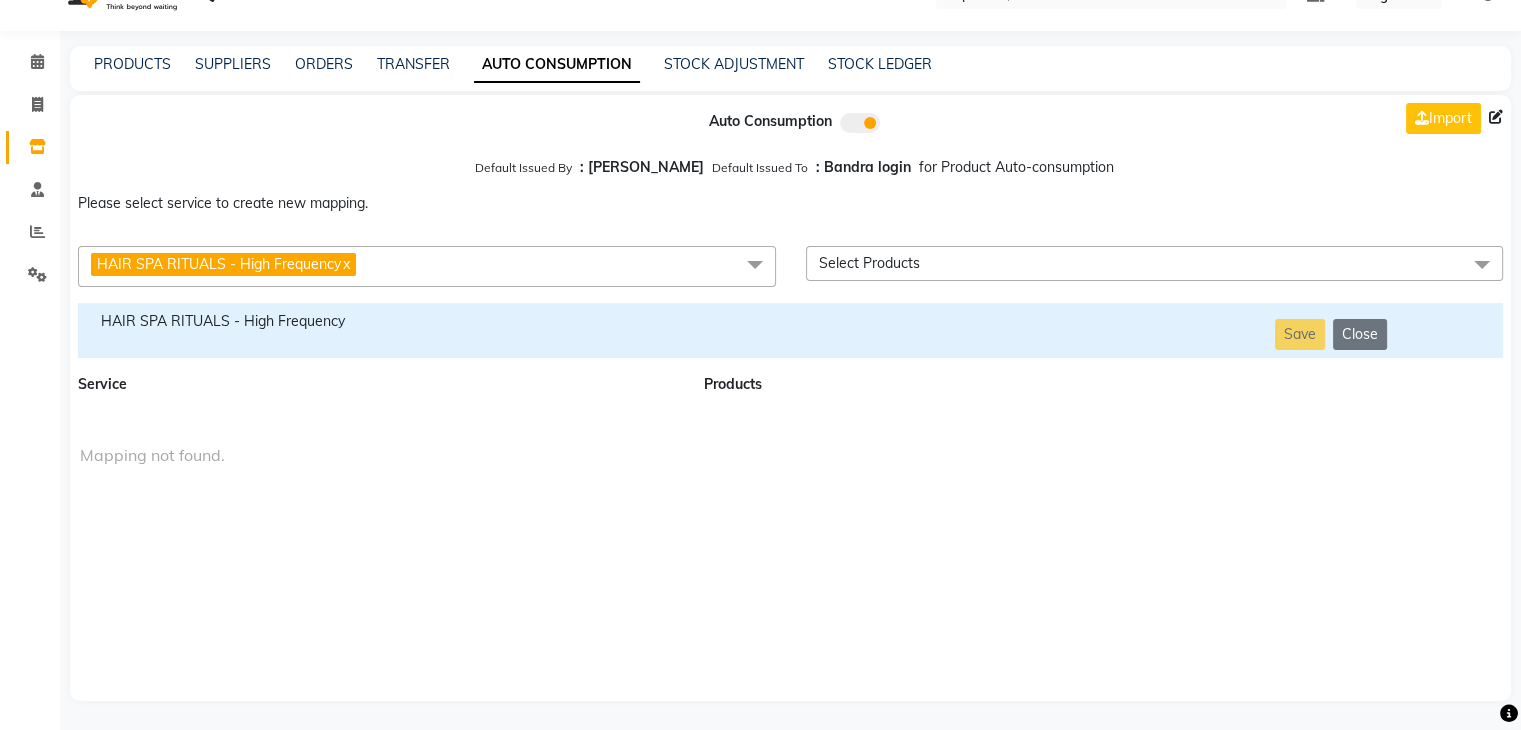 click on "HAIR SPA RITUALS - High Frequency" at bounding box center [379, 330] 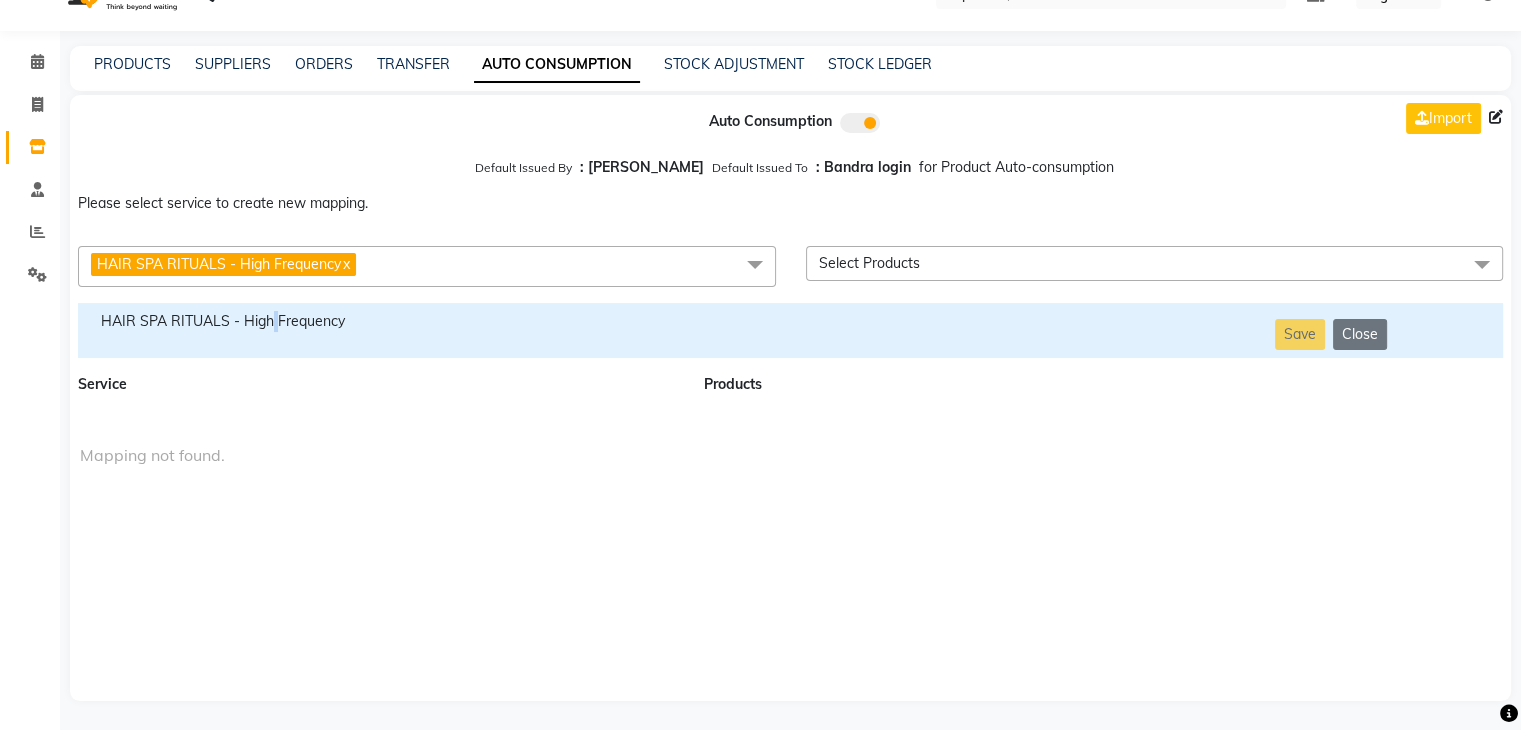 click on "HAIR SPA RITUALS - High Frequency" at bounding box center (379, 330) 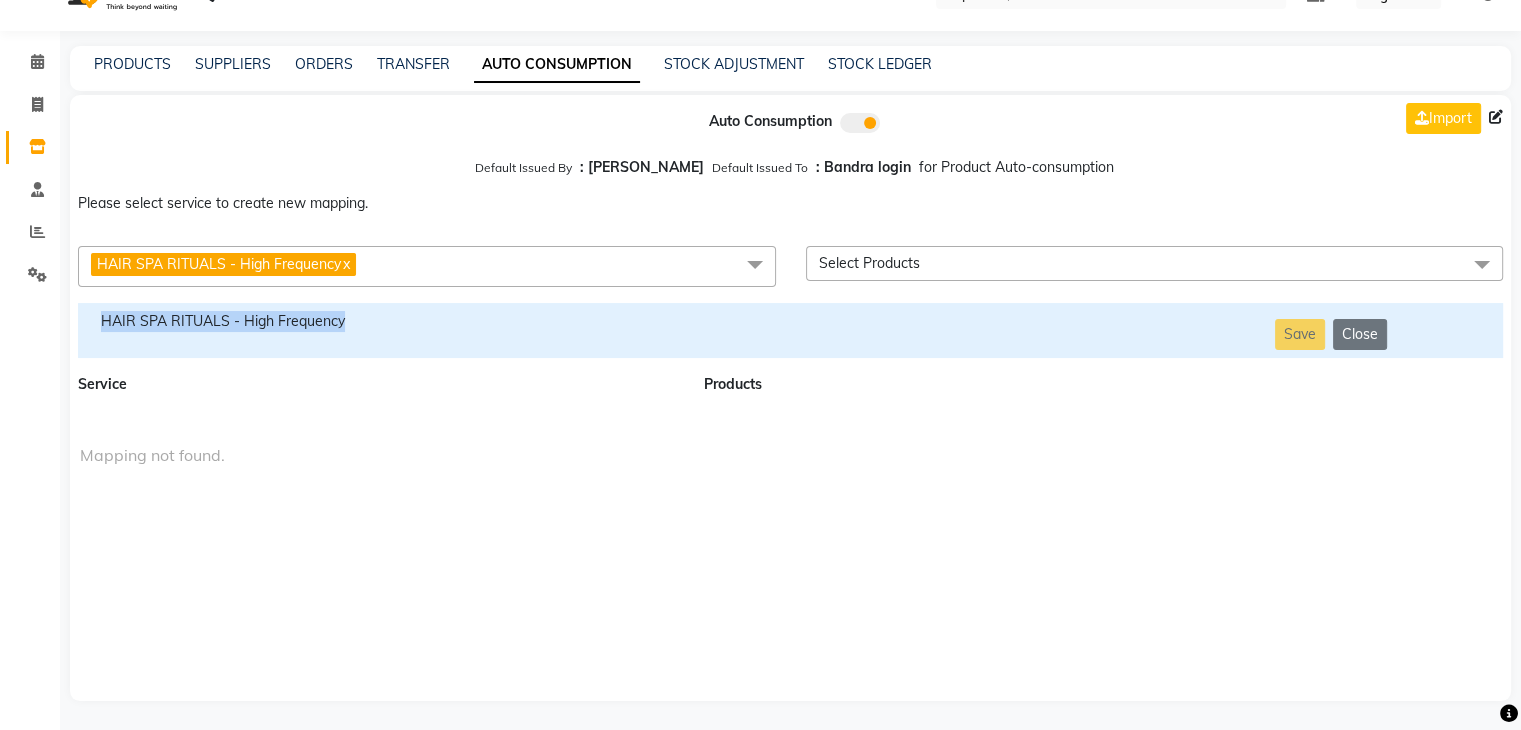 click on "HAIR SPA RITUALS - High Frequency" at bounding box center (379, 330) 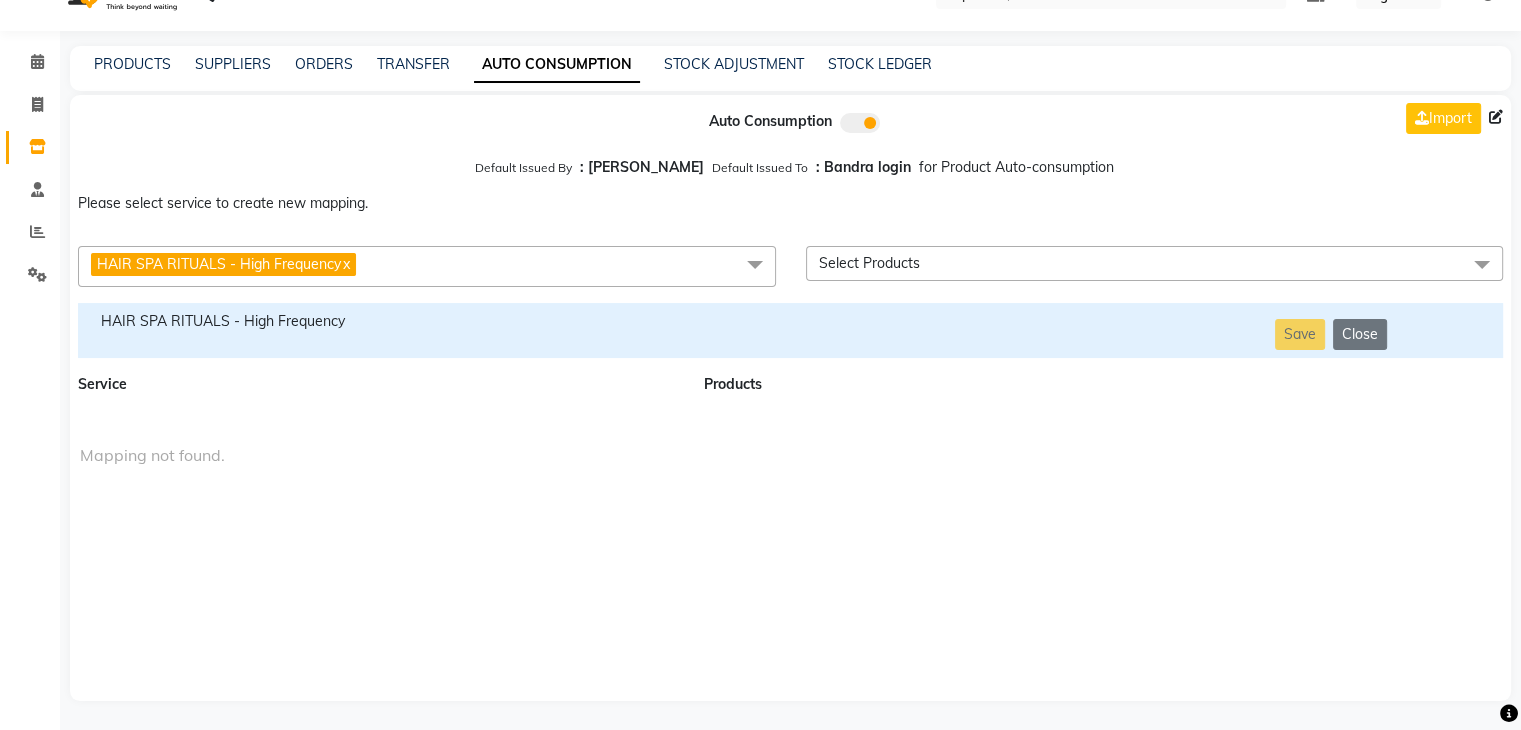 click on "HAIR SPA RITUALS - High Frequency  x" at bounding box center (427, 266) 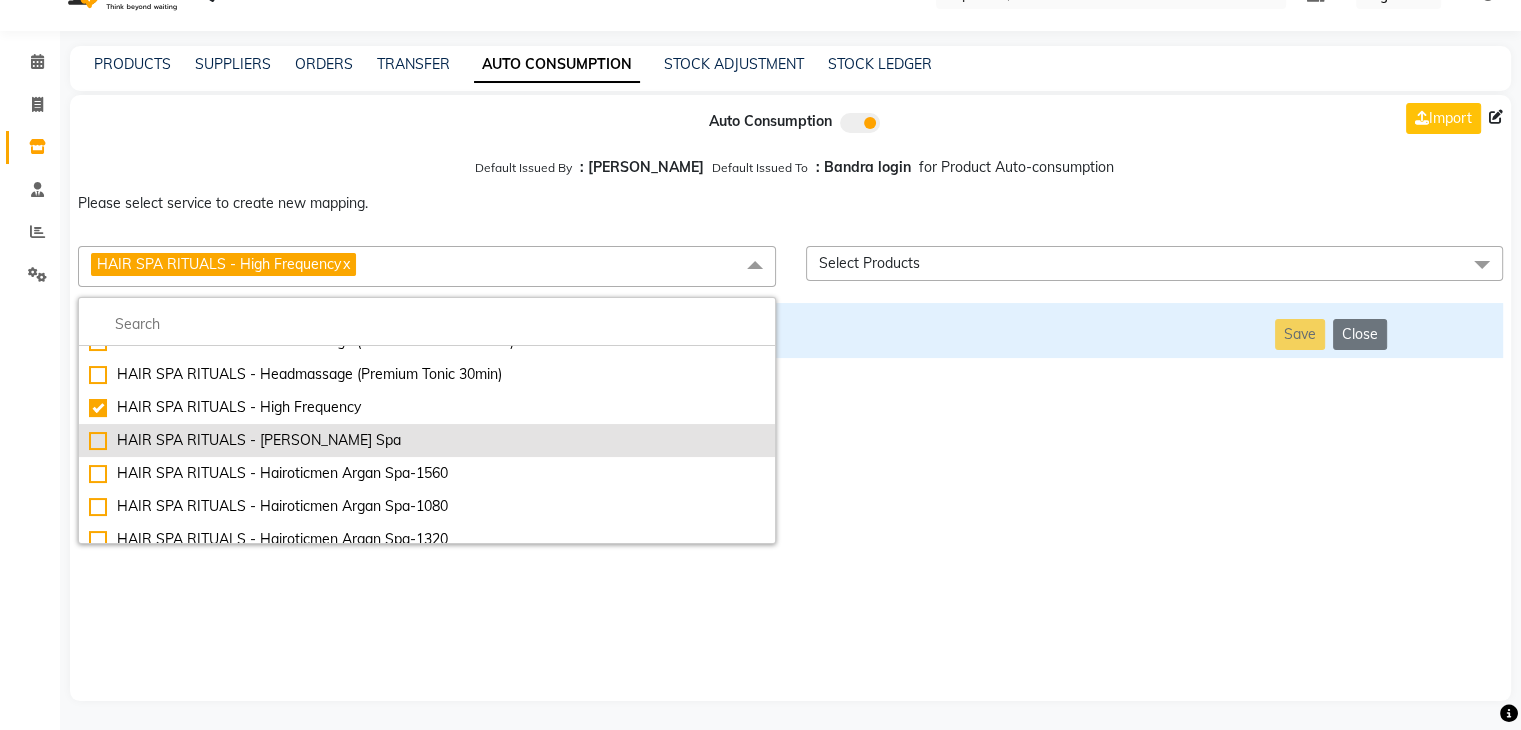 click on "HAIR SPA RITUALS - [PERSON_NAME] Spa" at bounding box center [427, 440] 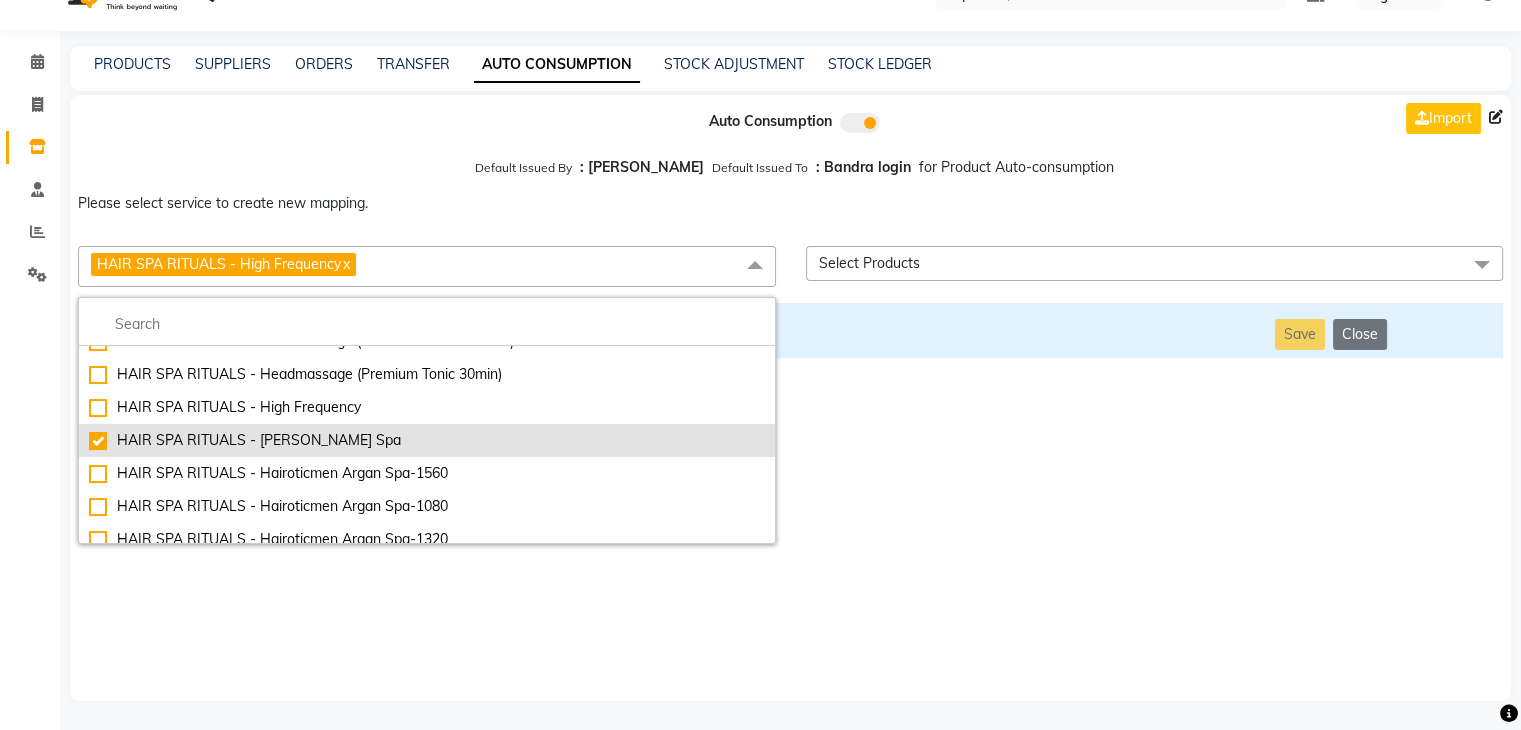 checkbox on "false" 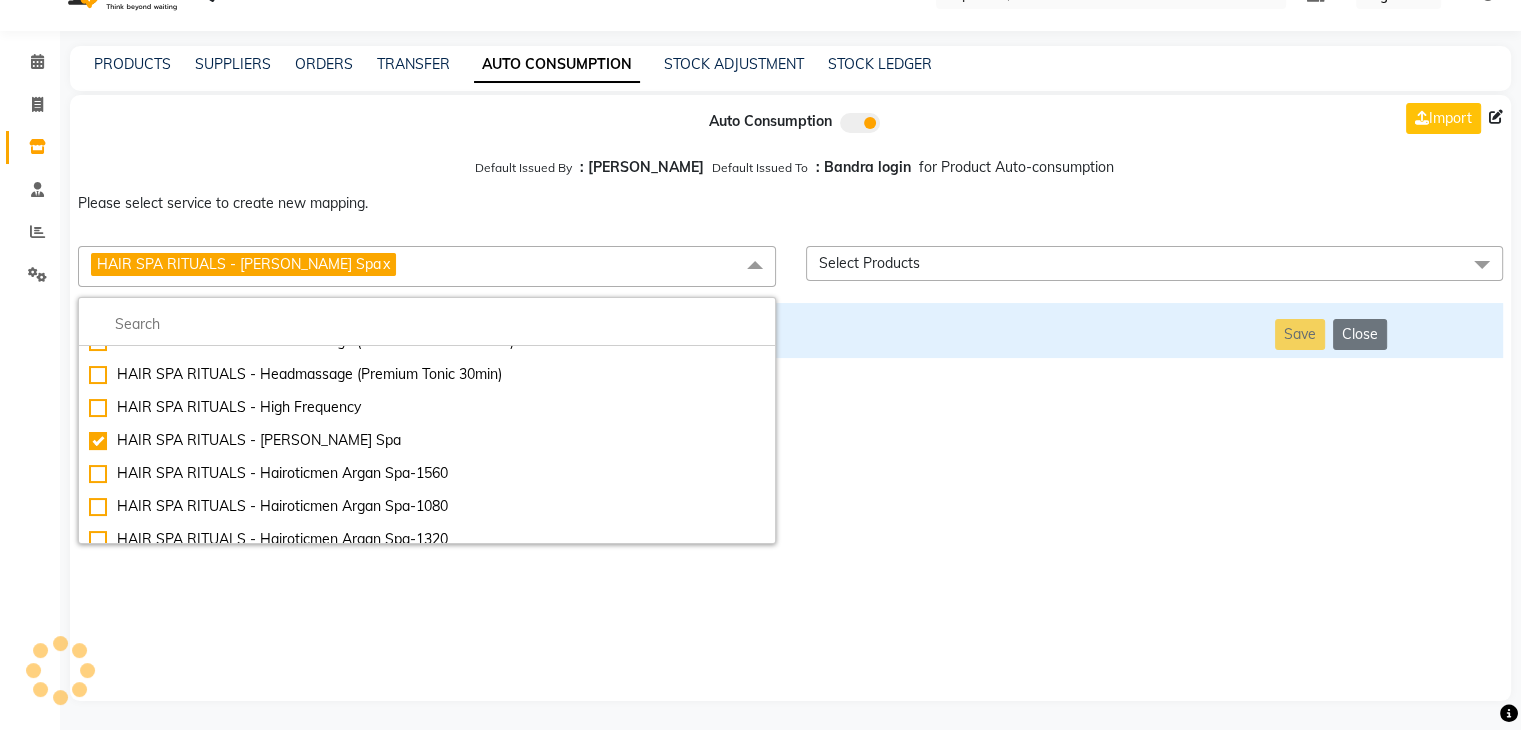 click on "Auto Consumption  Import Default Issued By  : [PERSON_NAME] Default Issued To  : Bandra login  for Product Auto-consumption  Please select service to create new mapping. HAIR SPA RITUALS - [PERSON_NAME] Spa  x Essential Manicure w Scrub Essential Pedicure w Scrub Manicure + OPI Nail Ext + Gel Polish-3570 Manicure + T&T Nail Ext + Gel Polish T&T Nail Ext + T&T Gel Polish OPI Nail Ext + OPI Gel Polish T&T Refills + Gel Polish OPI Refills + Gel Polish Travel Allowance Waiting Charge HAIR REPAIR - Haircut HAIR REPAIR - Haircut for Kids HAIR REPAIR - Hair Wash HAIR REPAIR - Hair Wash Premium HAIR REPAIR - Full Head Shave HAIR REPAIR - Hair Design HAIR REPAIR - Hairstyling HAIR REPAIR - Threading HAIR REPAIR - [PERSON_NAME] Edging HAIR REPAIR - [PERSON_NAME] Edging Premium HAIR REPAIR - Razor Shave HAIR REPAIR - Razor Shave Premium HAIR REPAIR - Luxury Steam Shaving HAIR REPAIR - Fade Hair Cut HAIR SPA RITUALS - Hairoticmen Argan Spa HAIR SPA RITUALS - Wella Deep Nourishing Spa HAIR SPA RITUALS - Nashi Argan Oil Spa SKIN REPAIR - Clean-Up" at bounding box center (790, 398) 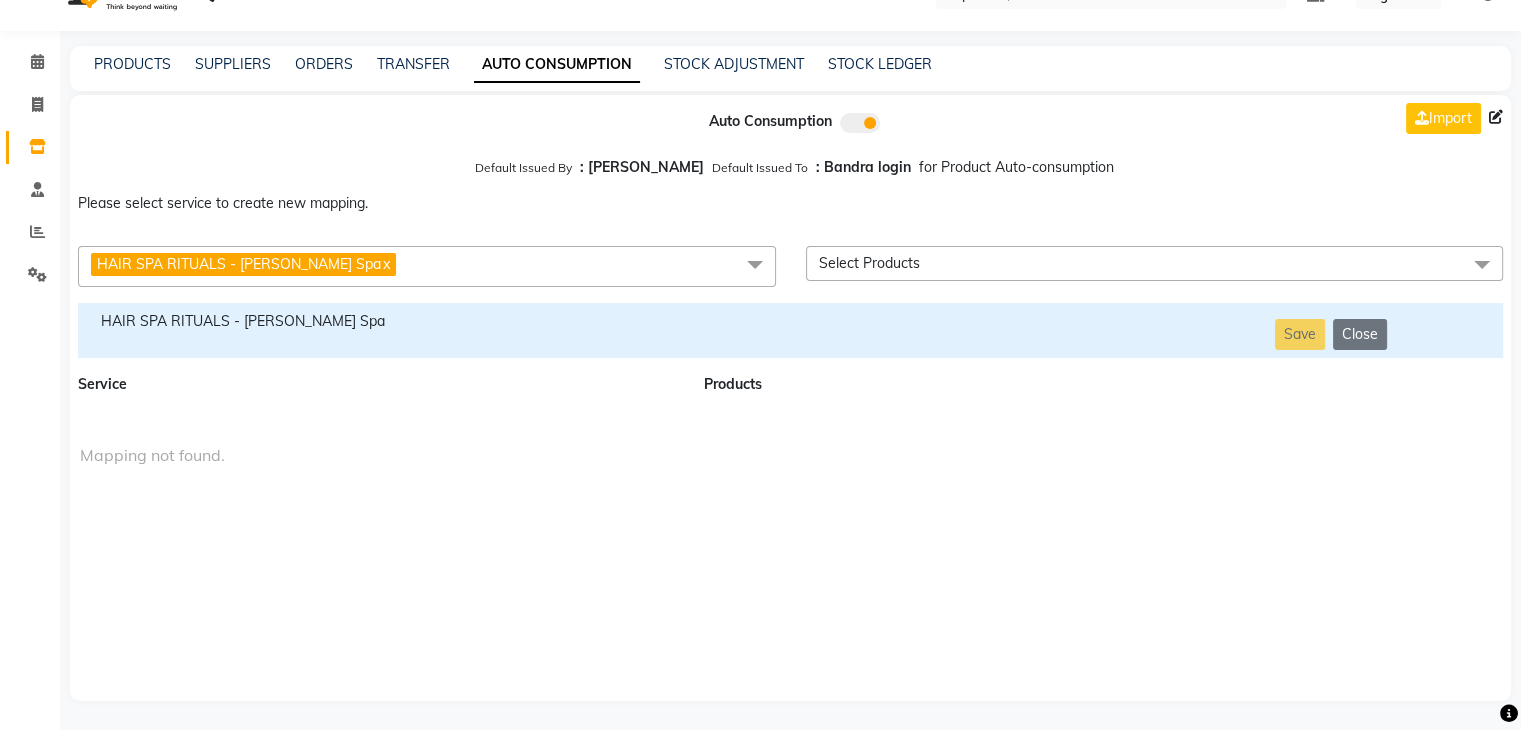 click on "HAIR SPA RITUALS - [PERSON_NAME] Spa  Save  Close" at bounding box center [790, 330] 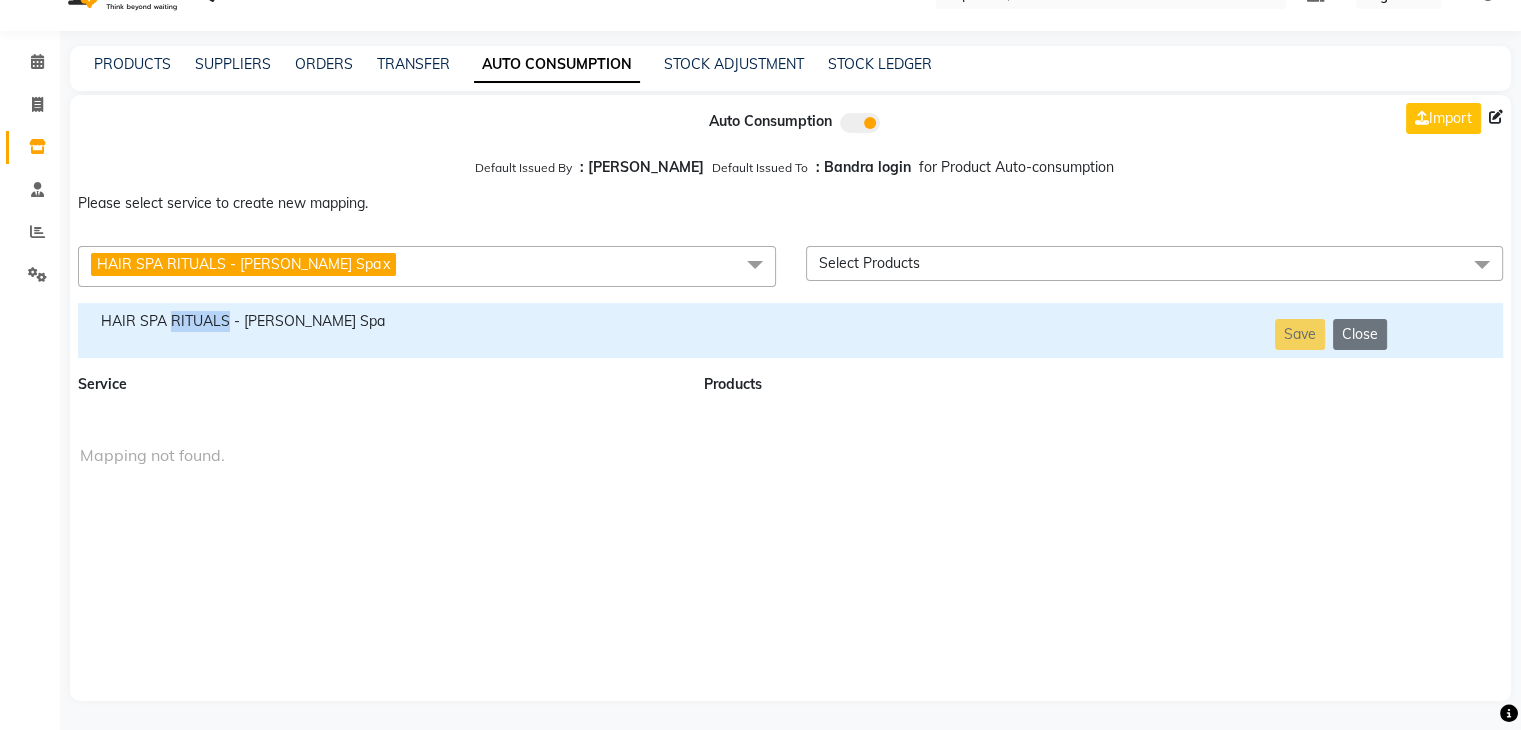 click on "HAIR SPA RITUALS - [PERSON_NAME] Spa  Save  Close" at bounding box center (790, 330) 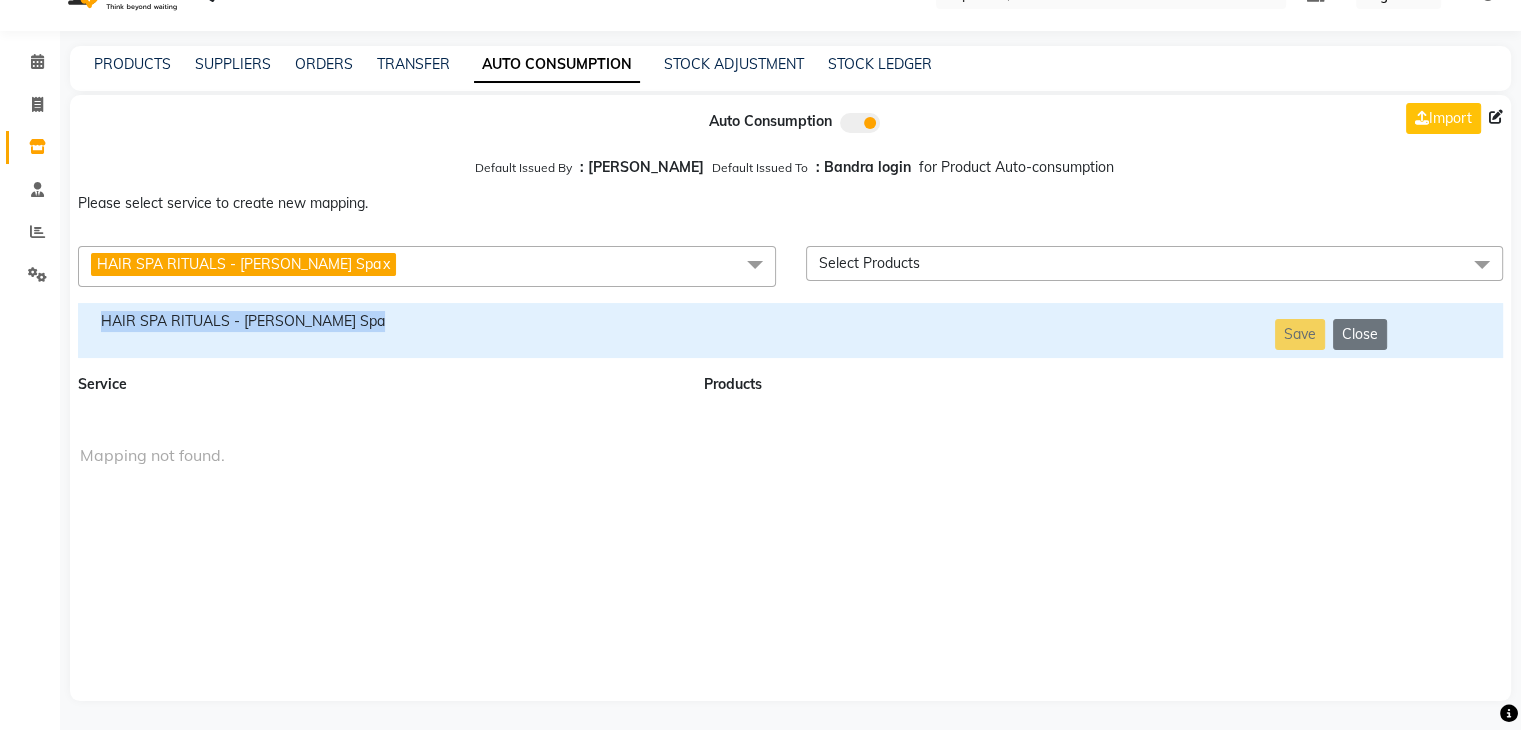 click on "HAIR SPA RITUALS - [PERSON_NAME] Spa  Save  Close" at bounding box center [790, 330] 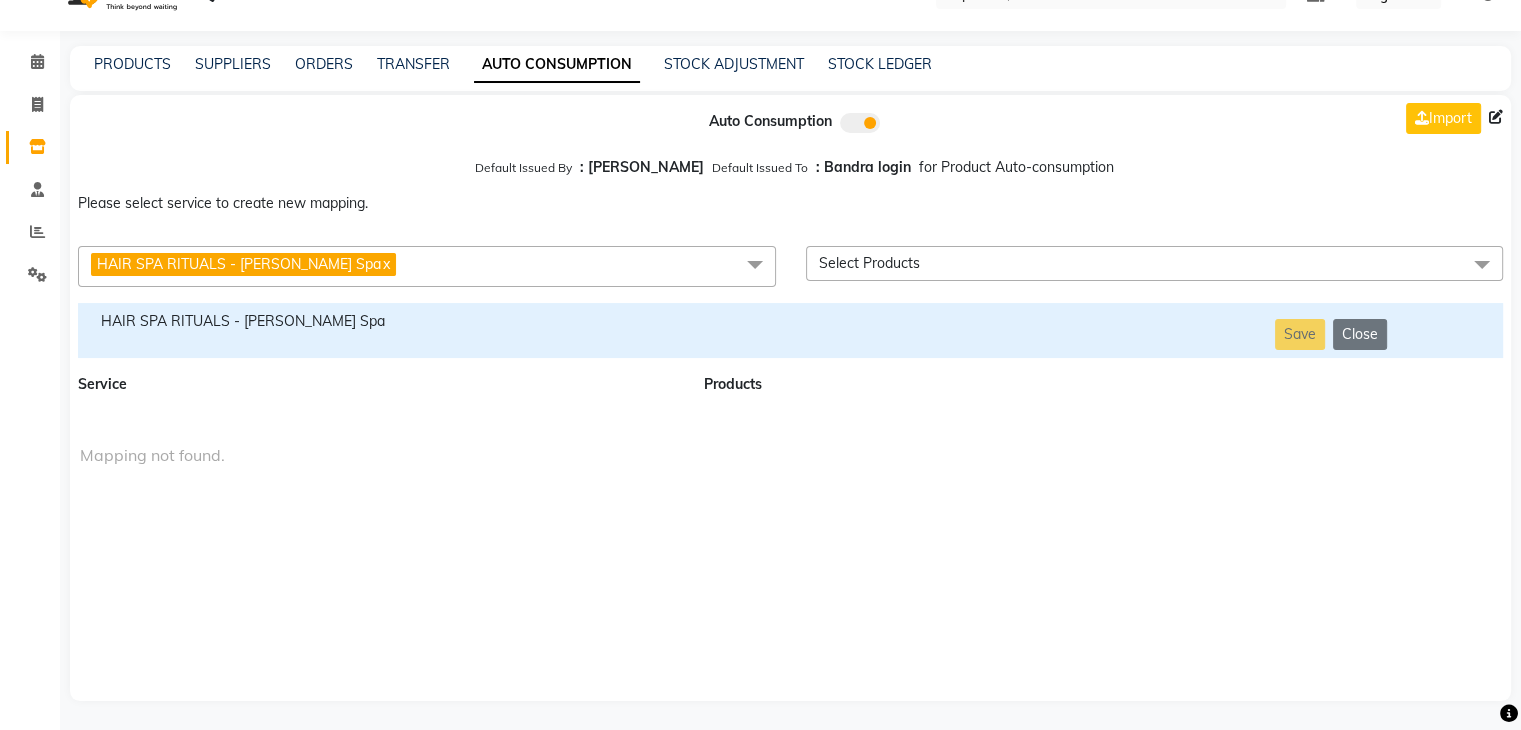click on "HAIR SPA RITUALS - [PERSON_NAME] Spa  x" at bounding box center [427, 266] 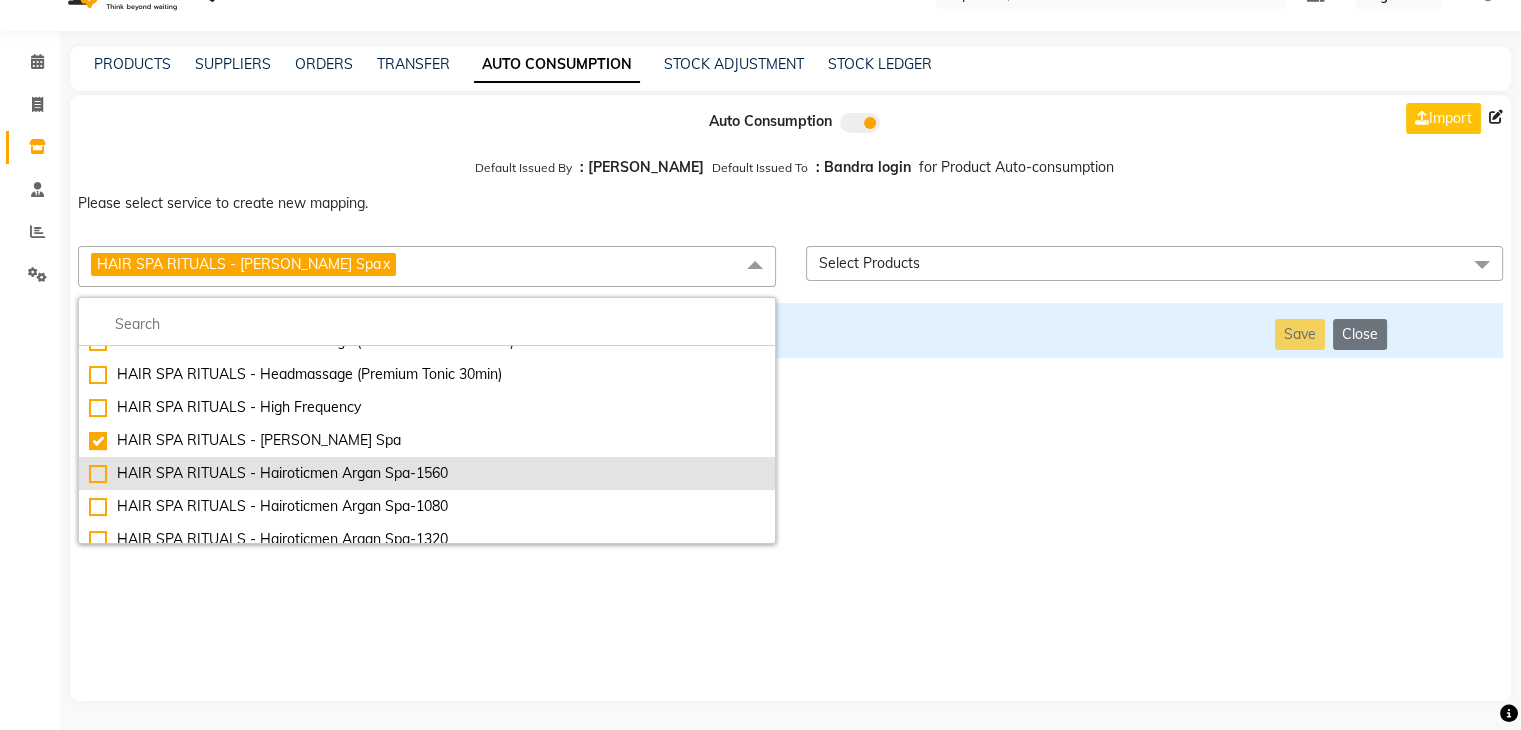 click on "HAIR SPA RITUALS - Hairoticmen Argan Spa-1560" at bounding box center (427, 473) 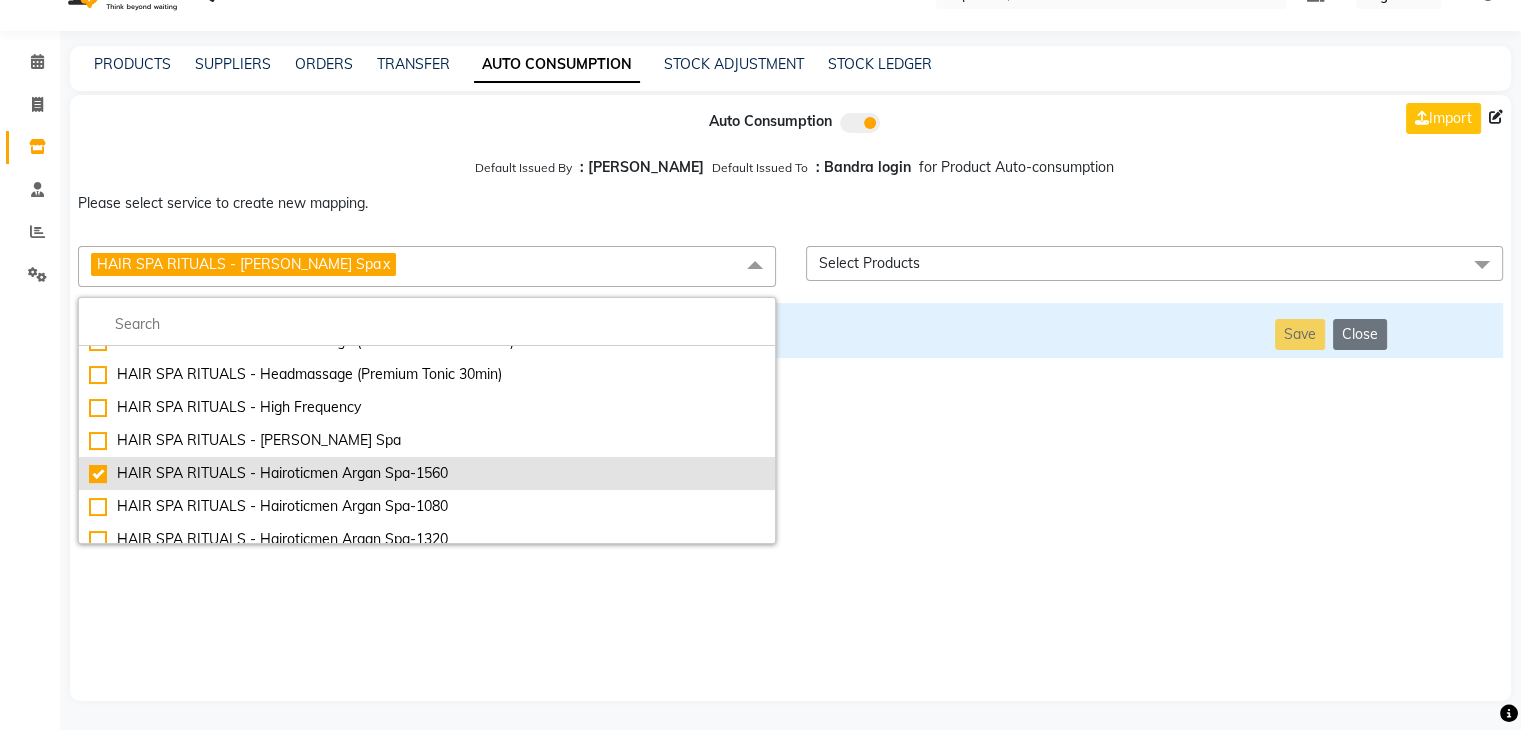 checkbox on "false" 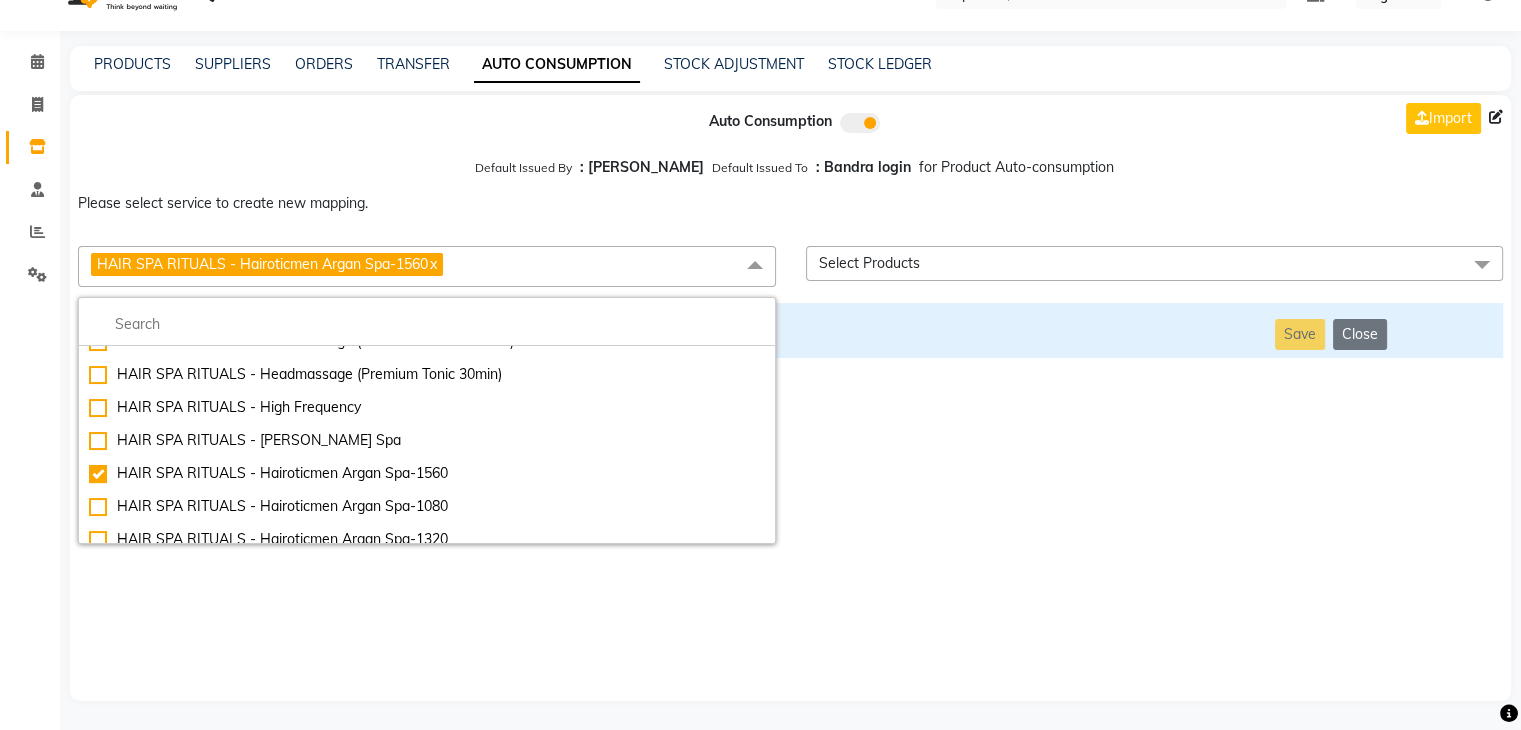 click on "Auto Consumption  Import Default Issued By  : [PERSON_NAME] Default Issued To  : Bandra login  for Product Auto-consumption  Please select service to create new mapping. HAIR SPA RITUALS - Hairoticmen Argan Spa-1560  x Essential Manicure w Scrub Essential Pedicure w Scrub Manicure + OPI Nail Ext + Gel Polish-3570 Manicure + T&T Nail Ext + Gel Polish T&T Nail Ext + T&T Gel Polish OPI Nail Ext + OPI Gel Polish T&T Refills + Gel Polish OPI Refills + Gel Polish Travel Allowance Waiting Charge HAIR REPAIR - Haircut HAIR REPAIR - Haircut for Kids HAIR REPAIR - Hair Wash HAIR REPAIR - Hair Wash Premium HAIR REPAIR - Full Head Shave HAIR REPAIR - Hair Design HAIR REPAIR - Hairstyling HAIR REPAIR - Threading HAIR REPAIR - [PERSON_NAME] Edging HAIR REPAIR - [PERSON_NAME] Edging Premium HAIR REPAIR - Razor Shave HAIR REPAIR - Razor Shave Premium HAIR REPAIR - Luxury Steam Shaving HAIR REPAIR - Fade Hair Cut HAIR SPA RITUALS - Hairoticmen Argan Spa HAIR SPA RITUALS - Wella Deep Nourishing Spa HAIR SPA RITUALS - Nashi Argan Oil Spa Alga" at bounding box center (790, 398) 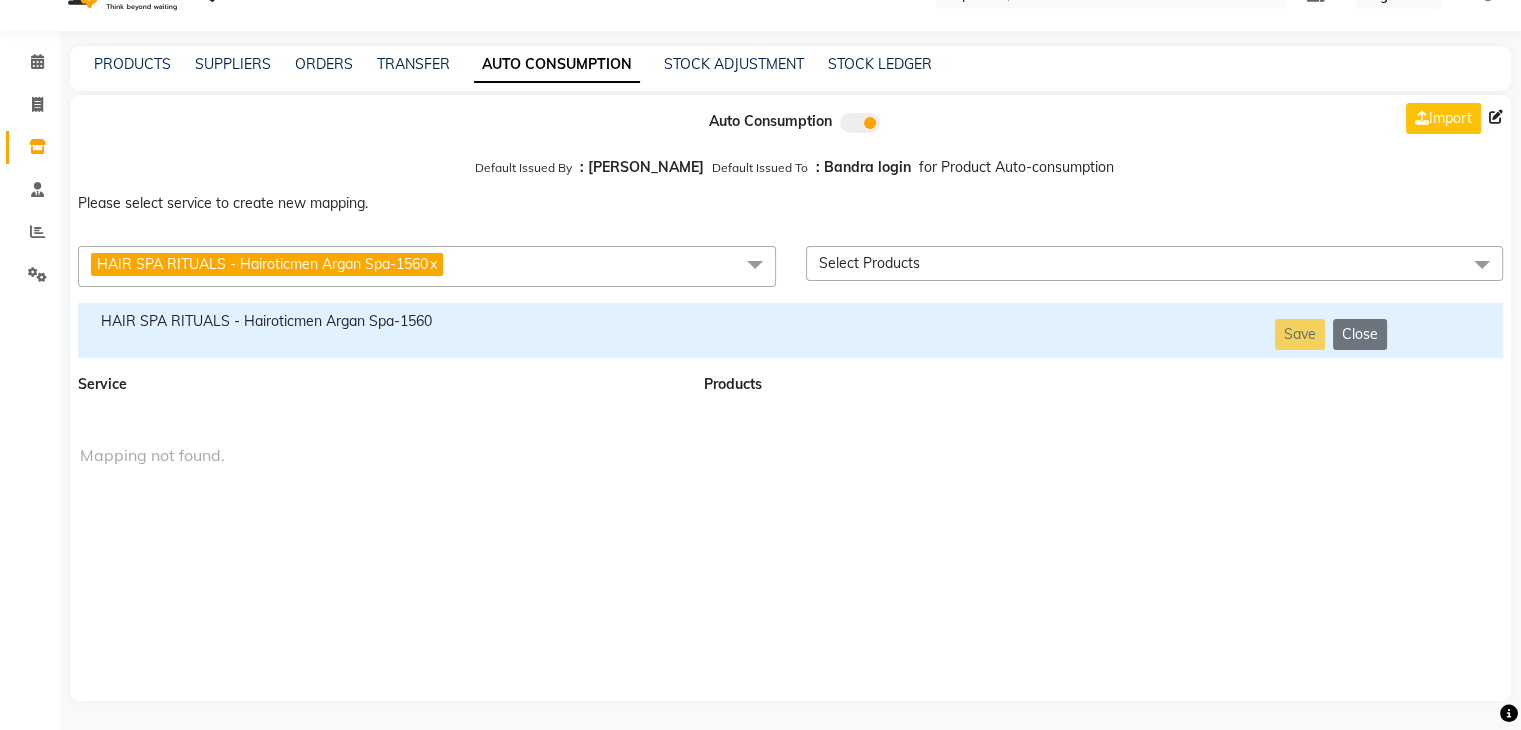 click on "HAIR SPA RITUALS - Hairoticmen Argan Spa-1560" at bounding box center [379, 321] 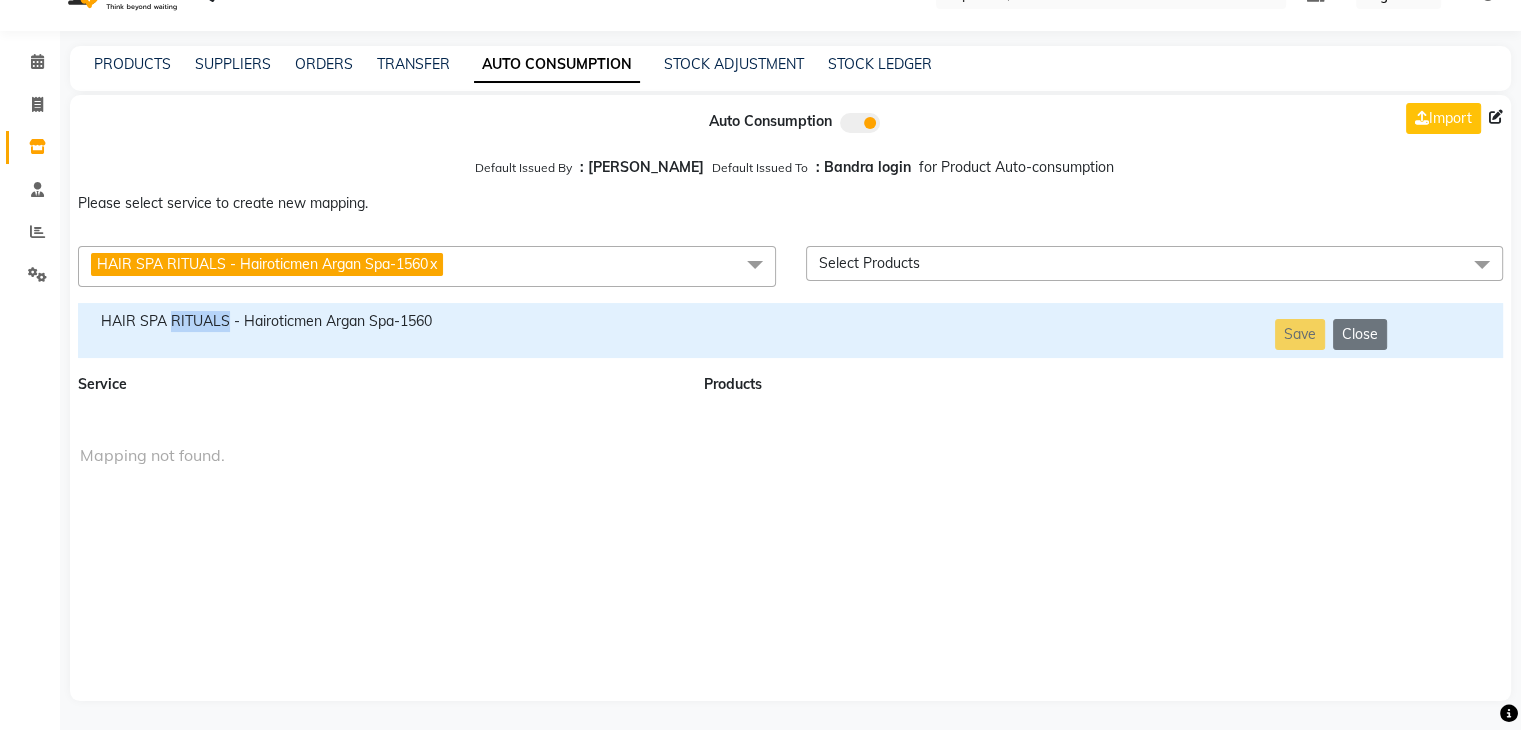 click on "HAIR SPA RITUALS - Hairoticmen Argan Spa-1560" at bounding box center [379, 321] 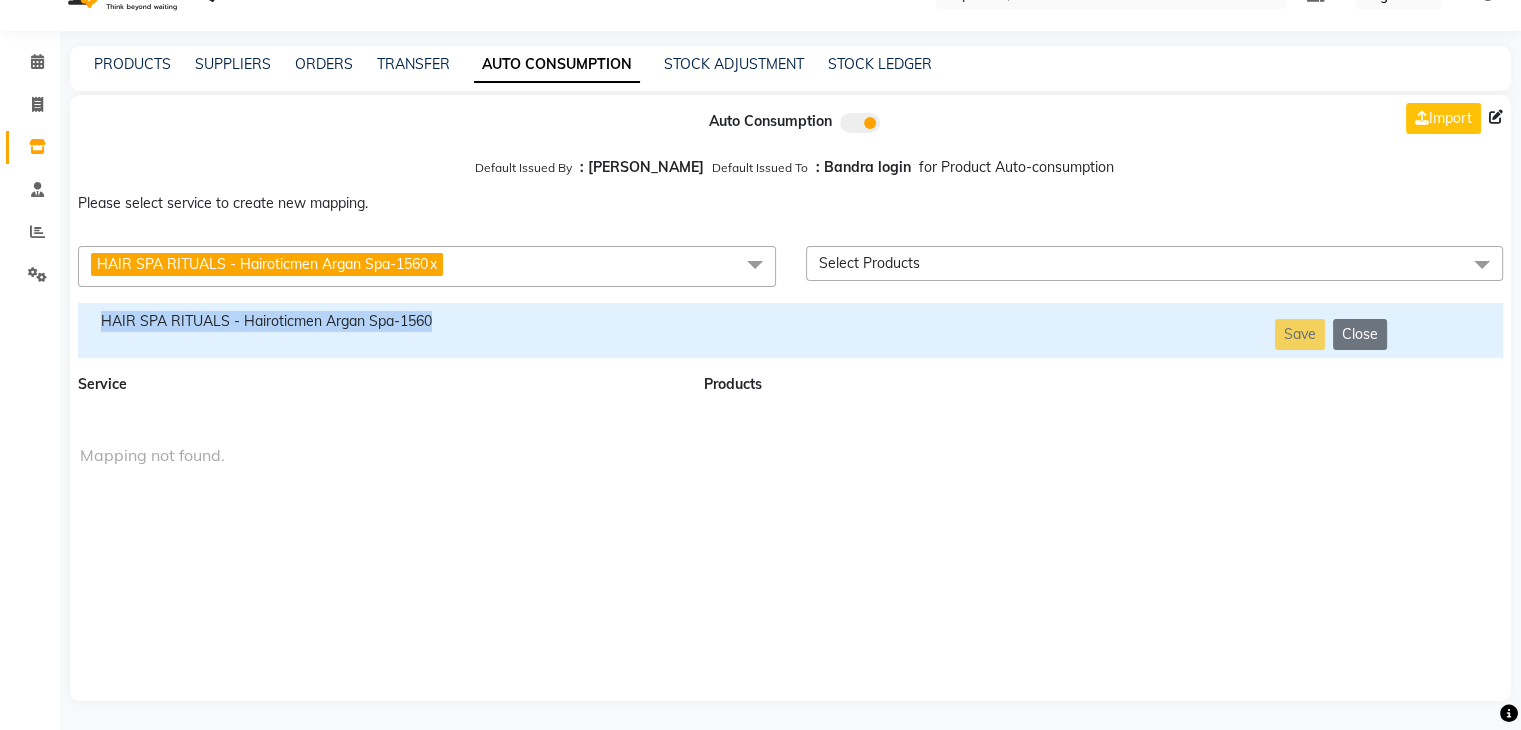 click on "HAIR SPA RITUALS - Hairoticmen Argan Spa-1560" at bounding box center [379, 321] 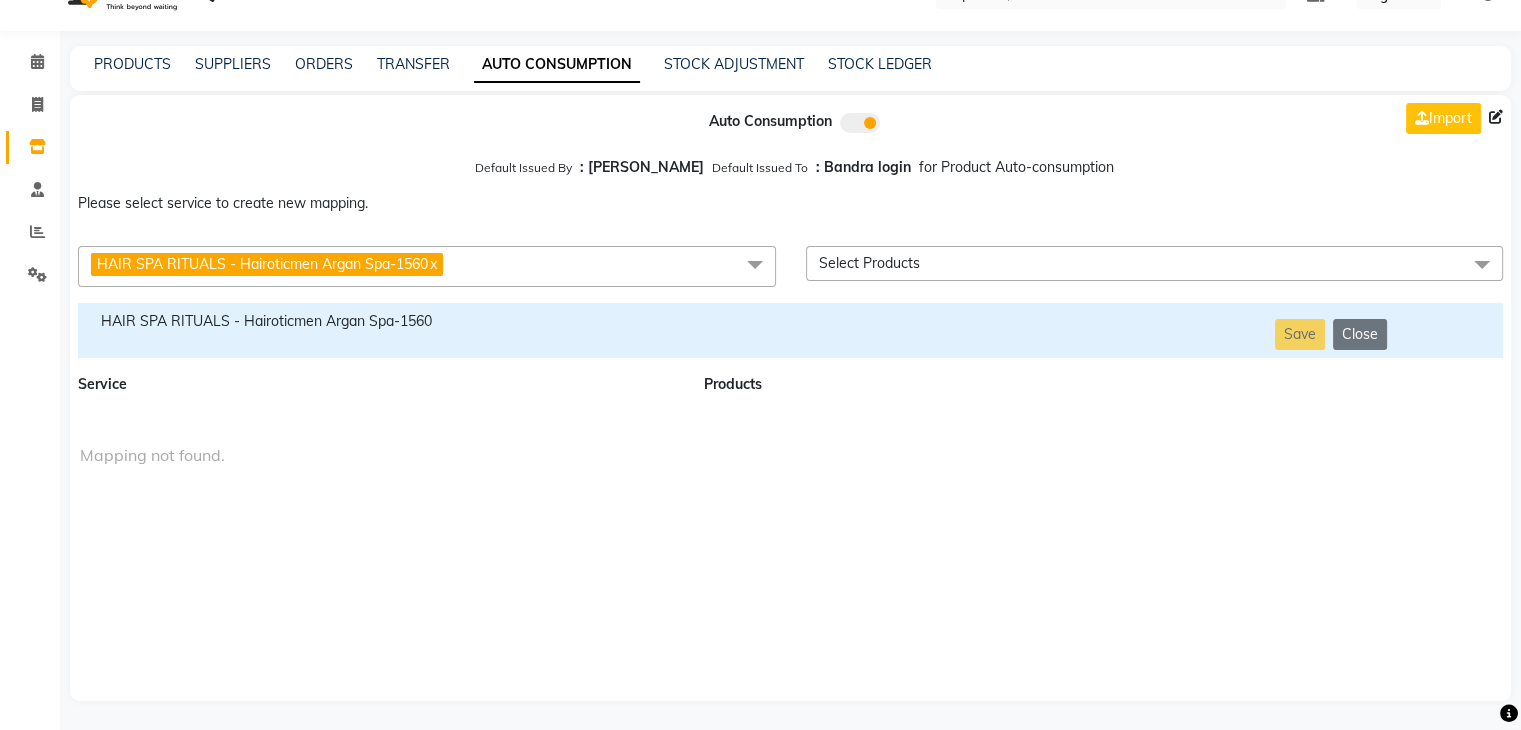 click on "HAIR SPA RITUALS - Hairoticmen Argan Spa-1560  x" at bounding box center (427, 266) 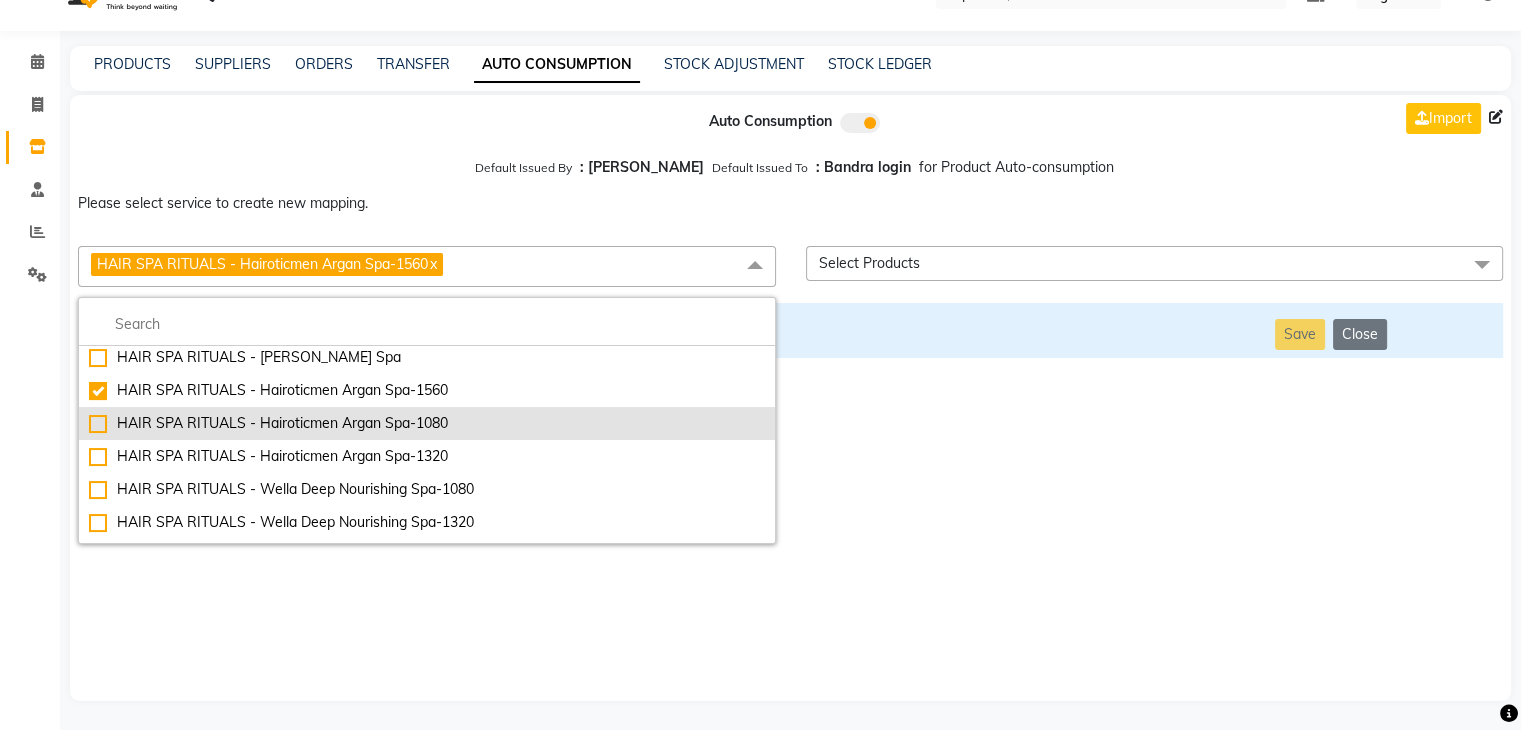 scroll, scrollTop: 1128, scrollLeft: 0, axis: vertical 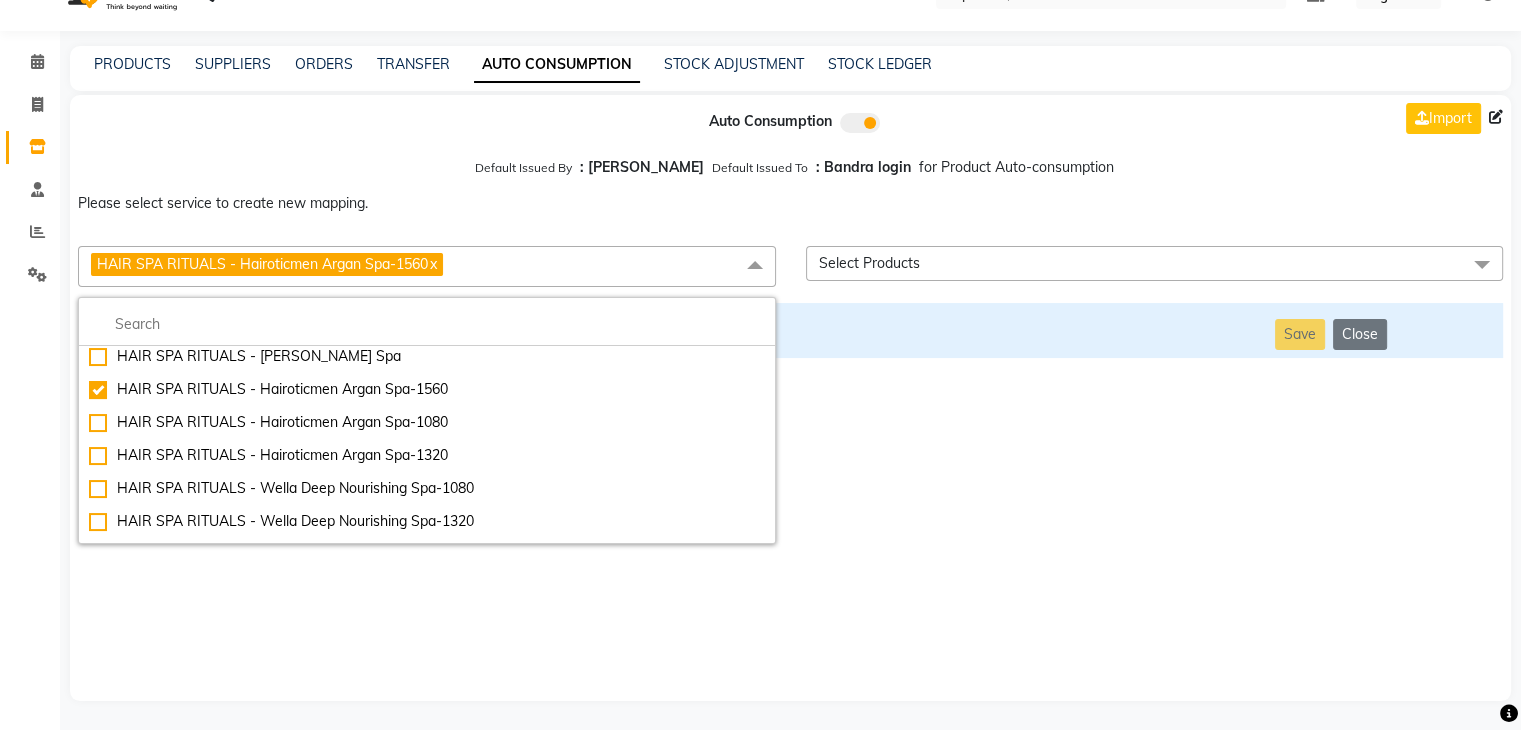 click on "Auto Consumption  Import Default Issued By  : [PERSON_NAME] Default Issued To  : Bandra login  for Product Auto-consumption  Please select service to create new mapping. HAIR SPA RITUALS - Hairoticmen Argan Spa-1560  x Essential Manicure w Scrub Essential Pedicure w Scrub Manicure + OPI Nail Ext + Gel Polish-3570 Manicure + T&T Nail Ext + Gel Polish T&T Nail Ext + T&T Gel Polish OPI Nail Ext + OPI Gel Polish T&T Refills + Gel Polish OPI Refills + Gel Polish Travel Allowance Waiting Charge HAIR REPAIR - Haircut HAIR REPAIR - Haircut for Kids HAIR REPAIR - Hair Wash HAIR REPAIR - Hair Wash Premium HAIR REPAIR - Full Head Shave HAIR REPAIR - Hair Design HAIR REPAIR - Hairstyling HAIR REPAIR - Threading HAIR REPAIR - [PERSON_NAME] Edging HAIR REPAIR - [PERSON_NAME] Edging Premium HAIR REPAIR - Razor Shave HAIR REPAIR - Razor Shave Premium HAIR REPAIR - Luxury Steam Shaving HAIR REPAIR - Fade Hair Cut HAIR SPA RITUALS - Hairoticmen Argan Spa HAIR SPA RITUALS - Wella Deep Nourishing Spa HAIR SPA RITUALS - Nashi Argan Oil Spa Alga" at bounding box center [790, 398] 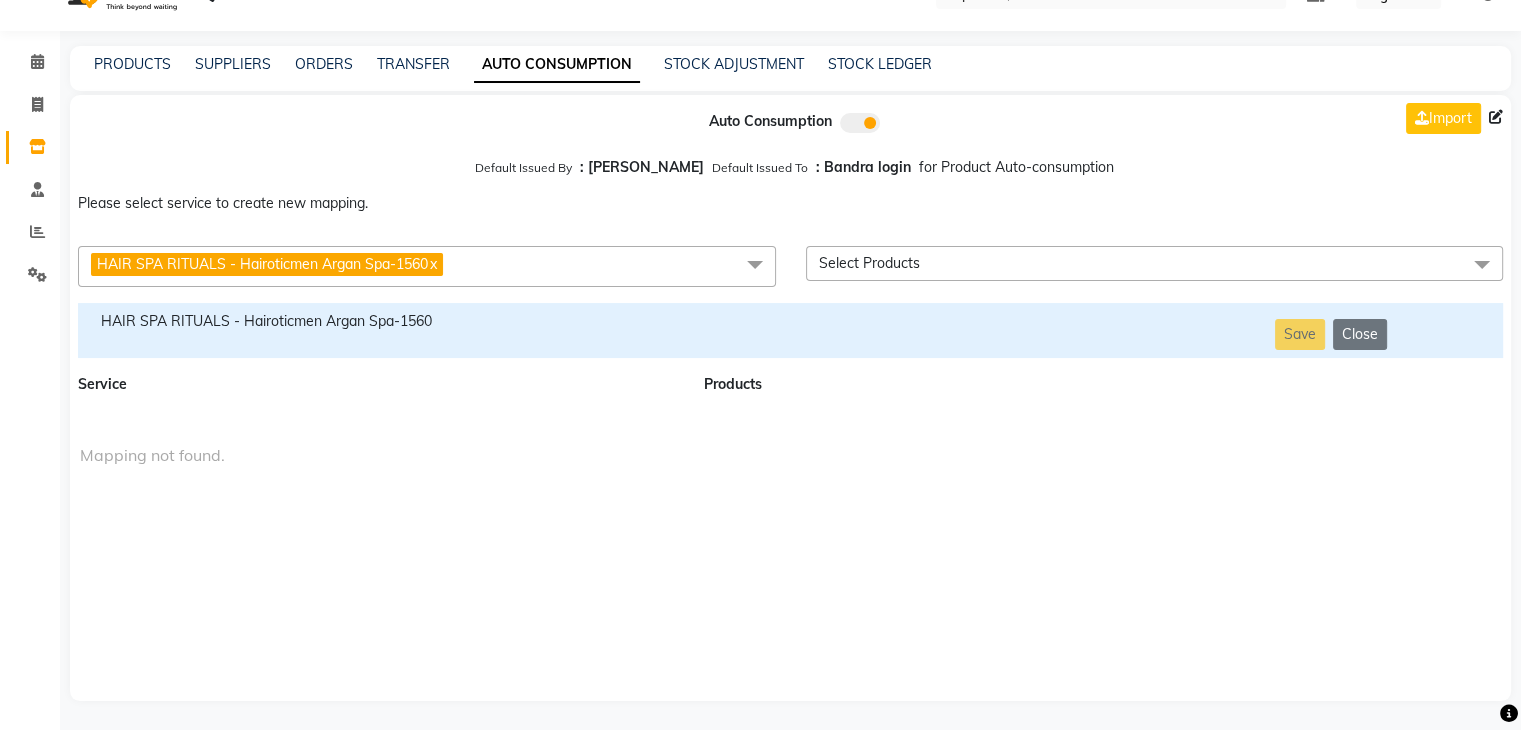 click on "HAIR SPA RITUALS - Hairoticmen Argan Spa-1560  x" at bounding box center [427, 266] 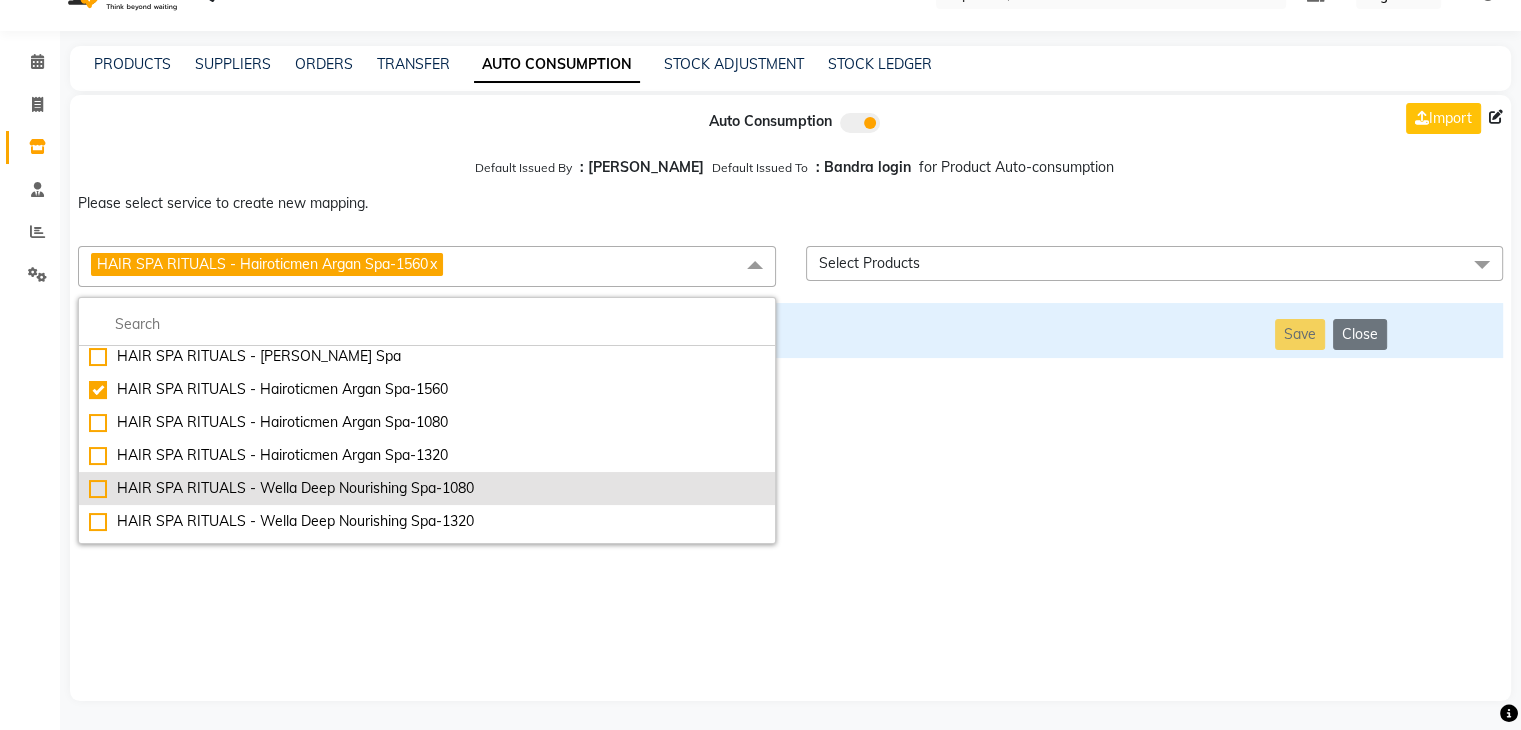 click on "HAIR SPA RITUALS - Wella Deep Nourishing Spa-1080" at bounding box center (427, 488) 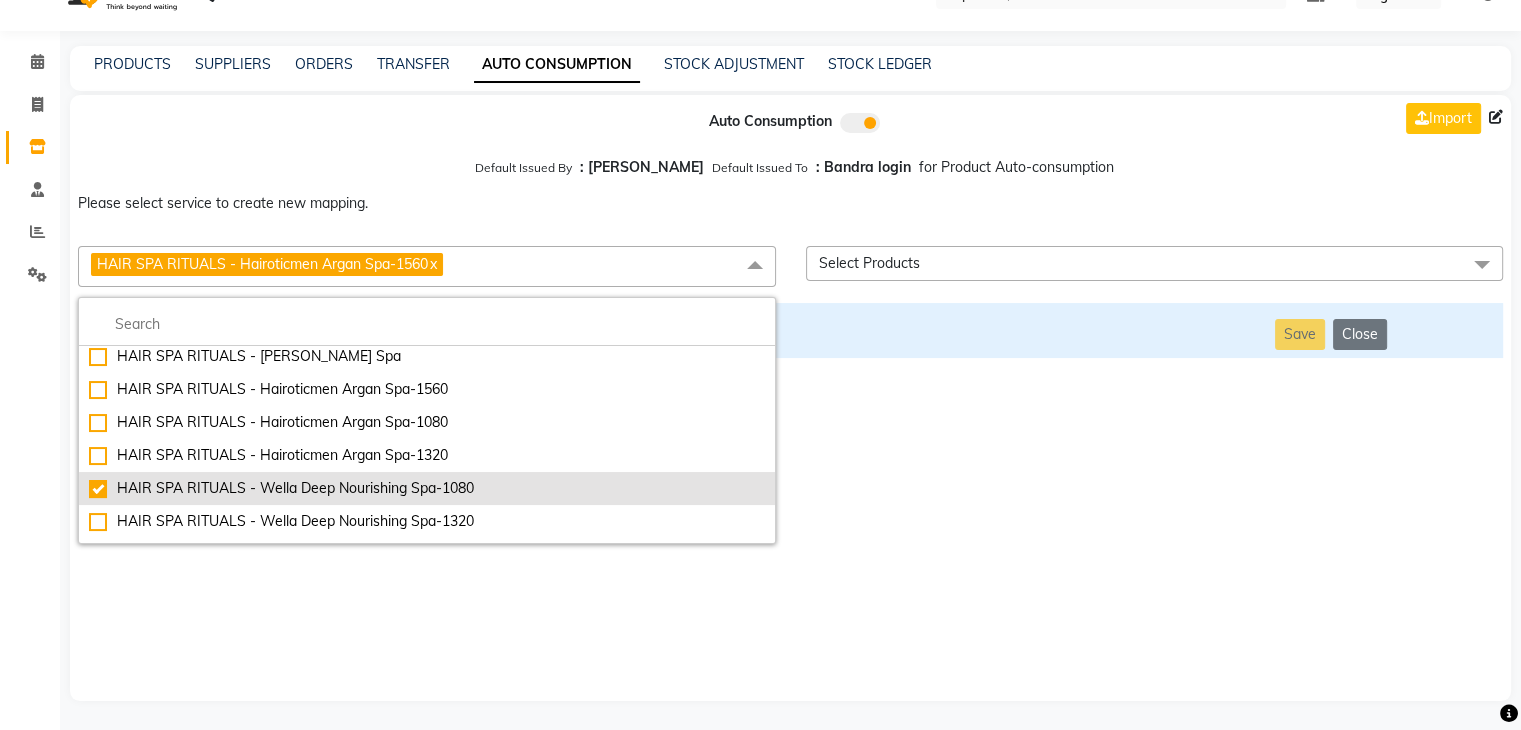 checkbox on "false" 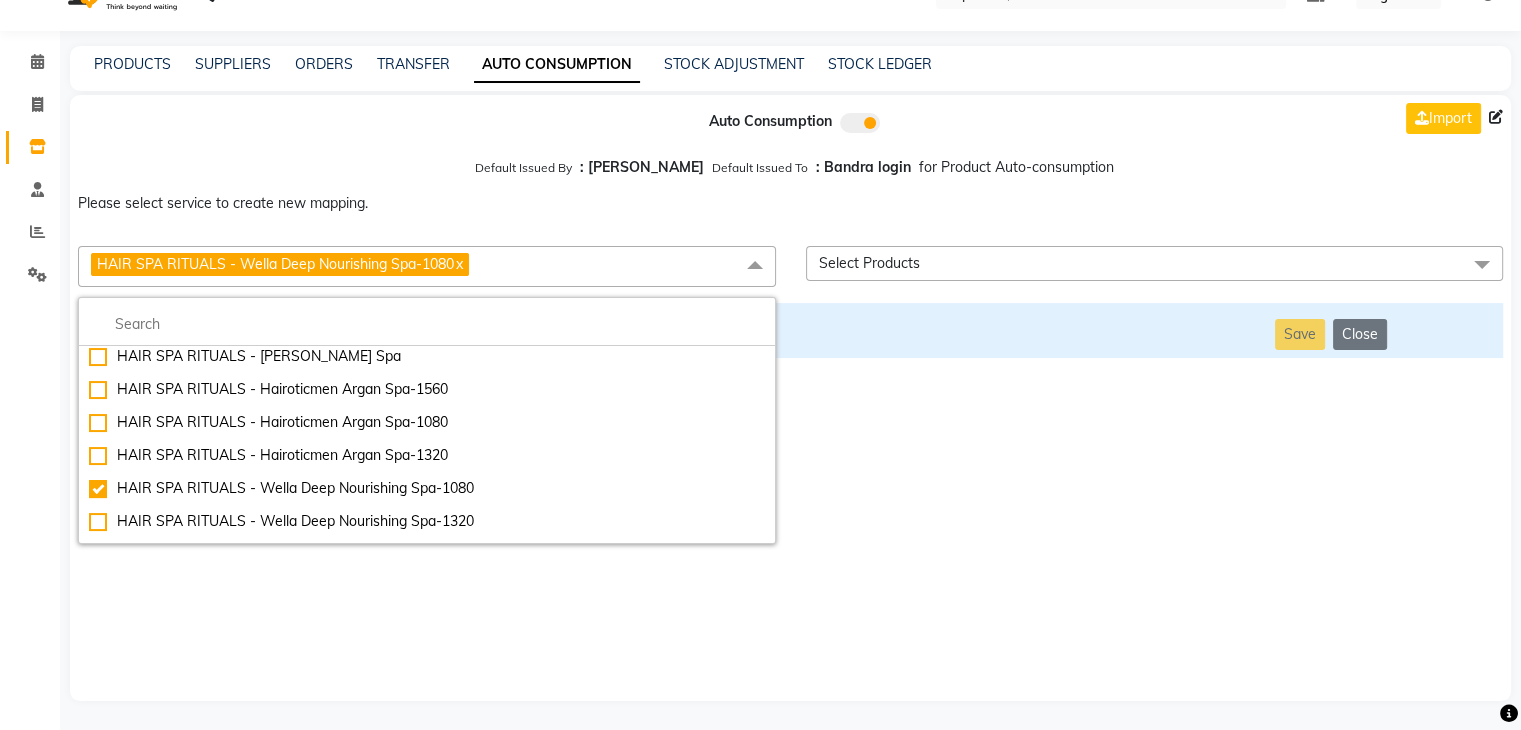 click on "Auto Consumption  Import Default Issued By  : [PERSON_NAME] Default Issued To  : Bandra login  for Product Auto-consumption  Please select service to create new mapping. HAIR SPA RITUALS - Wella Deep Nourishing Spa-1080  x Essential Manicure w Scrub Essential Pedicure w Scrub Manicure + OPI Nail Ext + Gel Polish-3570 Manicure + T&T Nail Ext + Gel Polish T&T Nail Ext + T&T Gel Polish OPI Nail Ext + OPI Gel Polish T&T Refills + Gel Polish OPI Refills + Gel Polish Travel Allowance Waiting Charge HAIR REPAIR - Haircut HAIR REPAIR - Haircut for Kids HAIR REPAIR - Hair Wash HAIR REPAIR - Hair Wash Premium HAIR REPAIR - Full Head Shave HAIR REPAIR - Hair Design HAIR REPAIR - Hairstyling HAIR REPAIR - Threading HAIR REPAIR - [PERSON_NAME] Edging HAIR REPAIR - [PERSON_NAME] Edging Premium HAIR REPAIR - Razor Shave HAIR REPAIR - Razor Shave Premium HAIR REPAIR - Luxury Steam Shaving HAIR REPAIR - Fade Hair Cut HAIR SPA RITUALS - Hairoticmen Argan Spa HAIR SPA RITUALS - Wella Deep Nourishing Spa HAIR SPA RITUALS - Nashi Argan Oil Spa" at bounding box center (790, 398) 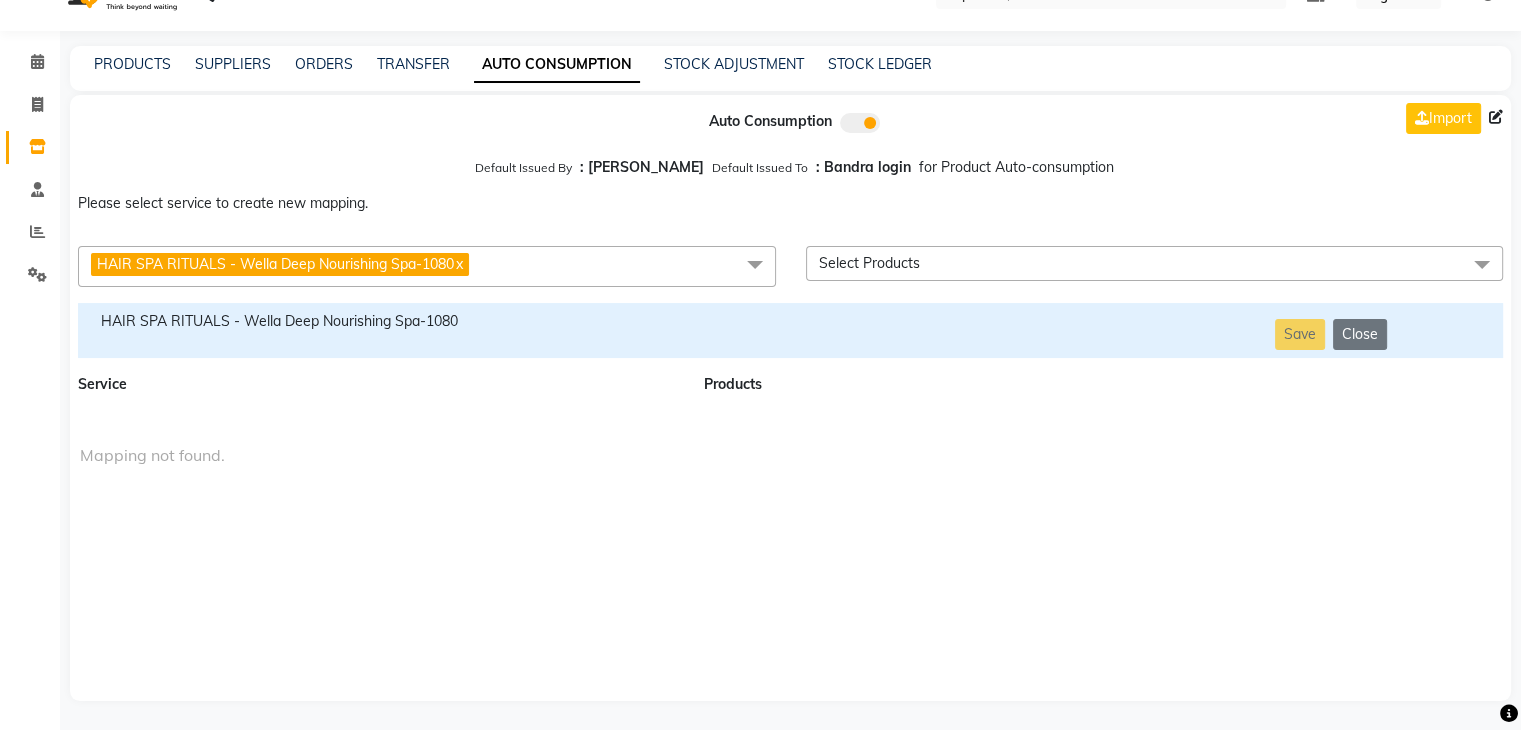 click on "HAIR SPA RITUALS - Wella Deep Nourishing Spa-1080" at bounding box center (379, 321) 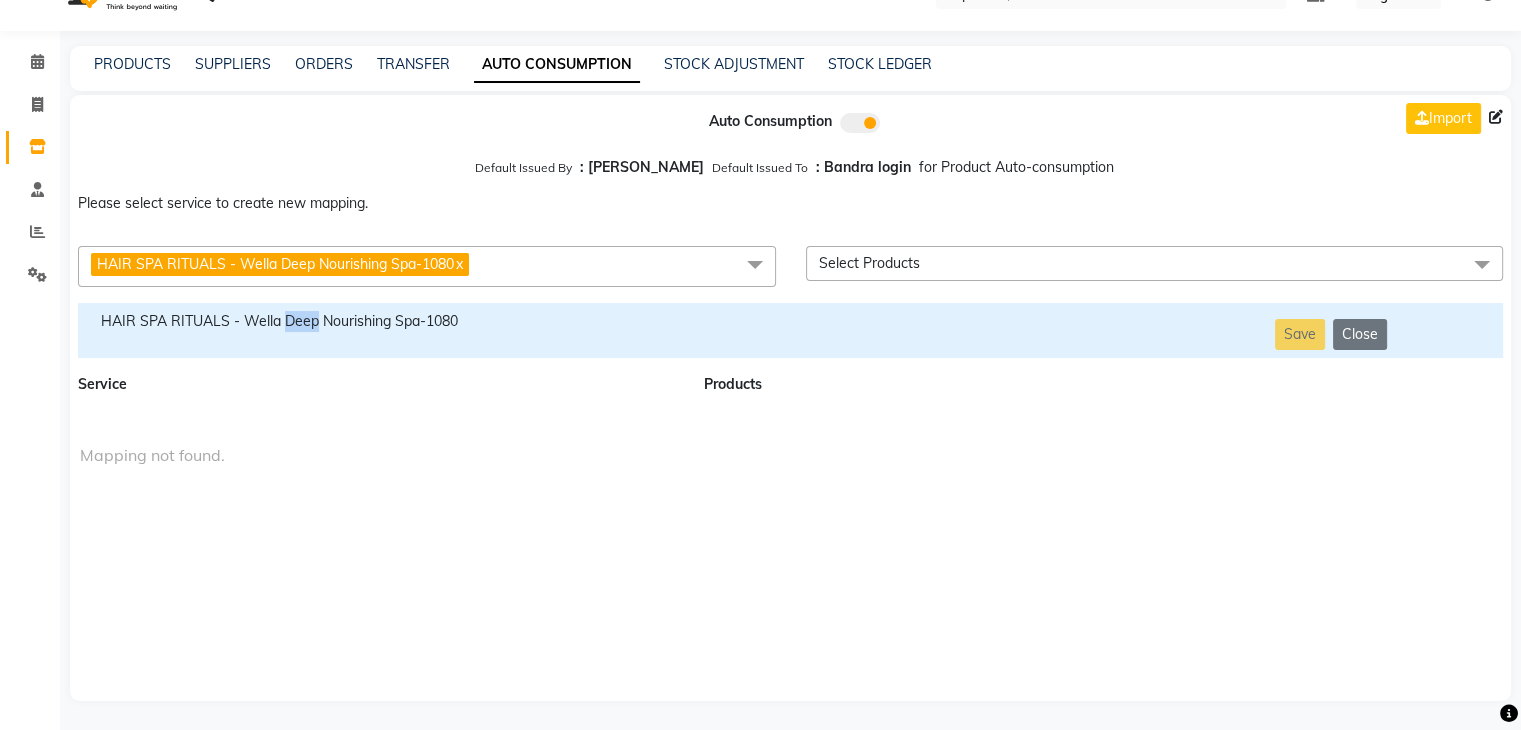 click on "HAIR SPA RITUALS - Wella Deep Nourishing Spa-1080" at bounding box center (379, 321) 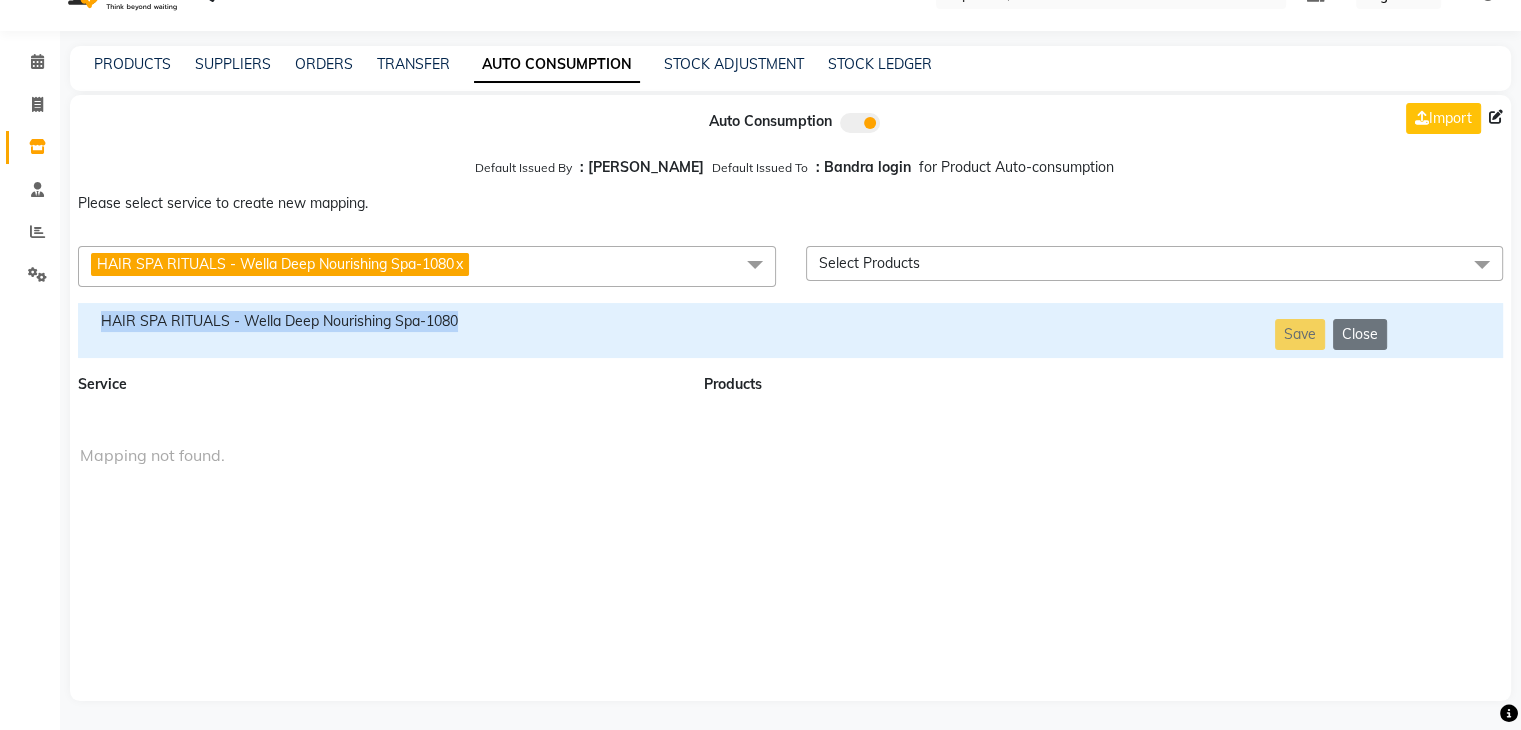 click on "HAIR SPA RITUALS - Wella Deep Nourishing Spa-1080" at bounding box center (379, 321) 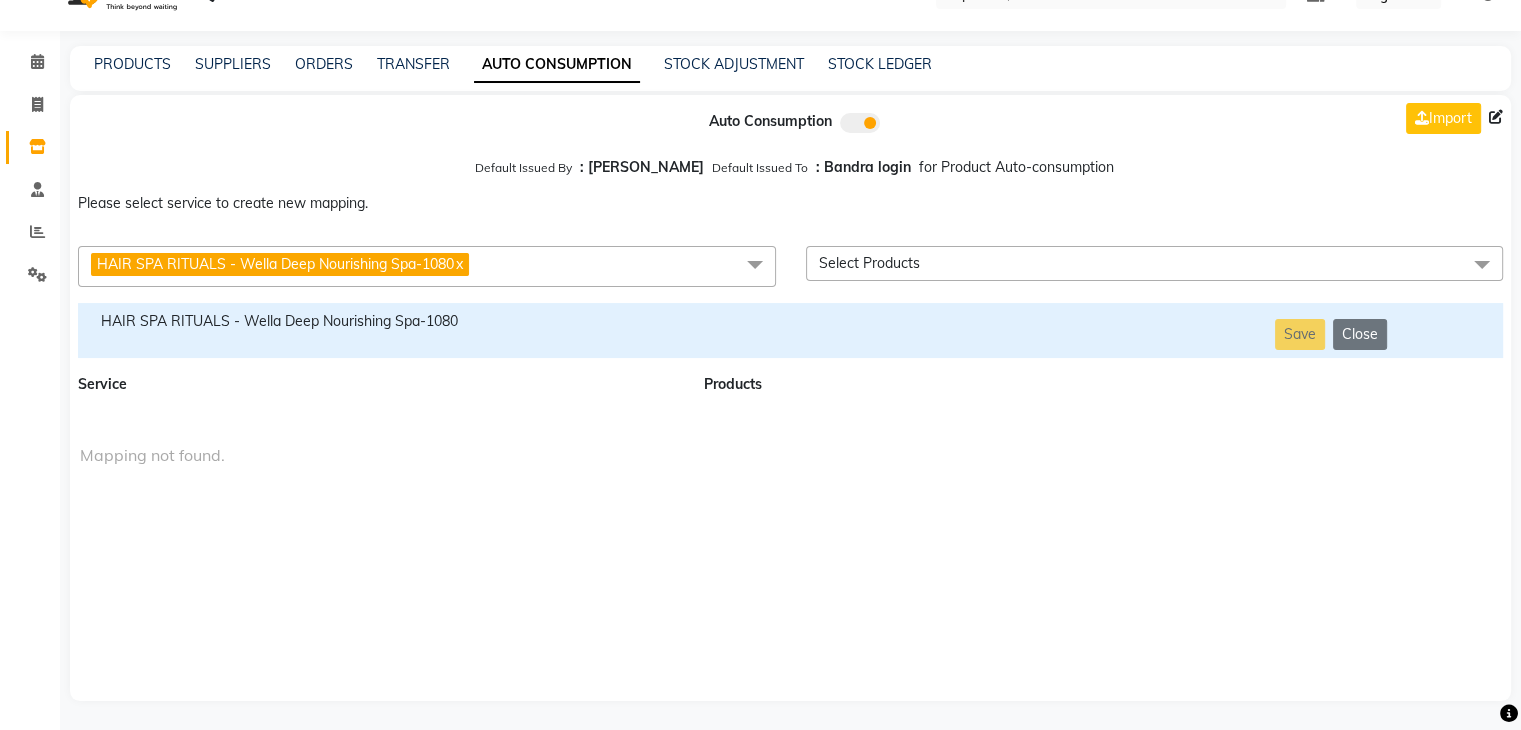 click on "HAIR SPA RITUALS - Wella Deep Nourishing Spa-1080  x" at bounding box center (427, 266) 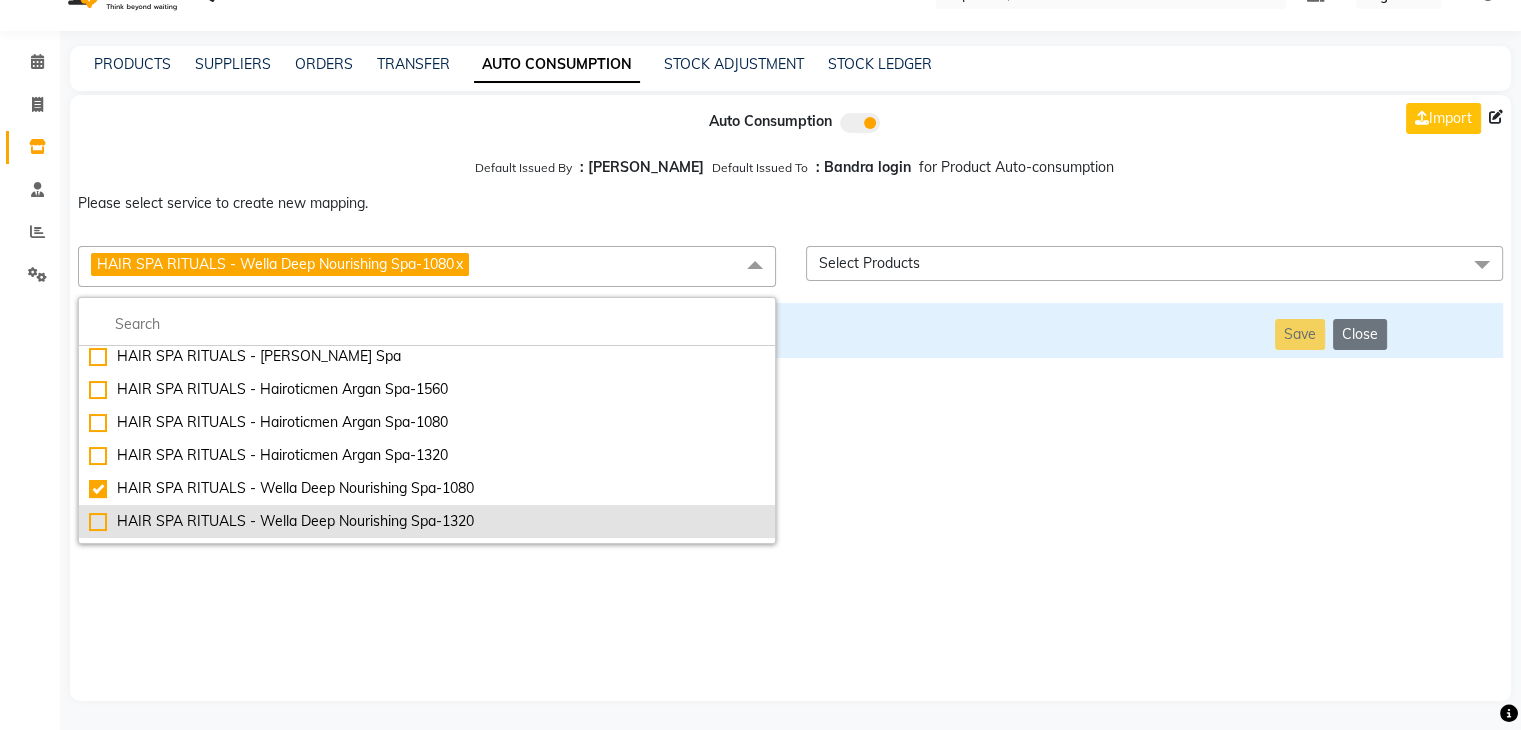 click on "HAIR SPA RITUALS - Wella Deep Nourishing Spa-1320" at bounding box center (427, 521) 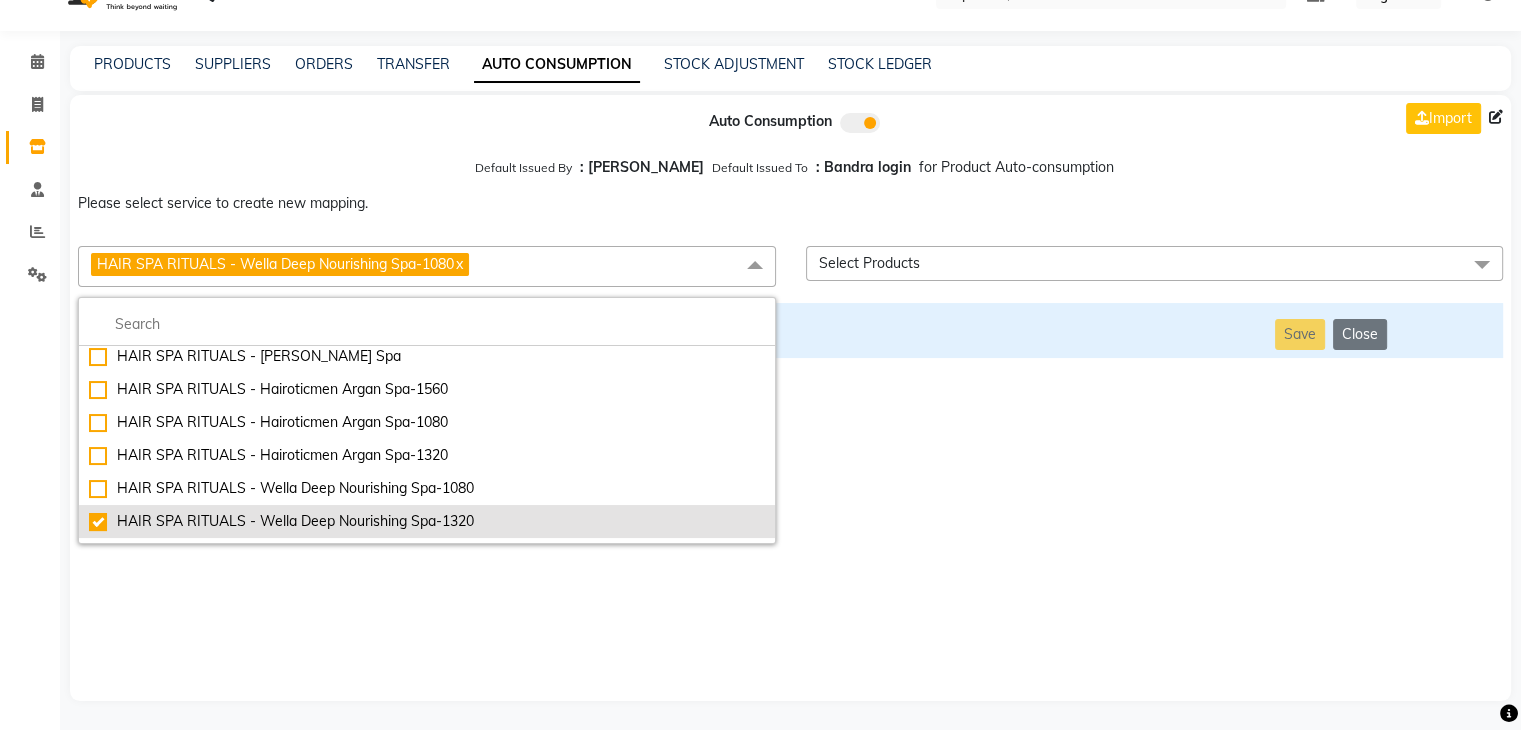 checkbox on "false" 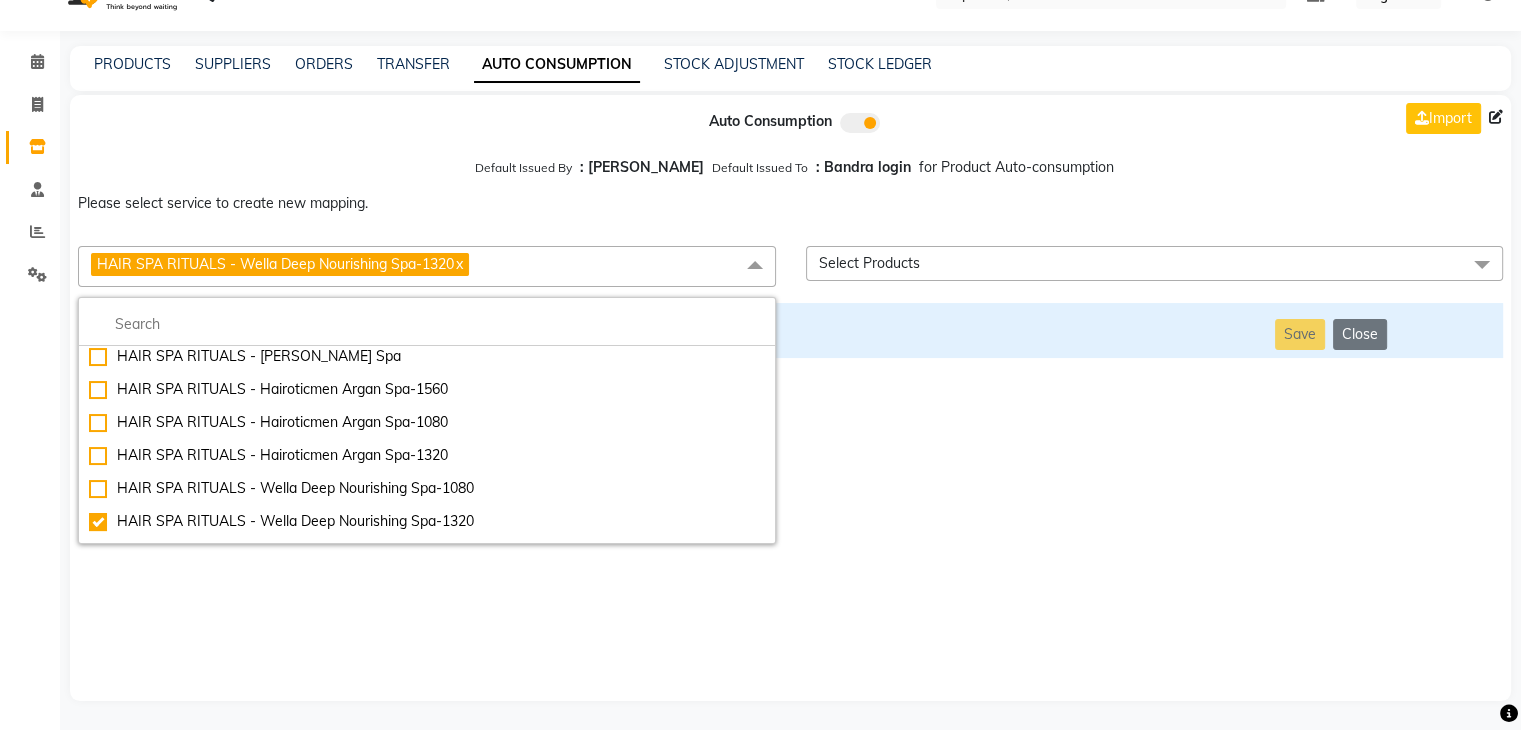 click on "Auto Consumption  Import Default Issued By  : [PERSON_NAME] Default Issued To  : Bandra login  for Product Auto-consumption  Please select service to create new mapping. HAIR SPA RITUALS - Wella Deep Nourishing Spa-1320  x Essential Manicure w Scrub Essential Pedicure w Scrub Manicure + OPI Nail Ext + Gel Polish-3570 Manicure + T&T Nail Ext + Gel Polish T&T Nail Ext + T&T Gel Polish OPI Nail Ext + OPI Gel Polish T&T Refills + Gel Polish OPI Refills + Gel Polish Travel Allowance Waiting Charge HAIR REPAIR - Haircut HAIR REPAIR - Haircut for Kids HAIR REPAIR - Hair Wash HAIR REPAIR - Hair Wash Premium HAIR REPAIR - Full Head Shave HAIR REPAIR - Hair Design HAIR REPAIR - Hairstyling HAIR REPAIR - Threading HAIR REPAIR - [PERSON_NAME] Edging HAIR REPAIR - [PERSON_NAME] Edging Premium HAIR REPAIR - Razor Shave HAIR REPAIR - Razor Shave Premium HAIR REPAIR - Luxury Steam Shaving HAIR REPAIR - Fade Hair Cut HAIR SPA RITUALS - Hairoticmen Argan Spa HAIR SPA RITUALS - Wella Deep Nourishing Spa HAIR SPA RITUALS - Nashi Argan Oil Spa" at bounding box center (790, 398) 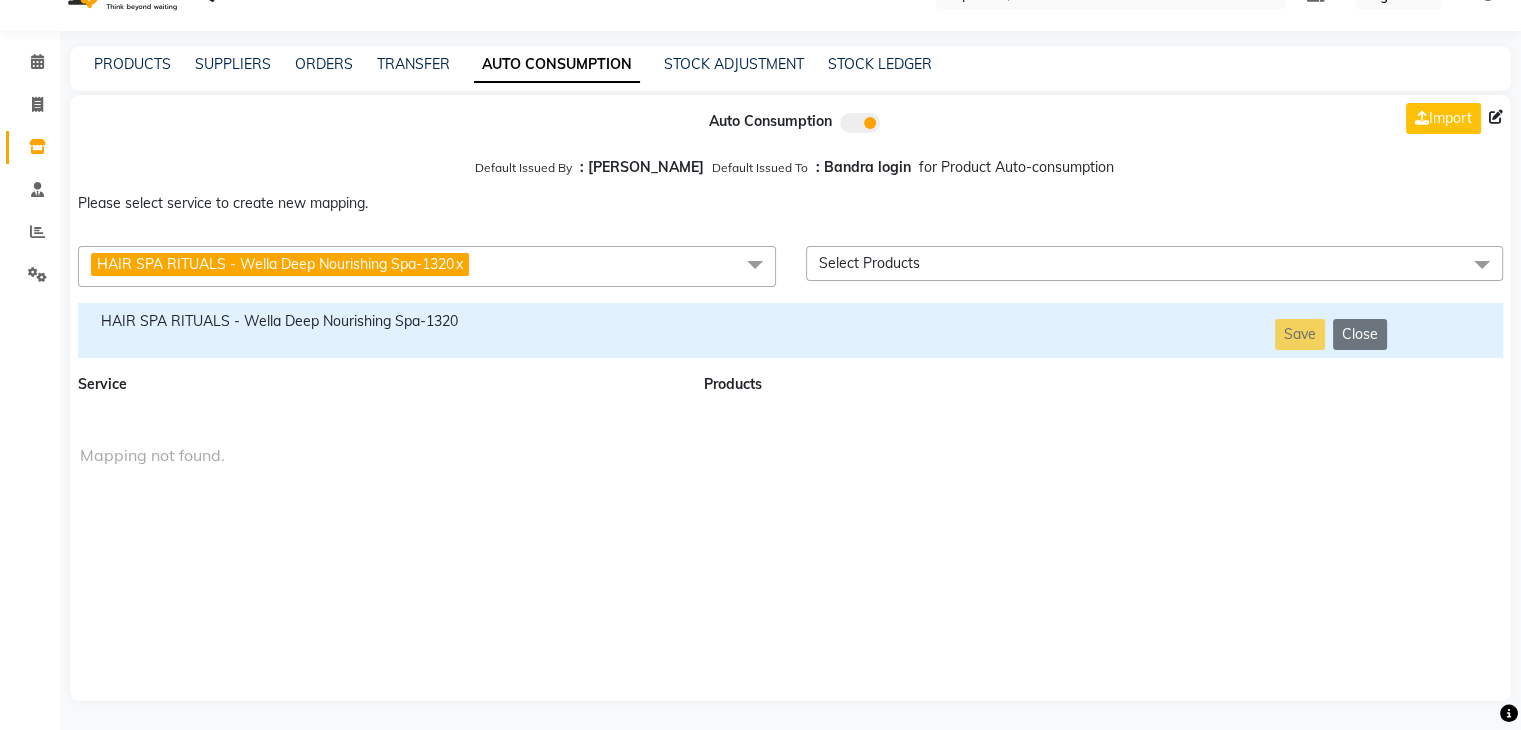 click on "HAIR SPA RITUALS - Wella Deep Nourishing Spa-1320" at bounding box center (379, 321) 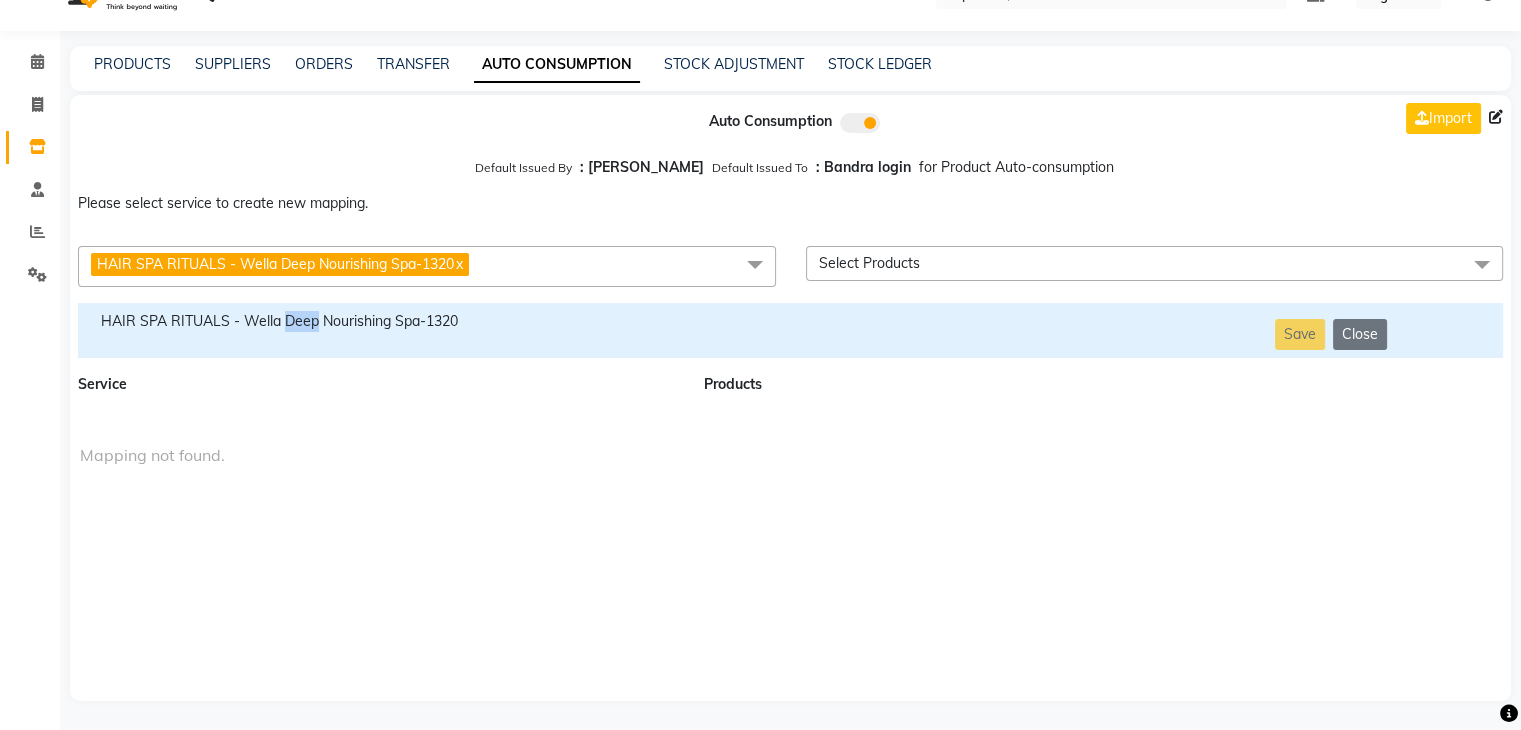 click on "HAIR SPA RITUALS - Wella Deep Nourishing Spa-1320" at bounding box center [379, 321] 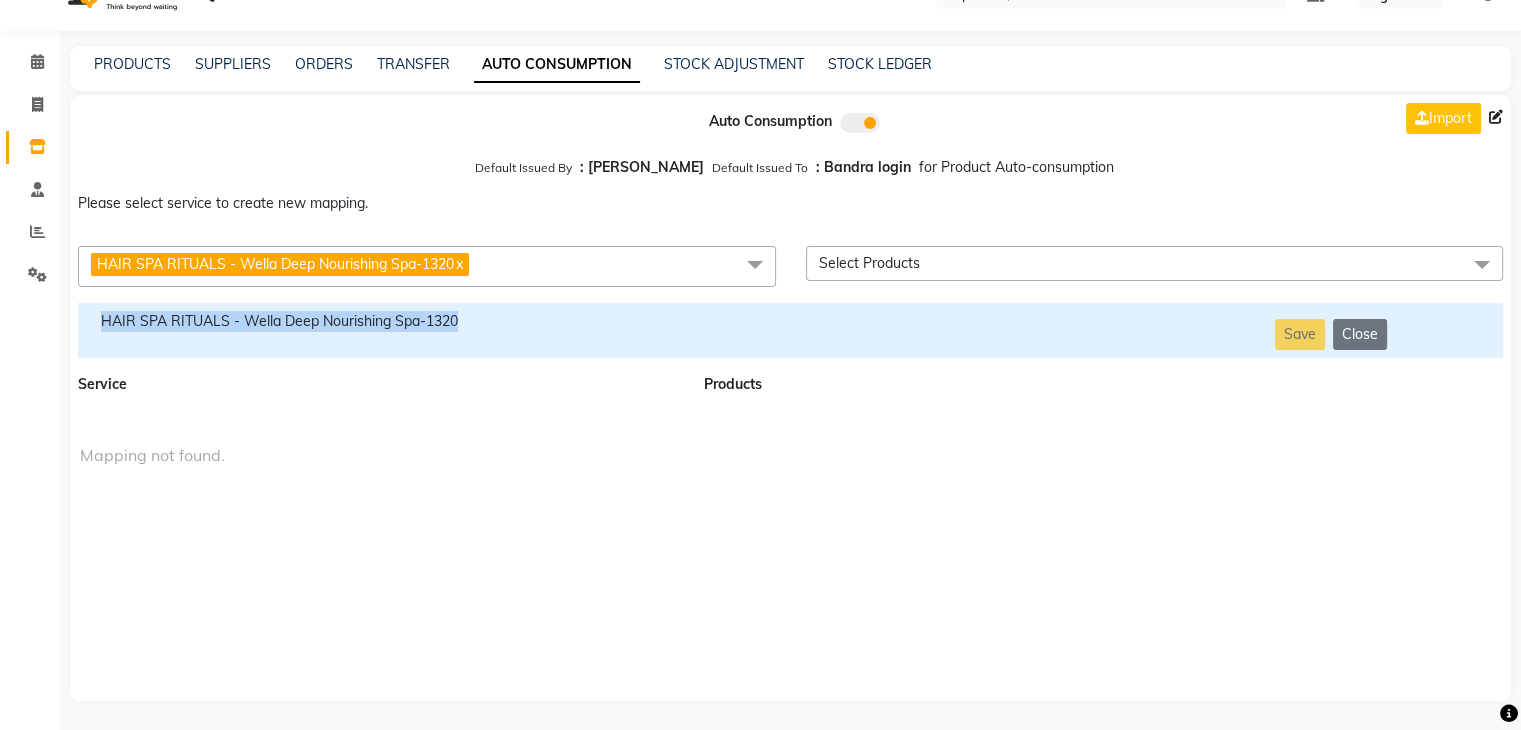 click on "HAIR SPA RITUALS - Wella Deep Nourishing Spa-1320" at bounding box center [379, 321] 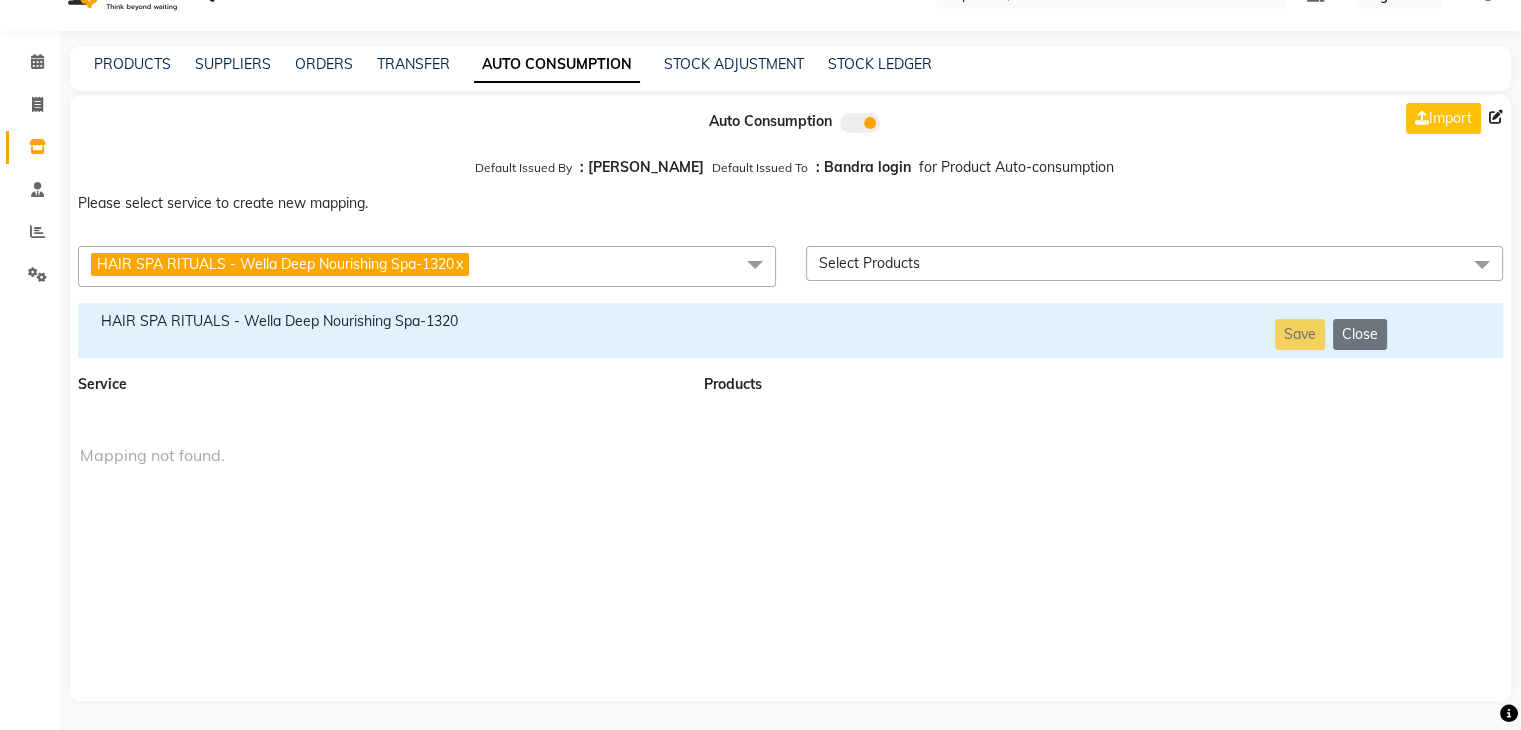 click on "HAIR SPA RITUALS - Wella Deep Nourishing Spa-1320  x" at bounding box center (427, 266) 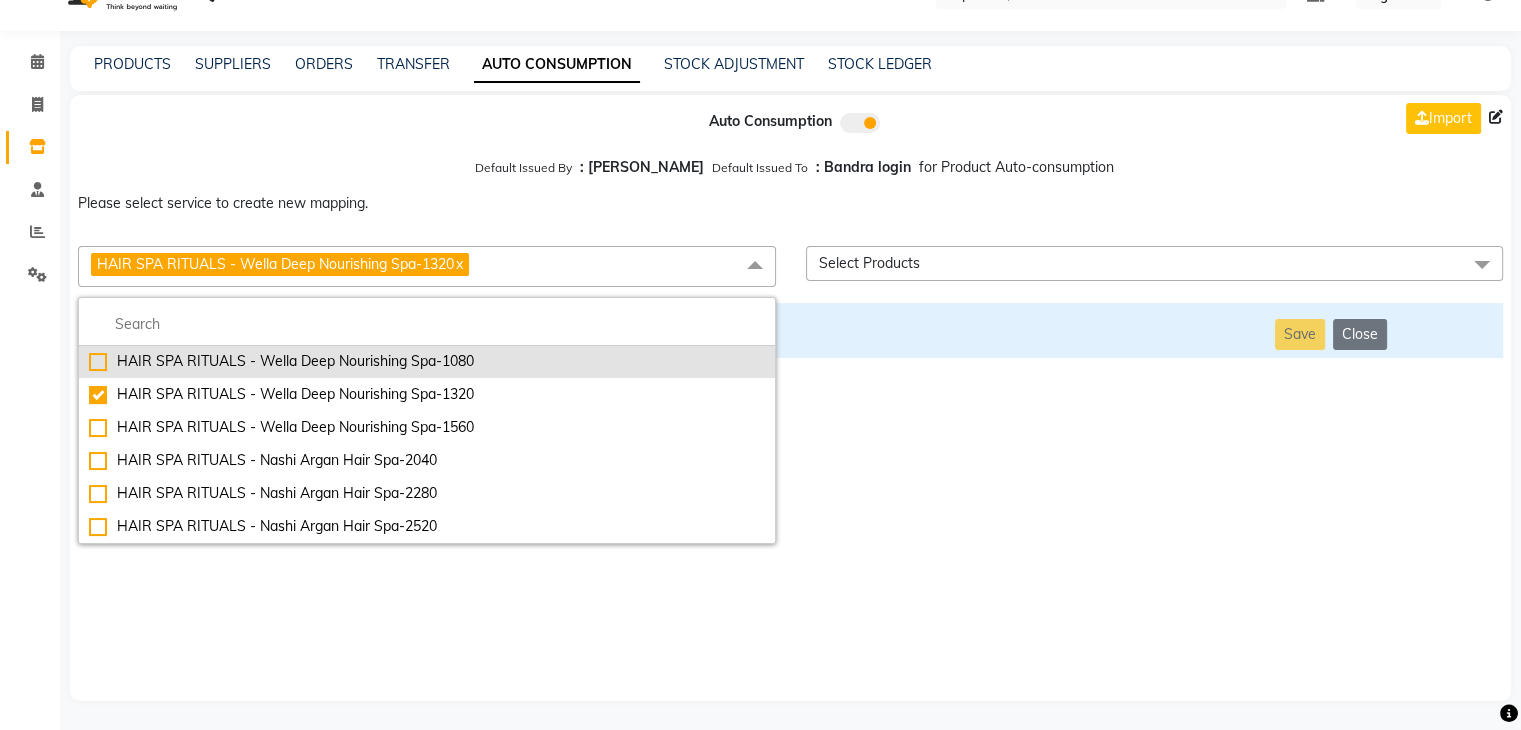 scroll, scrollTop: 1256, scrollLeft: 0, axis: vertical 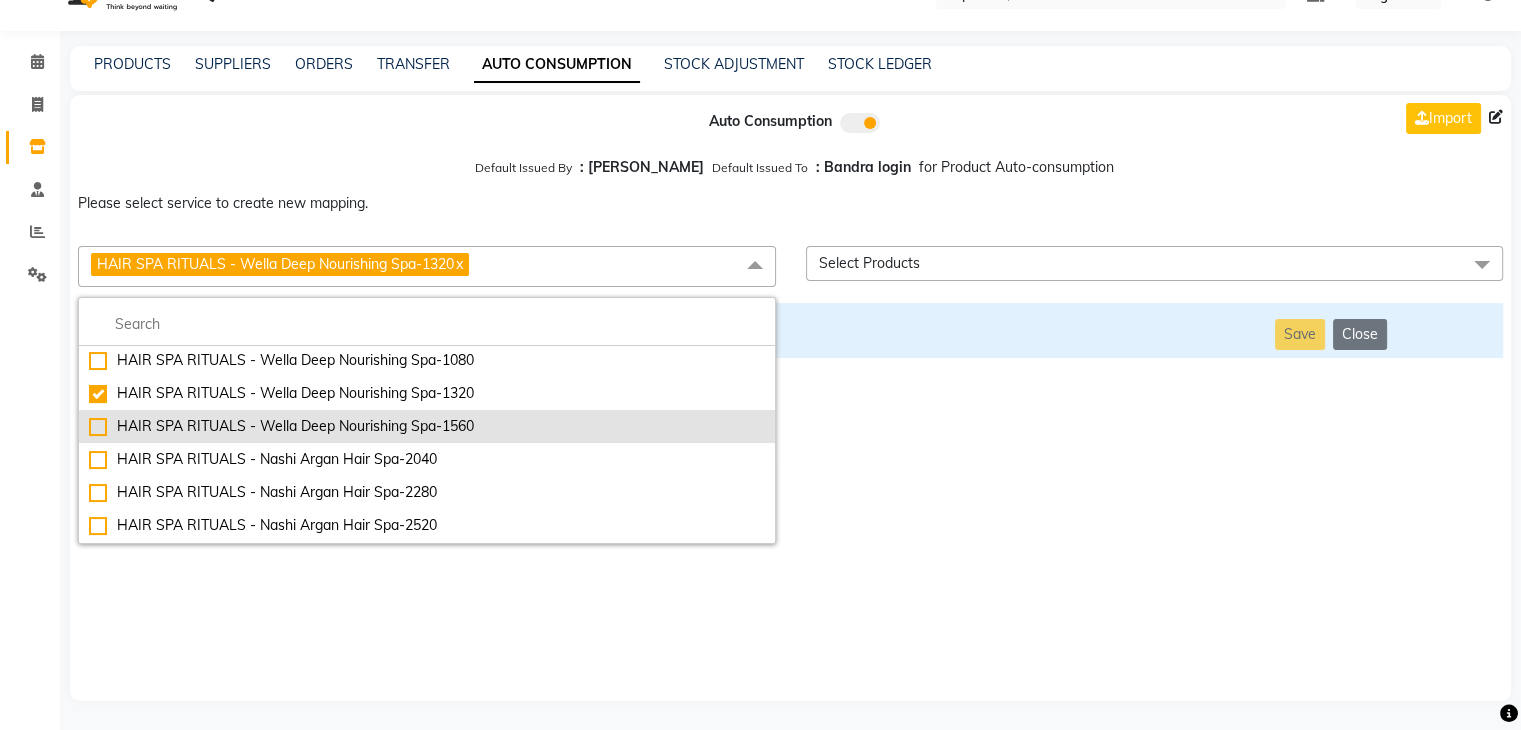 click on "HAIR SPA RITUALS - Wella Deep Nourishing Spa-1560" at bounding box center [427, 426] 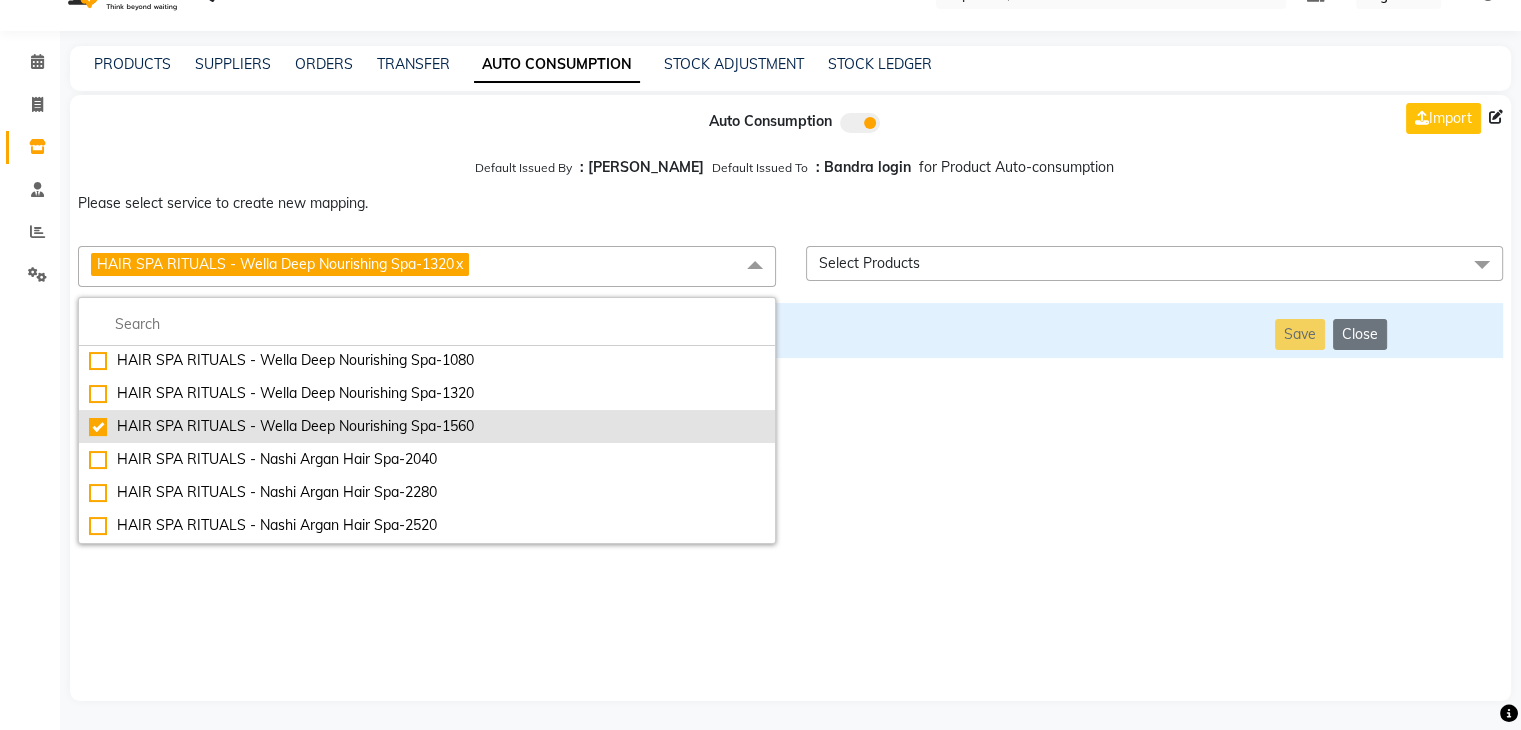 checkbox on "false" 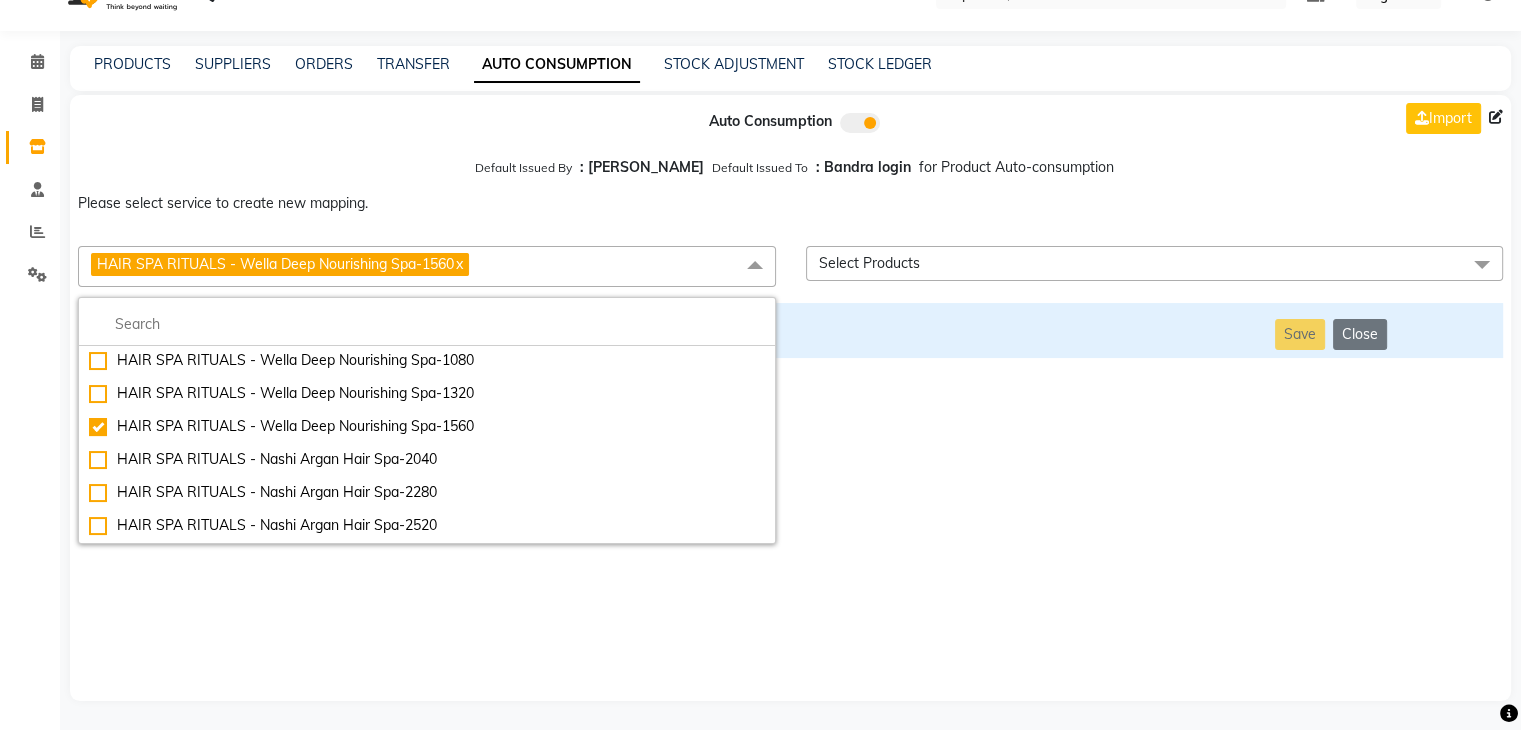 click on "Auto Consumption  Import Default Issued By  : [PERSON_NAME] Default Issued To  : Bandra login  for Product Auto-consumption  Please select service to create new mapping. HAIR SPA RITUALS - Wella Deep Nourishing Spa-1560  x Essential Manicure w Scrub Essential Pedicure w Scrub Manicure + OPI Nail Ext + Gel Polish-3570 Manicure + T&T Nail Ext + Gel Polish T&T Nail Ext + T&T Gel Polish OPI Nail Ext + OPI Gel Polish T&T Refills + Gel Polish OPI Refills + Gel Polish Travel Allowance Waiting Charge HAIR REPAIR - Haircut HAIR REPAIR - Haircut for Kids HAIR REPAIR - Hair Wash HAIR REPAIR - Hair Wash Premium HAIR REPAIR - Full Head Shave HAIR REPAIR - Hair Design HAIR REPAIR - Hairstyling HAIR REPAIR - Threading HAIR REPAIR - [PERSON_NAME] Edging HAIR REPAIR - [PERSON_NAME] Edging Premium HAIR REPAIR - Razor Shave HAIR REPAIR - Razor Shave Premium HAIR REPAIR - Luxury Steam Shaving HAIR REPAIR - Fade Hair Cut HAIR SPA RITUALS - Hairoticmen Argan Spa HAIR SPA RITUALS - Wella Deep Nourishing Spa HAIR SPA RITUALS - Nashi Argan Oil Spa" at bounding box center [790, 398] 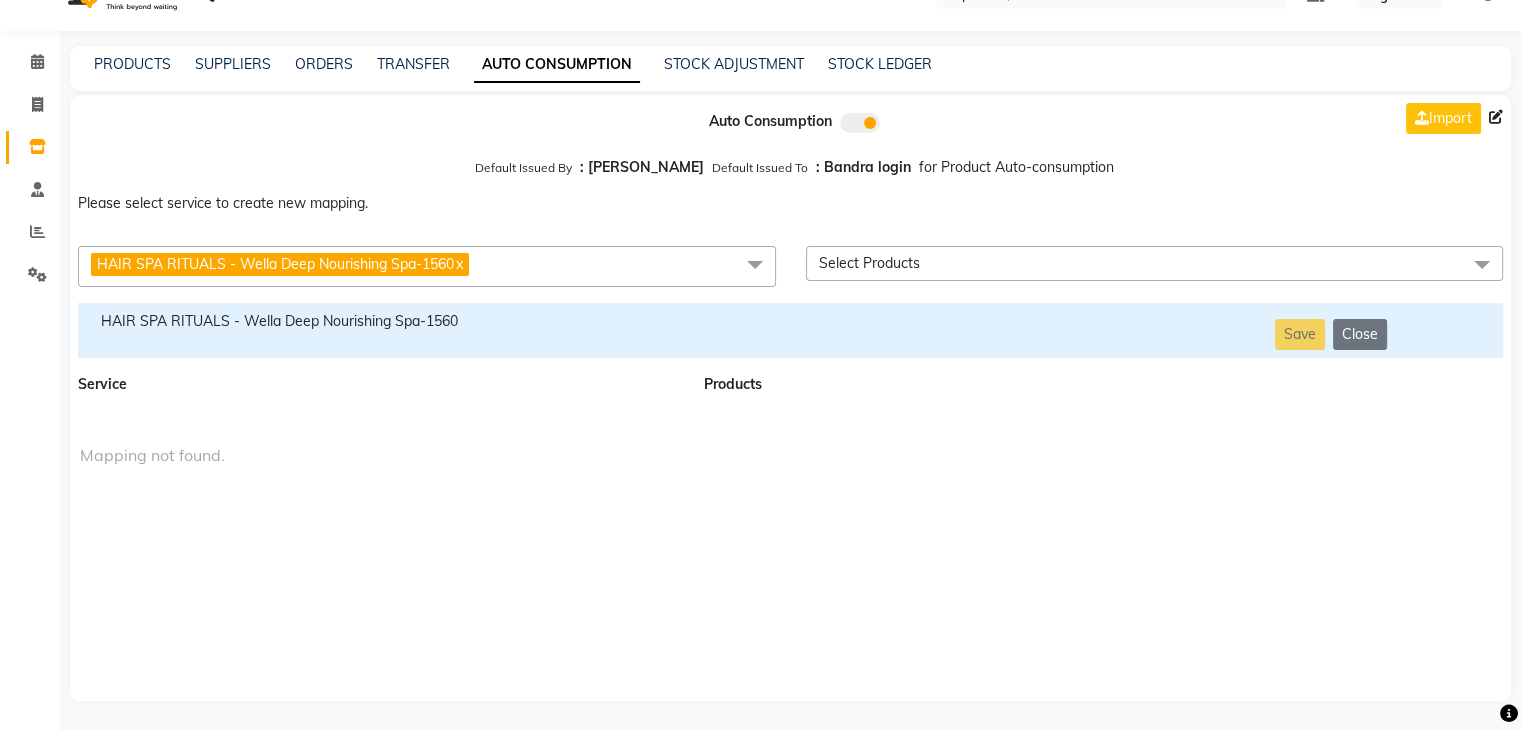 click on "HAIR SPA RITUALS - Wella Deep Nourishing Spa-1560" at bounding box center (379, 321) 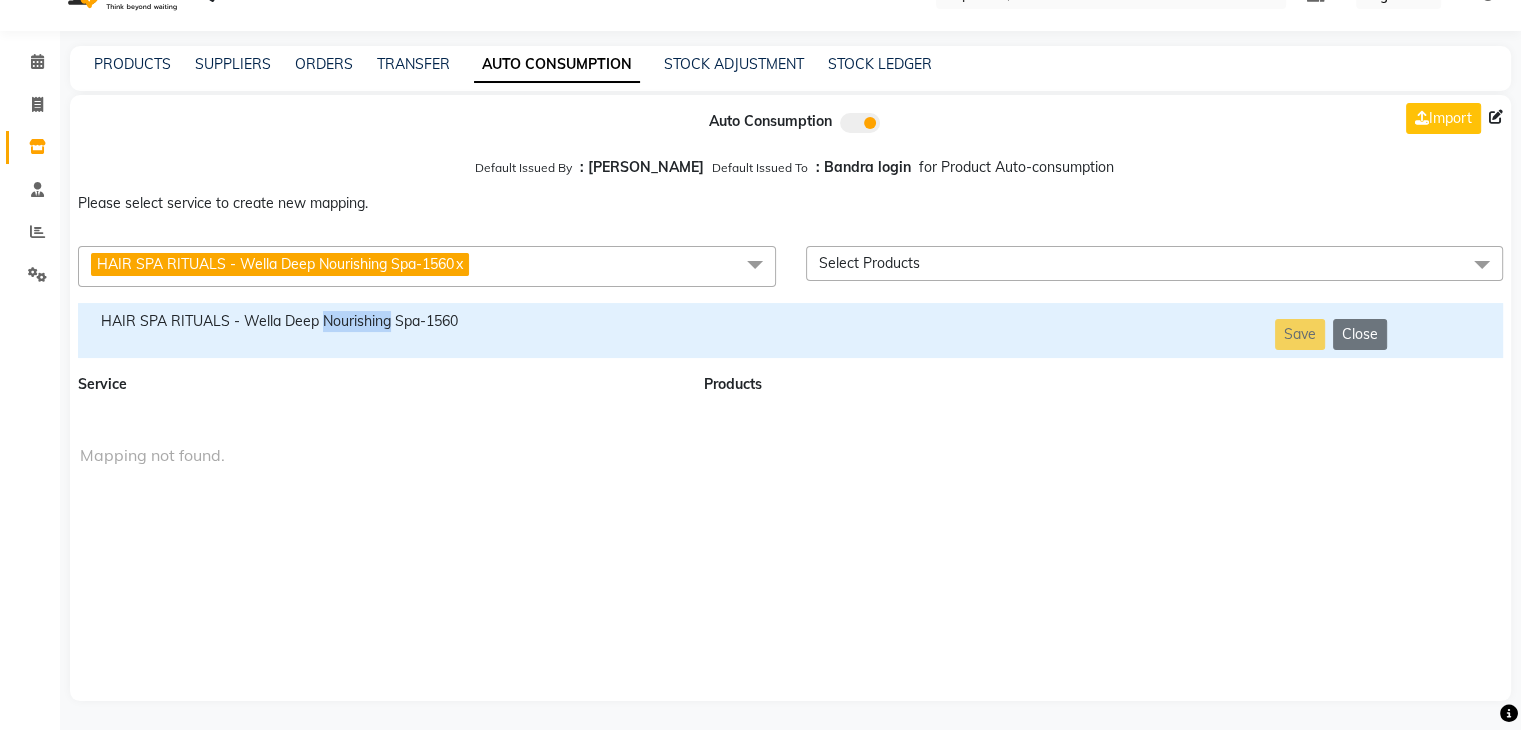 click on "HAIR SPA RITUALS - Wella Deep Nourishing Spa-1560" at bounding box center [379, 321] 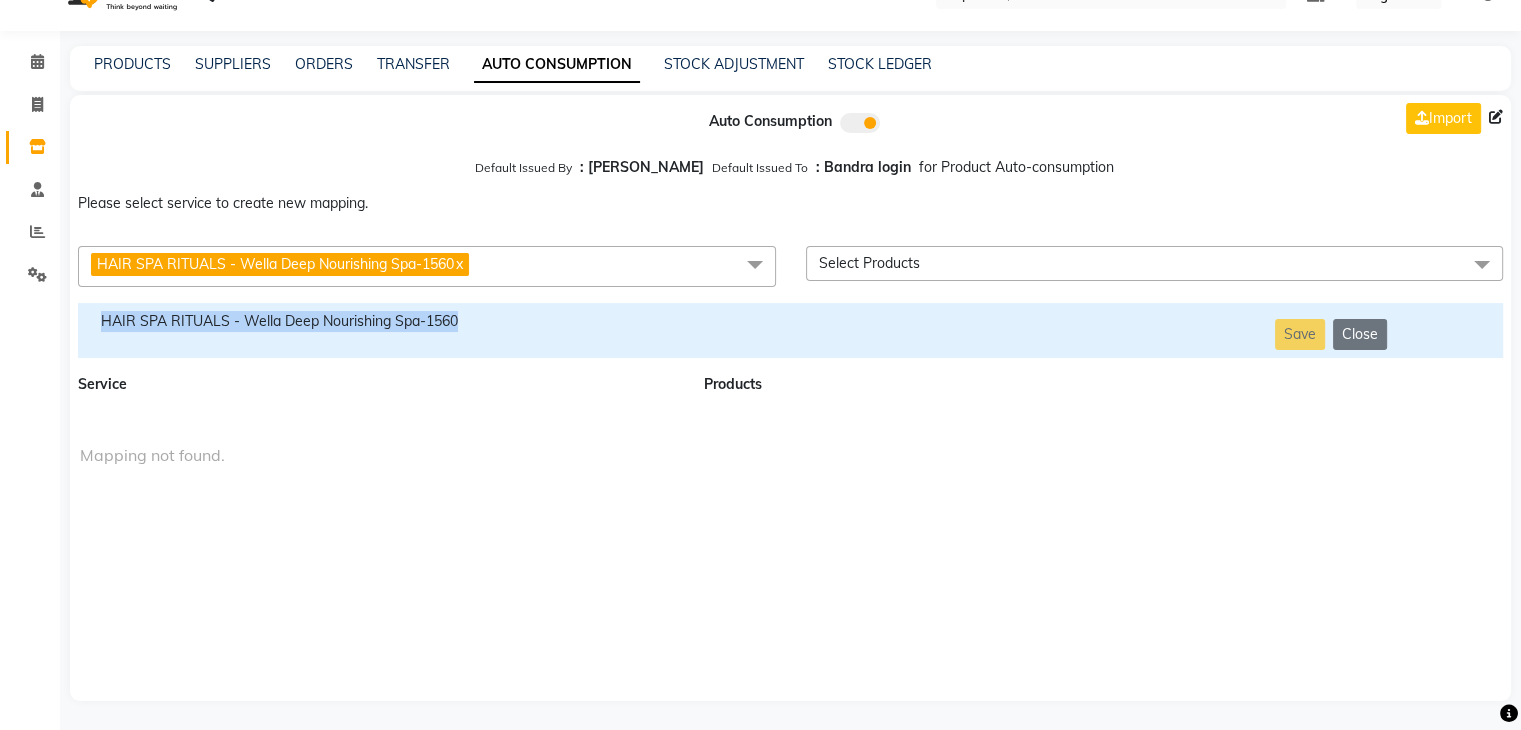 click on "HAIR SPA RITUALS - Wella Deep Nourishing Spa-1560" at bounding box center [379, 321] 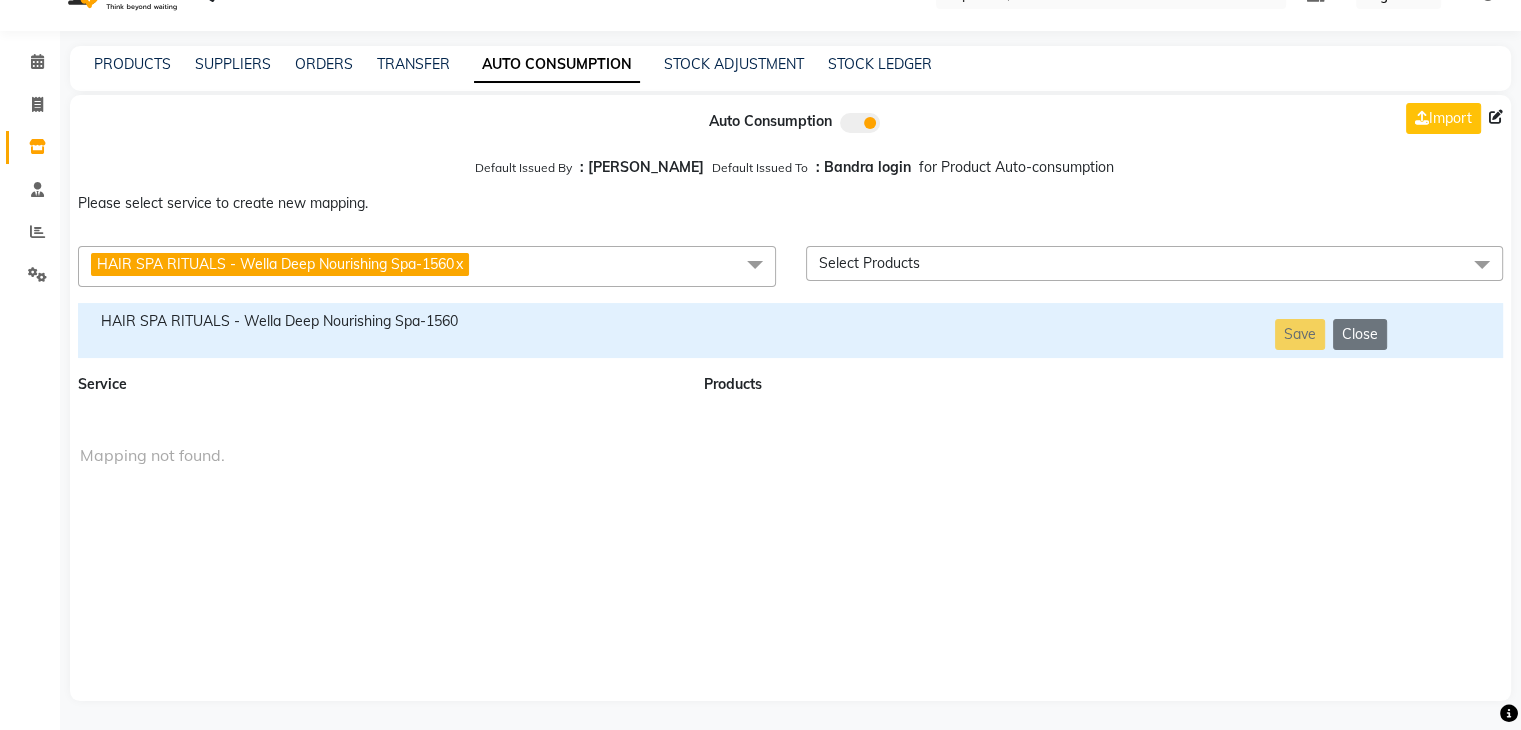 click on "HAIR SPA RITUALS - Wella Deep Nourishing Spa-1560  x" at bounding box center [427, 266] 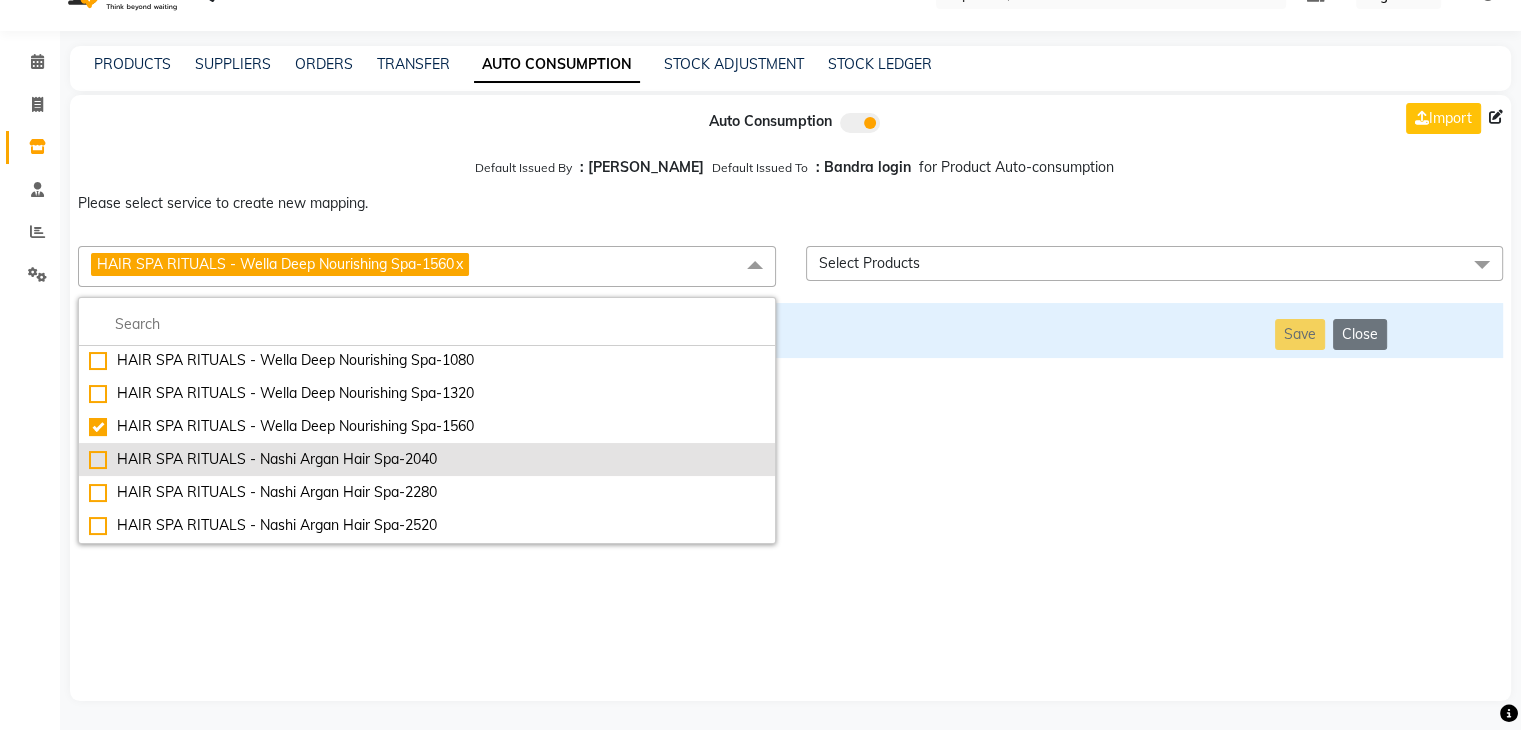 click on "HAIR SPA RITUALS - Nashi Argan Hair Spa-2040" at bounding box center (427, 459) 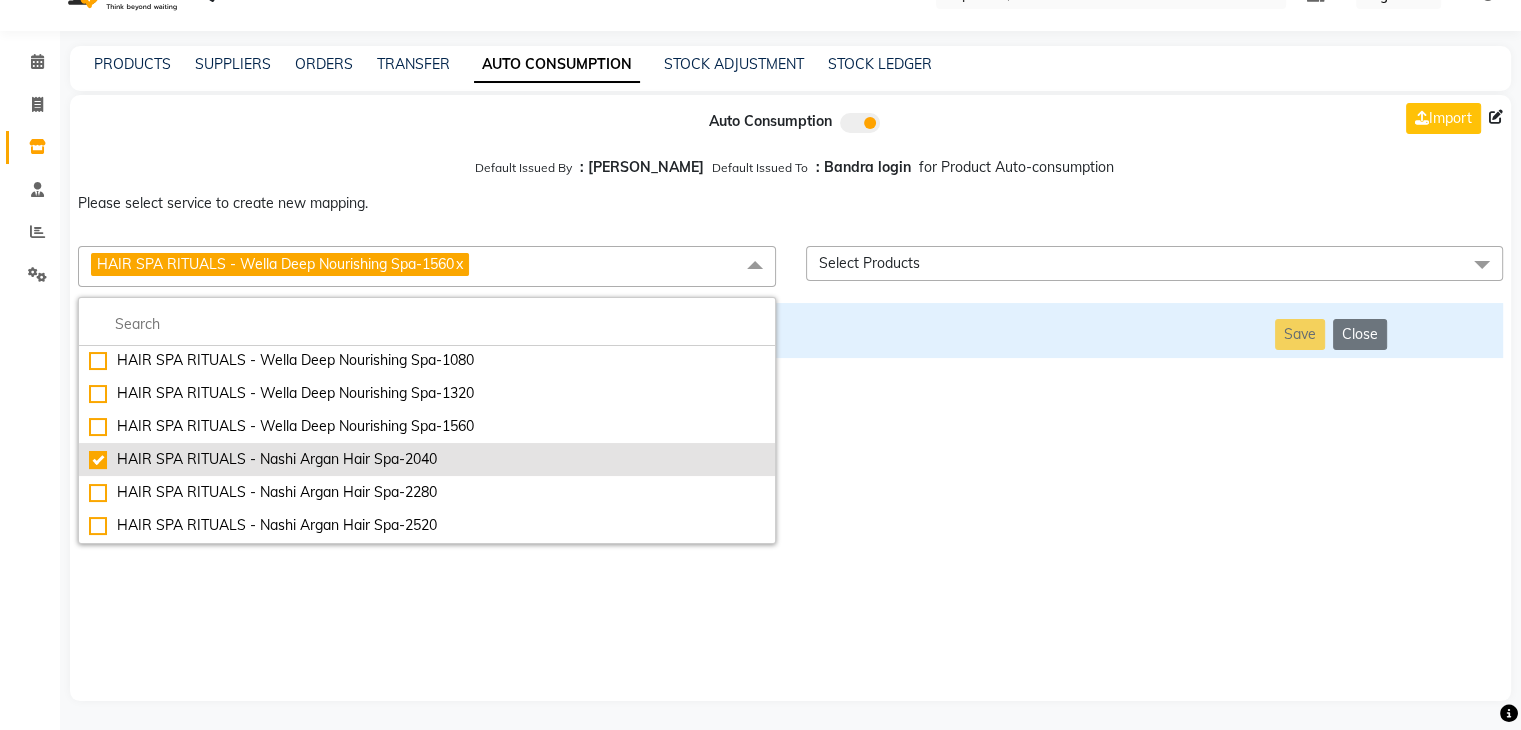 checkbox on "false" 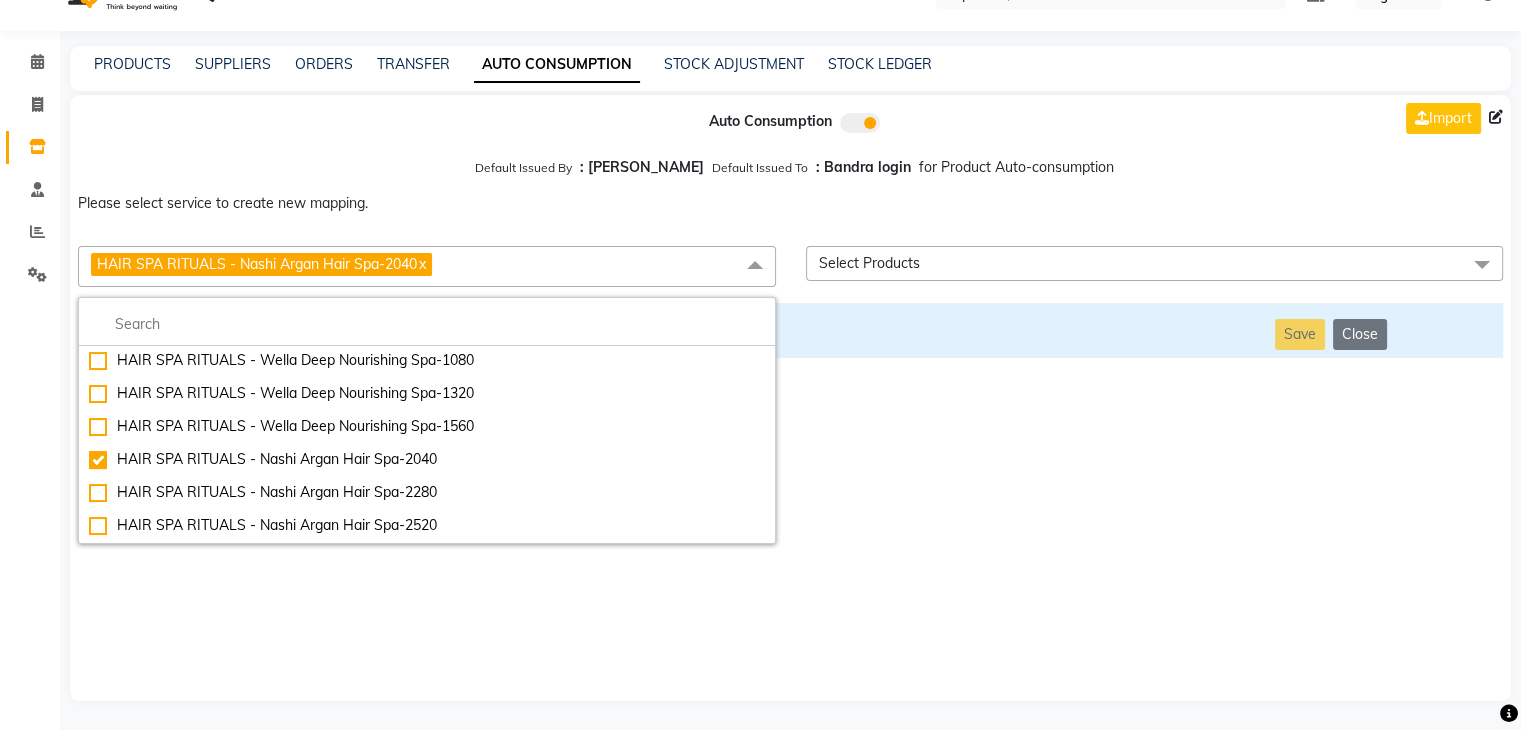 click on "Auto Consumption  Import Default Issued By  : [PERSON_NAME] Default Issued To  : Bandra login  for Product Auto-consumption  Please select service to create new mapping. HAIR SPA RITUALS - Nashi Argan Hair Spa-2040  x Essential Manicure w Scrub Essential Pedicure w Scrub Manicure + OPI Nail Ext + Gel Polish-3570 Manicure + T&T Nail Ext + Gel Polish T&T Nail Ext + T&T Gel Polish OPI Nail Ext + OPI Gel Polish T&T Refills + Gel Polish OPI Refills + Gel Polish Travel Allowance Waiting Charge HAIR REPAIR - Haircut HAIR REPAIR - Haircut for Kids HAIR REPAIR - Hair Wash HAIR REPAIR - Hair Wash Premium HAIR REPAIR - Full Head Shave HAIR REPAIR - Hair Design HAIR REPAIR - Hairstyling HAIR REPAIR - Threading HAIR REPAIR - [PERSON_NAME] Edging HAIR REPAIR - [PERSON_NAME] Edging Premium HAIR REPAIR - Razor Shave HAIR REPAIR - Razor Shave Premium HAIR REPAIR - Luxury Steam Shaving HAIR REPAIR - Fade Hair Cut HAIR SPA RITUALS - Hairoticmen Argan Spa HAIR SPA RITUALS - Wella Deep Nourishing Spa HAIR SPA RITUALS - Nashi Argan Oil Spa Big Toe" at bounding box center [790, 398] 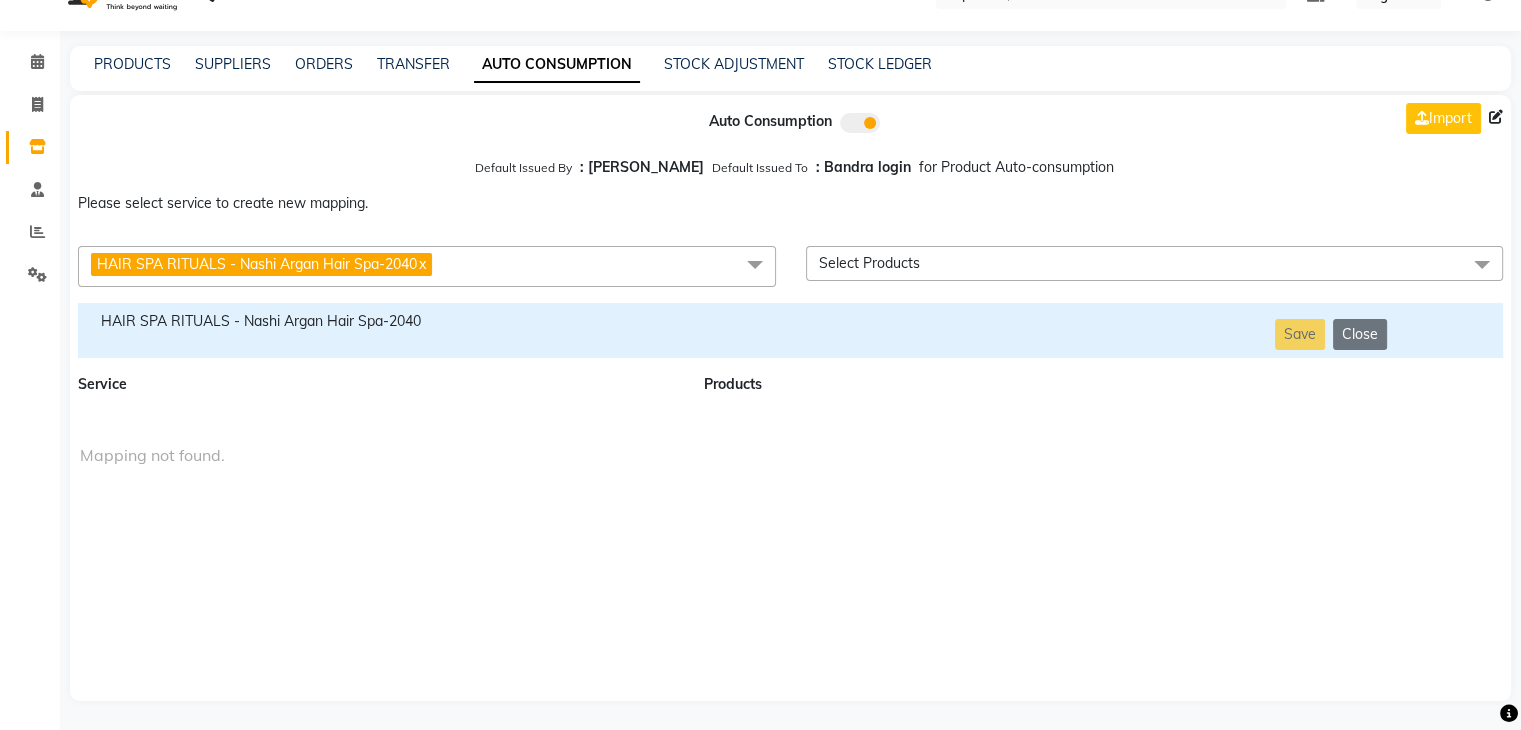 click on "HAIR SPA RITUALS - Nashi Argan Hair Spa-2040" at bounding box center [379, 321] 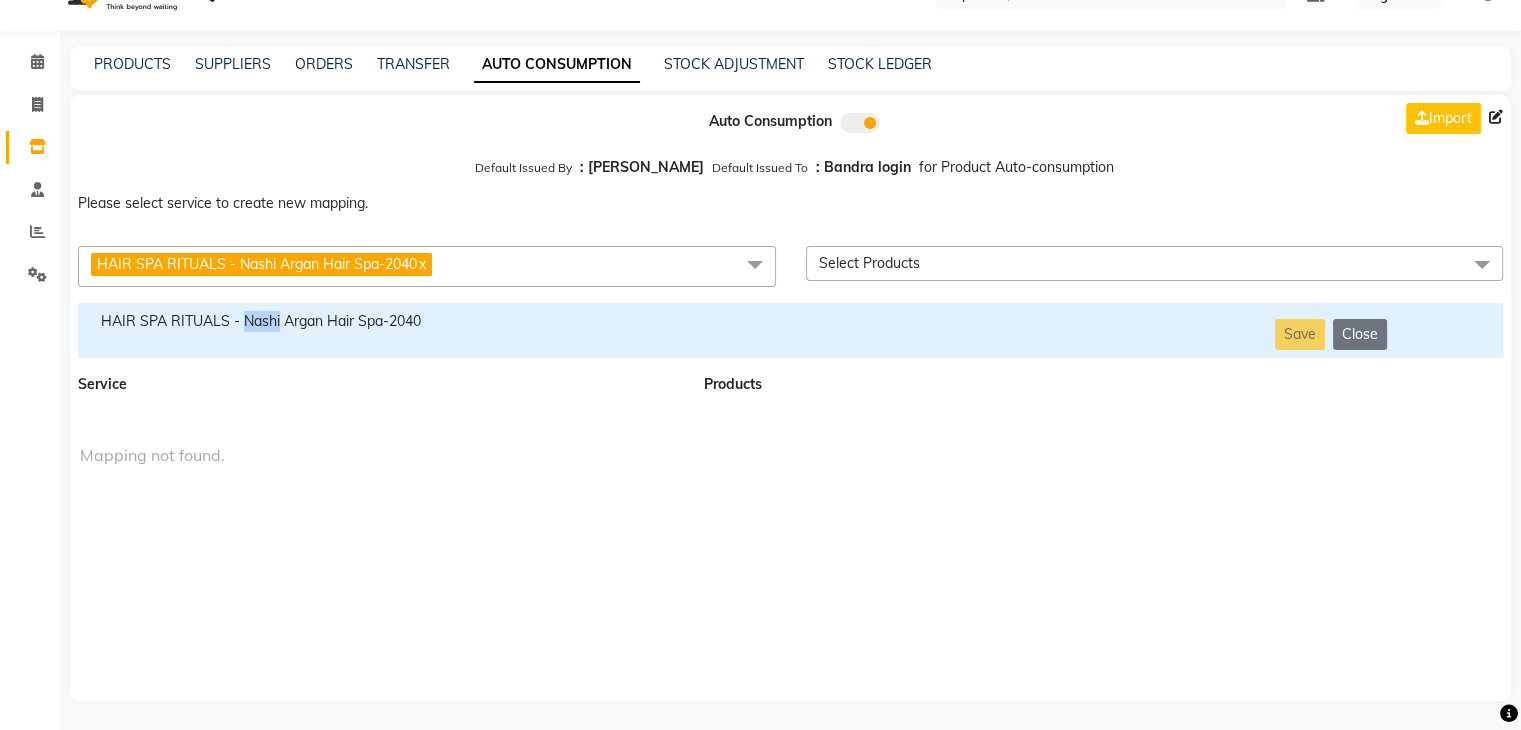 click on "HAIR SPA RITUALS - Nashi Argan Hair Spa-2040" at bounding box center [379, 321] 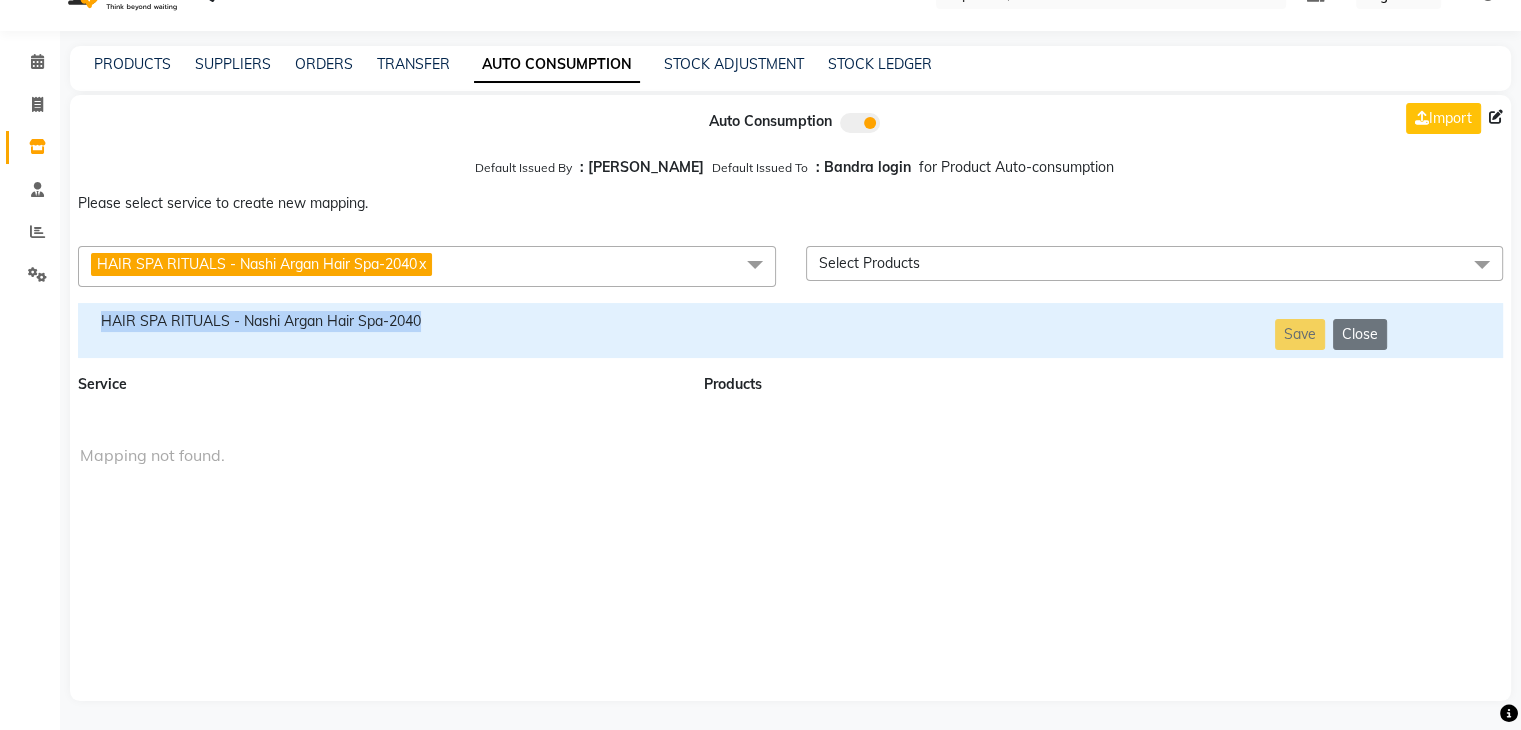 click on "HAIR SPA RITUALS - Nashi Argan Hair Spa-2040" at bounding box center (379, 321) 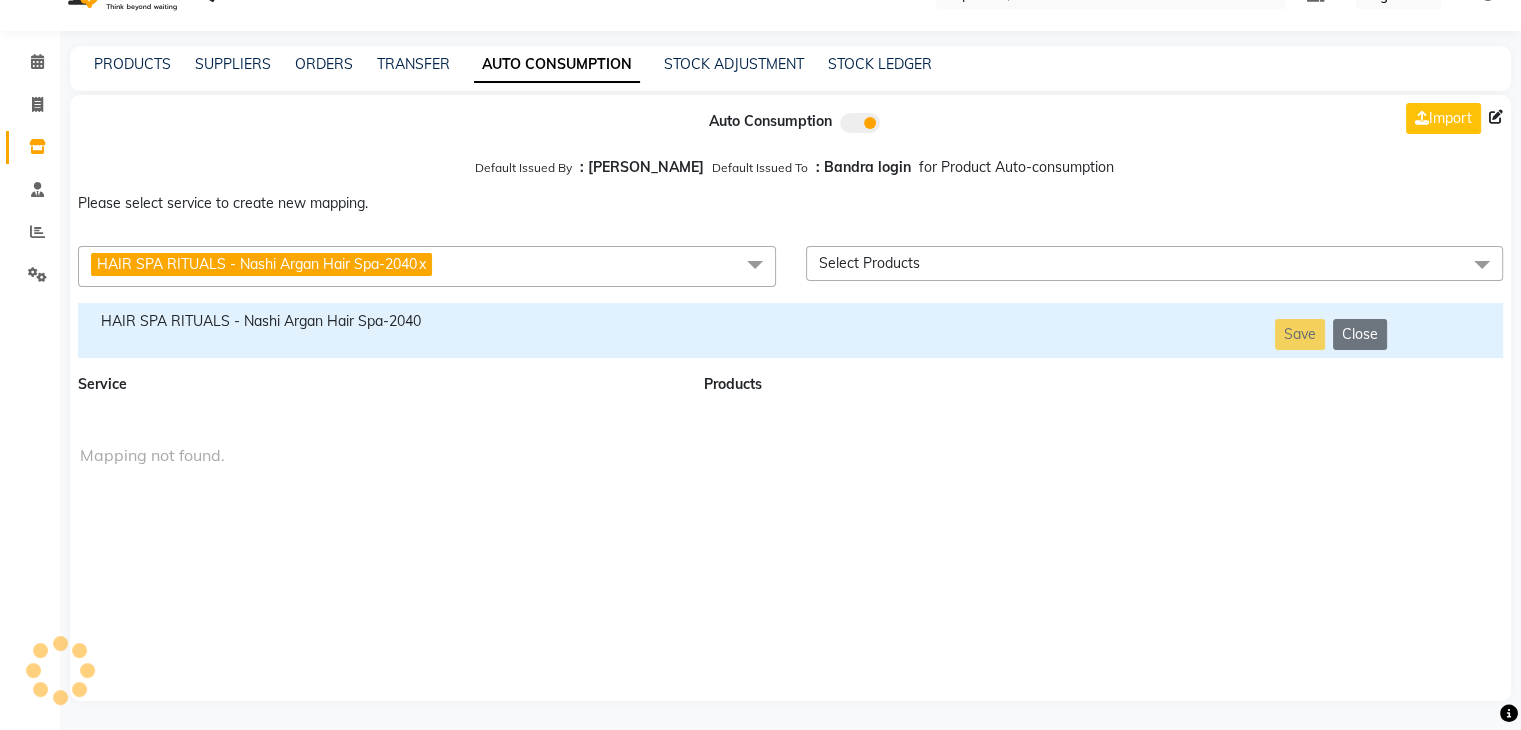 click on "HAIR SPA RITUALS - Nashi Argan Hair Spa-2040  x" at bounding box center (427, 266) 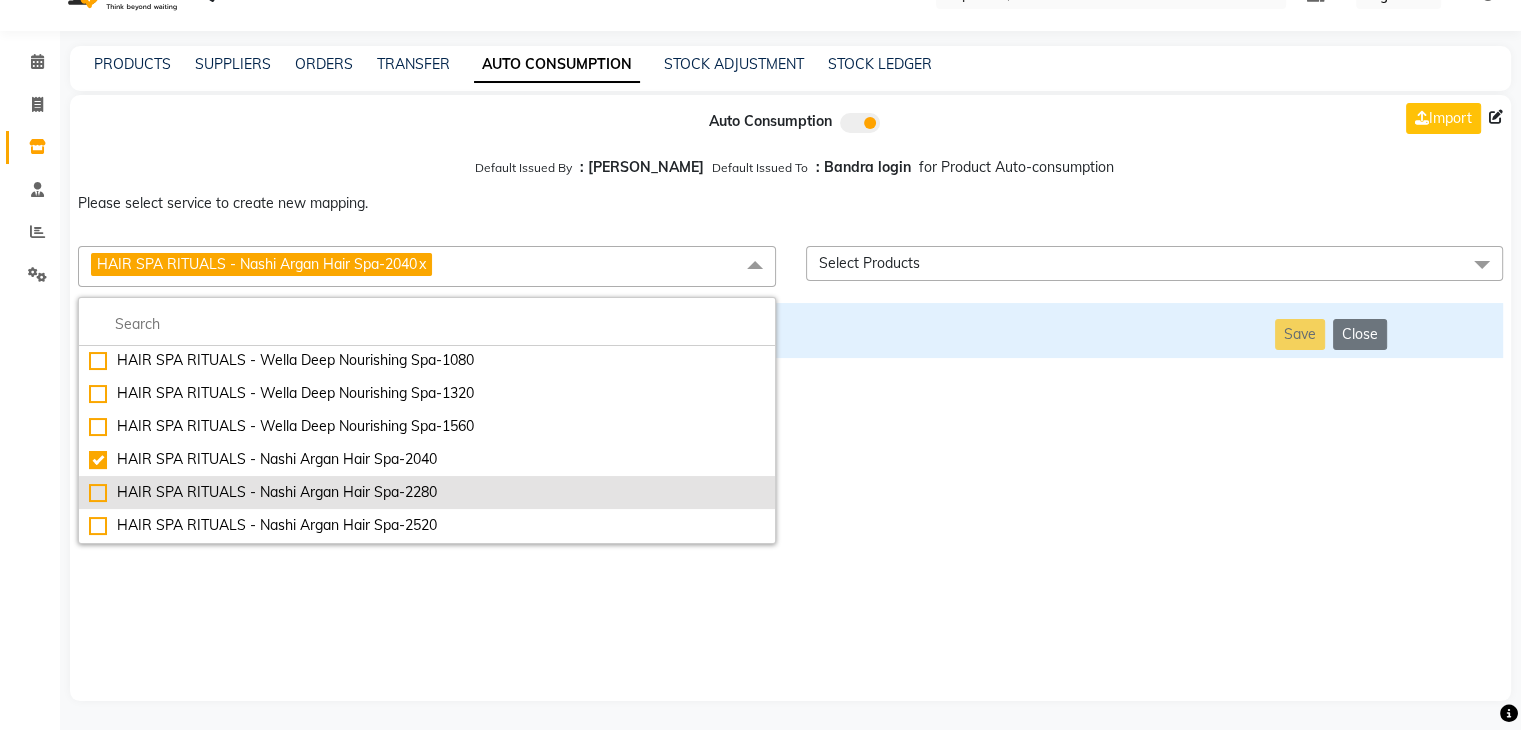 click on "HAIR SPA RITUALS - Nashi Argan Hair Spa-2280" at bounding box center [427, 492] 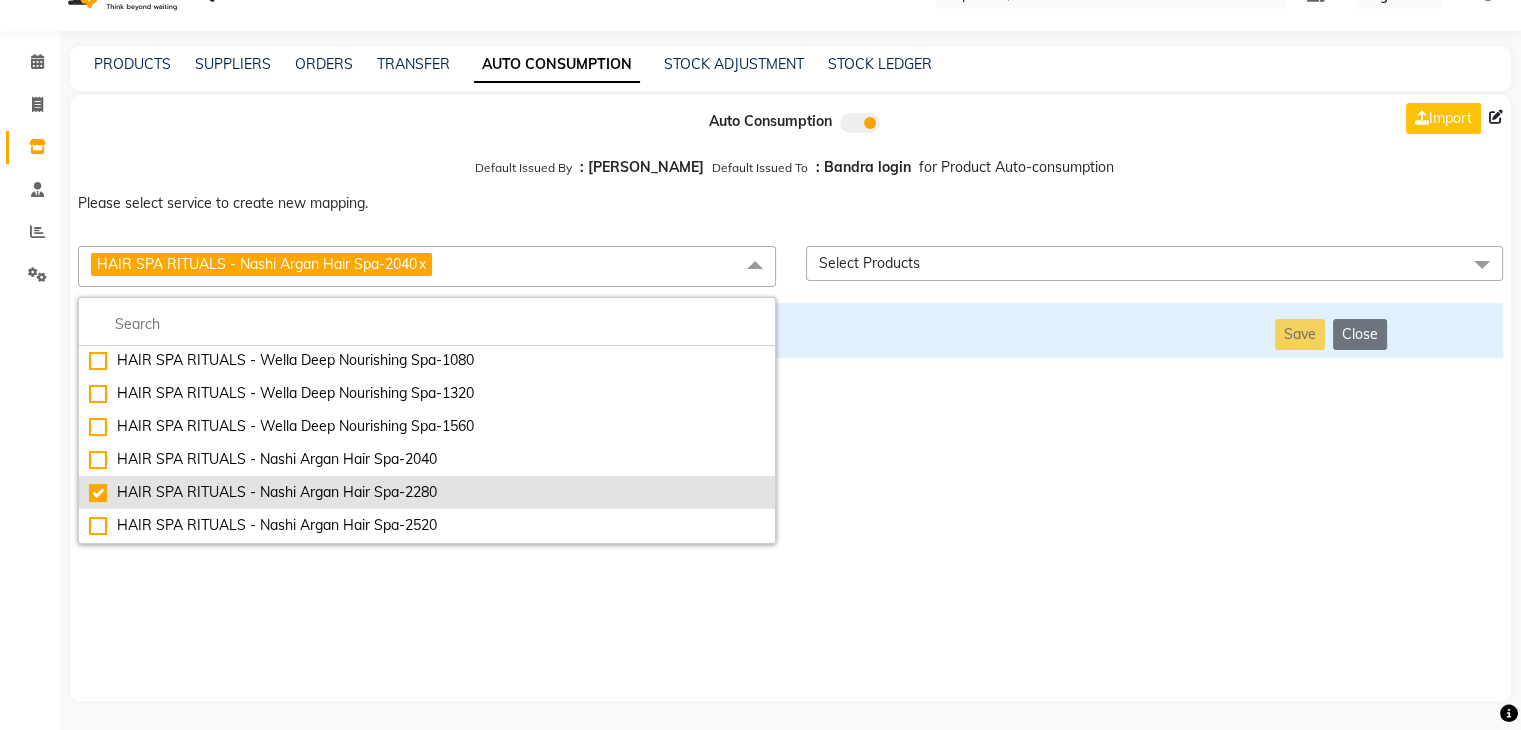 checkbox on "false" 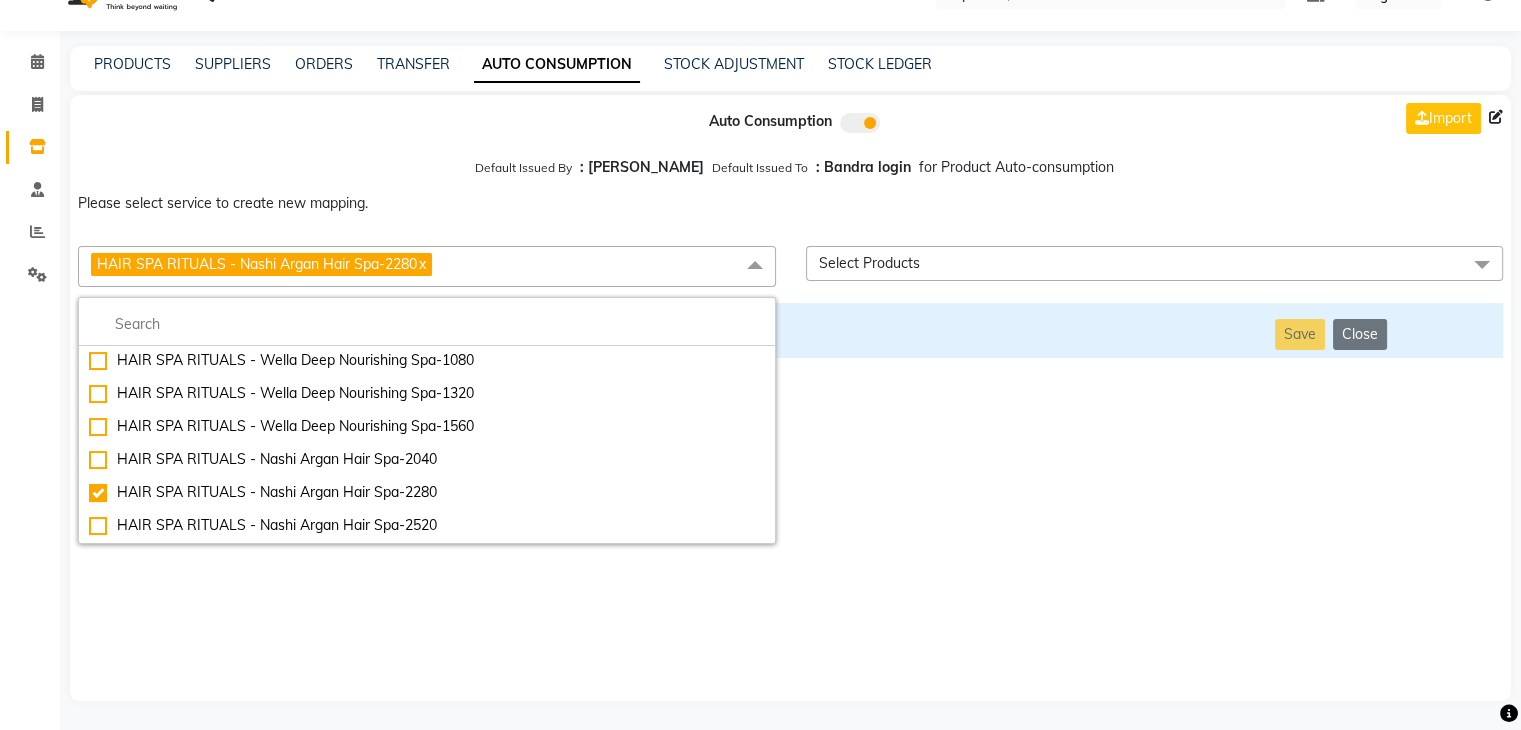 click on "Auto Consumption  Import Default Issued By  : [PERSON_NAME] Default Issued To  : Bandra login  for Product Auto-consumption  Please select service to create new mapping. HAIR SPA RITUALS - Nashi Argan Hair Spa-2280  x Essential Manicure w Scrub Essential Pedicure w Scrub Manicure + OPI Nail Ext + Gel Polish-3570 Manicure + T&T Nail Ext + Gel Polish T&T Nail Ext + T&T Gel Polish OPI Nail Ext + OPI Gel Polish T&T Refills + Gel Polish OPI Refills + Gel Polish Travel Allowance Waiting Charge HAIR REPAIR - Haircut HAIR REPAIR - Haircut for Kids HAIR REPAIR - Hair Wash HAIR REPAIR - Hair Wash Premium HAIR REPAIR - Full Head Shave HAIR REPAIR - Hair Design HAIR REPAIR - Hairstyling HAIR REPAIR - Threading HAIR REPAIR - [PERSON_NAME] Edging HAIR REPAIR - [PERSON_NAME] Edging Premium HAIR REPAIR - Razor Shave HAIR REPAIR - Razor Shave Premium HAIR REPAIR - Luxury Steam Shaving HAIR REPAIR - Fade Hair Cut HAIR SPA RITUALS - Hairoticmen Argan Spa HAIR SPA RITUALS - Wella Deep Nourishing Spa HAIR SPA RITUALS - Nashi Argan Oil Spa Big Toe" at bounding box center (790, 398) 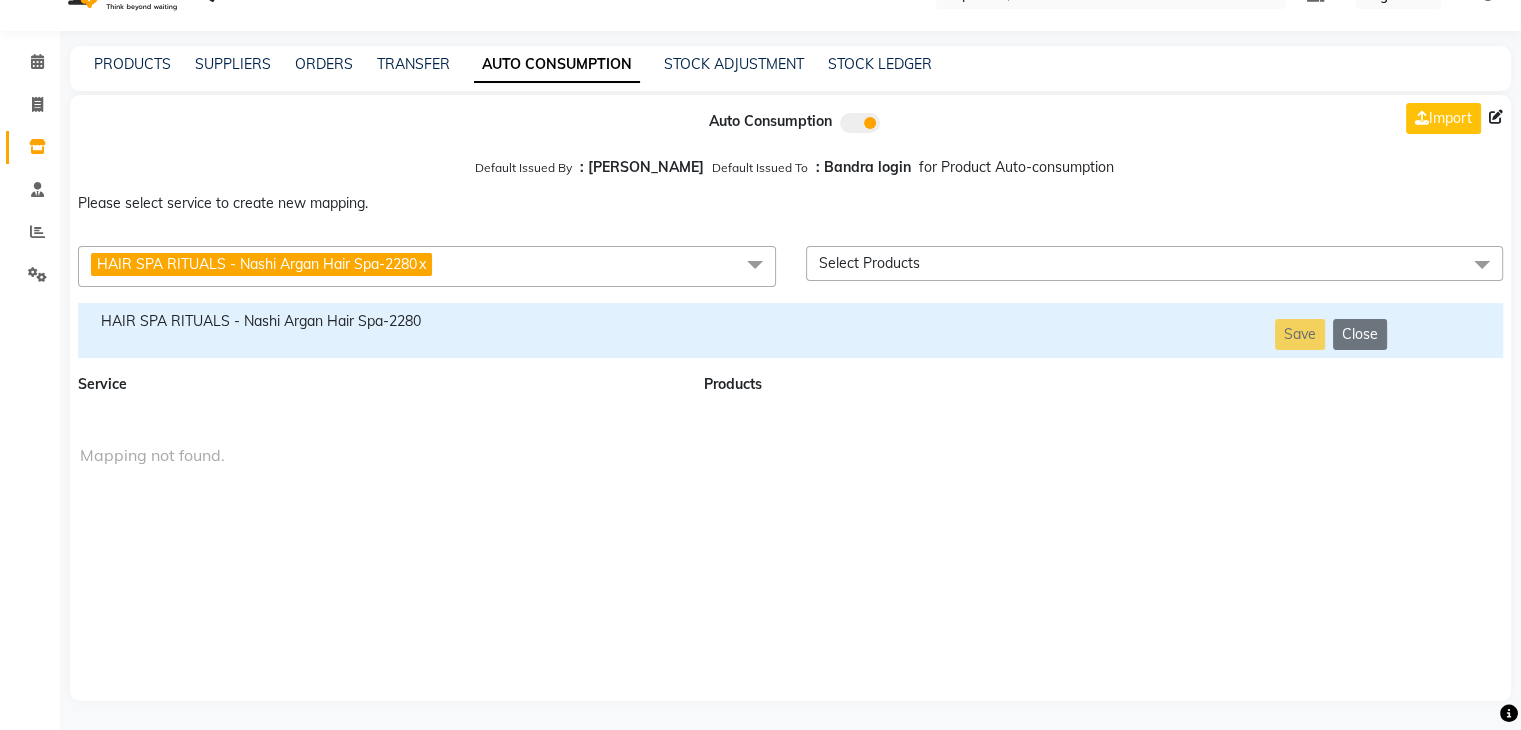click on "HAIR SPA RITUALS - Nashi Argan Hair Spa-2280" at bounding box center (379, 330) 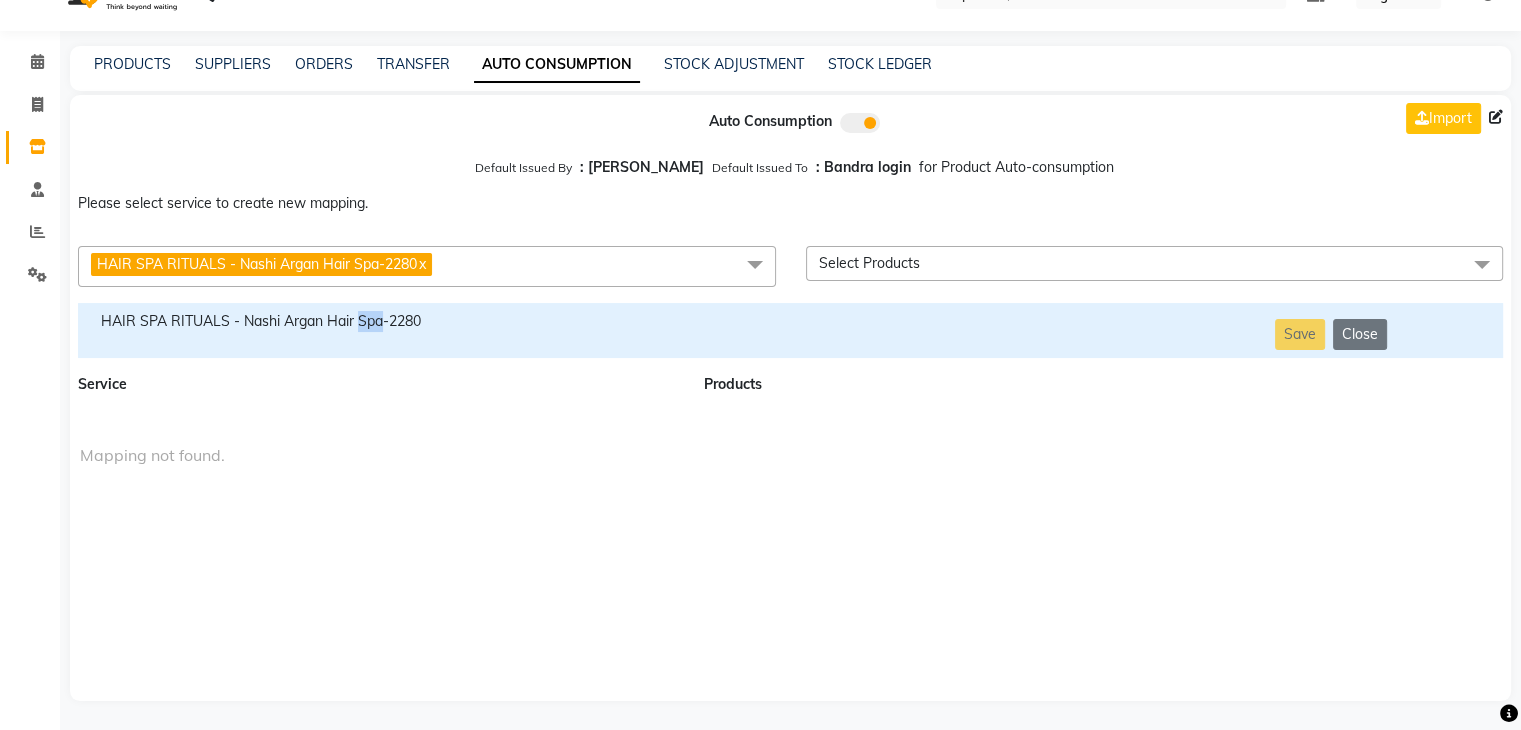 click on "HAIR SPA RITUALS - Nashi Argan Hair Spa-2280" at bounding box center [379, 330] 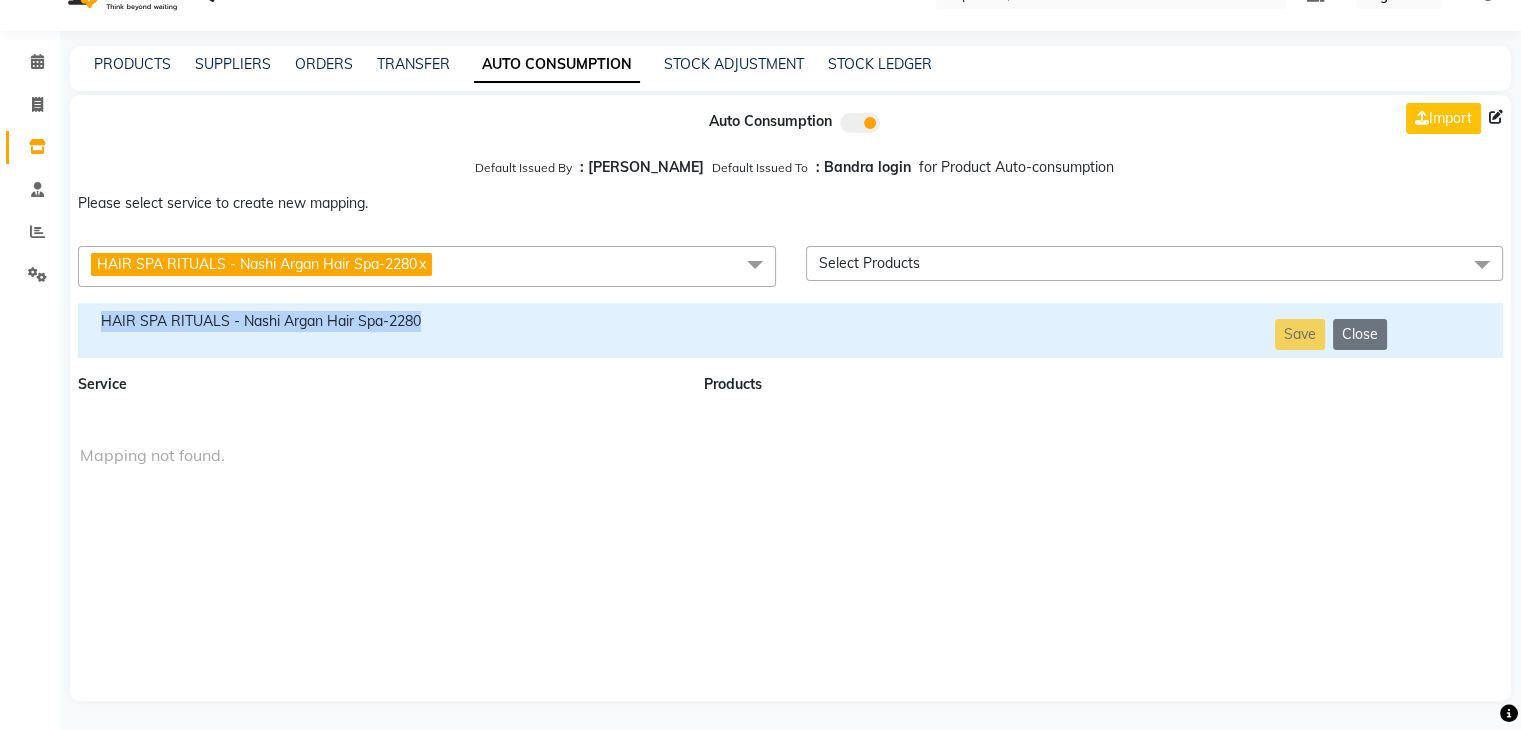 click on "HAIR SPA RITUALS - Nashi Argan Hair Spa-2280" at bounding box center (379, 330) 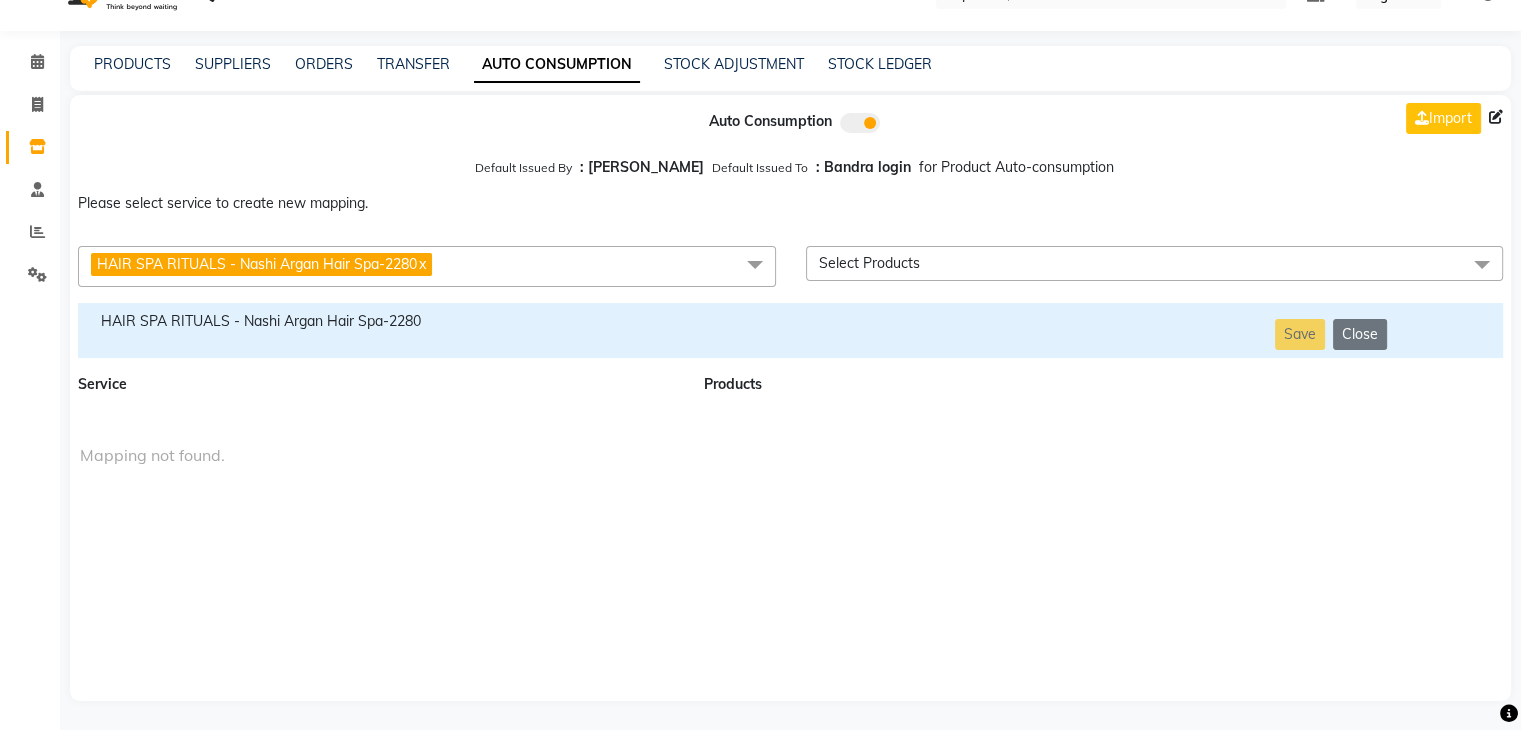 click on "HAIR SPA RITUALS - Nashi Argan Hair Spa-2280  x" at bounding box center [427, 266] 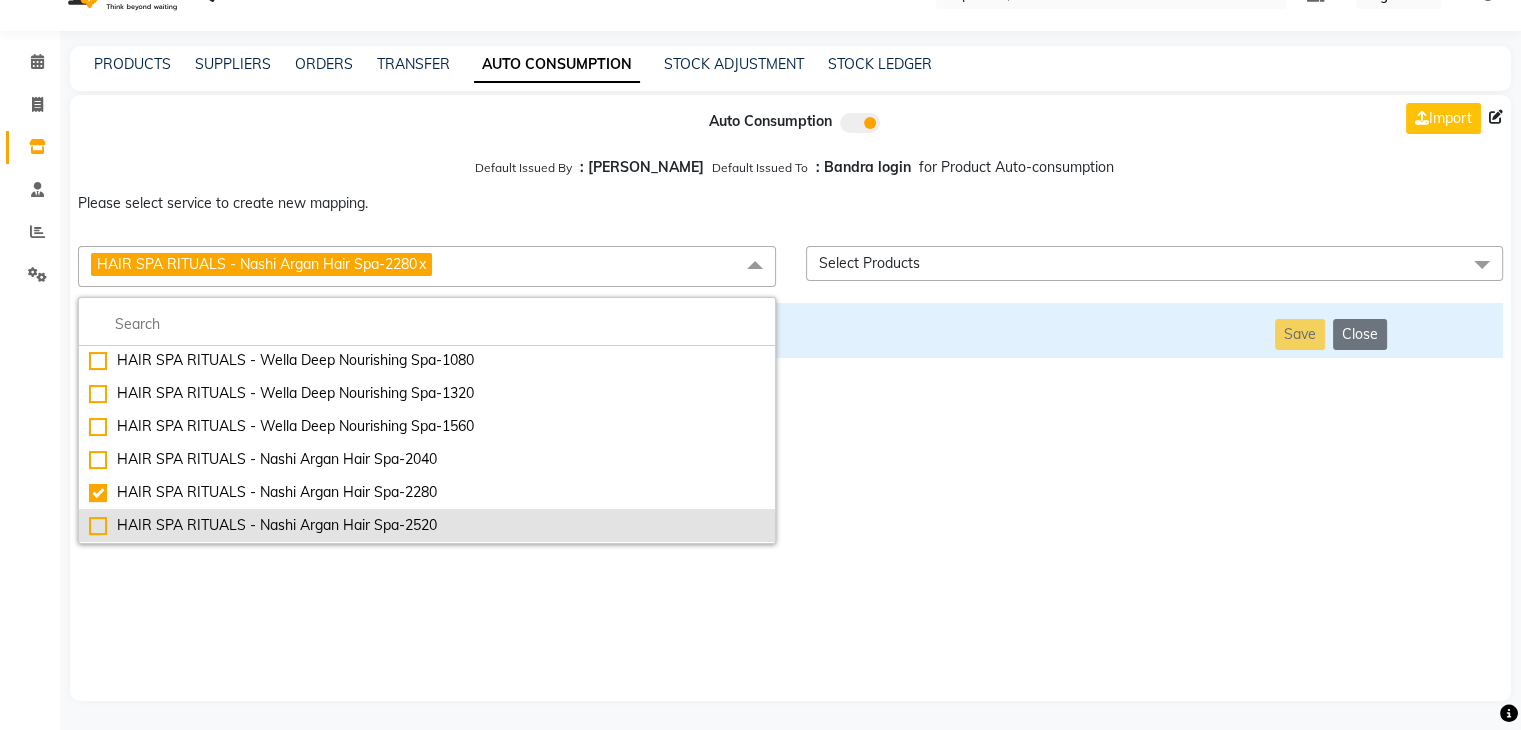 click on "HAIR SPA RITUALS - Nashi Argan Hair Spa-2520" at bounding box center [427, 525] 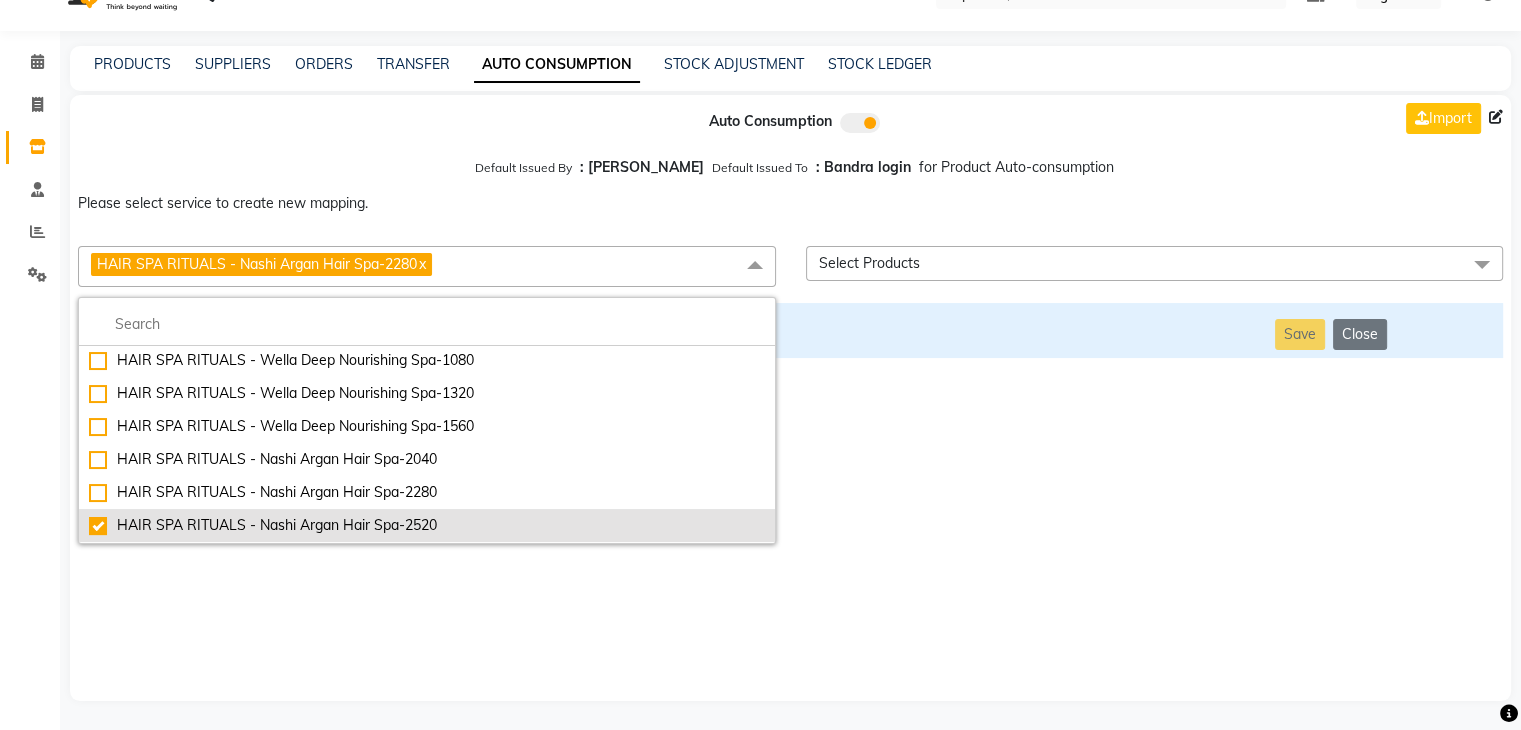 checkbox on "false" 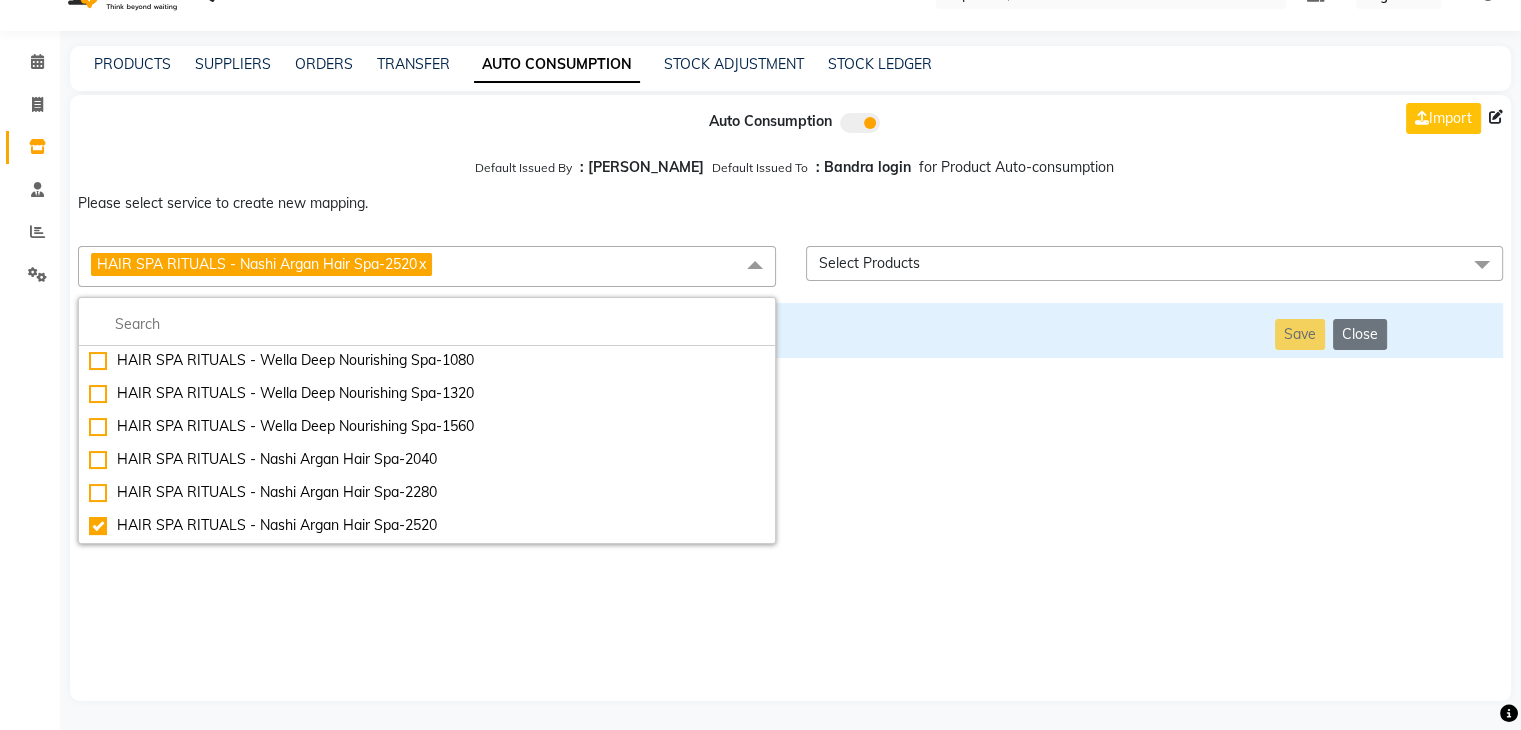 click on "Auto Consumption  Import Default Issued By  : [PERSON_NAME] Default Issued To  : Bandra login  for Product Auto-consumption  Please select service to create new mapping. HAIR SPA RITUALS - Nashi Argan Hair Spa-2520  x Essential Manicure w Scrub Essential Pedicure w Scrub Manicure + OPI Nail Ext + Gel Polish-3570 Manicure + T&T Nail Ext + Gel Polish T&T Nail Ext + T&T Gel Polish OPI Nail Ext + OPI Gel Polish T&T Refills + Gel Polish OPI Refills + Gel Polish Travel Allowance Waiting Charge HAIR REPAIR - Haircut HAIR REPAIR - Haircut for Kids HAIR REPAIR - Hair Wash HAIR REPAIR - Hair Wash Premium HAIR REPAIR - Full Head Shave HAIR REPAIR - Hair Design HAIR REPAIR - Hairstyling HAIR REPAIR - Threading HAIR REPAIR - [PERSON_NAME] Edging HAIR REPAIR - [PERSON_NAME] Edging Premium HAIR REPAIR - Razor Shave HAIR REPAIR - Razor Shave Premium HAIR REPAIR - Luxury Steam Shaving HAIR REPAIR - Fade Hair Cut HAIR SPA RITUALS - Hairoticmen Argan Spa HAIR SPA RITUALS - Wella Deep Nourishing Spa HAIR SPA RITUALS - Nashi Argan Oil Spa Big Toe" at bounding box center [790, 398] 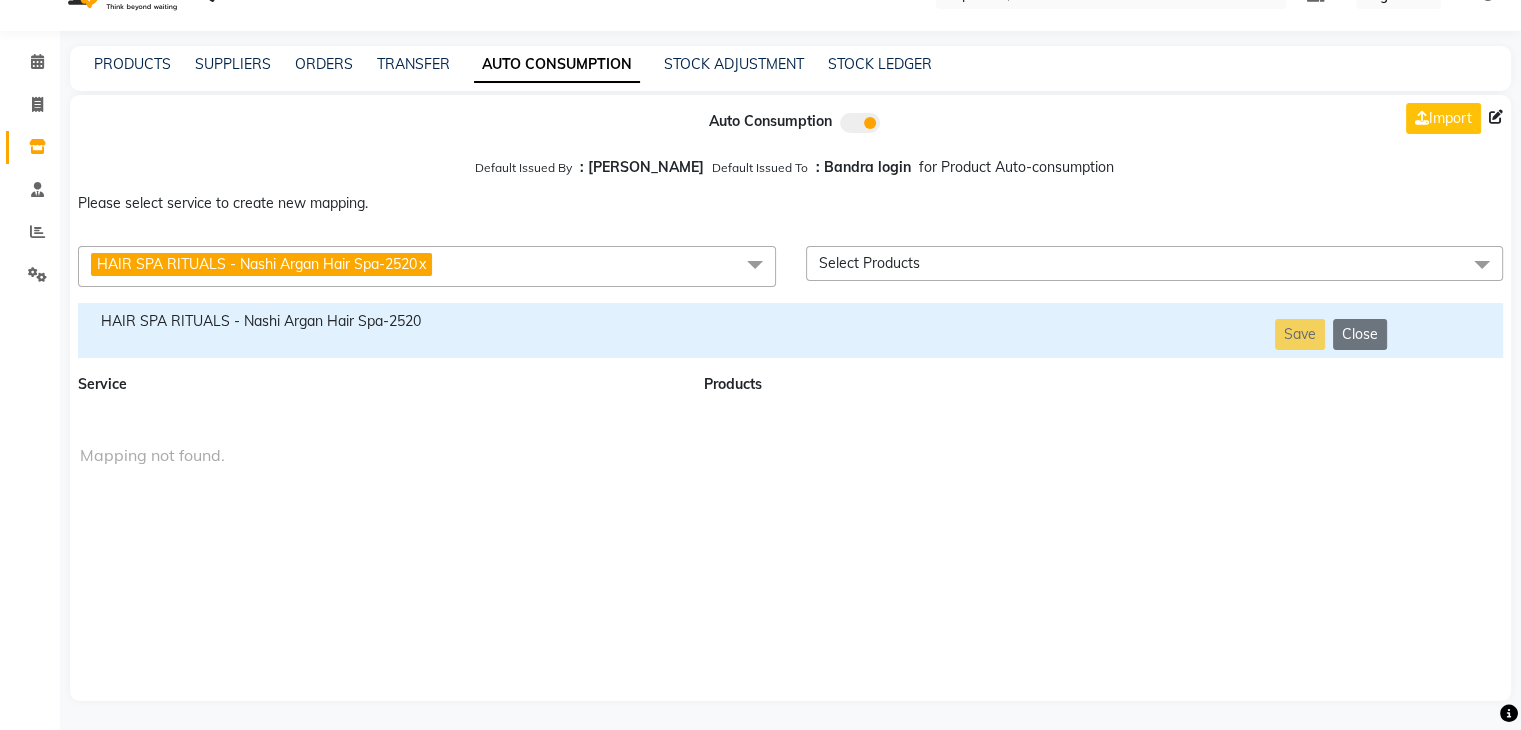 click on "HAIR SPA RITUALS - Nashi Argan Hair Spa-2520" at bounding box center (379, 330) 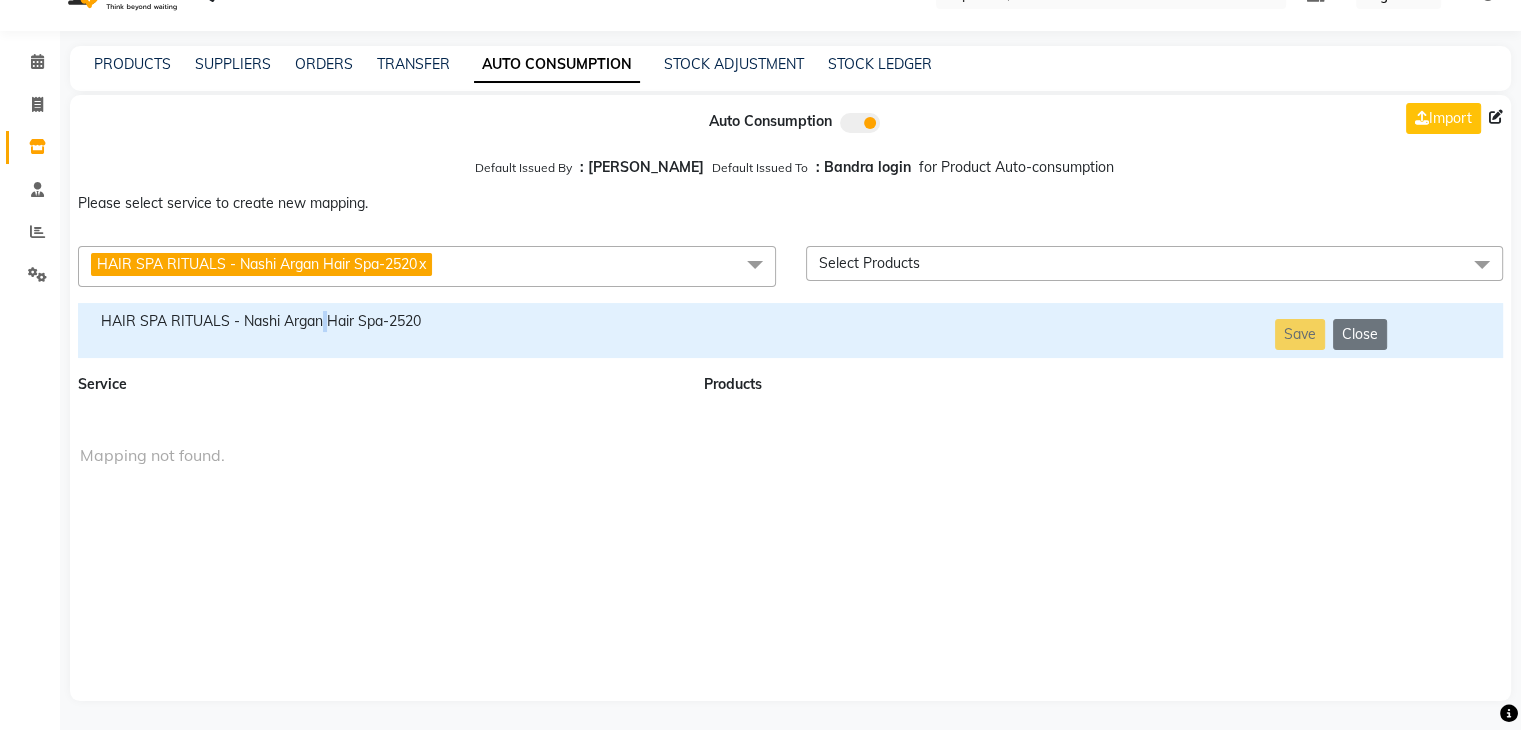 click on "HAIR SPA RITUALS - Nashi Argan Hair Spa-2520" at bounding box center (379, 330) 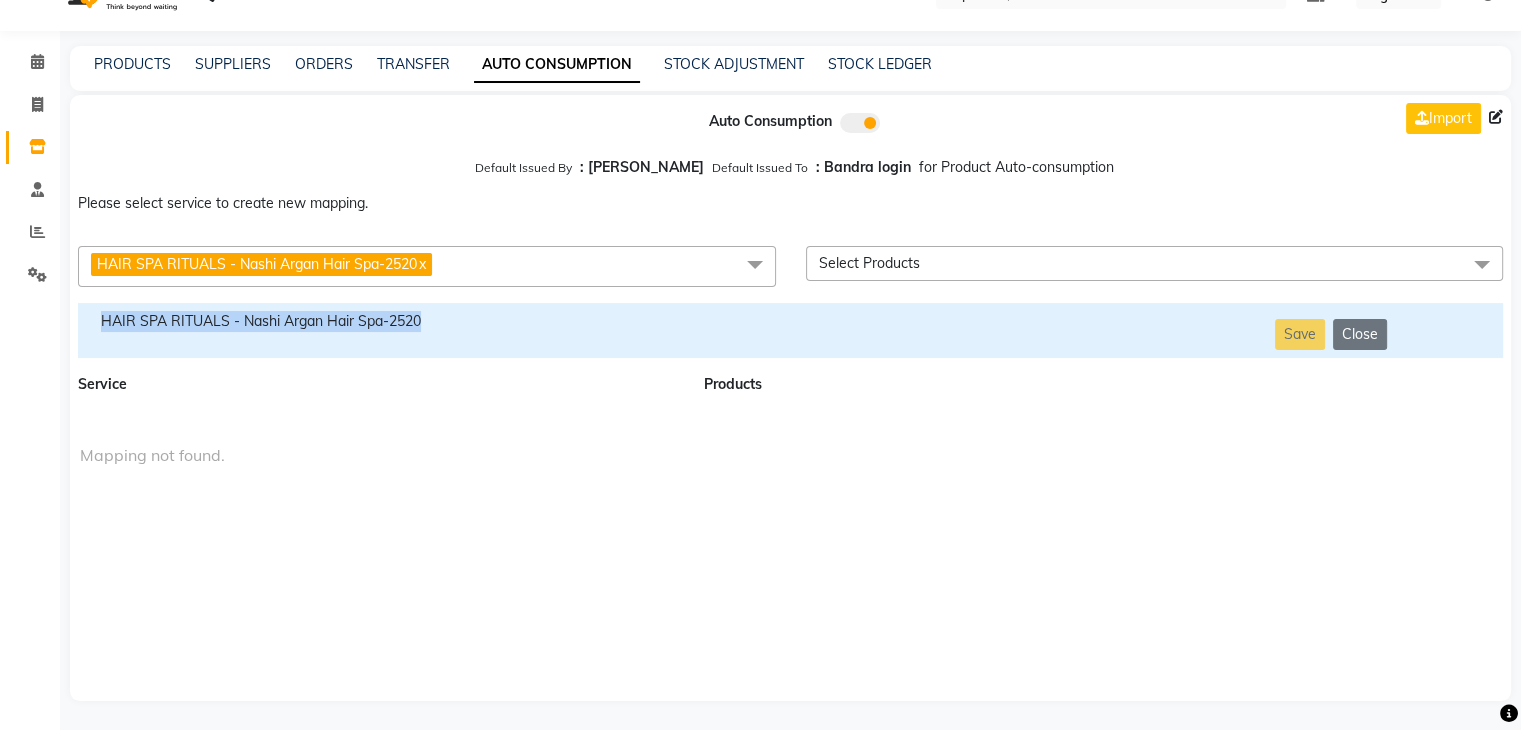 click on "HAIR SPA RITUALS - Nashi Argan Hair Spa-2520" at bounding box center (379, 330) 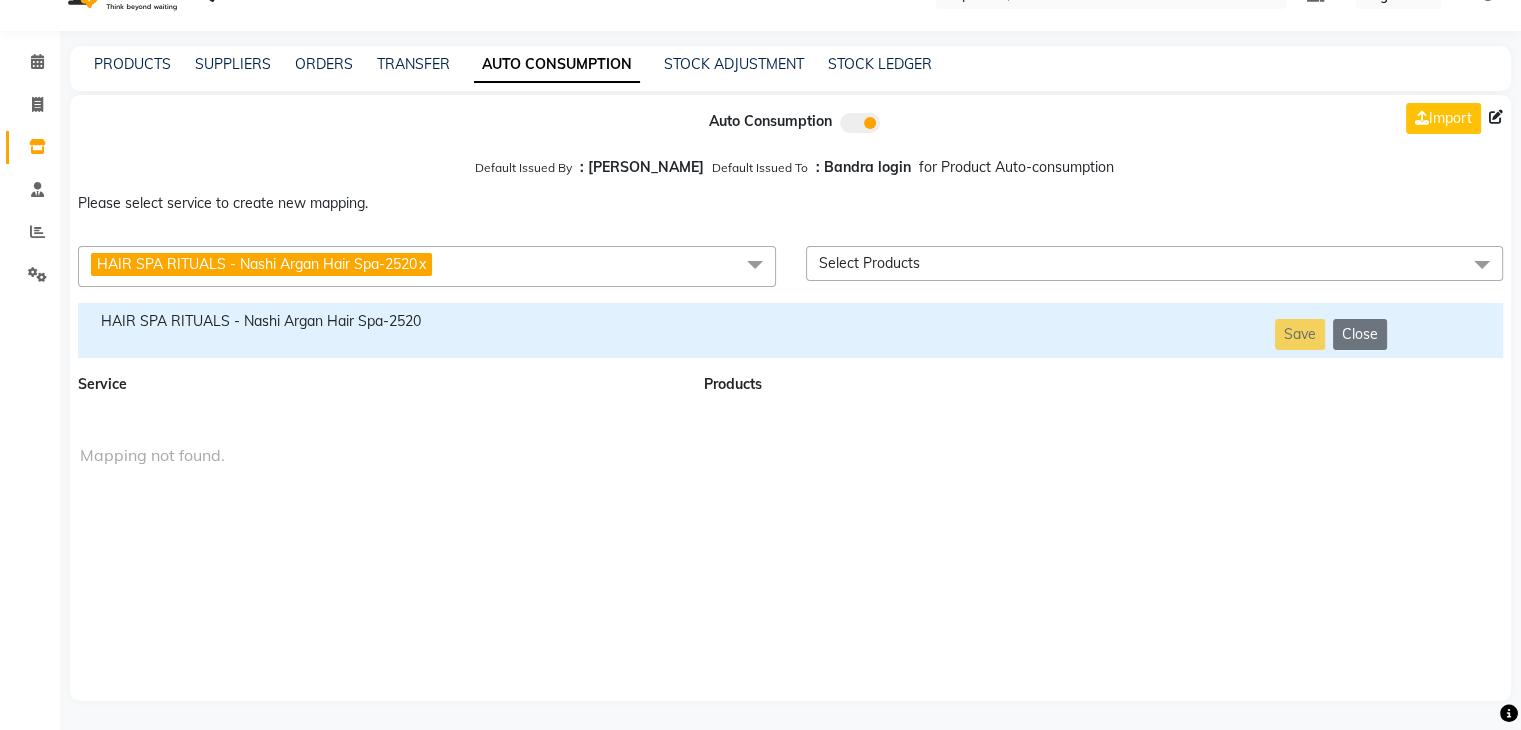 click on "HAIR SPA RITUALS - Nashi Argan Hair Spa-2520  x" at bounding box center (427, 266) 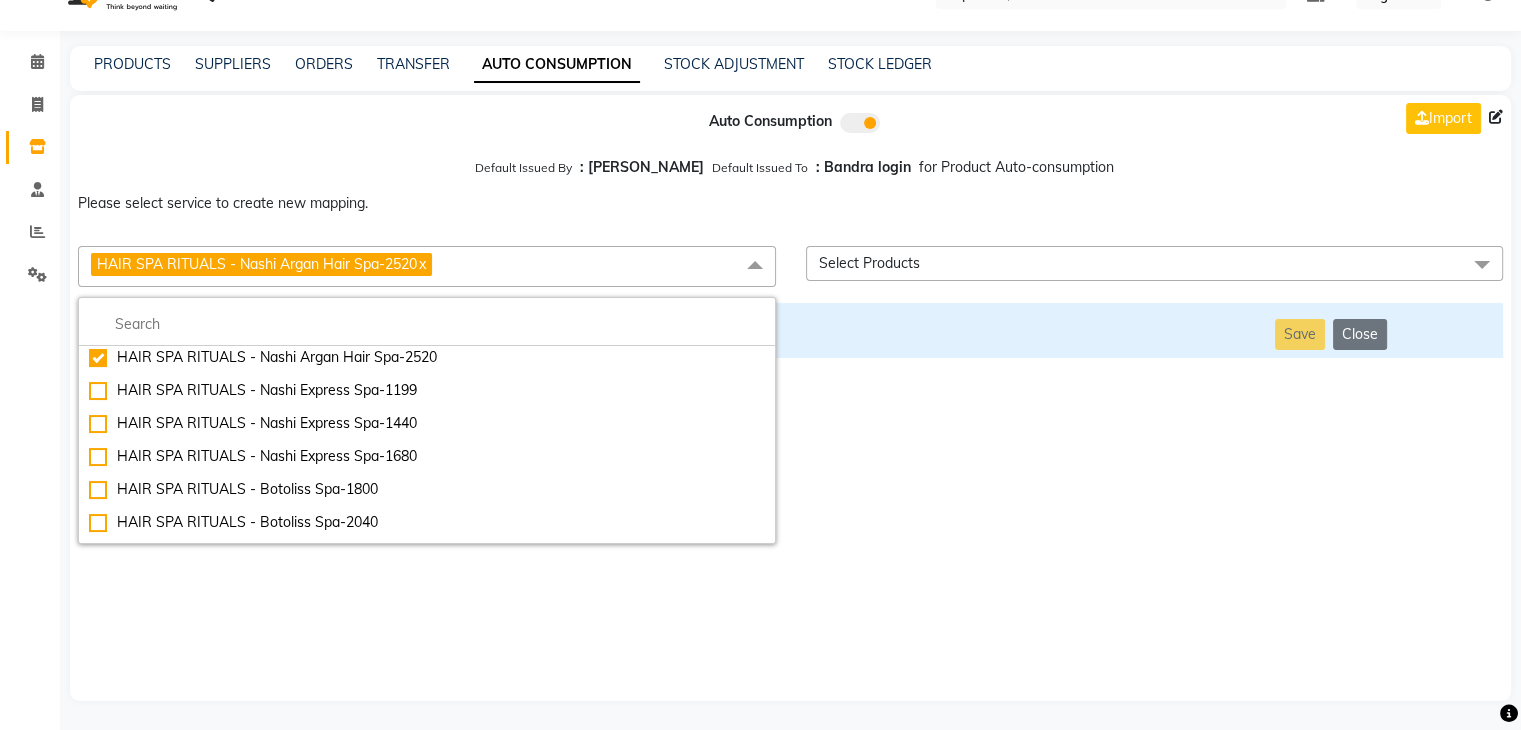 scroll, scrollTop: 1424, scrollLeft: 0, axis: vertical 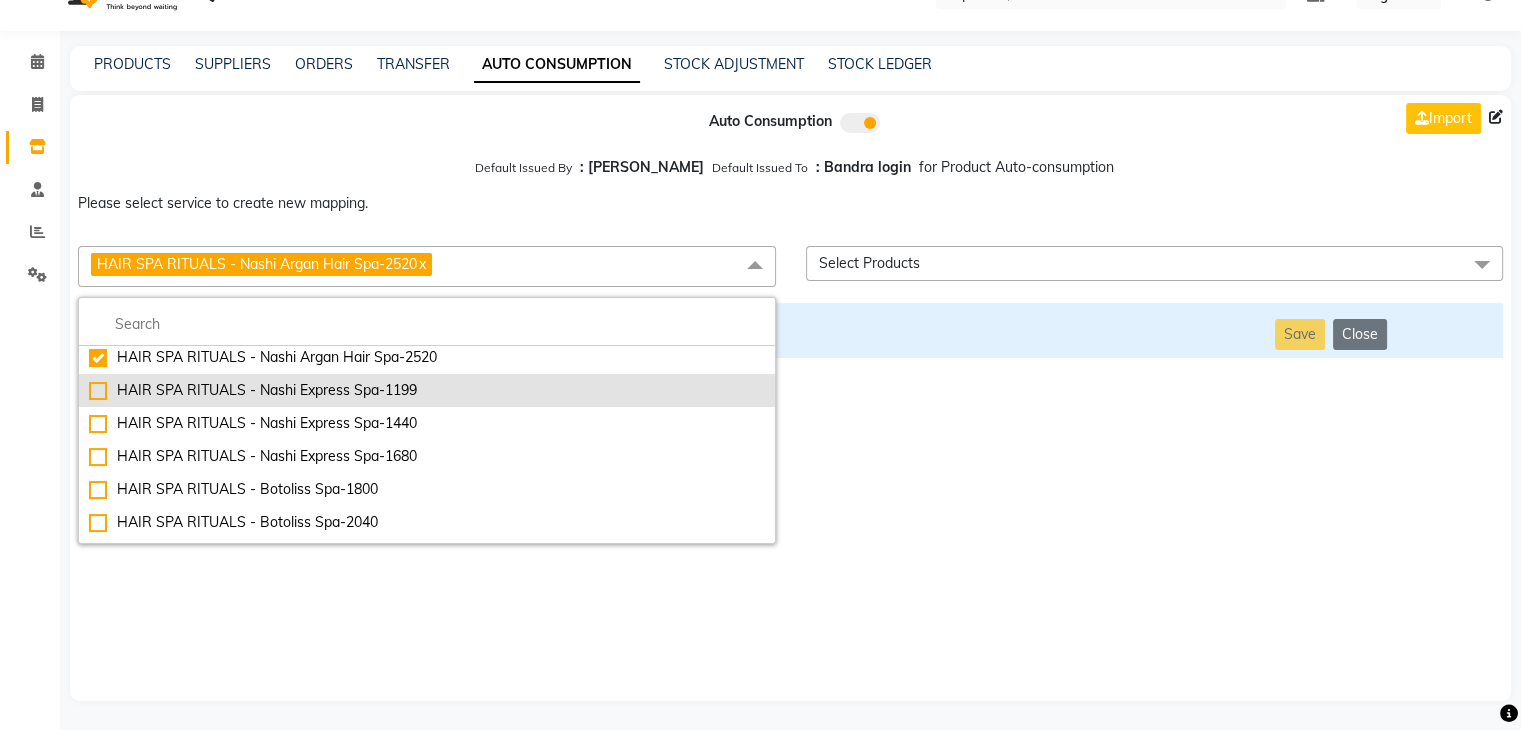 click on "HAIR SPA RITUALS - Nashi Express Spa-1199" at bounding box center [427, 390] 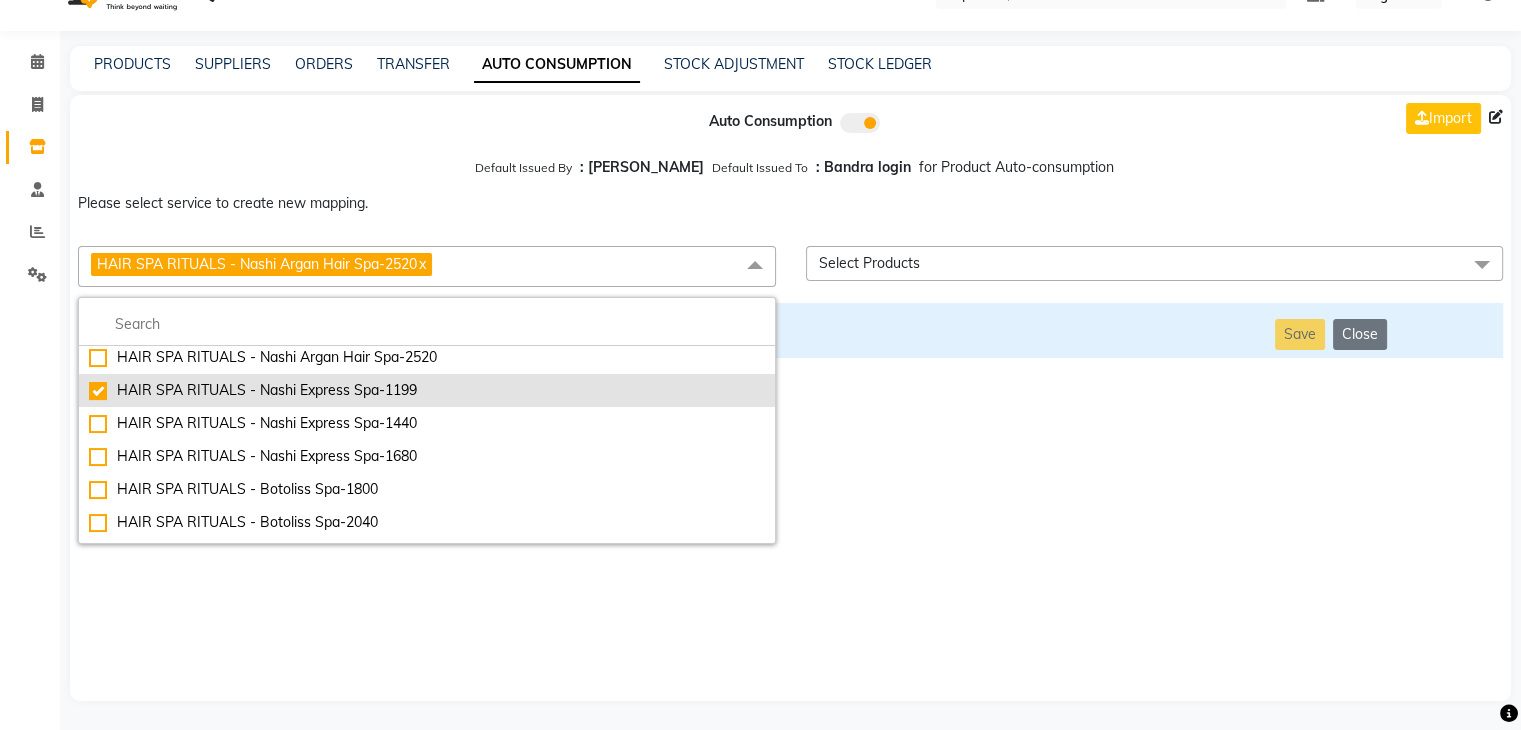 checkbox on "false" 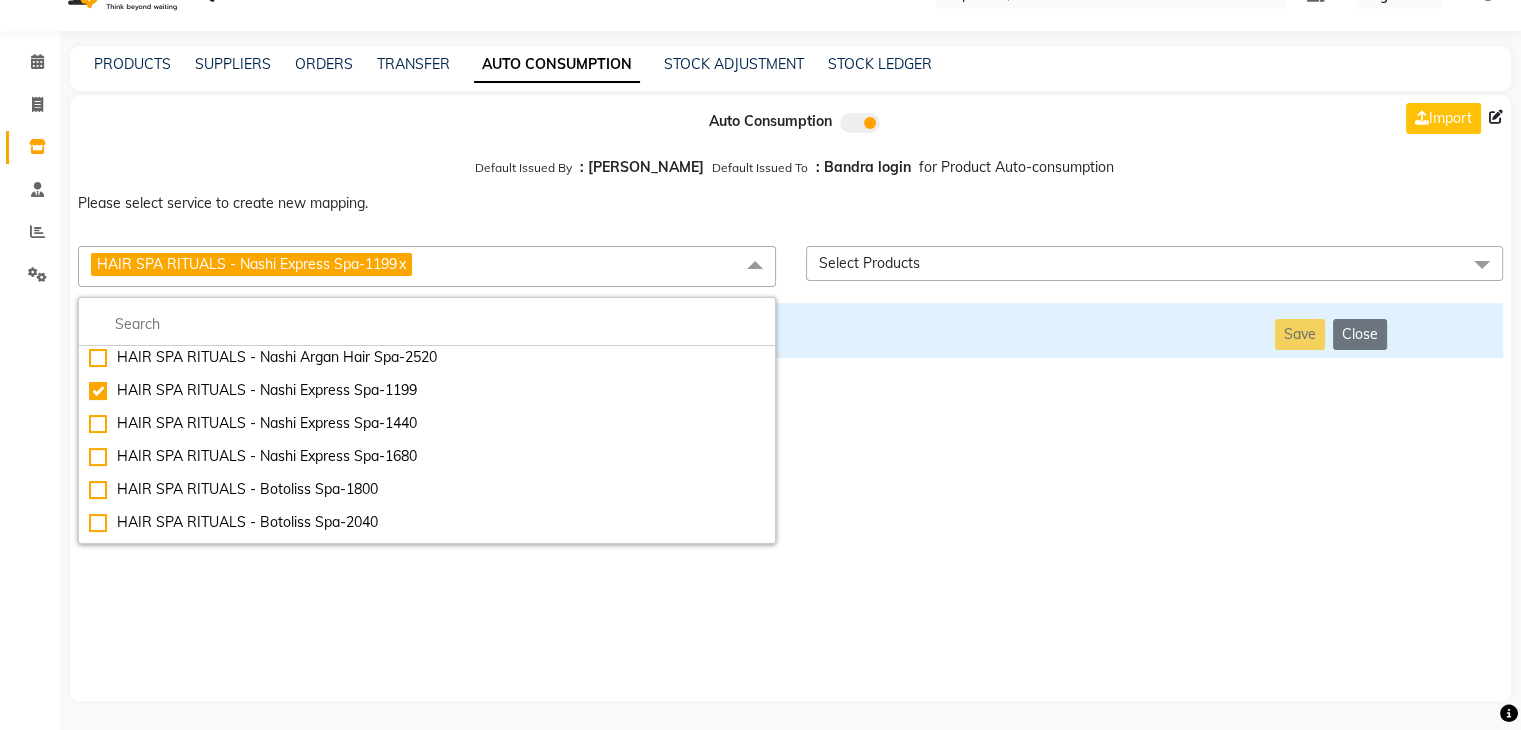 click on "Auto Consumption  Import Default Issued By  : [PERSON_NAME] Default Issued To  : Bandra login  for Product Auto-consumption  Please select service to create new mapping. HAIR SPA RITUALS - Nashi Express Spa-1199  x Essential Manicure w Scrub Essential Pedicure w Scrub Manicure + OPI Nail Ext + Gel Polish-3570 Manicure + T&T Nail Ext + Gel Polish T&T Nail Ext + T&T Gel Polish OPI Nail Ext + OPI Gel Polish T&T Refills + Gel Polish OPI Refills + Gel Polish Travel Allowance Waiting Charge HAIR REPAIR - Haircut HAIR REPAIR - Haircut for Kids HAIR REPAIR - Hair Wash HAIR REPAIR - Hair Wash Premium HAIR REPAIR - Full Head Shave HAIR REPAIR - Hair Design HAIR REPAIR - Hairstyling HAIR REPAIR - Threading HAIR REPAIR - [PERSON_NAME] Edging HAIR REPAIR - [PERSON_NAME] Edging Premium HAIR REPAIR - Razor Shave HAIR REPAIR - Razor Shave Premium HAIR REPAIR - Luxury Steam Shaving HAIR REPAIR - Fade Hair Cut HAIR SPA RITUALS - Hairoticmen Argan Spa HAIR SPA RITUALS - Wella Deep Nourishing Spa HAIR SPA RITUALS - Nashi Argan Oil Spa Big Toe" at bounding box center [790, 398] 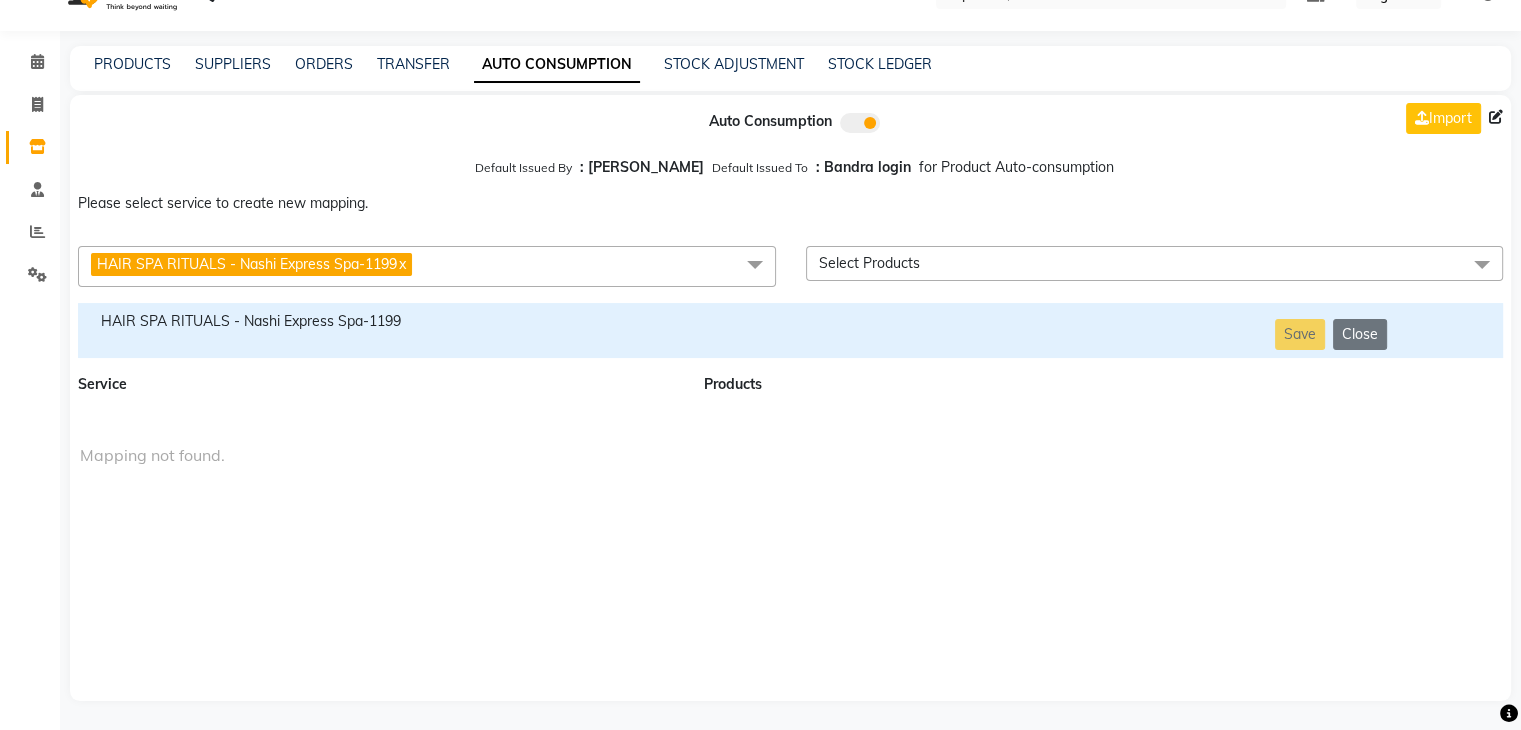 click on "HAIR SPA RITUALS - Nashi Express Spa-1199" at bounding box center [379, 321] 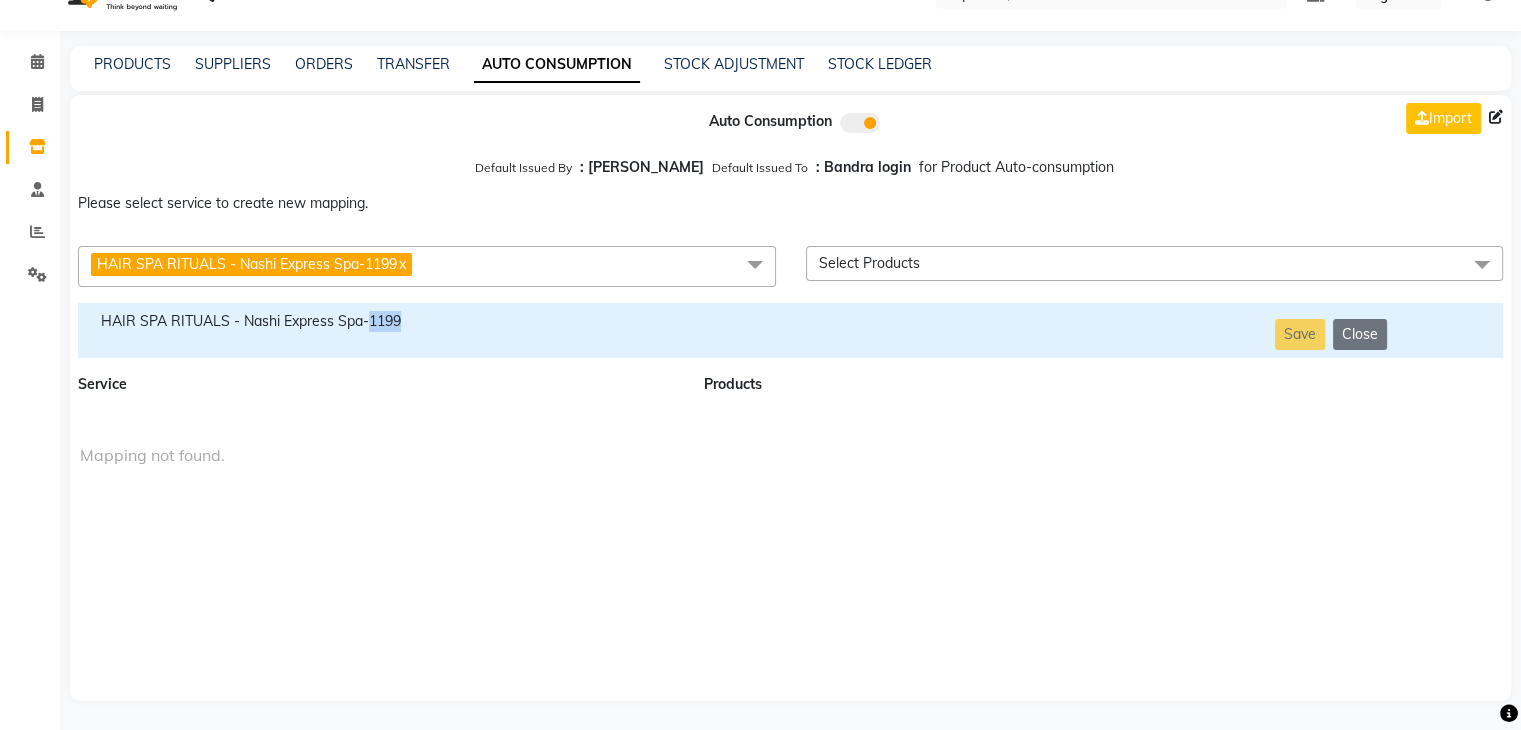 click on "HAIR SPA RITUALS - Nashi Express Spa-1199" at bounding box center (379, 321) 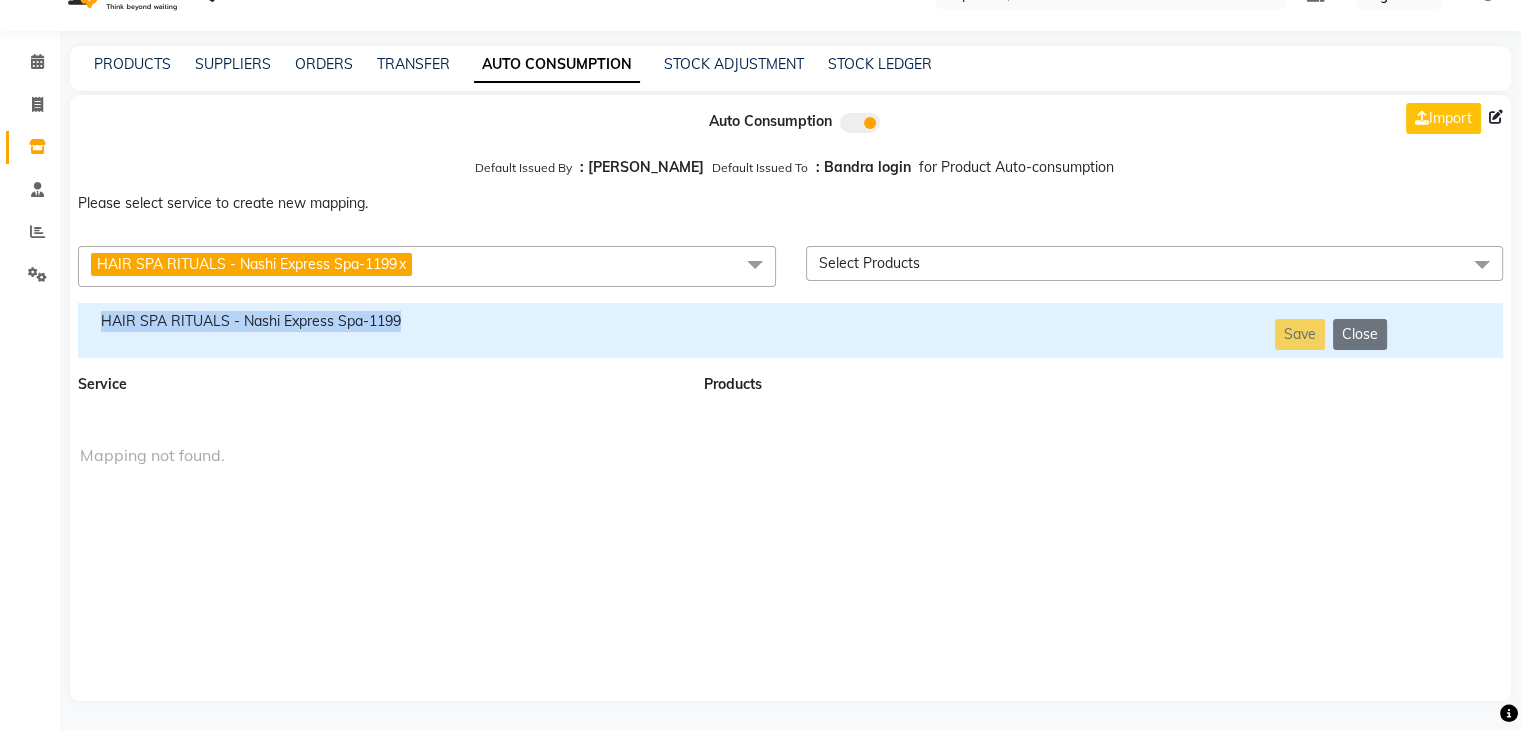 click on "HAIR SPA RITUALS - Nashi Express Spa-1199" at bounding box center [379, 321] 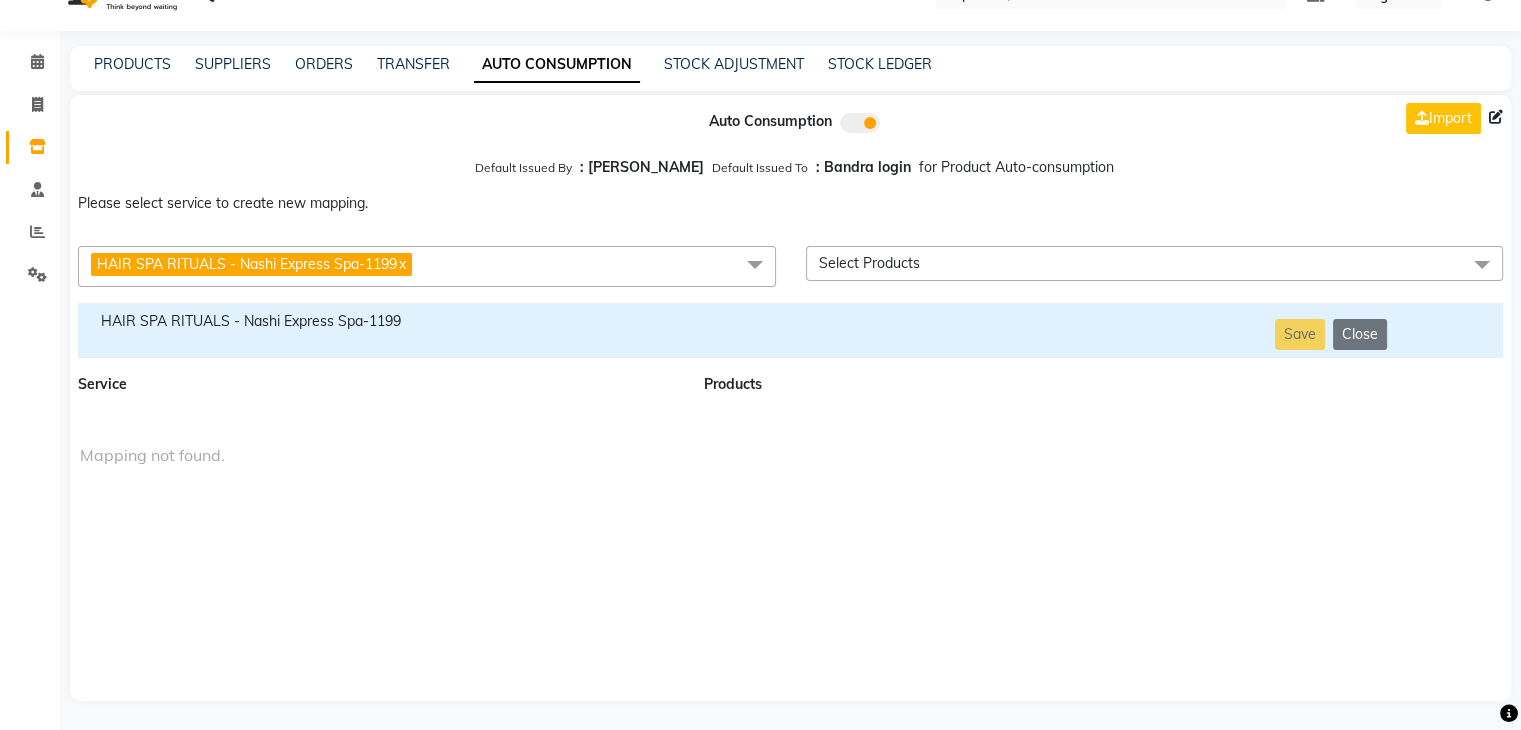 click on "HAIR SPA RITUALS - Nashi Express Spa-1199  x" at bounding box center (427, 266) 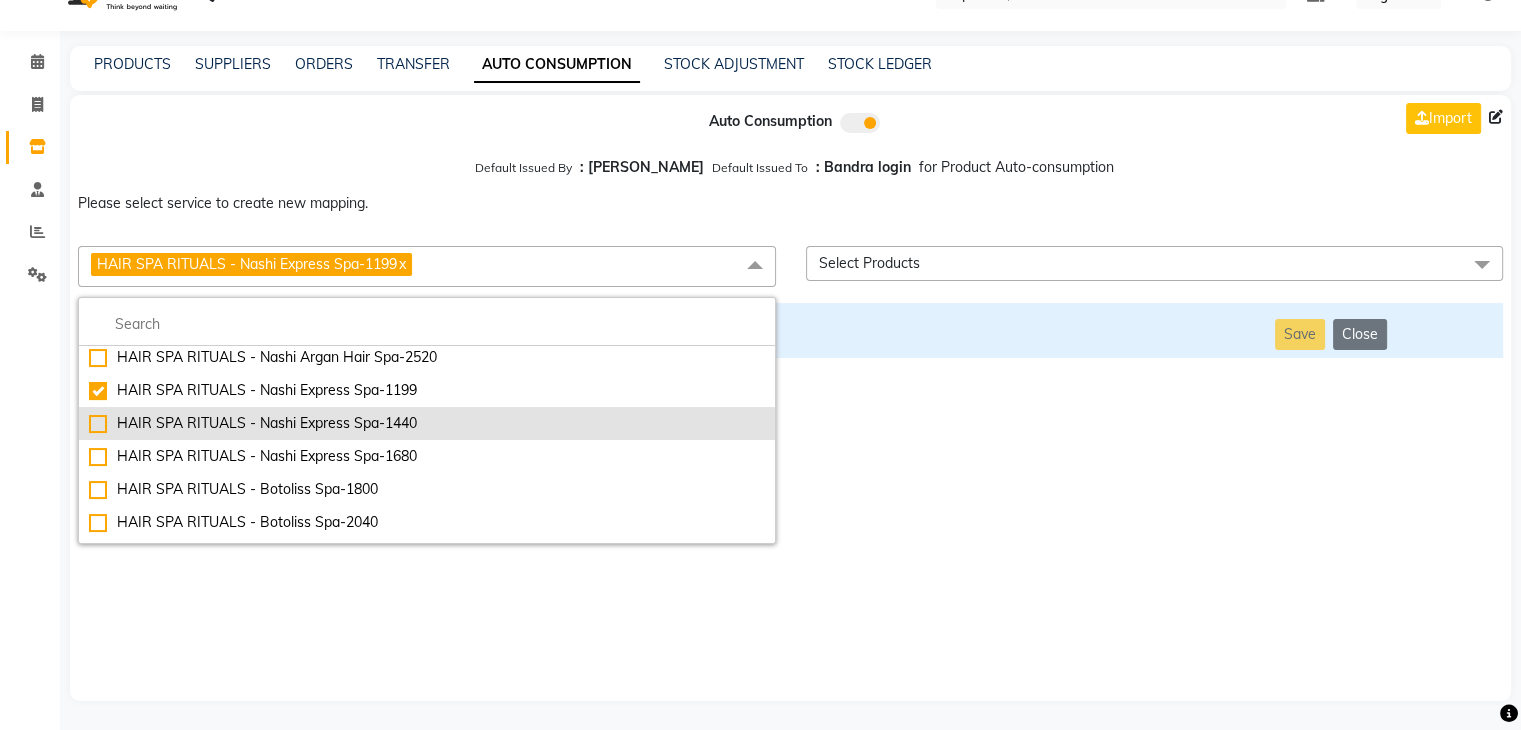 click on "HAIR SPA RITUALS - Nashi Express Spa-1440" at bounding box center [427, 423] 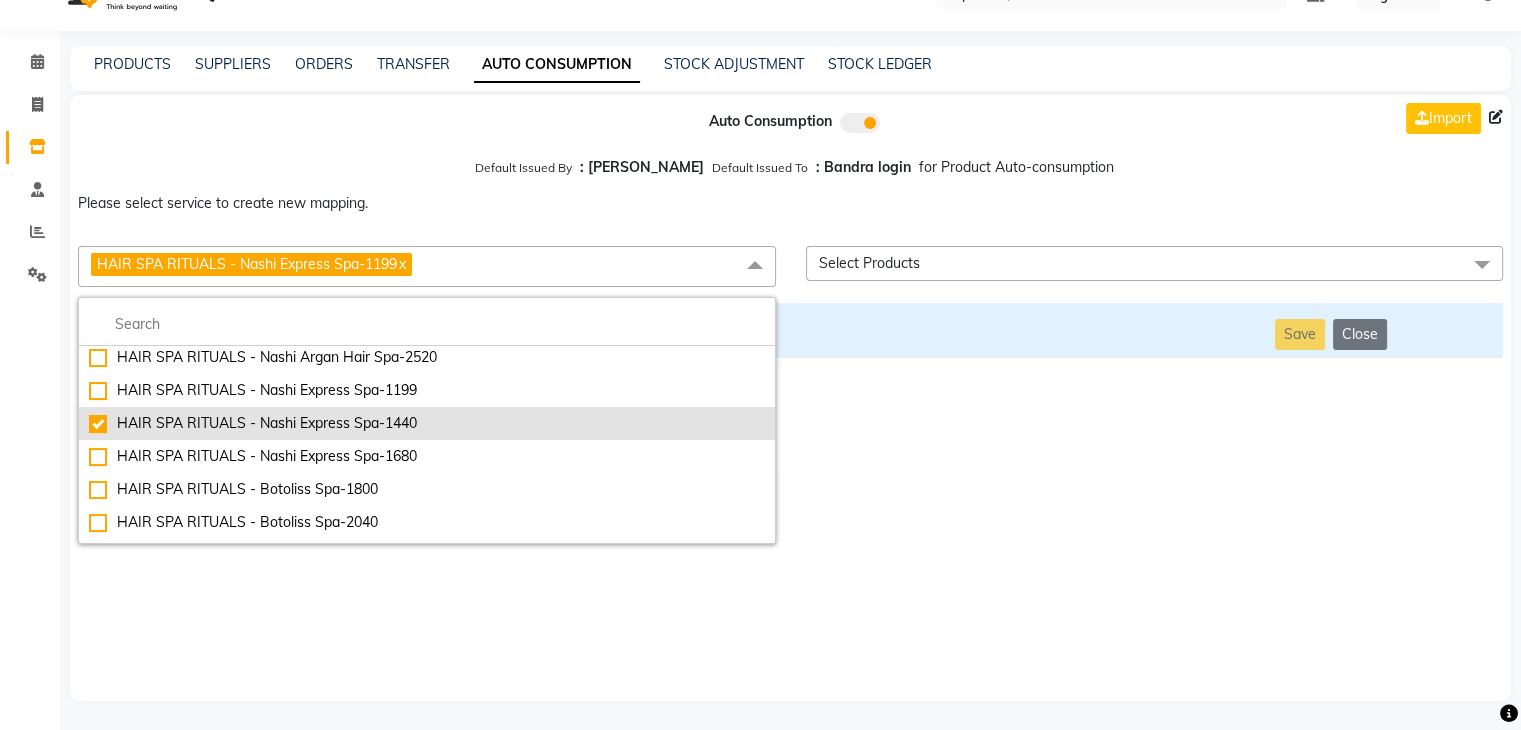checkbox on "false" 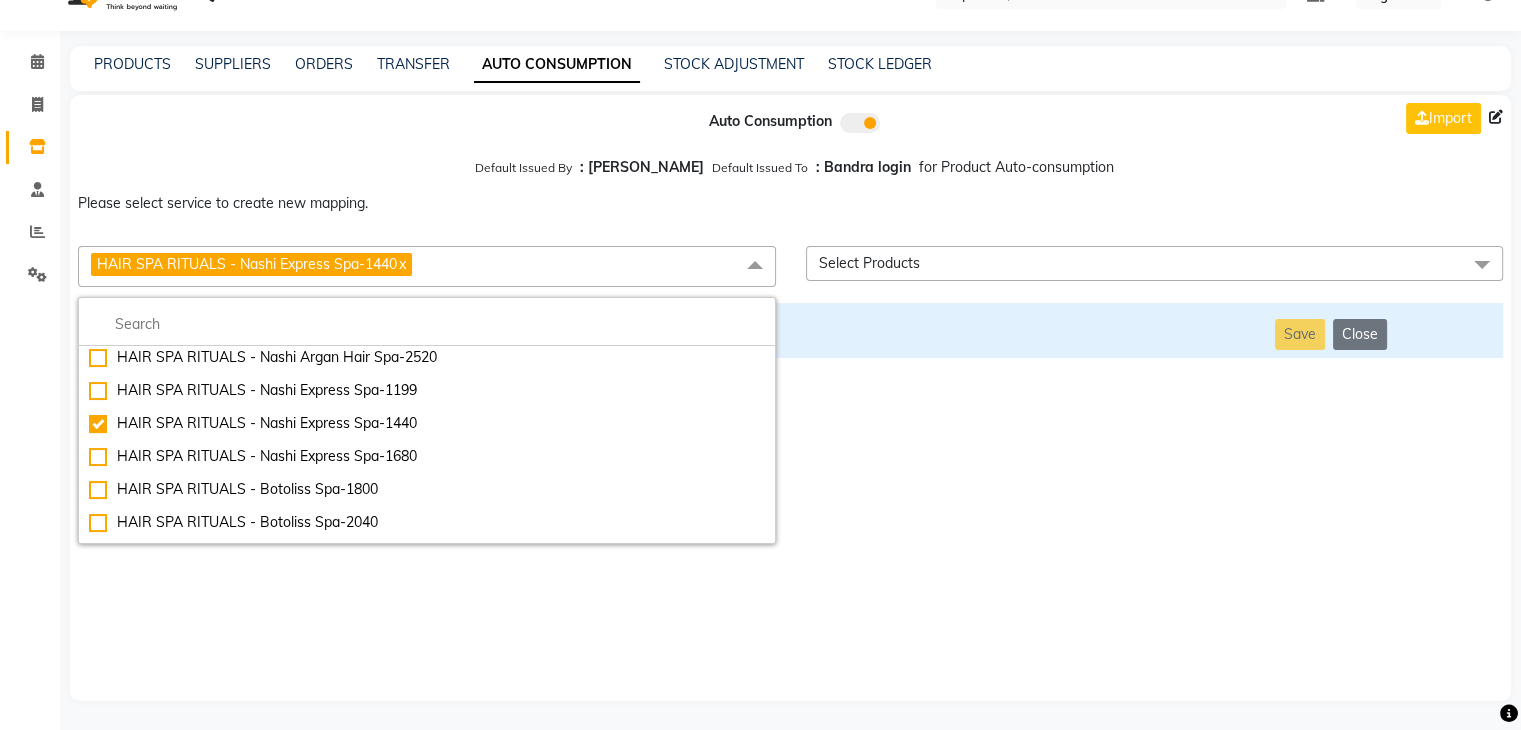 click on "Auto Consumption  Import Default Issued By  : [PERSON_NAME] Default Issued To  : Bandra login  for Product Auto-consumption  Please select service to create new mapping. HAIR SPA RITUALS - Nashi Express Spa-1440  x Essential Manicure w Scrub Essential Pedicure w Scrub Manicure + OPI Nail Ext + Gel Polish-3570 Manicure + T&T Nail Ext + Gel Polish T&T Nail Ext + T&T Gel Polish OPI Nail Ext + OPI Gel Polish T&T Refills + Gel Polish OPI Refills + Gel Polish Travel Allowance Waiting Charge HAIR REPAIR - Haircut HAIR REPAIR - Haircut for Kids HAIR REPAIR - Hair Wash HAIR REPAIR - Hair Wash Premium HAIR REPAIR - Full Head Shave HAIR REPAIR - Hair Design HAIR REPAIR - Hairstyling HAIR REPAIR - Threading HAIR REPAIR - [PERSON_NAME] Edging HAIR REPAIR - [PERSON_NAME] Edging Premium HAIR REPAIR - Razor Shave HAIR REPAIR - Razor Shave Premium HAIR REPAIR - Luxury Steam Shaving HAIR REPAIR - Fade Hair Cut HAIR SPA RITUALS - Hairoticmen Argan Spa HAIR SPA RITUALS - Wella Deep Nourishing Spa HAIR SPA RITUALS - Nashi Argan Oil Spa Big Toe" at bounding box center [790, 398] 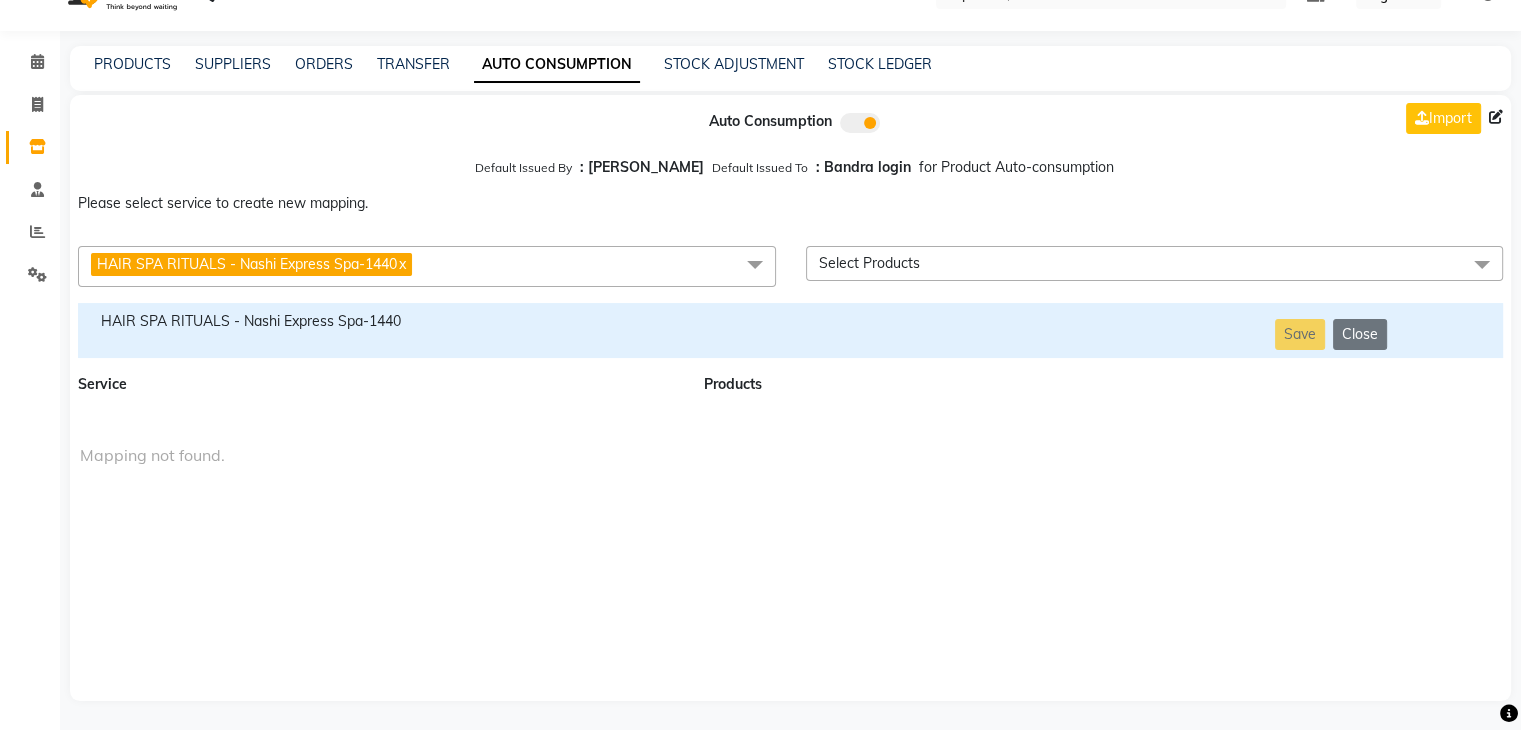click on "HAIR SPA RITUALS - Nashi Express Spa-1440" at bounding box center (379, 321) 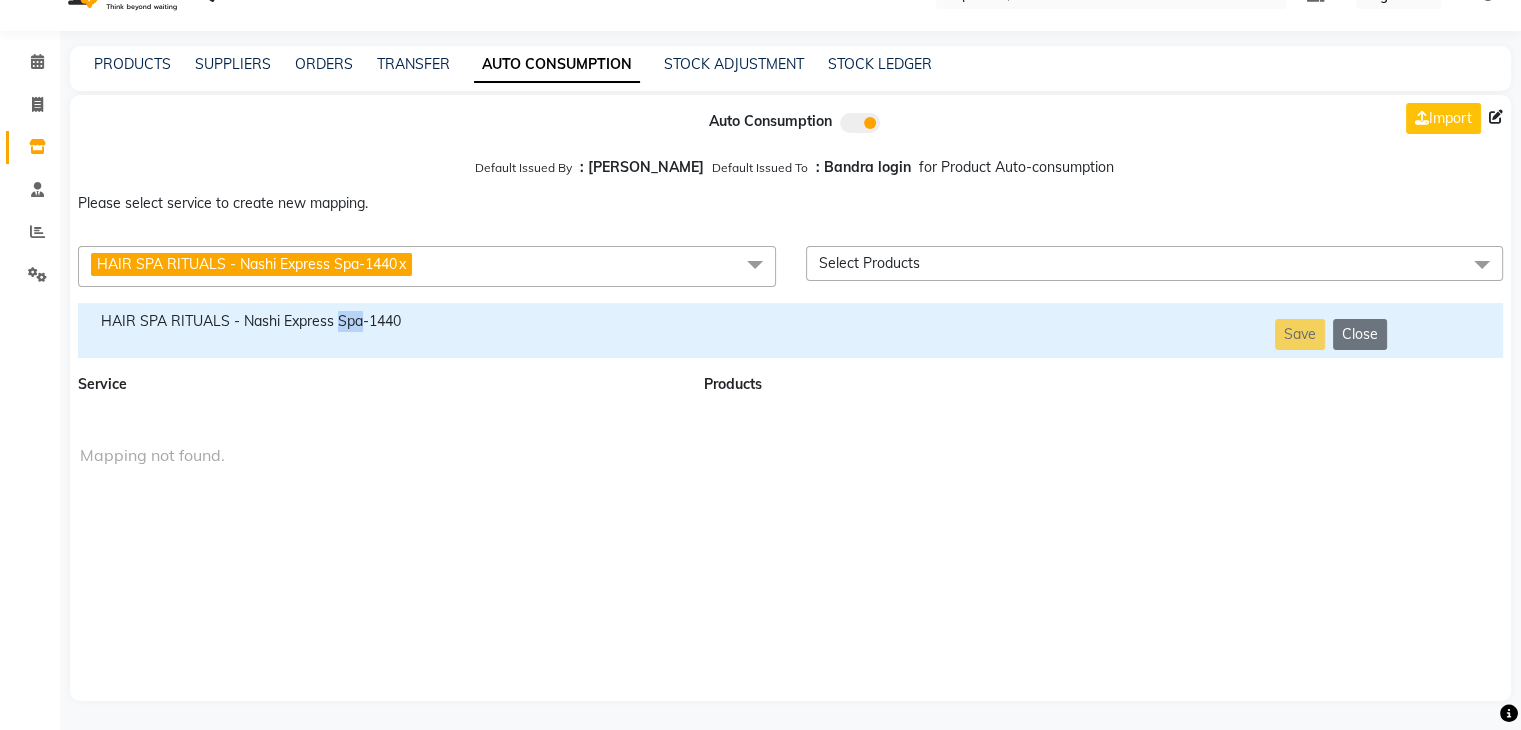 click on "HAIR SPA RITUALS - Nashi Express Spa-1440" at bounding box center (379, 321) 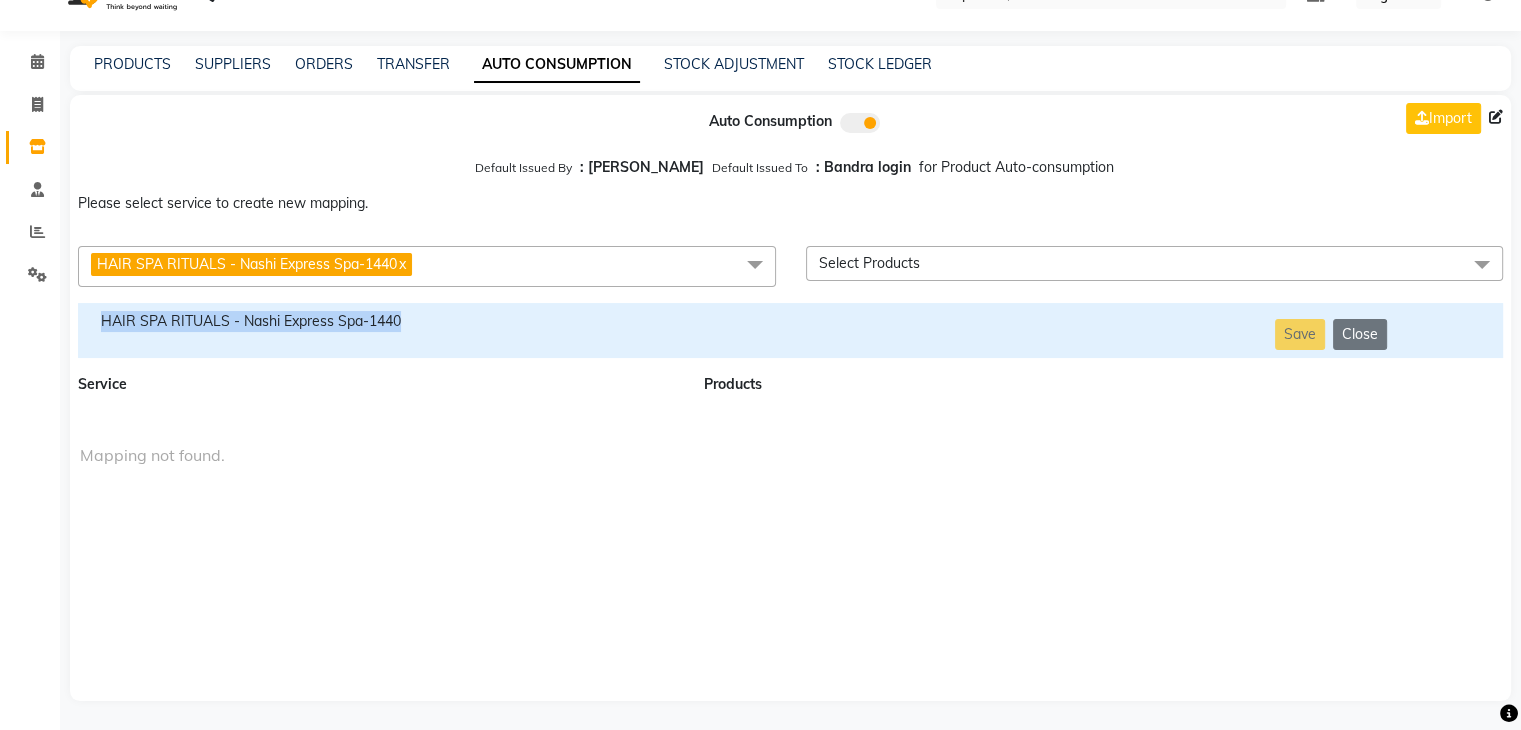 click on "HAIR SPA RITUALS - Nashi Express Spa-1440" at bounding box center [379, 321] 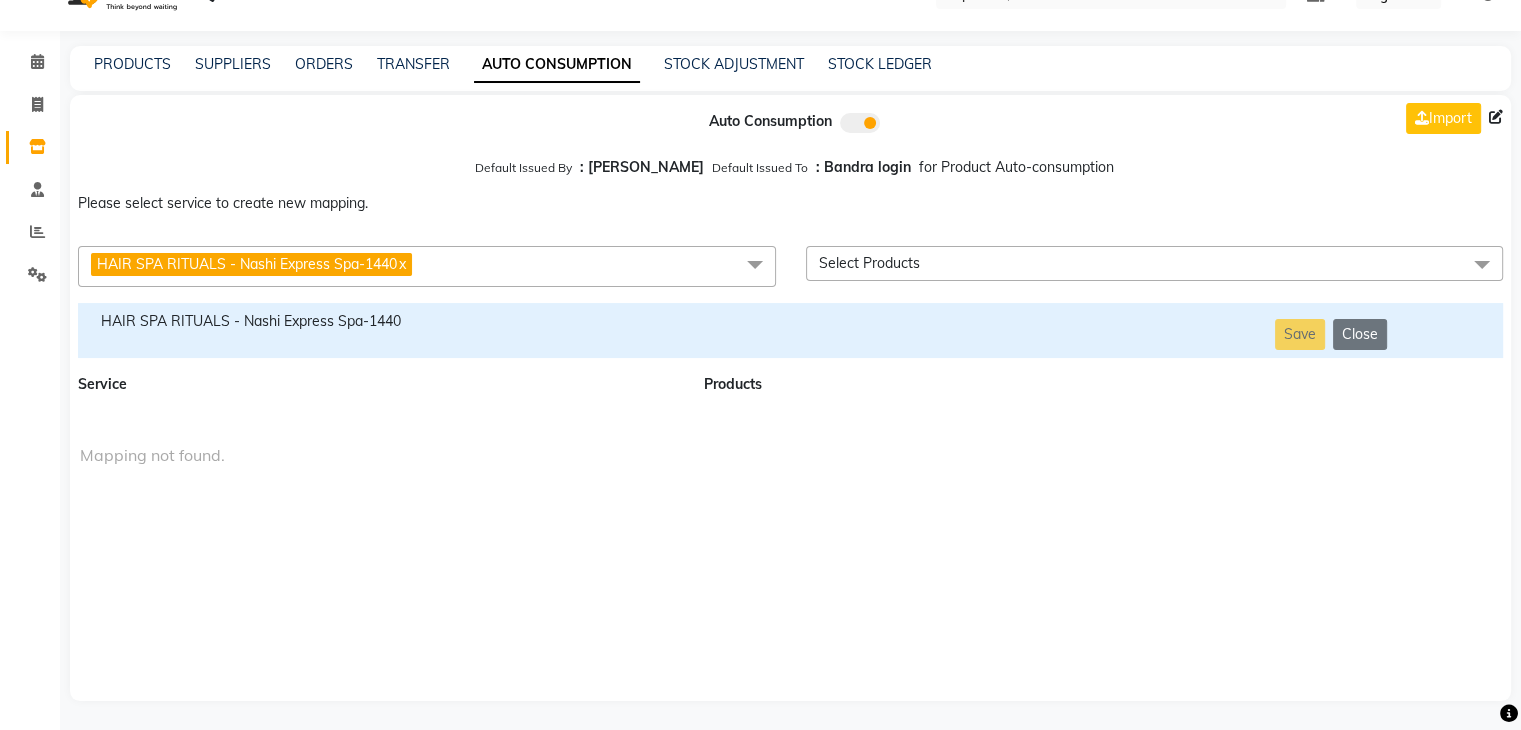 click on "HAIR SPA RITUALS - Nashi Express Spa-1440  x" at bounding box center (427, 266) 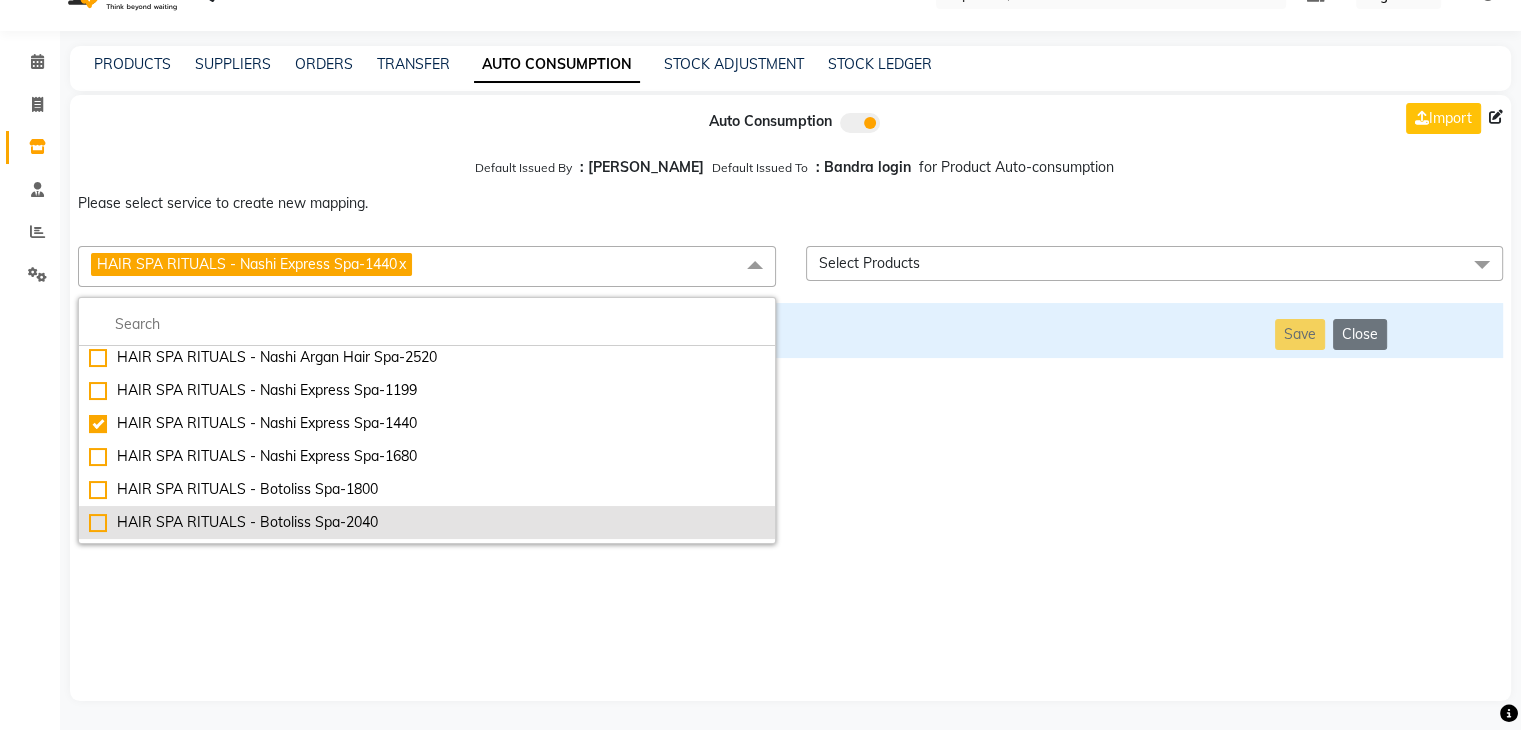 click on "HAIR SPA RITUALS - Botoliss Spa-2040" at bounding box center [427, 522] 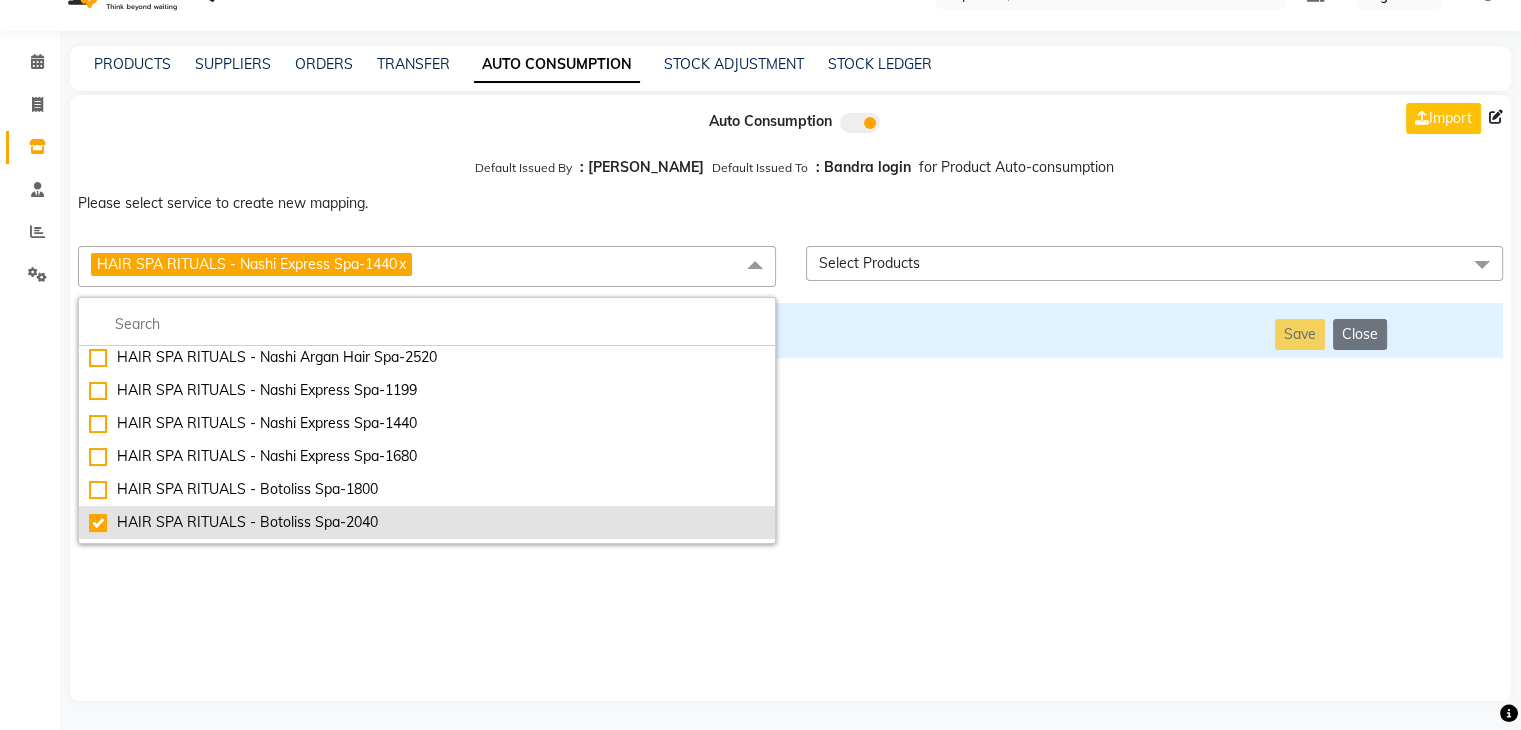 checkbox on "false" 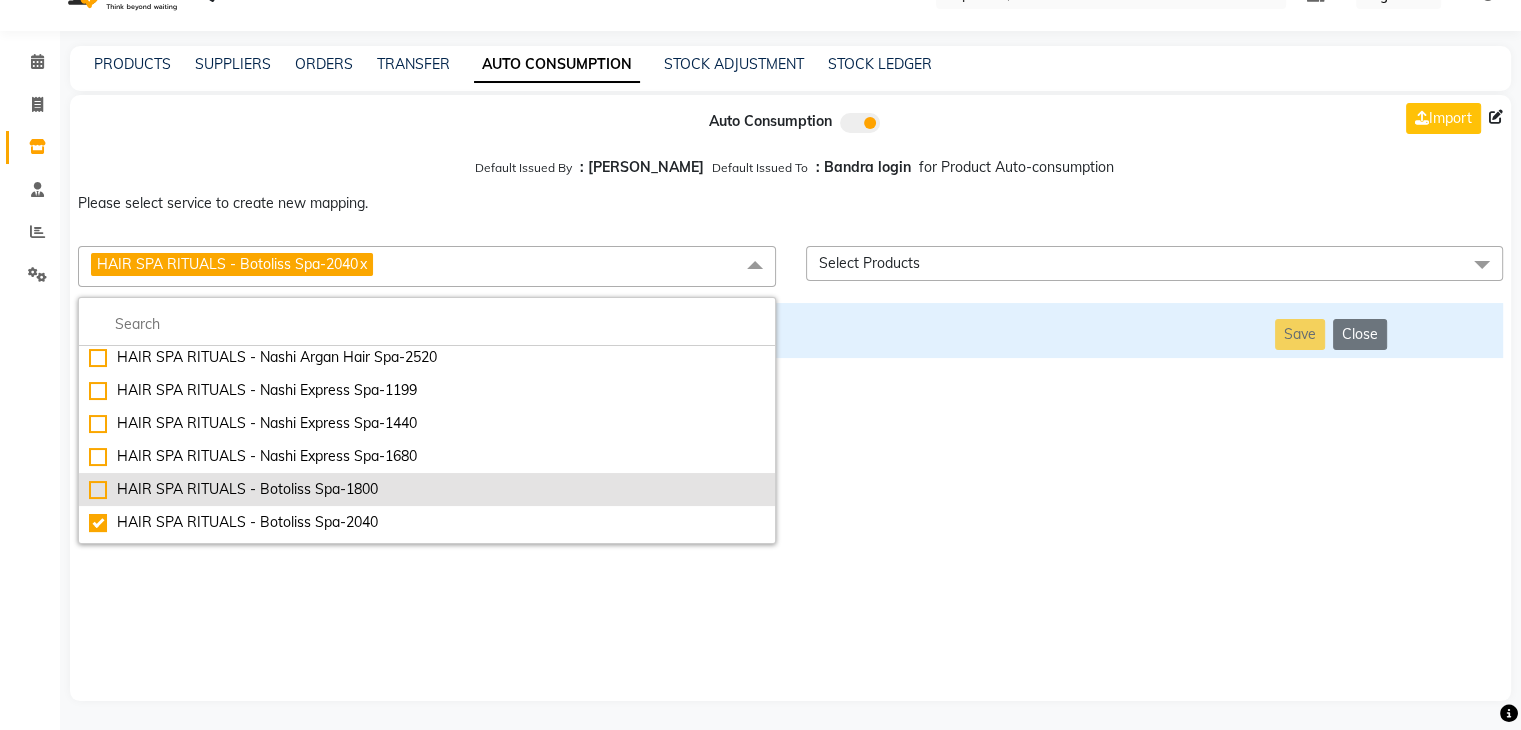 click on "HAIR SPA RITUALS - Botoliss Spa-1800" at bounding box center (427, 489) 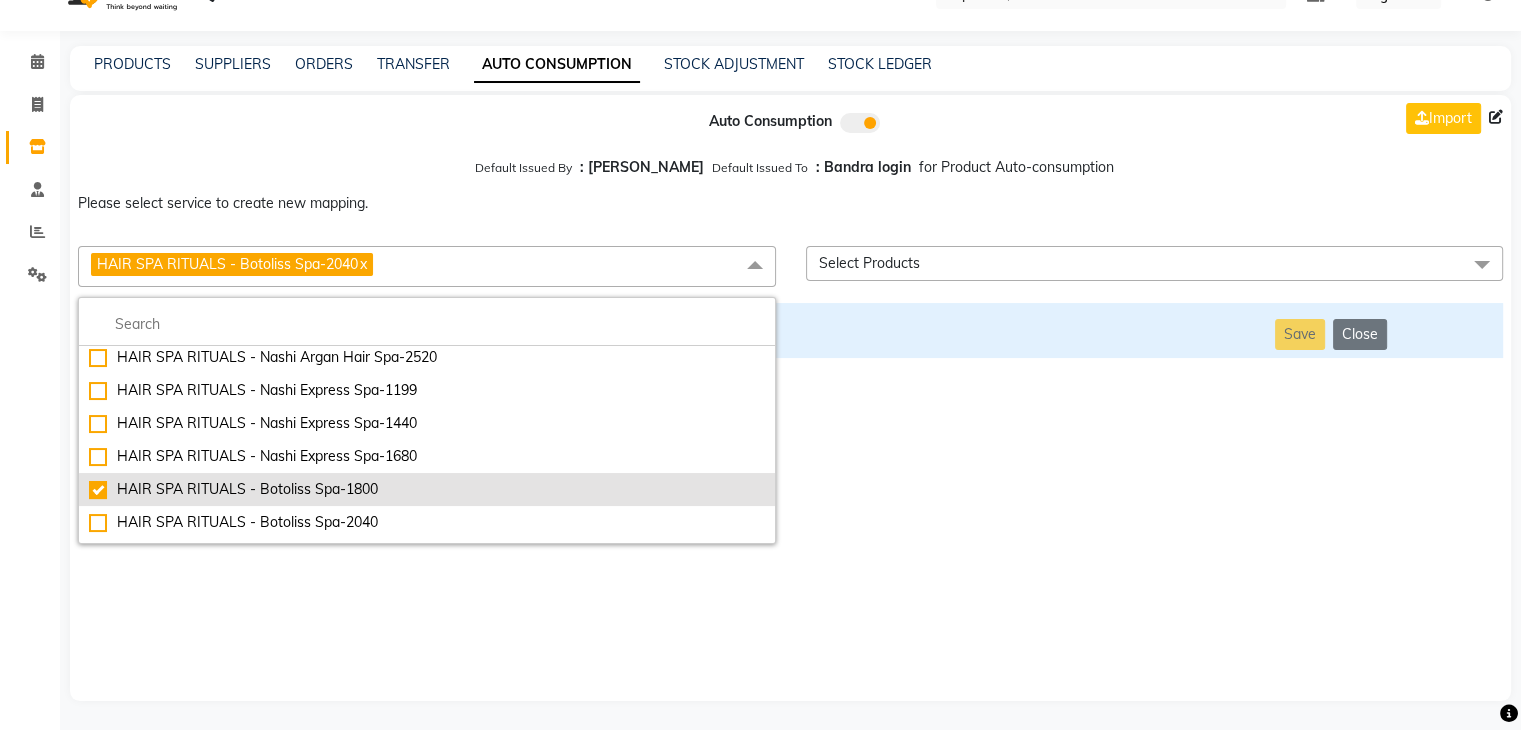 checkbox on "true" 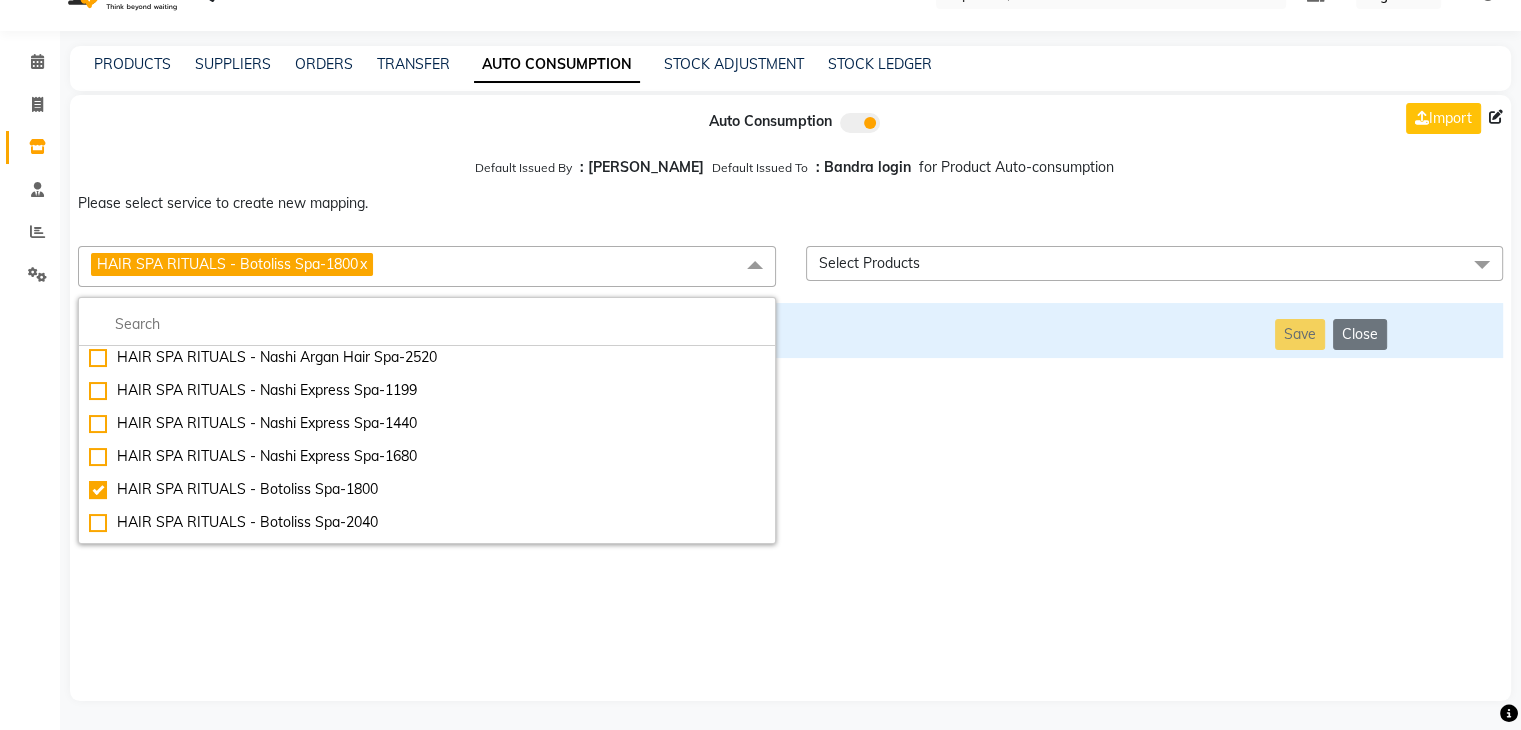 click on "Auto Consumption  Import Default Issued By  : [PERSON_NAME] Default Issued To  : Bandra login  for Product Auto-consumption  Please select service to create new mapping. HAIR SPA RITUALS - Botoliss Spa-1800  x Essential Manicure w Scrub Essential Pedicure w Scrub Manicure + OPI Nail Ext + Gel Polish-3570 Manicure + T&T Nail Ext + Gel Polish T&T Nail Ext + T&T Gel Polish OPI Nail Ext + OPI Gel Polish T&T Refills + Gel Polish OPI Refills + Gel Polish Travel Allowance Waiting Charge HAIR REPAIR - Haircut HAIR REPAIR - Haircut for Kids HAIR REPAIR - Hair Wash HAIR REPAIR - Hair Wash Premium HAIR REPAIR - Full Head Shave HAIR REPAIR - Hair Design HAIR REPAIR - Hairstyling HAIR REPAIR - Threading HAIR REPAIR - [PERSON_NAME] Edging HAIR REPAIR - [PERSON_NAME] Edging Premium HAIR REPAIR - Razor Shave HAIR REPAIR - Razor Shave Premium HAIR REPAIR - Luxury Steam Shaving HAIR REPAIR - Fade Hair Cut HAIR SPA RITUALS - Hairoticmen Argan Spa HAIR SPA RITUALS - Wella Deep Nourishing Spa HAIR SPA RITUALS - Nashi Argan Oil Spa Gel Overlays" at bounding box center (790, 398) 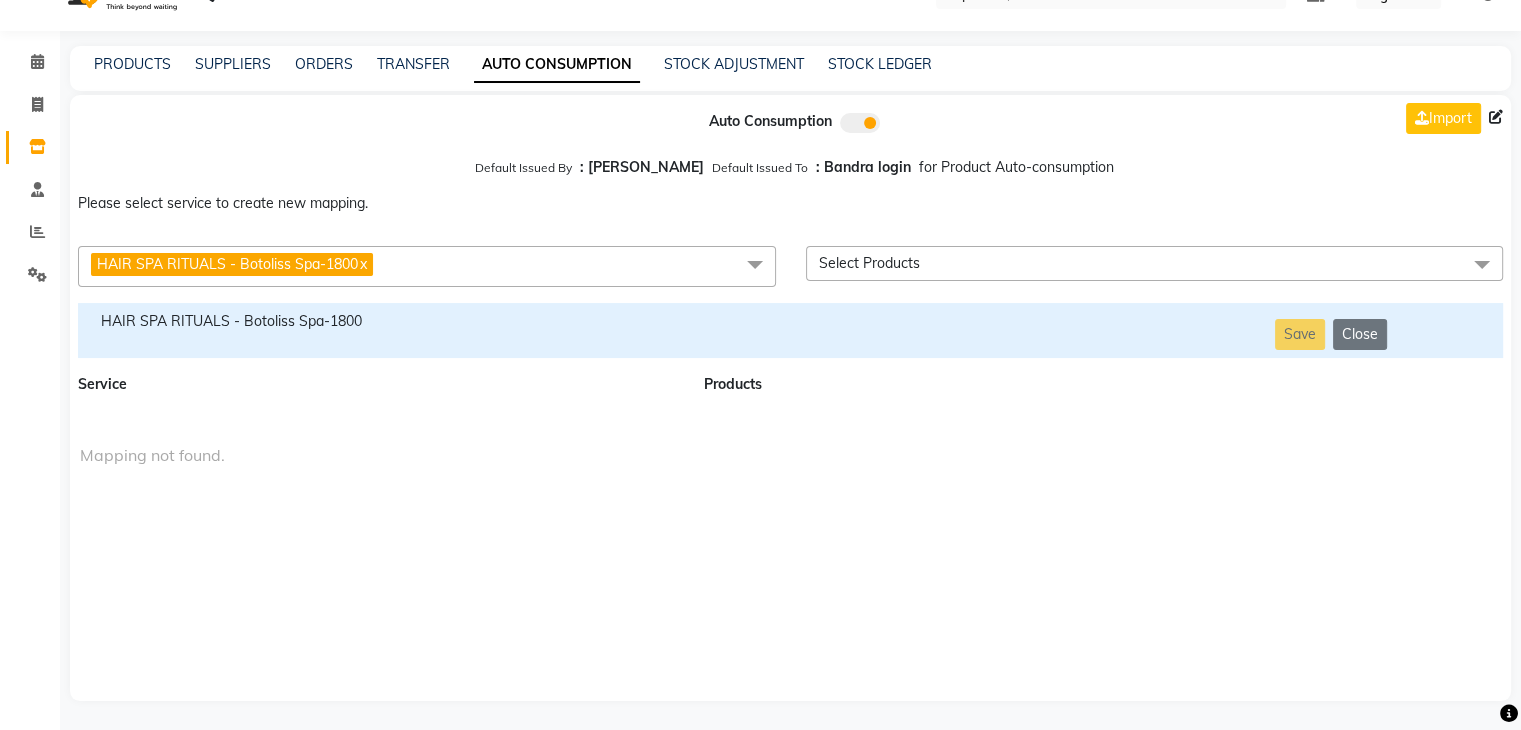 click on "HAIR SPA RITUALS - Botoliss Spa-1800" at bounding box center [379, 321] 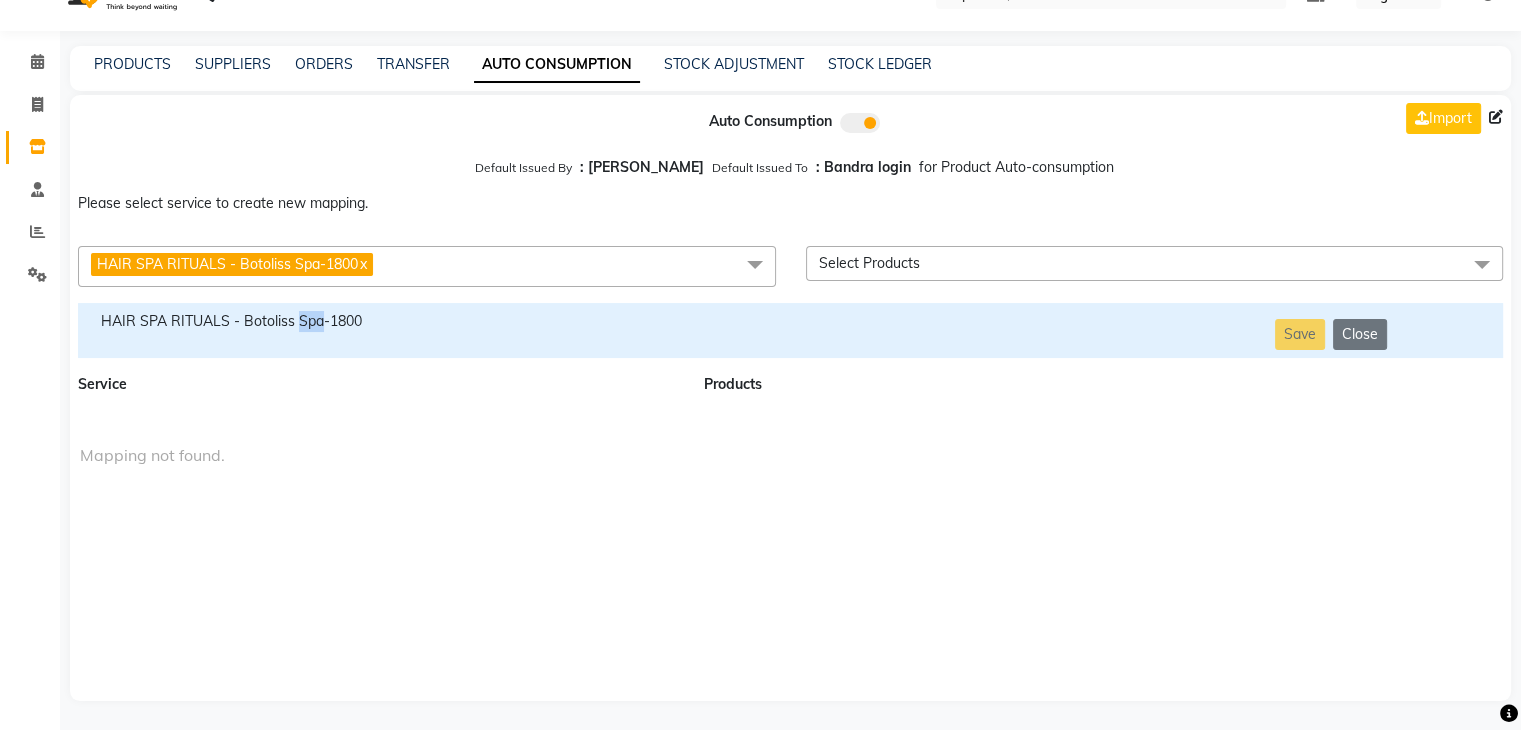 click on "HAIR SPA RITUALS - Botoliss Spa-1800" at bounding box center (379, 321) 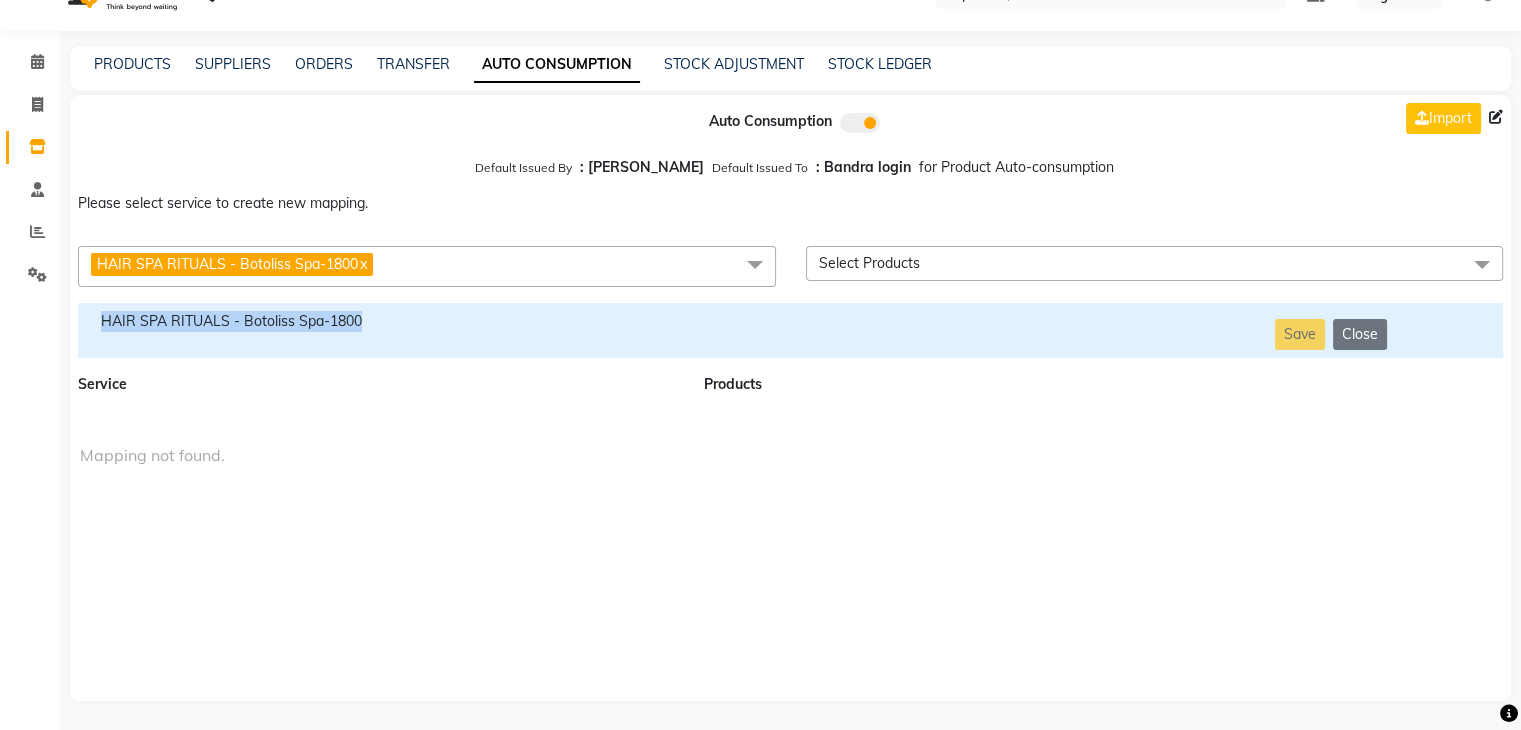click on "HAIR SPA RITUALS - Botoliss Spa-1800" at bounding box center (379, 321) 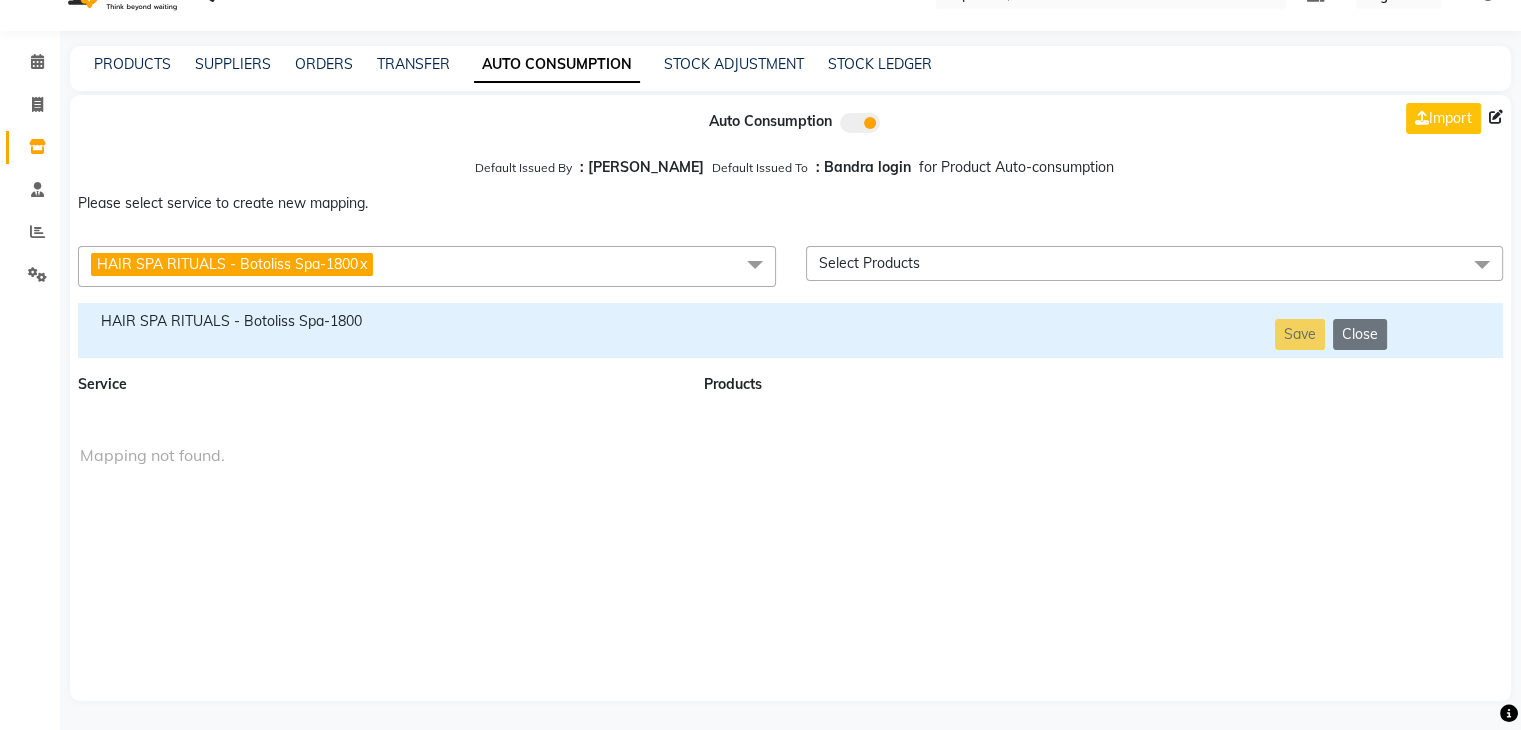 click on "HAIR SPA RITUALS - Botoliss Spa-1800  x" at bounding box center (427, 266) 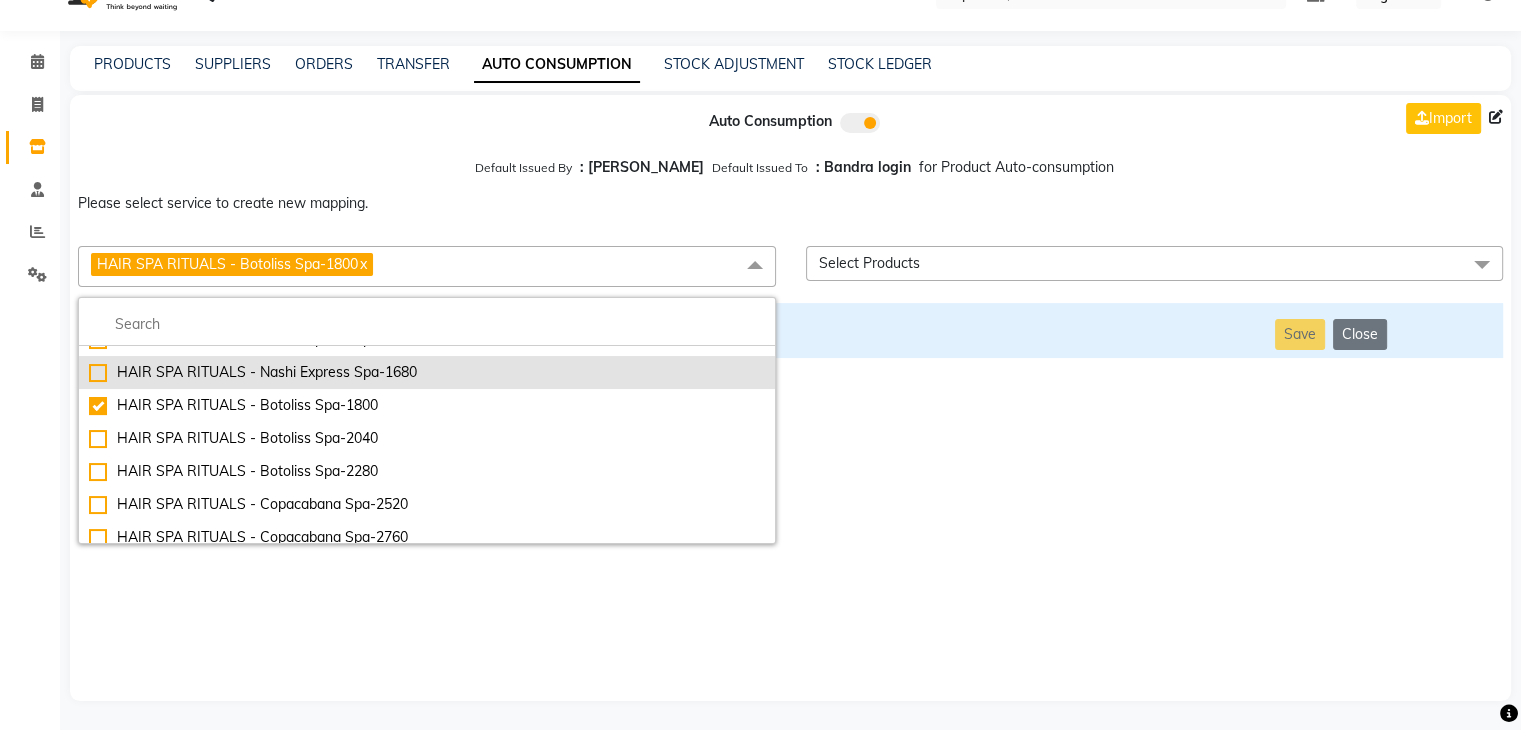 scroll, scrollTop: 1520, scrollLeft: 0, axis: vertical 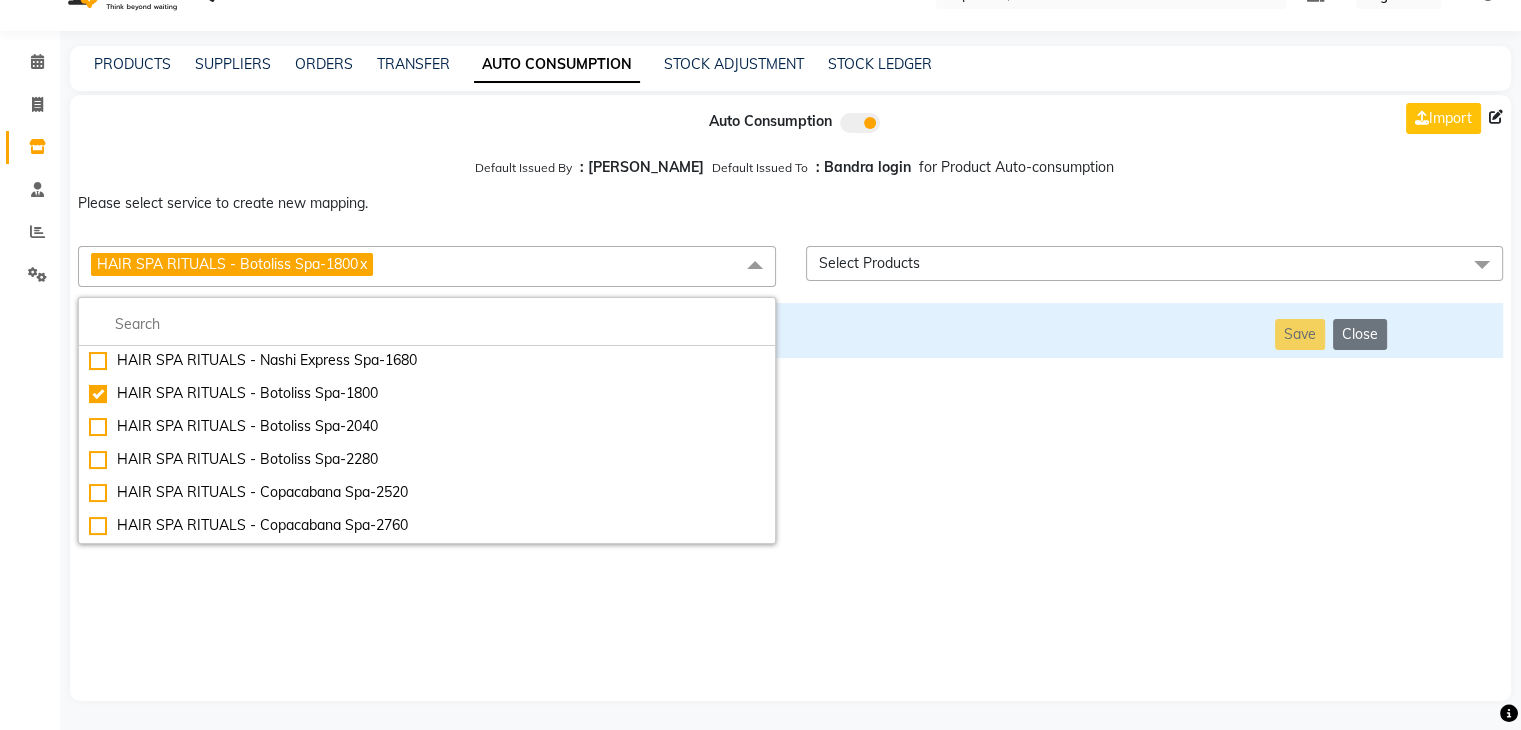 click on "Auto Consumption  Import Default Issued By  : [PERSON_NAME] Default Issued To  : Bandra login  for Product Auto-consumption  Please select service to create new mapping. HAIR SPA RITUALS - Botoliss Spa-1800  x Essential Manicure w Scrub Essential Pedicure w Scrub Manicure + OPI Nail Ext + Gel Polish-3570 Manicure + T&T Nail Ext + Gel Polish T&T Nail Ext + T&T Gel Polish OPI Nail Ext + OPI Gel Polish T&T Refills + Gel Polish OPI Refills + Gel Polish Travel Allowance Waiting Charge HAIR REPAIR - Haircut HAIR REPAIR - Haircut for Kids HAIR REPAIR - Hair Wash HAIR REPAIR - Hair Wash Premium HAIR REPAIR - Full Head Shave HAIR REPAIR - Hair Design HAIR REPAIR - Hairstyling HAIR REPAIR - Threading HAIR REPAIR - [PERSON_NAME] Edging HAIR REPAIR - [PERSON_NAME] Edging Premium HAIR REPAIR - Razor Shave HAIR REPAIR - Razor Shave Premium HAIR REPAIR - Luxury Steam Shaving HAIR REPAIR - Fade Hair Cut HAIR SPA RITUALS - Hairoticmen Argan Spa HAIR SPA RITUALS - Wella Deep Nourishing Spa HAIR SPA RITUALS - Nashi Argan Oil Spa Gel Overlays" at bounding box center (790, 398) 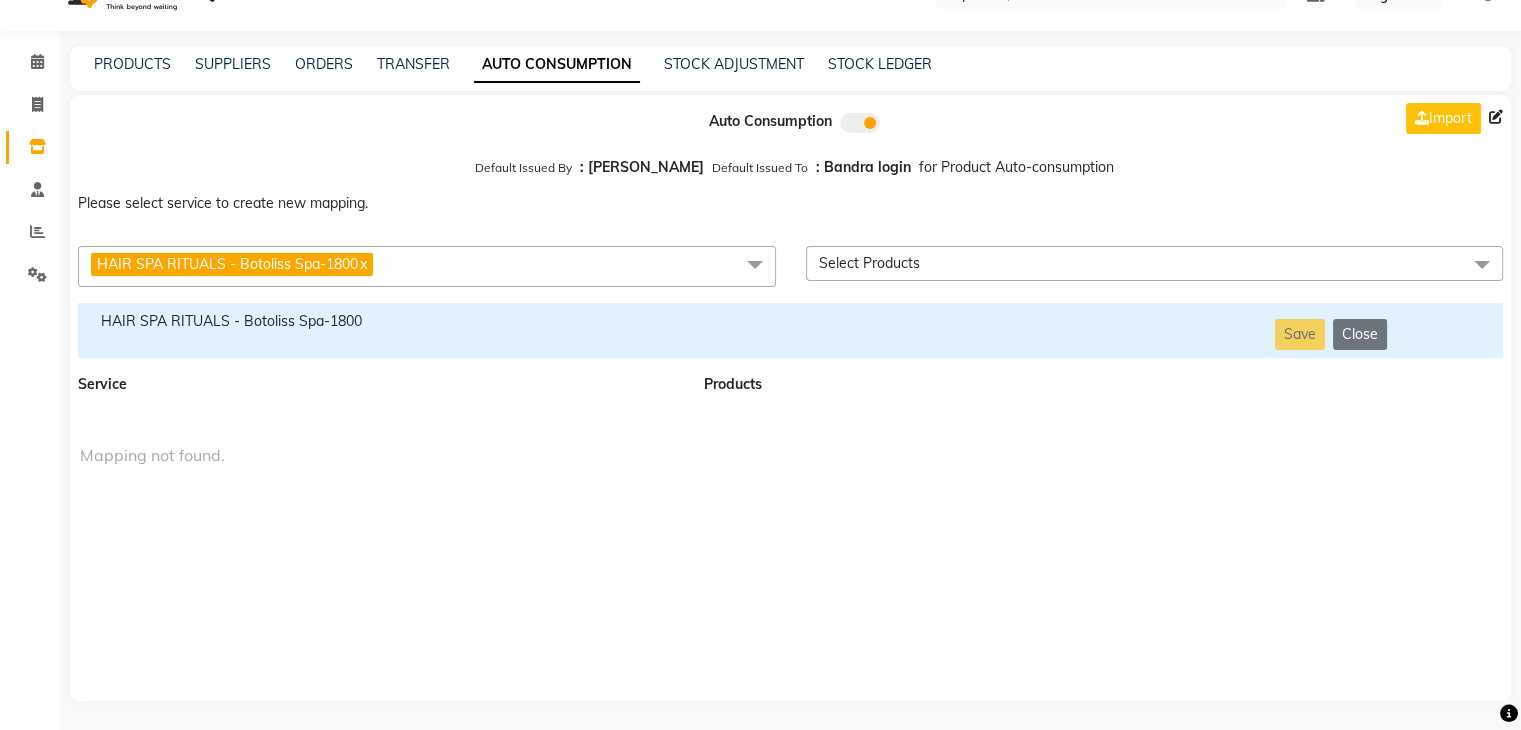 click on "HAIR SPA RITUALS - Botoliss Spa-1800  x" at bounding box center (427, 266) 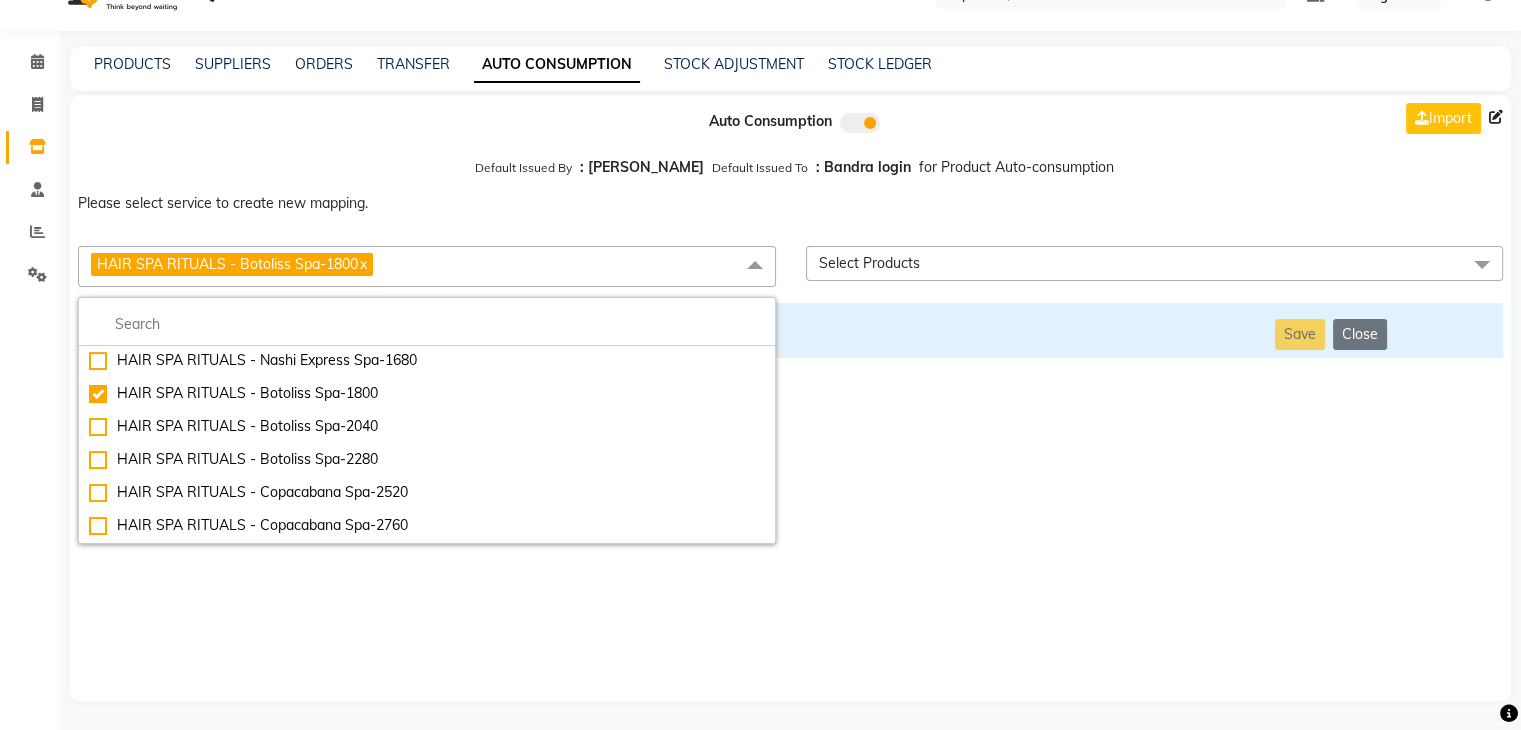 click on "Auto Consumption  Import Default Issued By  : [PERSON_NAME] Default Issued To  : Bandra login  for Product Auto-consumption  Please select service to create new mapping. HAIR SPA RITUALS - Botoliss Spa-1800  x Essential Manicure w Scrub Essential Pedicure w Scrub Manicure + OPI Nail Ext + Gel Polish-3570 Manicure + T&T Nail Ext + Gel Polish T&T Nail Ext + T&T Gel Polish OPI Nail Ext + OPI Gel Polish T&T Refills + Gel Polish OPI Refills + Gel Polish Travel Allowance Waiting Charge HAIR REPAIR - Haircut HAIR REPAIR - Haircut for Kids HAIR REPAIR - Hair Wash HAIR REPAIR - Hair Wash Premium HAIR REPAIR - Full Head Shave HAIR REPAIR - Hair Design HAIR REPAIR - Hairstyling HAIR REPAIR - Threading HAIR REPAIR - [PERSON_NAME] Edging HAIR REPAIR - [PERSON_NAME] Edging Premium HAIR REPAIR - Razor Shave HAIR REPAIR - Razor Shave Premium HAIR REPAIR - Luxury Steam Shaving HAIR REPAIR - Fade Hair Cut HAIR SPA RITUALS - Hairoticmen Argan Spa HAIR SPA RITUALS - Wella Deep Nourishing Spa HAIR SPA RITUALS - Nashi Argan Oil Spa Gel Overlays" at bounding box center [790, 398] 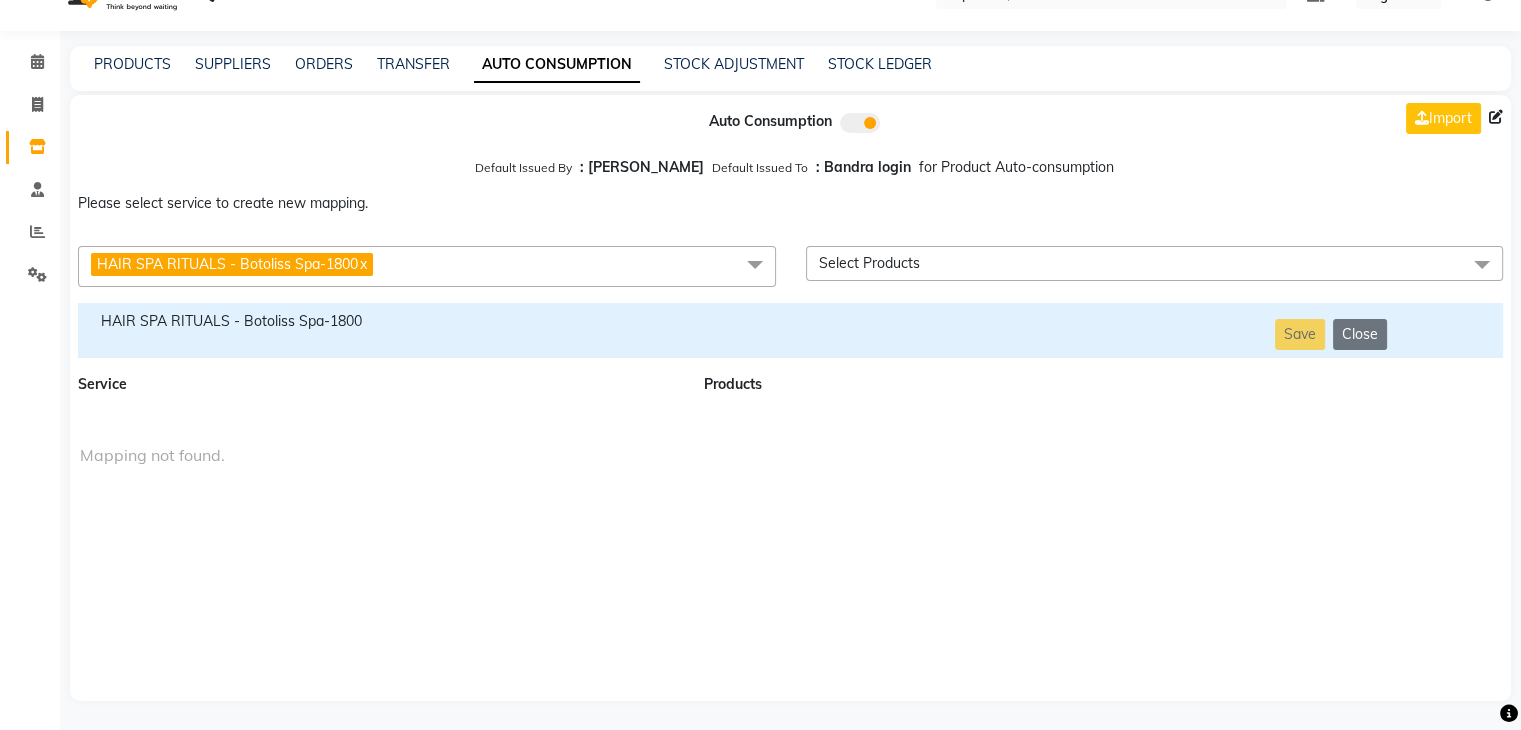 click on "HAIR SPA RITUALS - Botoliss Spa-1800  x" at bounding box center (427, 266) 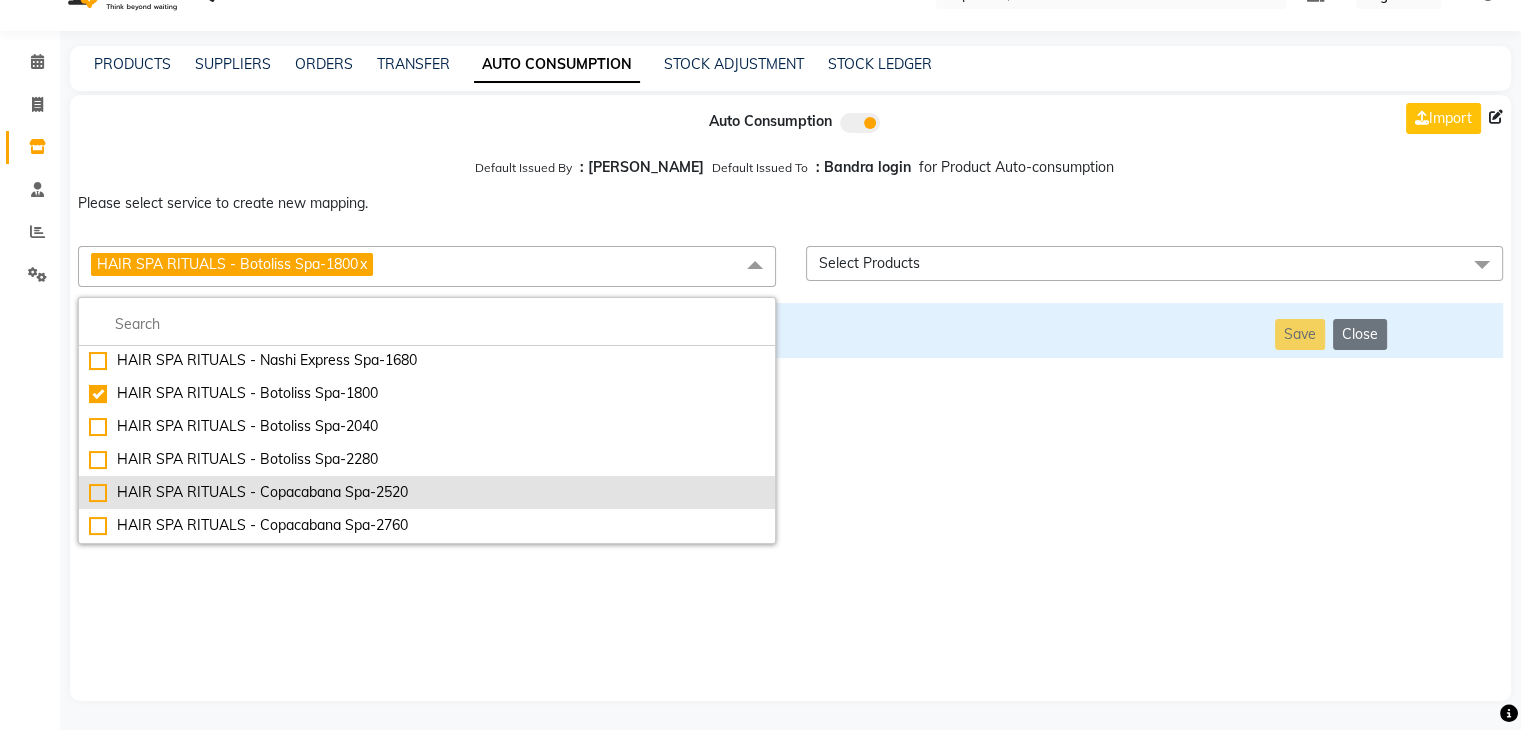 click on "HAIR SPA RITUALS - Copacabana Spa-2520" at bounding box center (427, 492) 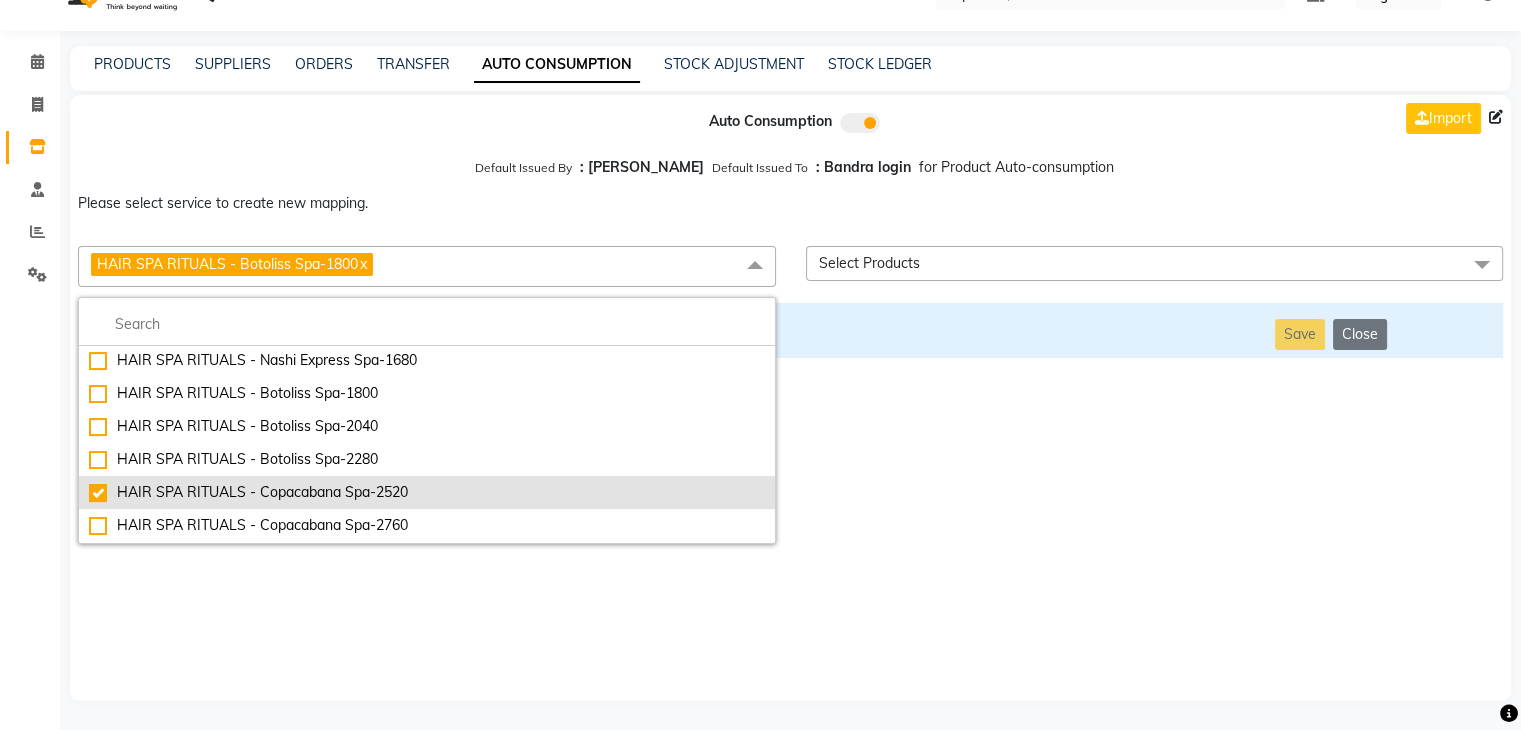 checkbox on "false" 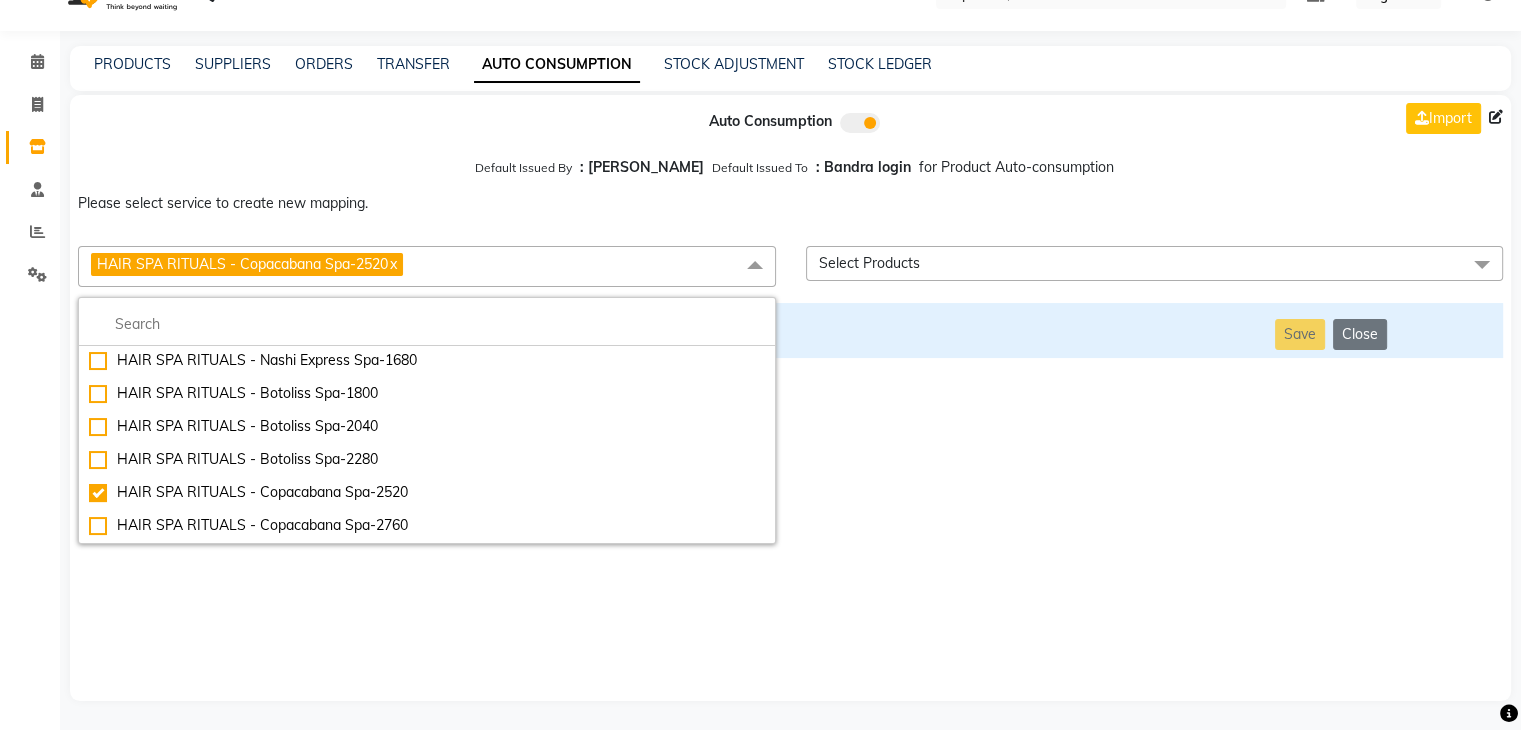 click on "Auto Consumption  Import Default Issued By  : [PERSON_NAME] Default Issued To  : Bandra login  for Product Auto-consumption  Please select service to create new mapping. HAIR SPA RITUALS - Copacabana Spa-2520  x Essential Manicure w Scrub Essential Pedicure w Scrub Manicure + OPI Nail Ext + Gel Polish-3570 Manicure + T&T Nail Ext + Gel Polish T&T Nail Ext + T&T Gel Polish OPI Nail Ext + OPI Gel Polish T&T Refills + Gel Polish OPI Refills + Gel Polish Travel Allowance Waiting Charge HAIR REPAIR - Haircut HAIR REPAIR - Haircut for Kids HAIR REPAIR - Hair Wash HAIR REPAIR - Hair Wash Premium HAIR REPAIR - Full Head Shave HAIR REPAIR - Hair Design HAIR REPAIR - Hairstyling HAIR REPAIR - Threading HAIR REPAIR - [PERSON_NAME] Edging HAIR REPAIR - [PERSON_NAME] Edging Premium HAIR REPAIR - Razor Shave HAIR REPAIR - Razor Shave Premium HAIR REPAIR - Luxury Steam Shaving HAIR REPAIR - Fade Hair Cut HAIR SPA RITUALS - Hairoticmen Argan Spa HAIR SPA RITUALS - Wella Deep Nourishing Spa HAIR SPA RITUALS - Nashi Argan Oil Spa Gel Overlays" at bounding box center [790, 398] 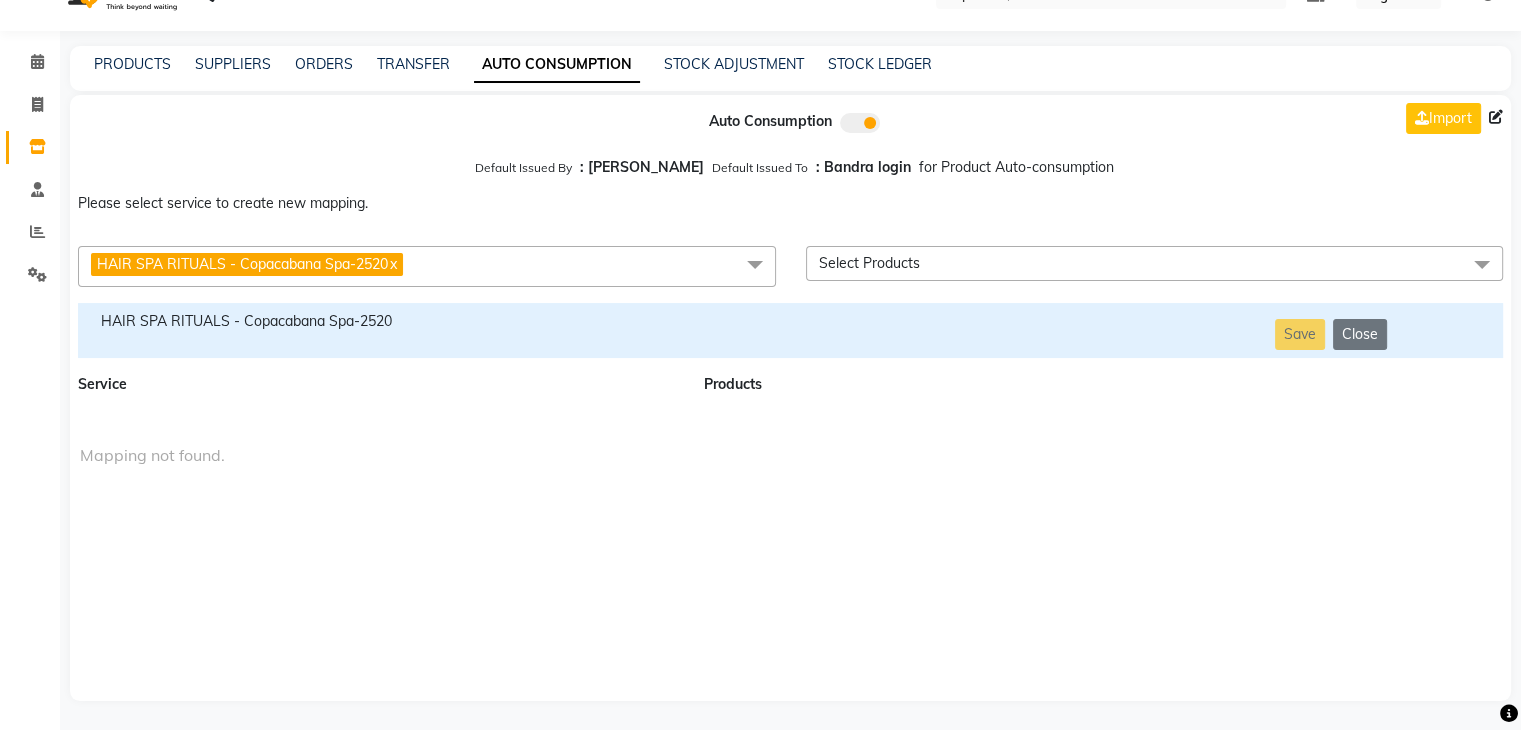 click on "HAIR SPA RITUALS - Copacabana Spa-2520" at bounding box center [379, 321] 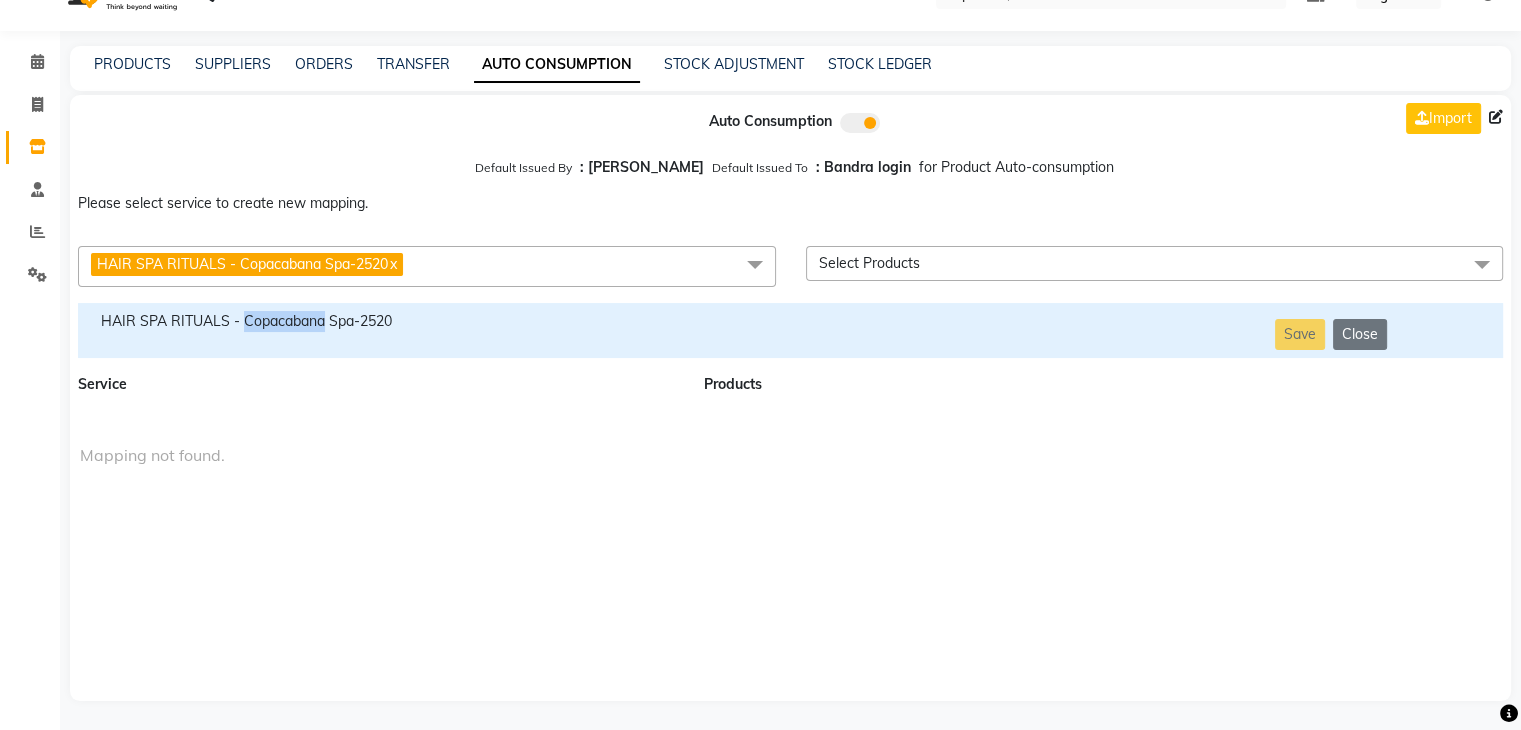click on "HAIR SPA RITUALS - Copacabana Spa-2520" at bounding box center [379, 321] 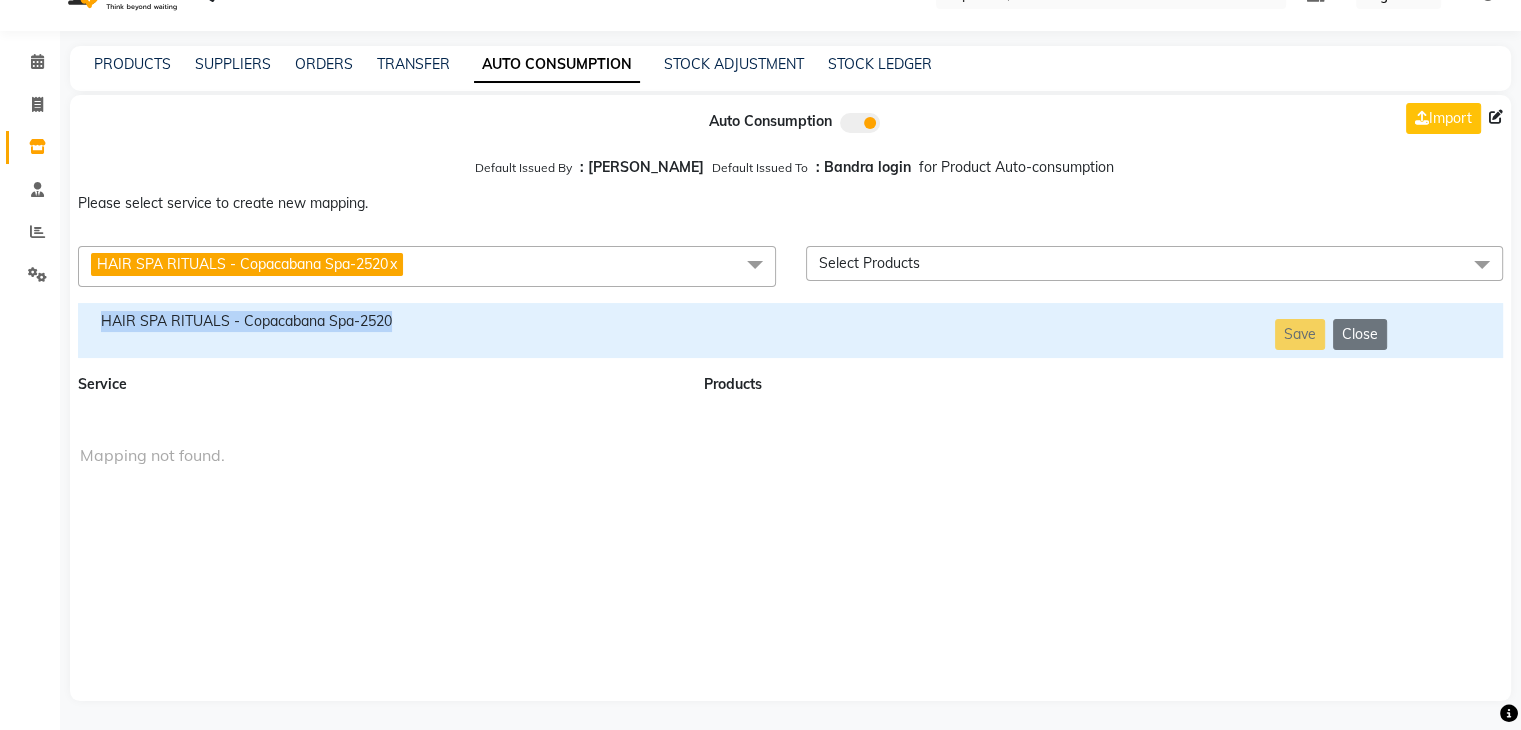 click on "HAIR SPA RITUALS - Copacabana Spa-2520" at bounding box center (379, 321) 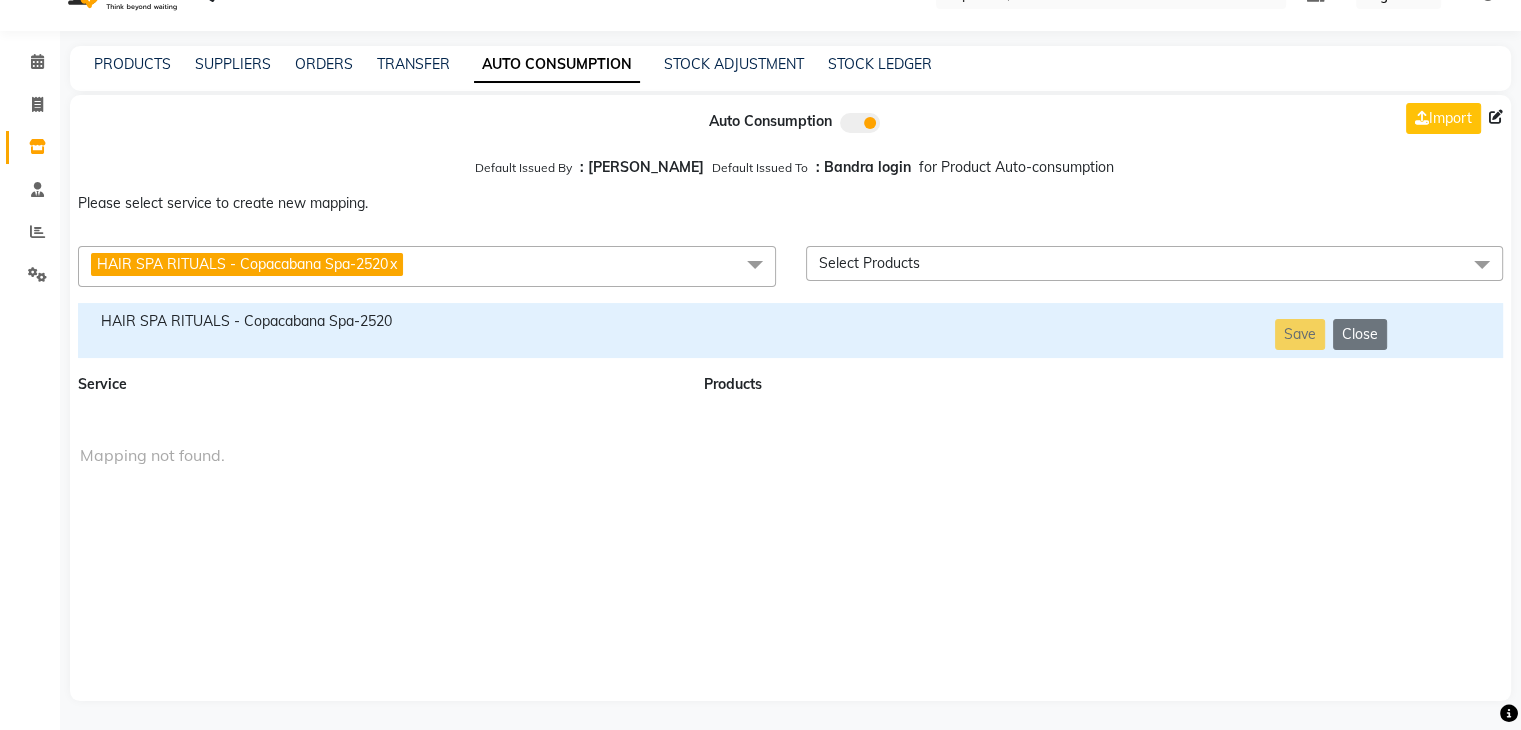 click on "HAIR SPA RITUALS - Copacabana Spa-2520  x" at bounding box center (427, 266) 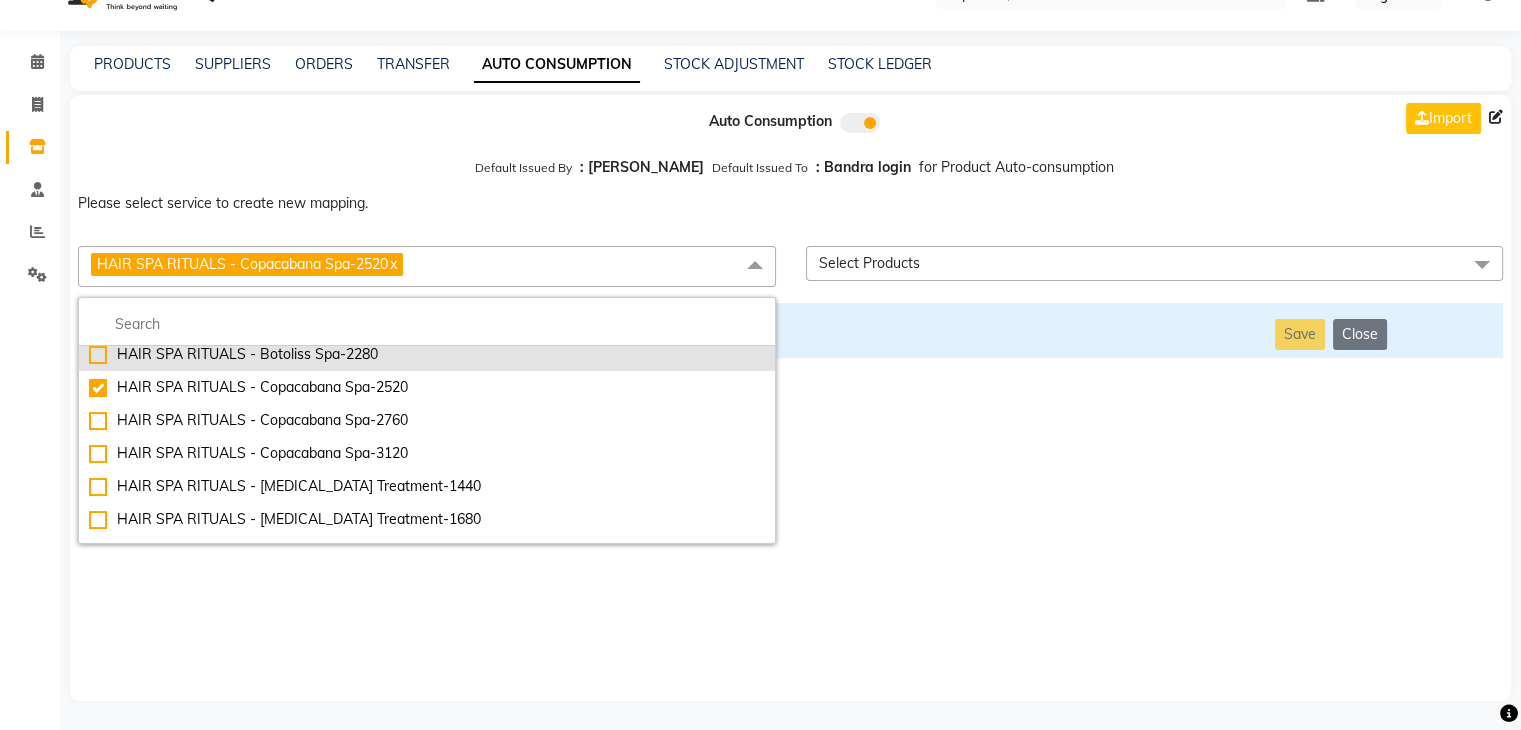 scroll, scrollTop: 1624, scrollLeft: 0, axis: vertical 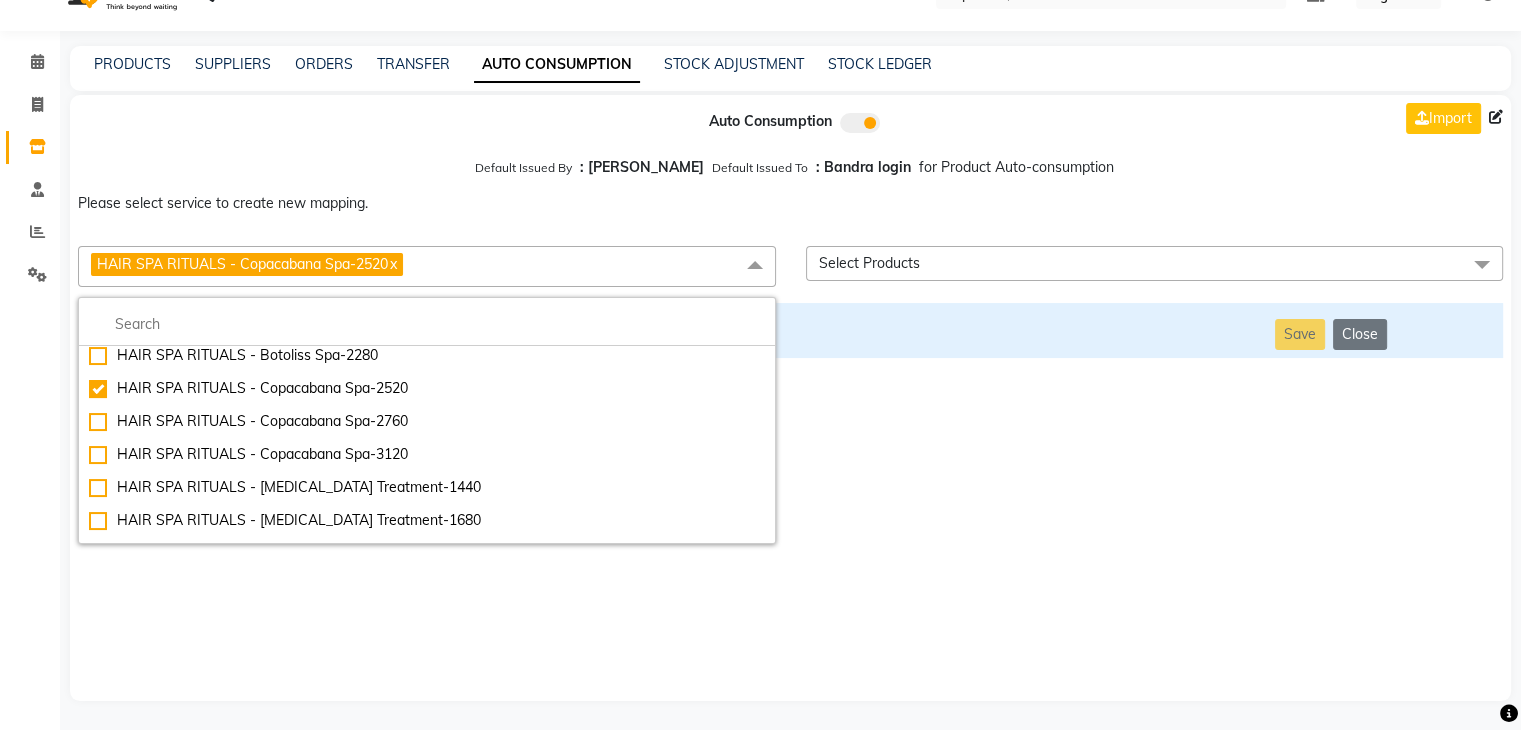 click on "Auto Consumption  Import Default Issued By  : [PERSON_NAME] Default Issued To  : Bandra login  for Product Auto-consumption  Please select service to create new mapping. HAIR SPA RITUALS - Copacabana Spa-2520  x Essential Manicure w Scrub Essential Pedicure w Scrub Manicure + OPI Nail Ext + Gel Polish-3570 Manicure + T&T Nail Ext + Gel Polish T&T Nail Ext + T&T Gel Polish OPI Nail Ext + OPI Gel Polish T&T Refills + Gel Polish OPI Refills + Gel Polish Travel Allowance Waiting Charge HAIR REPAIR - Haircut HAIR REPAIR - Haircut for Kids HAIR REPAIR - Hair Wash HAIR REPAIR - Hair Wash Premium HAIR REPAIR - Full Head Shave HAIR REPAIR - Hair Design HAIR REPAIR - Hairstyling HAIR REPAIR - Threading HAIR REPAIR - [PERSON_NAME] Edging HAIR REPAIR - [PERSON_NAME] Edging Premium HAIR REPAIR - Razor Shave HAIR REPAIR - Razor Shave Premium HAIR REPAIR - Luxury Steam Shaving HAIR REPAIR - Fade Hair Cut HAIR SPA RITUALS - Hairoticmen Argan Spa HAIR SPA RITUALS - Wella Deep Nourishing Spa HAIR SPA RITUALS - Nashi Argan Oil Spa Gel Overlays" at bounding box center (790, 398) 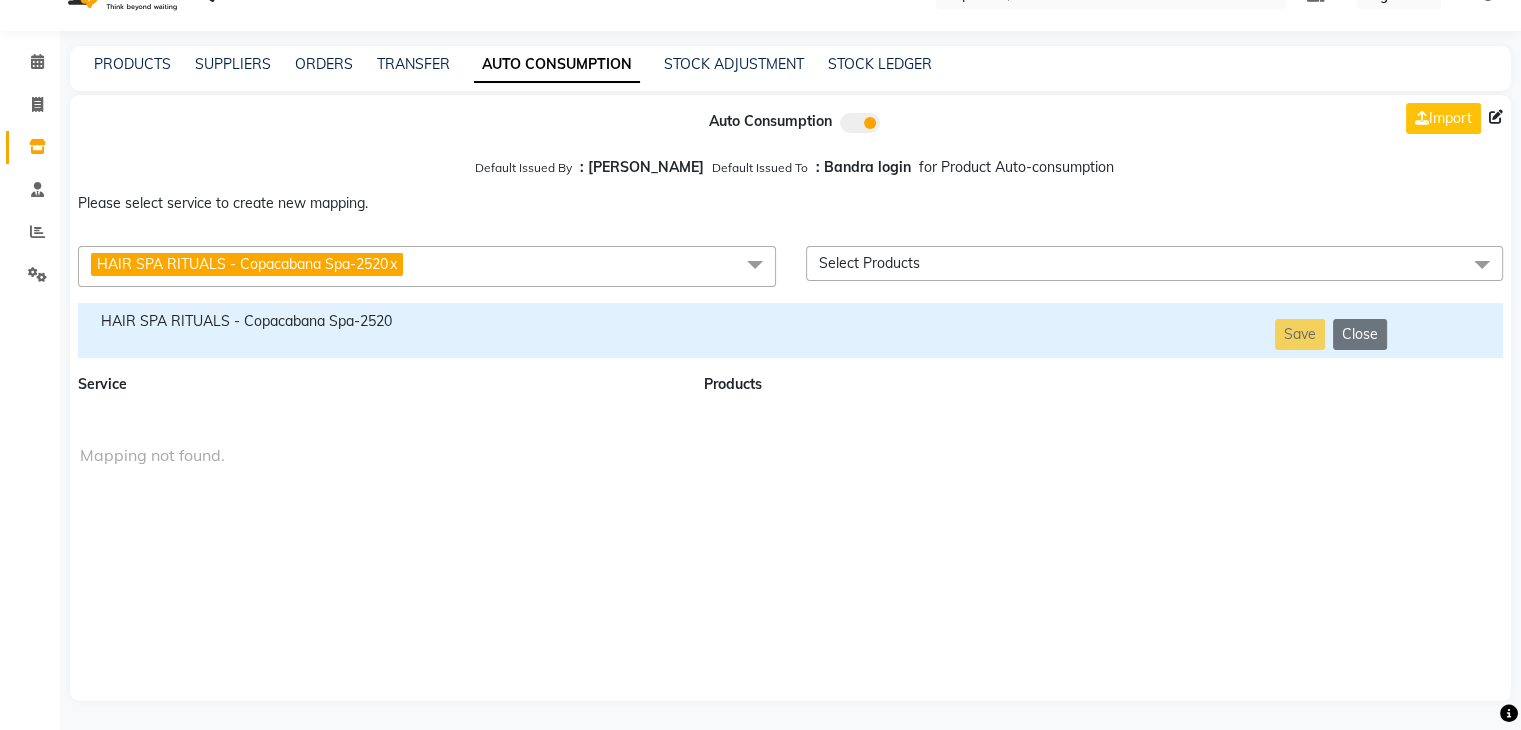 click on "HAIR SPA RITUALS - Copacabana Spa-2520  x" at bounding box center (427, 266) 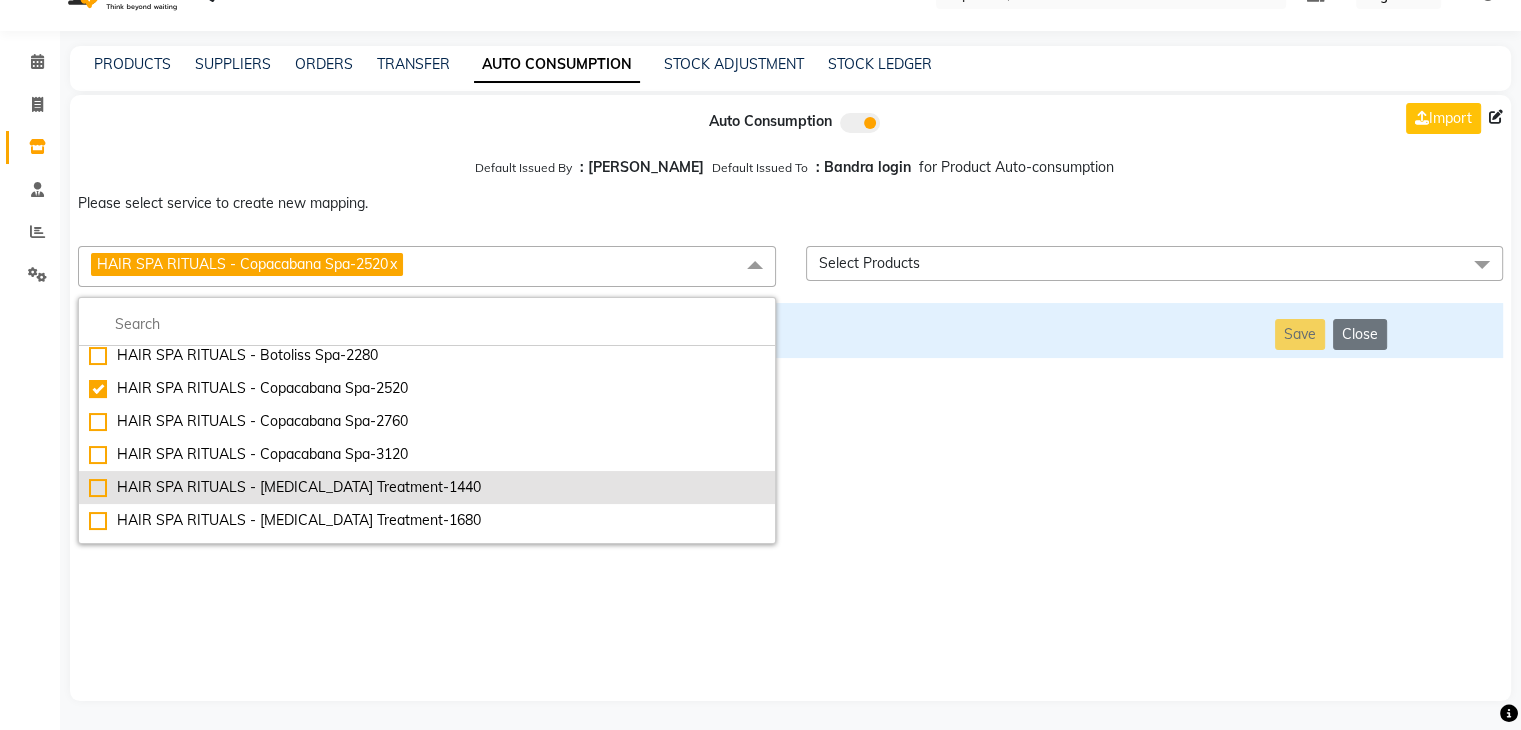 click on "HAIR SPA RITUALS - [MEDICAL_DATA] Treatment-1440" at bounding box center [427, 487] 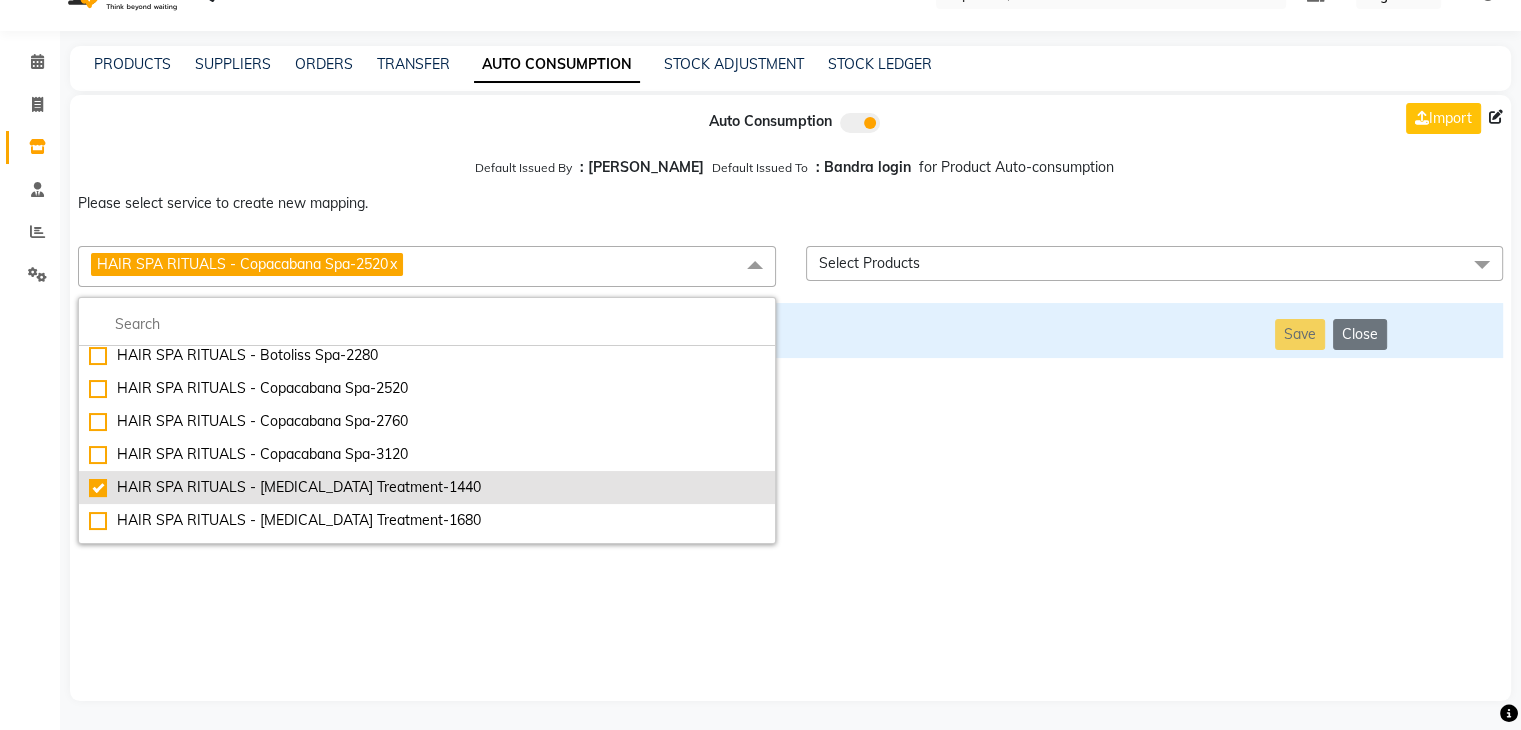 checkbox on "false" 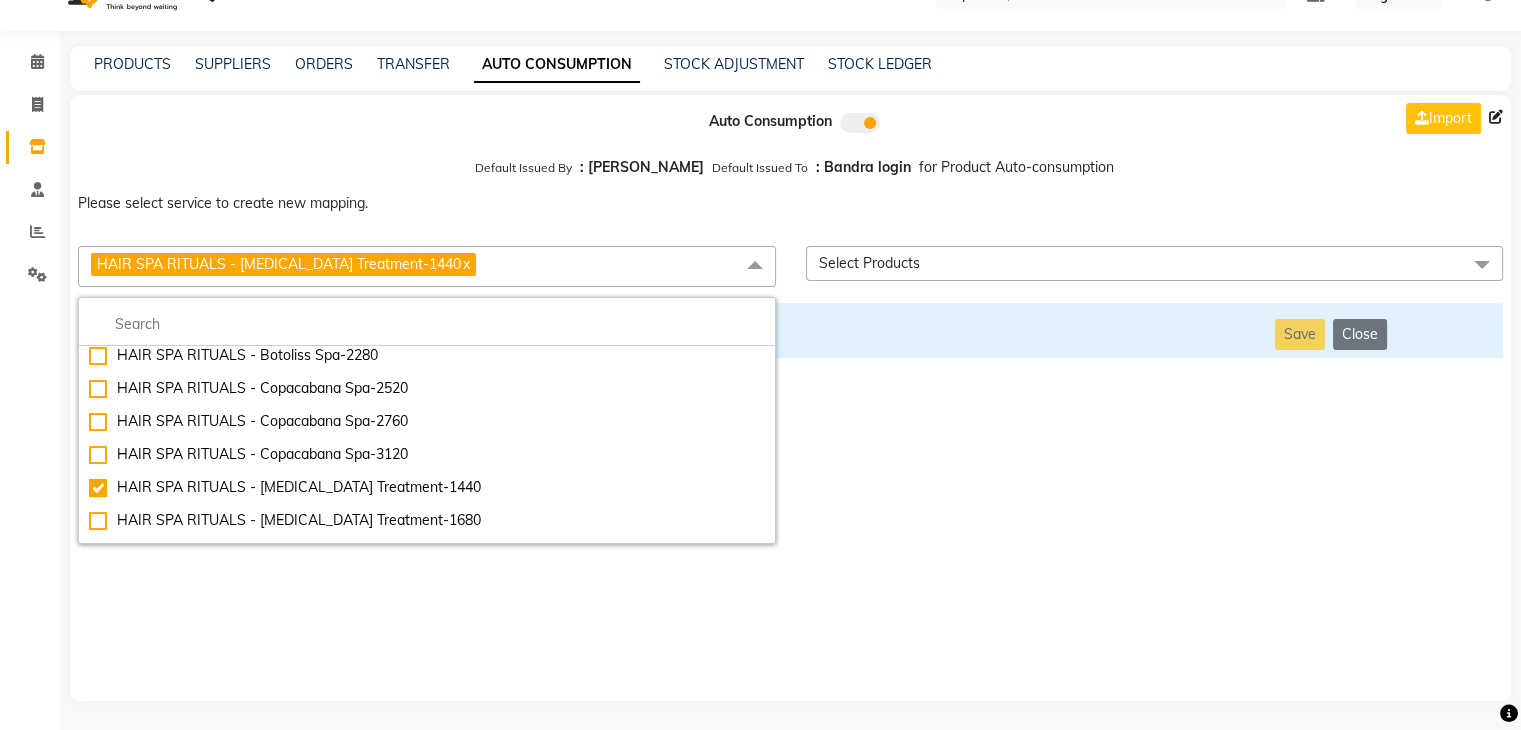 click on "Auto Consumption  Import Default Issued By  : [PERSON_NAME] Default Issued To  : Bandra login  for Product Auto-consumption  Please select service to create new mapping. HAIR SPA RITUALS - [MEDICAL_DATA] Treatment-1440  x Essential Manicure w Scrub Essential Pedicure w Scrub Manicure + OPI Nail Ext + Gel Polish-3570 Manicure + T&T Nail Ext + Gel Polish T&T Nail Ext + T&T Gel Polish OPI Nail Ext + OPI Gel Polish T&T Refills + Gel Polish OPI Refills + Gel Polish Travel Allowance Waiting Charge HAIR REPAIR - Haircut HAIR REPAIR - Haircut for Kids HAIR REPAIR - Hair Wash HAIR REPAIR - Hair Wash Premium HAIR REPAIR - Full Head Shave HAIR REPAIR - Hair Design HAIR REPAIR - Hairstyling HAIR REPAIR - Threading HAIR REPAIR - [PERSON_NAME] Edging HAIR REPAIR - [PERSON_NAME] Edging Premium HAIR REPAIR - Razor Shave HAIR REPAIR - Razor Shave Premium HAIR REPAIR - Luxury Steam Shaving HAIR REPAIR - Fade Hair Cut HAIR SPA RITUALS - Hairoticmen Argan Spa HAIR SPA RITUALS - Wella Deep Nourishing Spa HAIR SPA RITUALS - Nashi Argan Oil Spa Big Toe" at bounding box center [790, 398] 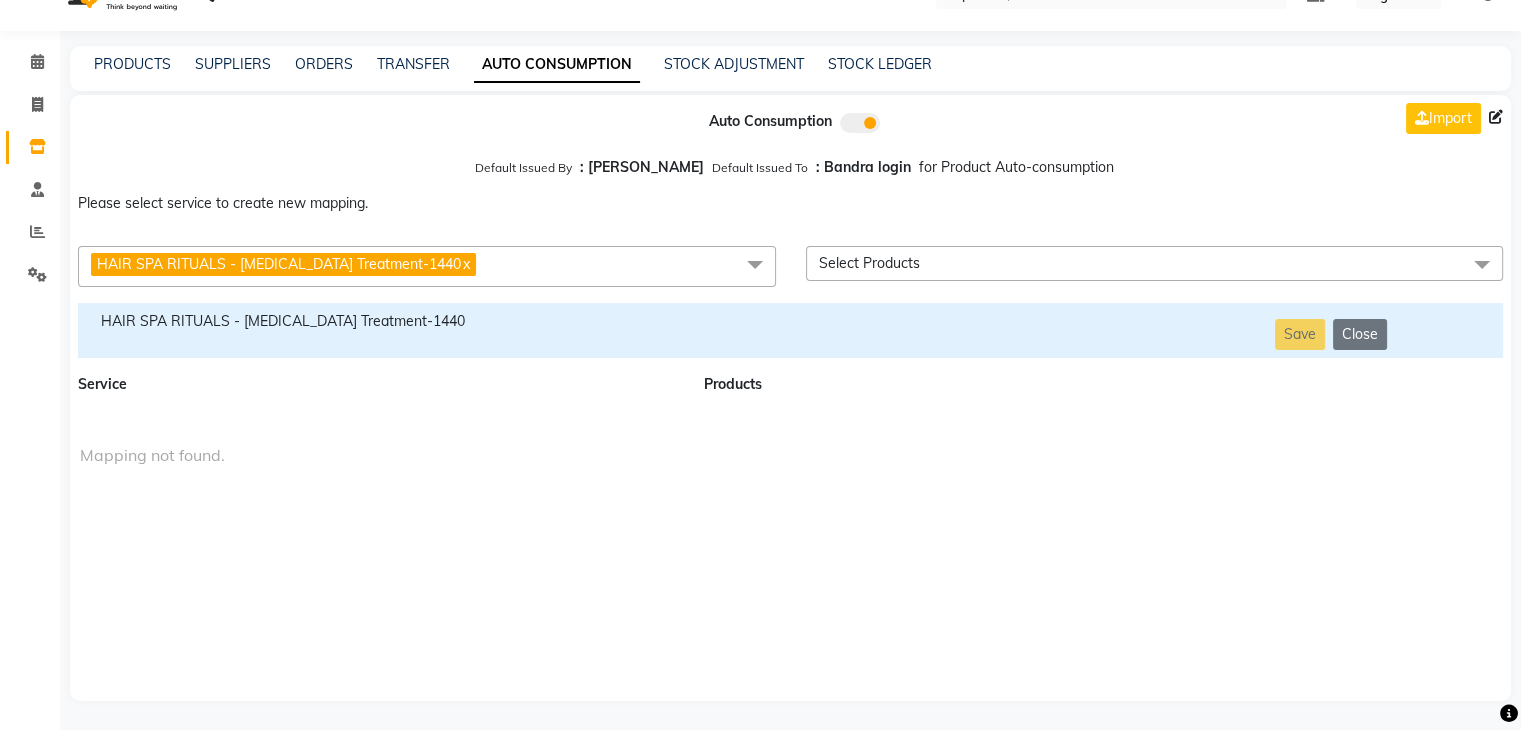 click on "HAIR SPA RITUALS - [MEDICAL_DATA] Treatment-1440" at bounding box center [379, 321] 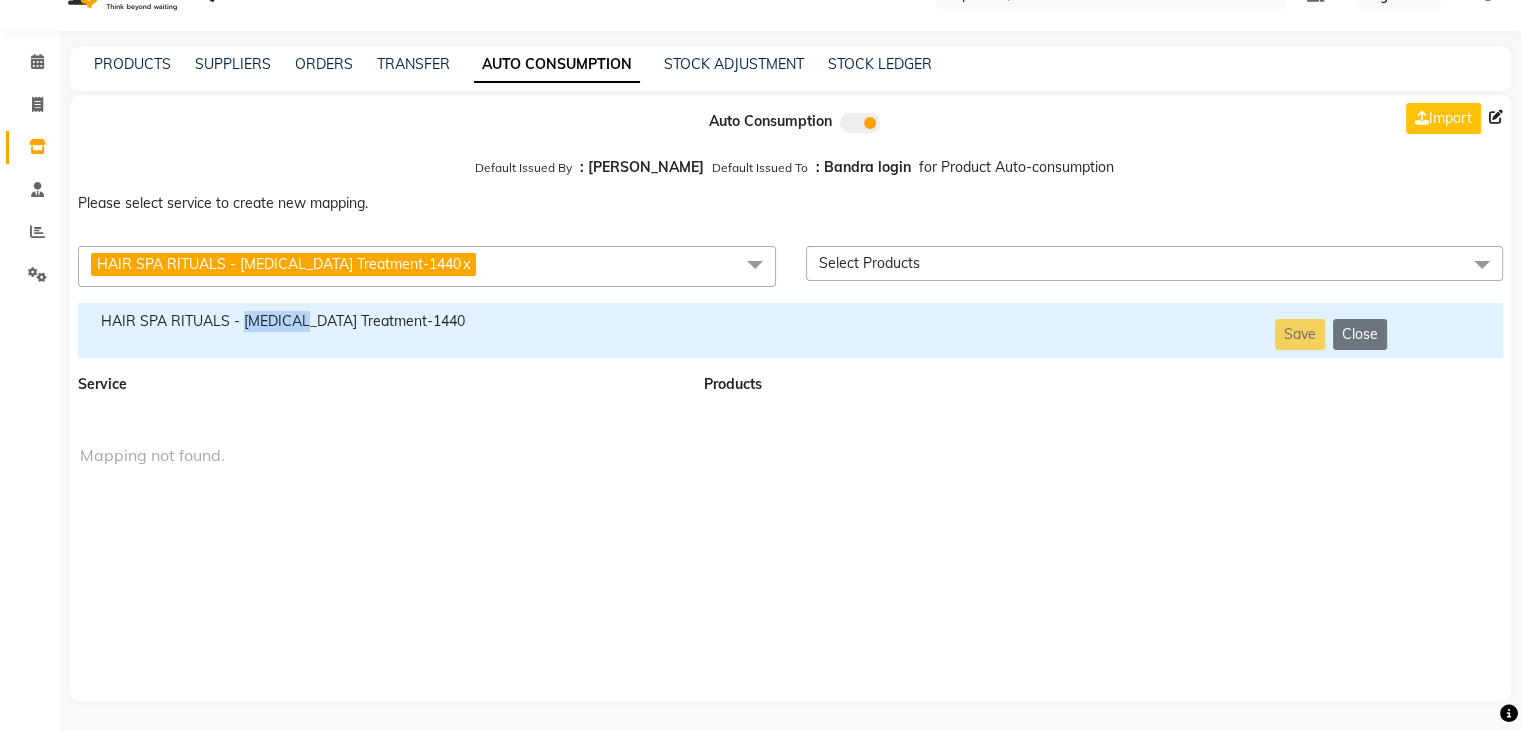 click on "HAIR SPA RITUALS - [MEDICAL_DATA] Treatment-1440" at bounding box center [379, 321] 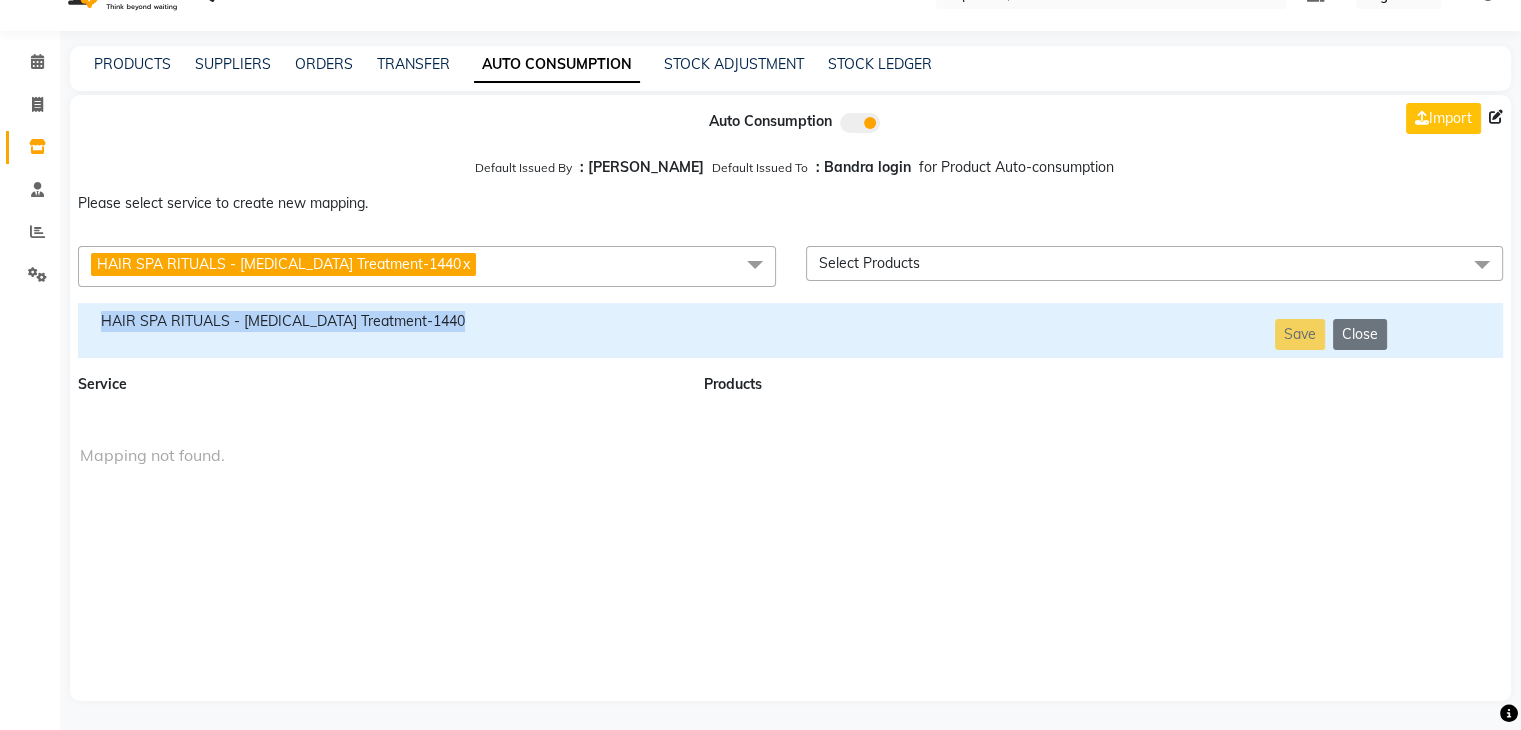 click on "HAIR SPA RITUALS - [MEDICAL_DATA] Treatment-1440" at bounding box center [379, 321] 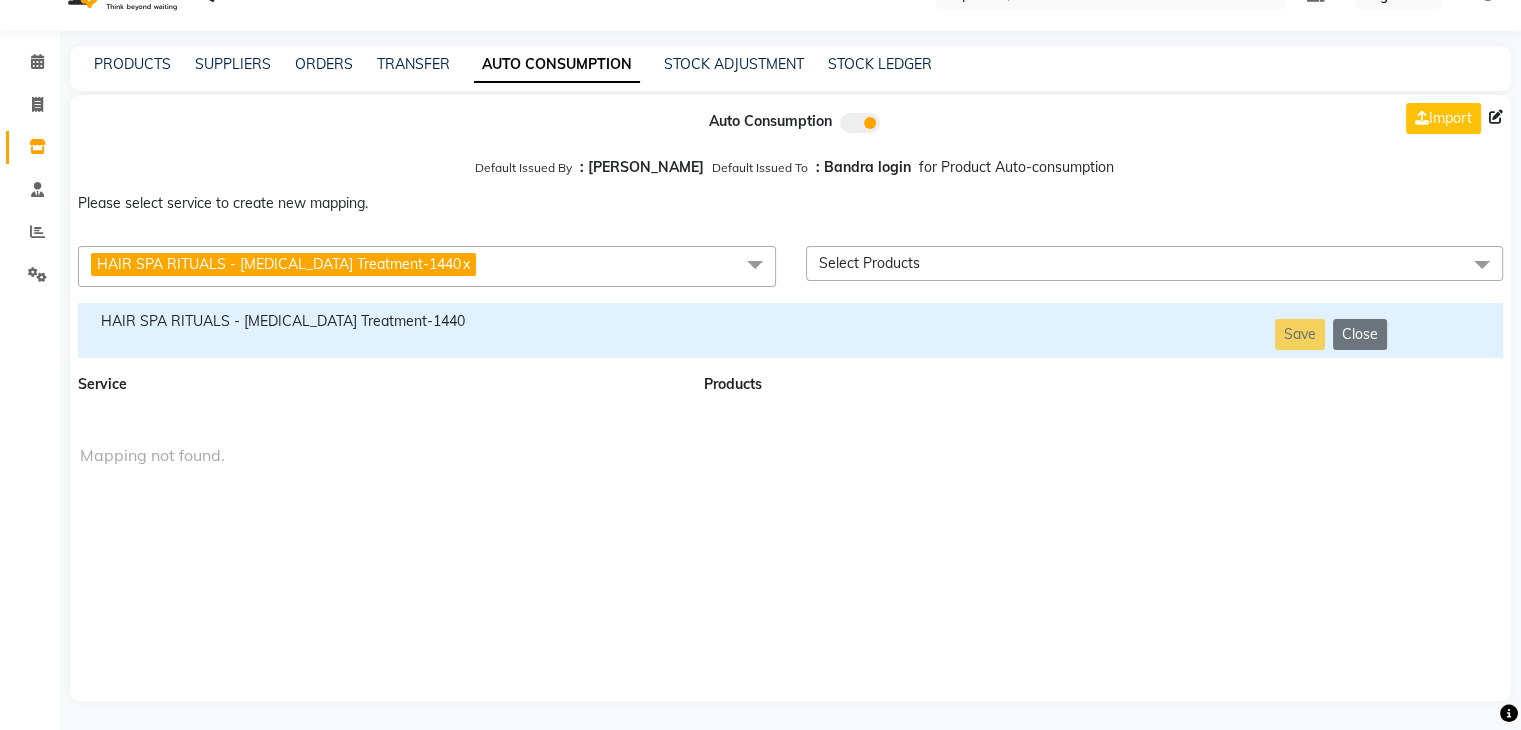 click on "HAIR SPA RITUALS - [MEDICAL_DATA] Treatment-1440  x" at bounding box center (427, 266) 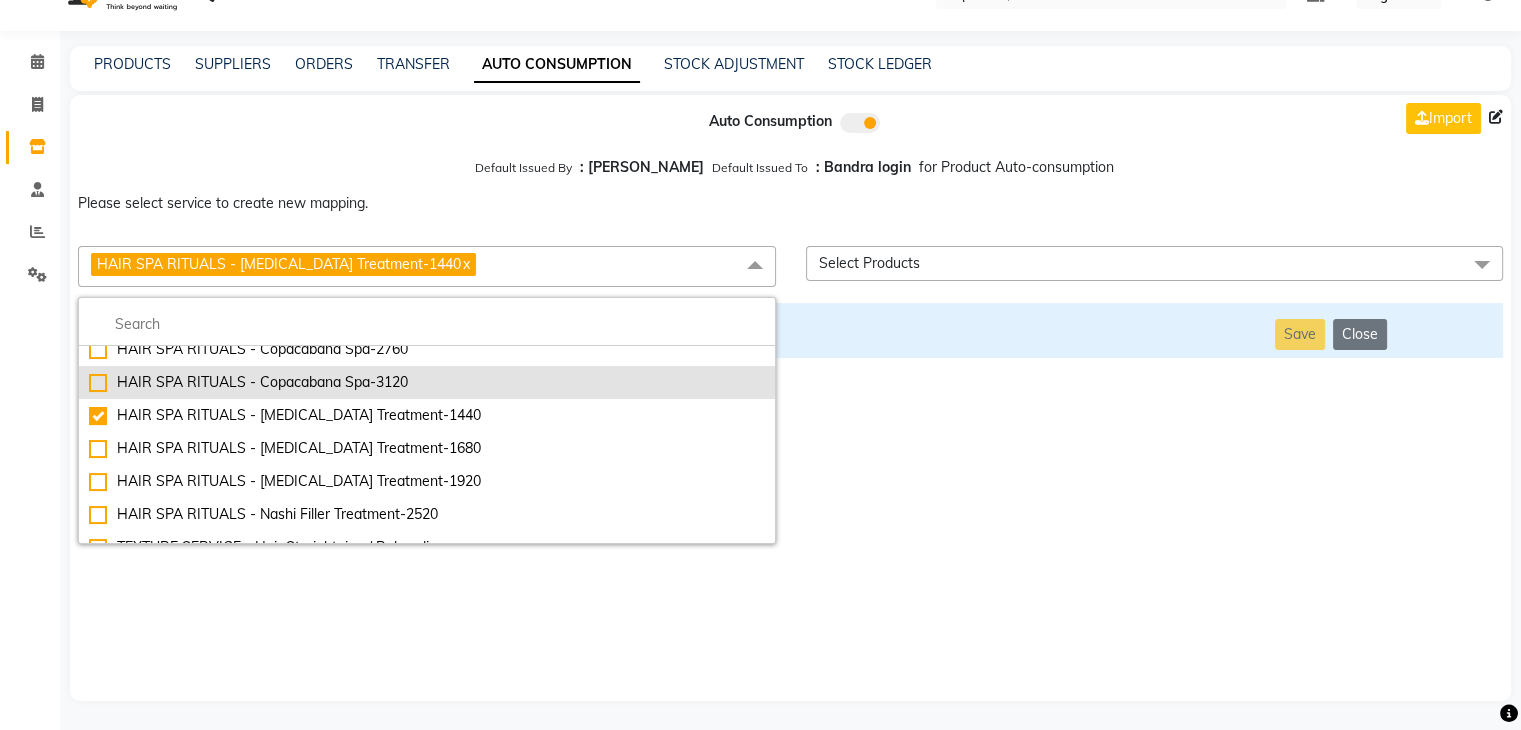 scroll, scrollTop: 1696, scrollLeft: 0, axis: vertical 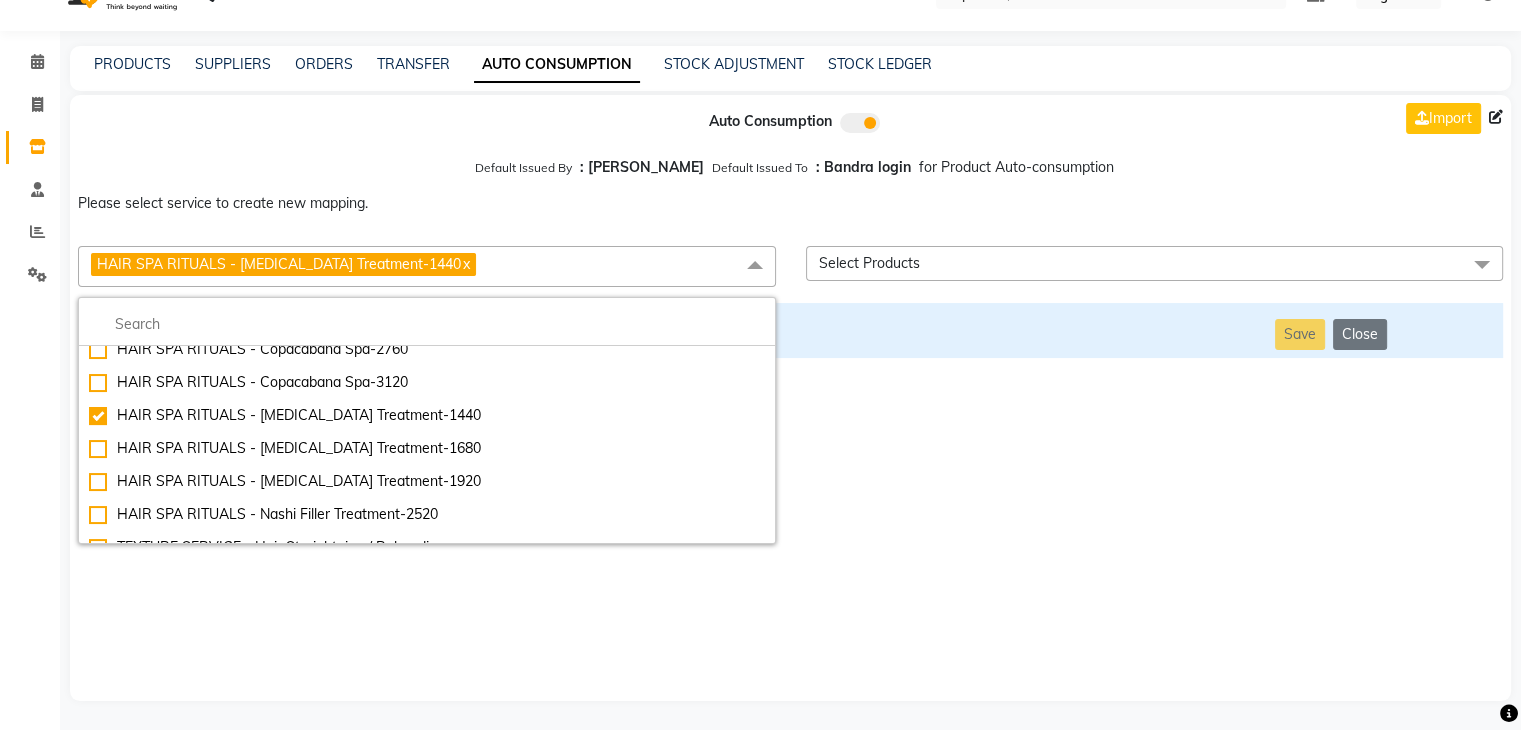 click on "Auto Consumption  Import Default Issued By  : [PERSON_NAME] Default Issued To  : Bandra login  for Product Auto-consumption  Please select service to create new mapping. HAIR SPA RITUALS - [MEDICAL_DATA] Treatment-1440  x Essential Manicure w Scrub Essential Pedicure w Scrub Manicure + OPI Nail Ext + Gel Polish-3570 Manicure + T&T Nail Ext + Gel Polish T&T Nail Ext + T&T Gel Polish OPI Nail Ext + OPI Gel Polish T&T Refills + Gel Polish OPI Refills + Gel Polish Travel Allowance Waiting Charge HAIR REPAIR - Haircut HAIR REPAIR - Haircut for Kids HAIR REPAIR - Hair Wash HAIR REPAIR - Hair Wash Premium HAIR REPAIR - Full Head Shave HAIR REPAIR - Hair Design HAIR REPAIR - Hairstyling HAIR REPAIR - Threading HAIR REPAIR - [PERSON_NAME] Edging HAIR REPAIR - [PERSON_NAME] Edging Premium HAIR REPAIR - Razor Shave HAIR REPAIR - Razor Shave Premium HAIR REPAIR - Luxury Steam Shaving HAIR REPAIR - Fade Hair Cut HAIR SPA RITUALS - Hairoticmen Argan Spa HAIR SPA RITUALS - Wella Deep Nourishing Spa HAIR SPA RITUALS - Nashi Argan Oil Spa Big Toe" at bounding box center (790, 398) 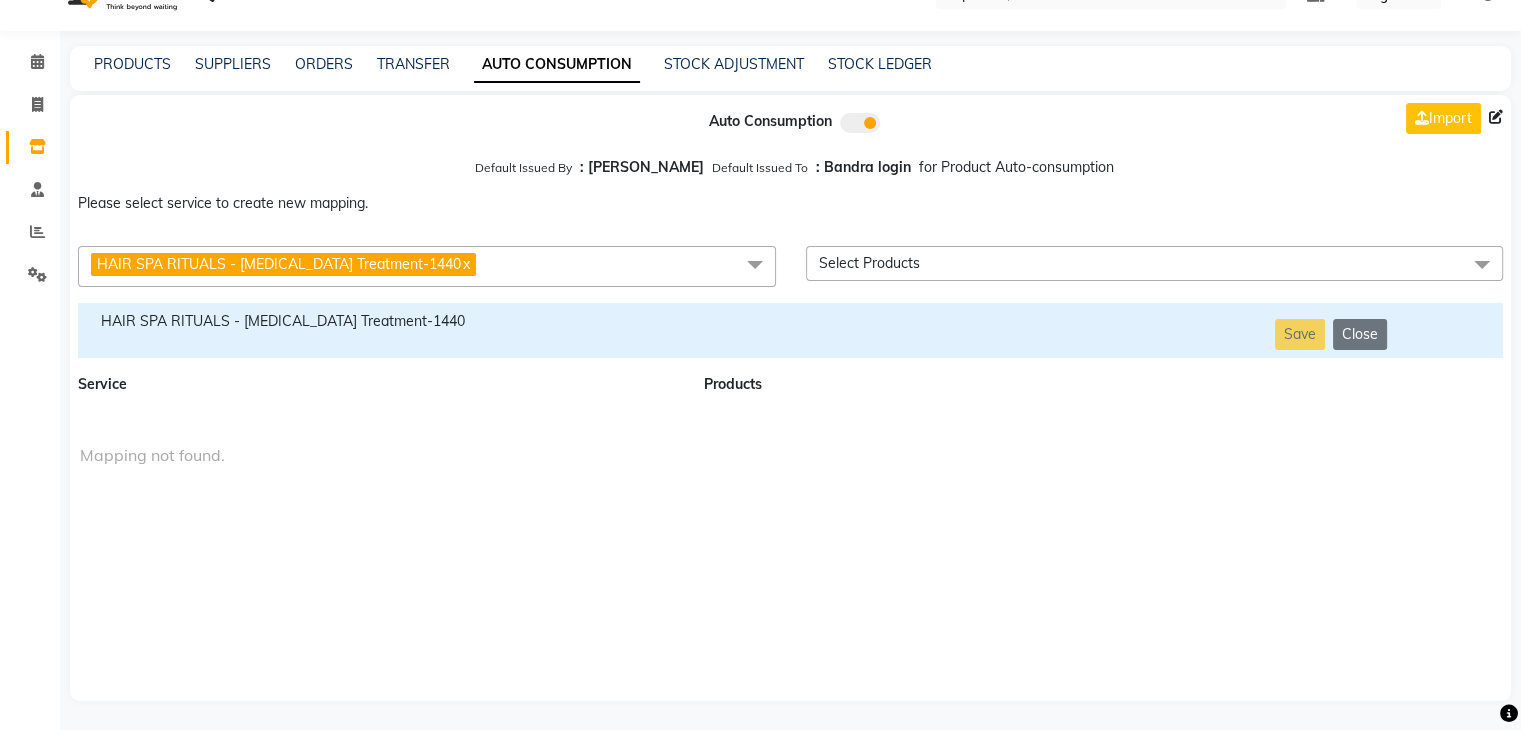 click at bounding box center (755, 265) 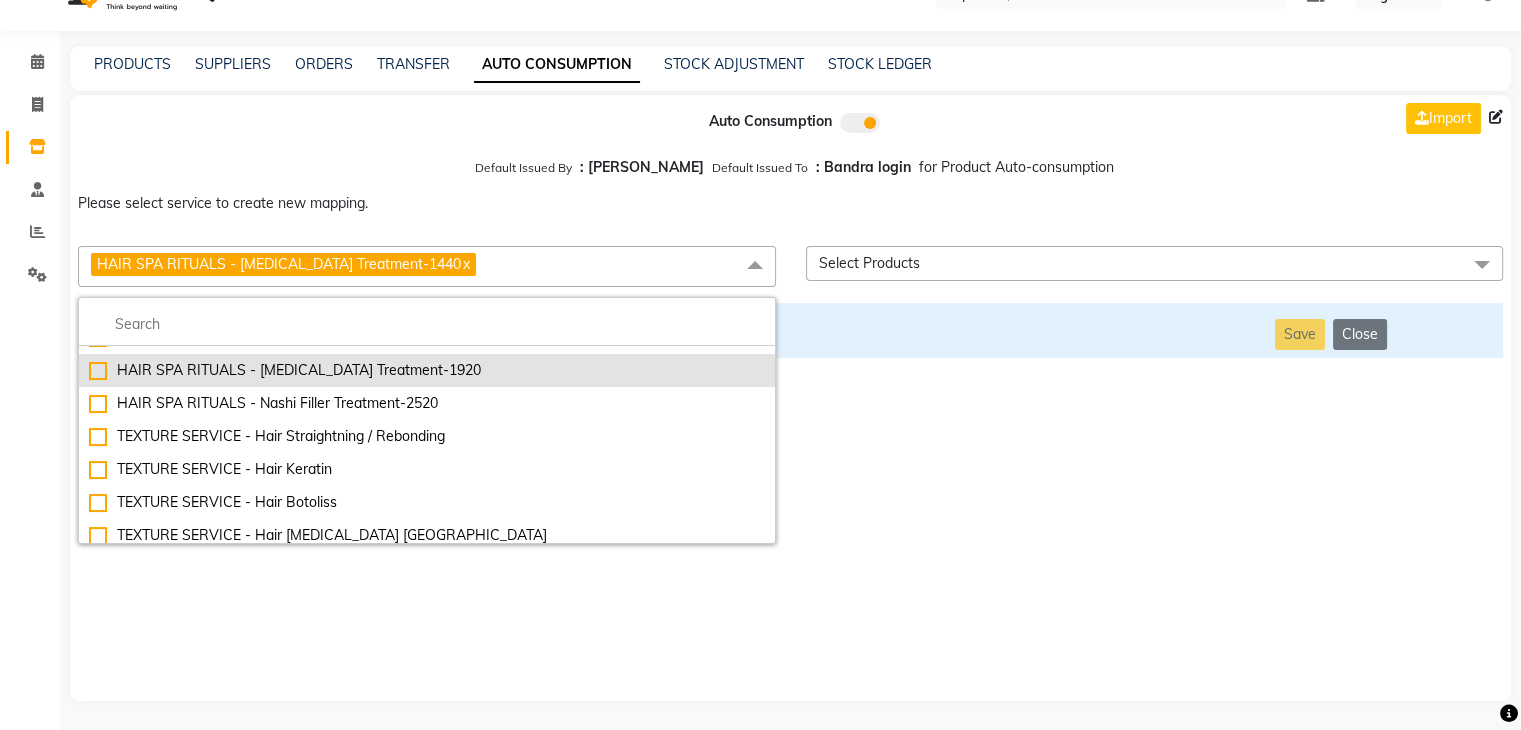 scroll, scrollTop: 1812, scrollLeft: 0, axis: vertical 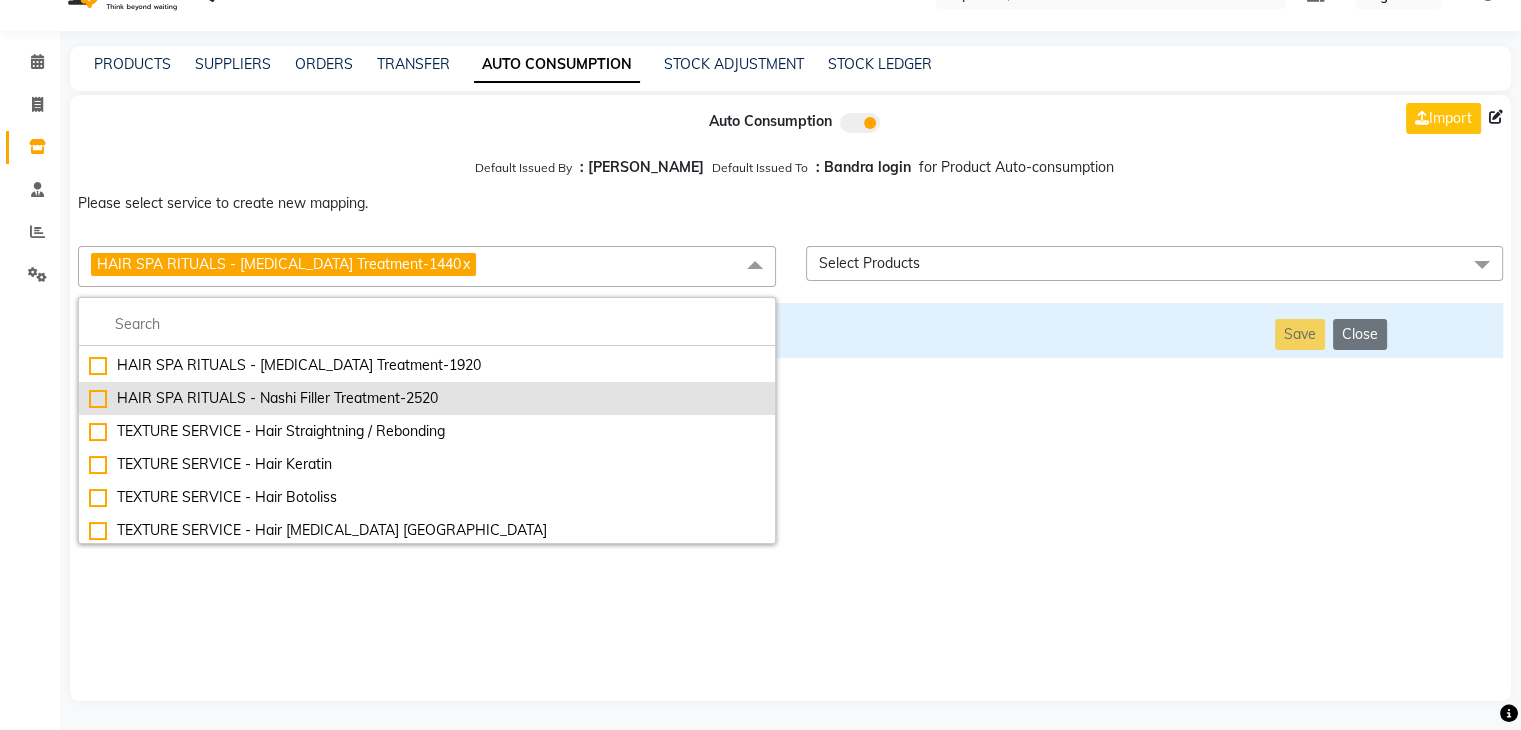 click on "HAIR SPA RITUALS - Nashi Filler Treatment-2520" at bounding box center [427, 398] 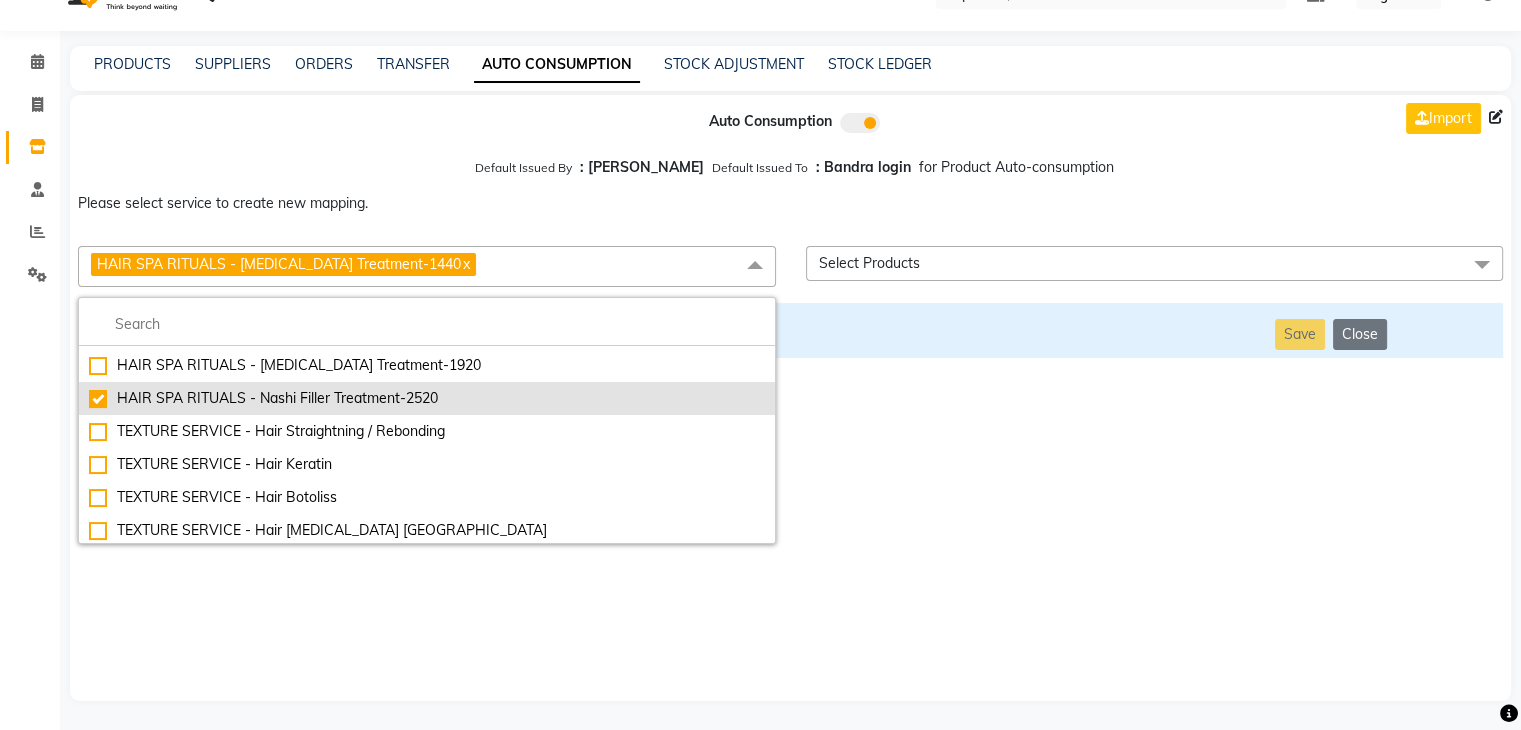 checkbox on "false" 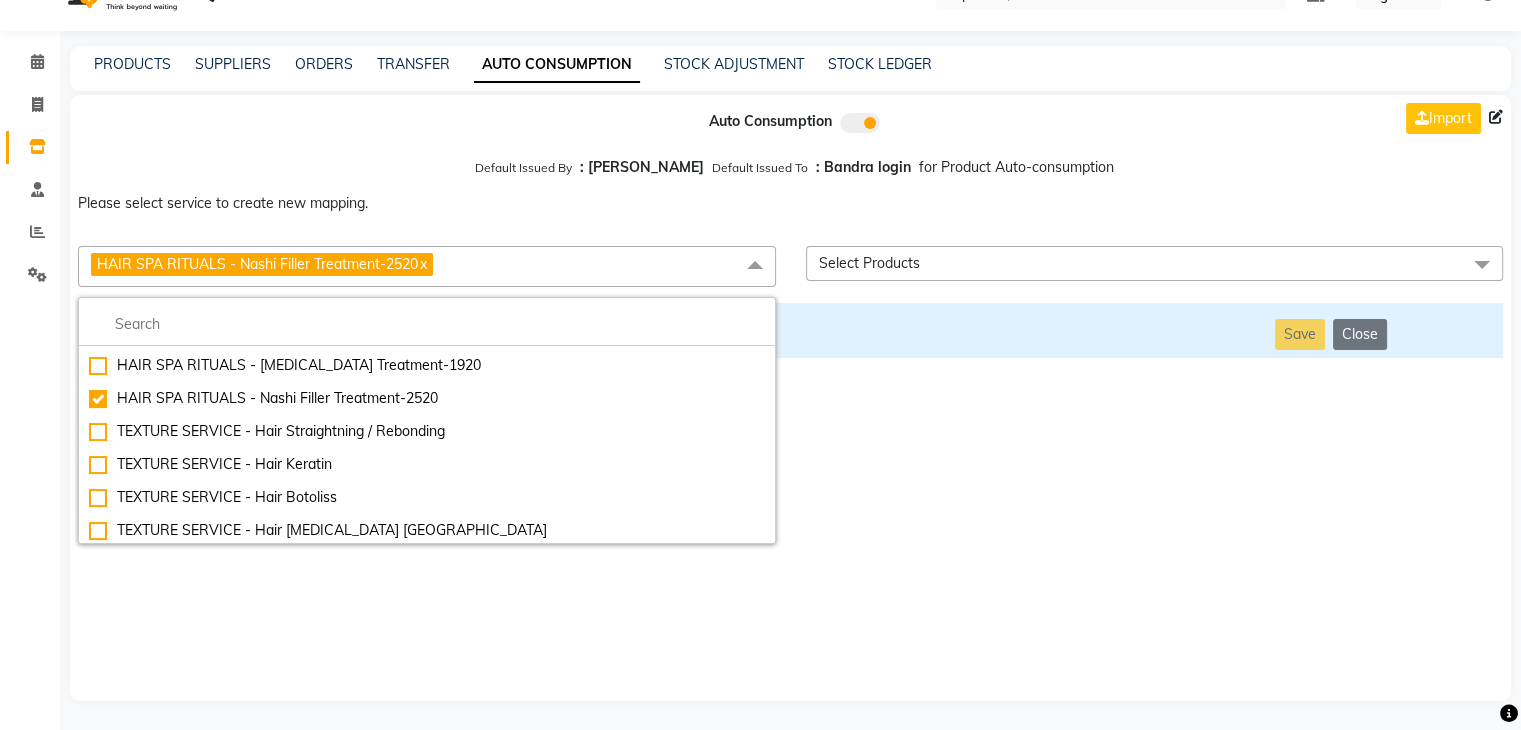 click on "Auto Consumption  Import Default Issued By  : [PERSON_NAME] Default Issued To  : Bandra login  for Product Auto-consumption  Please select service to create new mapping. HAIR SPA RITUALS - Nashi Filler Treatment-2520  x Essential Manicure w Scrub Essential Pedicure w Scrub Manicure + OPI Nail Ext + Gel Polish-3570 Manicure + T&T Nail Ext + Gel Polish T&T Nail Ext + T&T Gel Polish OPI Nail Ext + OPI Gel Polish T&T Refills + Gel Polish OPI Refills + Gel Polish Travel Allowance Waiting Charge HAIR REPAIR - Haircut HAIR REPAIR - Haircut for Kids HAIR REPAIR - Hair Wash HAIR REPAIR - Hair Wash Premium HAIR REPAIR - Full Head Shave HAIR REPAIR - Hair Design HAIR REPAIR - Hairstyling HAIR REPAIR - Threading HAIR REPAIR - [PERSON_NAME] Edging HAIR REPAIR - [PERSON_NAME] Edging Premium HAIR REPAIR - Razor Shave HAIR REPAIR - Razor Shave Premium HAIR REPAIR - Luxury Steam Shaving HAIR REPAIR - Fade Hair Cut HAIR SPA RITUALS - Hairoticmen Argan Spa HAIR SPA RITUALS - Wella Deep Nourishing Spa HAIR SPA RITUALS - Nashi Argan Oil Spa Alga" at bounding box center (790, 398) 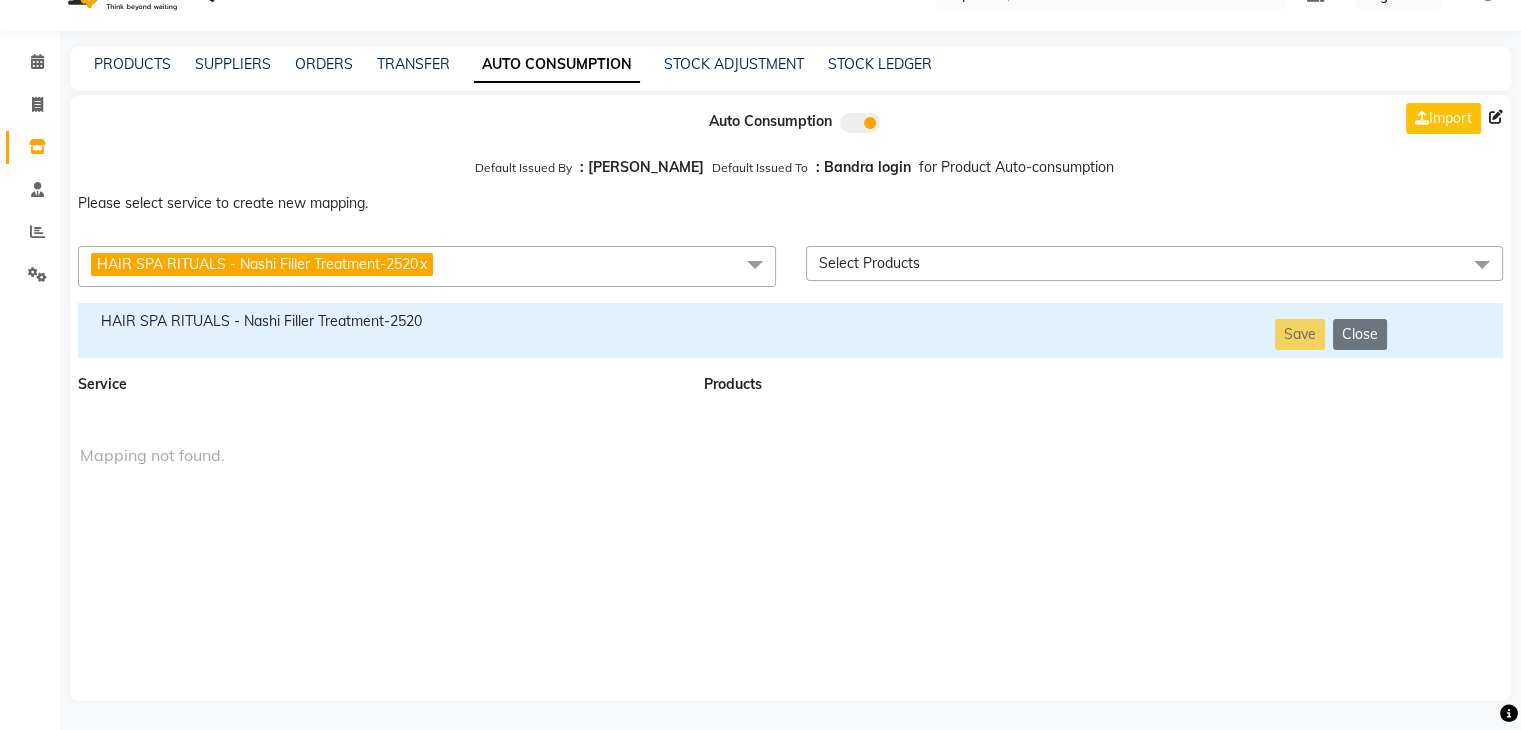 click on "HAIR SPA RITUALS - Nashi Filler Treatment-2520" at bounding box center [379, 330] 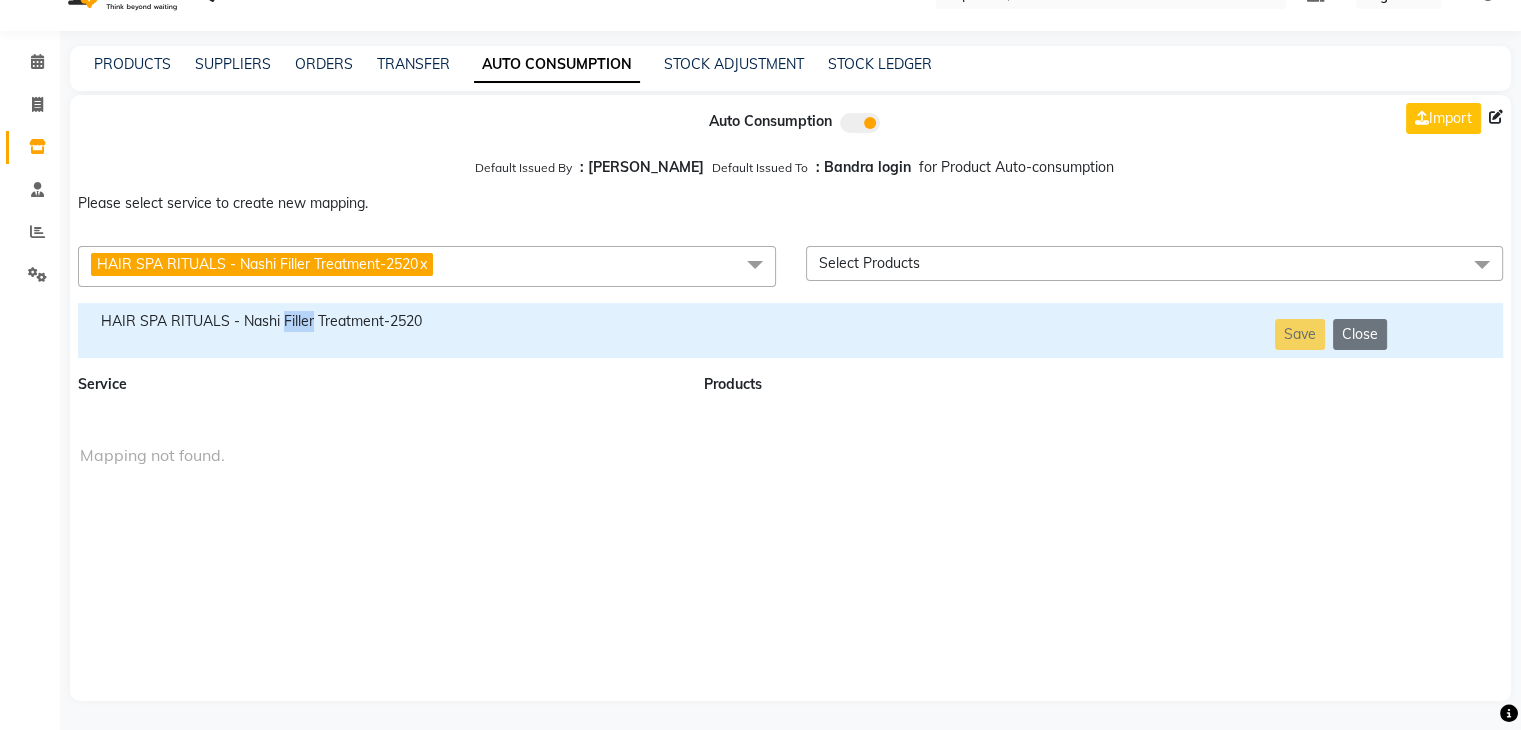 click on "HAIR SPA RITUALS - Nashi Filler Treatment-2520" at bounding box center (379, 330) 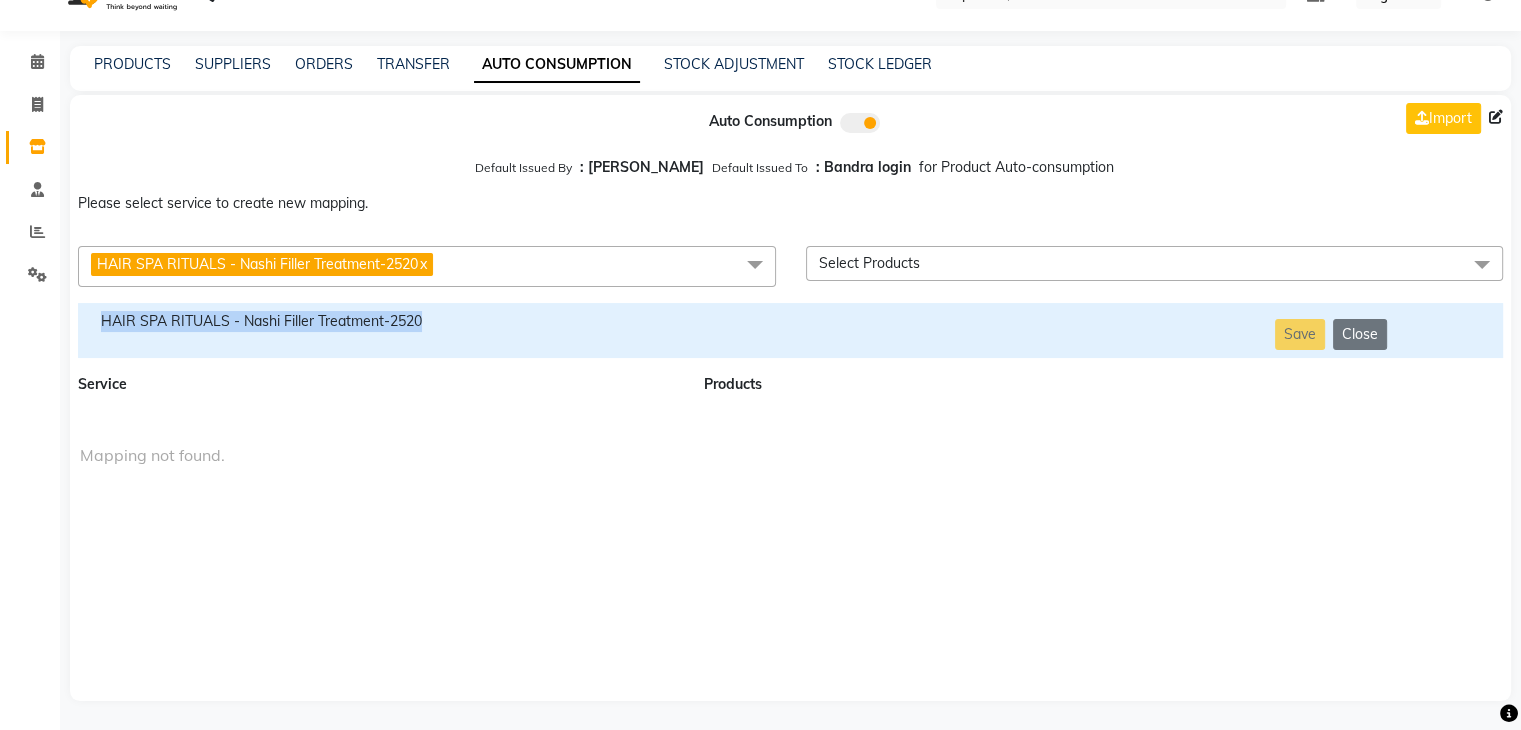 click on "HAIR SPA RITUALS - Nashi Filler Treatment-2520" at bounding box center [379, 330] 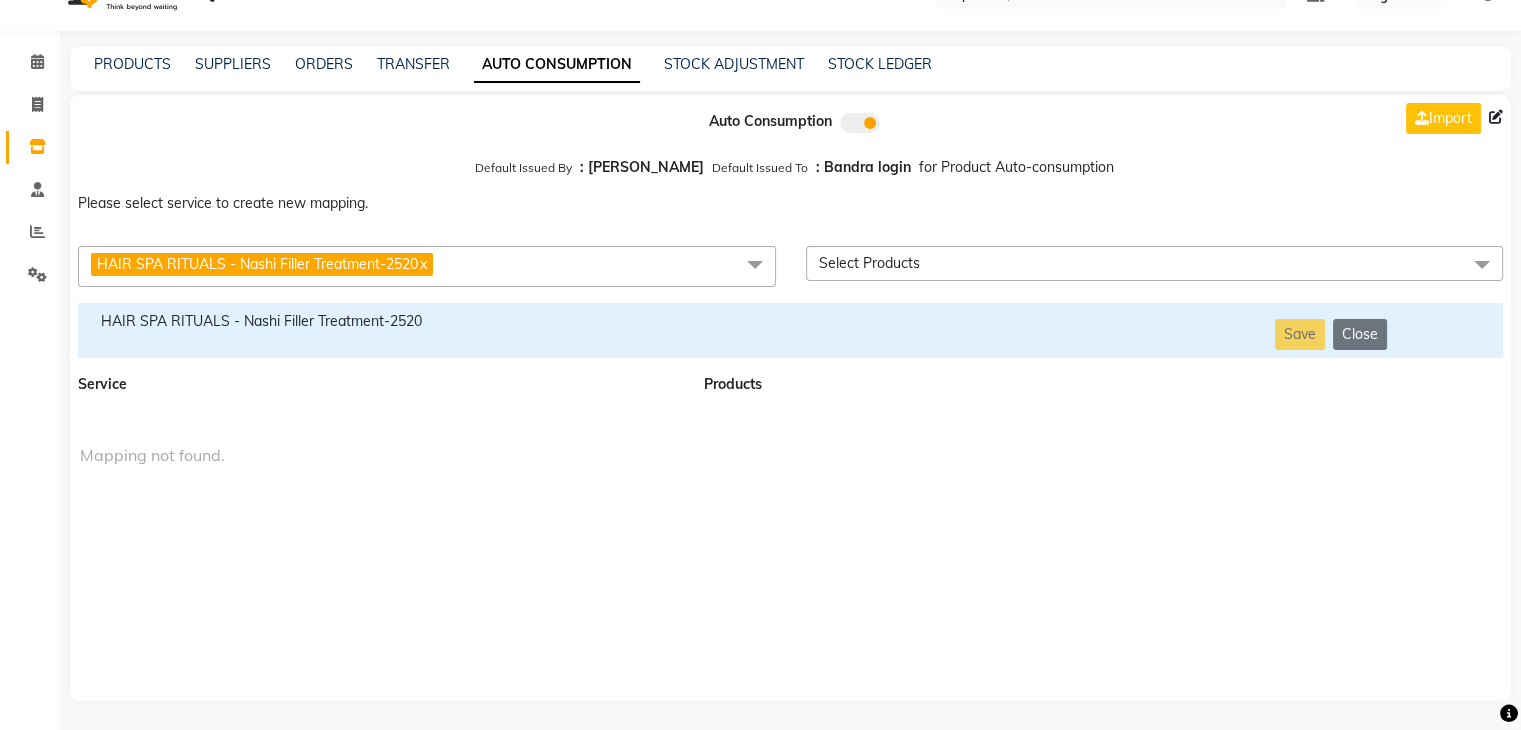 click on "HAIR SPA RITUALS - Nashi Filler Treatment-2520  x" at bounding box center [427, 266] 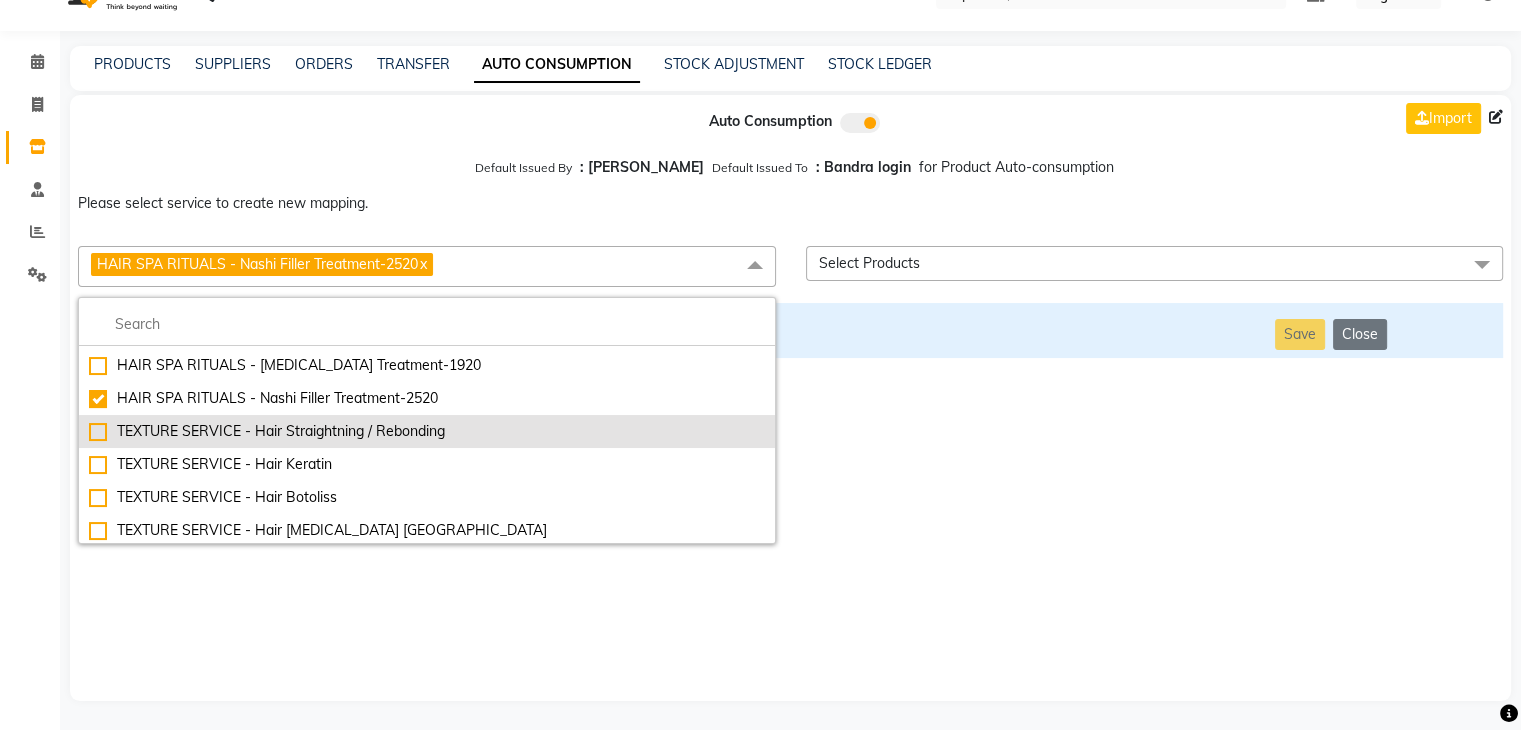 click on "TEXTURE SERVICE - Hair Straightning / Rebonding" at bounding box center (427, 431) 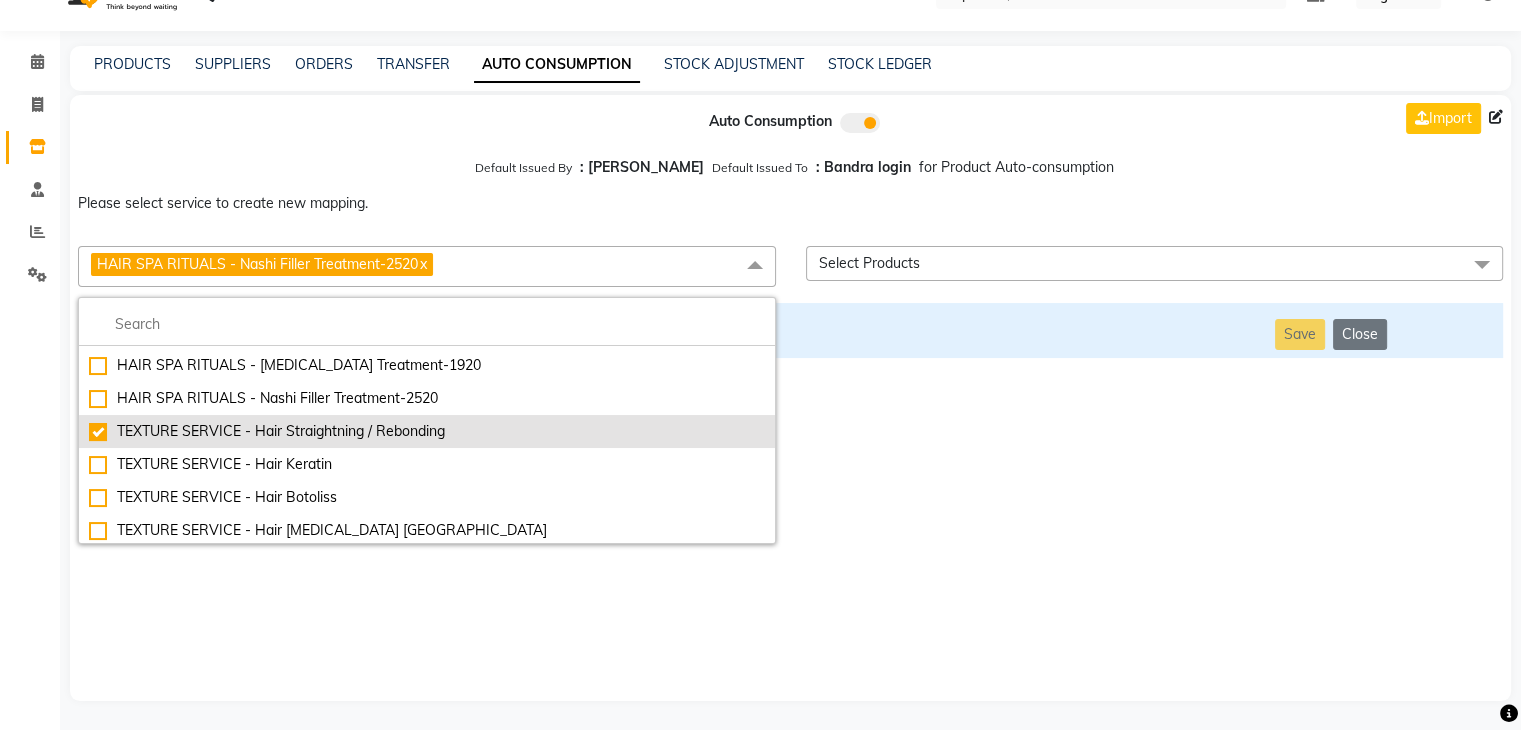 checkbox on "false" 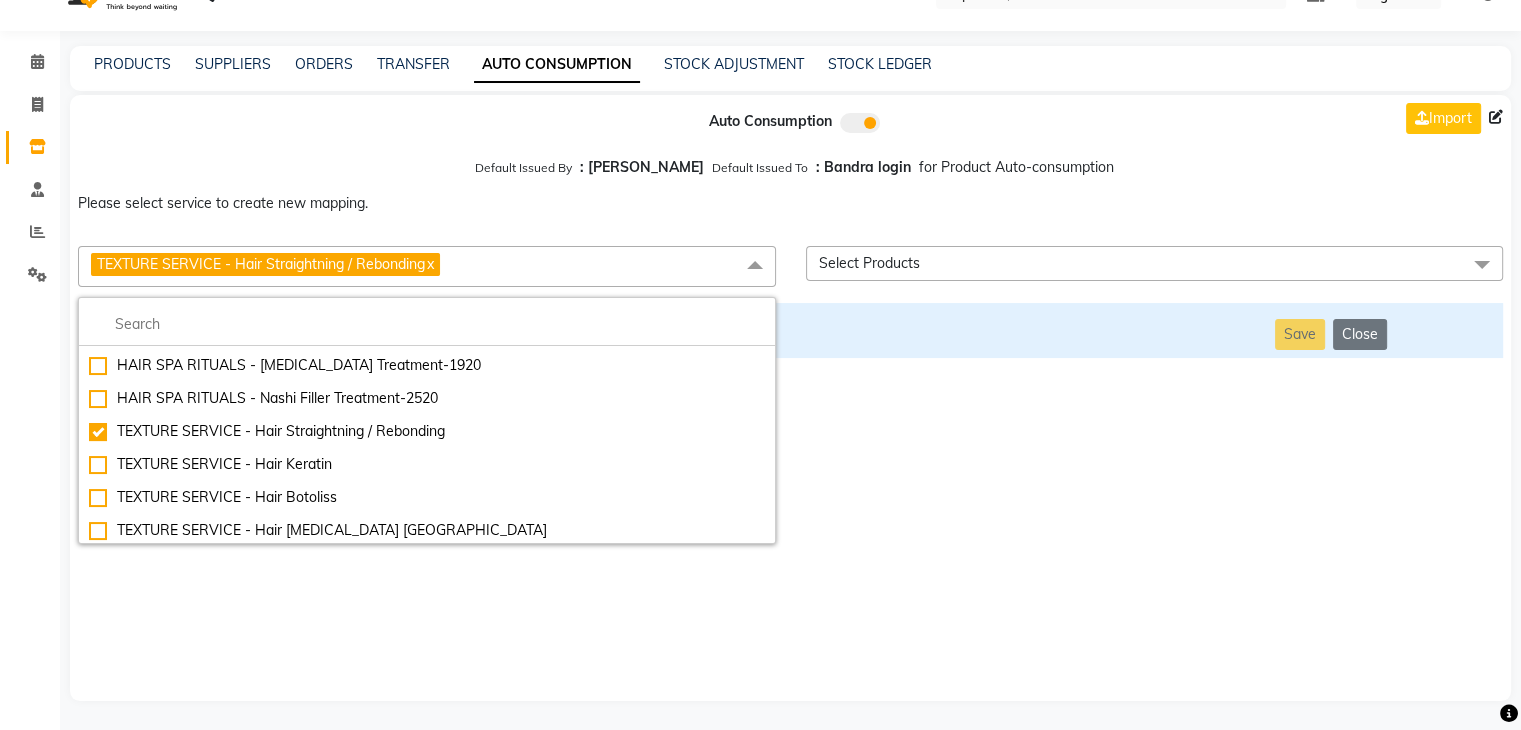 click on "Auto Consumption  Import Default Issued By  : [PERSON_NAME] Default Issued To  : Bandra login  for Product Auto-consumption  Please select service to create new mapping. TEXTURE SERVICE - Hair Straightning / Rebonding  x Essential Manicure w Scrub Essential Pedicure w Scrub Manicure + OPI Nail Ext + Gel Polish-3570 Manicure + T&T Nail Ext + Gel Polish T&T Nail Ext + T&T Gel Polish OPI Nail Ext + OPI Gel Polish T&T Refills + Gel Polish OPI Refills + Gel Polish Travel Allowance Waiting Charge HAIR REPAIR - Haircut HAIR REPAIR - Haircut for Kids HAIR REPAIR - Hair Wash HAIR REPAIR - Hair Wash Premium HAIR REPAIR - Full Head Shave HAIR REPAIR - Hair Design HAIR REPAIR - Hairstyling HAIR REPAIR - Threading HAIR REPAIR - [PERSON_NAME] Edging HAIR REPAIR - [PERSON_NAME] Edging Premium HAIR REPAIR - Razor Shave HAIR REPAIR - Razor Shave Premium HAIR REPAIR - Luxury Steam Shaving HAIR REPAIR - Fade Hair Cut HAIR SPA RITUALS - Hairoticmen Argan Spa HAIR SPA RITUALS - Wella Deep Nourishing Spa HAIR SPA RITUALS - Nashi Argan Oil Spa Alga" at bounding box center [790, 398] 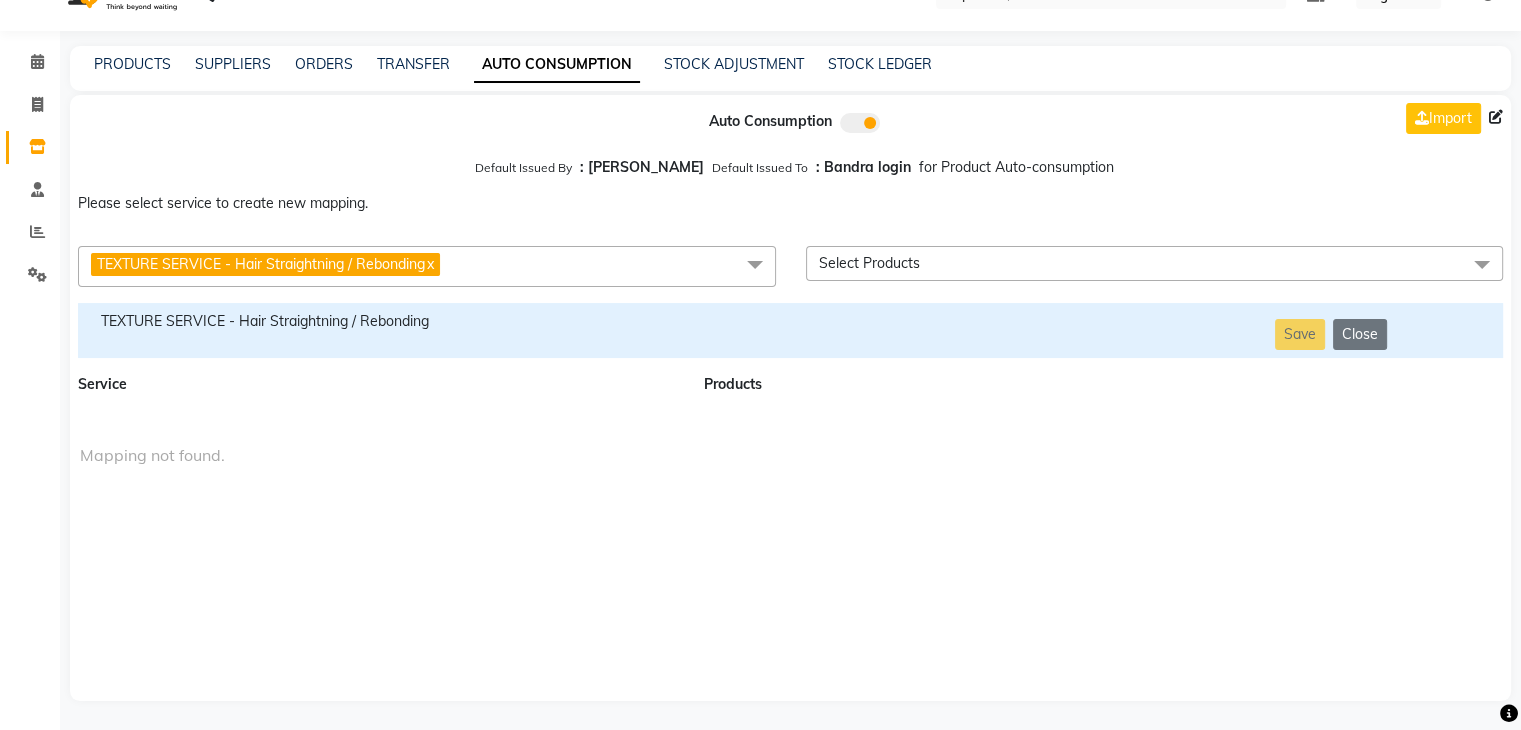 click on "TEXTURE SERVICE - Hair Straightning / Rebonding" at bounding box center (379, 321) 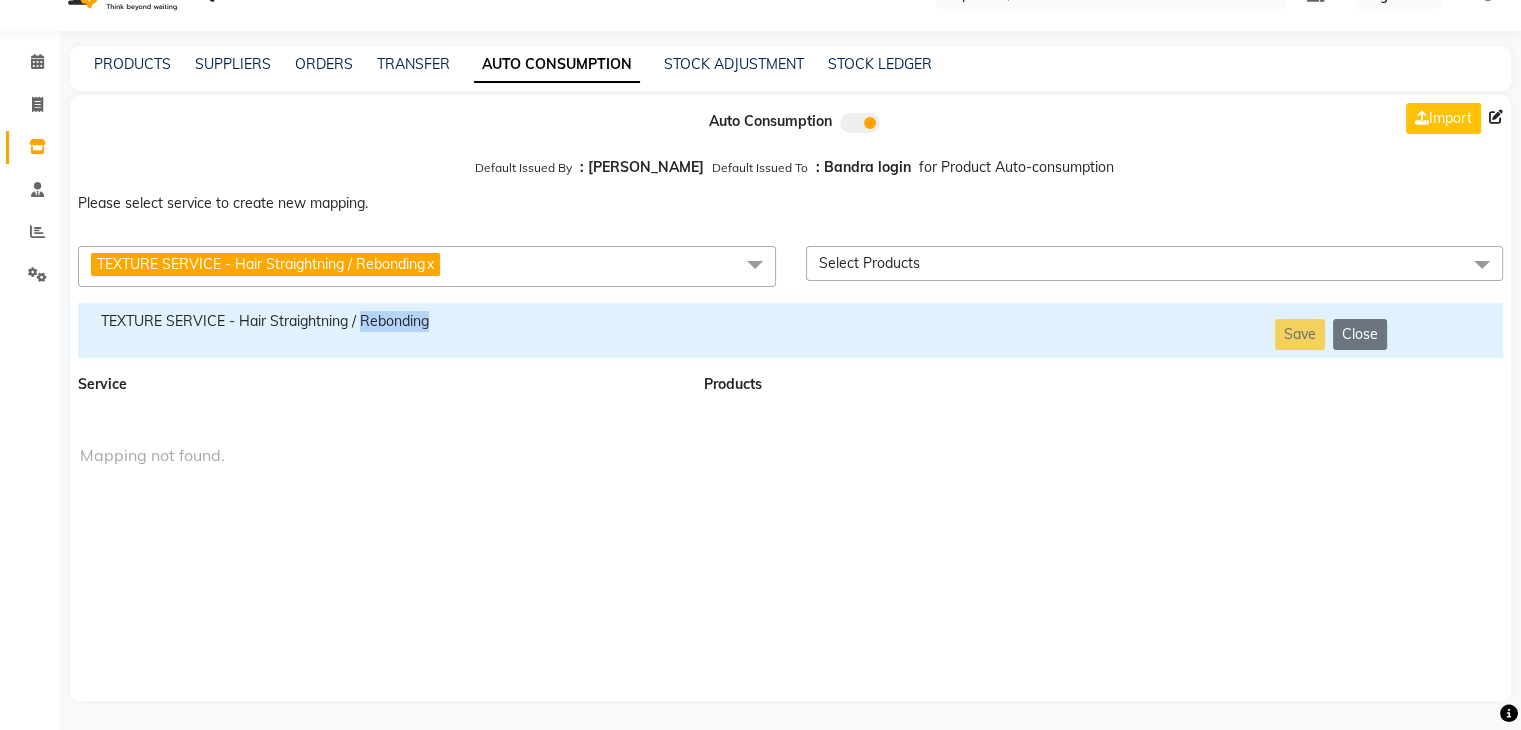 click on "TEXTURE SERVICE - Hair Straightning / Rebonding" at bounding box center (379, 321) 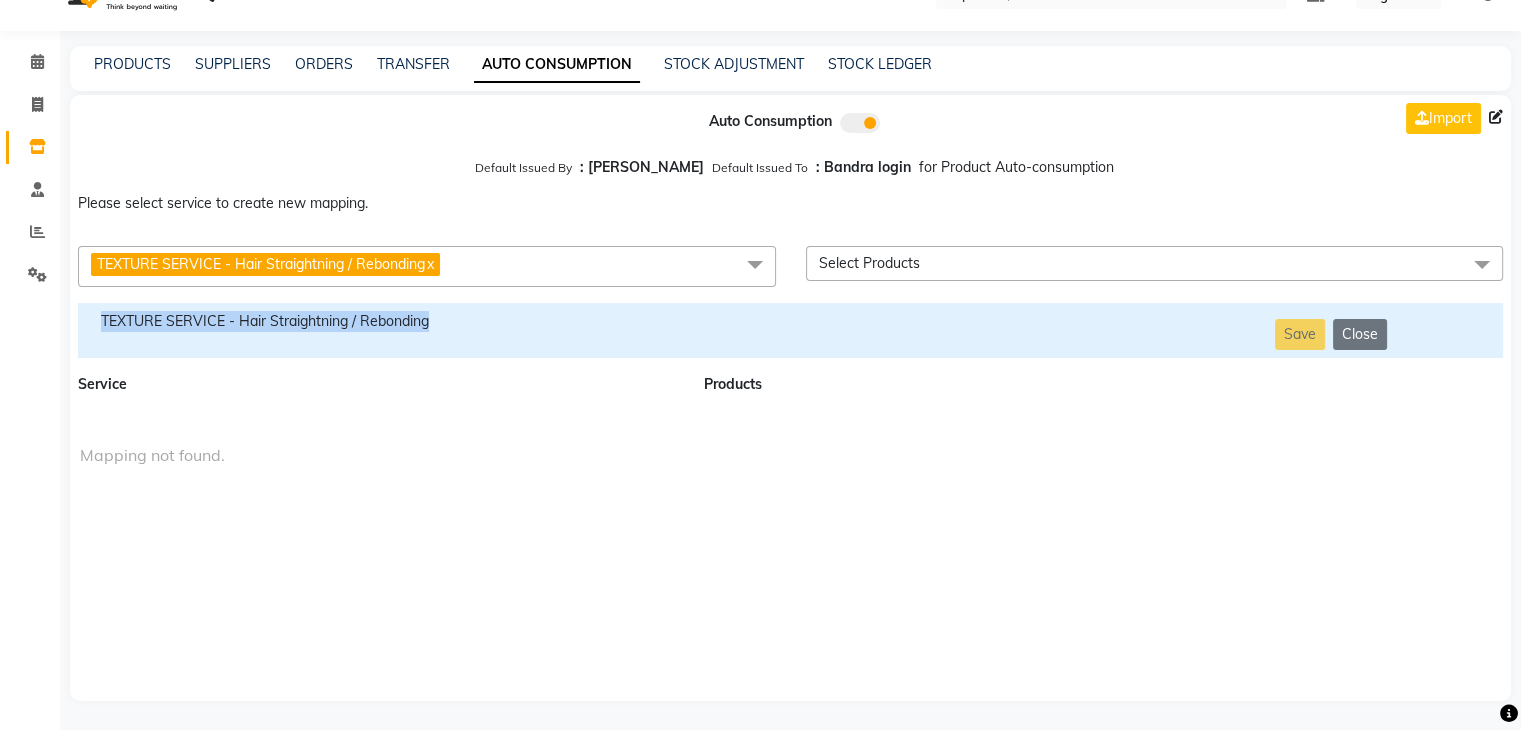click on "TEXTURE SERVICE - Hair Straightning / Rebonding" at bounding box center [379, 321] 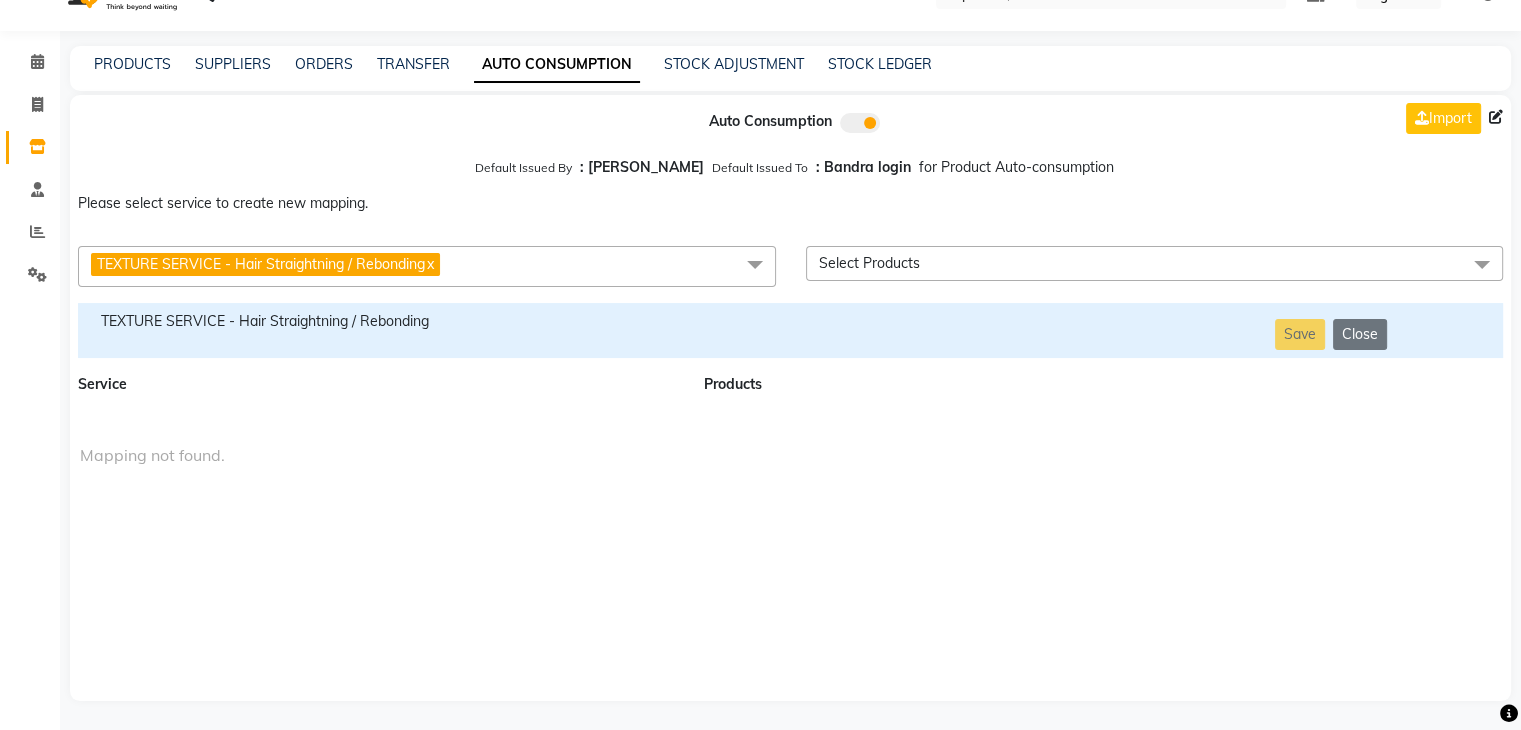 click on "TEXTURE SERVICE - Hair Straightning / Rebonding  x" at bounding box center (427, 266) 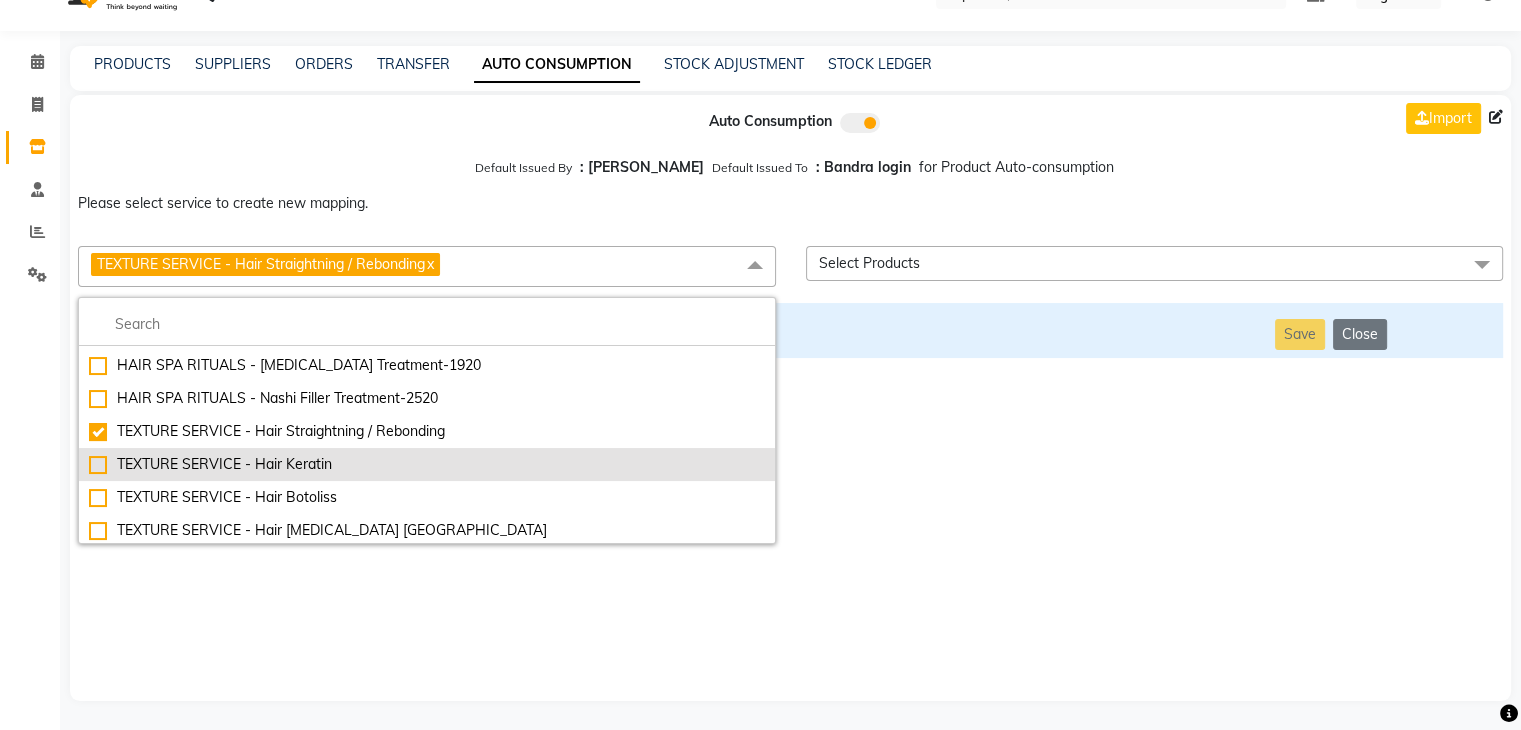 click on "TEXTURE SERVICE - Hair Keratin" at bounding box center (427, 464) 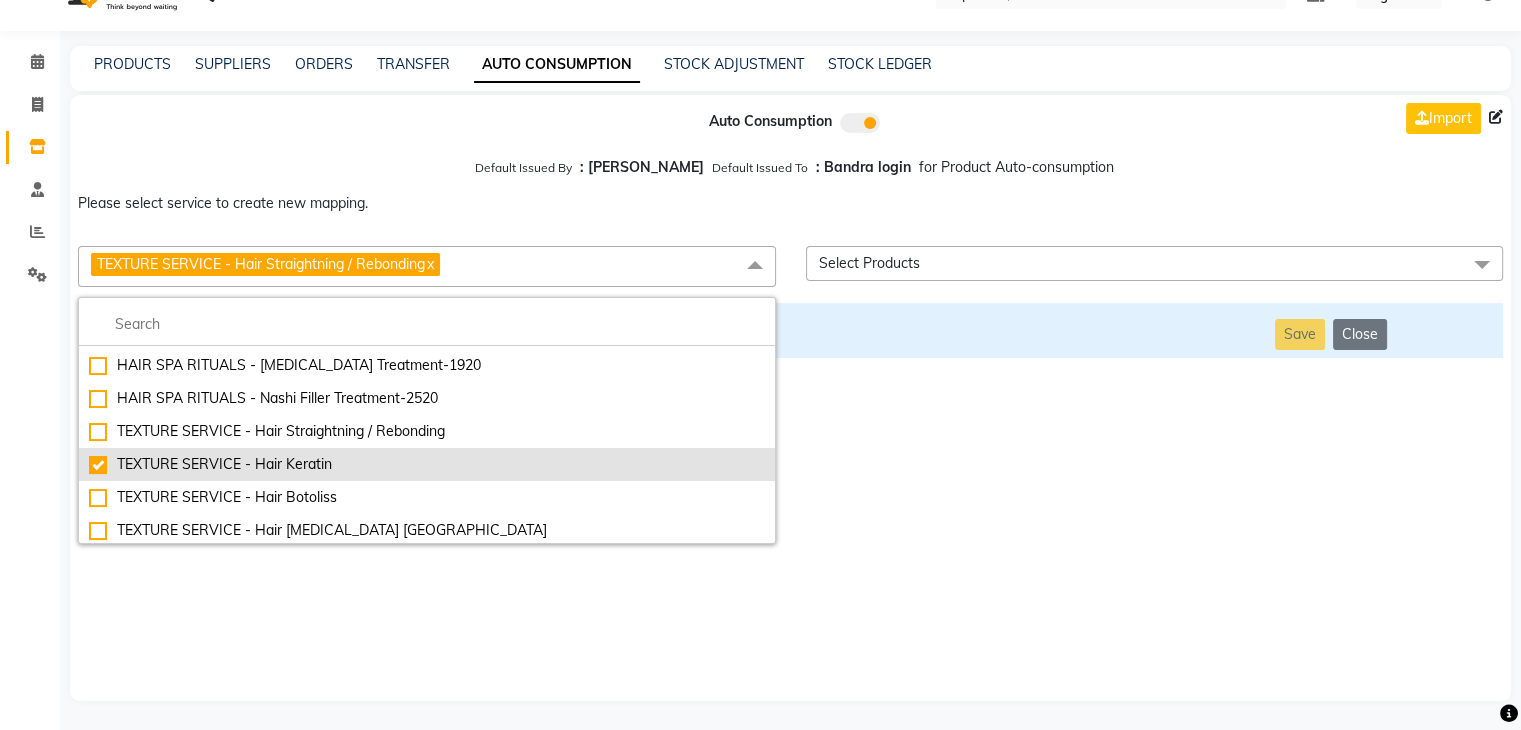 checkbox on "false" 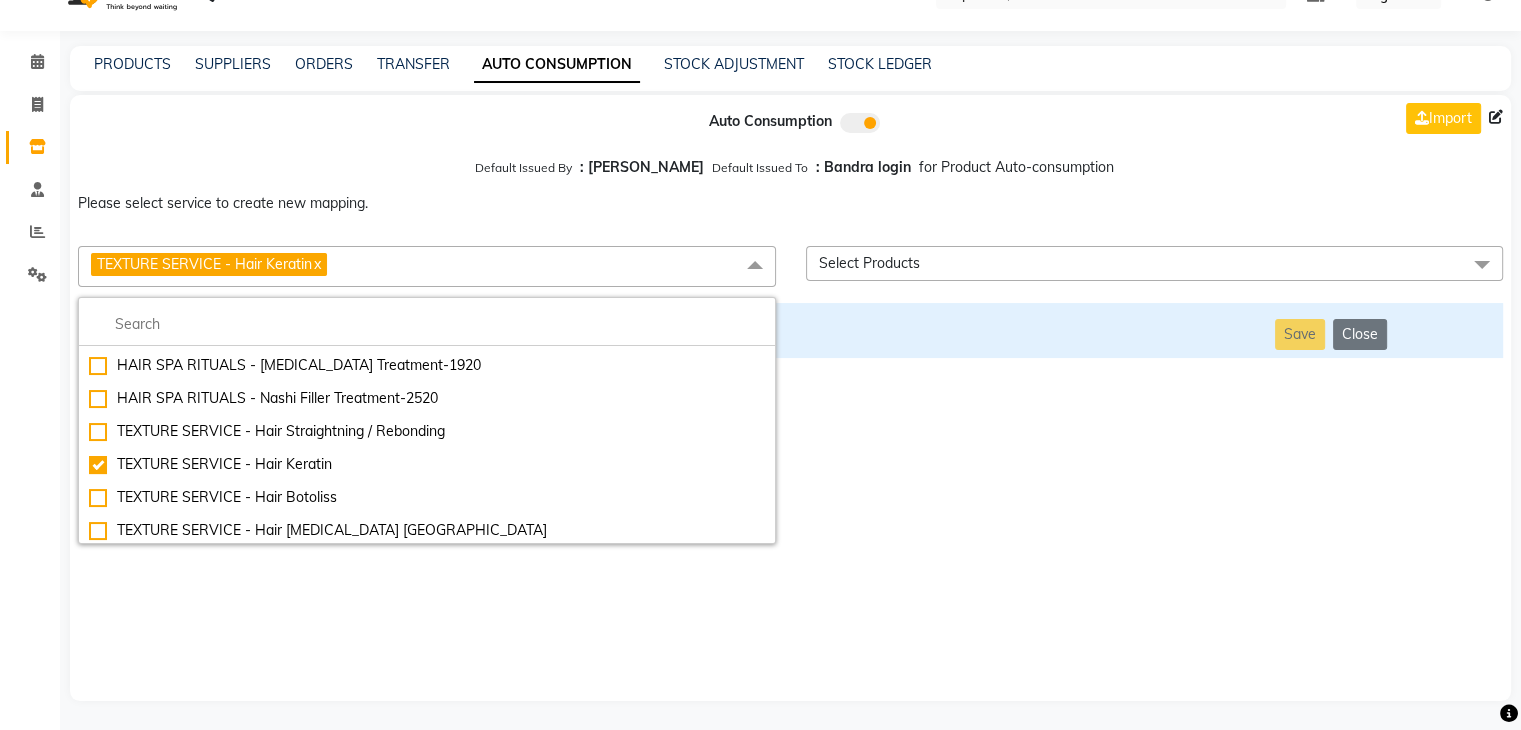 click on "Auto Consumption  Import Default Issued By  : [PERSON_NAME] Default Issued To  : Bandra login  for Product Auto-consumption  Please select service to create new mapping. TEXTURE SERVICE - Hair Keratin  x Essential Manicure w Scrub Essential Pedicure w Scrub Manicure + OPI Nail Ext + Gel Polish-3570 Manicure + T&T Nail Ext + Gel Polish T&T Nail Ext + T&T Gel Polish OPI Nail Ext + OPI Gel Polish T&T Refills + Gel Polish OPI Refills + Gel Polish Travel Allowance Waiting Charge HAIR REPAIR - Haircut HAIR REPAIR - Haircut for Kids HAIR REPAIR - Hair Wash HAIR REPAIR - Hair Wash Premium HAIR REPAIR - Full Head Shave HAIR REPAIR - Hair Design HAIR REPAIR - Hairstyling HAIR REPAIR - Threading HAIR REPAIR - [PERSON_NAME] Edging HAIR REPAIR - [PERSON_NAME] Edging Premium HAIR REPAIR - Razor Shave HAIR REPAIR - Razor Shave Premium HAIR REPAIR - Luxury Steam Shaving HAIR REPAIR - Fade Hair Cut HAIR SPA RITUALS - Hairoticmen Argan Spa HAIR SPA RITUALS - Wella Deep Nourishing Spa HAIR SPA RITUALS - Nashi Argan Oil Spa SKIN REPAIR - Facial" at bounding box center [790, 398] 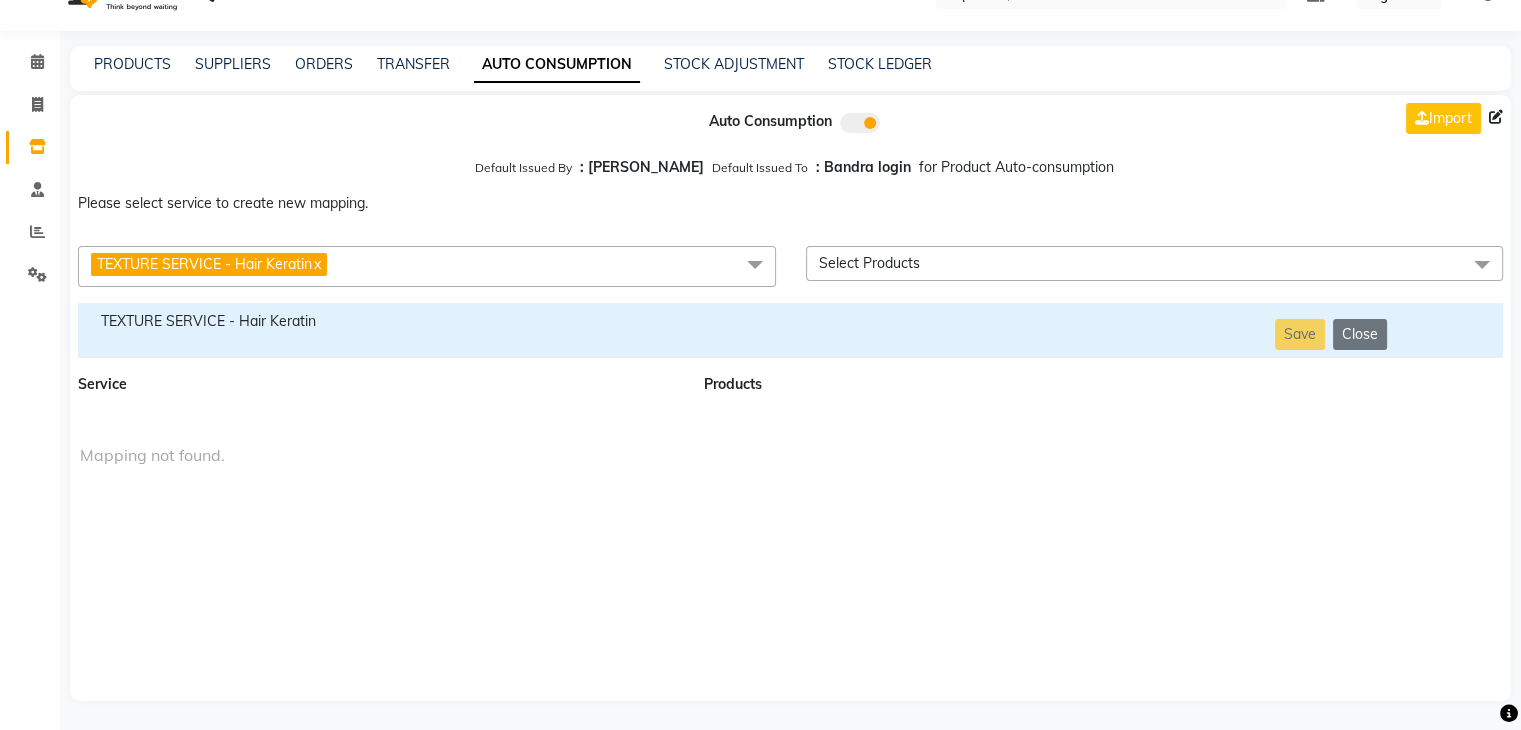 click on "TEXTURE SERVICE - Hair Keratin" at bounding box center (379, 321) 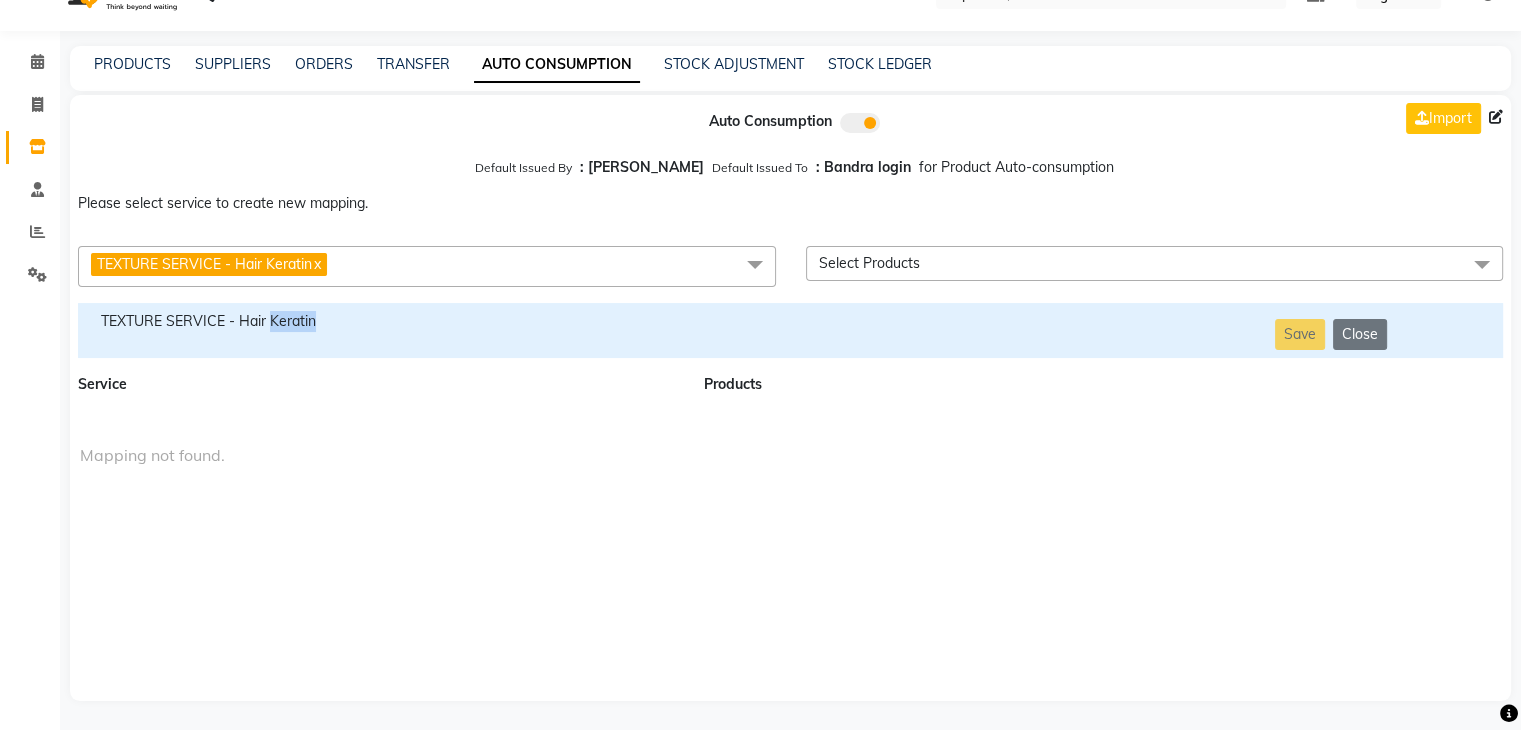 click on "TEXTURE SERVICE - Hair Keratin" at bounding box center (379, 321) 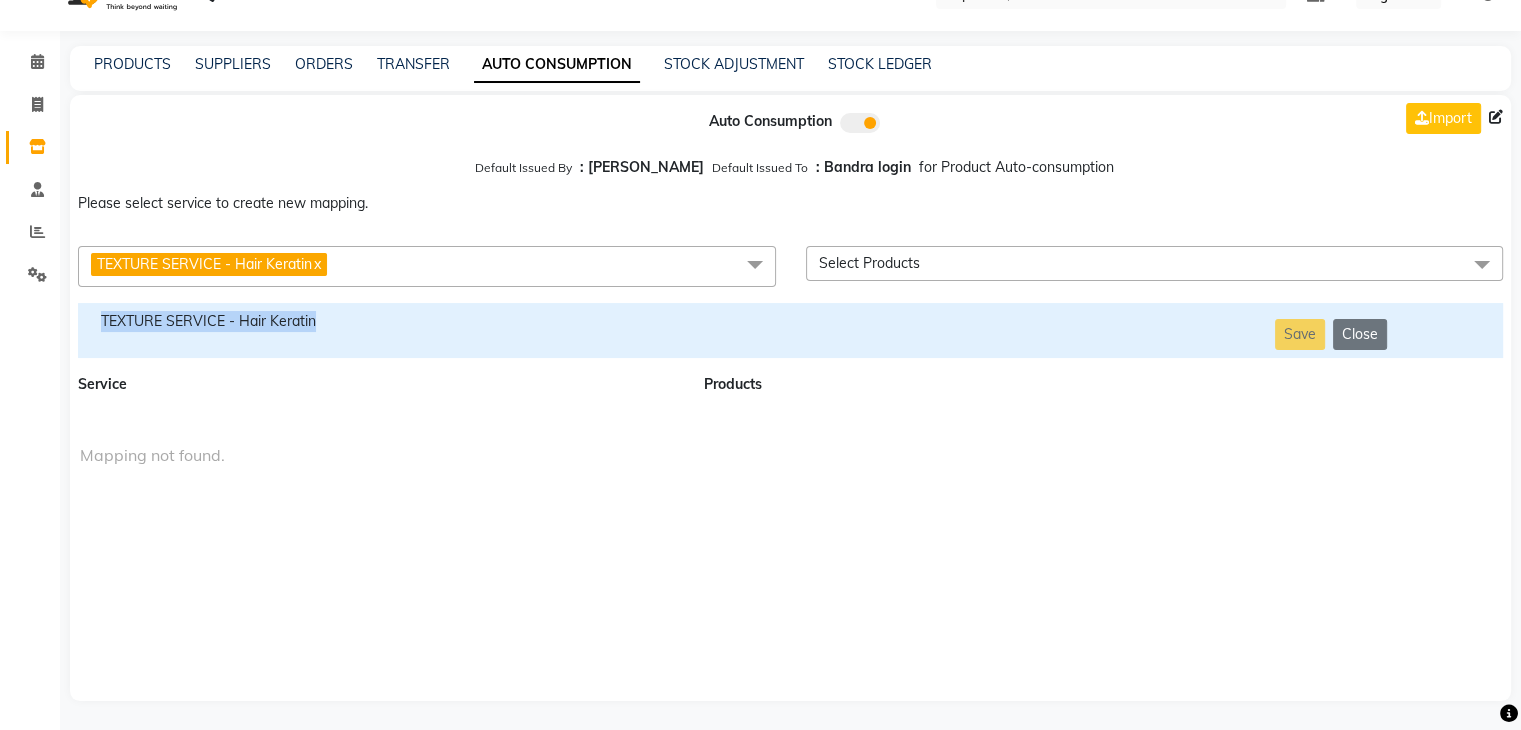 click on "TEXTURE SERVICE - Hair Keratin" at bounding box center [379, 321] 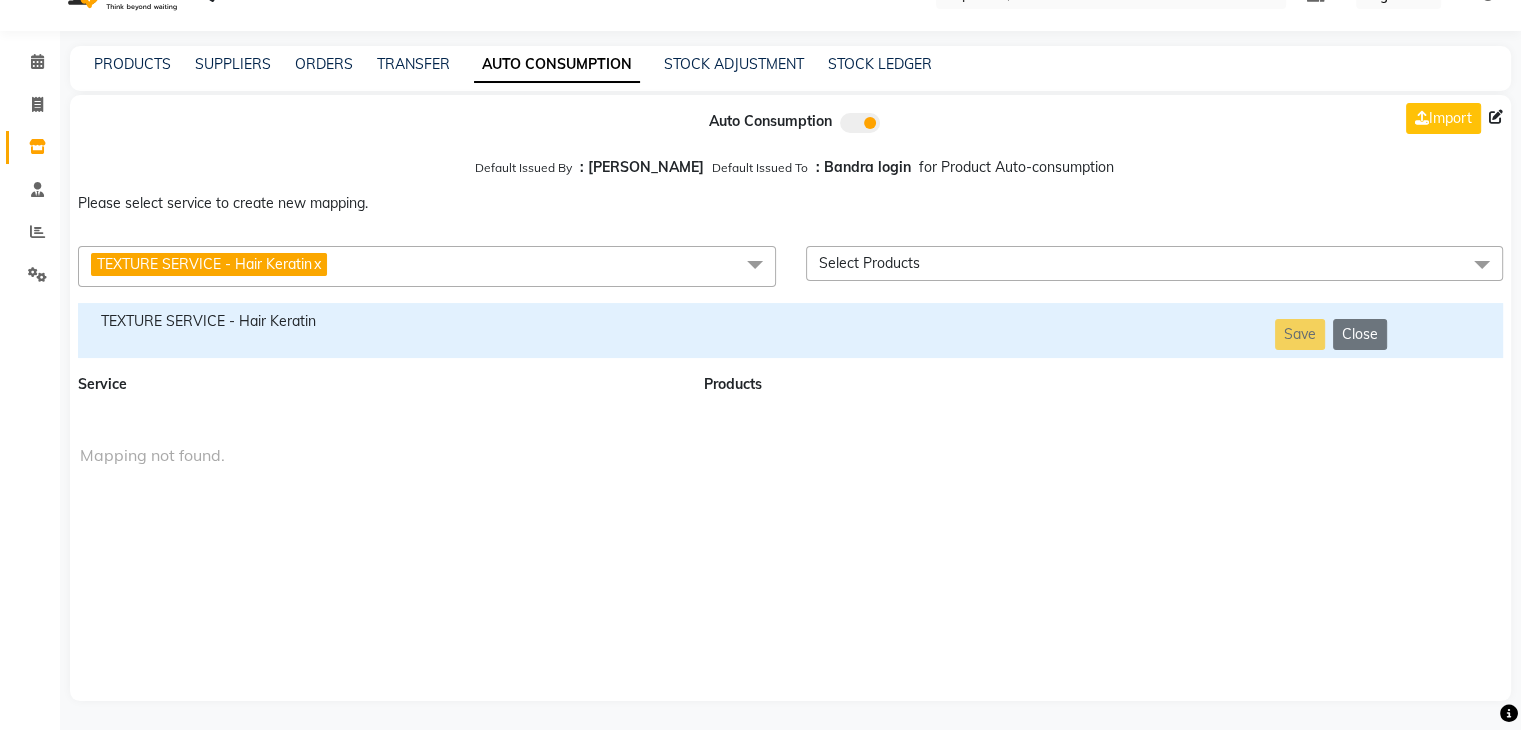 click on "TEXTURE SERVICE - Hair Keratin  x" at bounding box center (427, 266) 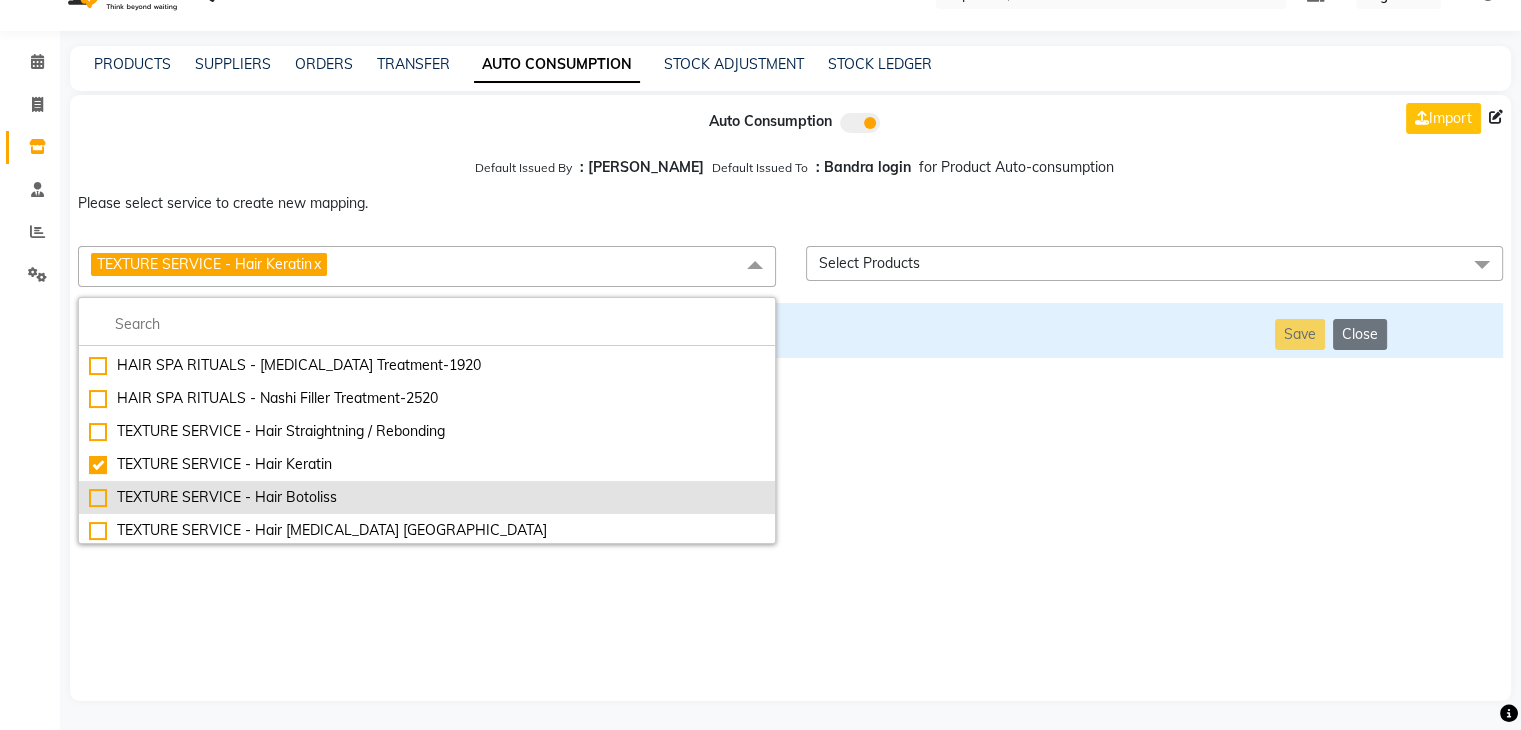 click on "TEXTURE SERVICE - Hair Botoliss" at bounding box center [427, 497] 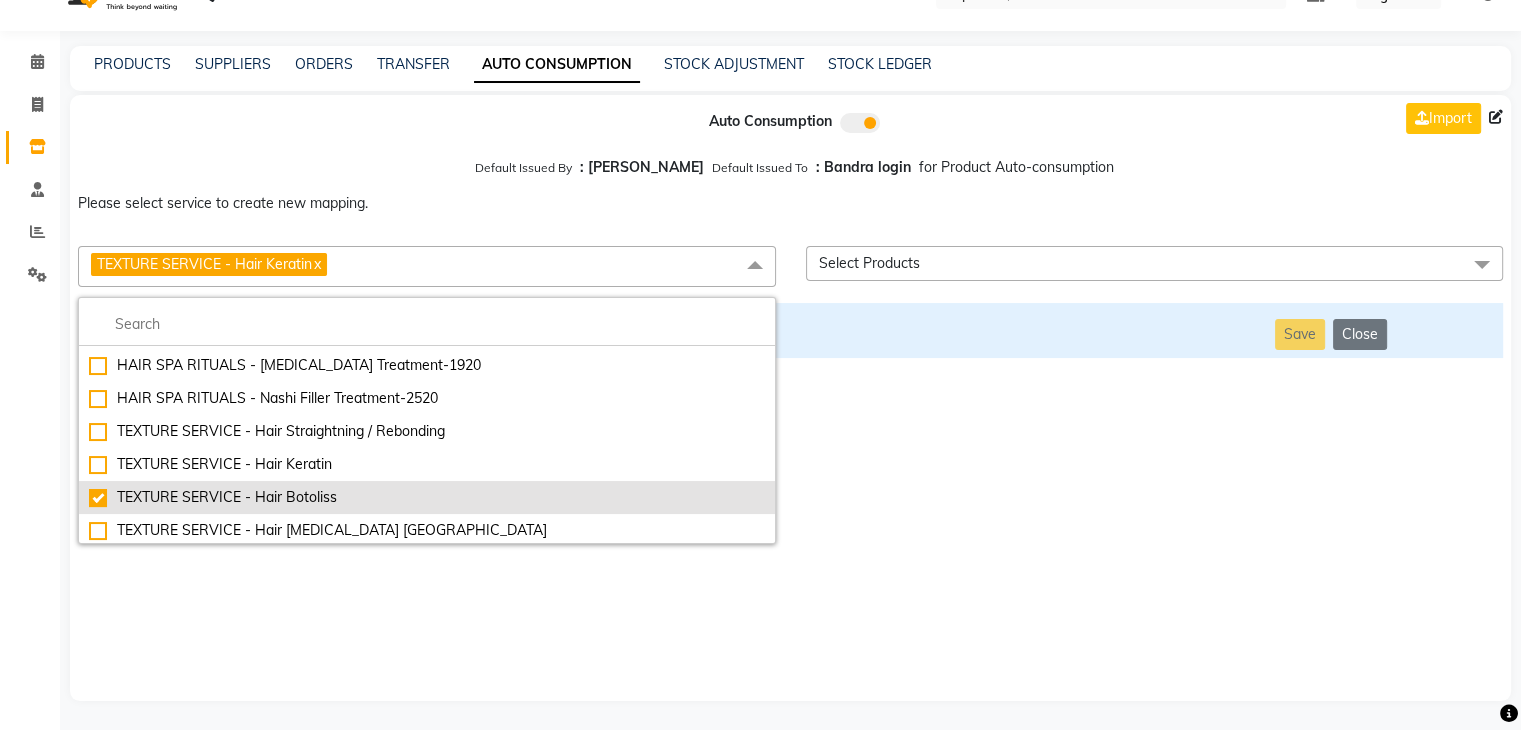checkbox on "false" 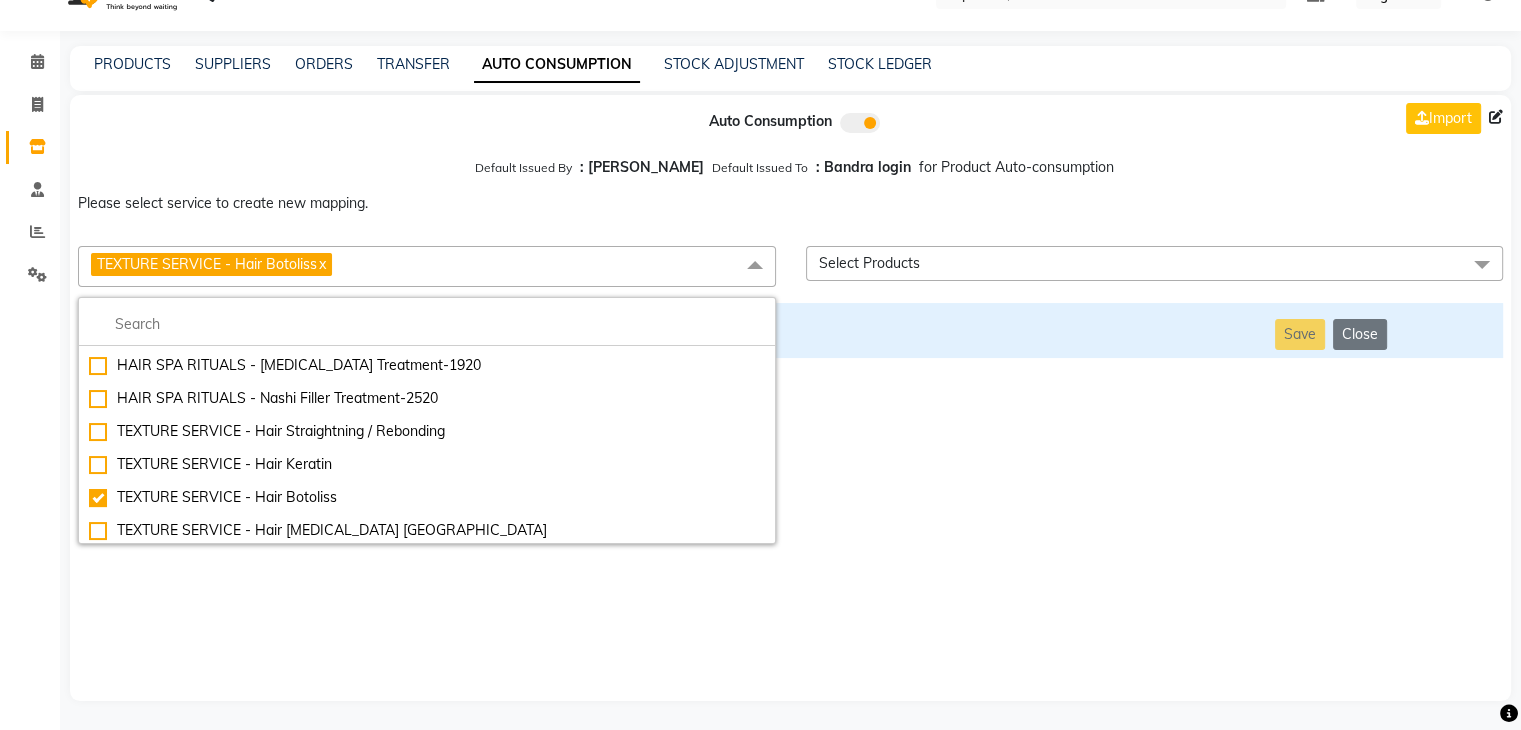 click on "Auto Consumption  Import Default Issued By  : [PERSON_NAME] Default Issued To  : Bandra login  for Product Auto-consumption  Please select service to create new mapping. TEXTURE SERVICE - Hair Botoliss  x Essential Manicure w Scrub Essential Pedicure w Scrub Manicure + OPI Nail Ext + Gel Polish-3570 Manicure + T&T Nail Ext + Gel Polish T&T Nail Ext + T&T Gel Polish OPI Nail Ext + OPI Gel Polish T&T Refills + Gel Polish OPI Refills + Gel Polish Travel Allowance Waiting Charge HAIR REPAIR - Haircut HAIR REPAIR - Haircut for Kids HAIR REPAIR - Hair Wash HAIR REPAIR - Hair Wash Premium HAIR REPAIR - Full Head Shave HAIR REPAIR - Hair Design HAIR REPAIR - Hairstyling HAIR REPAIR - Threading HAIR REPAIR - [PERSON_NAME] Edging HAIR REPAIR - [PERSON_NAME] Edging Premium HAIR REPAIR - Razor Shave HAIR REPAIR - Razor Shave Premium HAIR REPAIR - Luxury Steam Shaving HAIR REPAIR - Fade Hair Cut HAIR SPA RITUALS - Hairoticmen Argan Spa HAIR SPA RITUALS - Wella Deep Nourishing Spa HAIR SPA RITUALS - Nashi Argan Oil Spa SKIN REPAIR - Facial" at bounding box center (790, 398) 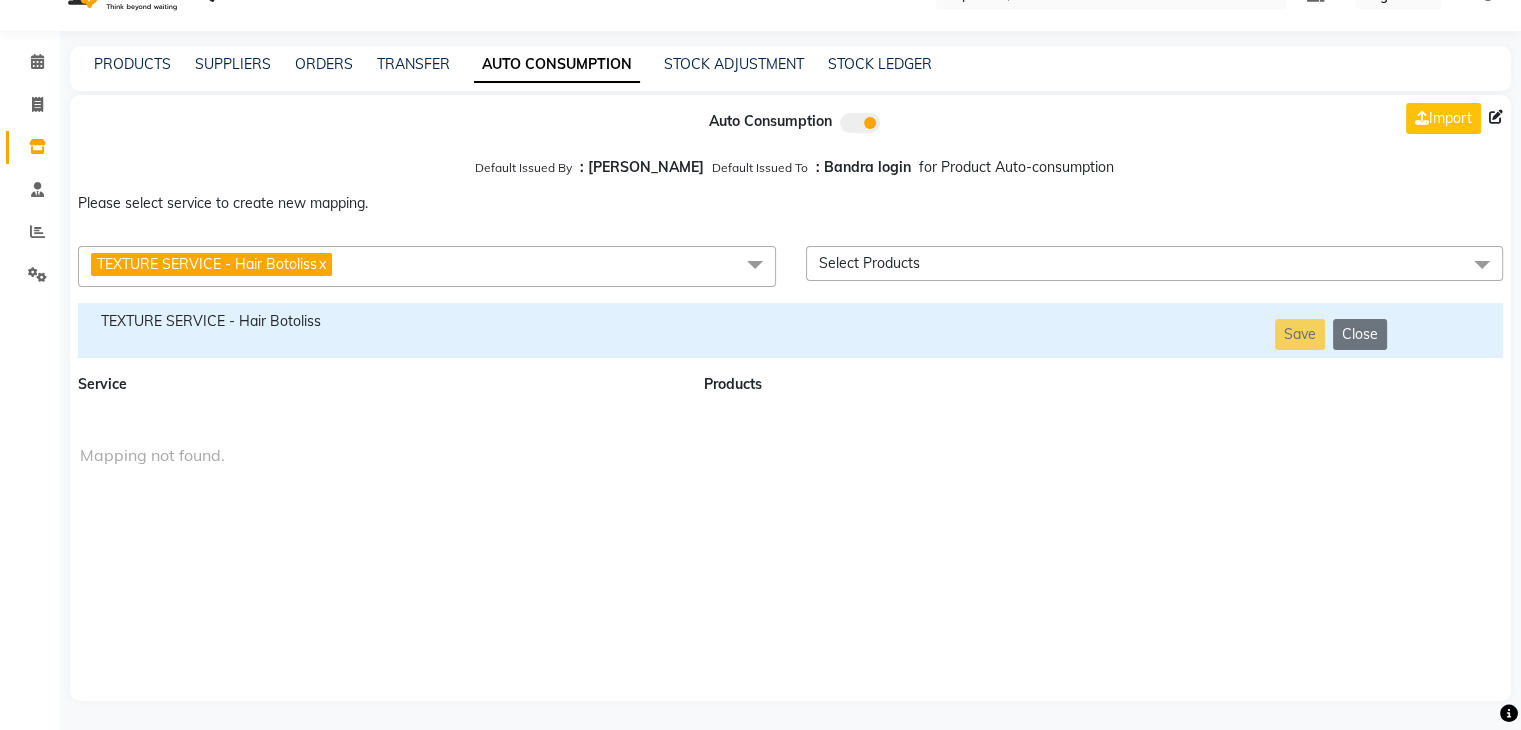 click on "TEXTURE SERVICE - Hair Botoliss" at bounding box center (379, 330) 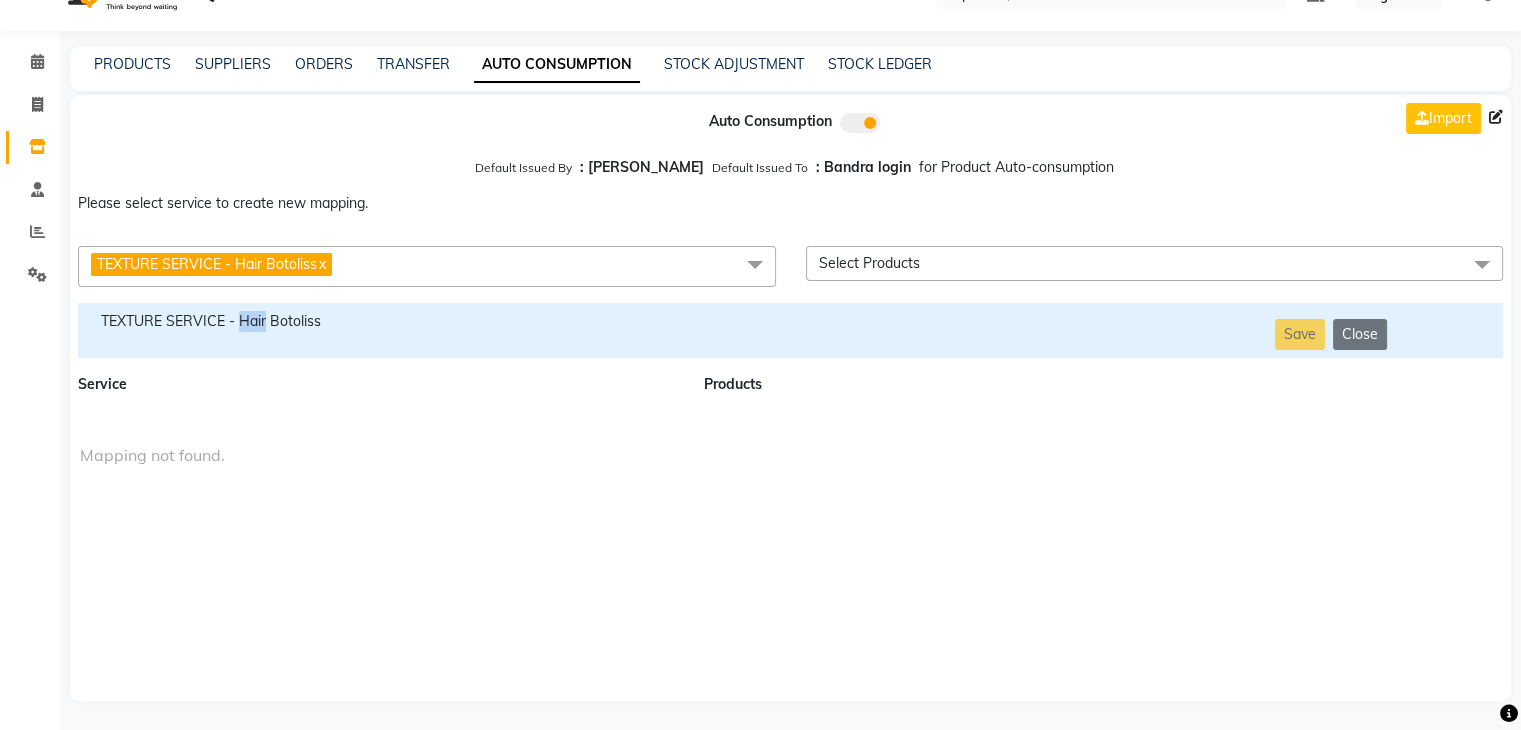 click on "TEXTURE SERVICE - Hair Botoliss" at bounding box center [379, 330] 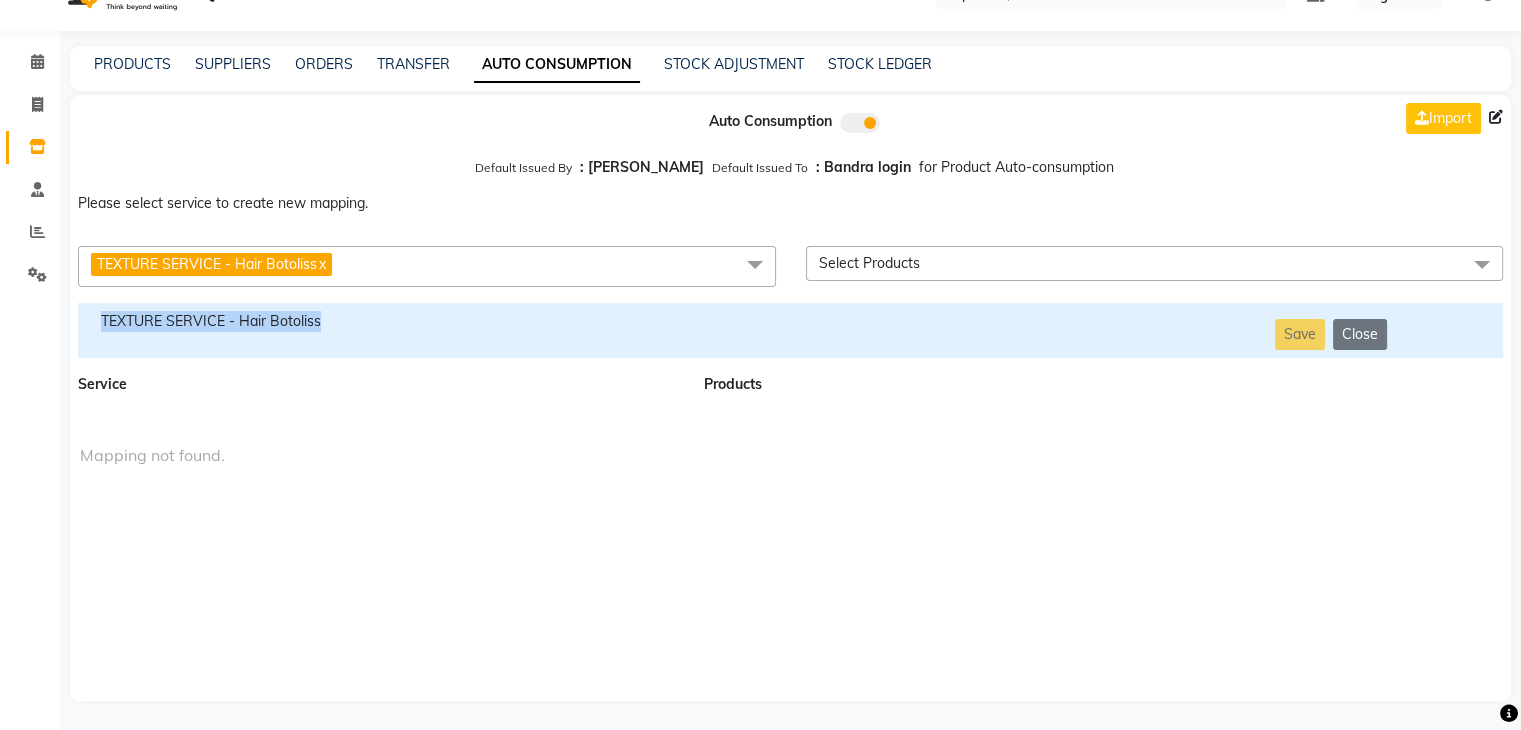 click on "TEXTURE SERVICE - Hair Botoliss" at bounding box center (379, 330) 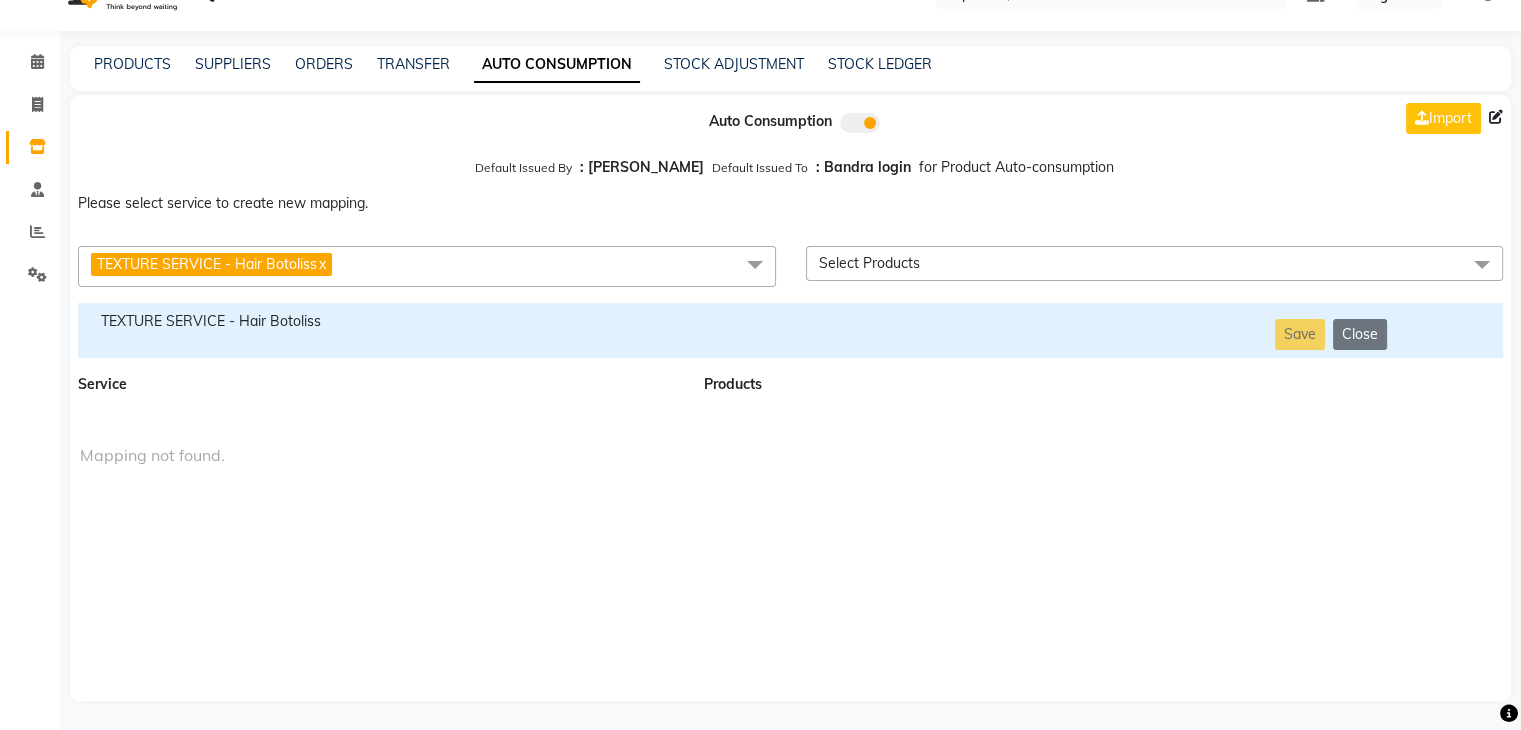 click on "TEXTURE SERVICE - Hair Botoliss  x" at bounding box center [427, 266] 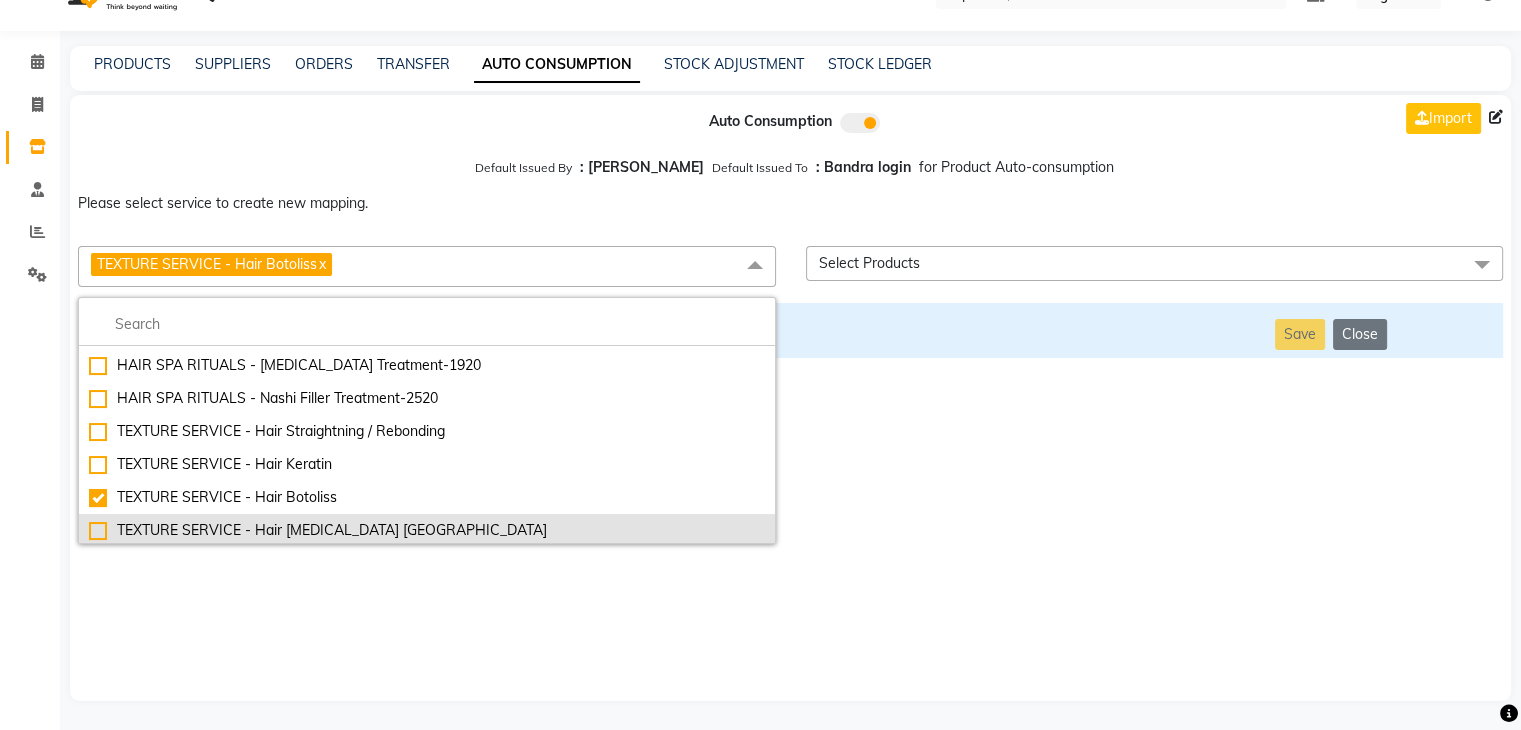 click on "TEXTURE SERVICE - Hair [MEDICAL_DATA] [GEOGRAPHIC_DATA]" at bounding box center [427, 530] 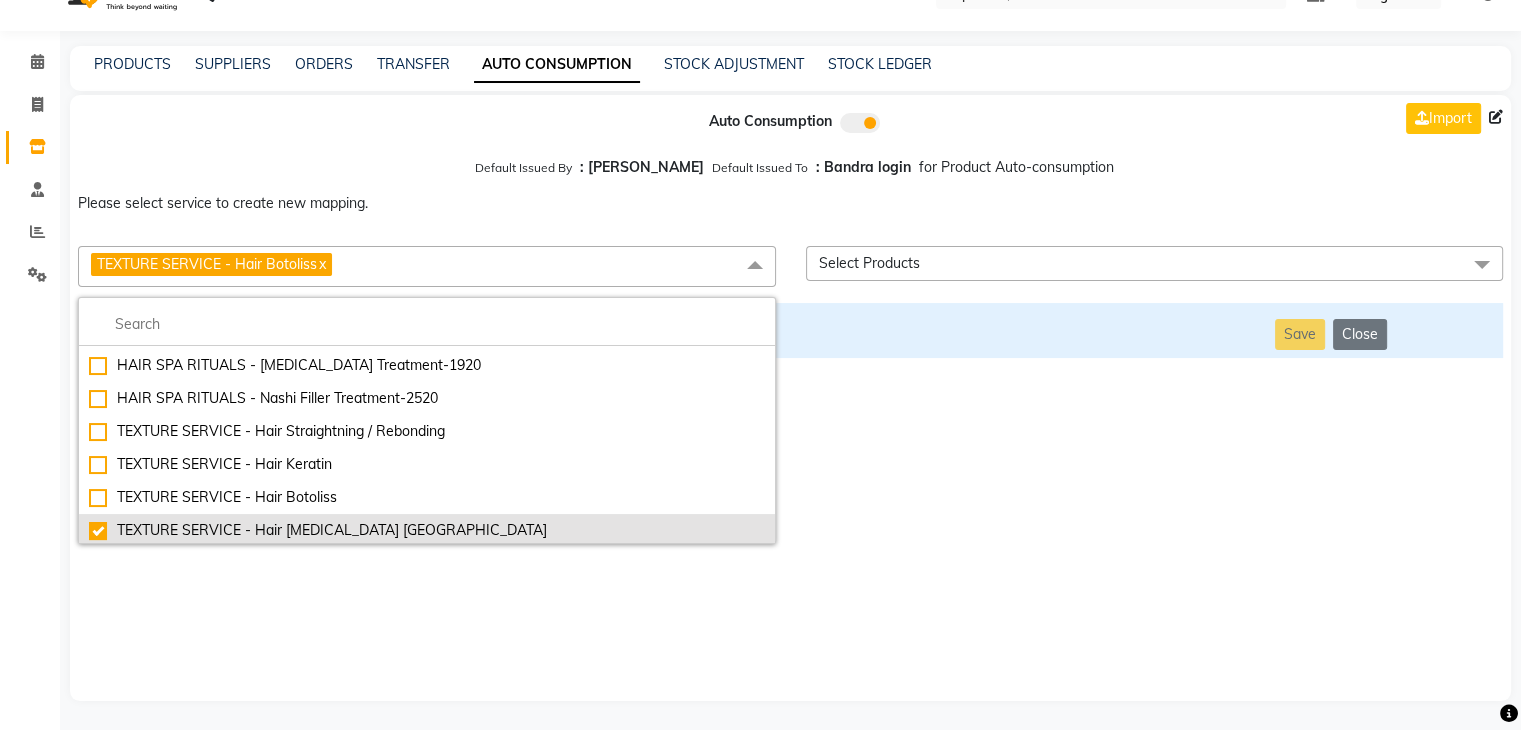 checkbox on "false" 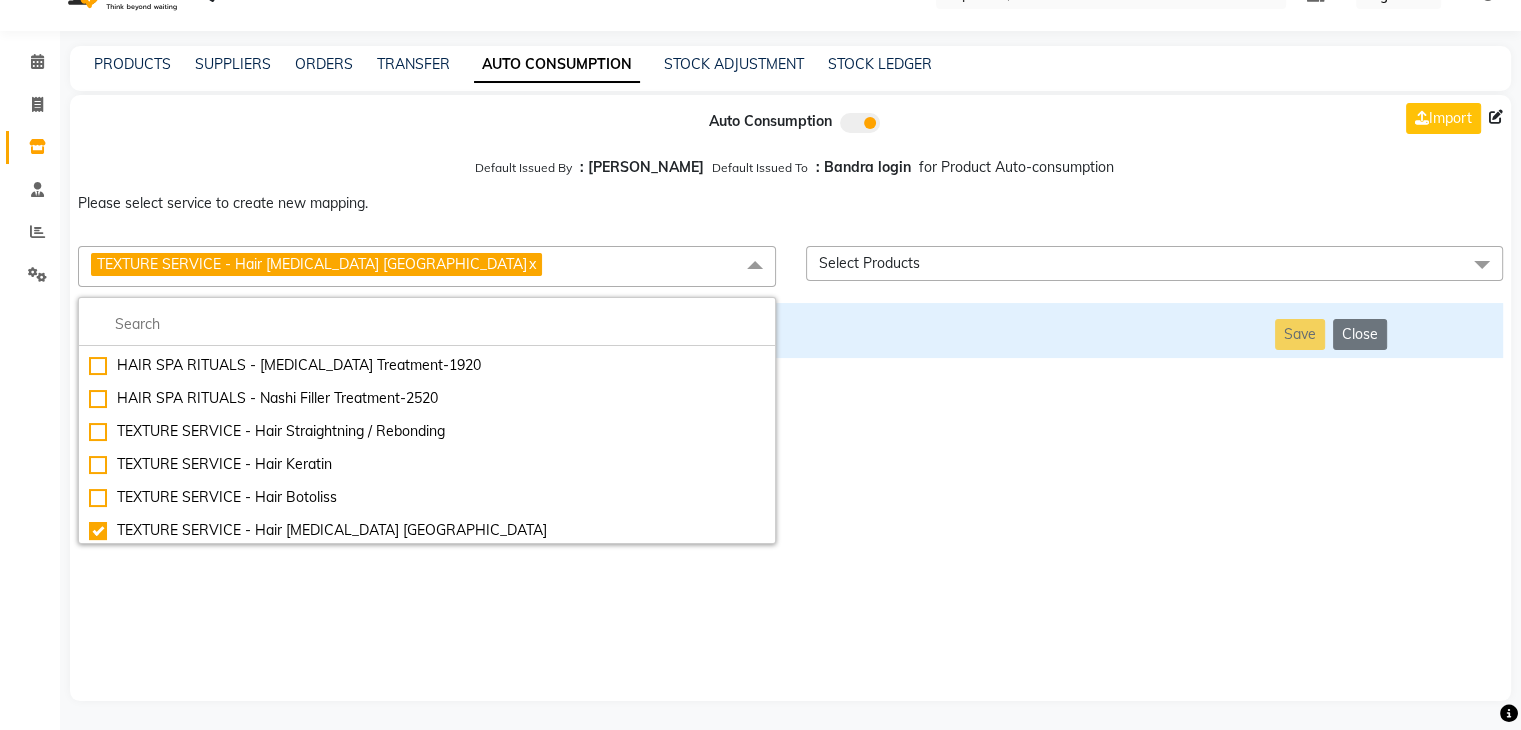 click on "Auto Consumption  Import Default Issued By  : [PERSON_NAME] Default Issued To  : Bandra login  for Product Auto-consumption  Please select service to create new mapping. TEXTURE SERVICE - Hair [MEDICAL_DATA] Copacabana  x Essential Manicure w Scrub Essential Pedicure w Scrub Manicure + OPI Nail Ext + Gel Polish-3570 Manicure + T&T Nail Ext + Gel Polish T&T Nail Ext + T&T Gel Polish OPI Nail Ext + OPI Gel Polish T&T Refills + Gel Polish OPI Refills + Gel Polish Travel Allowance Waiting Charge HAIR REPAIR - Haircut HAIR REPAIR - Haircut for Kids HAIR REPAIR - Hair Wash HAIR REPAIR - Hair Wash Premium HAIR REPAIR - Full Head Shave HAIR REPAIR - Hair Design HAIR REPAIR - Hairstyling HAIR REPAIR - Threading HAIR REPAIR - [PERSON_NAME] Edging HAIR REPAIR - [PERSON_NAME] Edging Premium HAIR REPAIR - Razor Shave HAIR REPAIR - Razor Shave Premium HAIR REPAIR - Luxury Steam Shaving HAIR REPAIR - Fade Hair Cut HAIR SPA RITUALS - Hairoticmen Argan Spa HAIR SPA RITUALS - Wella Deep Nourishing Spa HAIR SPA RITUALS - Nashi Argan Oil Spa Gel Overlays" at bounding box center (790, 398) 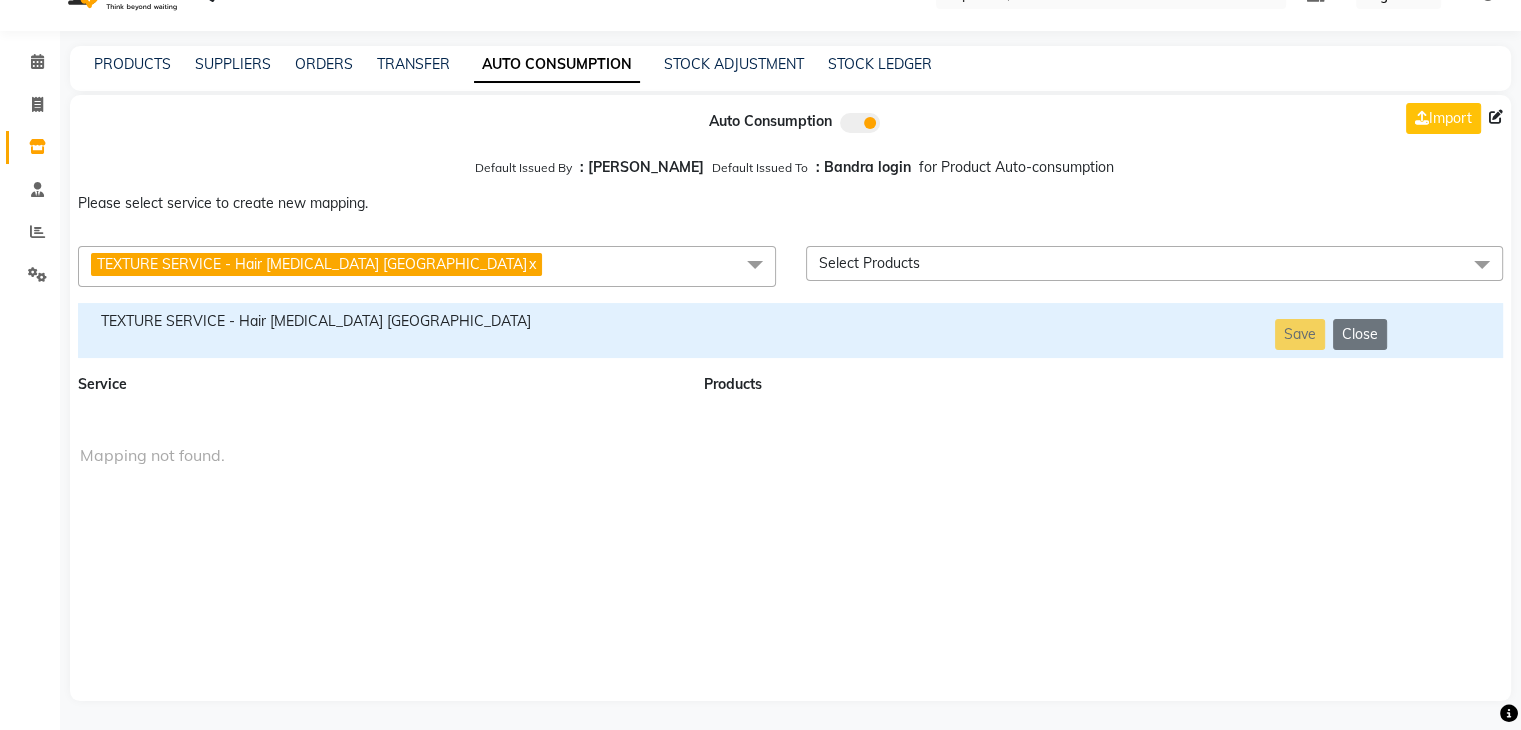 click on "TEXTURE SERVICE - Hair [MEDICAL_DATA] [GEOGRAPHIC_DATA]" at bounding box center (379, 321) 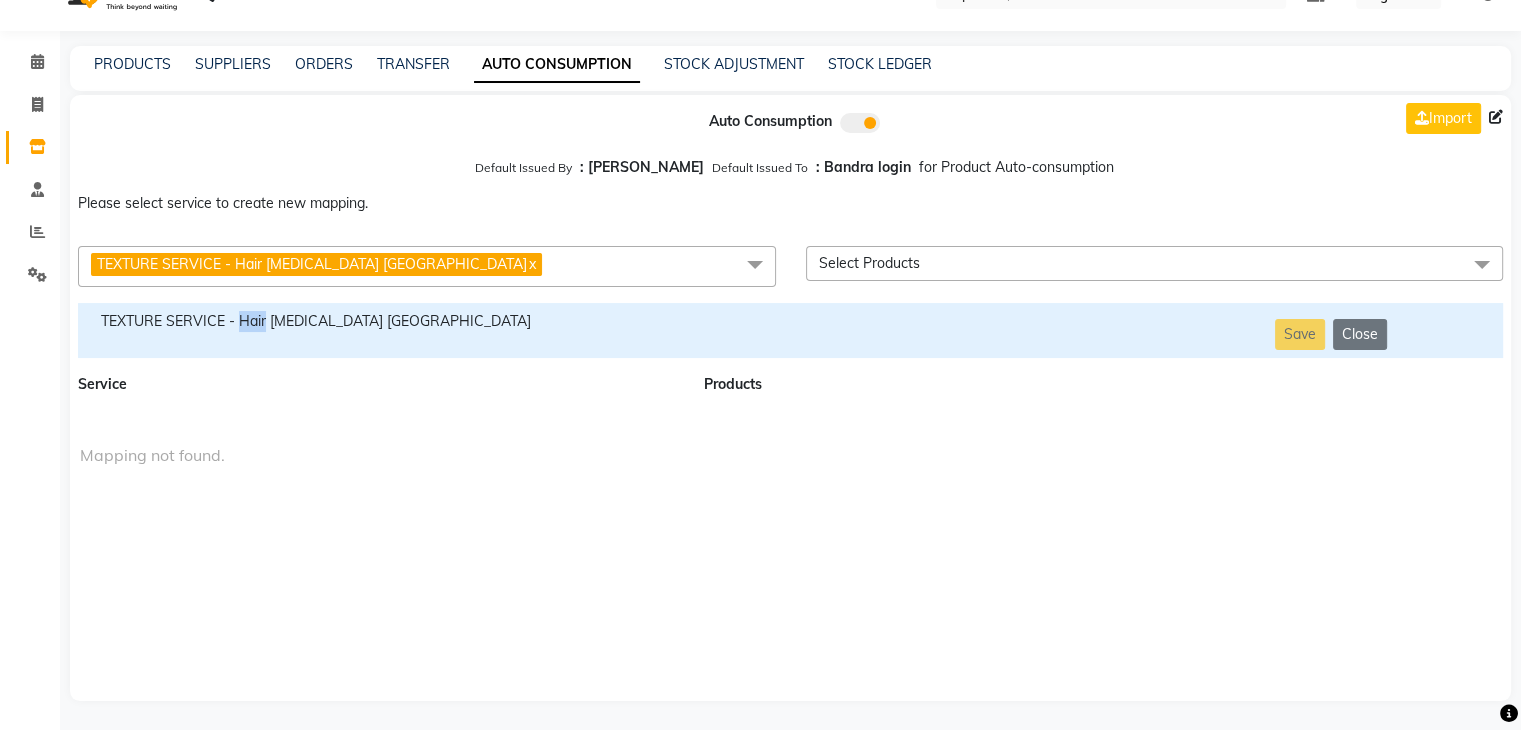 click on "TEXTURE SERVICE - Hair [MEDICAL_DATA] [GEOGRAPHIC_DATA]" at bounding box center [379, 321] 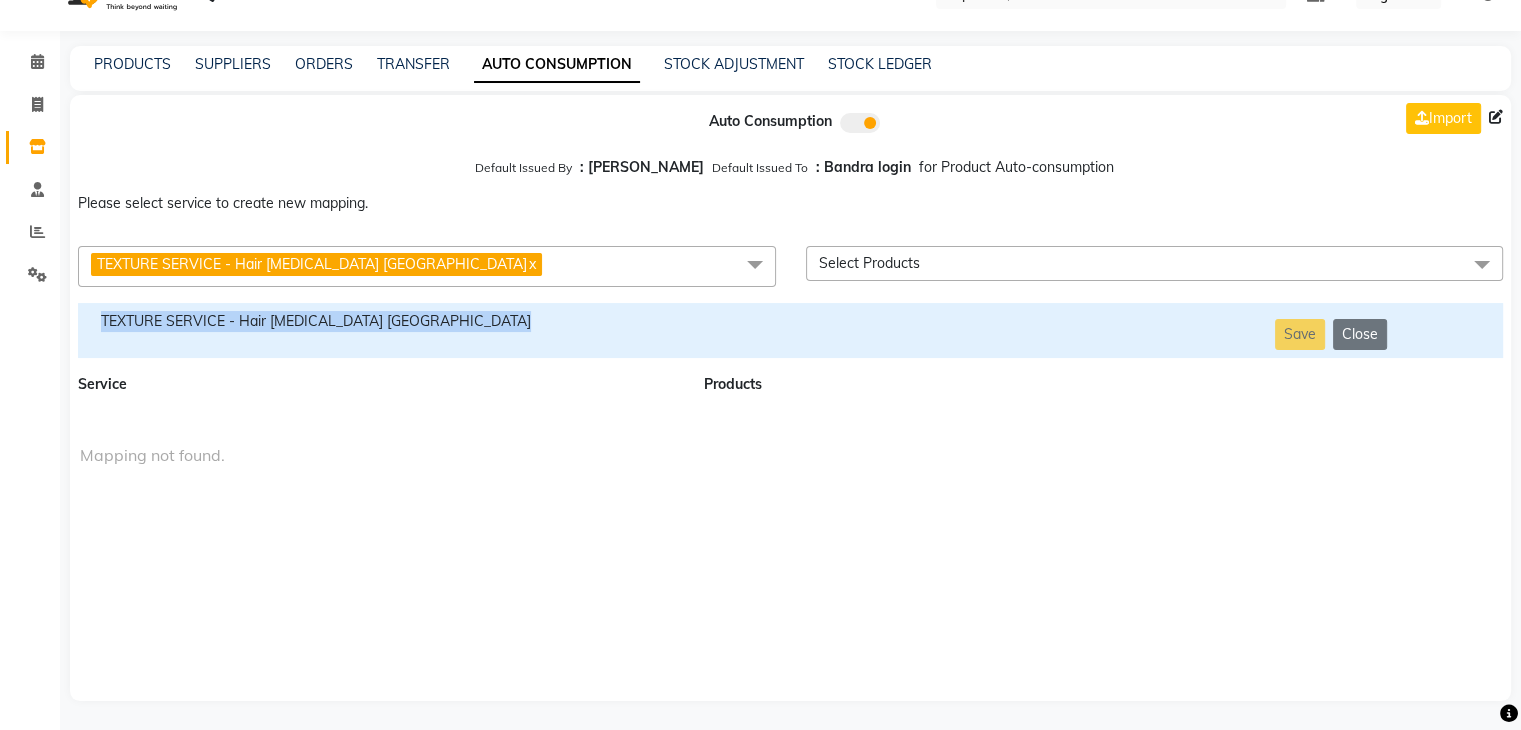 click on "TEXTURE SERVICE - Hair [MEDICAL_DATA] [GEOGRAPHIC_DATA]" at bounding box center [379, 321] 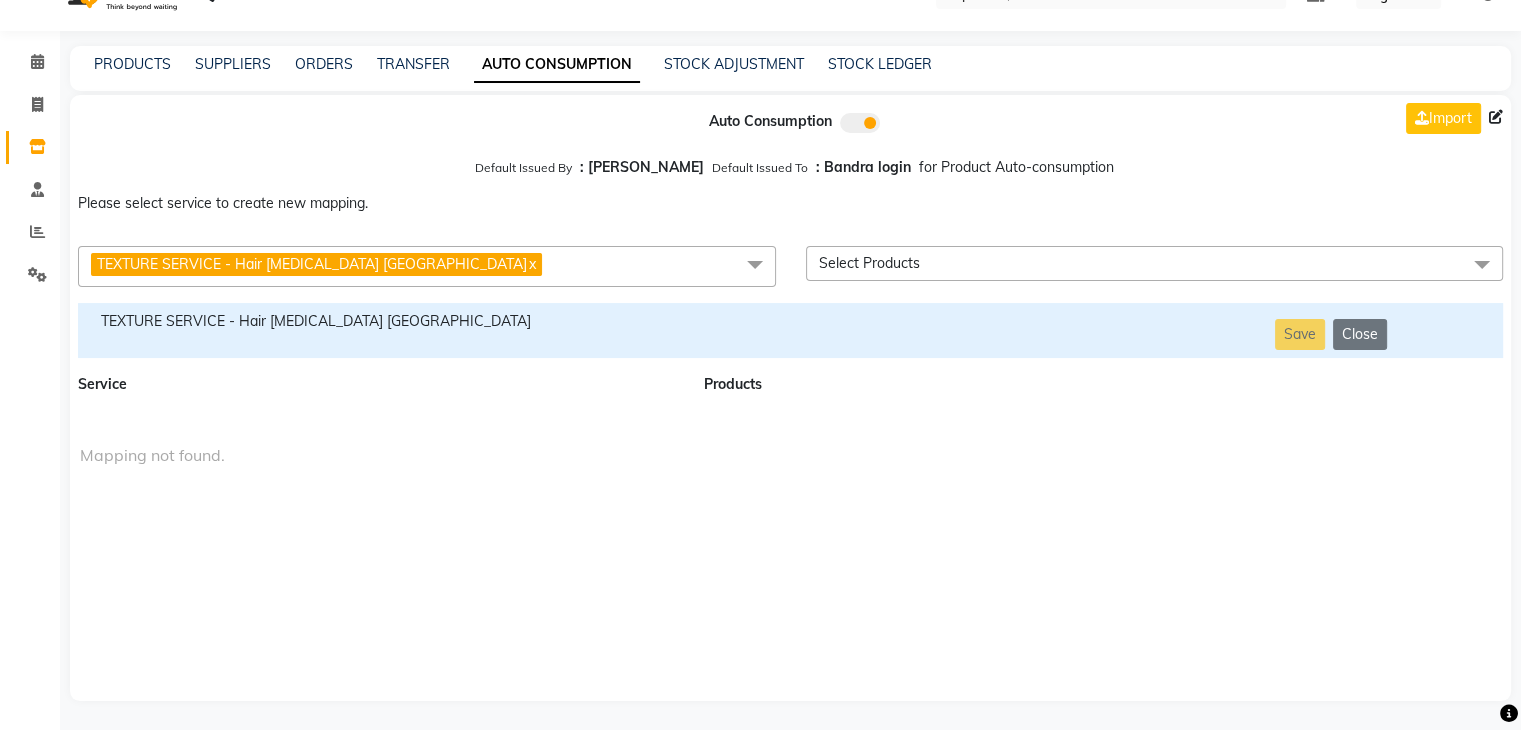 click on "TEXTURE SERVICE - Hair [MEDICAL_DATA] Copacabana  x" at bounding box center (427, 266) 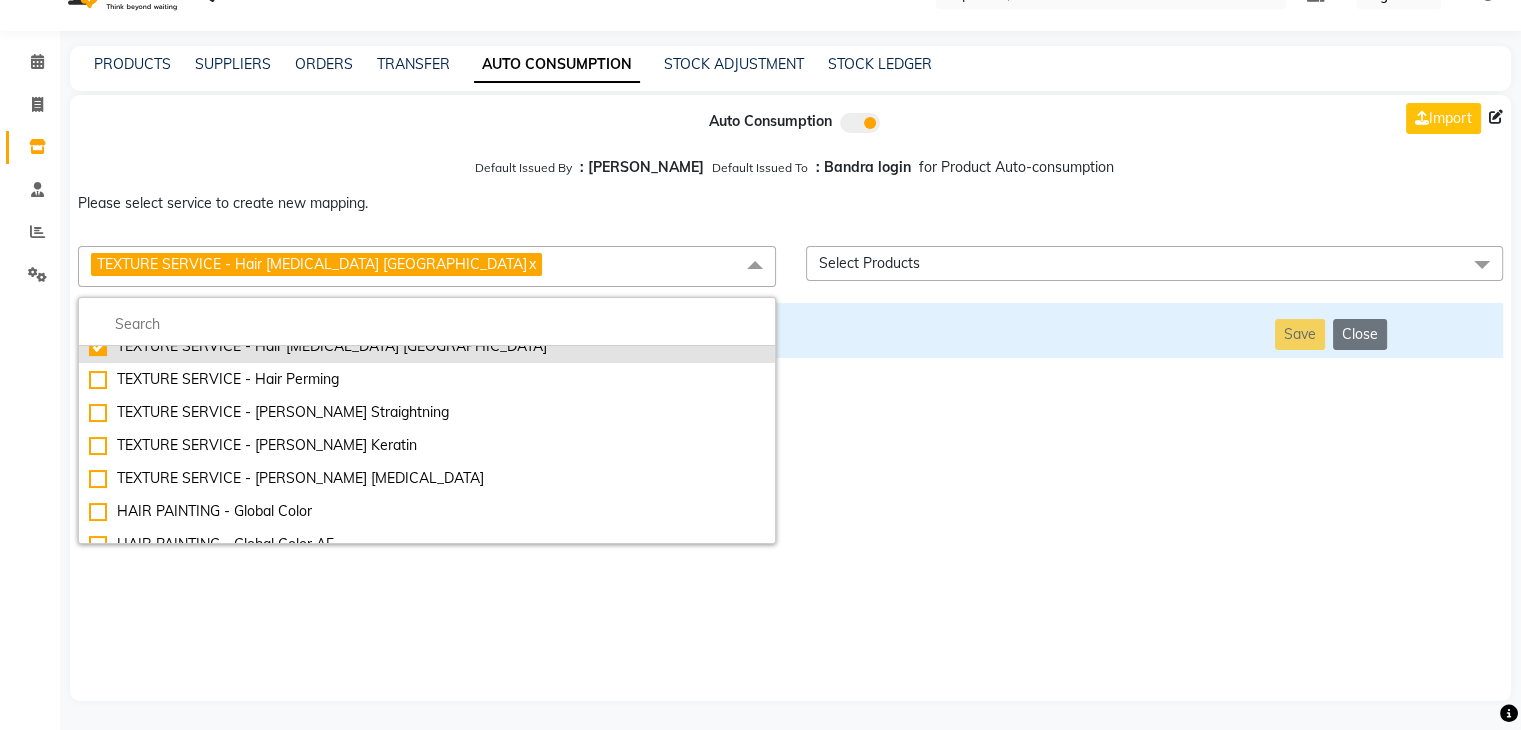 scroll, scrollTop: 1996, scrollLeft: 0, axis: vertical 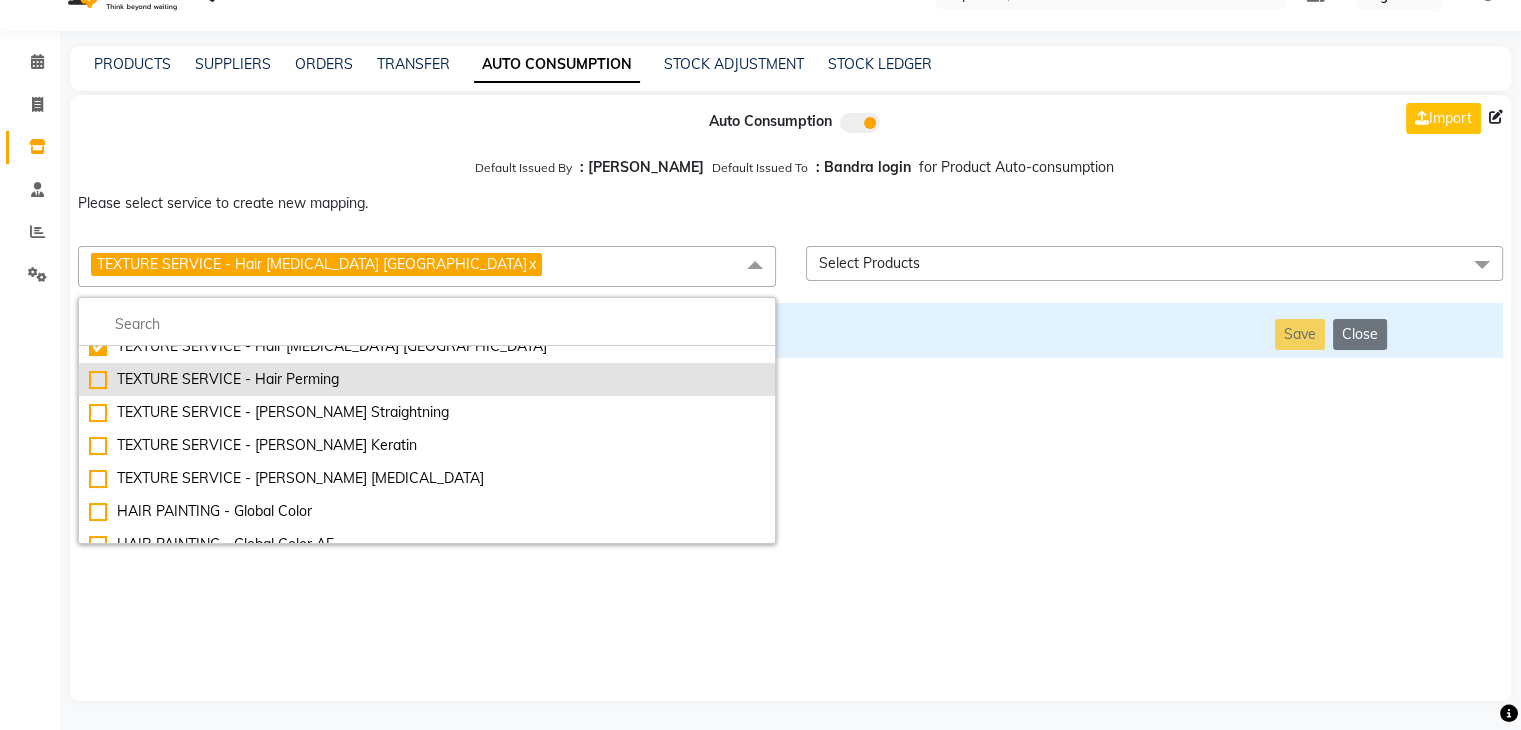 click on "TEXTURE SERVICE - Hair Perming" at bounding box center [427, 379] 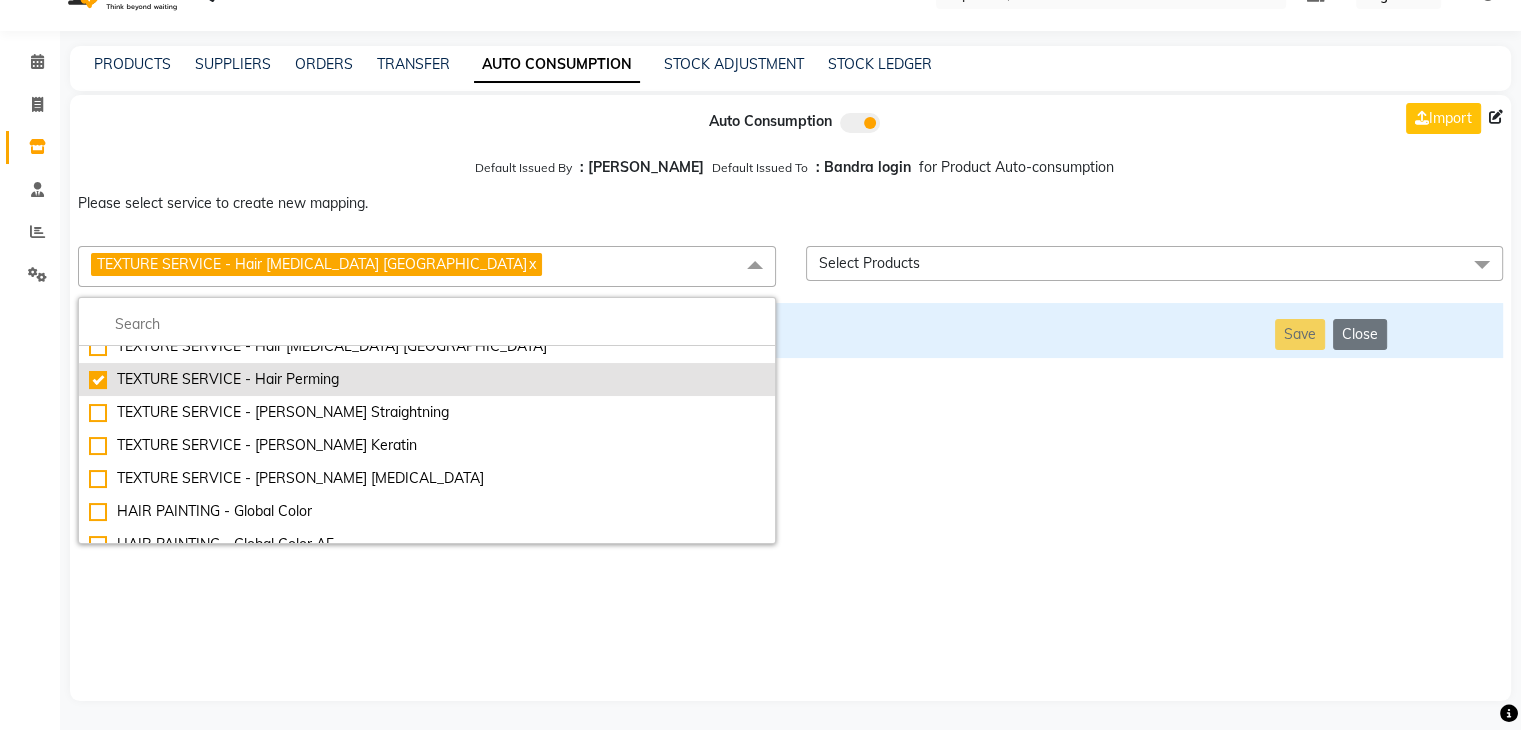 checkbox on "false" 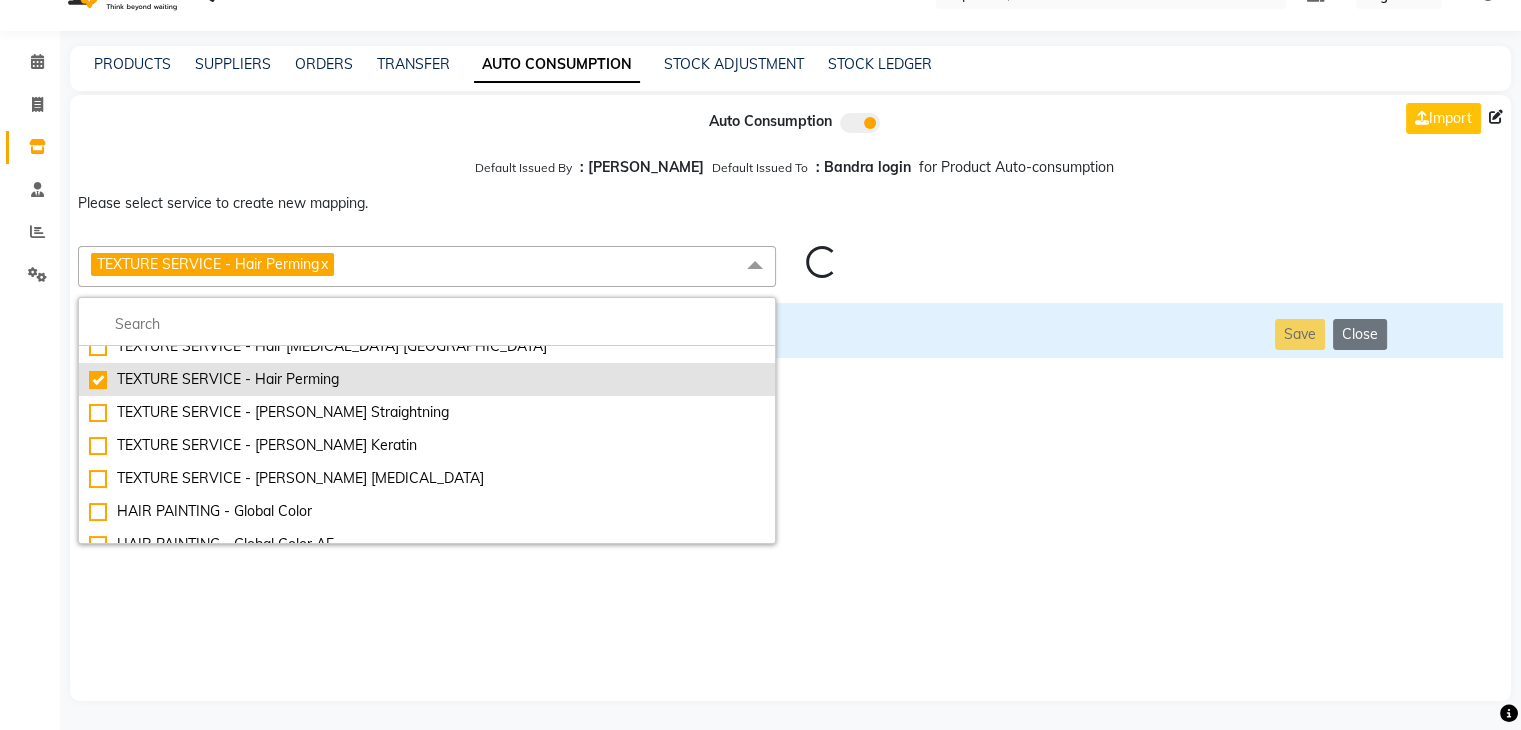 click on "TEXTURE SERVICE - Hair Perming" at bounding box center (427, 379) 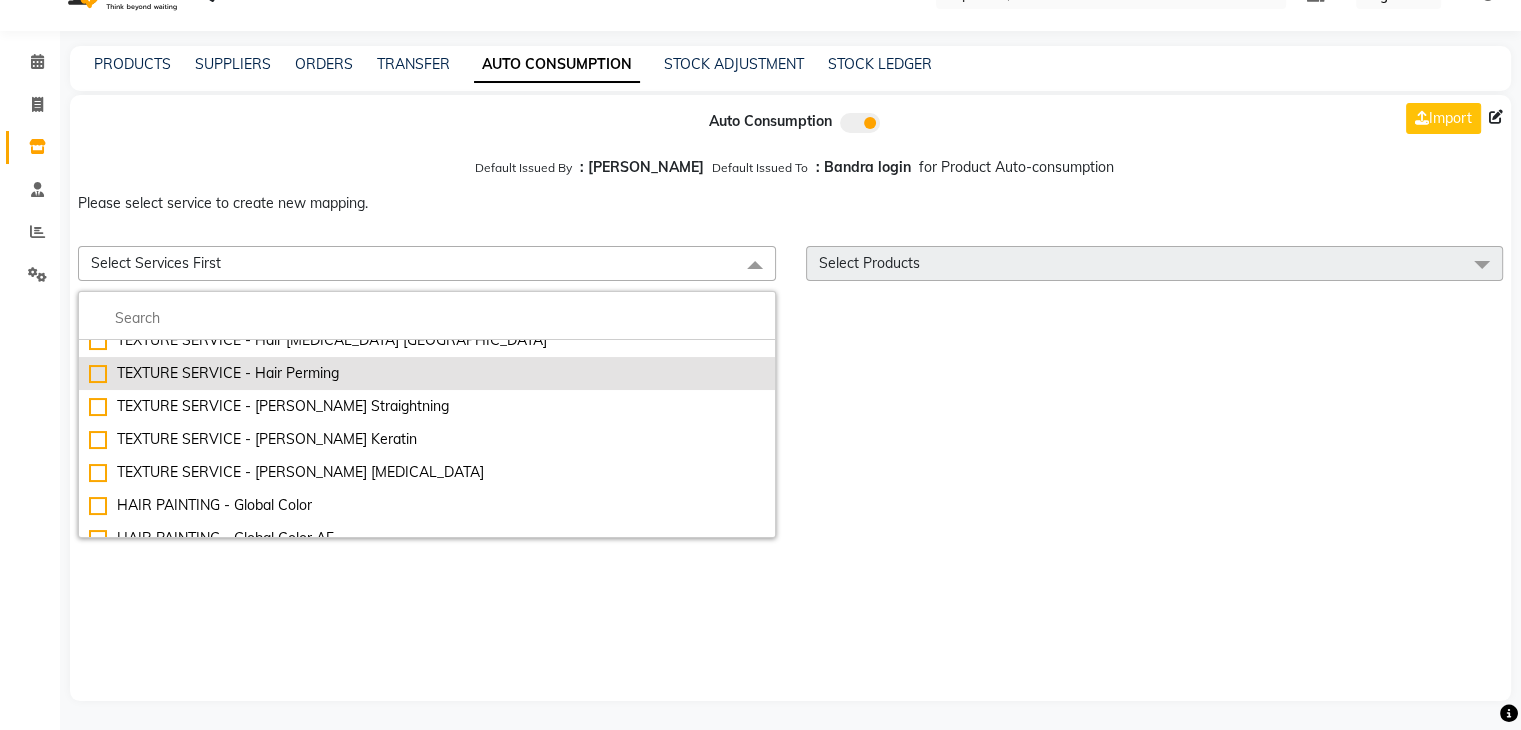 click on "TEXTURE SERVICE - Hair Perming" at bounding box center (427, 373) 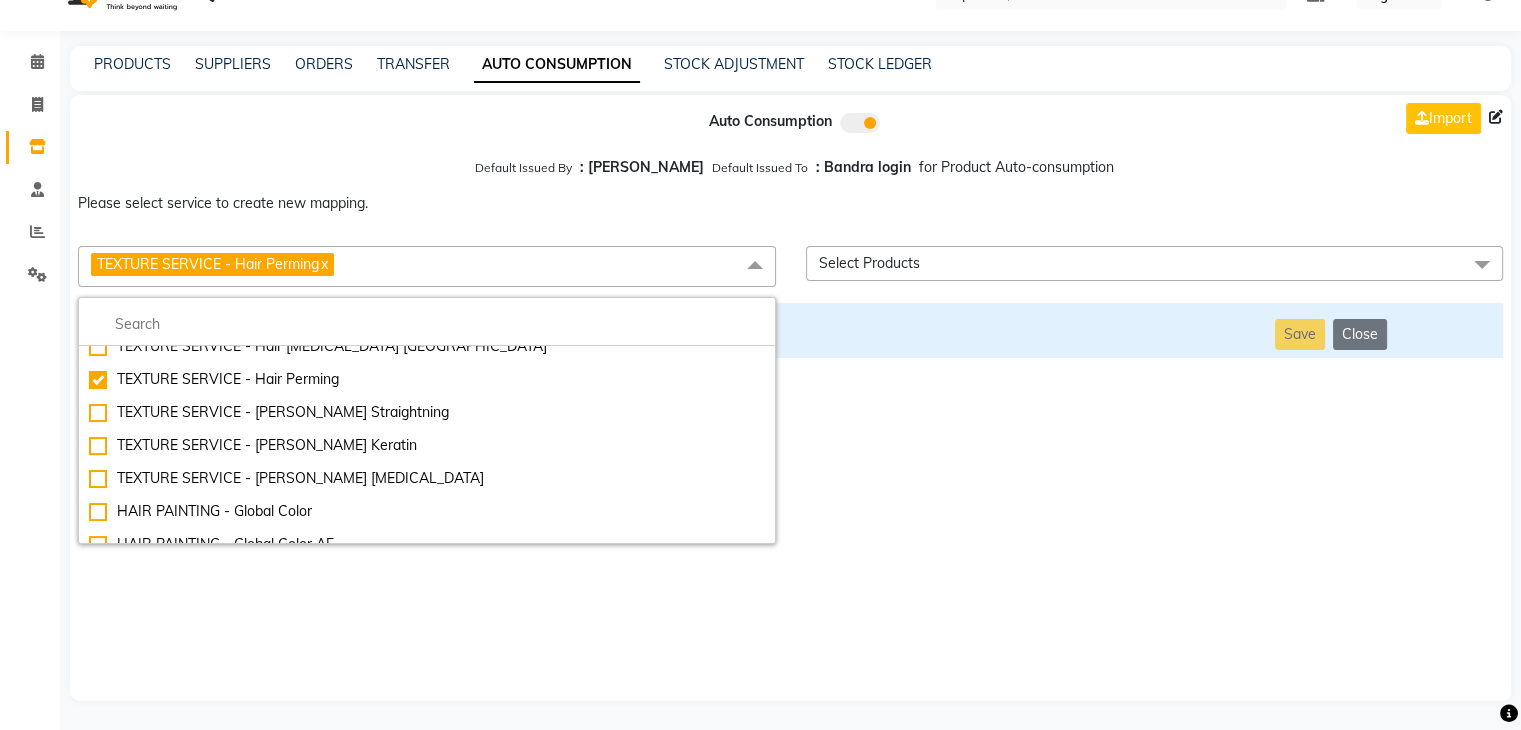 click on "Auto Consumption  Import Default Issued By  : [PERSON_NAME] Default Issued To  : Bandra login  for Product Auto-consumption  Please select service to create new mapping. TEXTURE SERVICE - Hair Perming  x Essential Manicure w Scrub Essential Pedicure w Scrub Manicure + OPI Nail Ext + Gel Polish-3570 Manicure + T&T Nail Ext + Gel Polish T&T Nail Ext + T&T Gel Polish OPI Nail Ext + OPI Gel Polish T&T Refills + Gel Polish OPI Refills + Gel Polish Travel Allowance Waiting Charge HAIR REPAIR - Haircut HAIR REPAIR - Haircut for Kids HAIR REPAIR - Hair Wash HAIR REPAIR - Hair Wash Premium HAIR REPAIR - Full Head Shave HAIR REPAIR - Hair Design HAIR REPAIR - Hairstyling HAIR REPAIR - Threading HAIR REPAIR - [PERSON_NAME] Edging HAIR REPAIR - [PERSON_NAME] Edging Premium HAIR REPAIR - Razor Shave HAIR REPAIR - Razor Shave Premium HAIR REPAIR - Luxury Steam Shaving HAIR REPAIR - Fade Hair Cut HAIR SPA RITUALS - Hairoticmen Argan Spa HAIR SPA RITUALS - Wella Deep Nourishing Spa HAIR SPA RITUALS - Nashi Argan Oil Spa SKIN REPAIR - Facial" at bounding box center [790, 398] 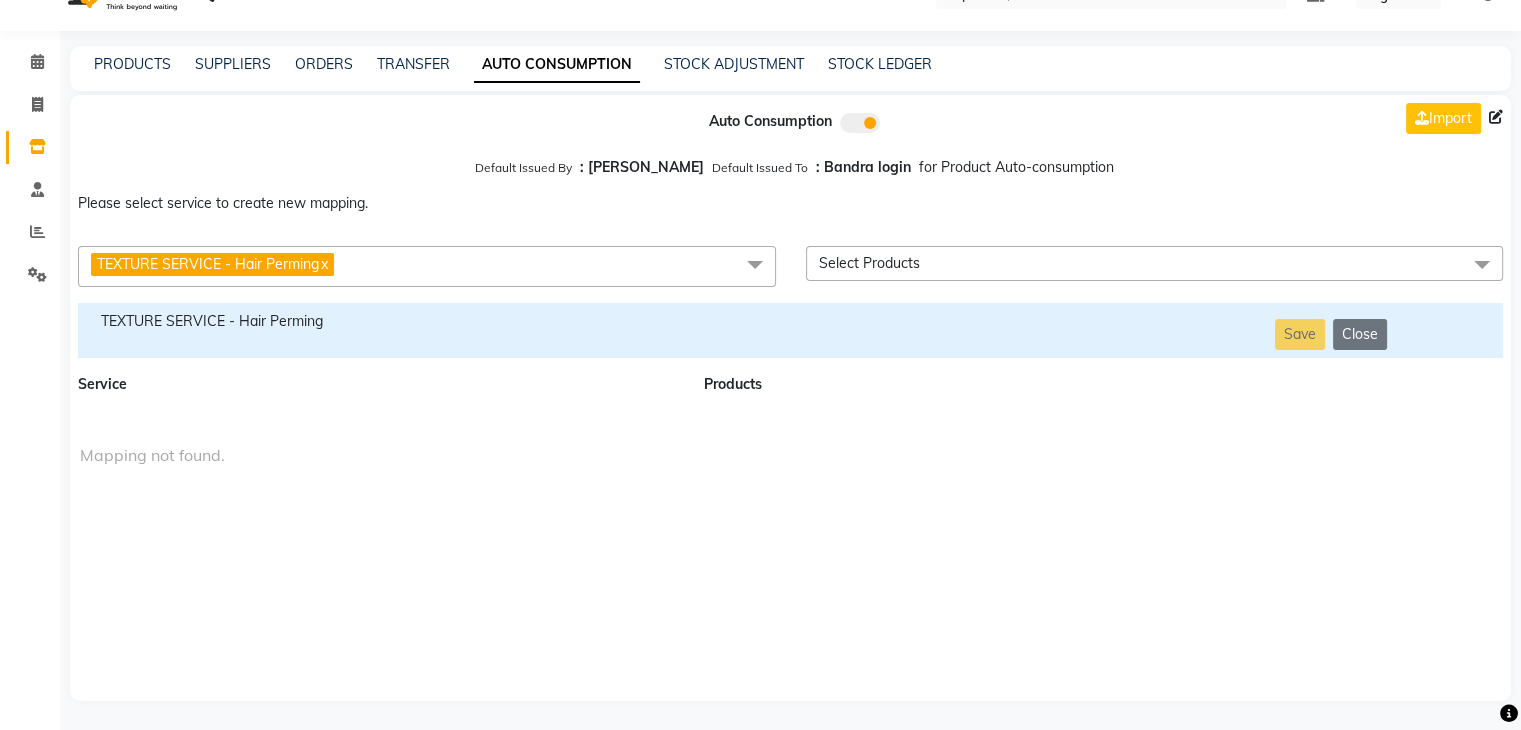 click on "TEXTURE SERVICE - Hair Perming" at bounding box center (379, 321) 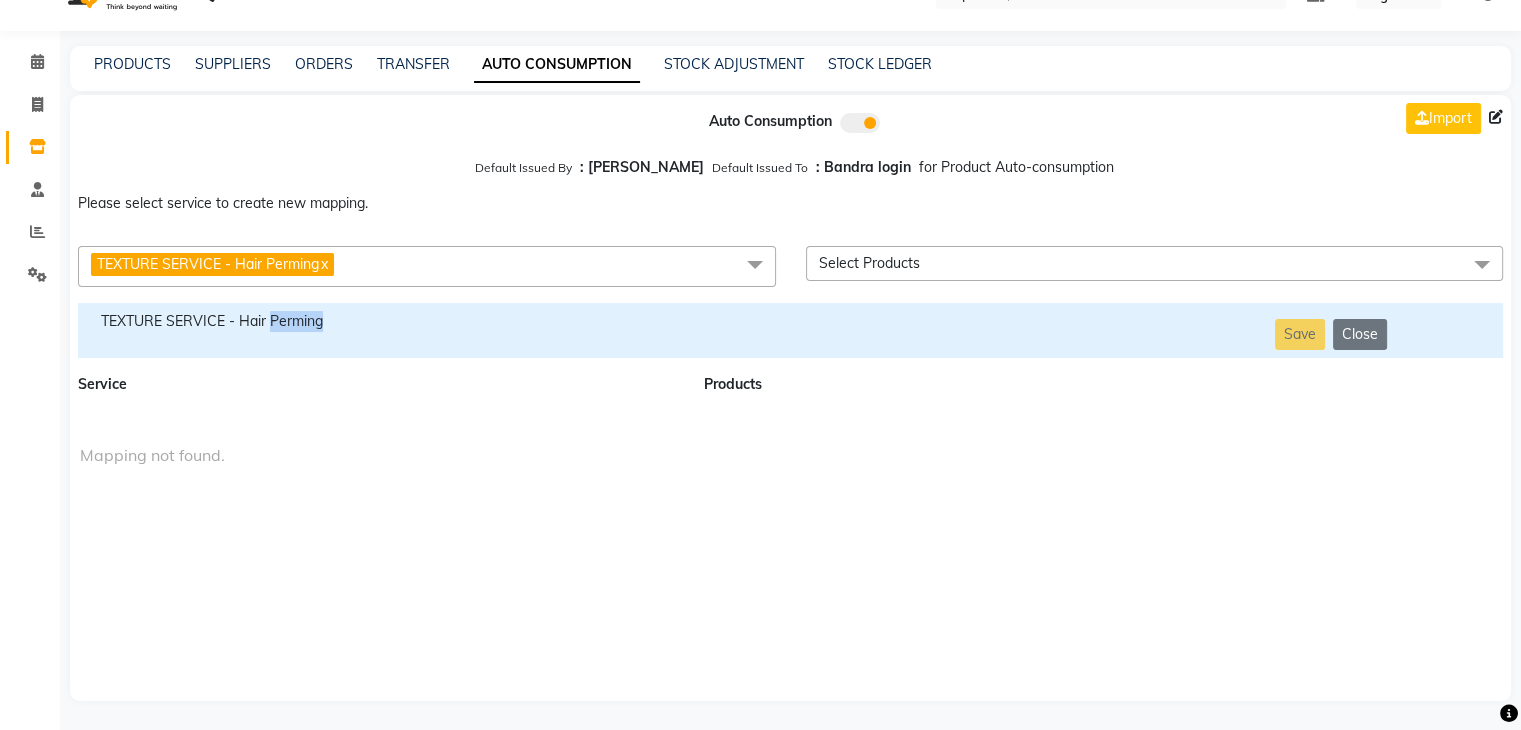 click on "TEXTURE SERVICE - Hair Perming" at bounding box center (379, 321) 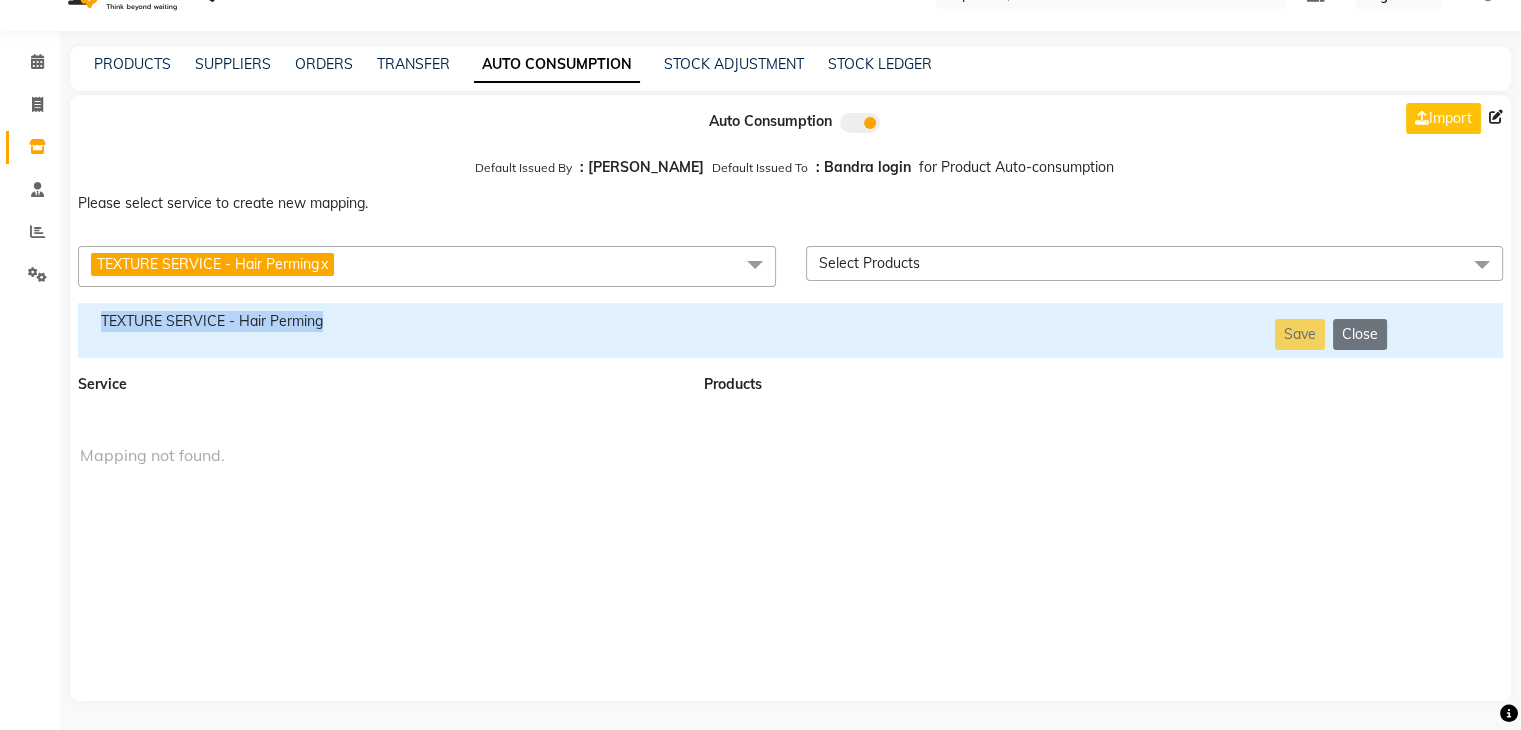 click on "TEXTURE SERVICE - Hair Perming" at bounding box center [379, 321] 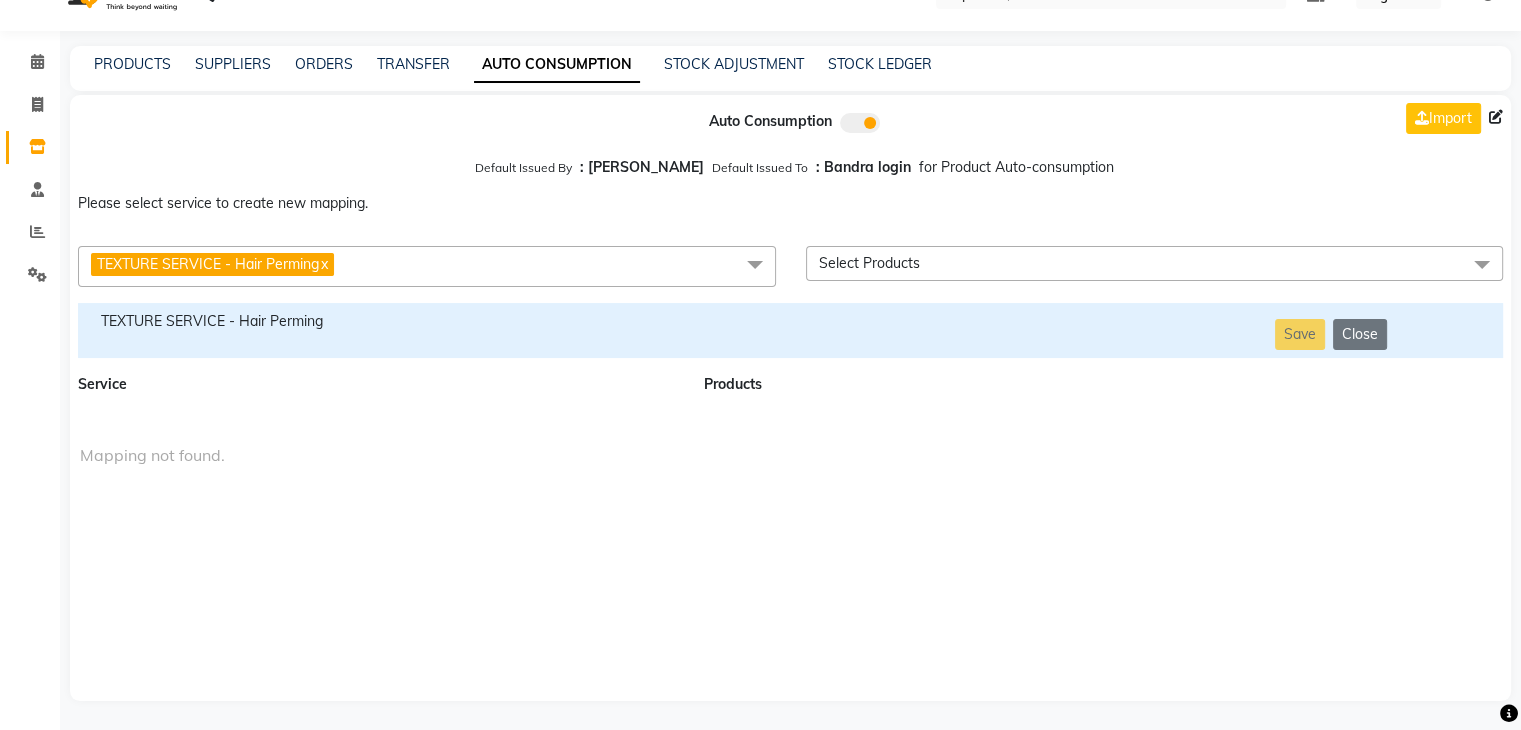 click on "TEXTURE SERVICE - Hair Perming  x" at bounding box center (427, 266) 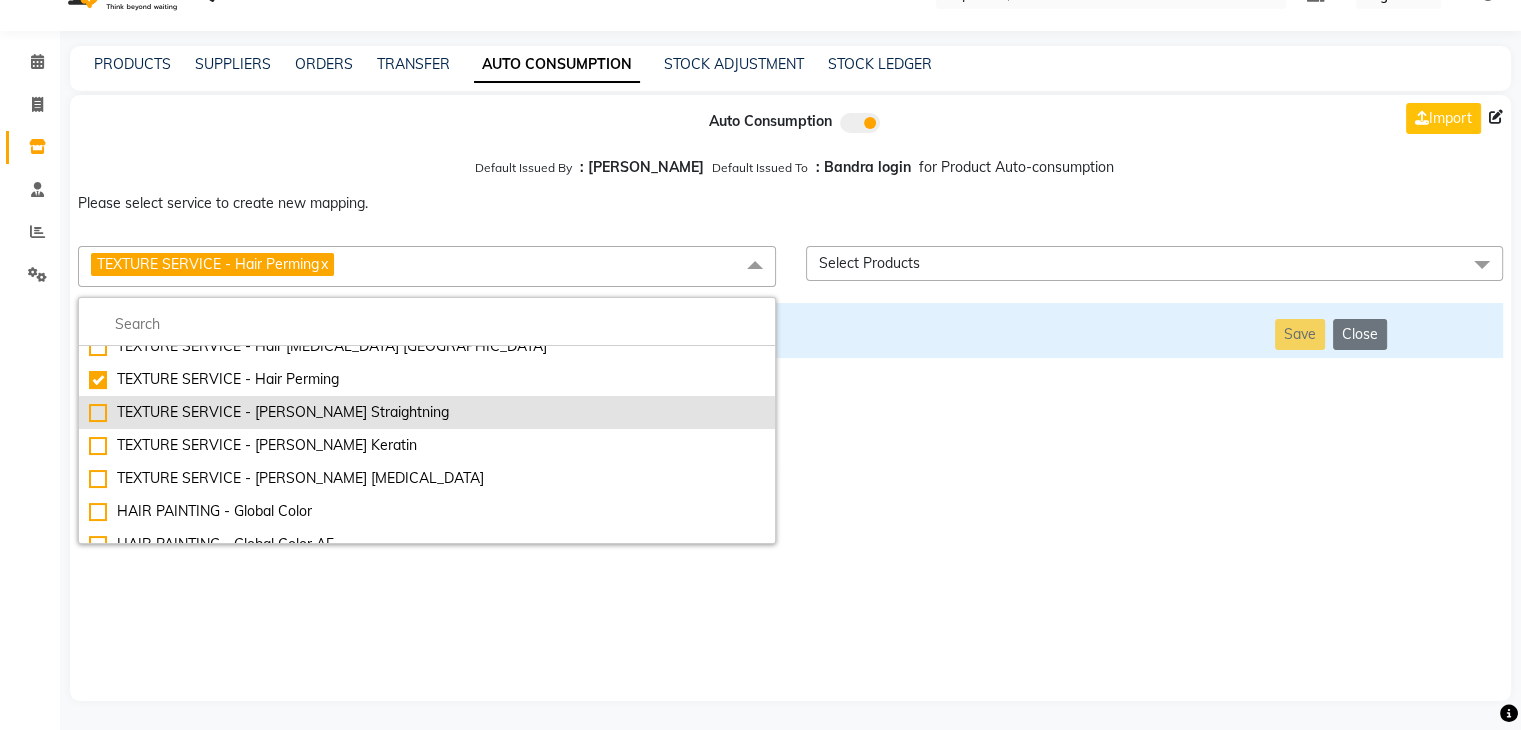 click on "TEXTURE SERVICE - [PERSON_NAME] Straightning" at bounding box center [427, 412] 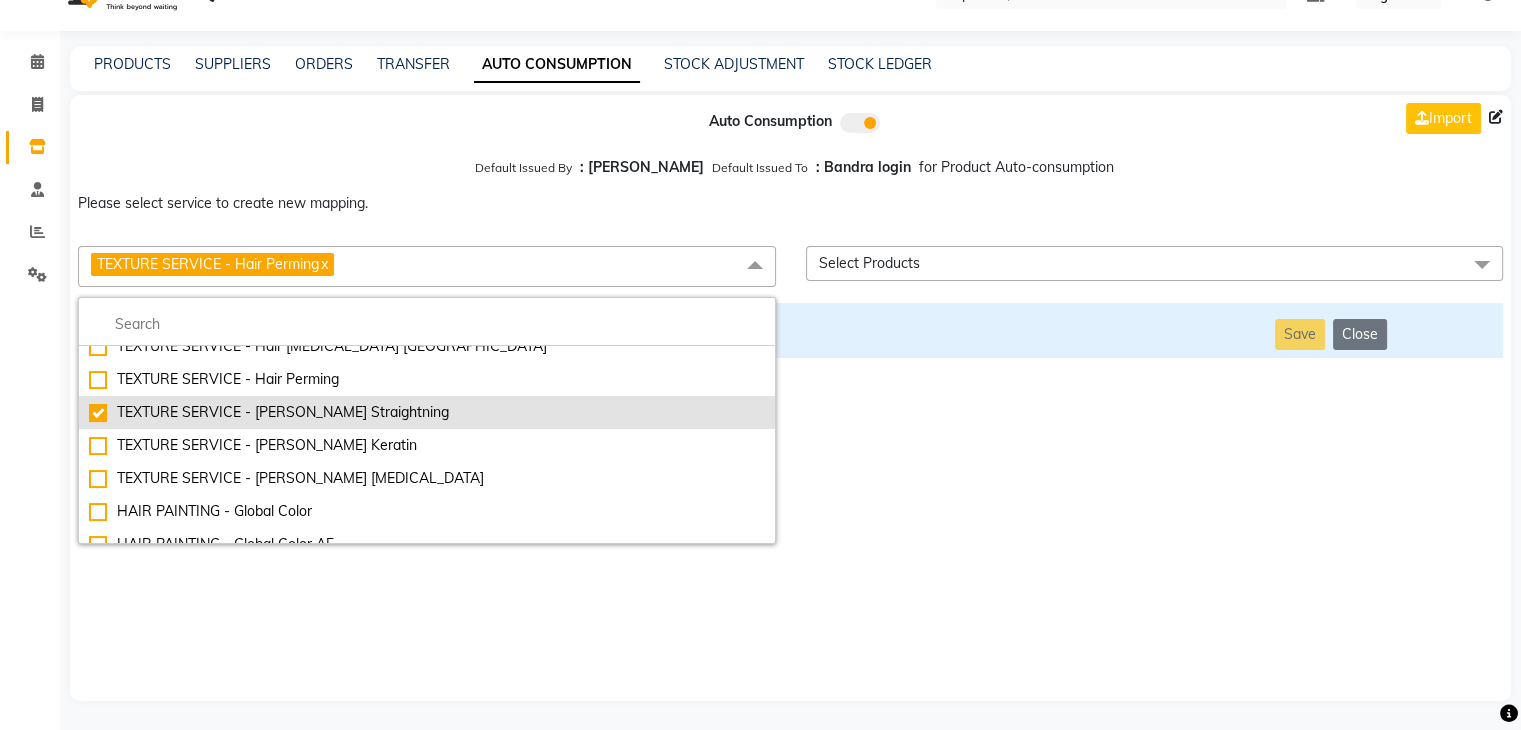 checkbox on "false" 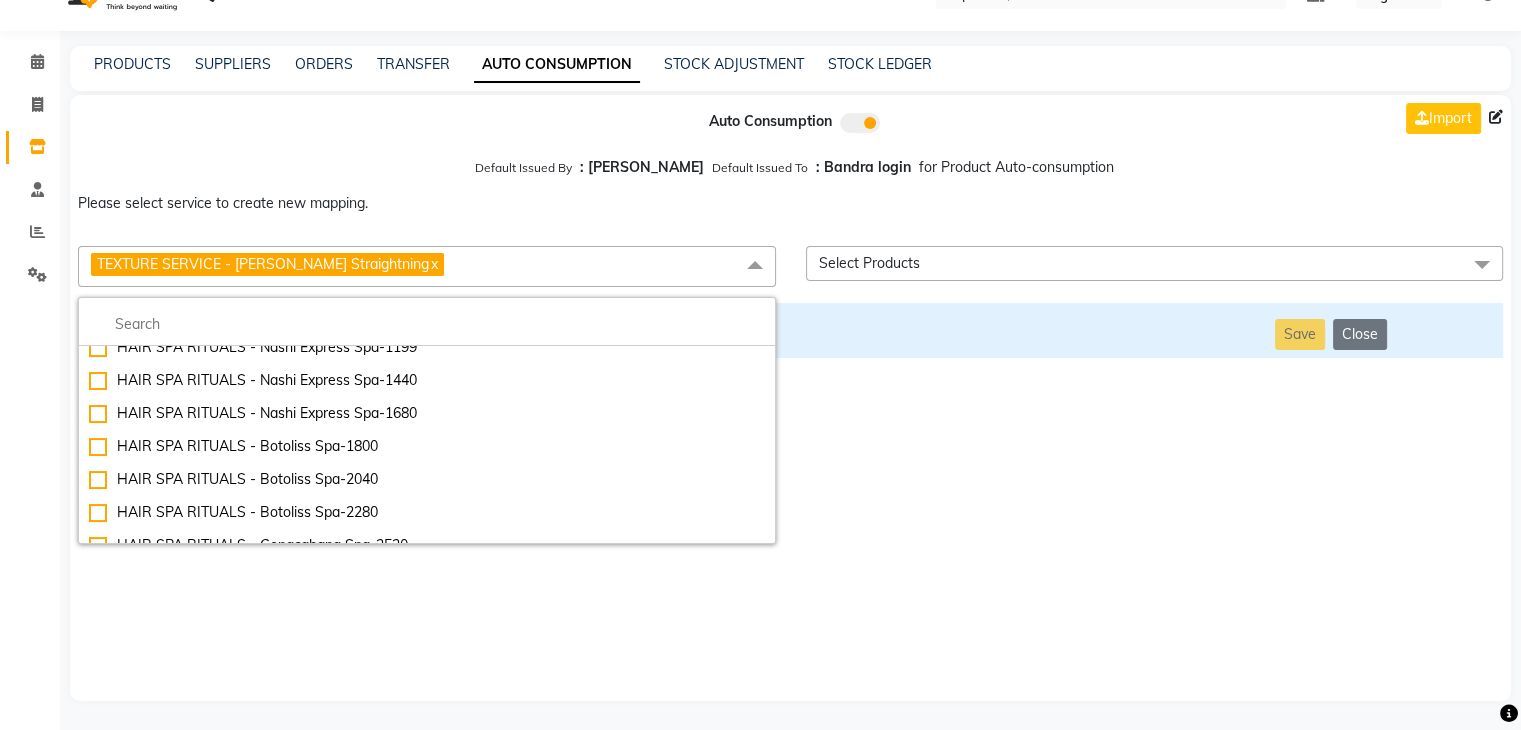 scroll, scrollTop: 0, scrollLeft: 0, axis: both 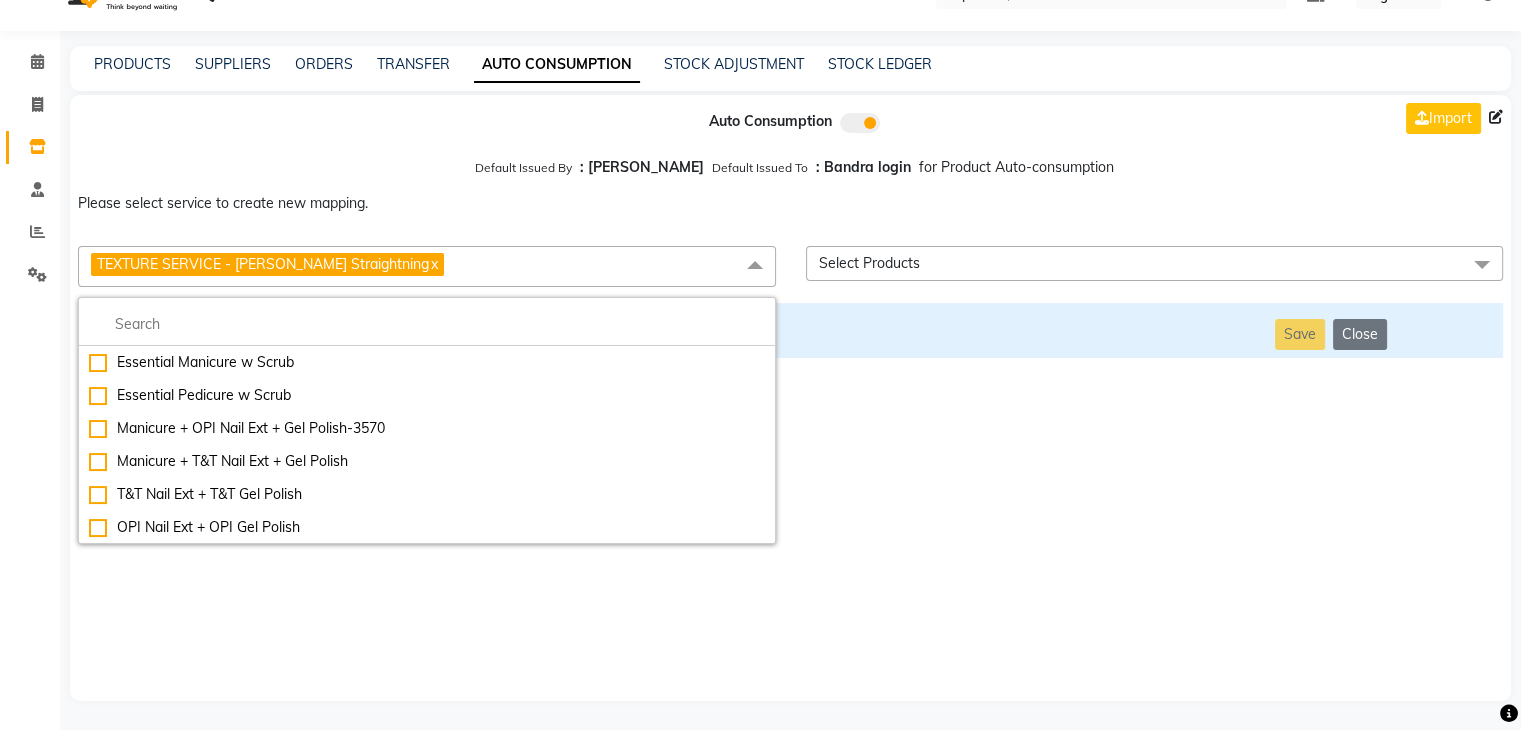 drag, startPoint x: 340, startPoint y: 597, endPoint x: 321, endPoint y: 465, distance: 133.36041 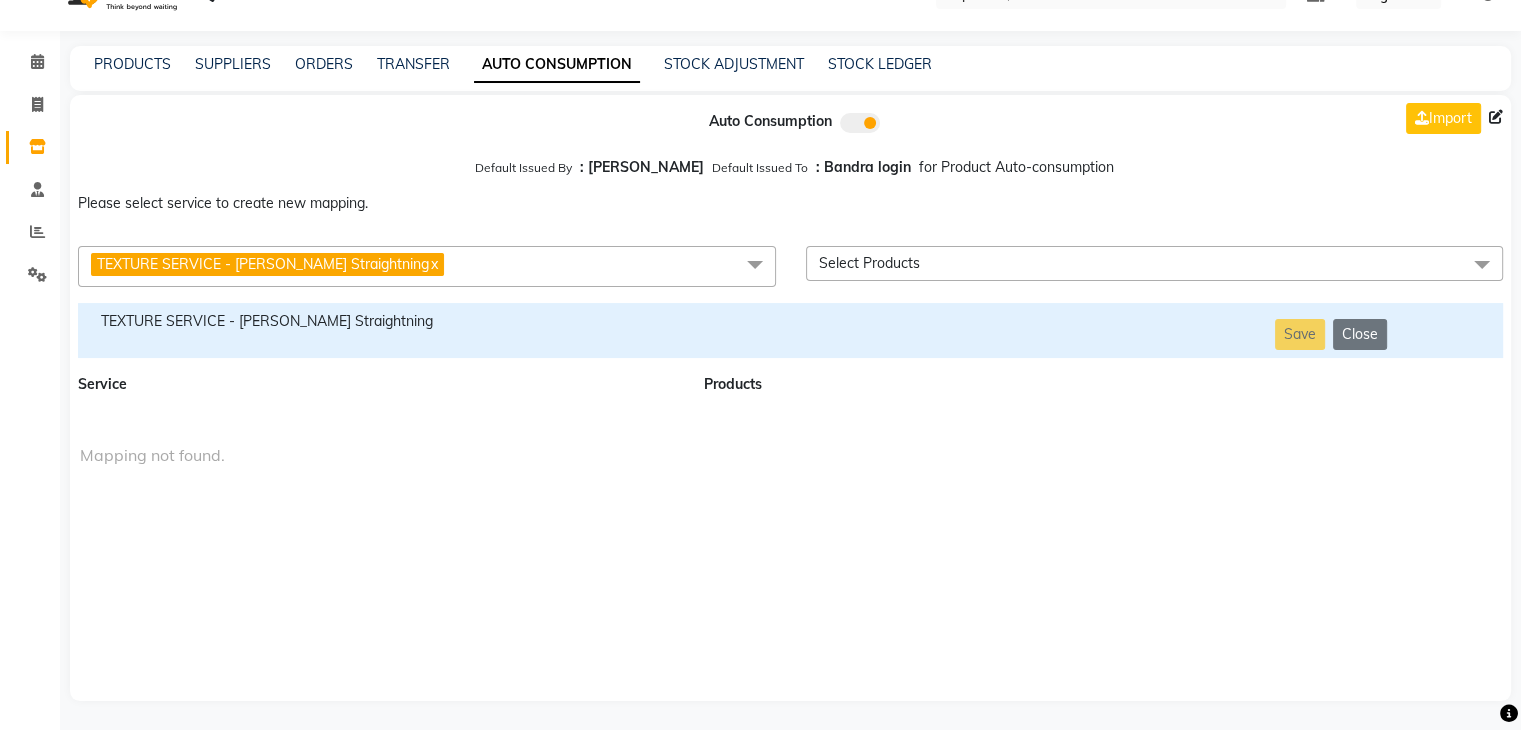 click on "Mapping not found." at bounding box center [790, 455] 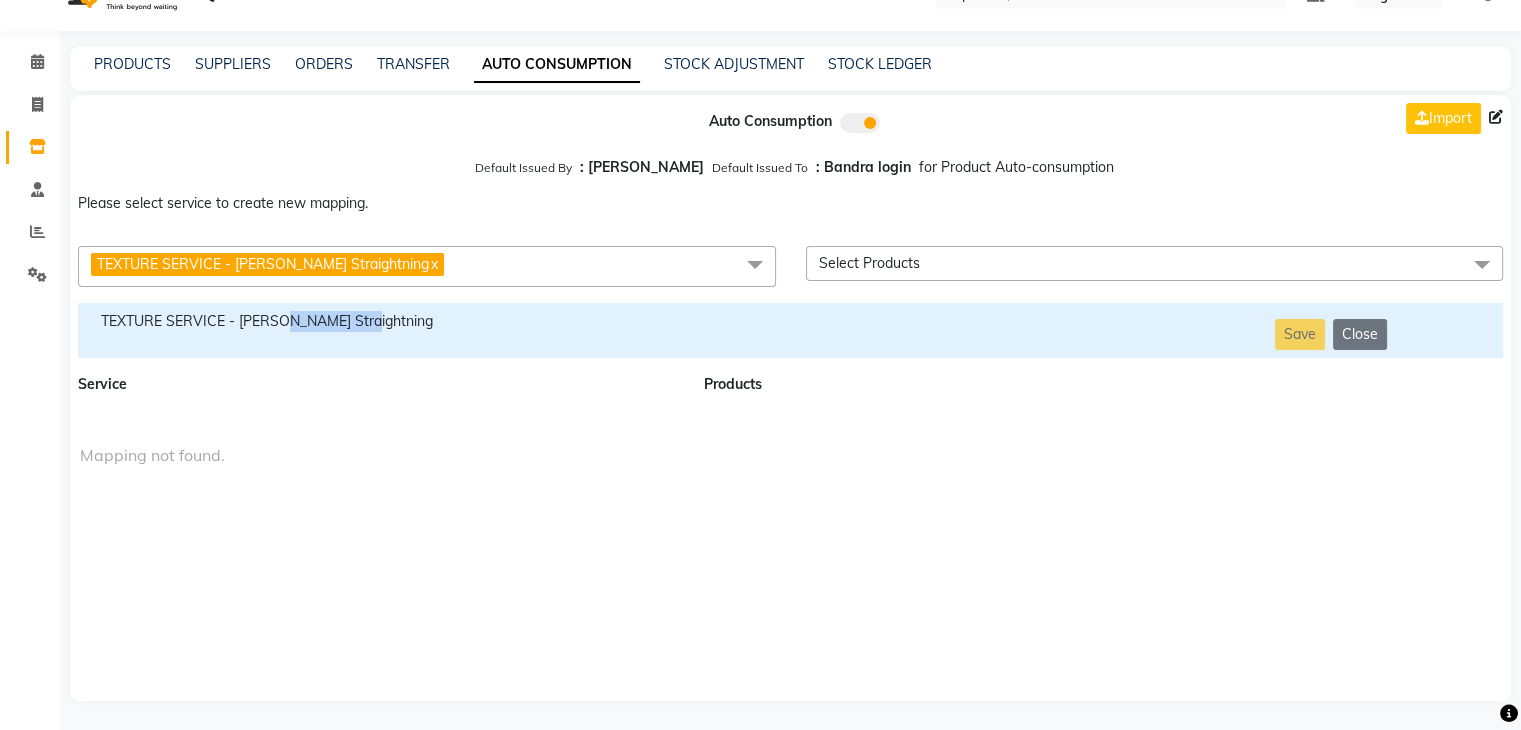 click on "TEXTURE SERVICE - [PERSON_NAME] Straightning" at bounding box center [379, 330] 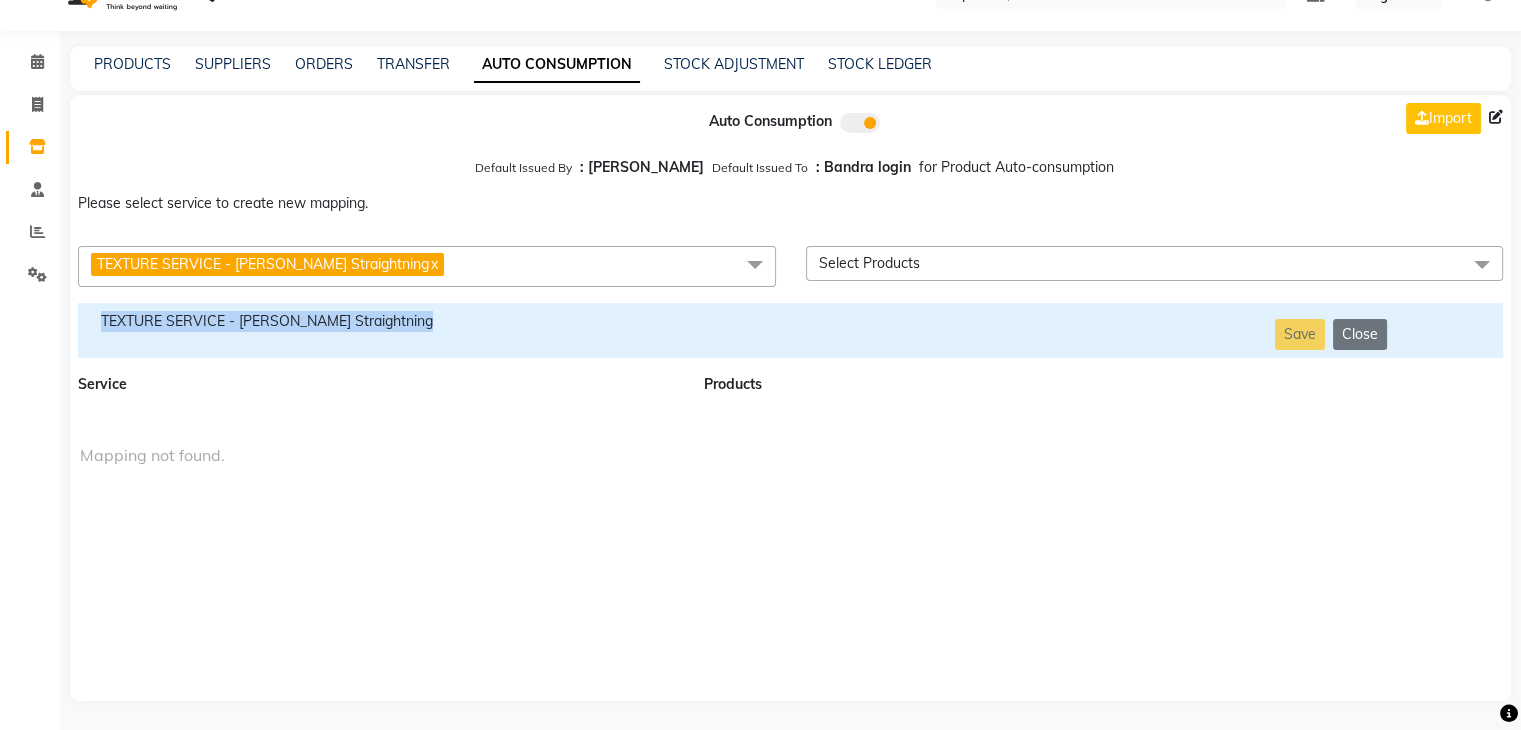 click on "TEXTURE SERVICE - [PERSON_NAME] Straightning" at bounding box center [379, 330] 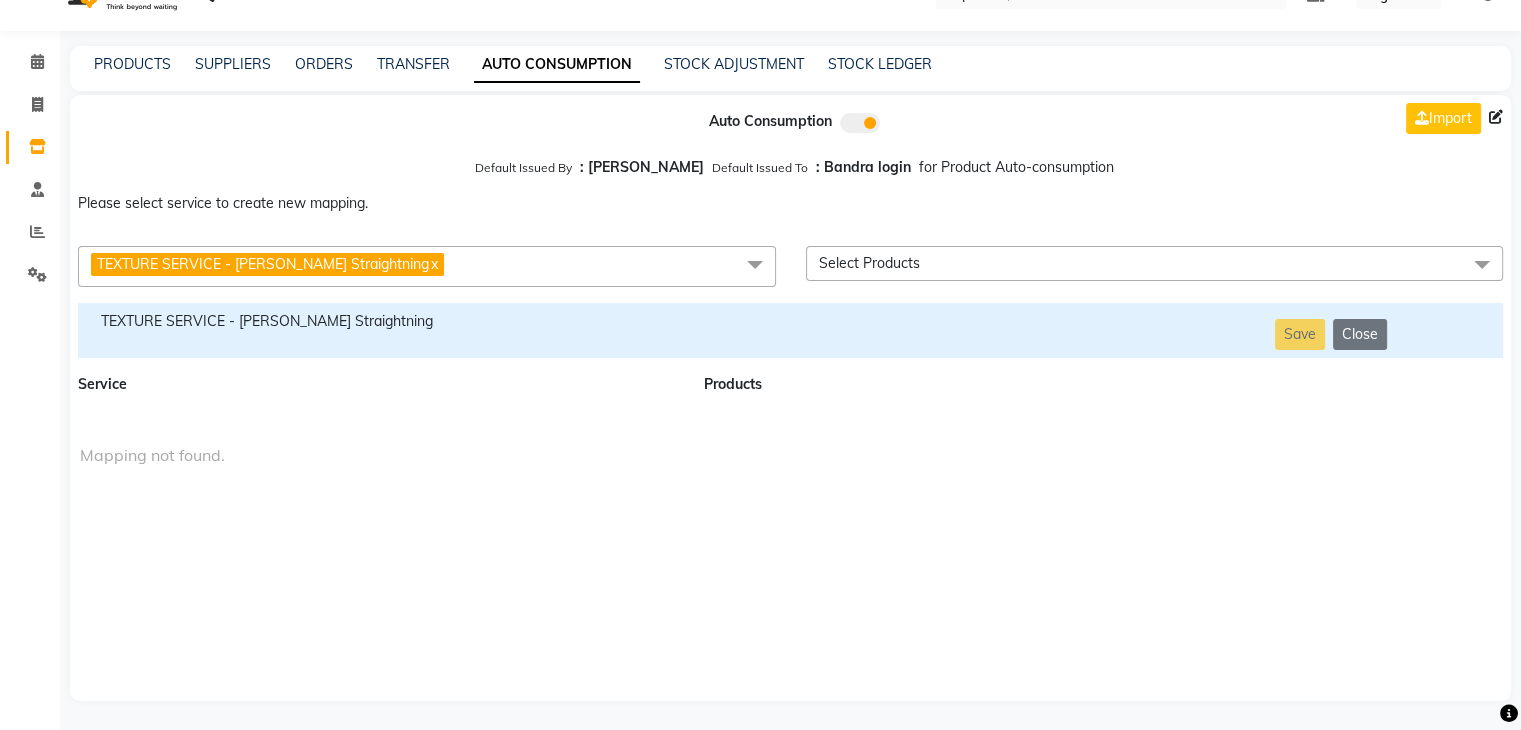 click on "TEXTURE SERVICE - [PERSON_NAME] Straightning  x" at bounding box center (427, 266) 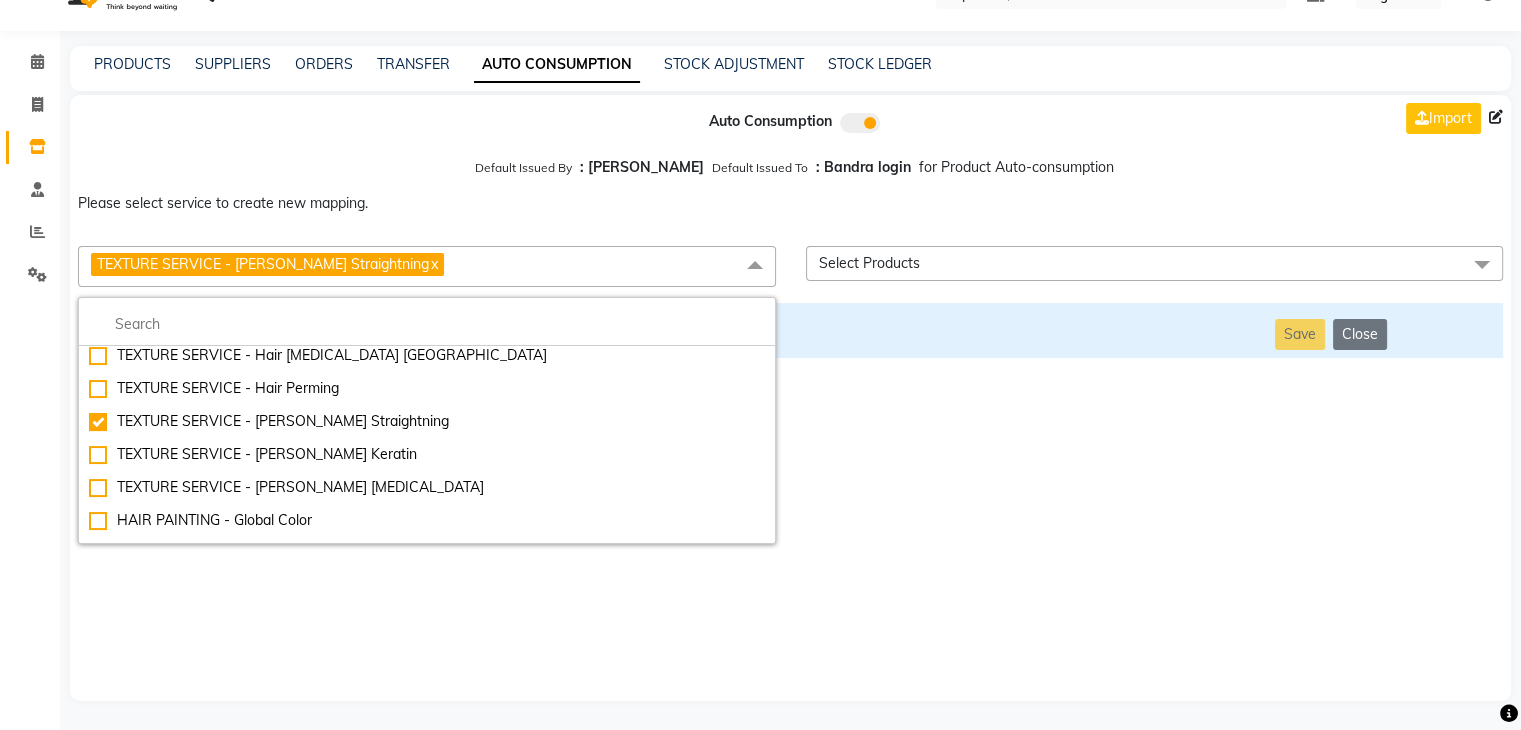 scroll, scrollTop: 1982, scrollLeft: 0, axis: vertical 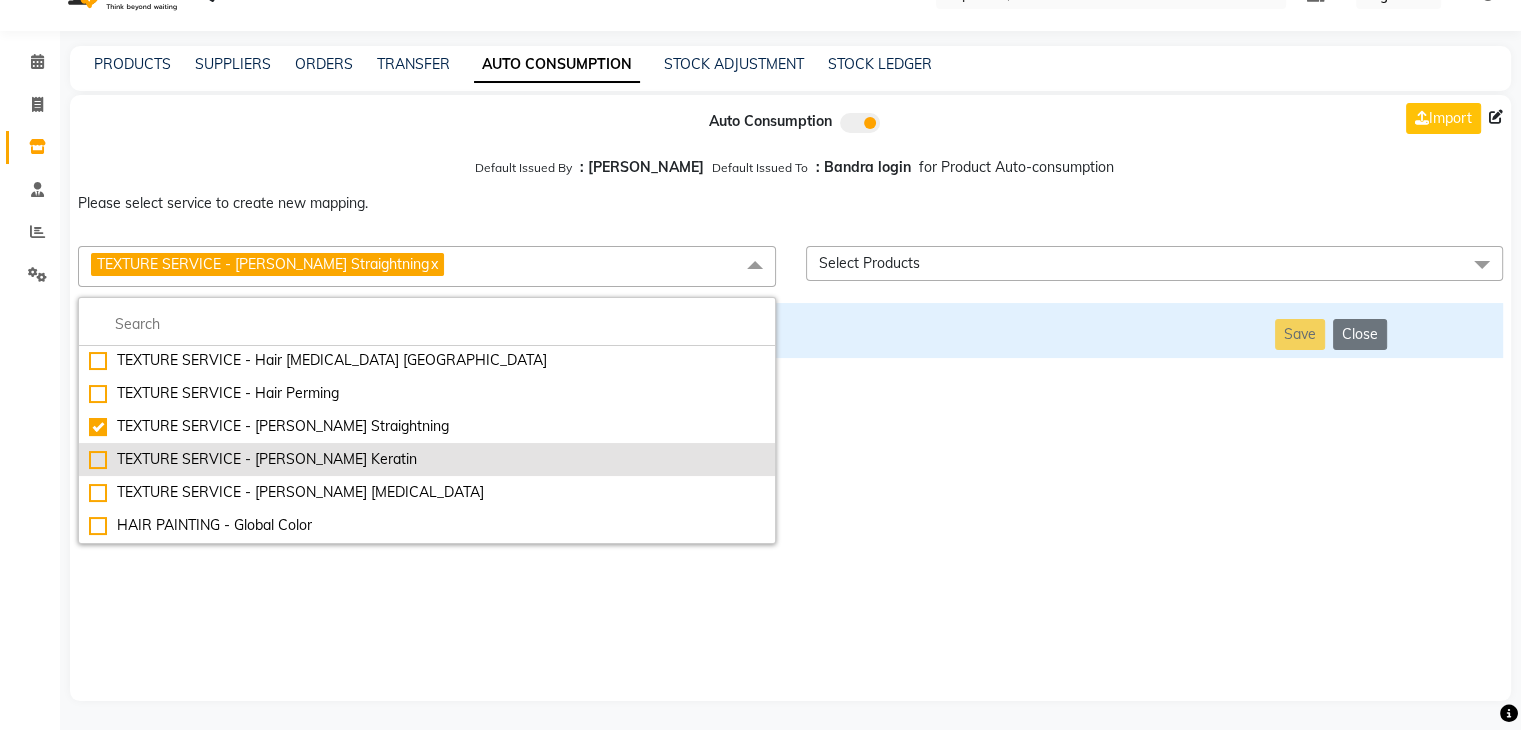 click on "TEXTURE SERVICE - [PERSON_NAME] Keratin" at bounding box center (427, 459) 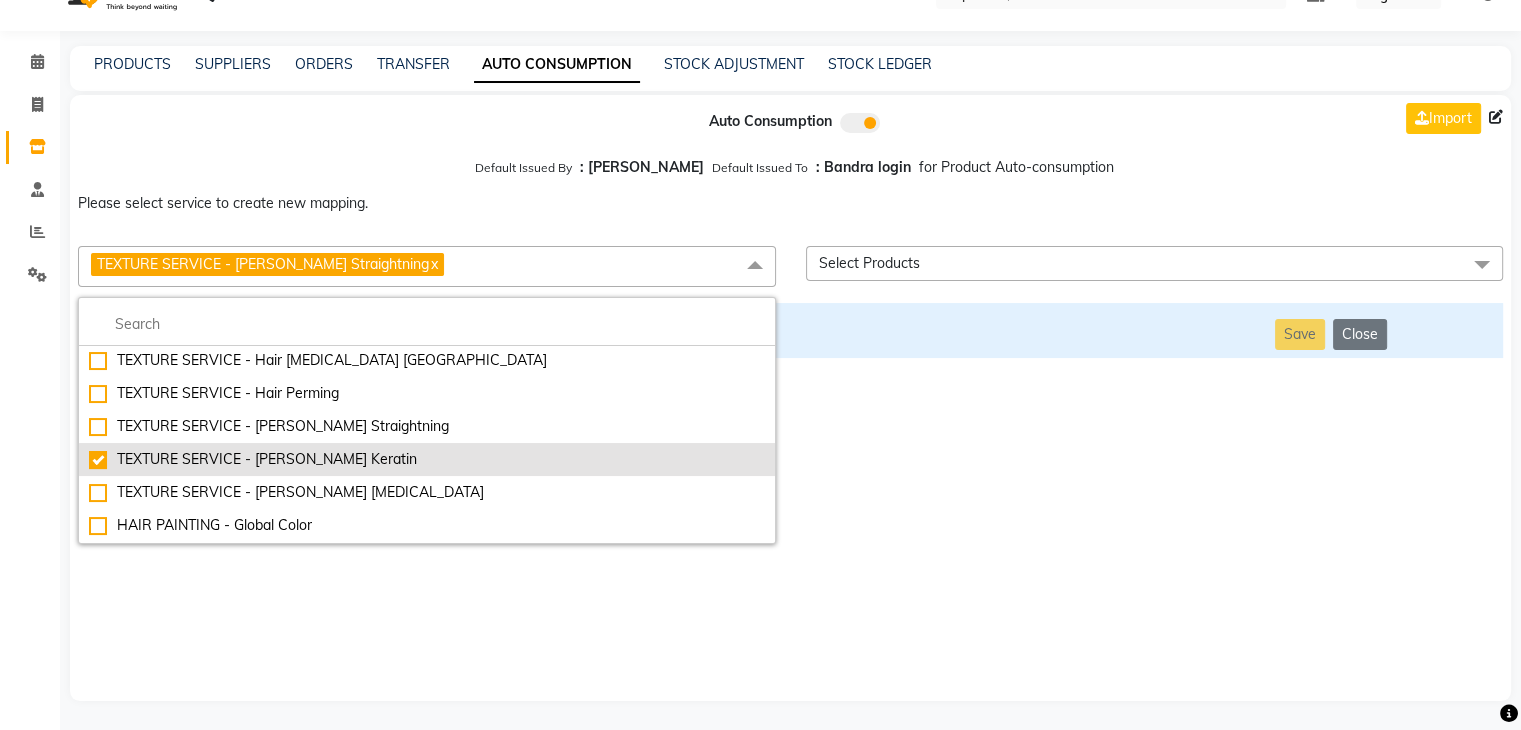 checkbox on "false" 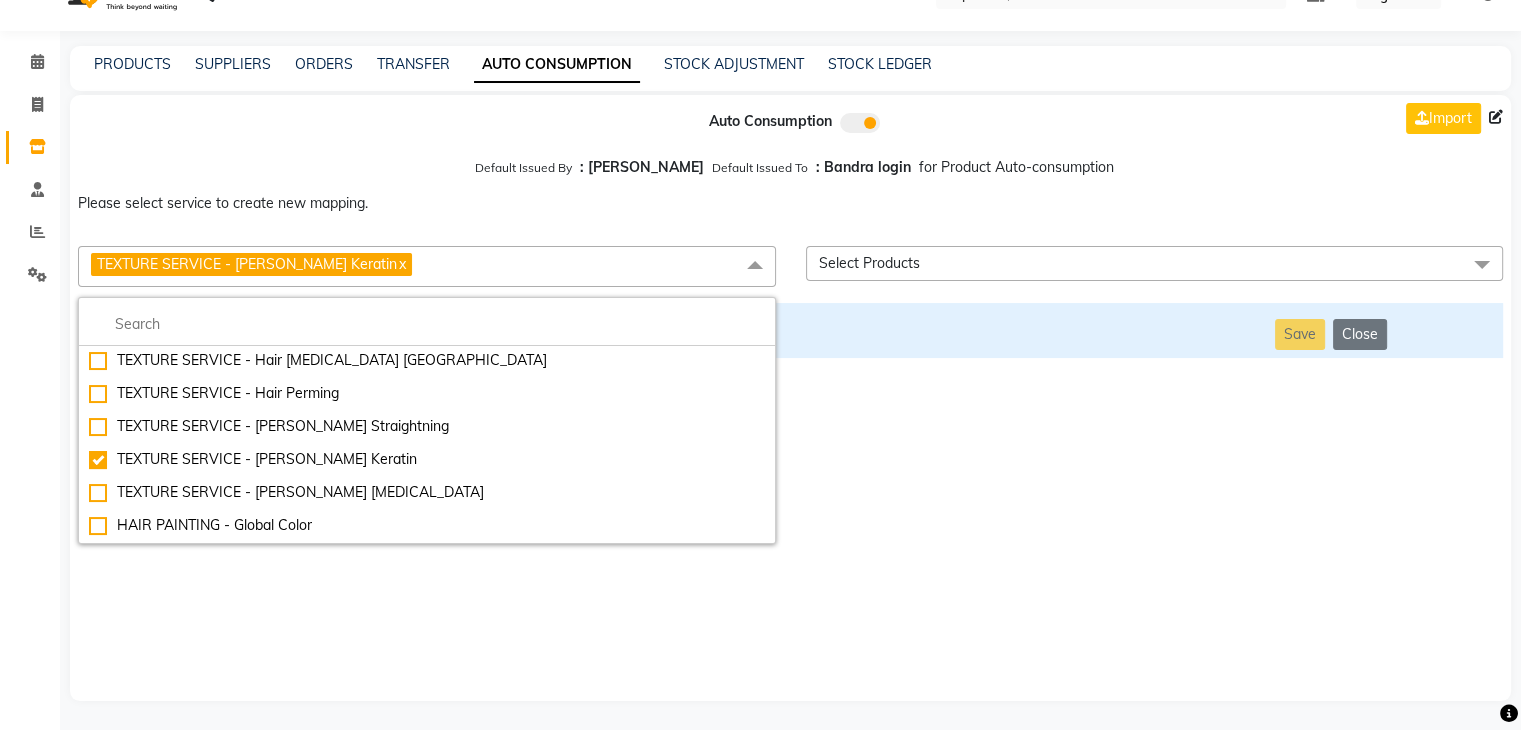click on "Auto Consumption  Import Default Issued By  : [PERSON_NAME] Default Issued To  : Bandra login  for Product Auto-consumption  Please select service to create new mapping. TEXTURE SERVICE - [PERSON_NAME] Keratin  x Essential Manicure w Scrub Essential Pedicure w Scrub Manicure + OPI Nail Ext + Gel Polish-3570 Manicure + T&T Nail Ext + Gel Polish T&T Nail Ext + T&T Gel Polish OPI Nail Ext + OPI Gel Polish T&T Refills + Gel Polish OPI Refills + Gel Polish Travel Allowance Waiting Charge HAIR REPAIR - Haircut HAIR REPAIR - Haircut for Kids HAIR REPAIR - Hair Wash HAIR REPAIR - Hair Wash Premium HAIR REPAIR - Full Head Shave HAIR REPAIR - Hair Design HAIR REPAIR - Hairstyling HAIR REPAIR - Threading HAIR REPAIR - [PERSON_NAME] Edging HAIR REPAIR - [PERSON_NAME] Edging Premium HAIR REPAIR - Razor Shave HAIR REPAIR - Razor Shave Premium HAIR REPAIR - Luxury Steam Shaving HAIR REPAIR - Fade Hair Cut HAIR SPA RITUALS - Hairoticmen Argan Spa HAIR SPA RITUALS - Wella Deep Nourishing Spa HAIR SPA RITUALS - Nashi Argan Oil Spa SKIN REPAIR - Facial" at bounding box center (790, 398) 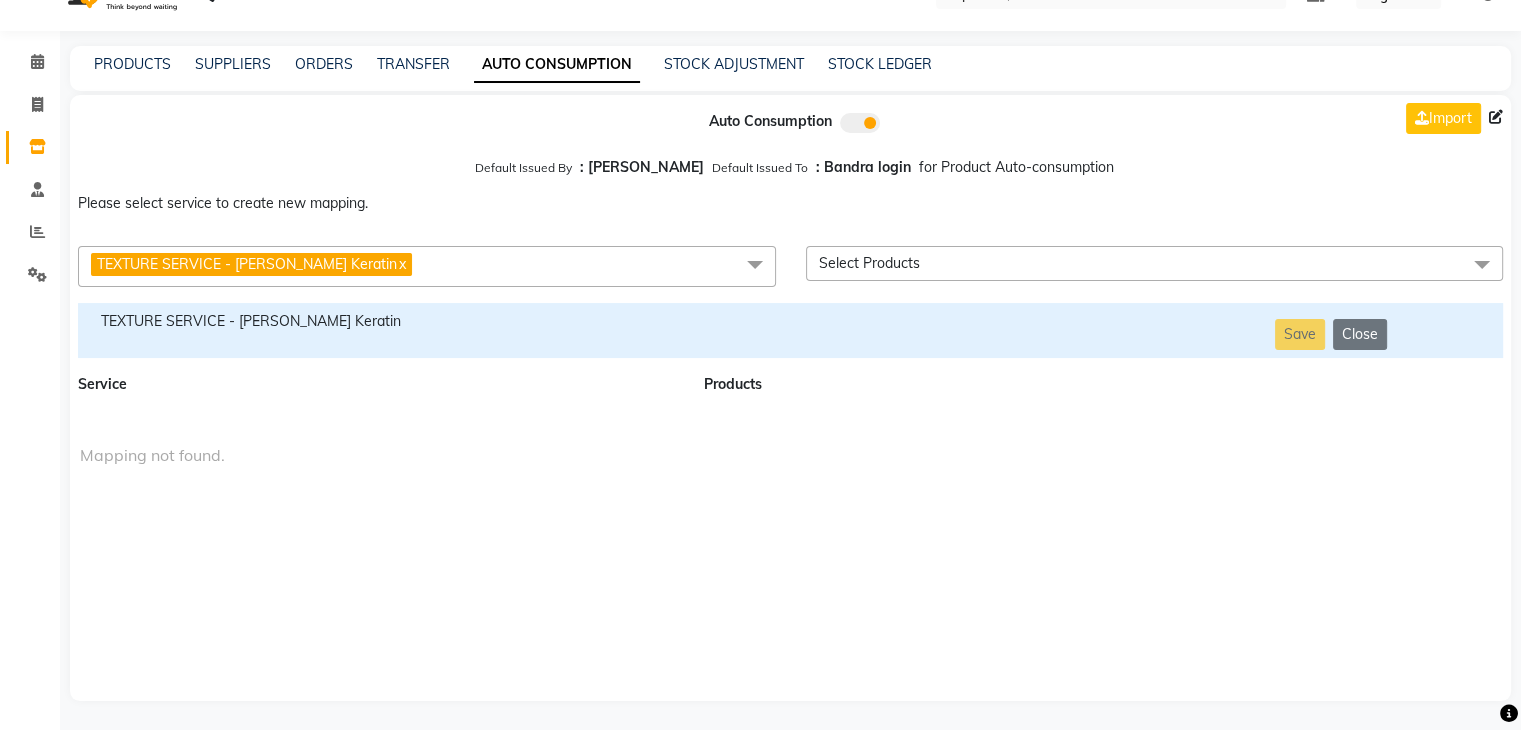 click on "TEXTURE SERVICE - [PERSON_NAME] Keratin  x" at bounding box center [427, 266] 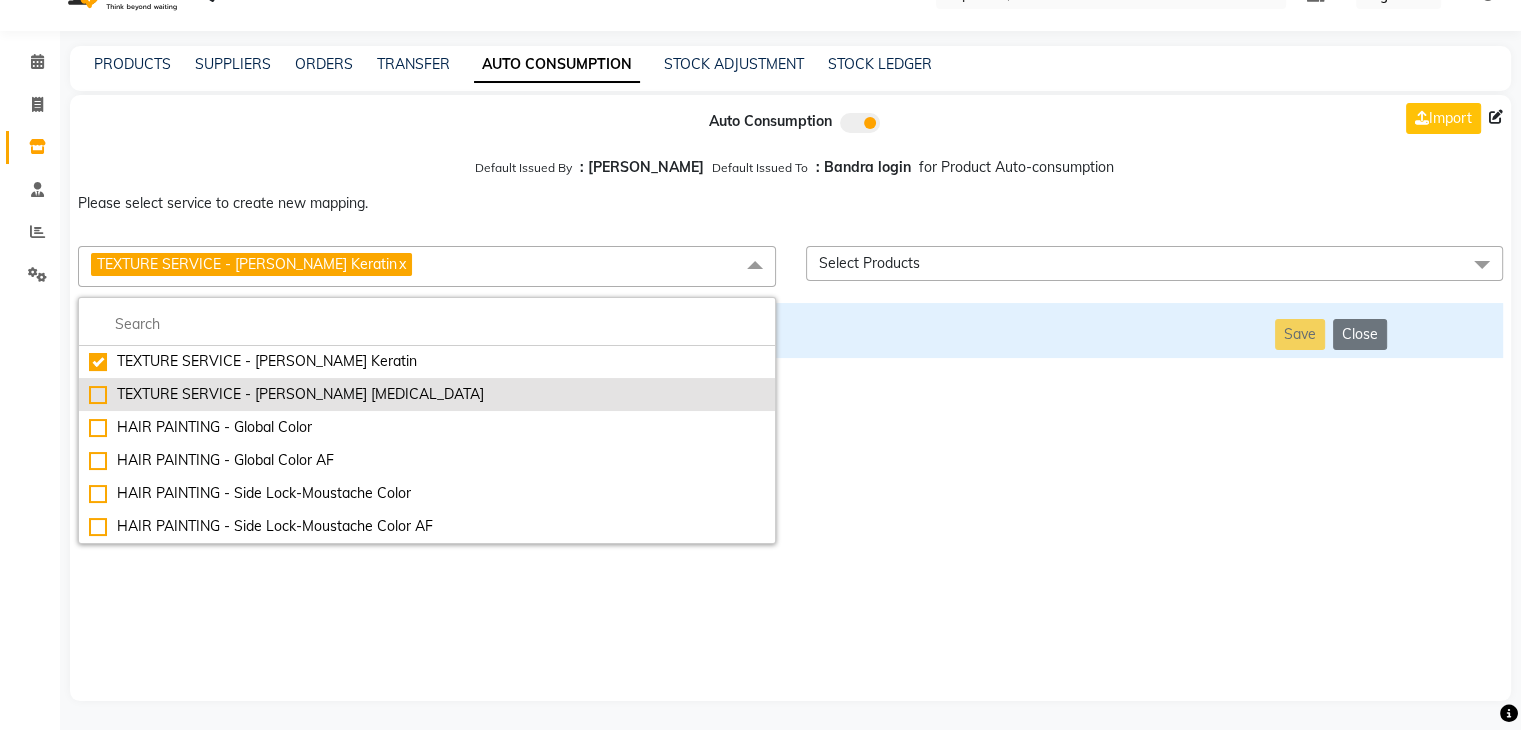 scroll, scrollTop: 2091, scrollLeft: 0, axis: vertical 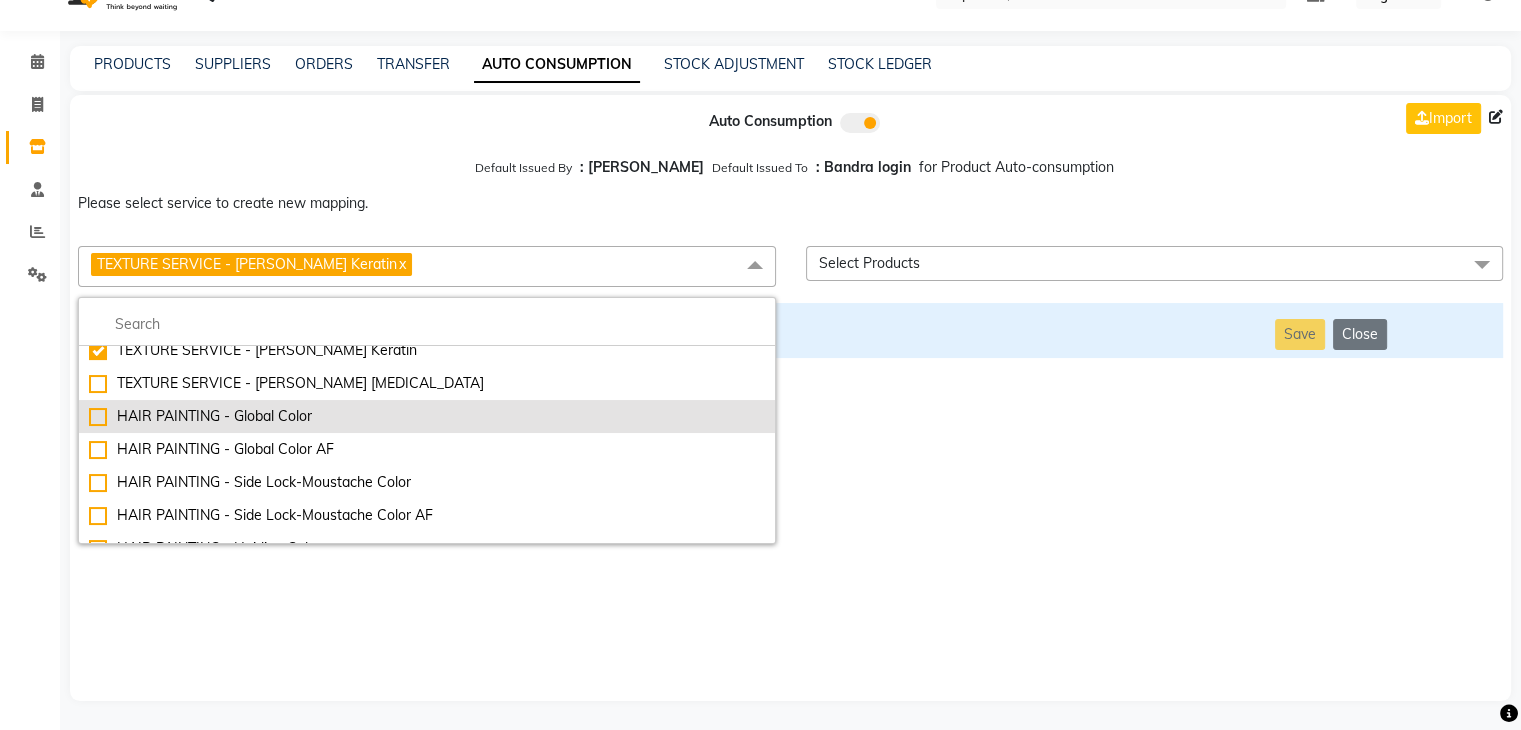 click on "HAIR PAINTING - Global Color" at bounding box center [427, 416] 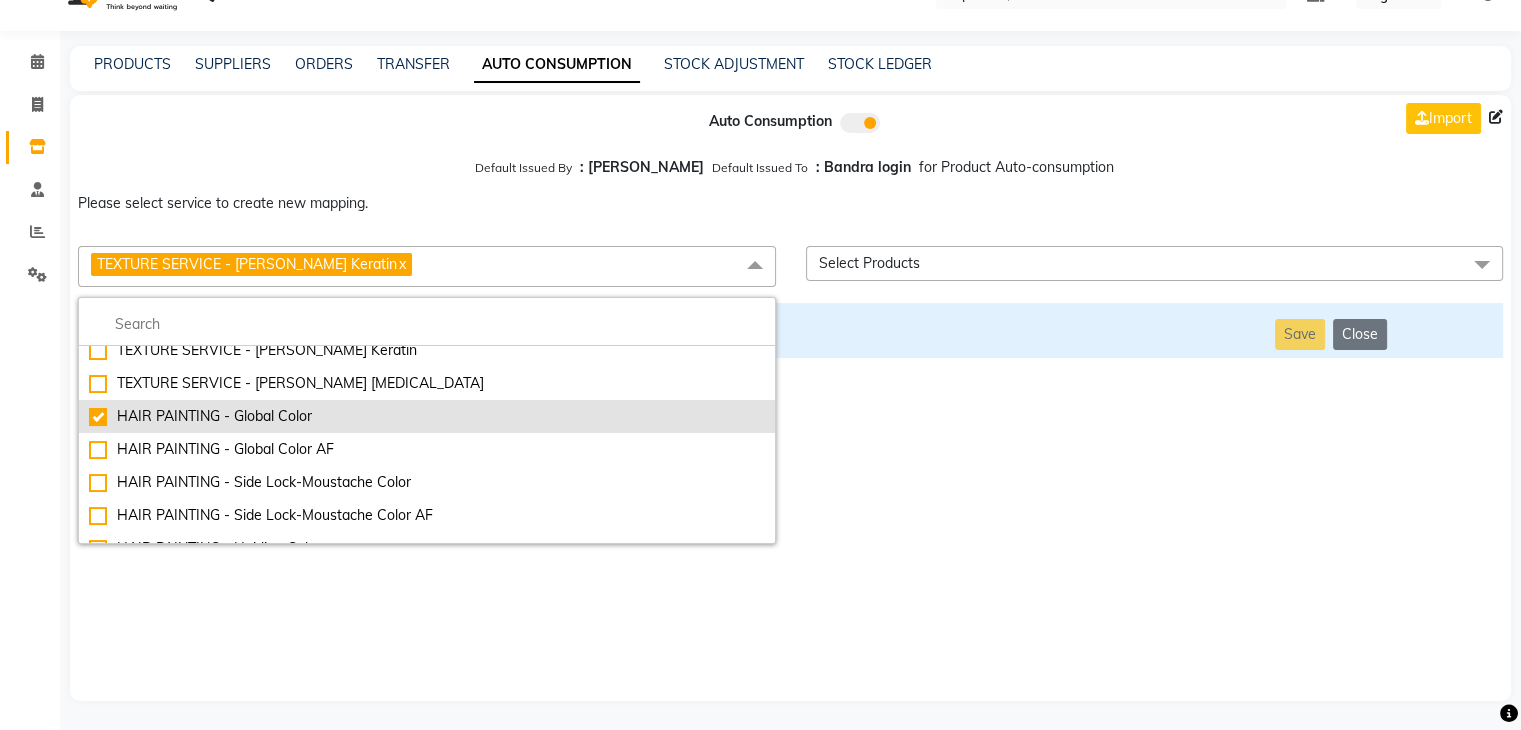 checkbox on "false" 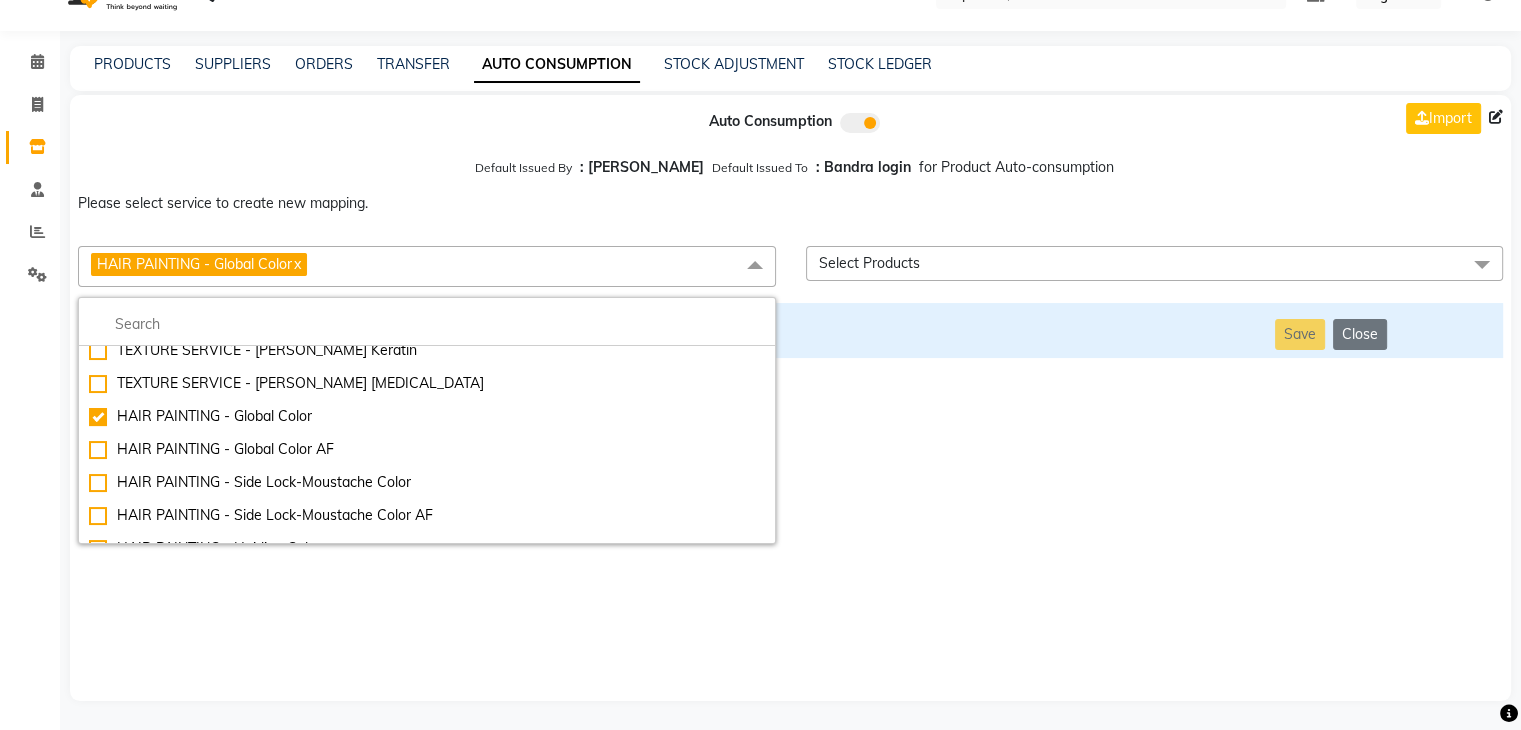 click on "Auto Consumption  Import Default Issued By  : [PERSON_NAME] Default Issued To  : Bandra login  for Product Auto-consumption  Please select service to create new mapping. HAIR PAINTING - Global Color  x Essential Manicure w Scrub Essential Pedicure w Scrub Manicure + OPI Nail Ext + Gel Polish-3570 Manicure + T&T Nail Ext + Gel Polish T&T Nail Ext + T&T Gel Polish OPI Nail Ext + OPI Gel Polish T&T Refills + Gel Polish OPI Refills + Gel Polish Travel Allowance Waiting Charge HAIR REPAIR - Haircut HAIR REPAIR - Haircut for Kids HAIR REPAIR - Hair Wash HAIR REPAIR - Hair Wash Premium HAIR REPAIR - Full Head Shave HAIR REPAIR - Hair Design HAIR REPAIR - Hairstyling HAIR REPAIR - Threading HAIR REPAIR - [PERSON_NAME] Edging HAIR REPAIR - [PERSON_NAME] Edging Premium HAIR REPAIR - Razor Shave HAIR REPAIR - Razor Shave Premium HAIR REPAIR - Luxury Steam Shaving HAIR REPAIR - Fade Hair Cut HAIR SPA RITUALS - Hairoticmen Argan Spa HAIR SPA RITUALS - Wella Deep Nourishing Spa HAIR SPA RITUALS - Nashi Argan Oil Spa SKIN REPAIR - Clean-Up" at bounding box center [790, 398] 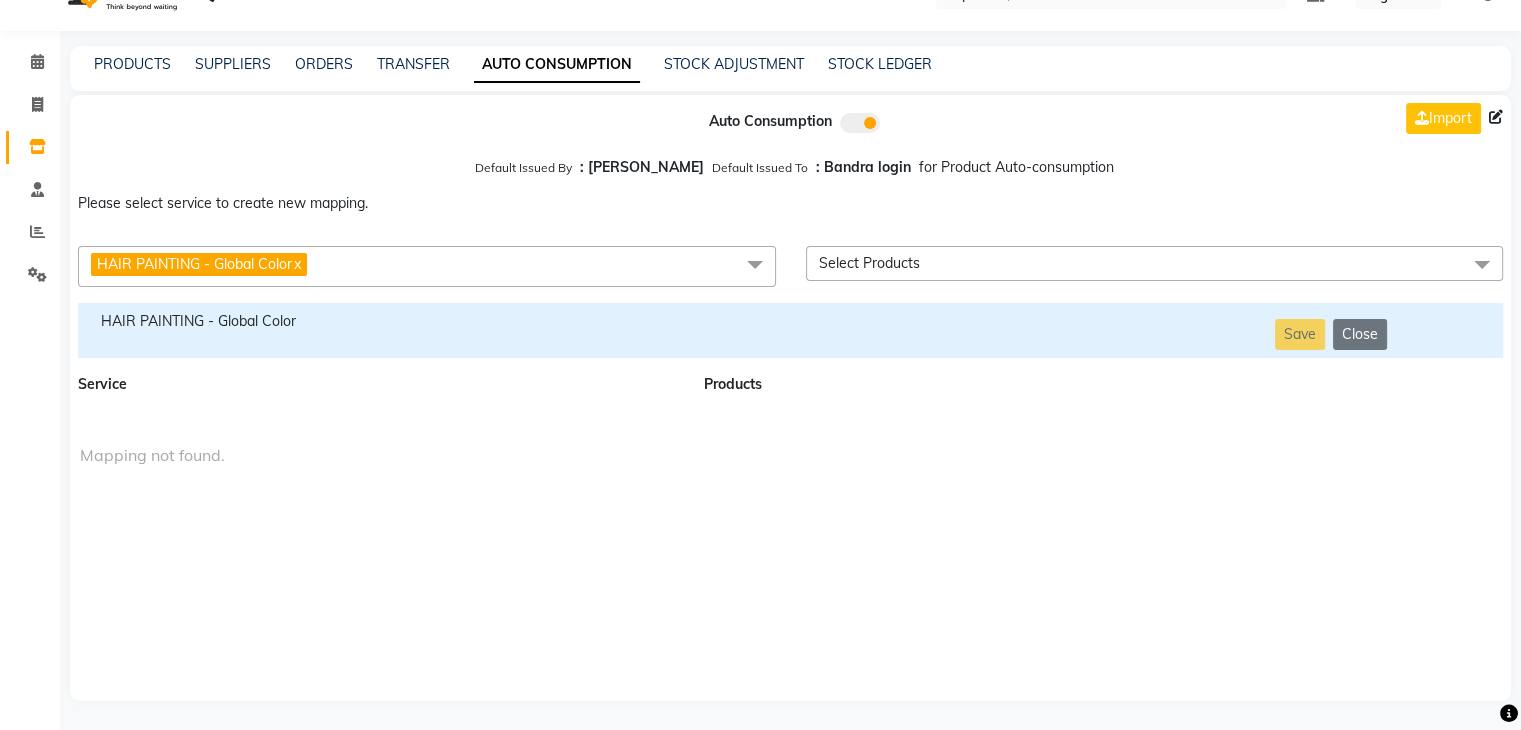 click on "HAIR PAINTING - Global Color  Save  Close" at bounding box center (790, 330) 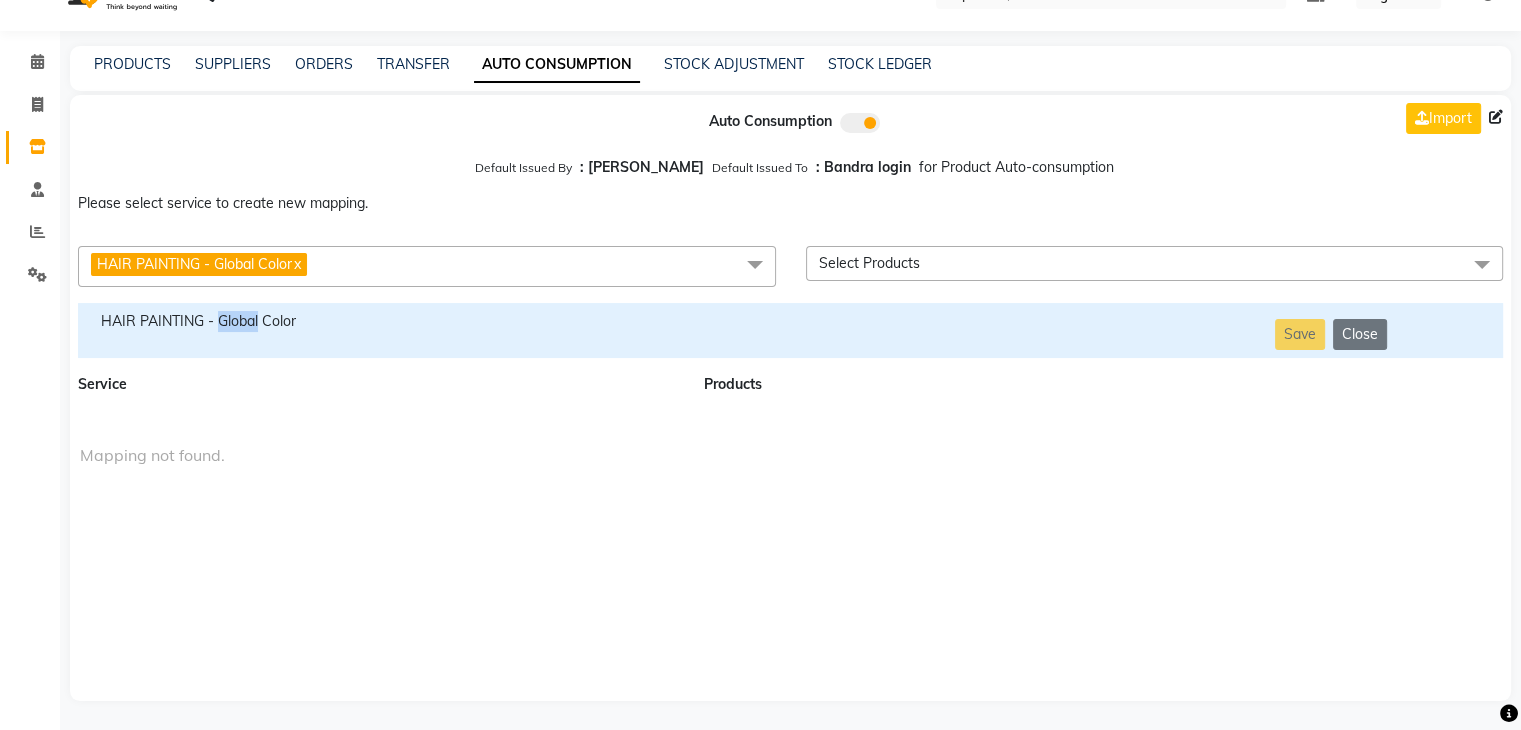 click on "HAIR PAINTING - Global Color  Save  Close" at bounding box center (790, 330) 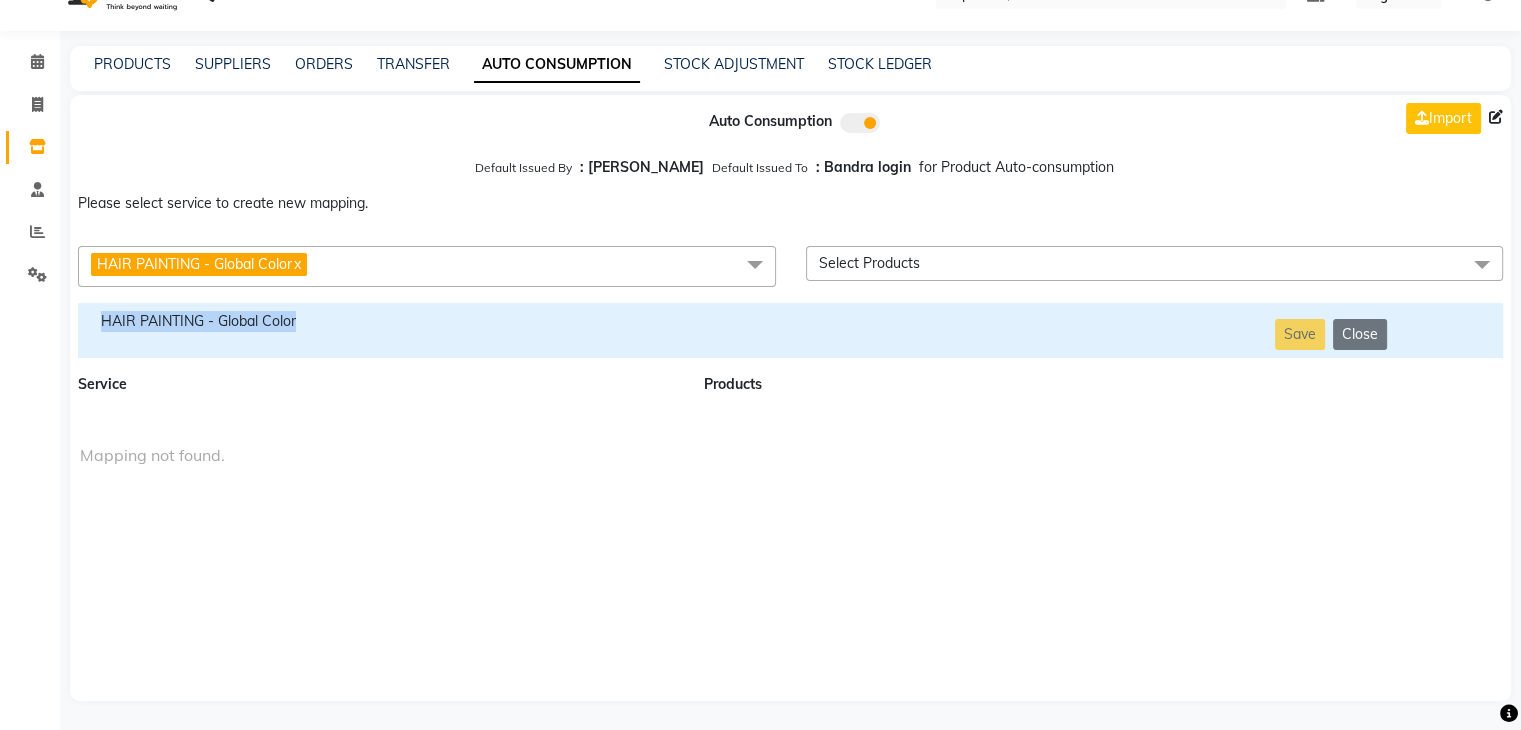 click on "HAIR PAINTING - Global Color  Save  Close" at bounding box center [790, 330] 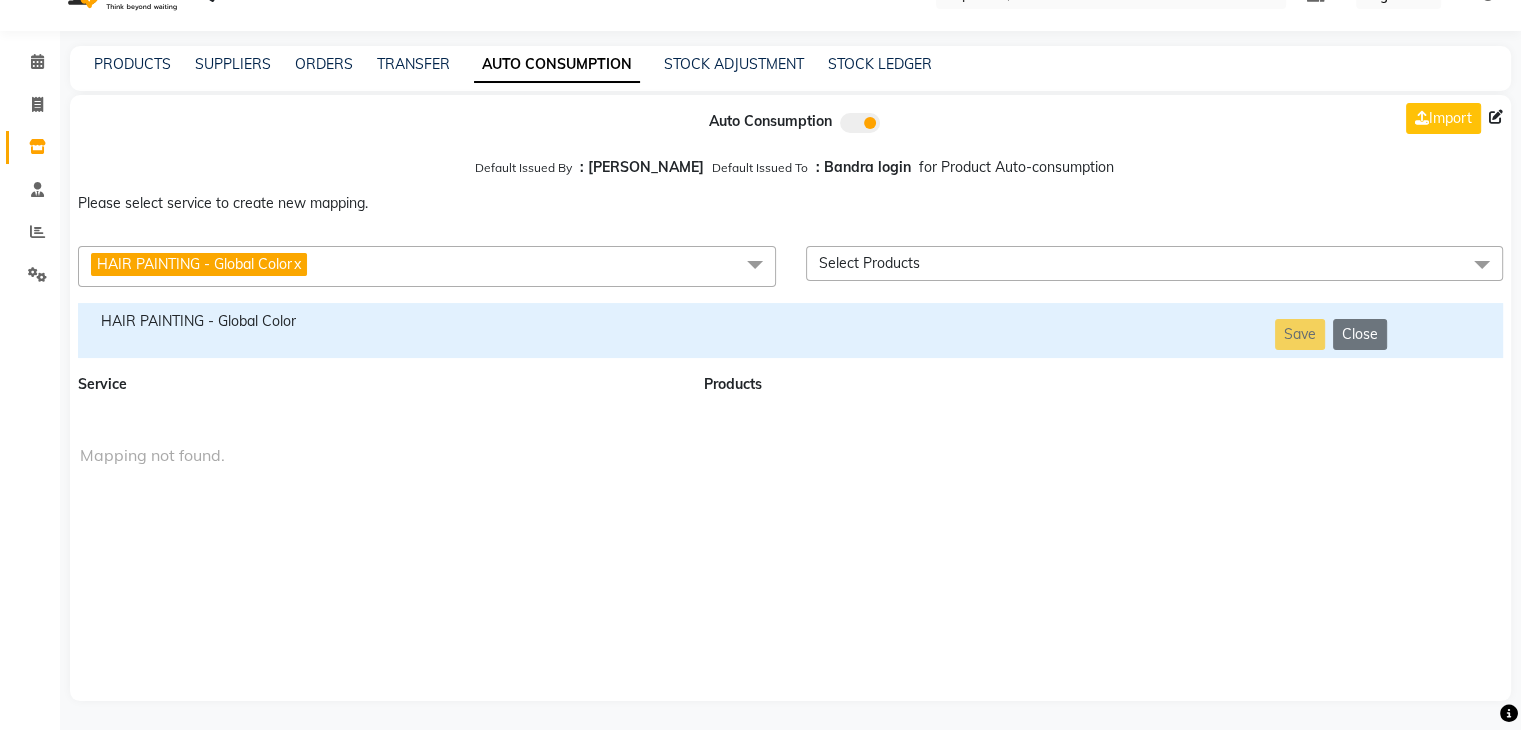 click on "HAIR PAINTING - Global Color  x" at bounding box center (427, 266) 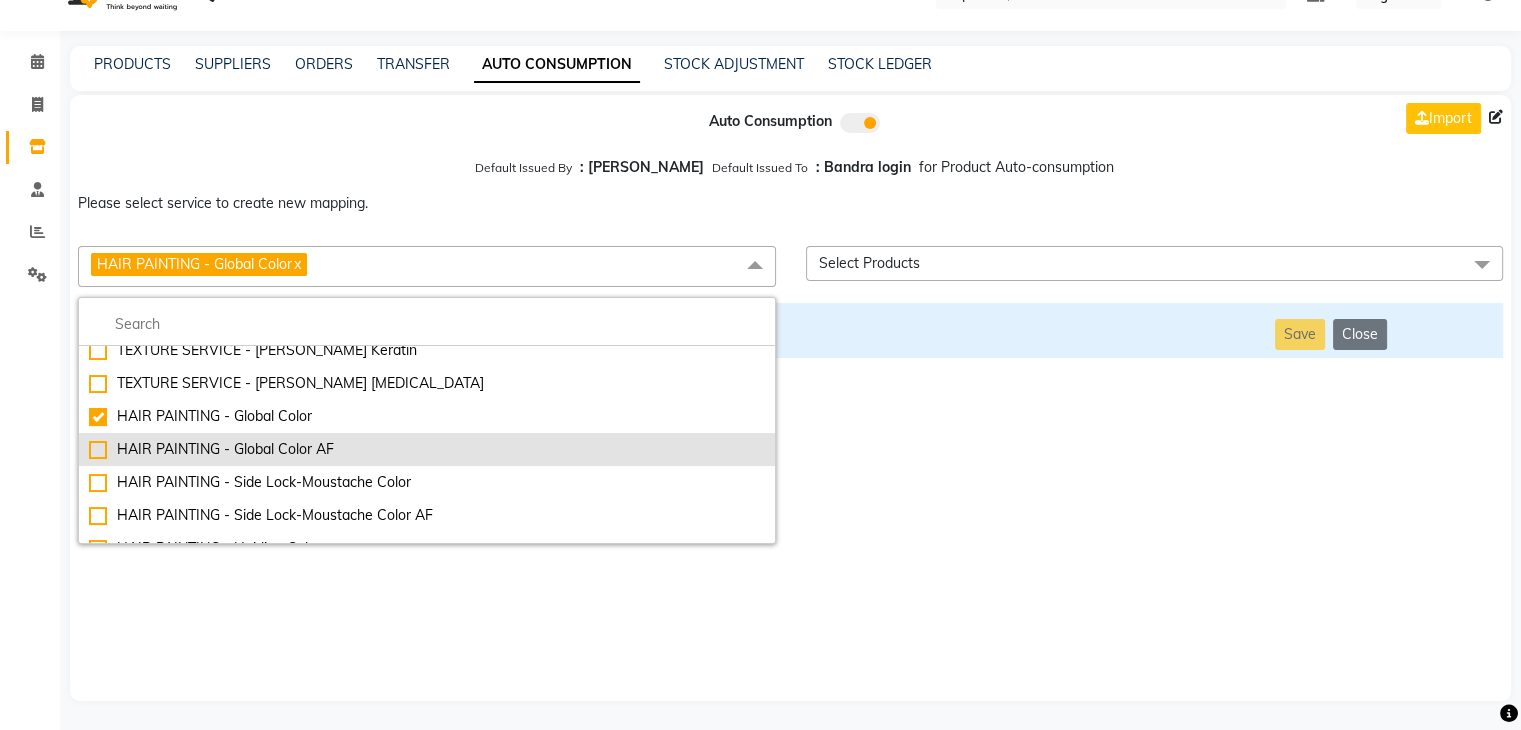 click on "HAIR PAINTING - Global Color AF" at bounding box center (427, 449) 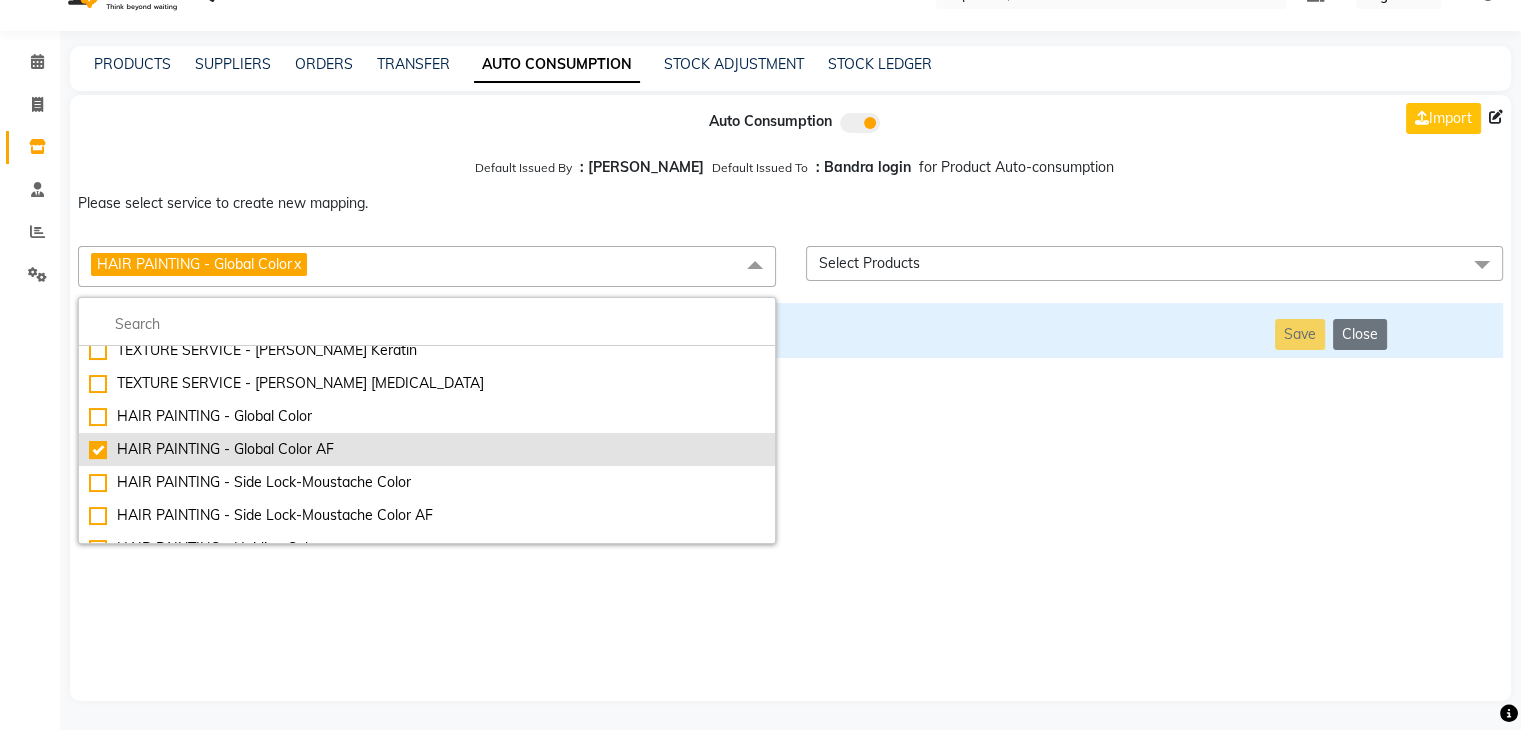 checkbox on "false" 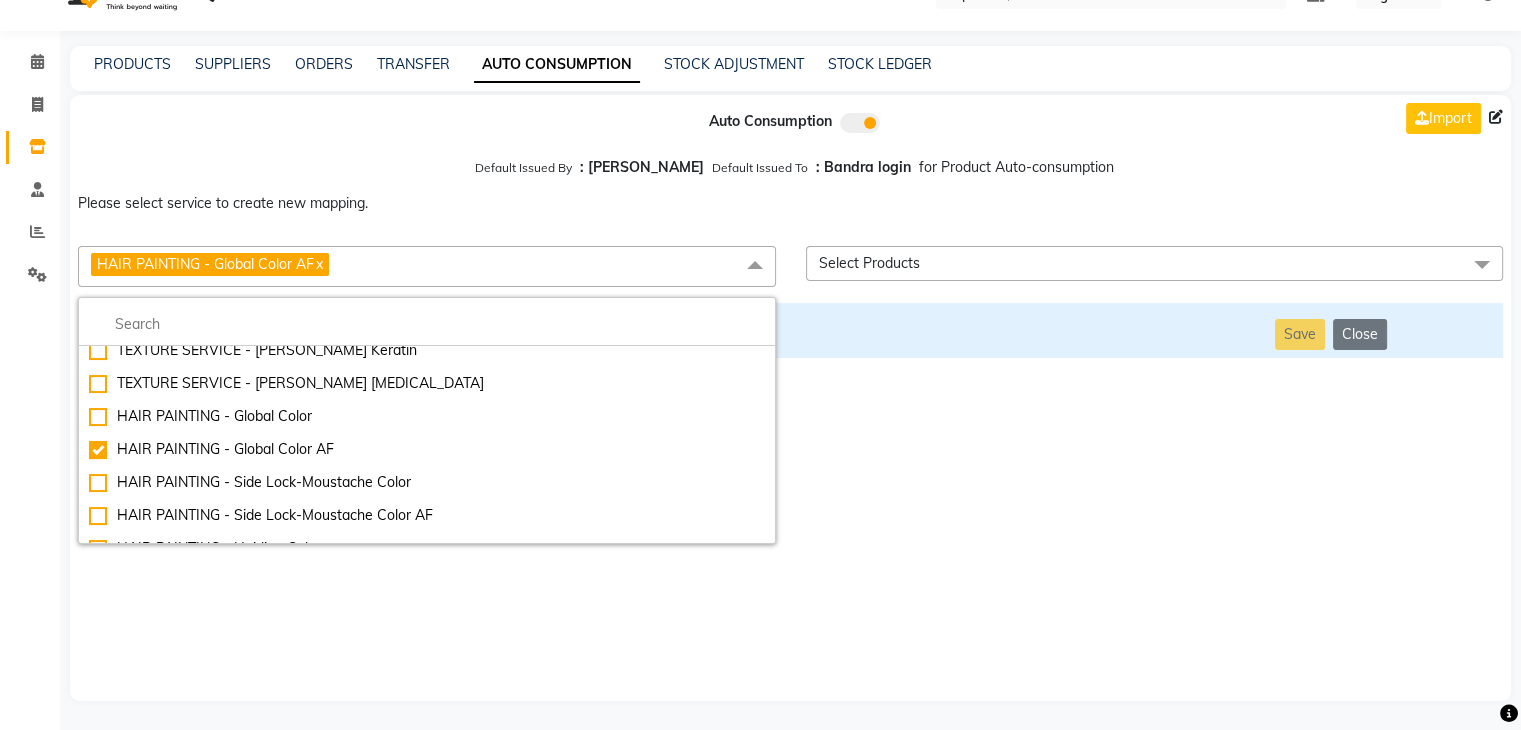 click on "Auto Consumption  Import Default Issued By  : [PERSON_NAME] Default Issued To  : Bandra login  for Product Auto-consumption  Please select service to create new mapping. HAIR PAINTING - Global Color AF  x Essential Manicure w Scrub Essential Pedicure w Scrub Manicure + OPI Nail Ext + Gel Polish-3570 Manicure + T&T Nail Ext + Gel Polish T&T Nail Ext + T&T Gel Polish OPI Nail Ext + OPI Gel Polish T&T Refills + Gel Polish OPI Refills + Gel Polish Travel Allowance Waiting Charge HAIR REPAIR - Haircut HAIR REPAIR - Haircut for Kids HAIR REPAIR - Hair Wash HAIR REPAIR - Hair Wash Premium HAIR REPAIR - Full Head Shave HAIR REPAIR - Hair Design HAIR REPAIR - Hairstyling HAIR REPAIR - Threading HAIR REPAIR - [PERSON_NAME] Edging HAIR REPAIR - [PERSON_NAME] Edging Premium HAIR REPAIR - Razor Shave HAIR REPAIR - Razor Shave Premium HAIR REPAIR - Luxury Steam Shaving HAIR REPAIR - Fade Hair Cut HAIR SPA RITUALS - Hairoticmen Argan Spa HAIR SPA RITUALS - Wella Deep Nourishing Spa HAIR SPA RITUALS - Nashi Argan Oil Spa SKIN REPAIR - Facial" at bounding box center [790, 398] 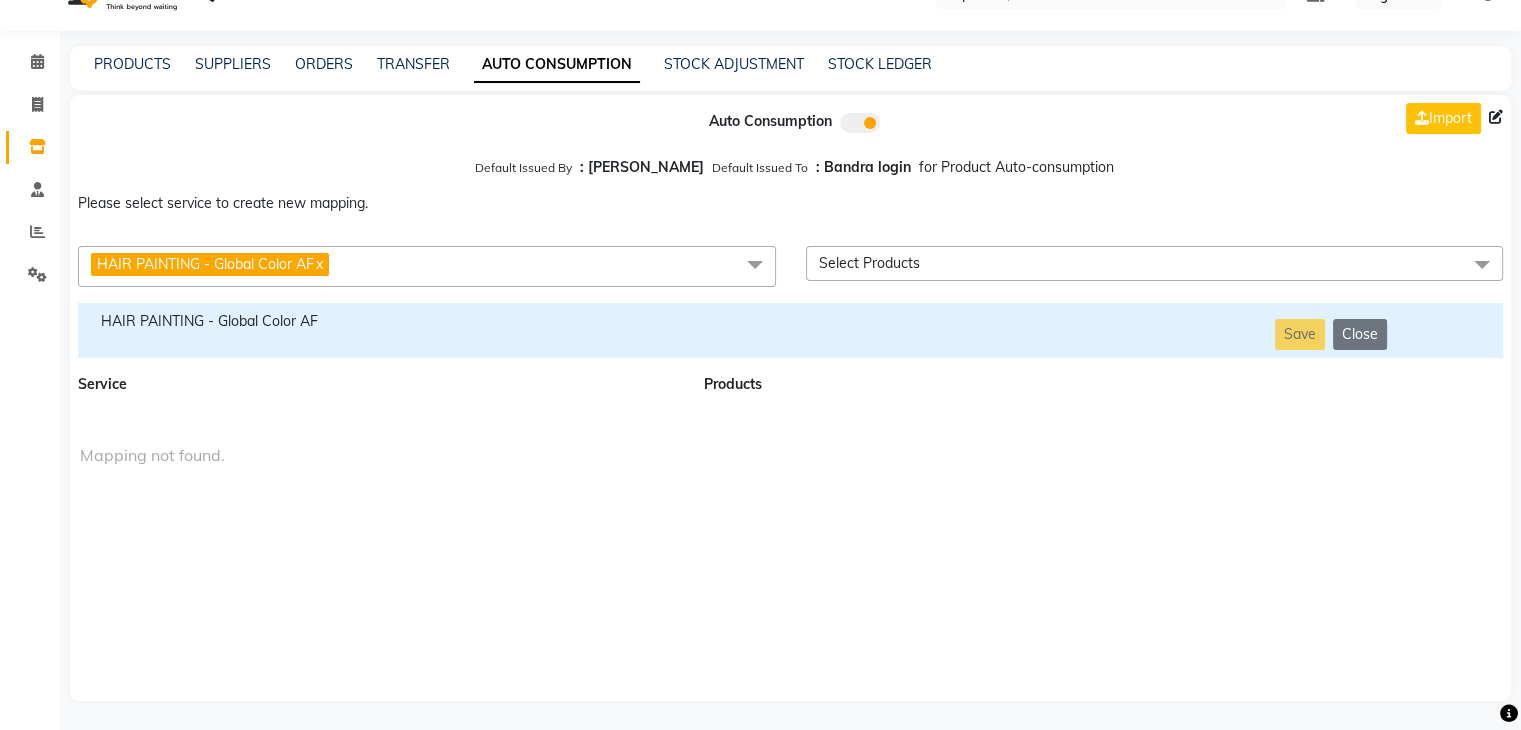 click on "HAIR PAINTING - Global Color AF" at bounding box center [379, 321] 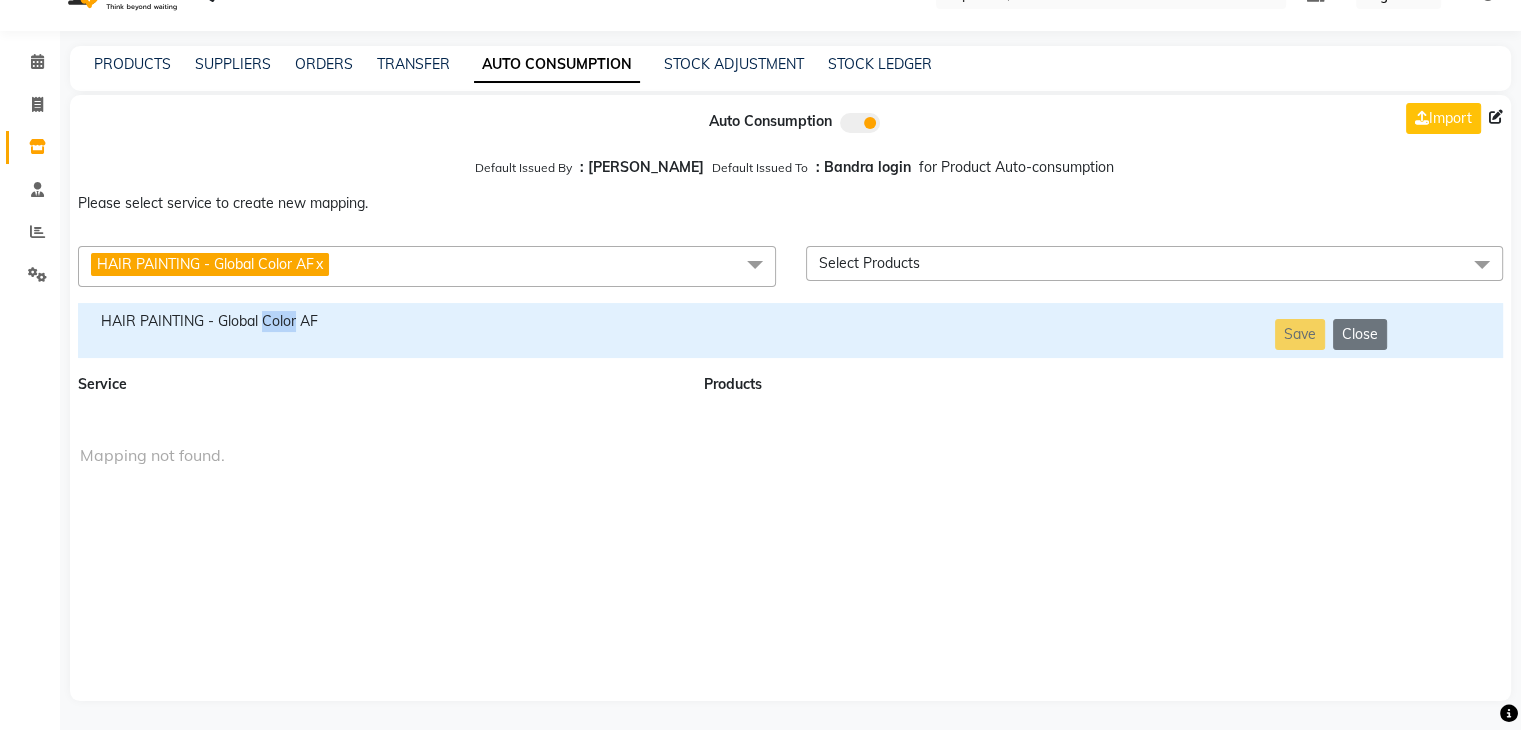 click on "HAIR PAINTING - Global Color AF" at bounding box center [379, 321] 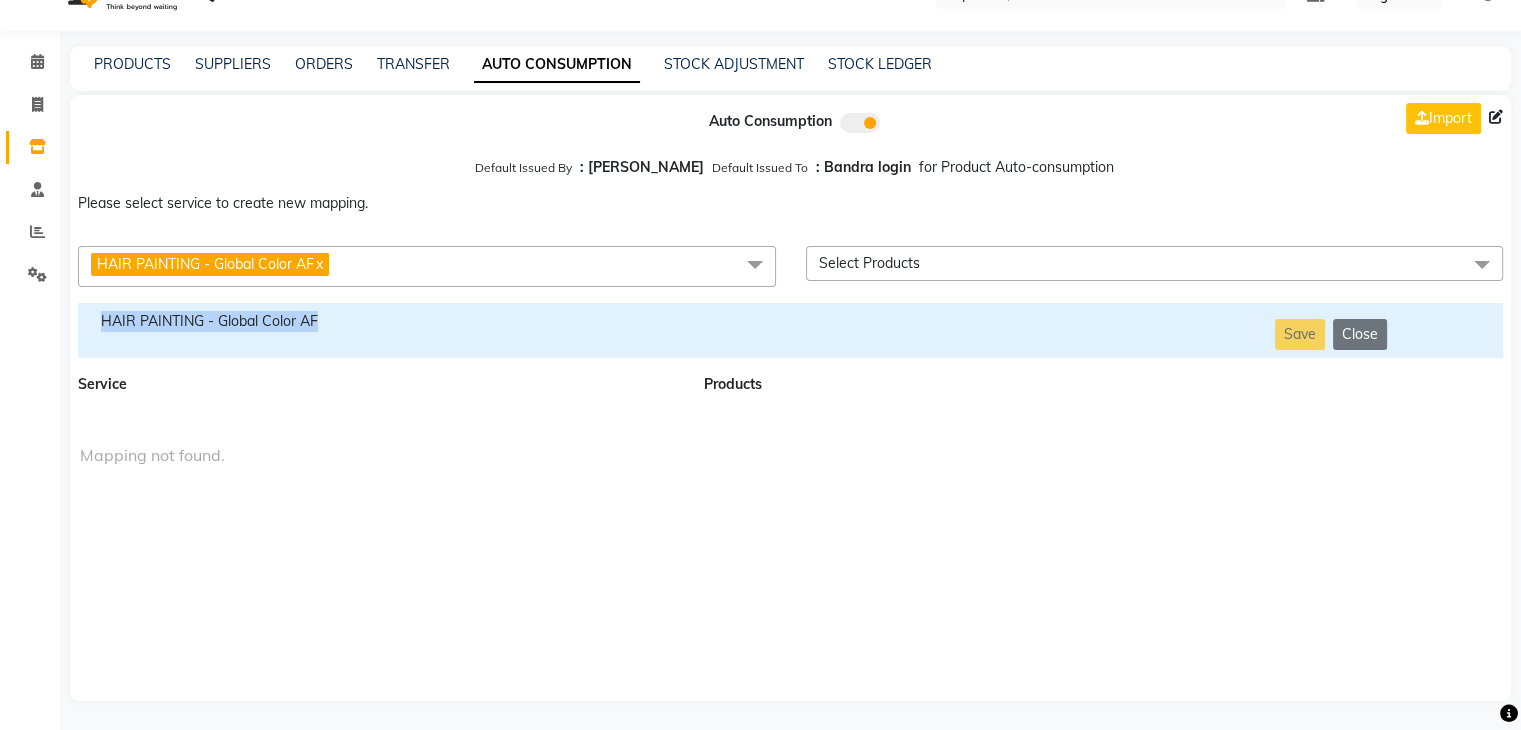 click on "HAIR PAINTING - Global Color AF" at bounding box center (379, 321) 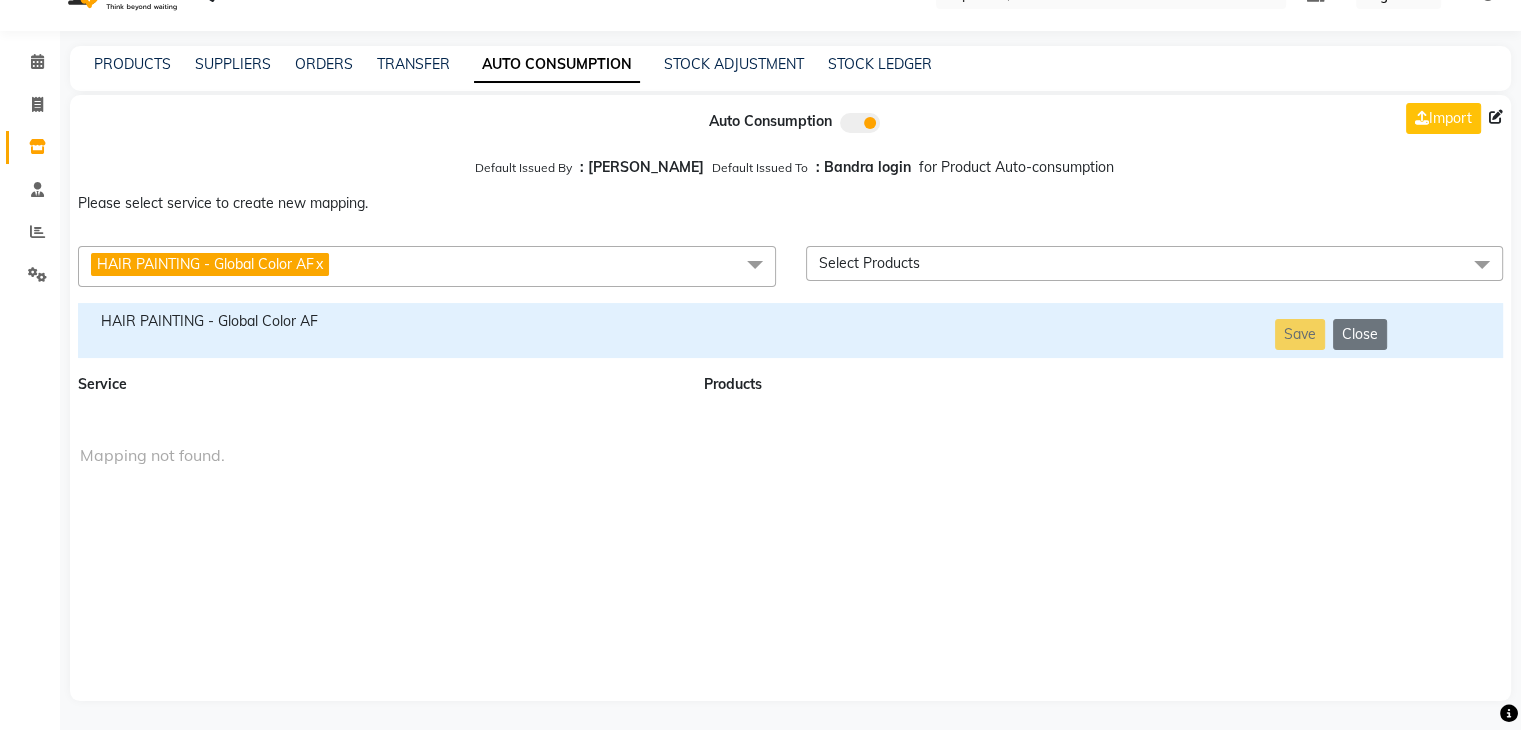 click on "HAIR PAINTING - Global Color AF  x" at bounding box center (427, 266) 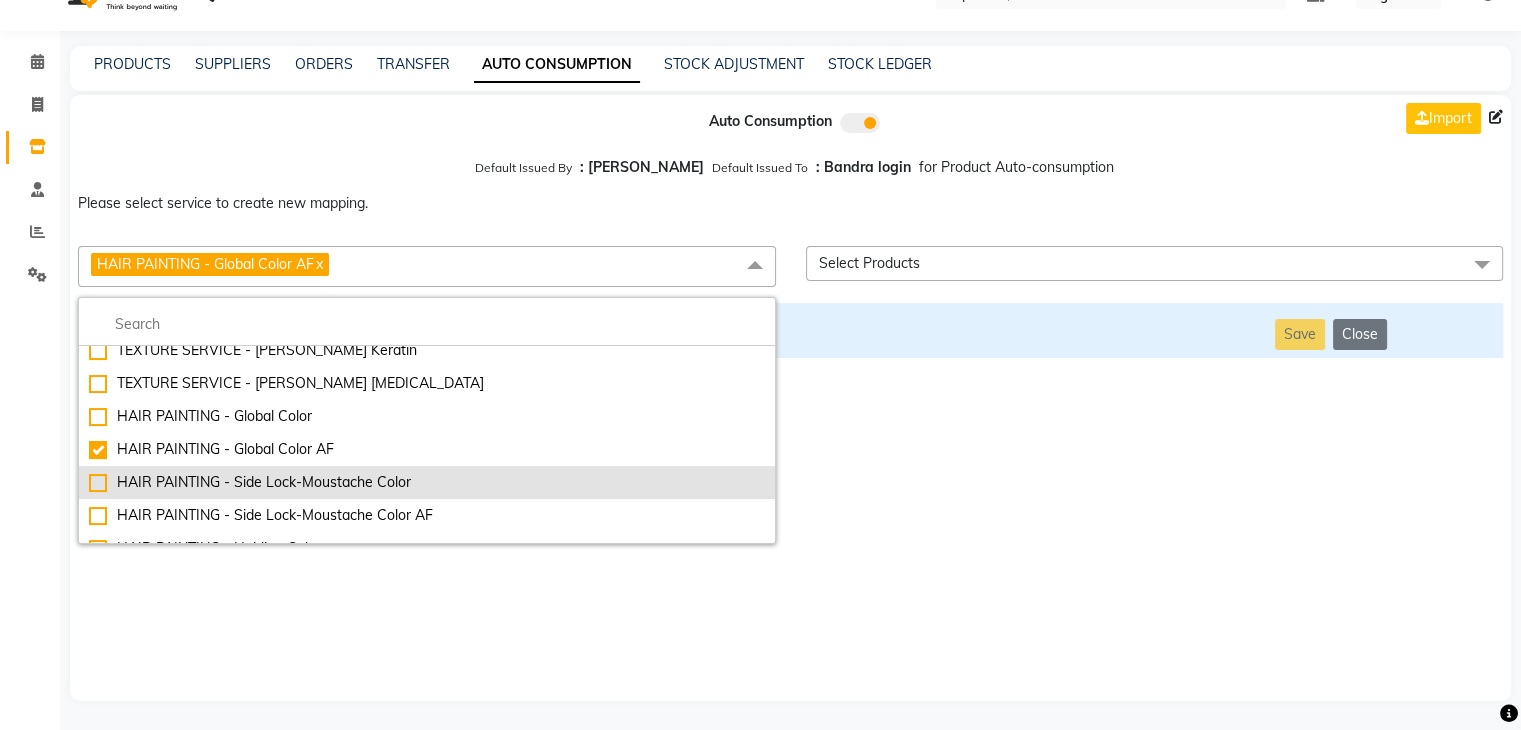click on "HAIR PAINTING - Side Lock-Moustache Color" at bounding box center [427, 482] 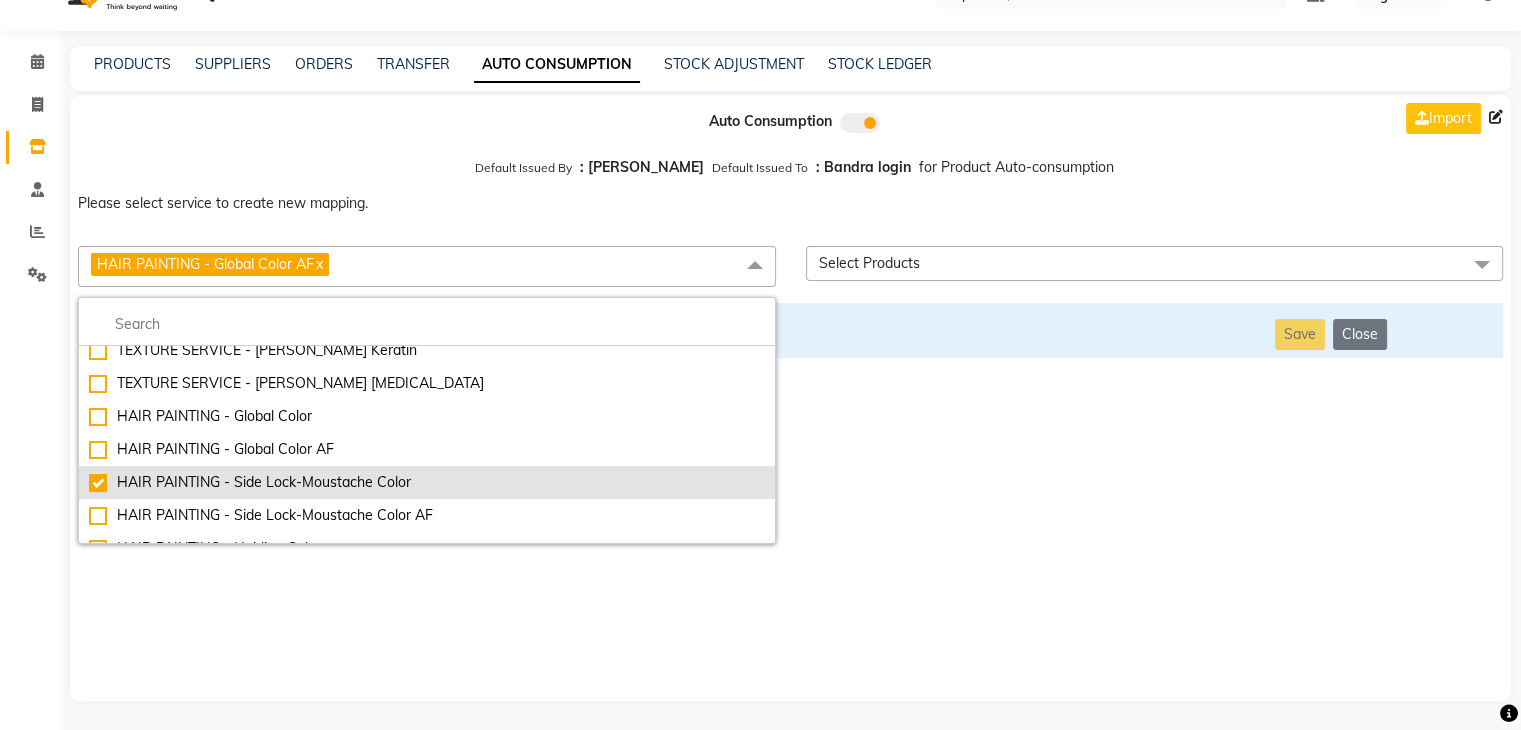 checkbox on "false" 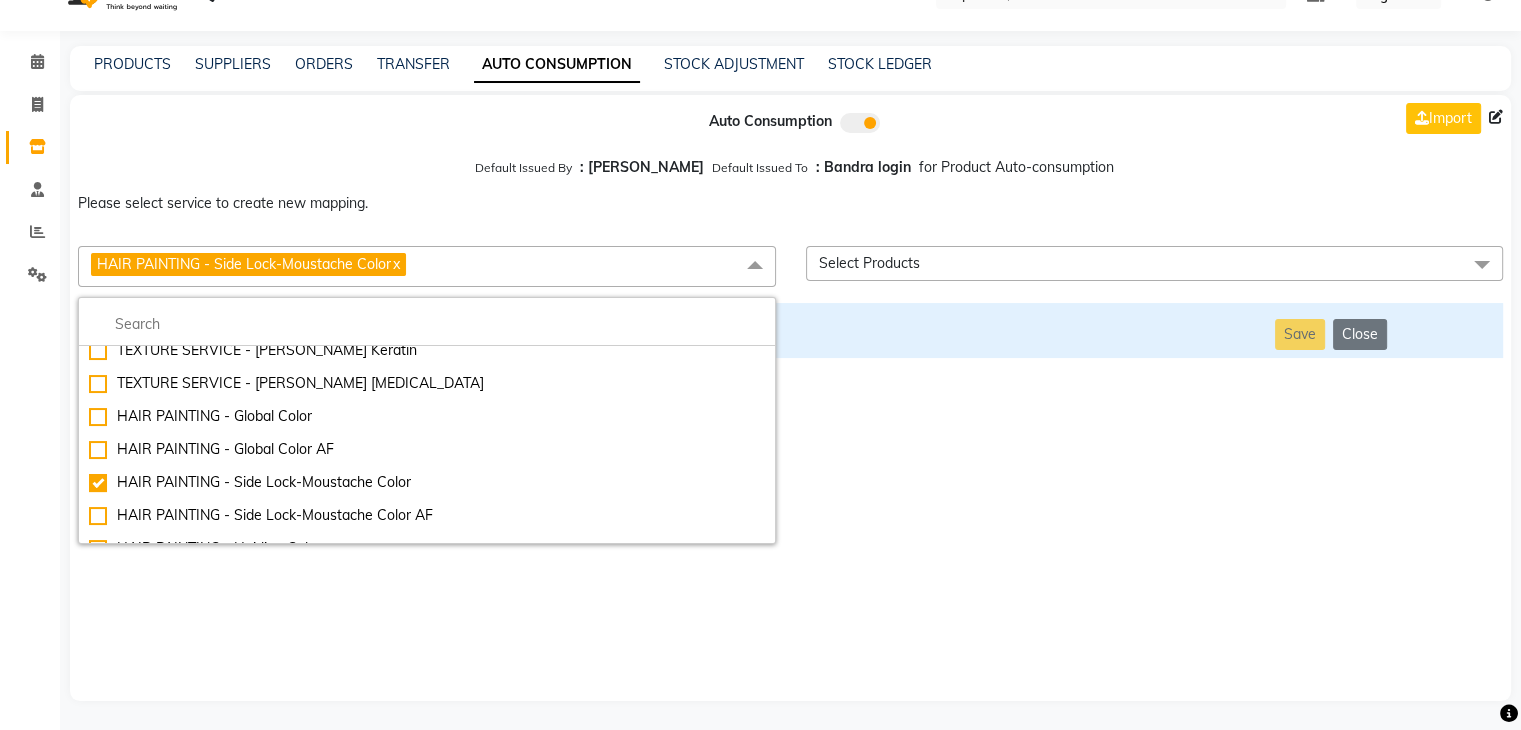 click on "Auto Consumption  Import Default Issued By  : [PERSON_NAME] Default Issued To  : Bandra login  for Product Auto-consumption  Please select service to create new mapping. HAIR PAINTING - Side Lock-Moustache Color  x Essential Manicure w Scrub Essential Pedicure w Scrub Manicure + OPI Nail Ext + Gel Polish-3570 Manicure + T&T Nail Ext + Gel Polish T&T Nail Ext + T&T Gel Polish OPI Nail Ext + OPI Gel Polish T&T Refills + Gel Polish OPI Refills + Gel Polish Travel Allowance Waiting Charge HAIR REPAIR - Haircut HAIR REPAIR - Haircut for Kids HAIR REPAIR - Hair Wash HAIR REPAIR - Hair Wash Premium HAIR REPAIR - Full Head Shave HAIR REPAIR - Hair Design HAIR REPAIR - Hairstyling HAIR REPAIR - Threading HAIR REPAIR - [PERSON_NAME] Edging HAIR REPAIR - [PERSON_NAME] Edging Premium HAIR REPAIR - Razor Shave HAIR REPAIR - Razor Shave Premium HAIR REPAIR - Luxury Steam Shaving HAIR REPAIR - Fade Hair Cut HAIR SPA RITUALS - Hairoticmen Argan Spa HAIR SPA RITUALS - Wella Deep Nourishing Spa HAIR SPA RITUALS - Nashi Argan Oil Spa Big Toe" at bounding box center (790, 398) 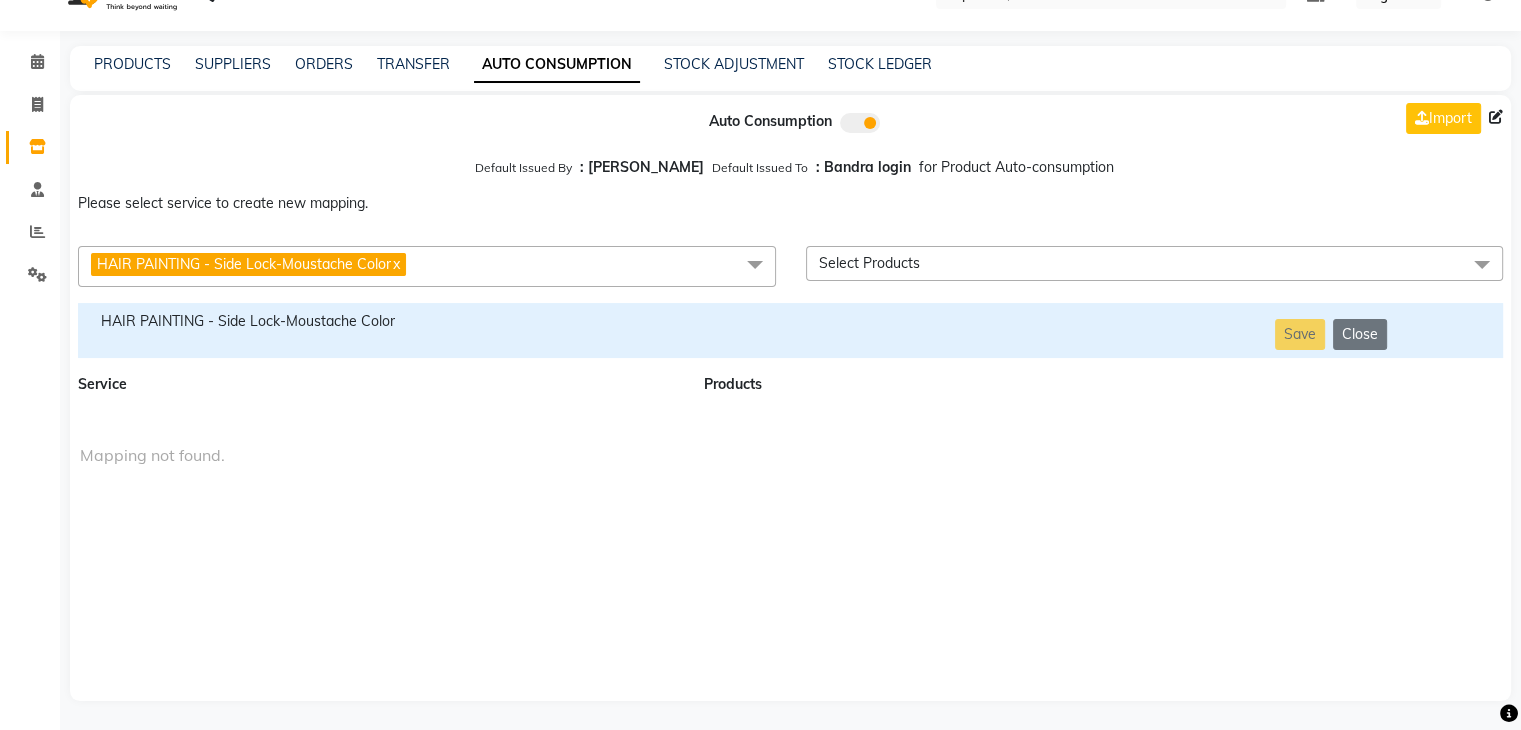 click on "HAIR PAINTING - Side Lock-Moustache Color" at bounding box center (379, 321) 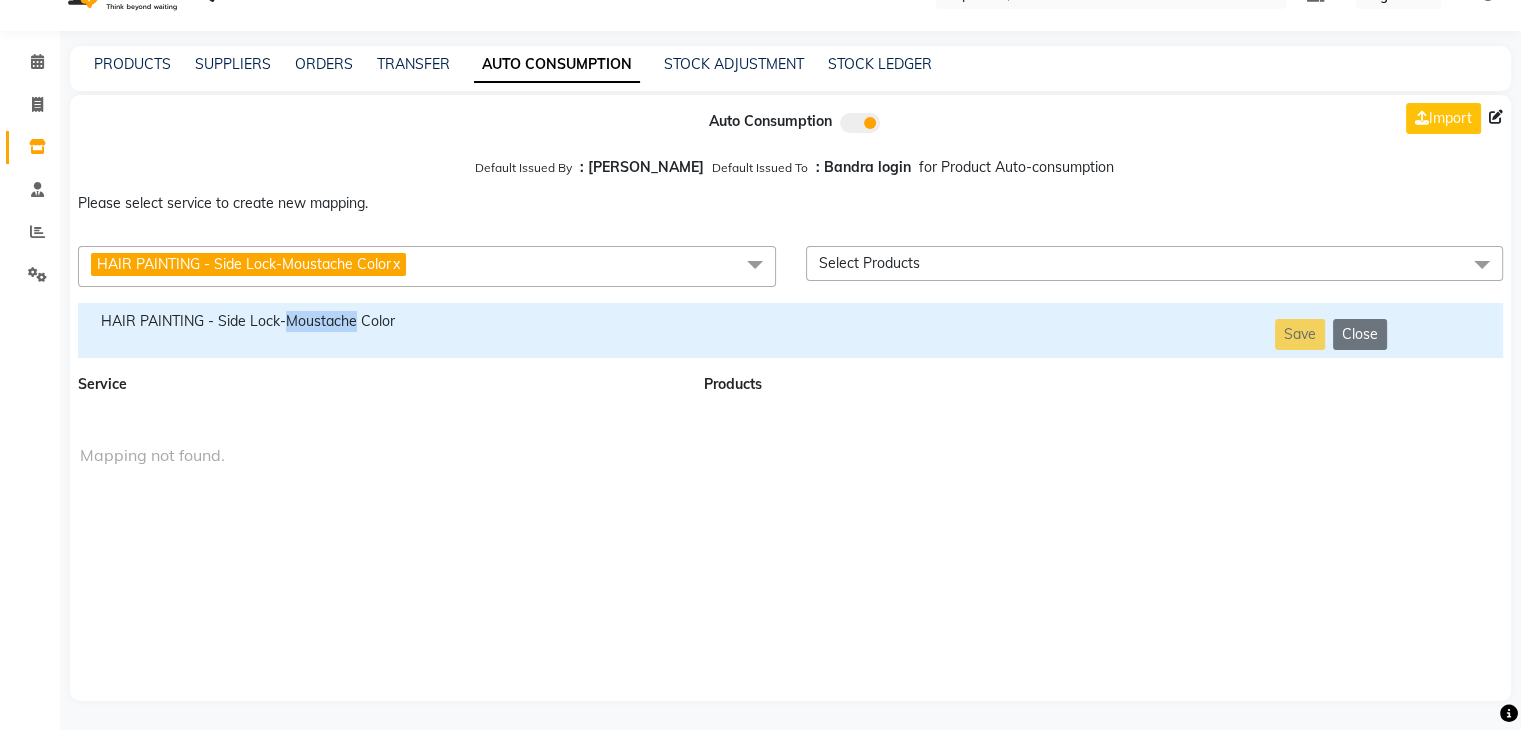 click on "HAIR PAINTING - Side Lock-Moustache Color" at bounding box center (379, 321) 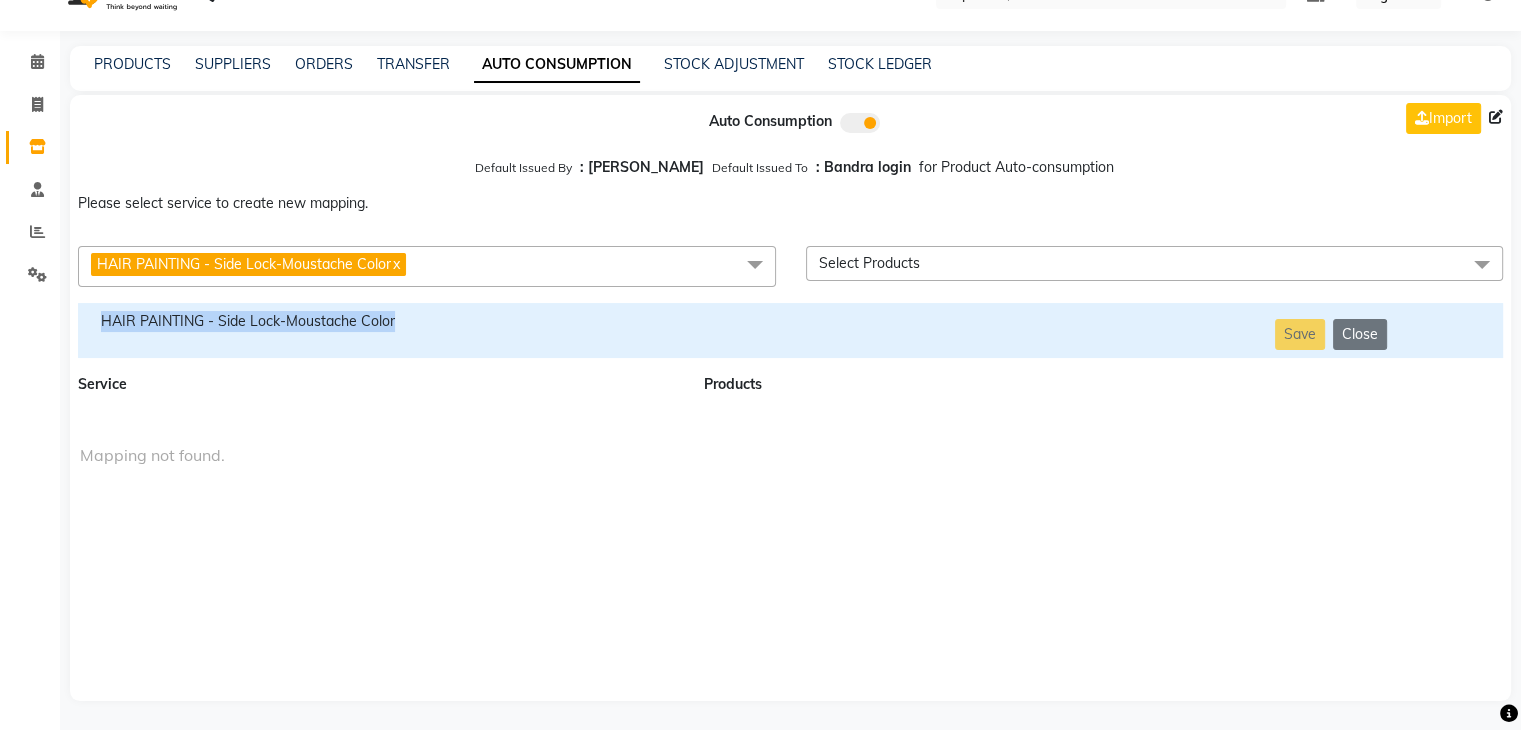click on "HAIR PAINTING - Side Lock-Moustache Color" at bounding box center [379, 321] 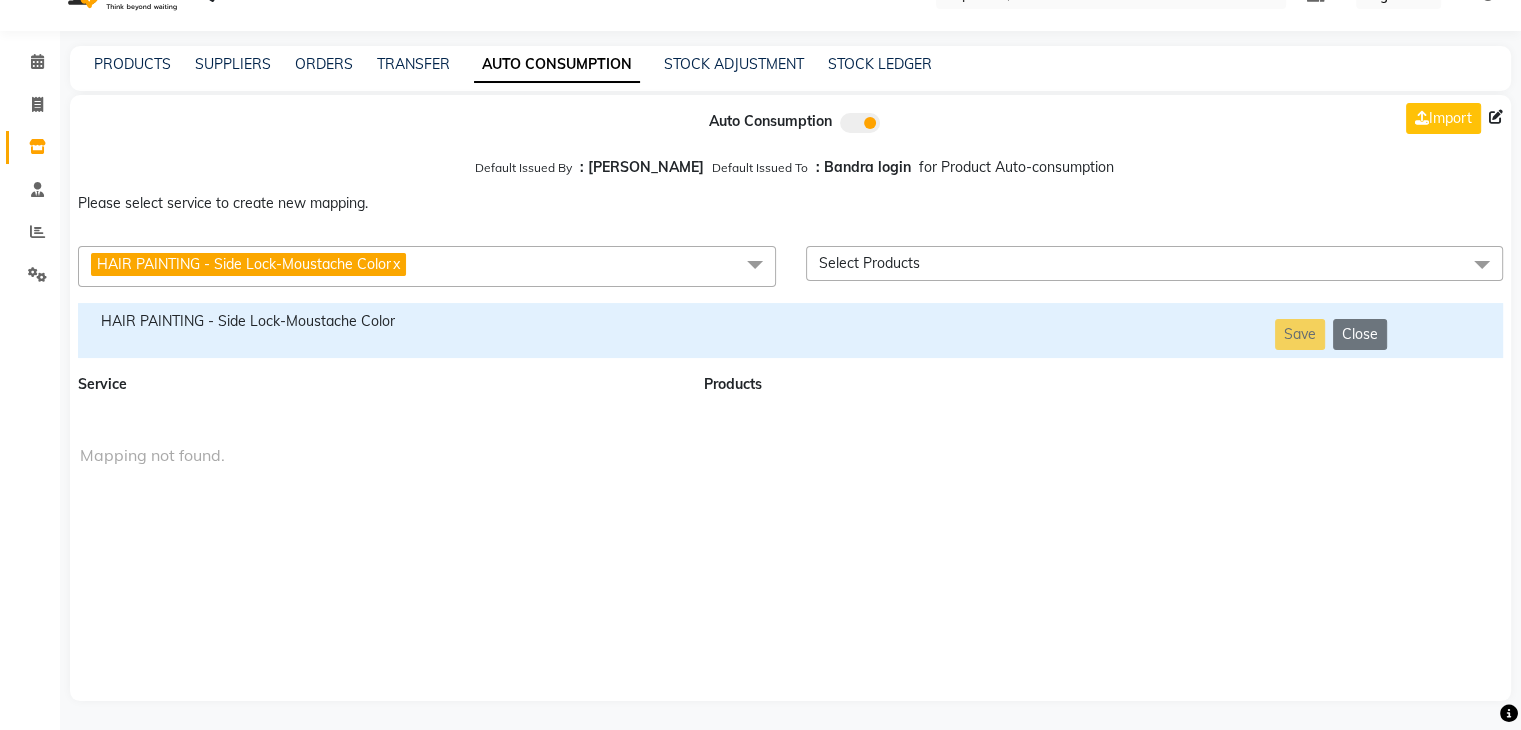 click on "HAIR PAINTING - Side Lock-Moustache Color  x" at bounding box center [250, 266] 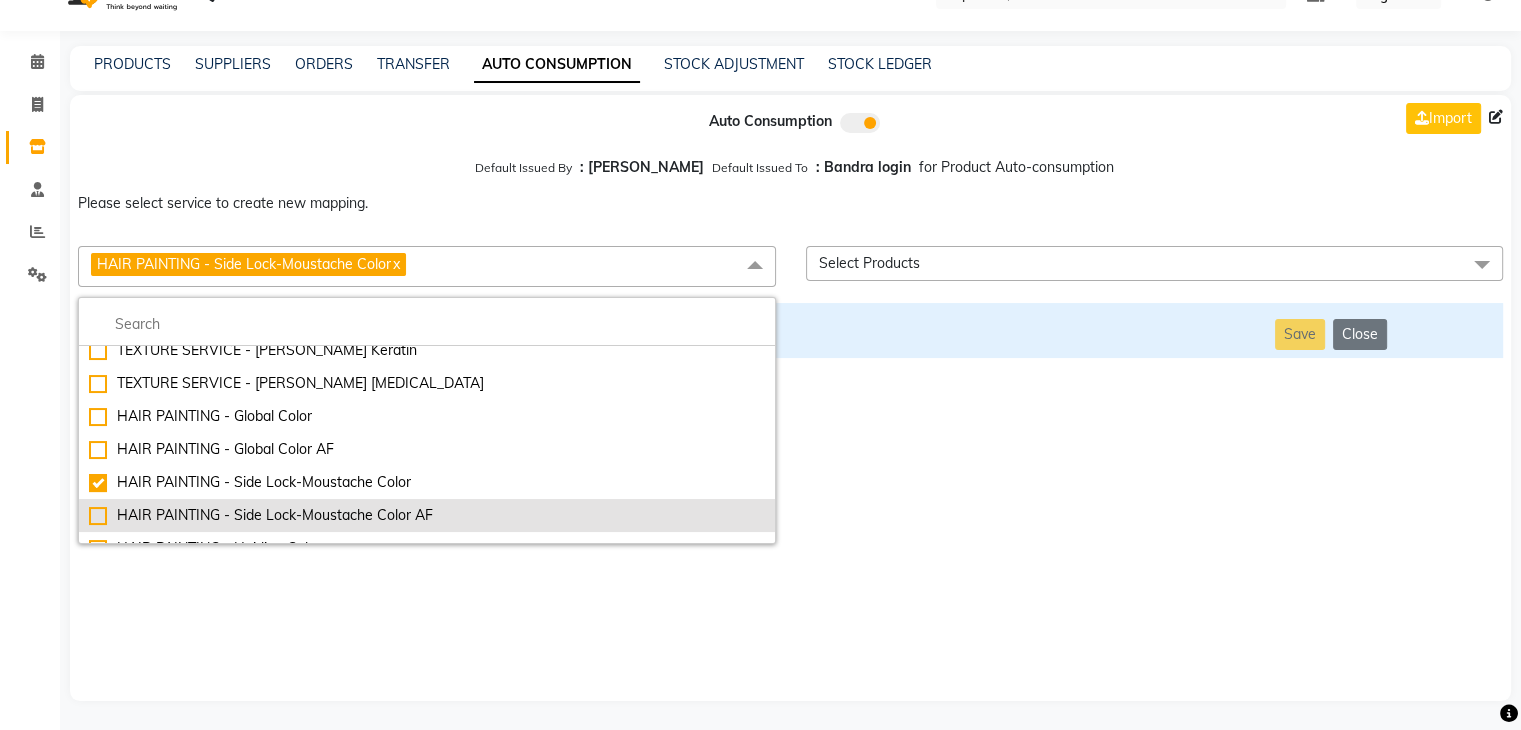 click on "HAIR PAINTING - Side Lock-Moustache Color AF" at bounding box center [427, 515] 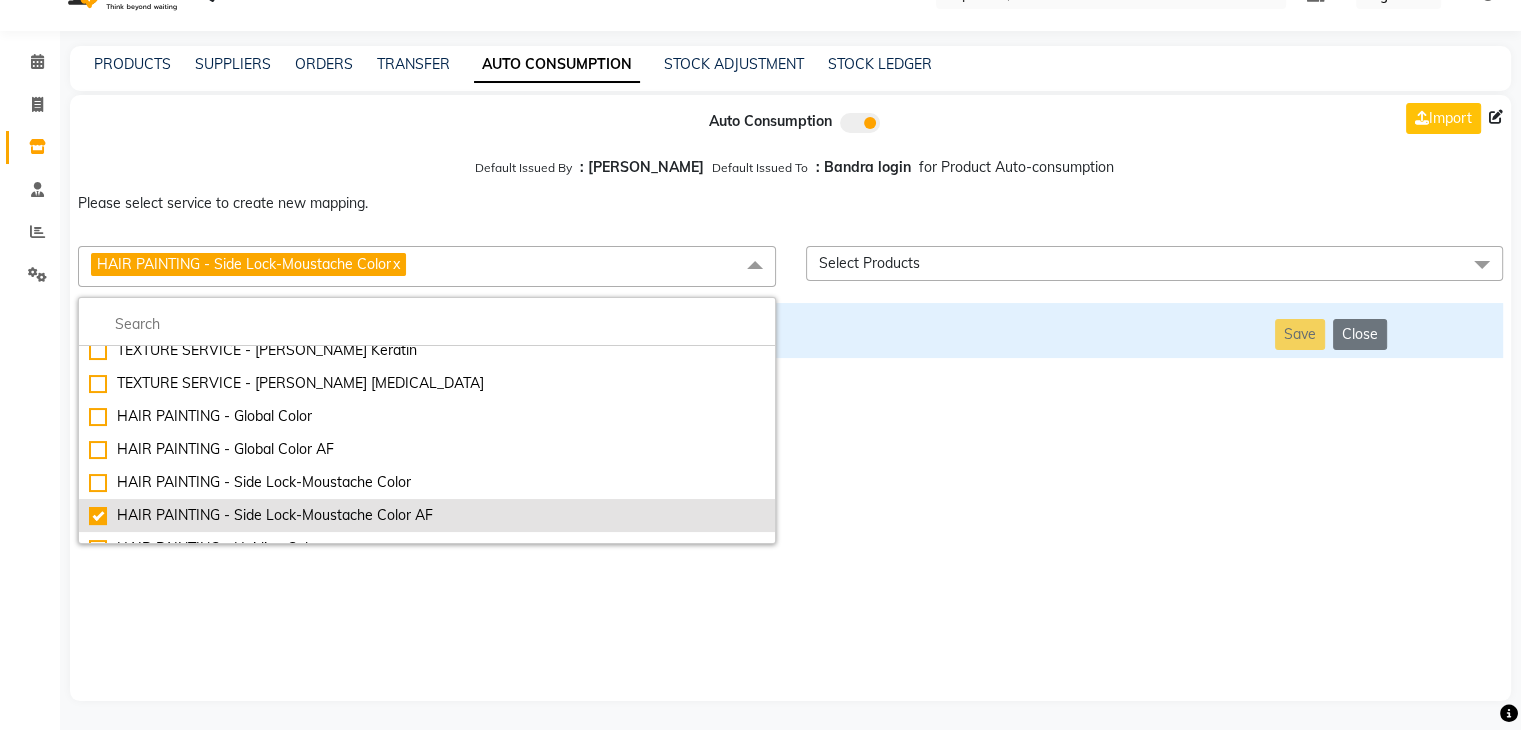 checkbox on "false" 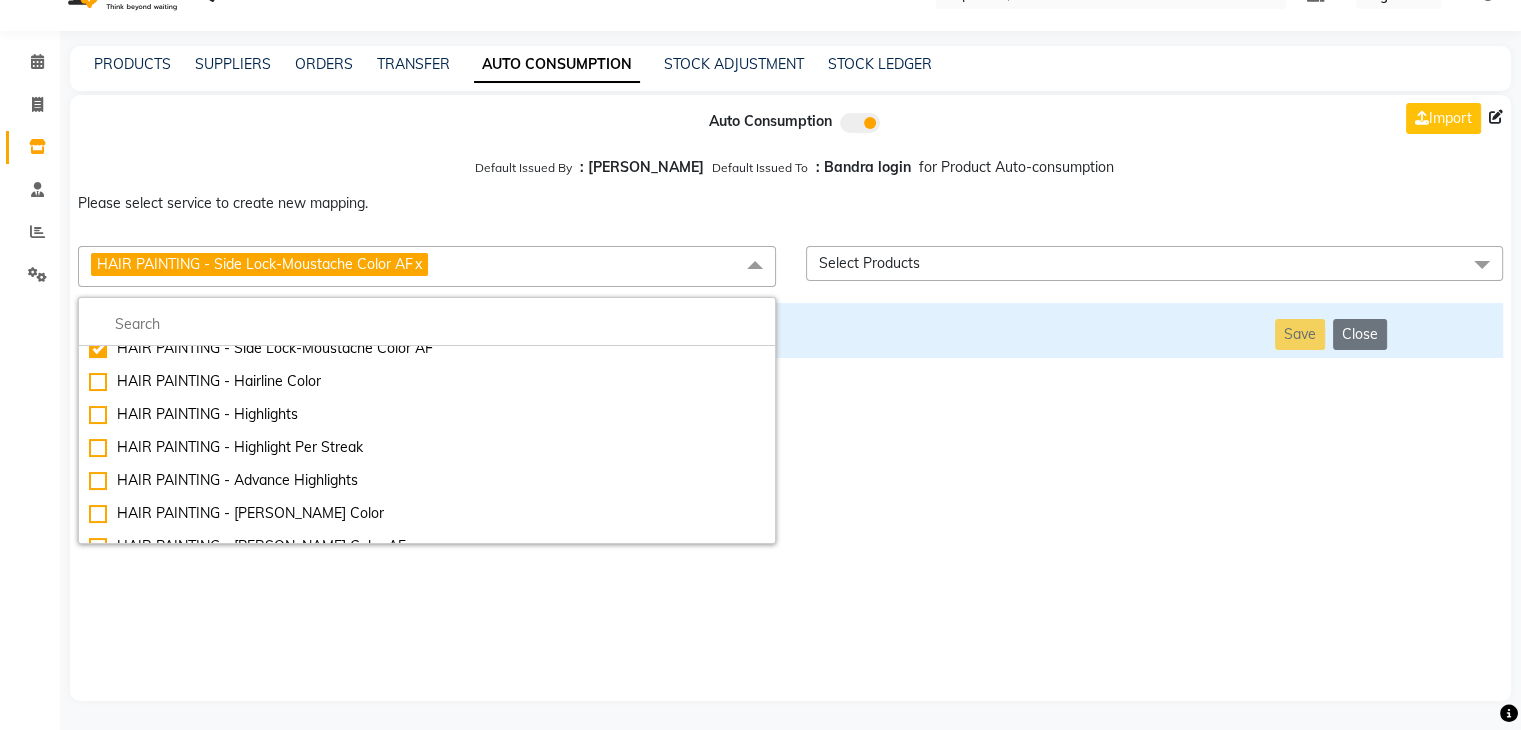 scroll, scrollTop: 2263, scrollLeft: 0, axis: vertical 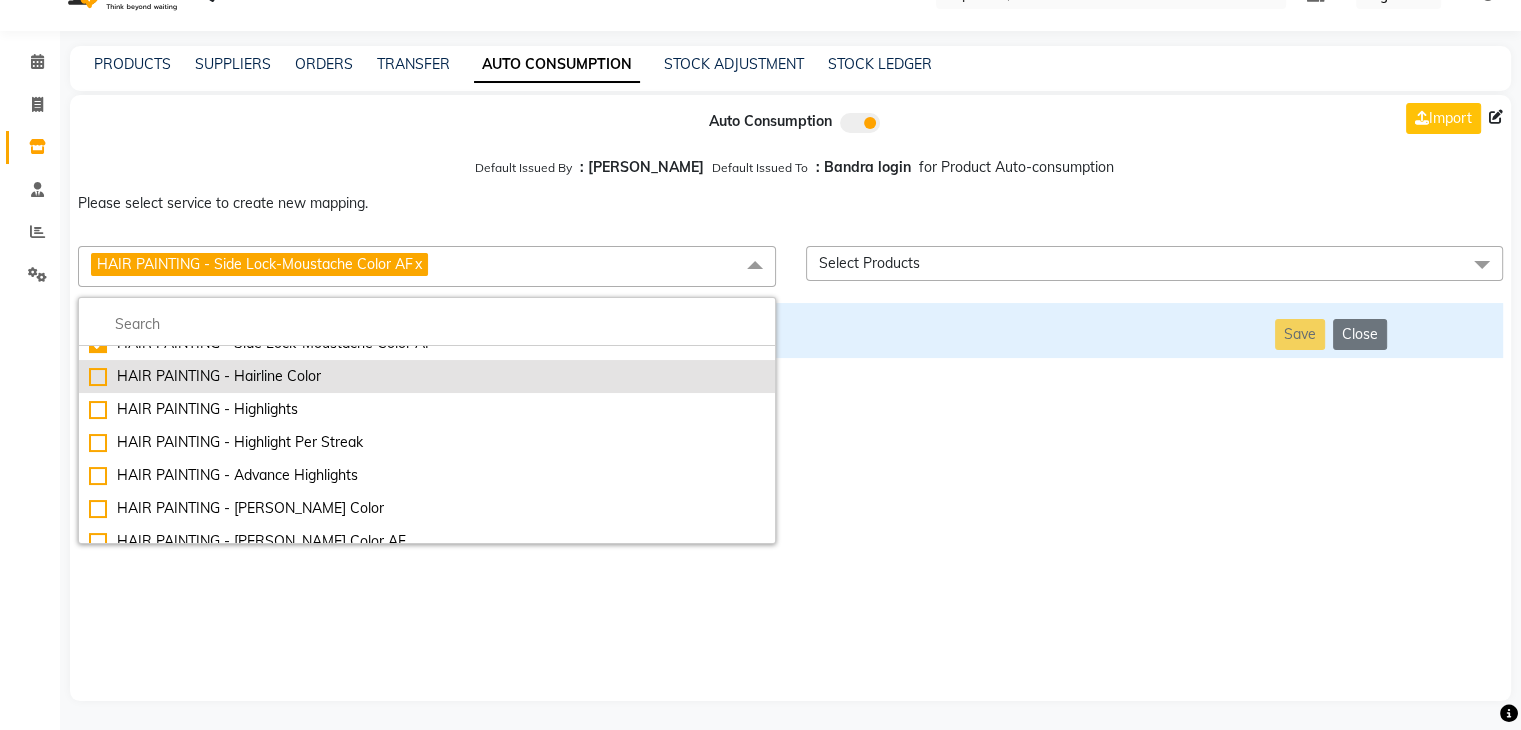 click on "HAIR PAINTING - Hairline Color" at bounding box center (427, 376) 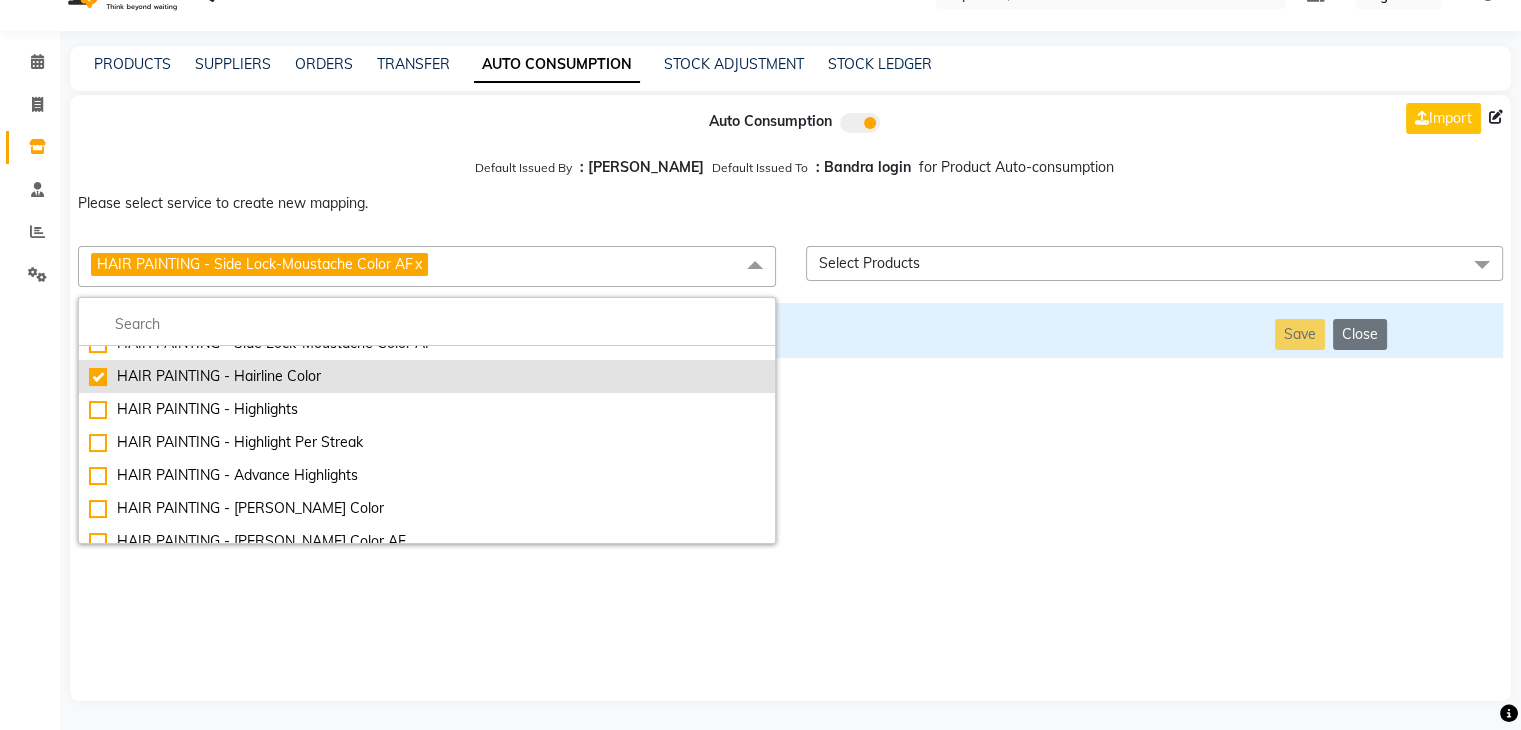 checkbox on "false" 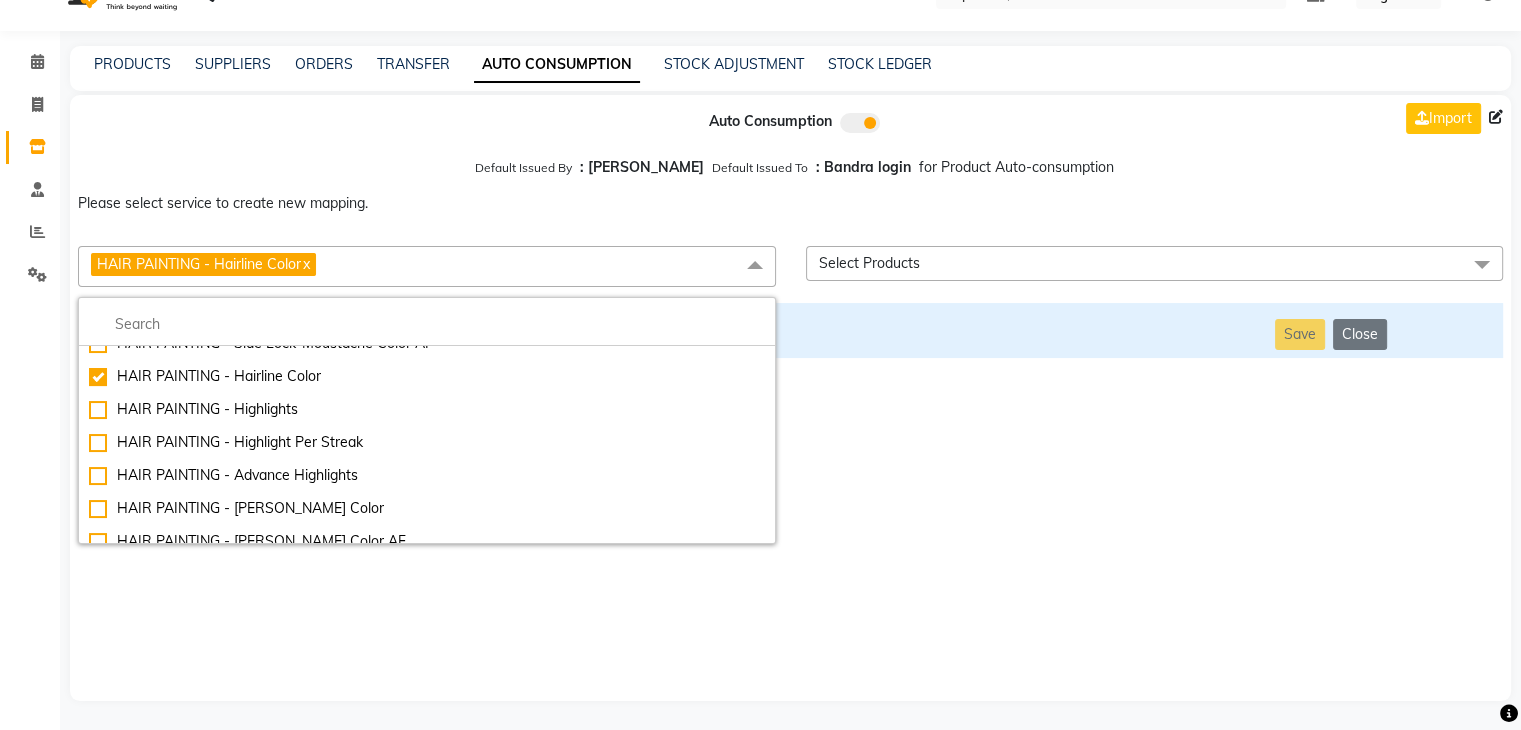 click on "Auto Consumption  Import Default Issued By  : [PERSON_NAME] Default Issued To  : Bandra login  for Product Auto-consumption  Please select service to create new mapping. HAIR PAINTING - Hairline Color  x Essential Manicure w Scrub Essential Pedicure w Scrub Manicure + OPI Nail Ext + Gel Polish-3570 Manicure + T&T Nail Ext + Gel Polish T&T Nail Ext + T&T Gel Polish OPI Nail Ext + OPI Gel Polish T&T Refills + Gel Polish OPI Refills + Gel Polish Travel Allowance Waiting Charge HAIR REPAIR - Haircut HAIR REPAIR - Haircut for Kids HAIR REPAIR - Hair Wash HAIR REPAIR - Hair Wash Premium HAIR REPAIR - Full Head Shave HAIR REPAIR - Hair Design HAIR REPAIR - Hairstyling HAIR REPAIR - Threading HAIR REPAIR - [PERSON_NAME] Edging HAIR REPAIR - [PERSON_NAME] Edging Premium HAIR REPAIR - Razor Shave HAIR REPAIR - Razor Shave Premium HAIR REPAIR - Luxury Steam Shaving HAIR REPAIR - Fade Hair Cut HAIR SPA RITUALS - Hairoticmen Argan Spa HAIR SPA RITUALS - Wella Deep Nourishing Spa HAIR SPA RITUALS - Nashi Argan Oil Spa SKIN REPAIR - Facial" at bounding box center (790, 398) 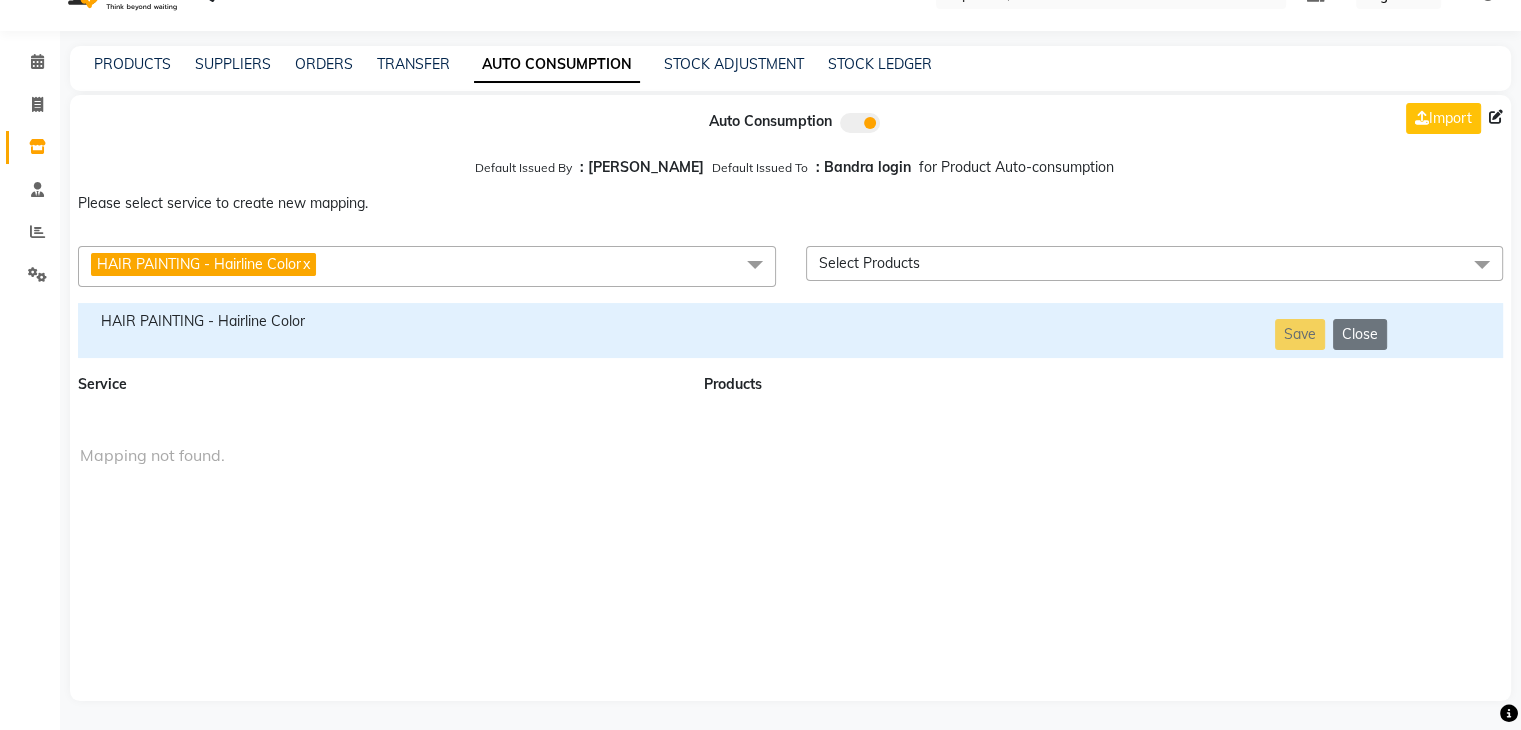 click on "HAIR PAINTING - Hairline Color" at bounding box center [379, 321] 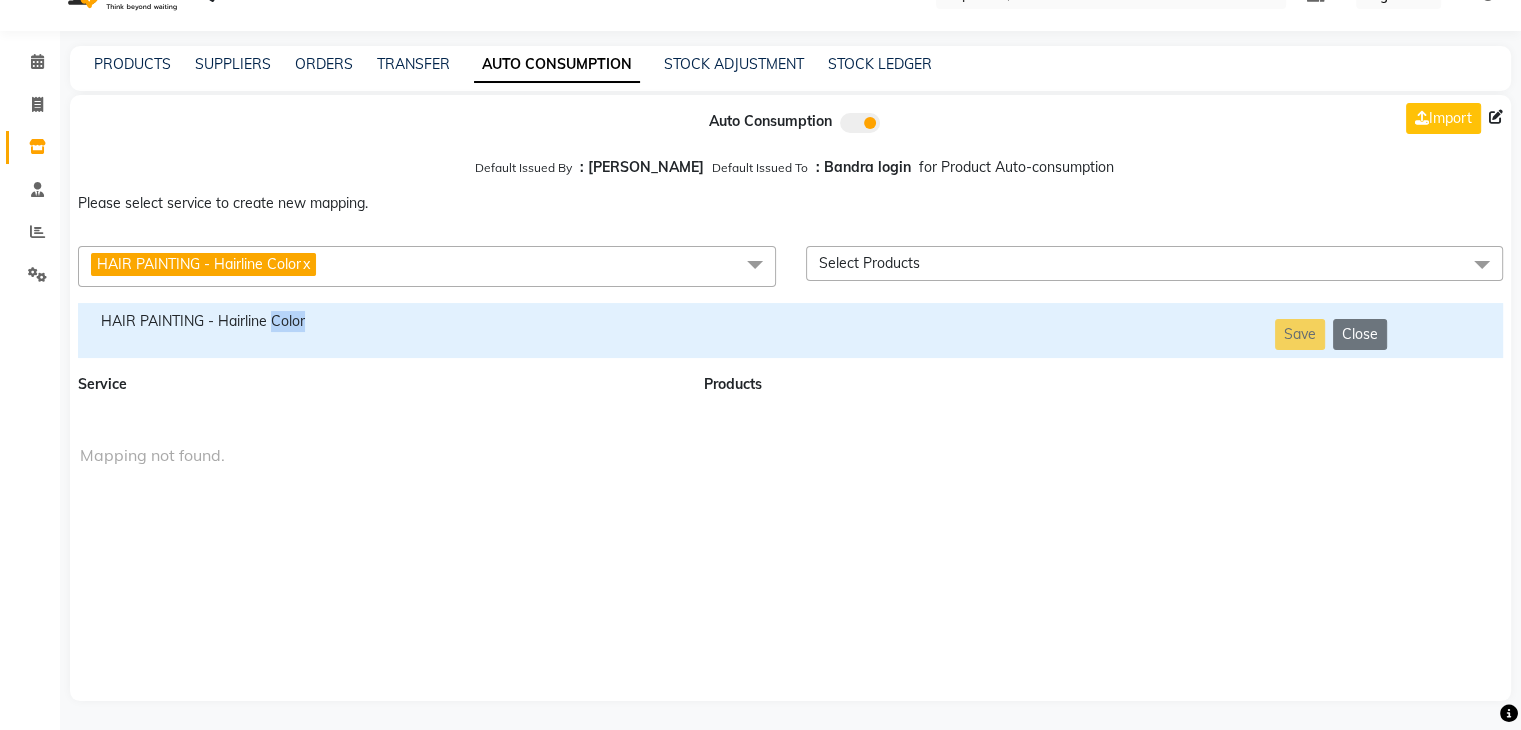 click on "HAIR PAINTING - Hairline Color" at bounding box center [379, 321] 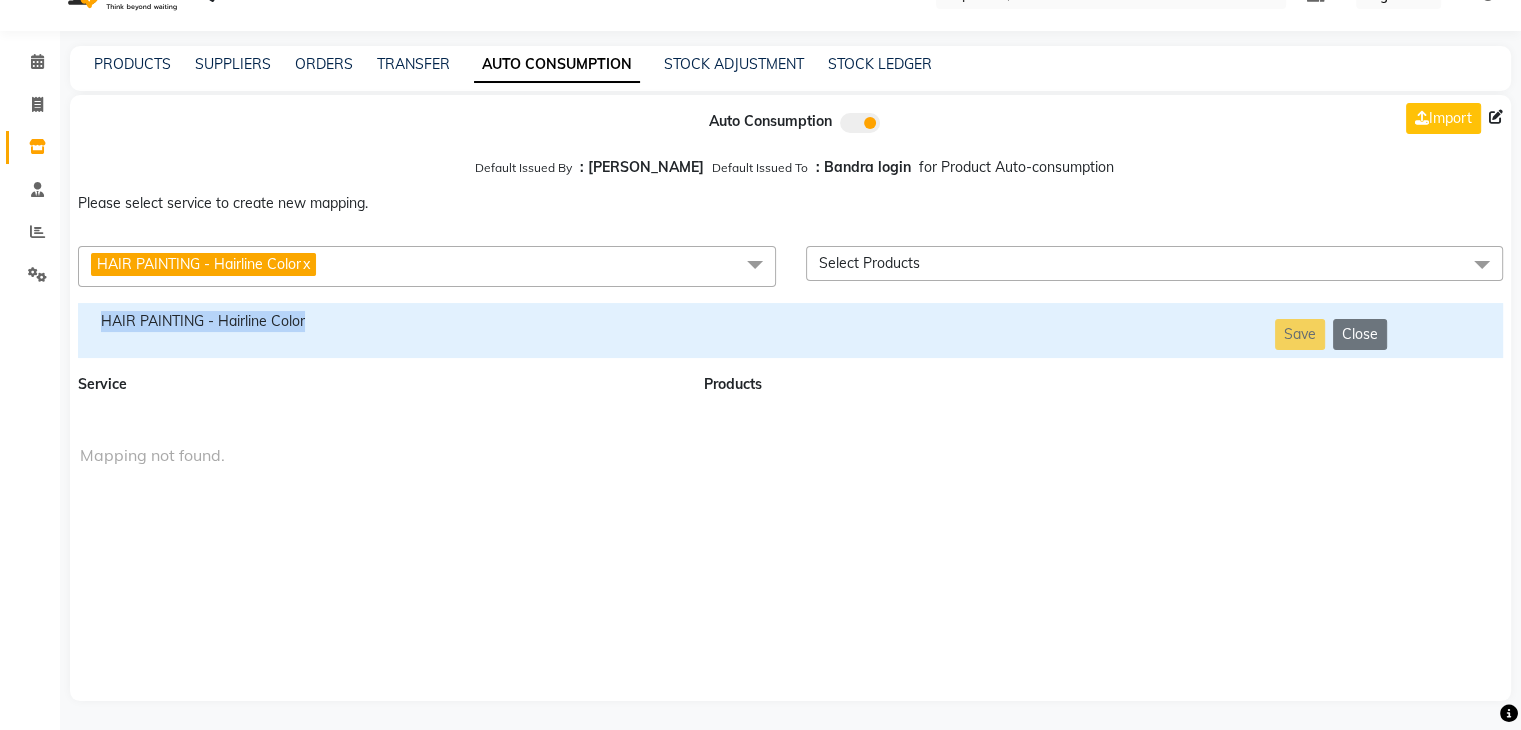 click on "HAIR PAINTING - Hairline Color" at bounding box center (379, 321) 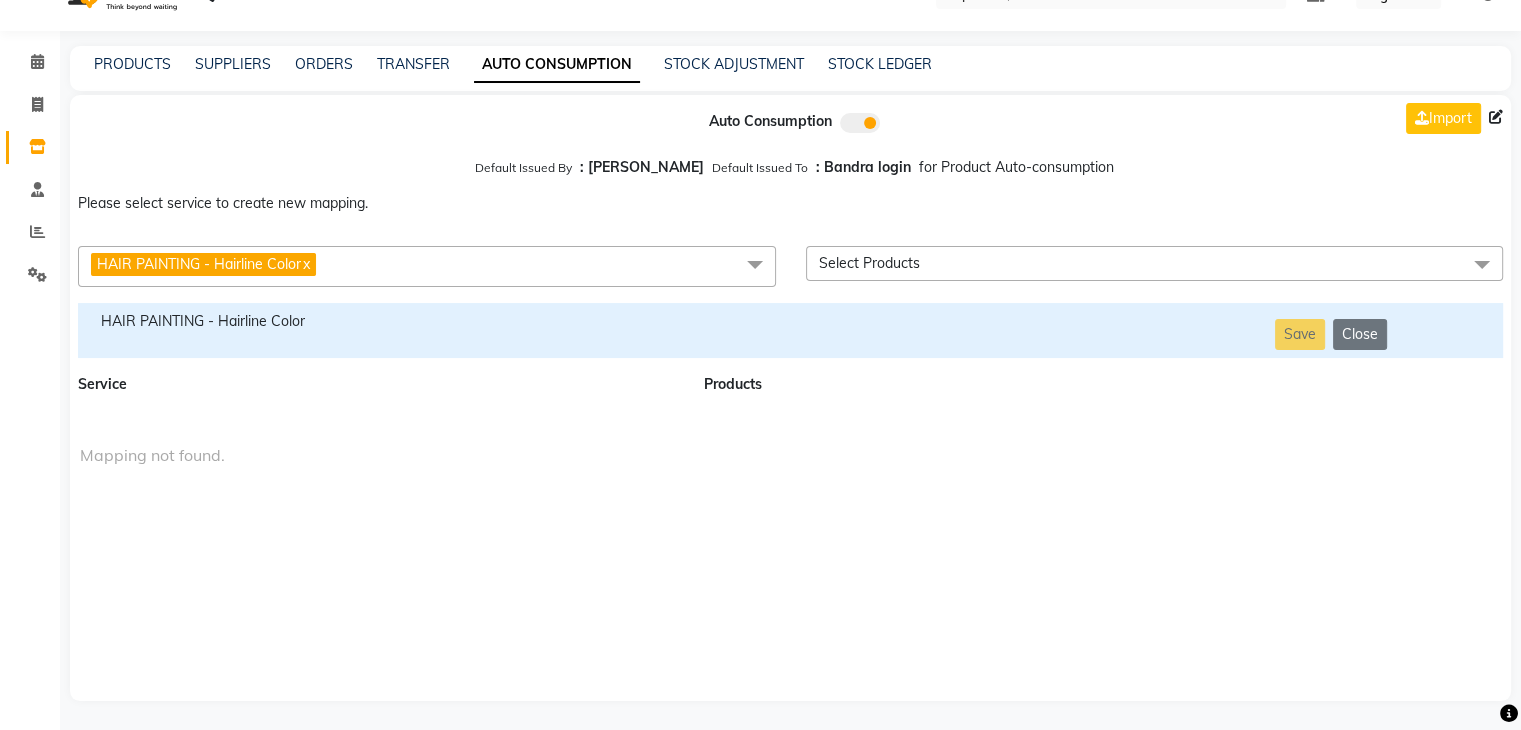 click on "HAIR PAINTING - Hairline Color  x" at bounding box center (427, 266) 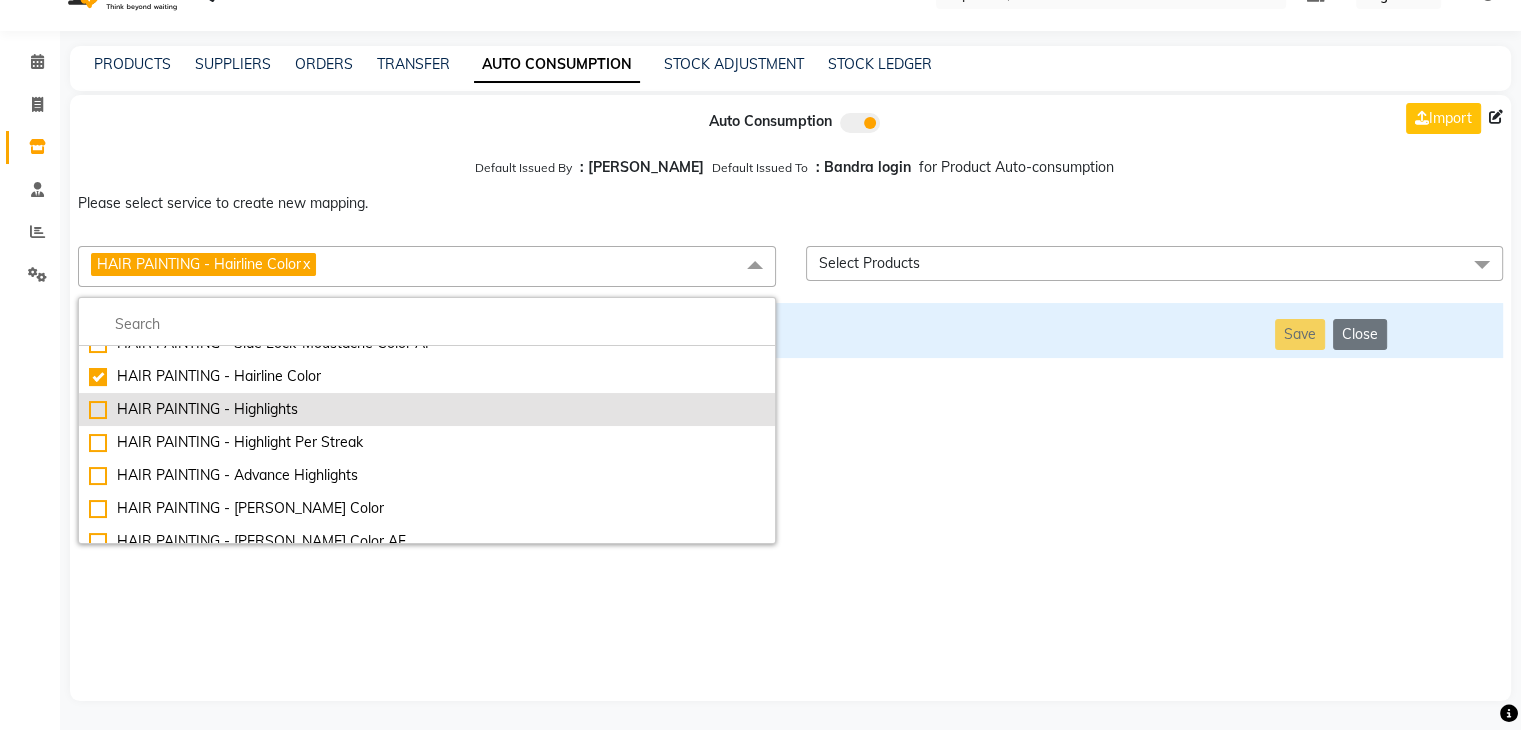 click on "HAIR PAINTING - Highlights" at bounding box center [427, 409] 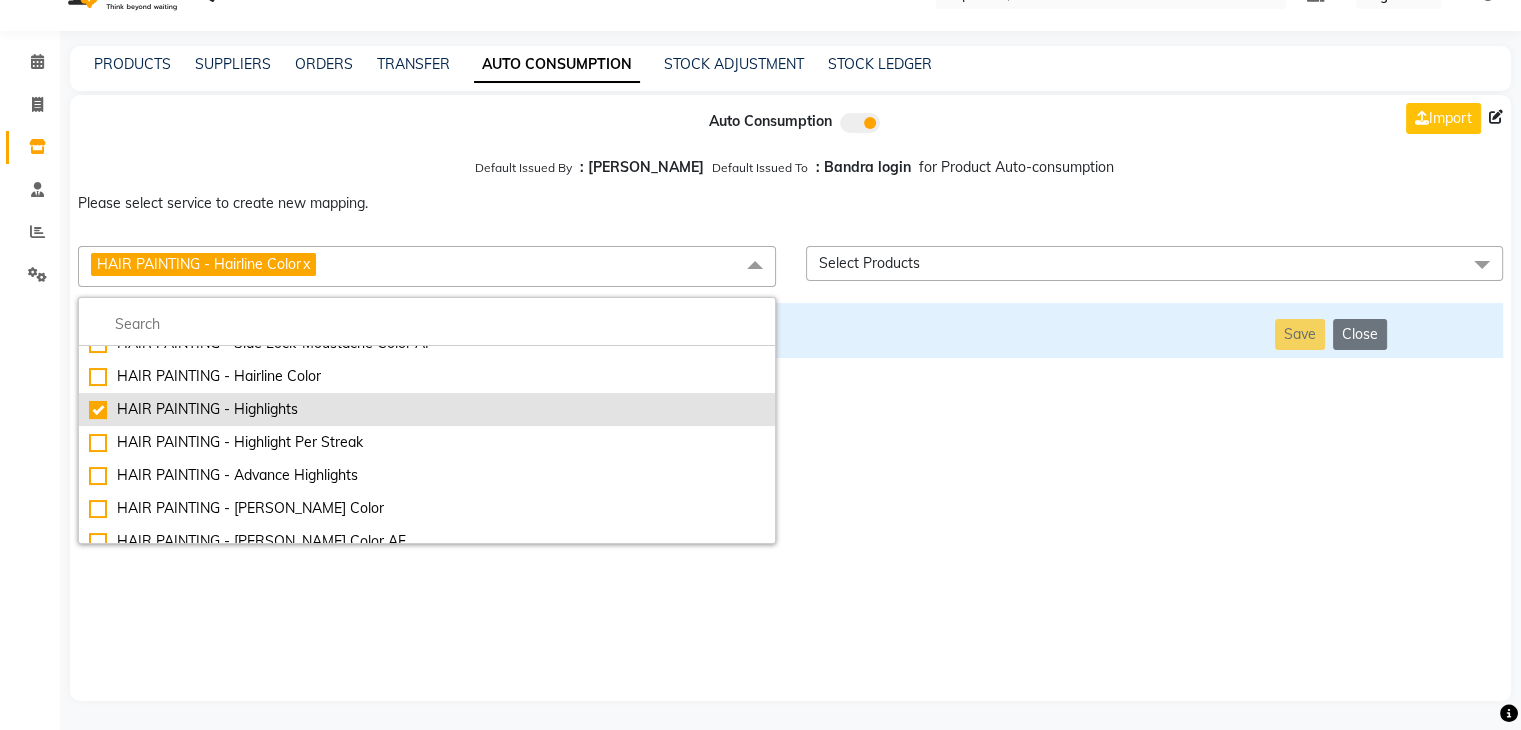 checkbox on "false" 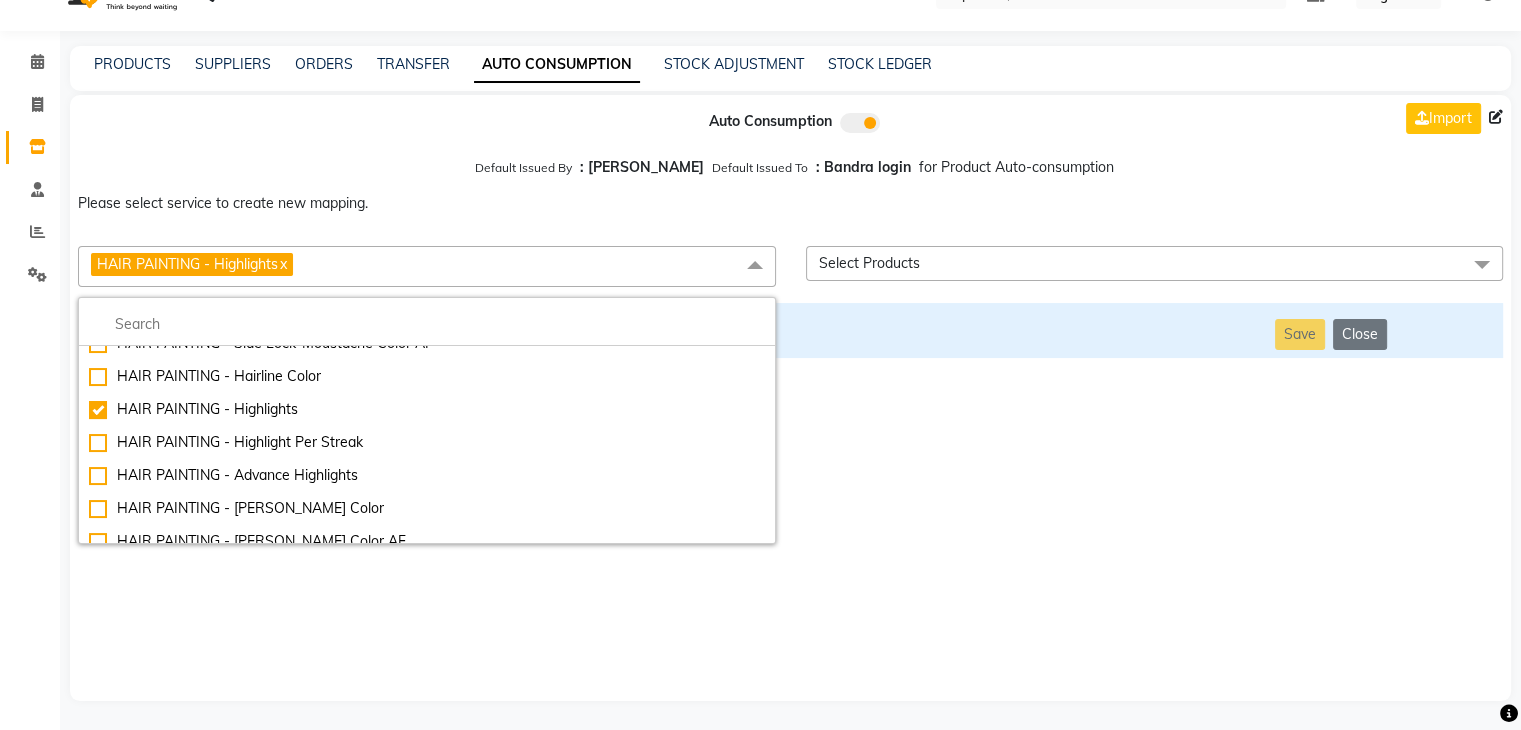 click on "Auto Consumption  Import Default Issued By  : [PERSON_NAME] Default Issued To  : Bandra login  for Product Auto-consumption  Please select service to create new mapping. HAIR PAINTING - Highlights  x Essential Manicure w Scrub Essential Pedicure w Scrub Manicure + OPI Nail Ext + Gel Polish-3570 Manicure + T&T Nail Ext + Gel Polish T&T Nail Ext + T&T Gel Polish OPI Nail Ext + OPI Gel Polish T&T Refills + Gel Polish OPI Refills + Gel Polish Travel Allowance Waiting Charge HAIR REPAIR - Haircut HAIR REPAIR - Haircut for Kids HAIR REPAIR - Hair Wash HAIR REPAIR - Hair Wash Premium HAIR REPAIR - Full Head Shave HAIR REPAIR - Hair Design HAIR REPAIR - Hairstyling HAIR REPAIR - Threading HAIR REPAIR - [PERSON_NAME] Edging HAIR REPAIR - [PERSON_NAME] Edging Premium HAIR REPAIR - Razor Shave HAIR REPAIR - Razor Shave Premium HAIR REPAIR - Luxury Steam Shaving HAIR REPAIR - Fade Hair Cut HAIR SPA RITUALS - Hairoticmen Argan Spa HAIR SPA RITUALS - Wella Deep Nourishing Spa HAIR SPA RITUALS - Nashi Argan Oil Spa HAIR PAINTING - Long-5999" at bounding box center (790, 398) 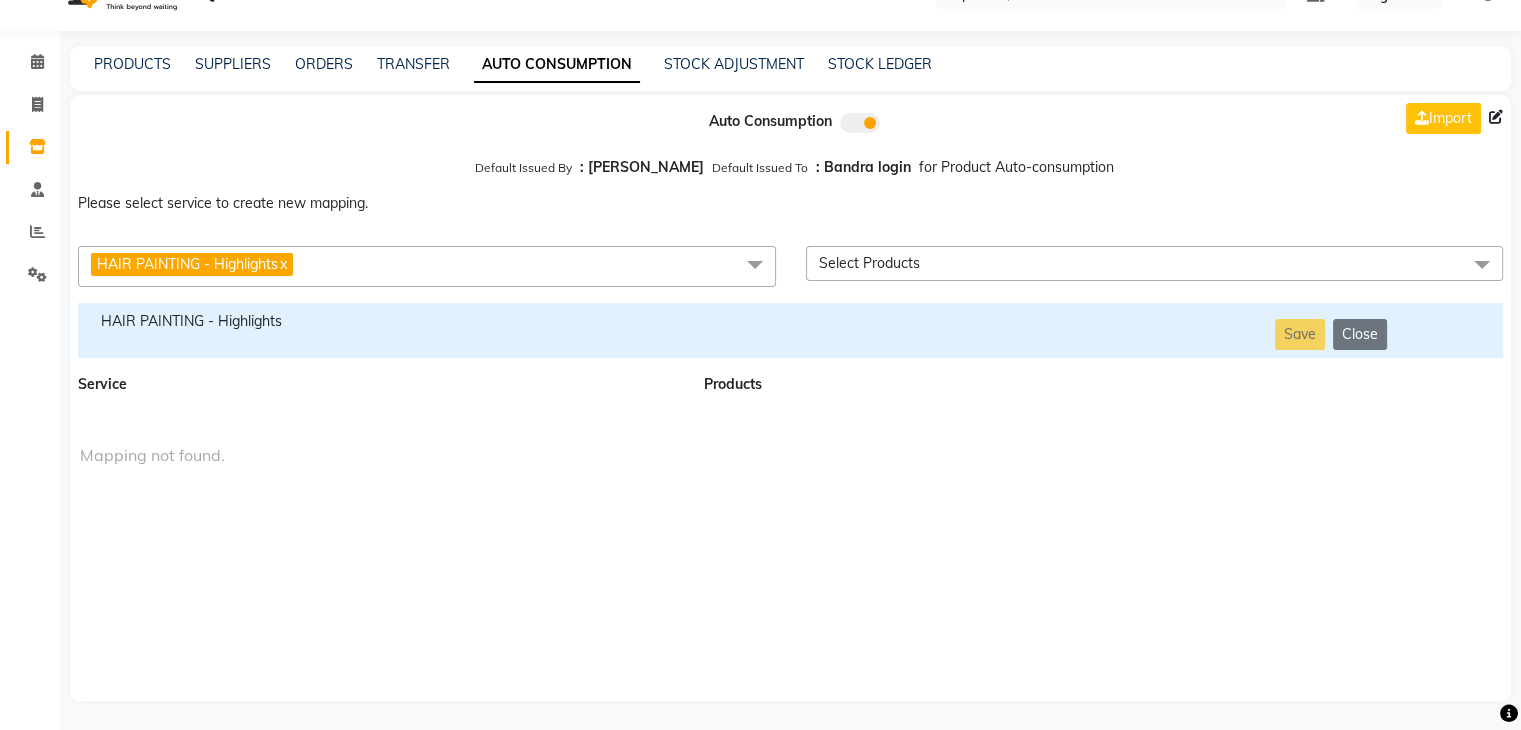 click on "HAIR PAINTING - Highlights" at bounding box center [379, 321] 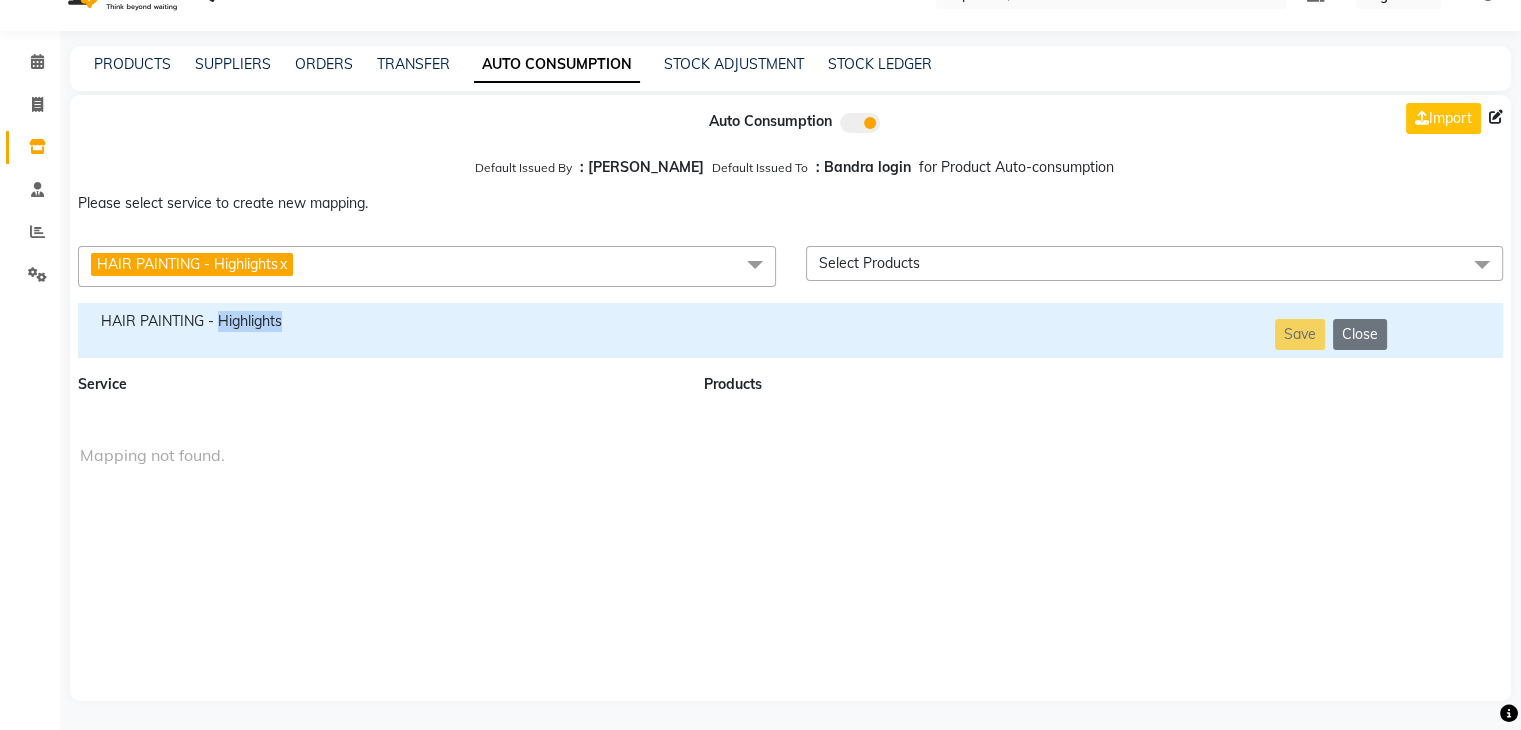 click on "HAIR PAINTING - Highlights" at bounding box center [379, 321] 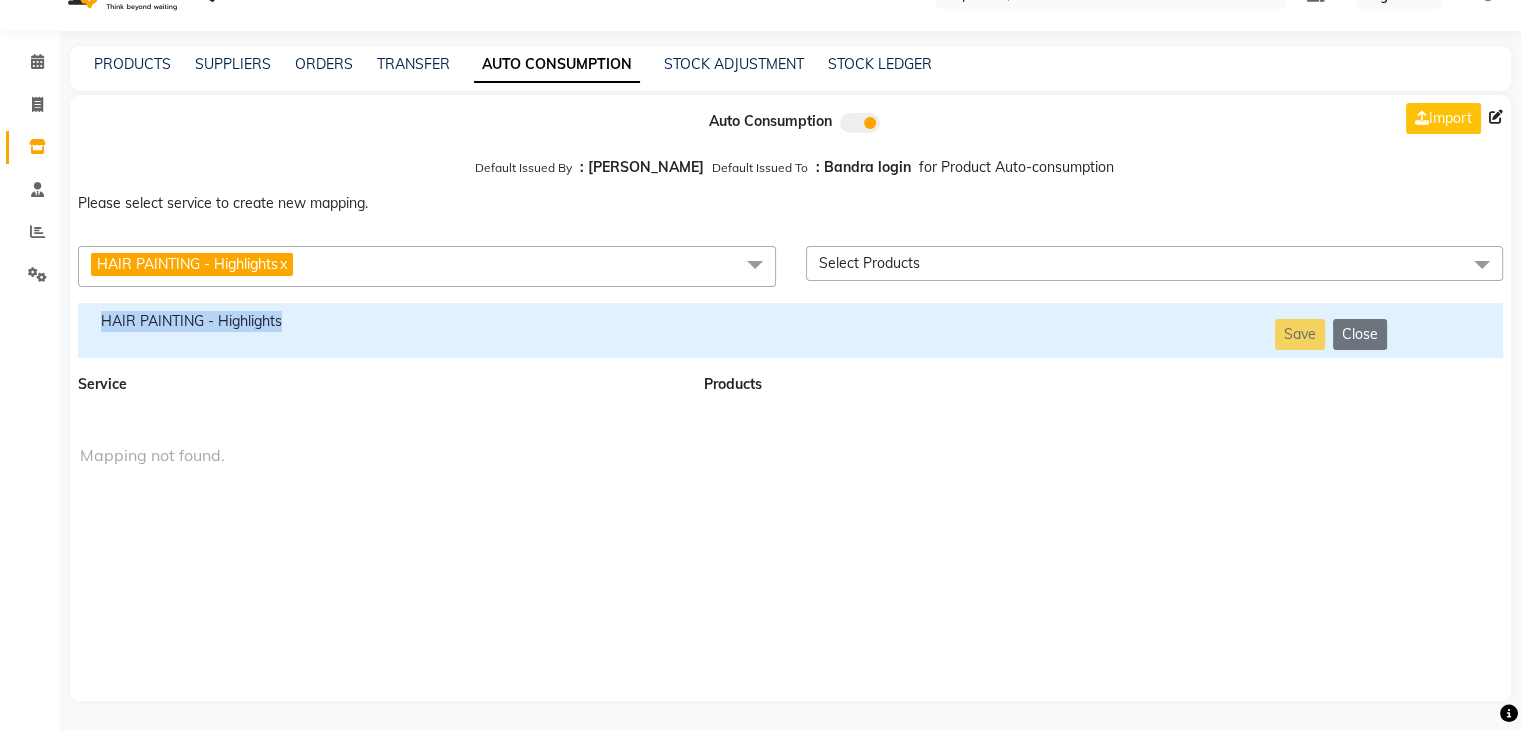click on "HAIR PAINTING - Highlights" at bounding box center (379, 321) 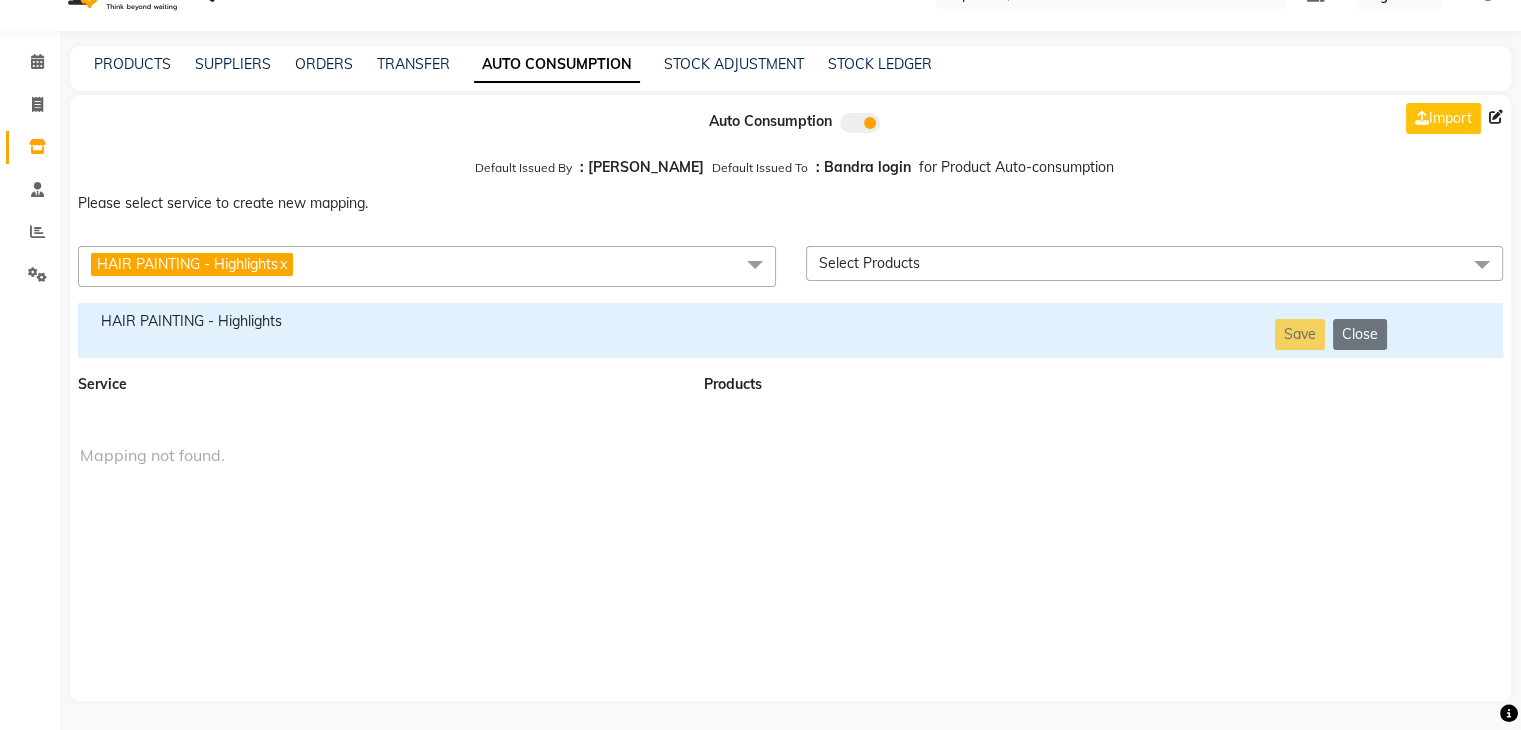 click on "HAIR PAINTING - Highlights  x" at bounding box center [427, 266] 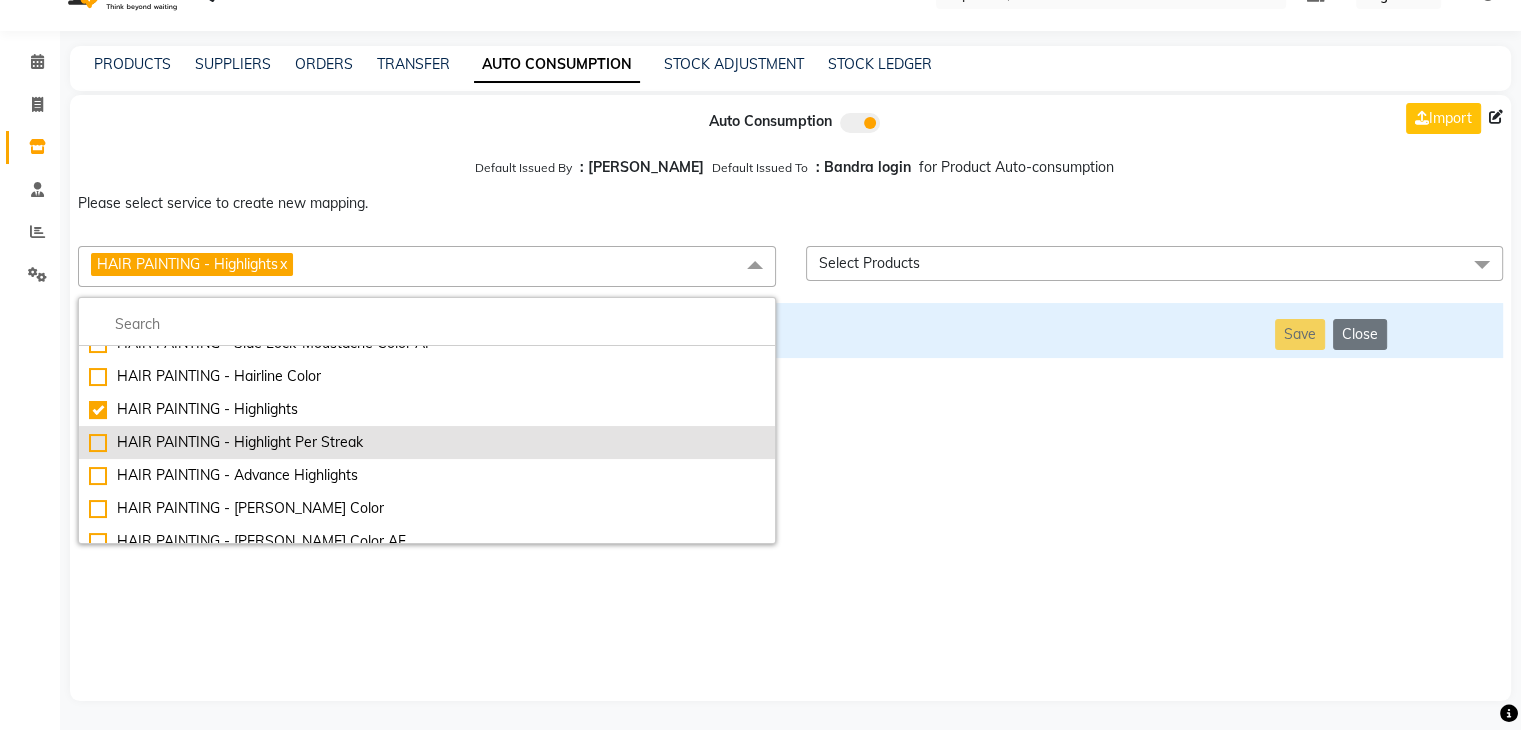 click on "HAIR PAINTING - Highlight Per Streak" at bounding box center (427, 442) 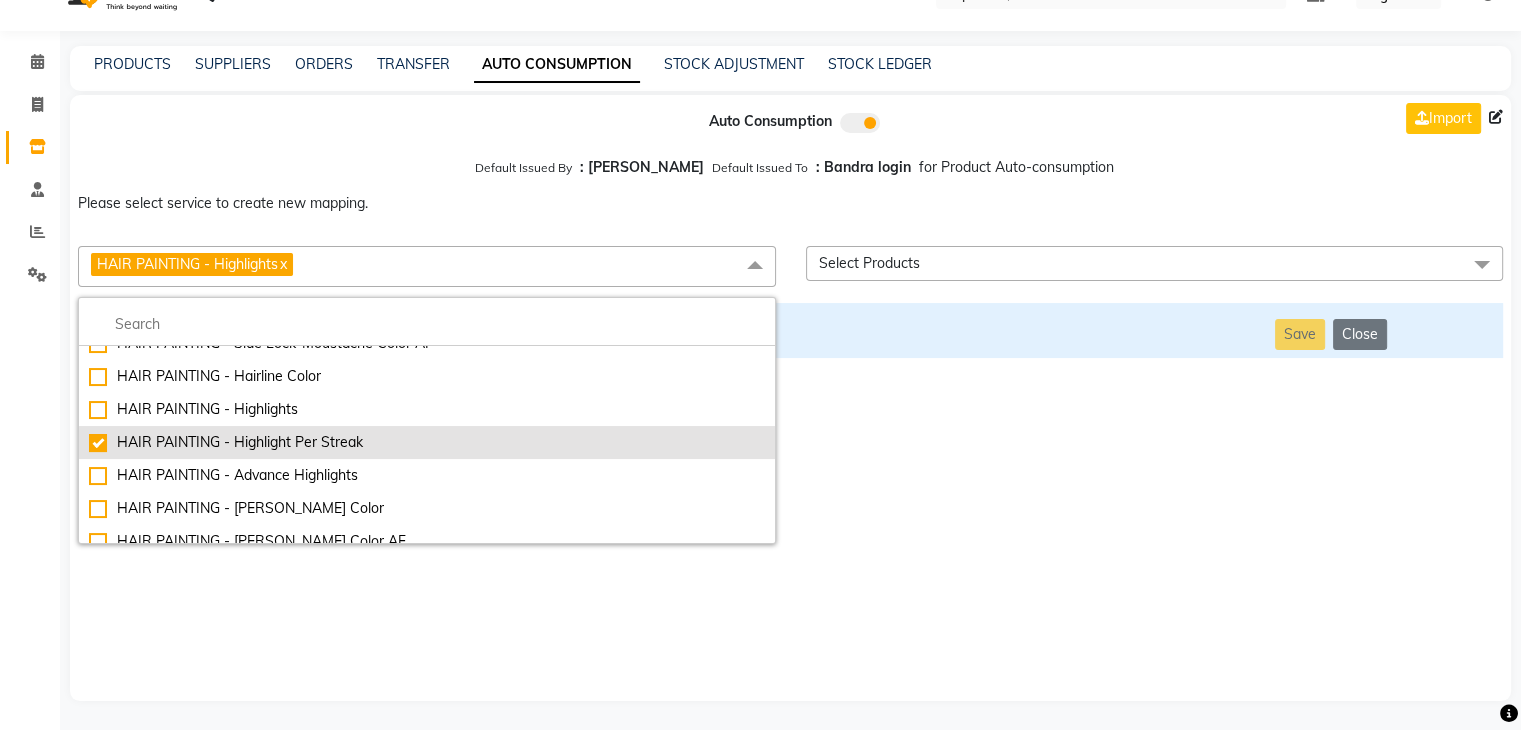 checkbox on "false" 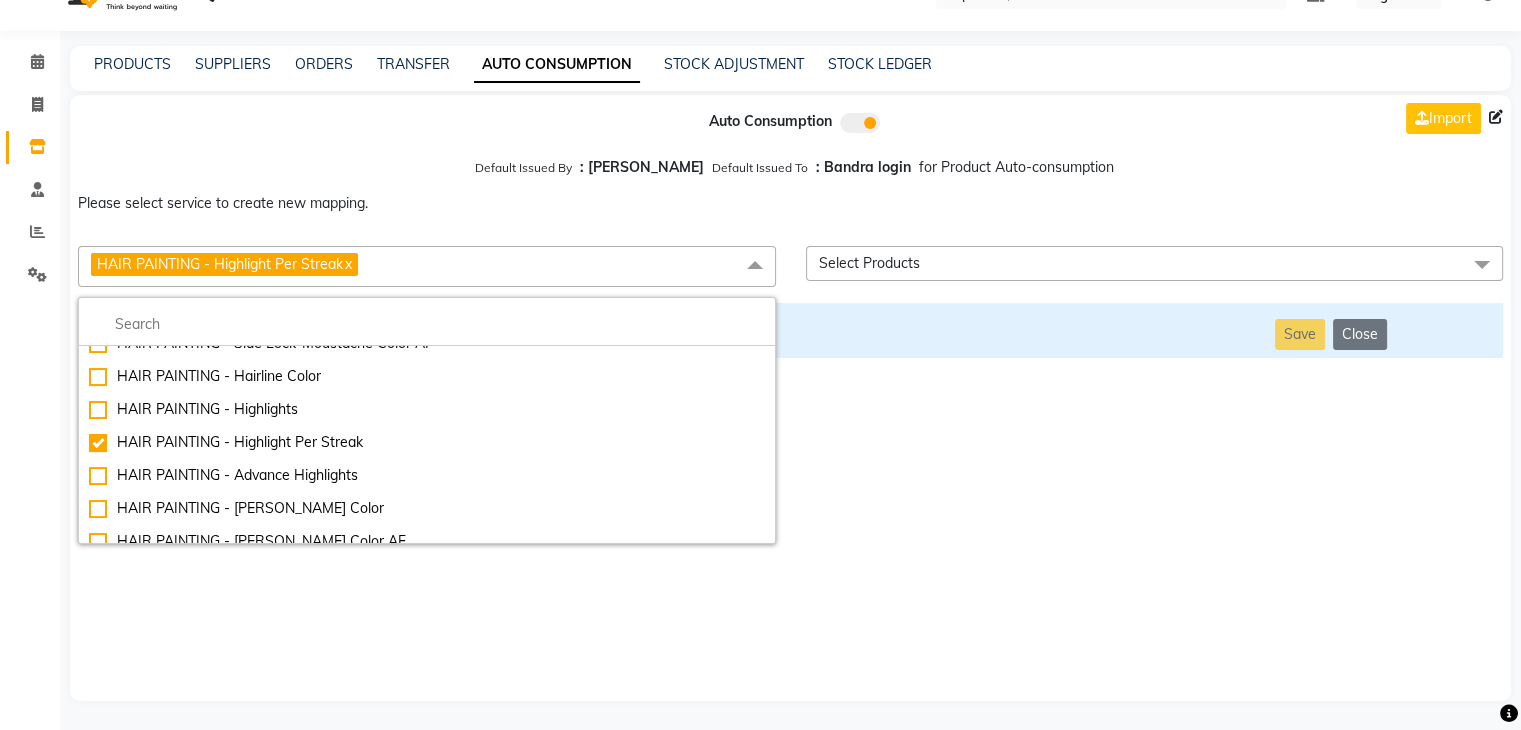 click on "Auto Consumption  Import Default Issued By  : [PERSON_NAME] Default Issued To  : Bandra login  for Product Auto-consumption  Please select service to create new mapping. HAIR PAINTING - Highlight Per Streak  x Essential Manicure w Scrub Essential Pedicure w Scrub Manicure + OPI Nail Ext + Gel Polish-3570 Manicure + T&T Nail Ext + Gel Polish T&T Nail Ext + T&T Gel Polish OPI Nail Ext + OPI Gel Polish T&T Refills + Gel Polish OPI Refills + Gel Polish Travel Allowance Waiting Charge HAIR REPAIR - Haircut HAIR REPAIR - Haircut for Kids HAIR REPAIR - Hair Wash HAIR REPAIR - Hair Wash Premium HAIR REPAIR - Full Head Shave HAIR REPAIR - Hair Design HAIR REPAIR - Hairstyling HAIR REPAIR - Threading HAIR REPAIR - [PERSON_NAME] Edging HAIR REPAIR - [PERSON_NAME] Edging Premium HAIR REPAIR - Razor Shave HAIR REPAIR - Razor Shave Premium HAIR REPAIR - Luxury Steam Shaving HAIR REPAIR - Fade Hair Cut HAIR SPA RITUALS - Hairoticmen Argan Spa HAIR SPA RITUALS - Wella Deep Nourishing Spa HAIR SPA RITUALS - Nashi Argan Oil Spa Gel Overlays" at bounding box center [790, 398] 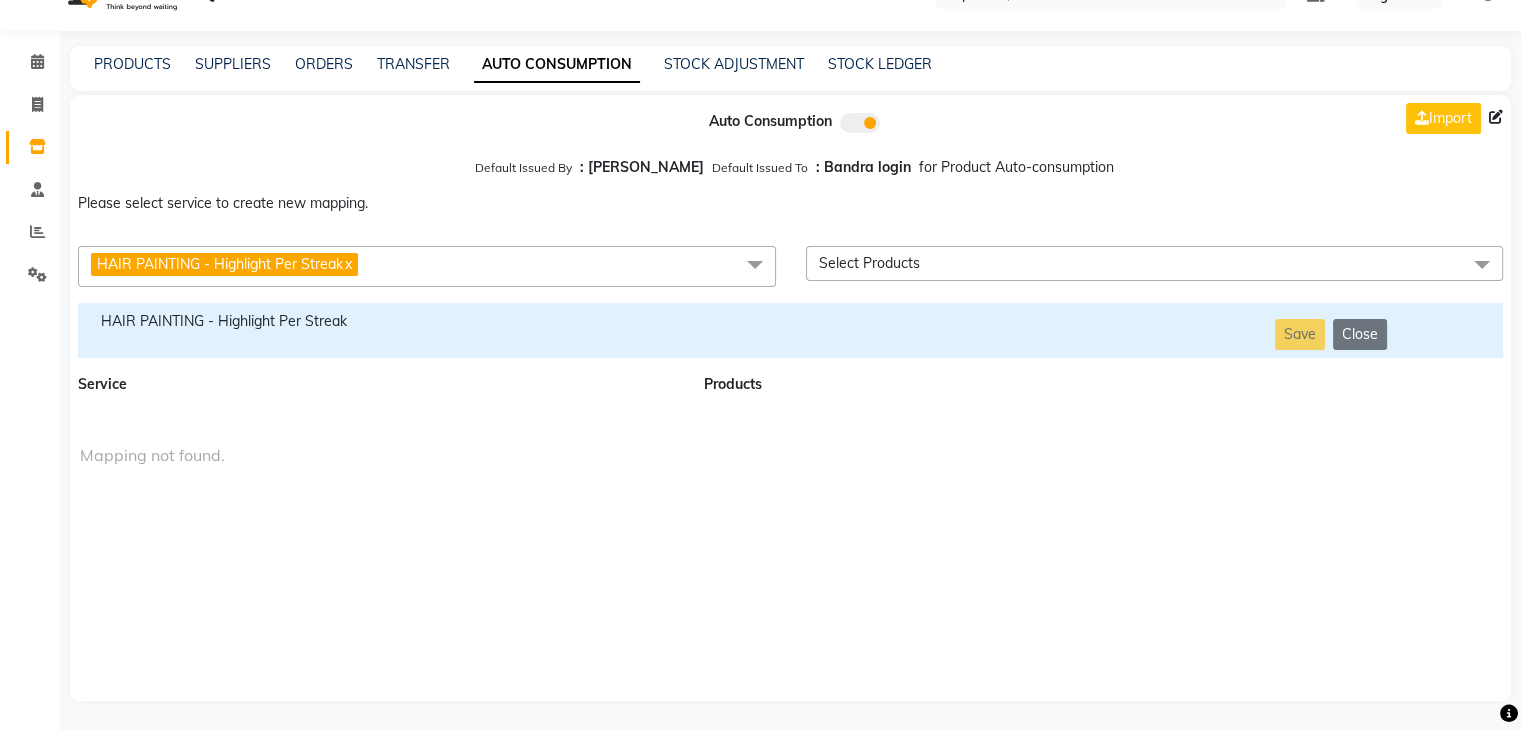 click on "HAIR PAINTING - Highlight Per Streak" at bounding box center [379, 321] 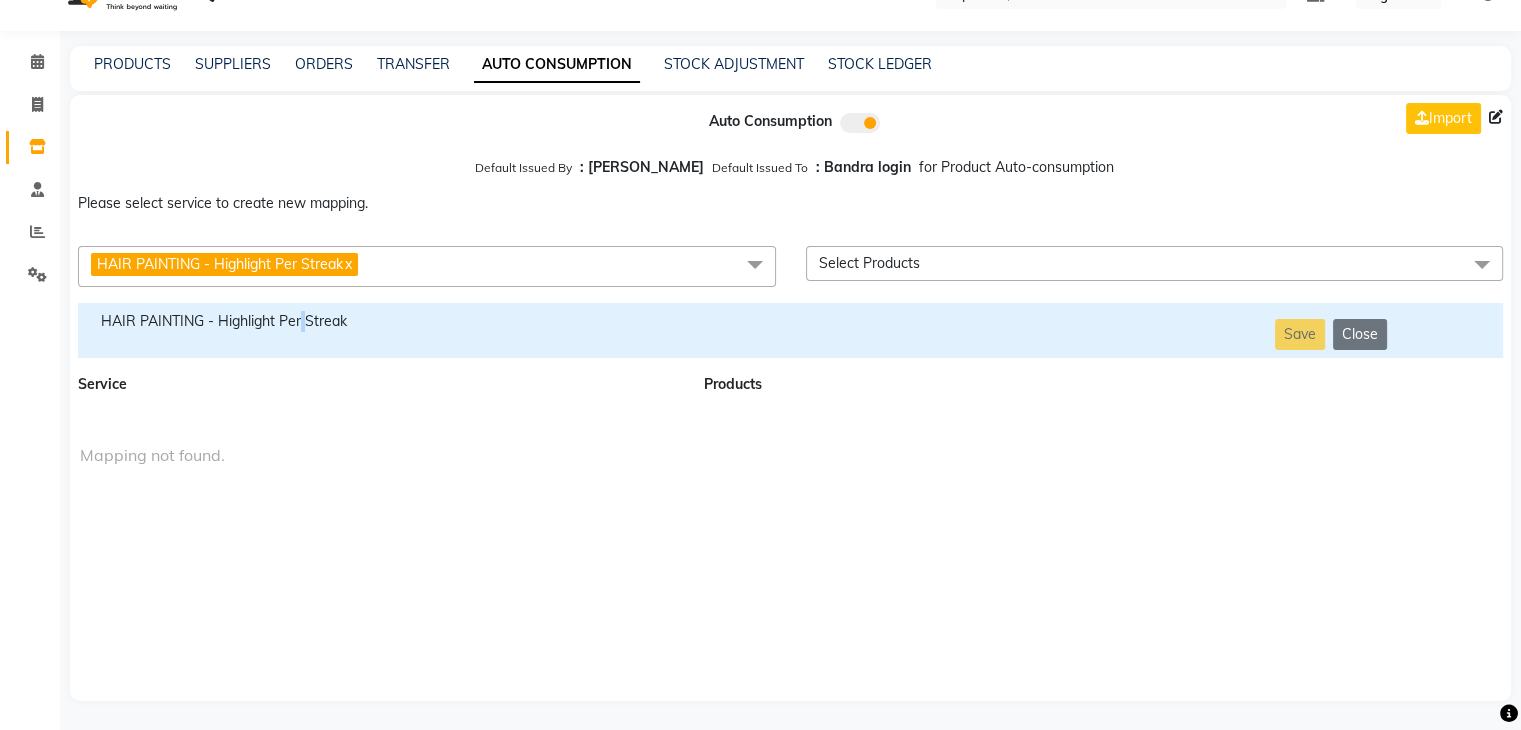 click on "HAIR PAINTING - Highlight Per Streak" at bounding box center [379, 321] 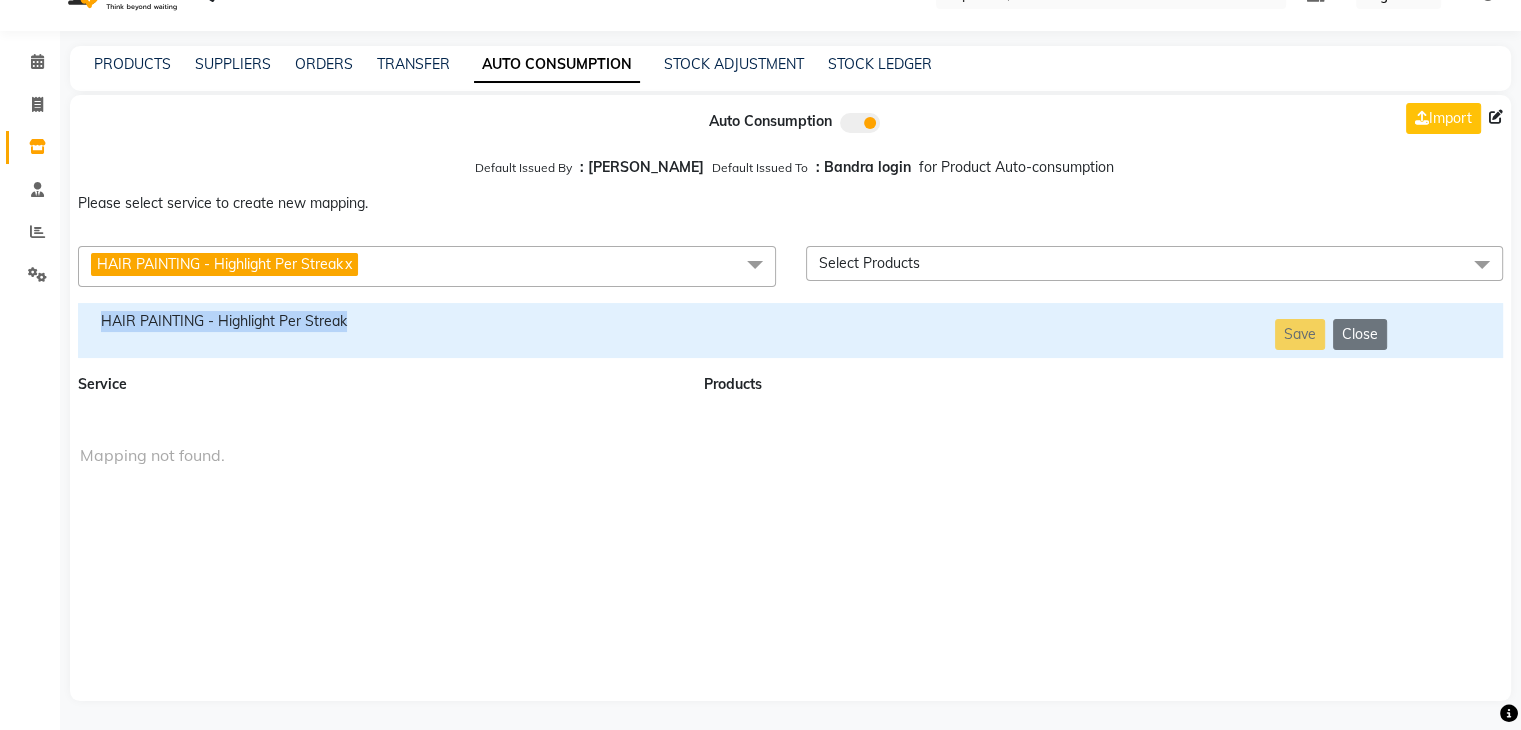 click on "HAIR PAINTING - Highlight Per Streak" at bounding box center [379, 321] 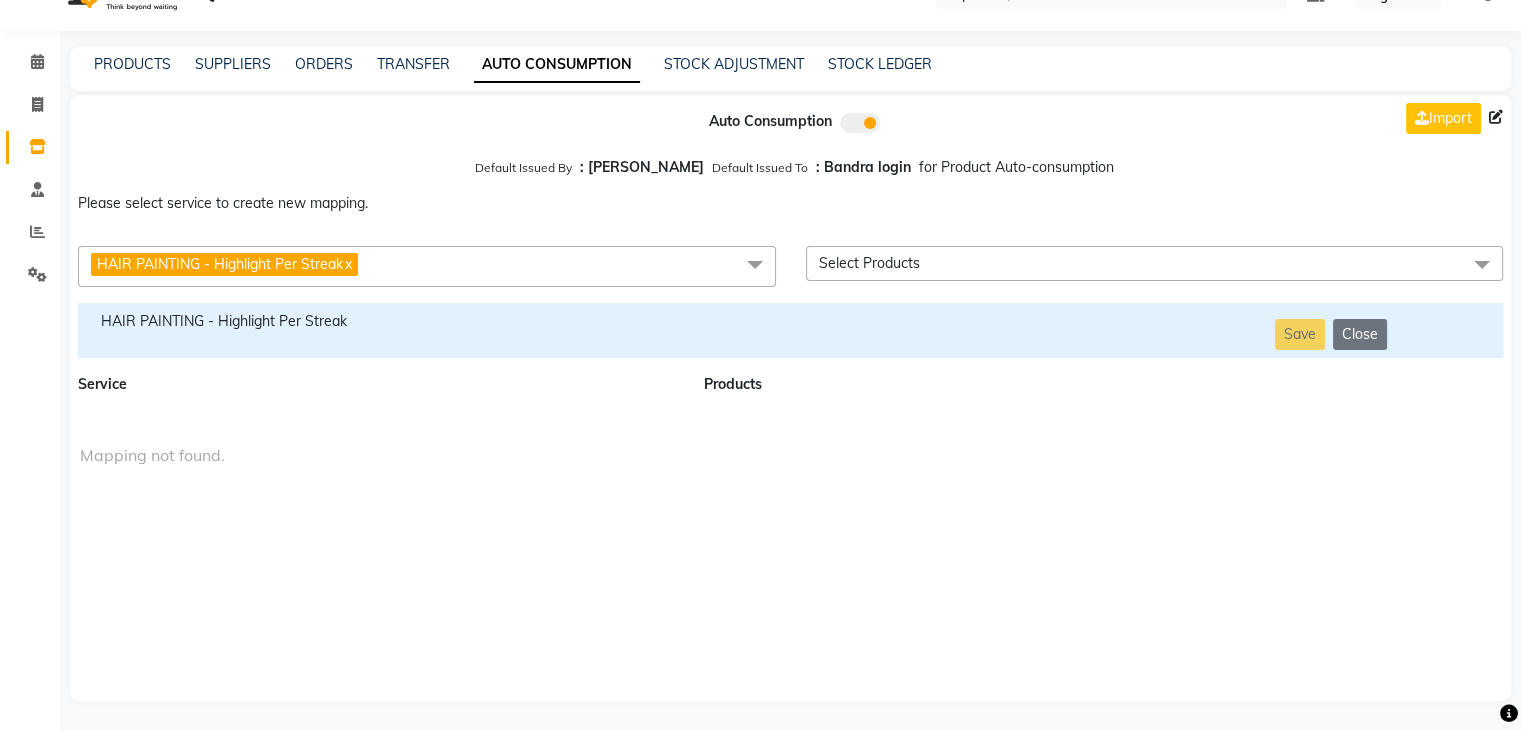click on "HAIR PAINTING - Highlight Per Streak  x" at bounding box center (427, 266) 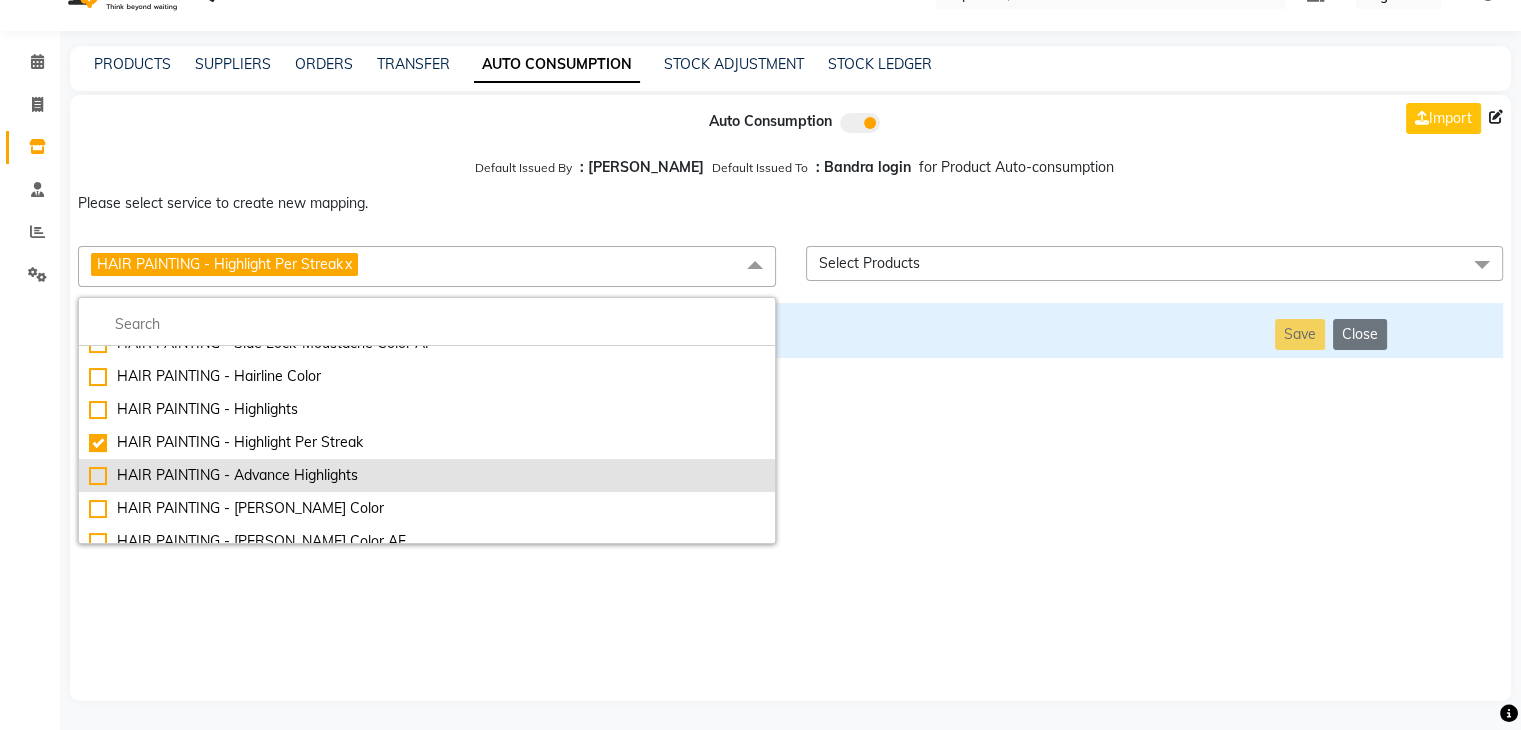 click on "HAIR PAINTING - Advance Highlights" at bounding box center [427, 475] 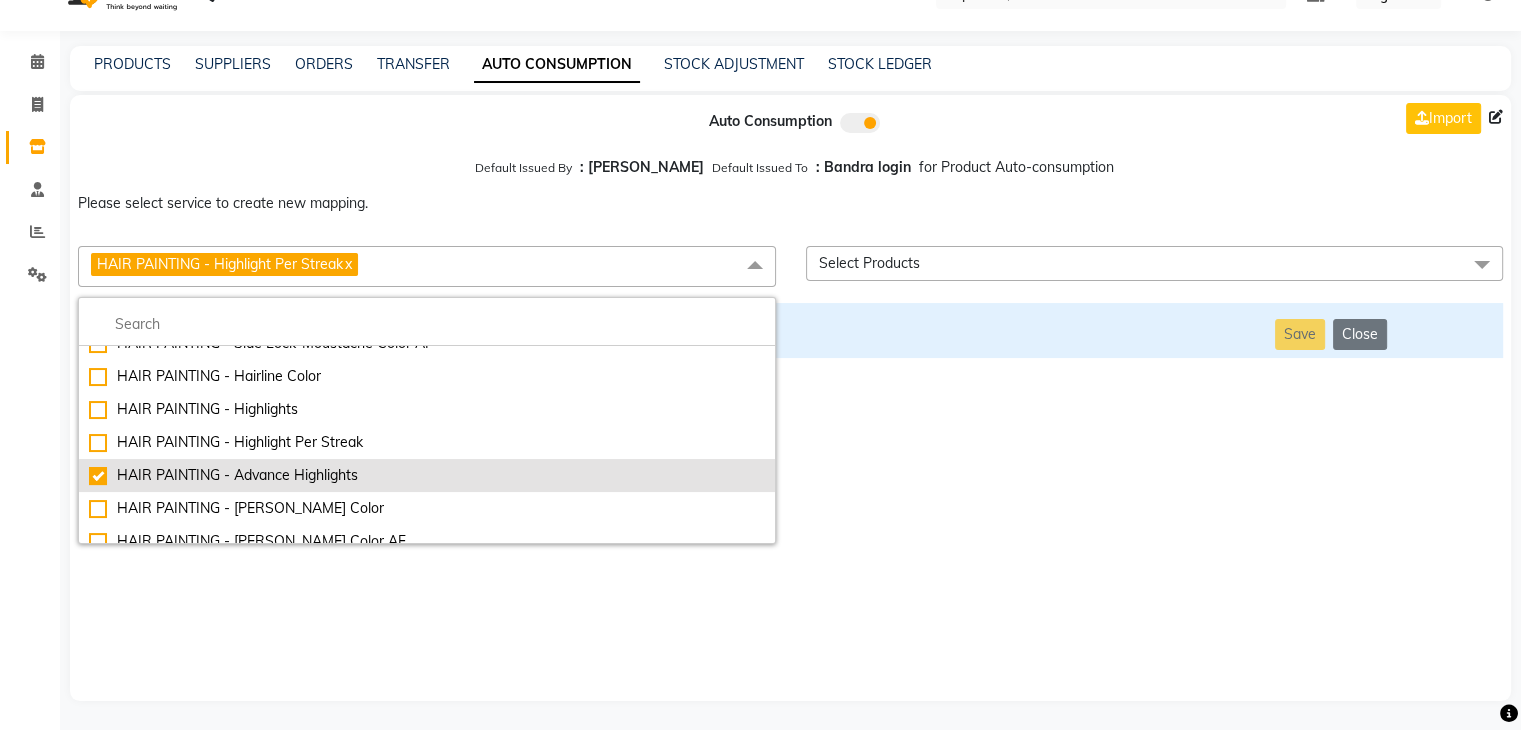 checkbox on "false" 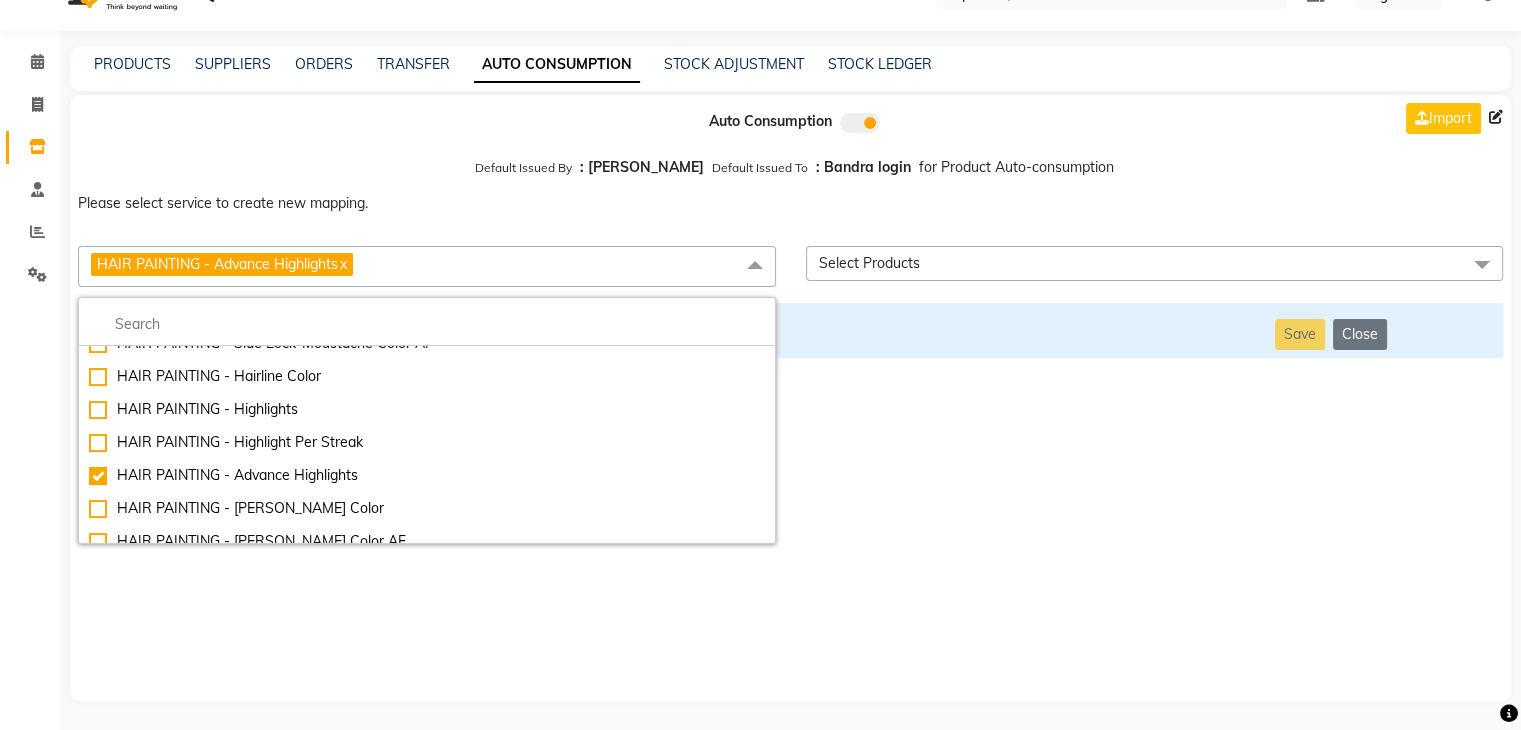 click on "Auto Consumption  Import Default Issued By  : [PERSON_NAME] Default Issued To  : Bandra login  for Product Auto-consumption  Please select service to create new mapping. HAIR PAINTING - Advance Highlights  x Essential Manicure w Scrub Essential Pedicure w Scrub Manicure + OPI Nail Ext + Gel Polish-3570 Manicure + T&T Nail Ext + Gel Polish T&T Nail Ext + T&T Gel Polish OPI Nail Ext + OPI Gel Polish T&T Refills + Gel Polish OPI Refills + Gel Polish Travel Allowance Waiting Charge HAIR REPAIR - Haircut HAIR REPAIR - Haircut for Kids HAIR REPAIR - Hair Wash HAIR REPAIR - Hair Wash Premium HAIR REPAIR - Full Head Shave HAIR REPAIR - Hair Design HAIR REPAIR - Hairstyling HAIR REPAIR - Threading HAIR REPAIR - [PERSON_NAME] Edging HAIR REPAIR - [PERSON_NAME] Edging Premium HAIR REPAIR - Razor Shave HAIR REPAIR - Razor Shave Premium HAIR REPAIR - Luxury Steam Shaving HAIR REPAIR - Fade Hair Cut HAIR SPA RITUALS - Hairoticmen Argan Spa HAIR SPA RITUALS - Wella Deep Nourishing Spa HAIR SPA RITUALS - Nashi Argan Oil Spa Acrylic Overlays" at bounding box center [790, 398] 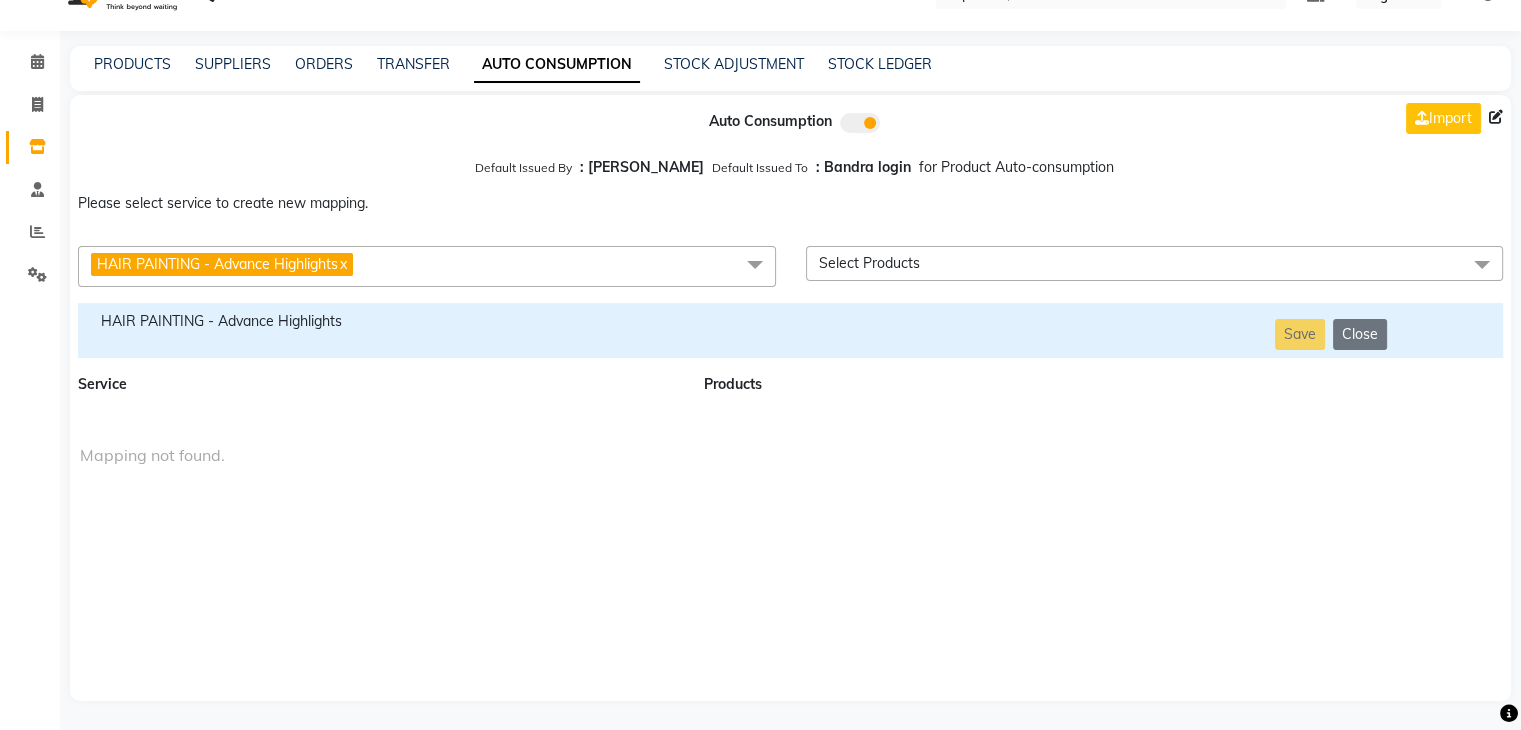 click on "HAIR PAINTING - Advance Highlights" at bounding box center (379, 321) 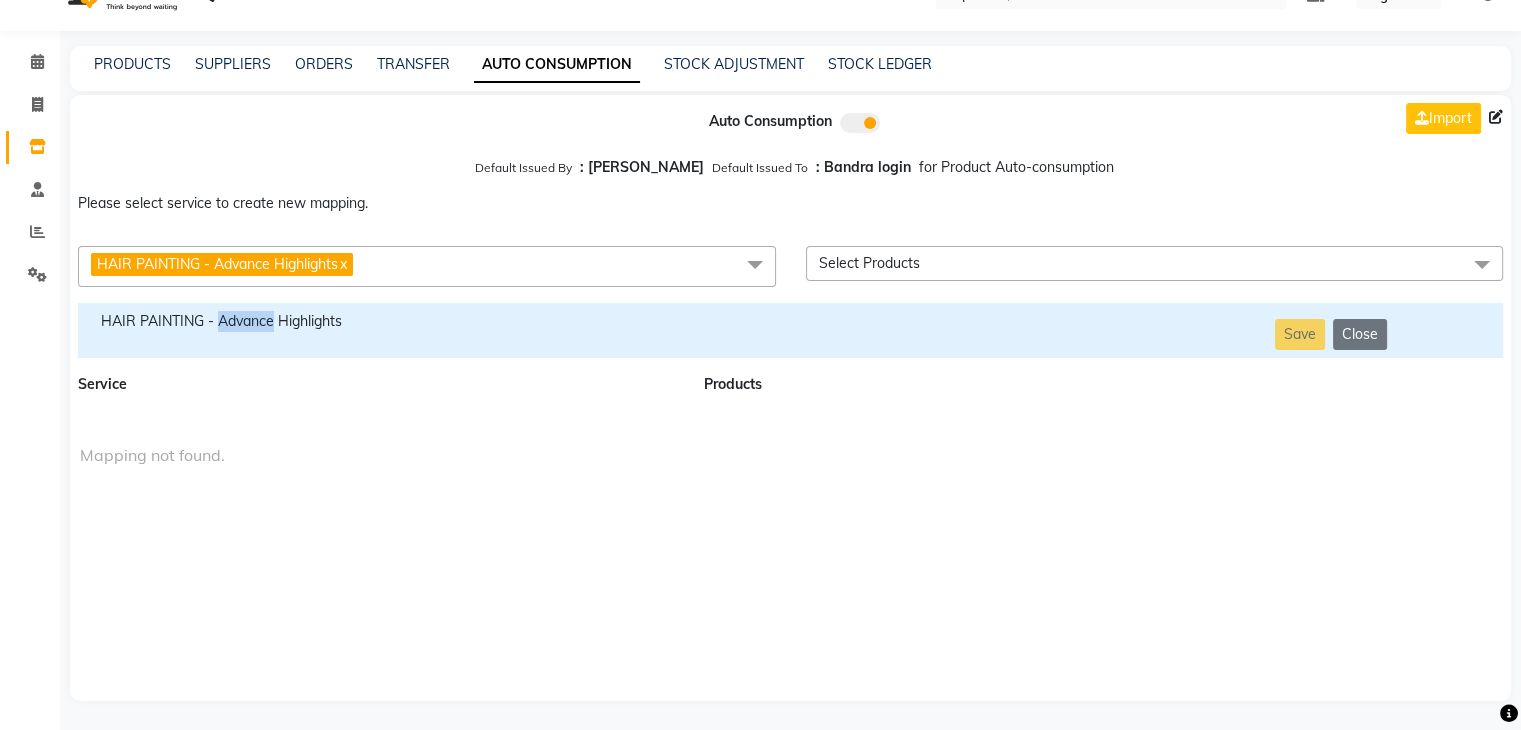 click on "HAIR PAINTING - Advance Highlights" at bounding box center [379, 321] 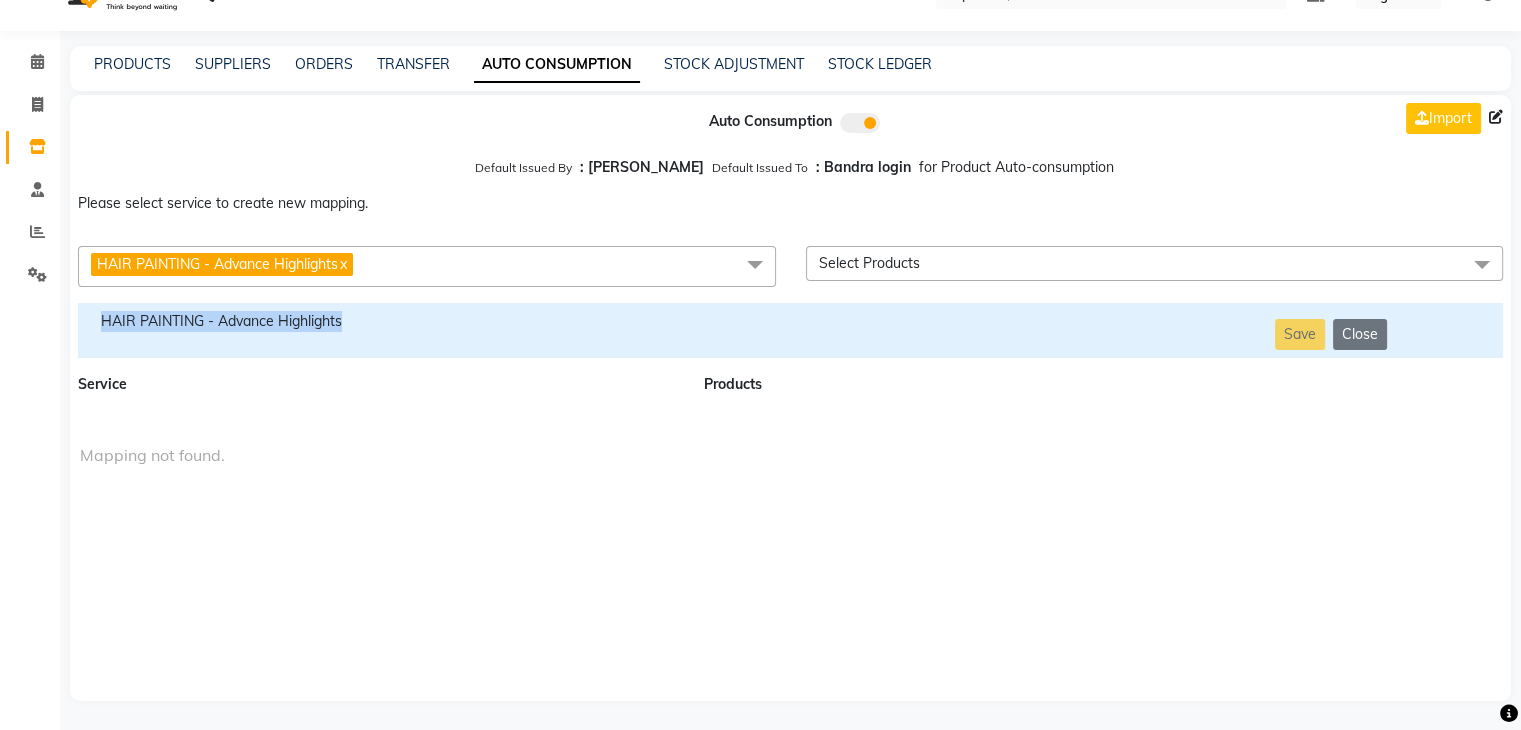 click on "HAIR PAINTING - Advance Highlights" at bounding box center [379, 321] 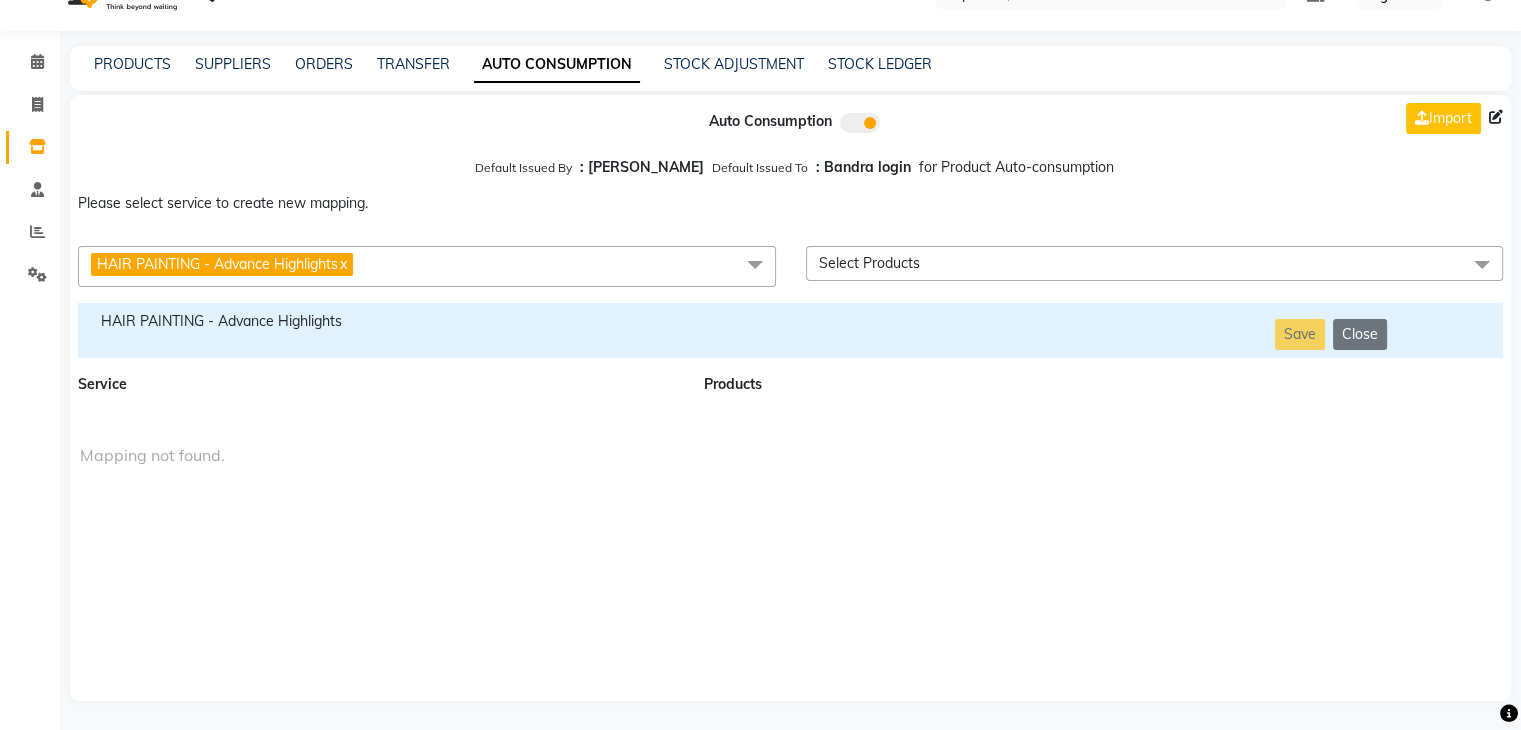 click on "HAIR PAINTING - Advance Highlights  x" at bounding box center (427, 266) 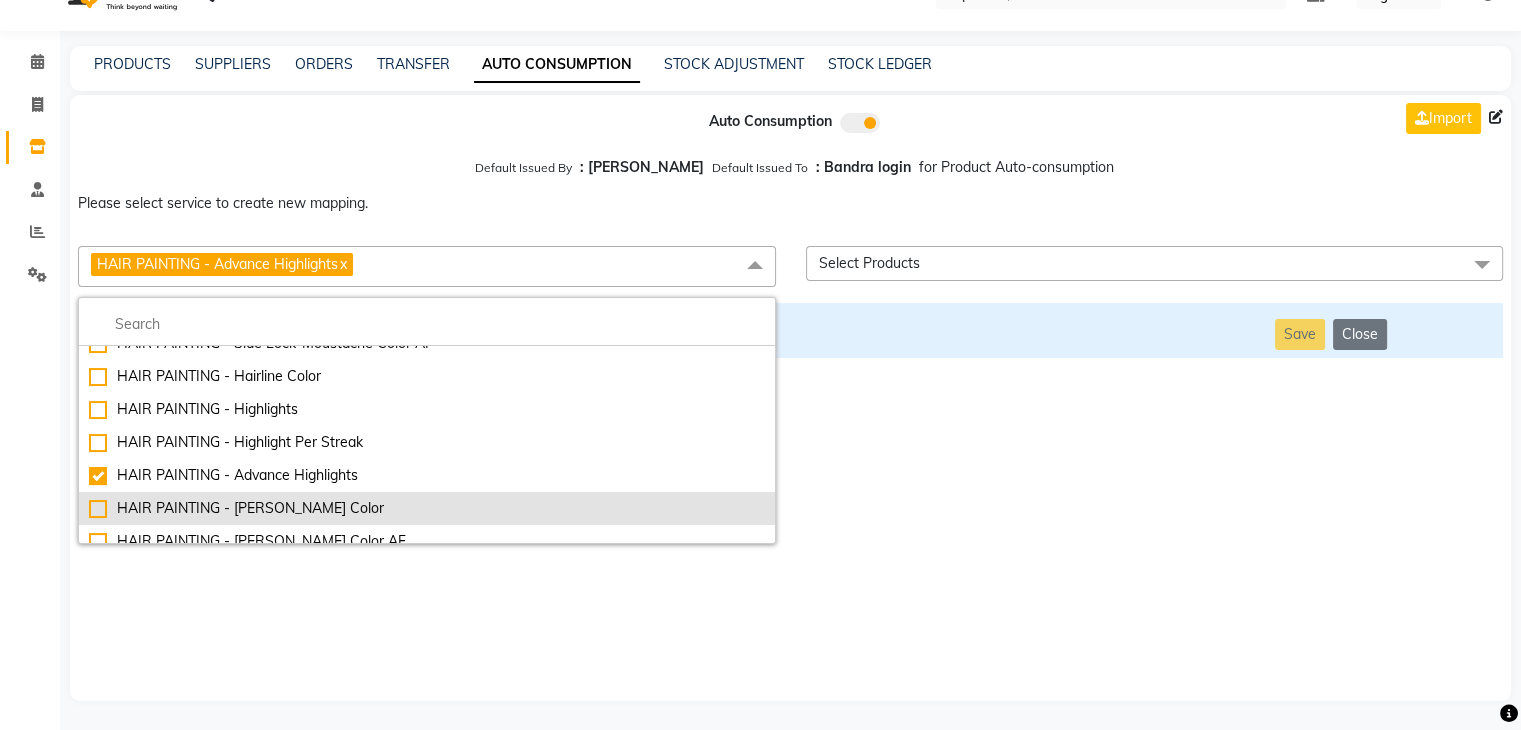 click on "HAIR PAINTING - [PERSON_NAME] Color" at bounding box center (427, 508) 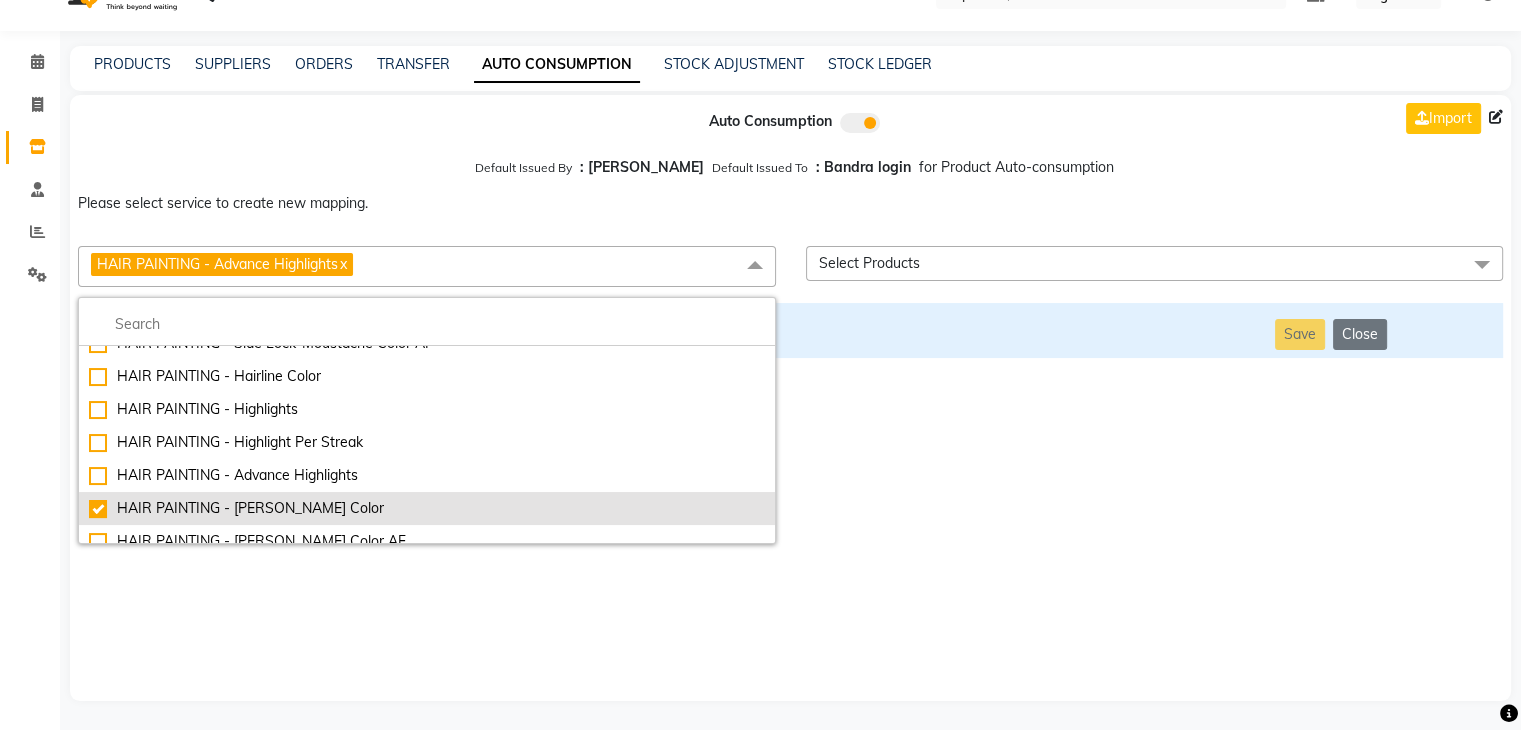 checkbox on "false" 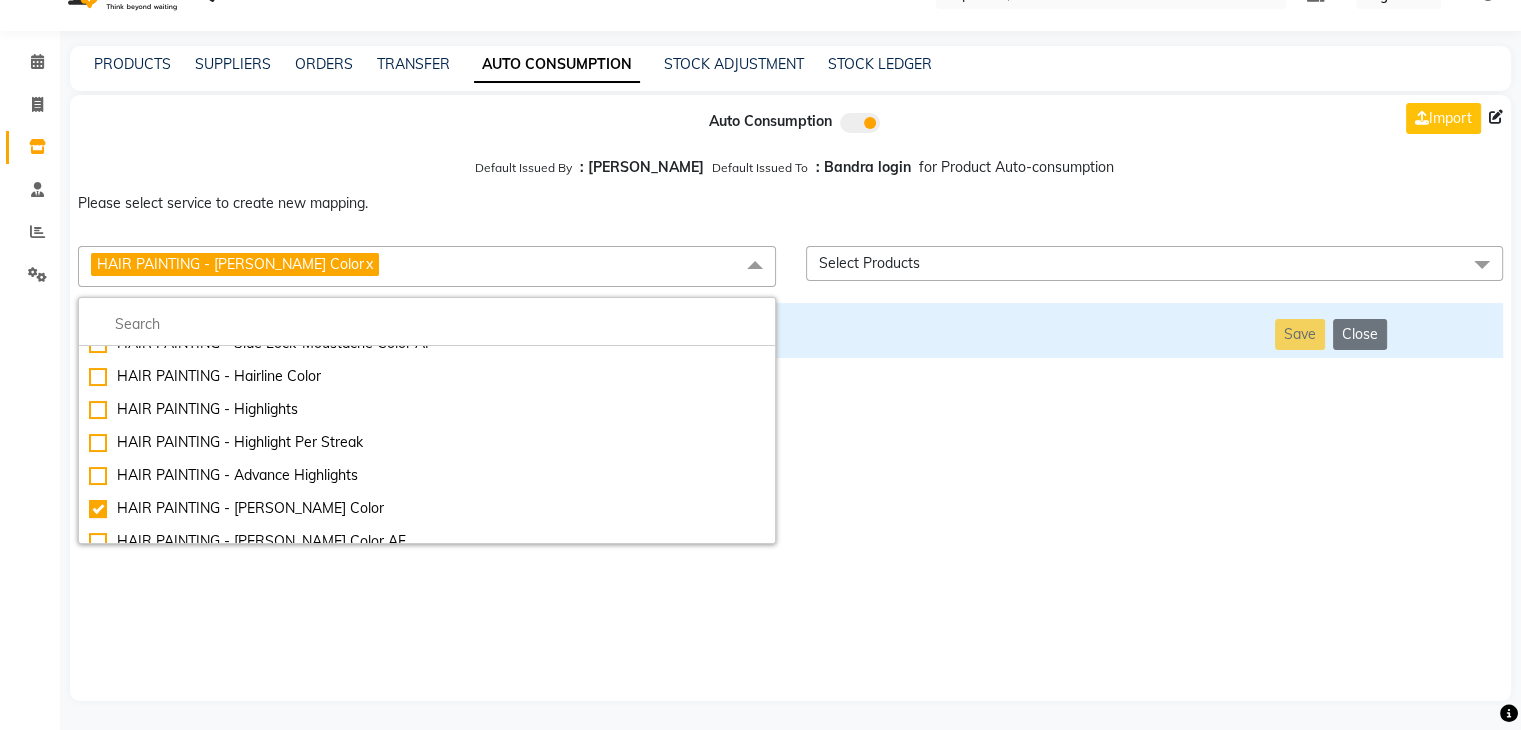 click on "Auto Consumption  Import Default Issued By  : [PERSON_NAME] Default Issued To  : Bandra login  for Product Auto-consumption  Please select service to create new mapping. HAIR PAINTING - [PERSON_NAME] Color  x Essential Manicure w Scrub Essential Pedicure w Scrub Manicure + OPI Nail Ext + Gel Polish-3570 Manicure + T&T Nail Ext + Gel Polish T&T Nail Ext + T&T Gel Polish OPI Nail Ext + OPI Gel Polish T&T Refills + Gel Polish OPI Refills + Gel Polish Travel Allowance Waiting Charge HAIR REPAIR - Haircut HAIR REPAIR - Haircut for Kids HAIR REPAIR - Hair Wash HAIR REPAIR - Hair Wash Premium HAIR REPAIR - Full Head Shave HAIR REPAIR - Hair Design HAIR REPAIR - Hairstyling HAIR REPAIR - Threading HAIR REPAIR - [PERSON_NAME] Edging HAIR REPAIR - [PERSON_NAME] Edging Premium HAIR REPAIR - Razor Shave HAIR REPAIR - Razor Shave Premium HAIR REPAIR - Luxury Steam Shaving HAIR REPAIR - Fade Hair Cut HAIR SPA RITUALS - Hairoticmen Argan Spa HAIR SPA RITUALS - Wella Deep Nourishing Spa HAIR SPA RITUALS - Nashi Argan Oil Spa SKIN REPAIR - Clean-Up" at bounding box center [790, 398] 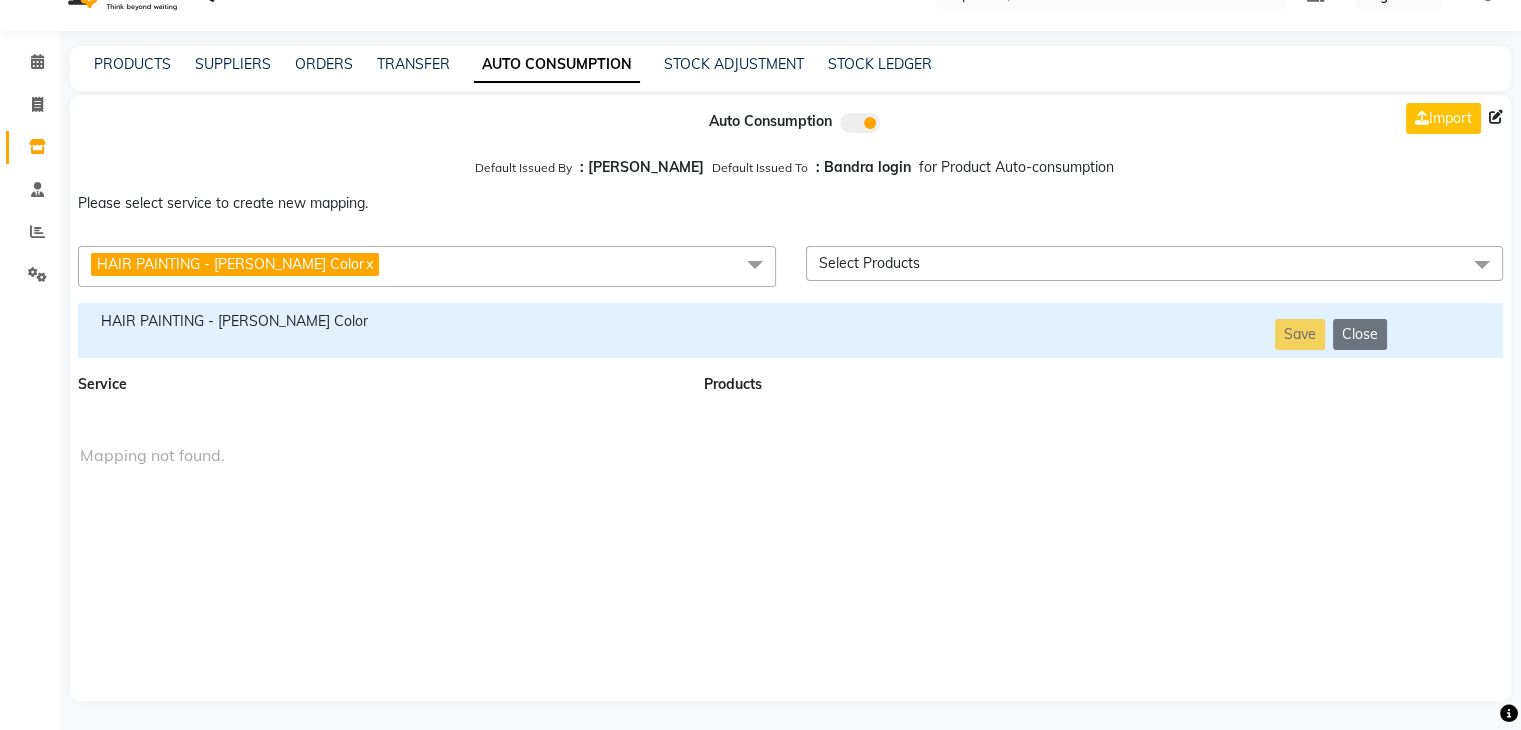 click on "HAIR PAINTING - [PERSON_NAME] Color" at bounding box center [379, 321] 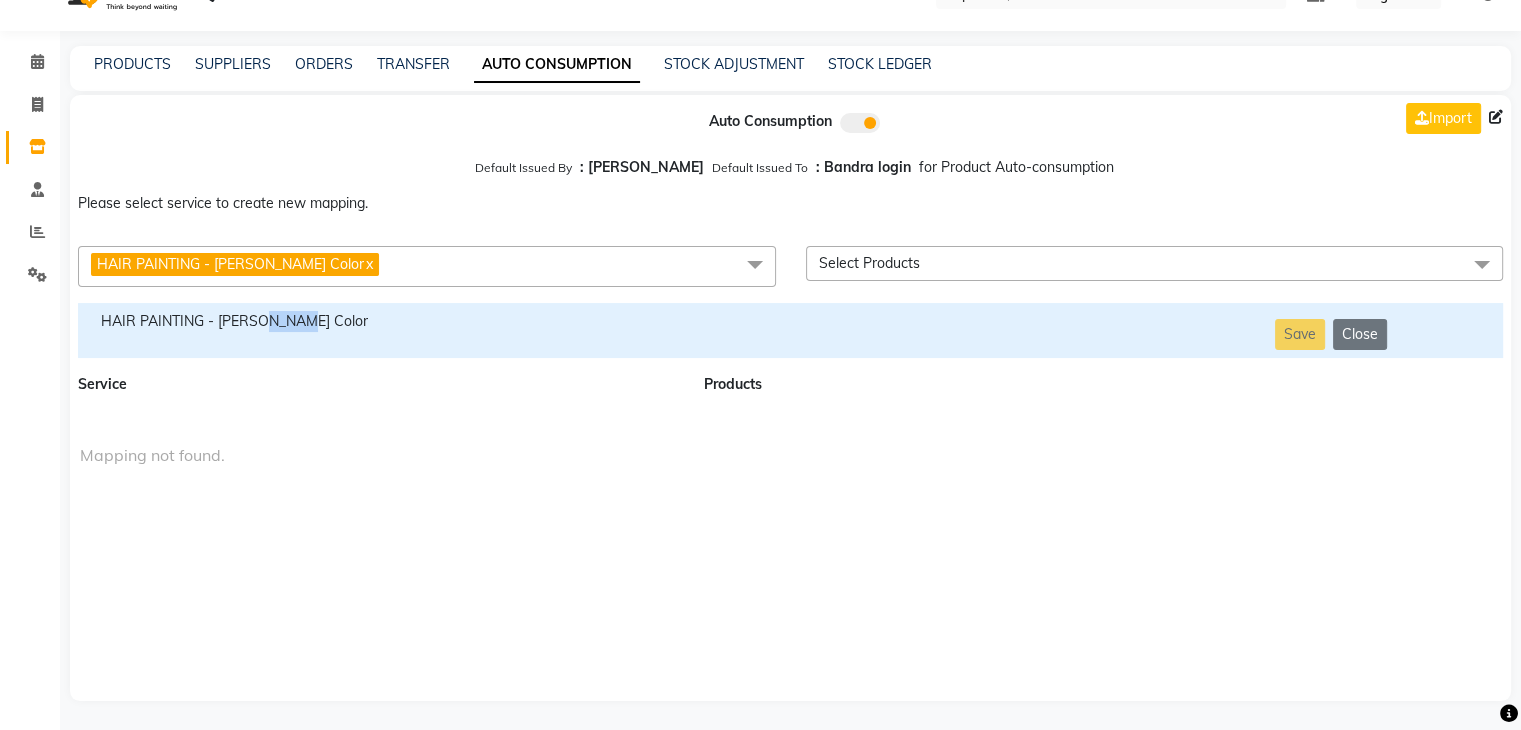 click on "HAIR PAINTING - [PERSON_NAME] Color" at bounding box center (379, 321) 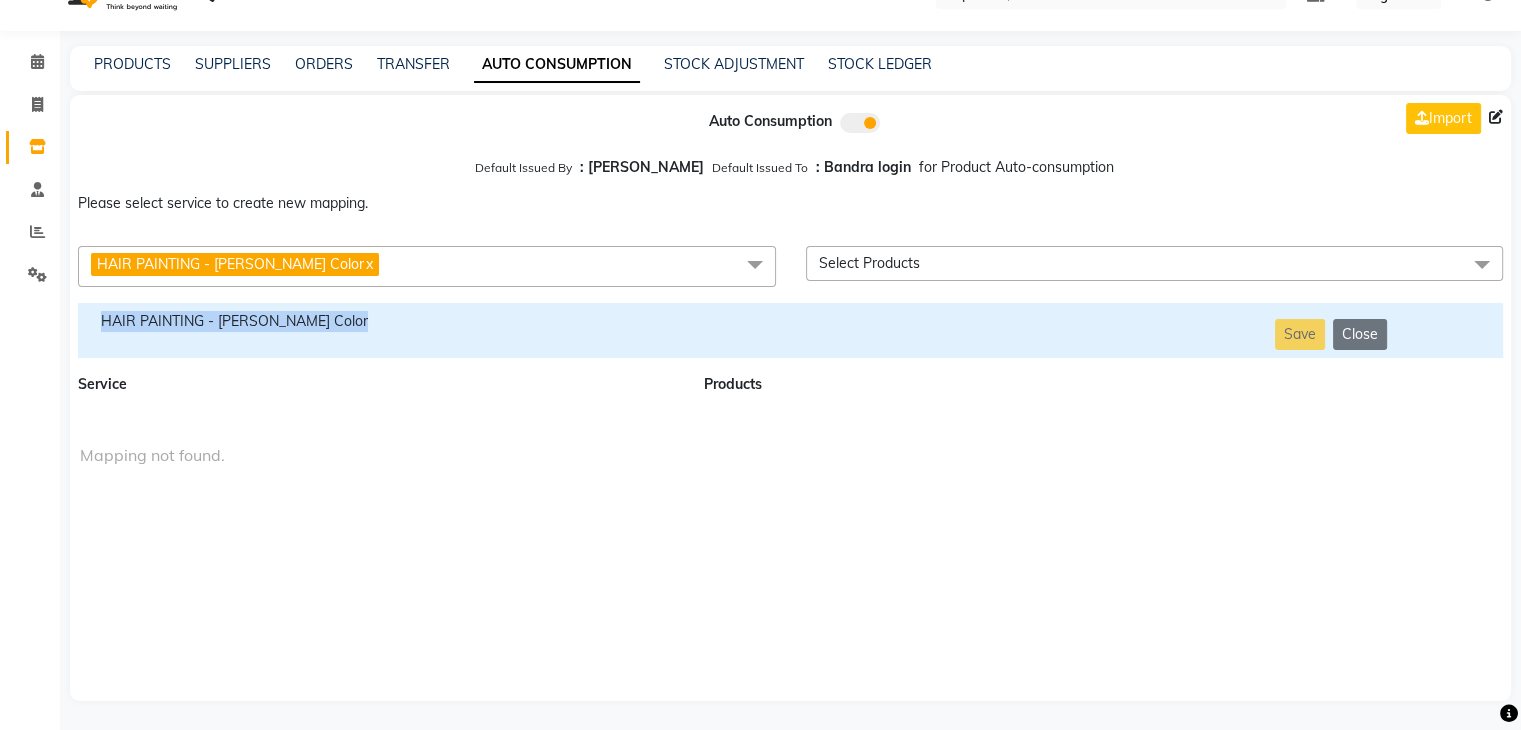 click on "HAIR PAINTING - [PERSON_NAME] Color" at bounding box center [379, 321] 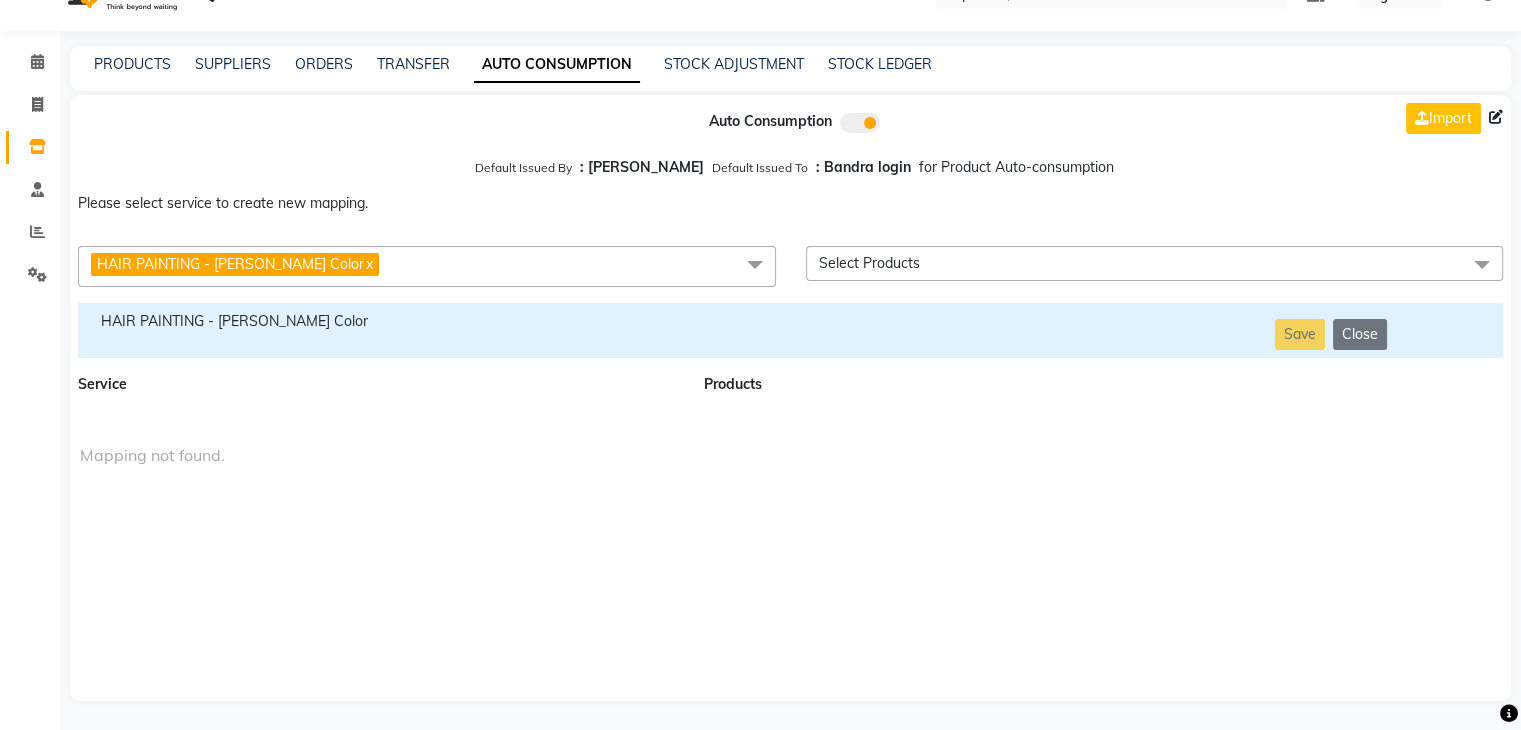 click on "HAIR PAINTING - [PERSON_NAME] Color  x" at bounding box center [427, 266] 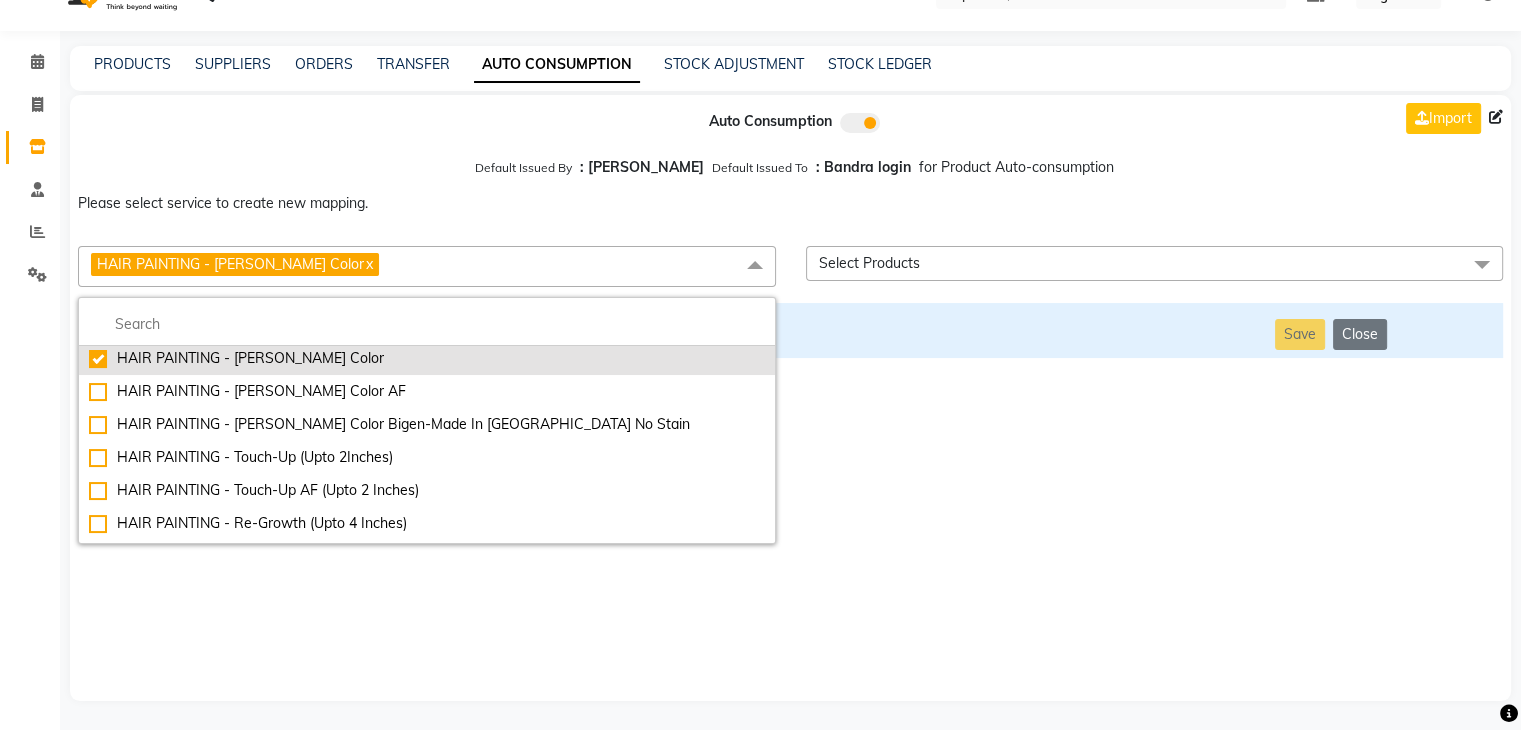 scroll, scrollTop: 2415, scrollLeft: 0, axis: vertical 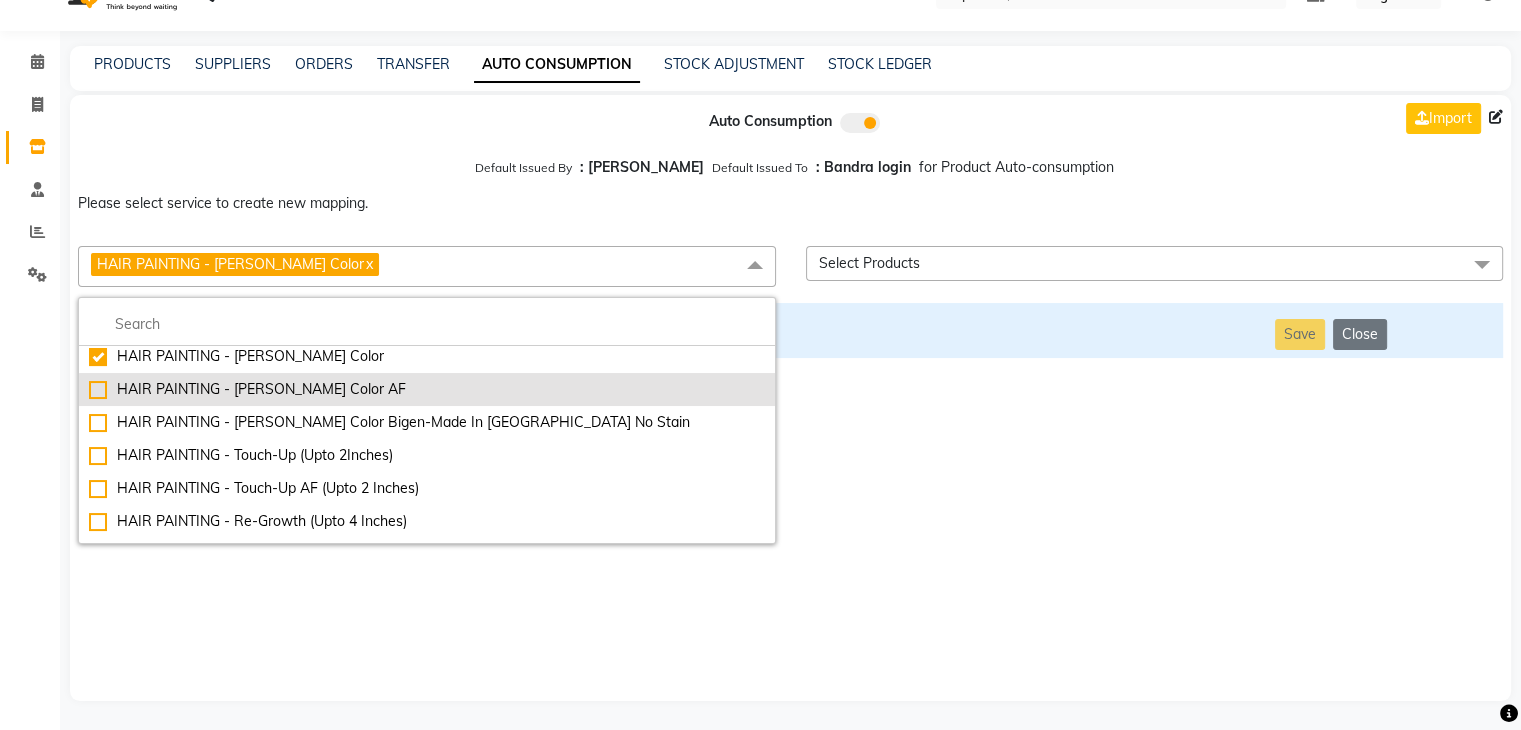 click on "HAIR PAINTING - [PERSON_NAME] Color AF" at bounding box center (427, 389) 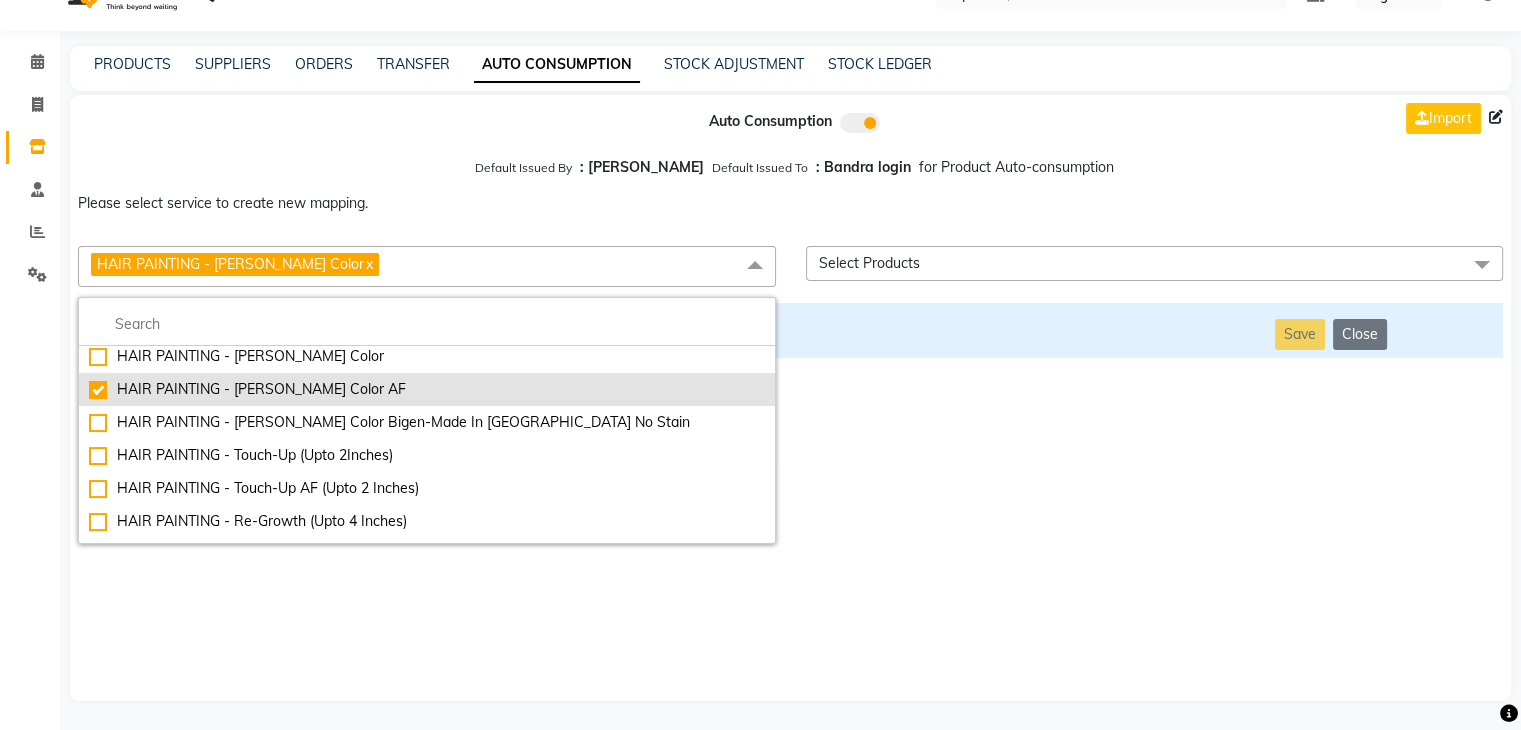 checkbox on "false" 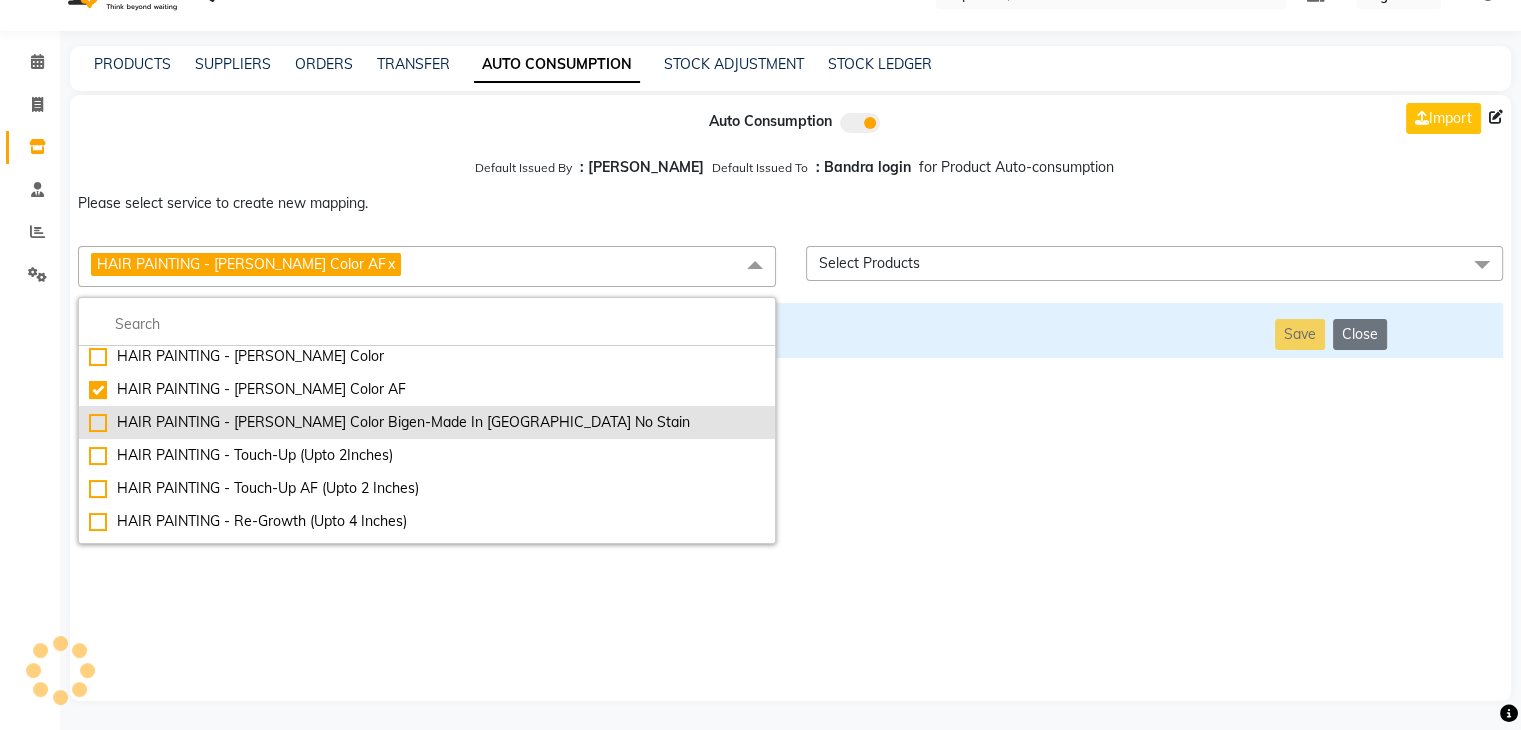 click on "HAIR PAINTING - [PERSON_NAME] Color Bigen-Made In [GEOGRAPHIC_DATA] No Stain" at bounding box center (427, 422) 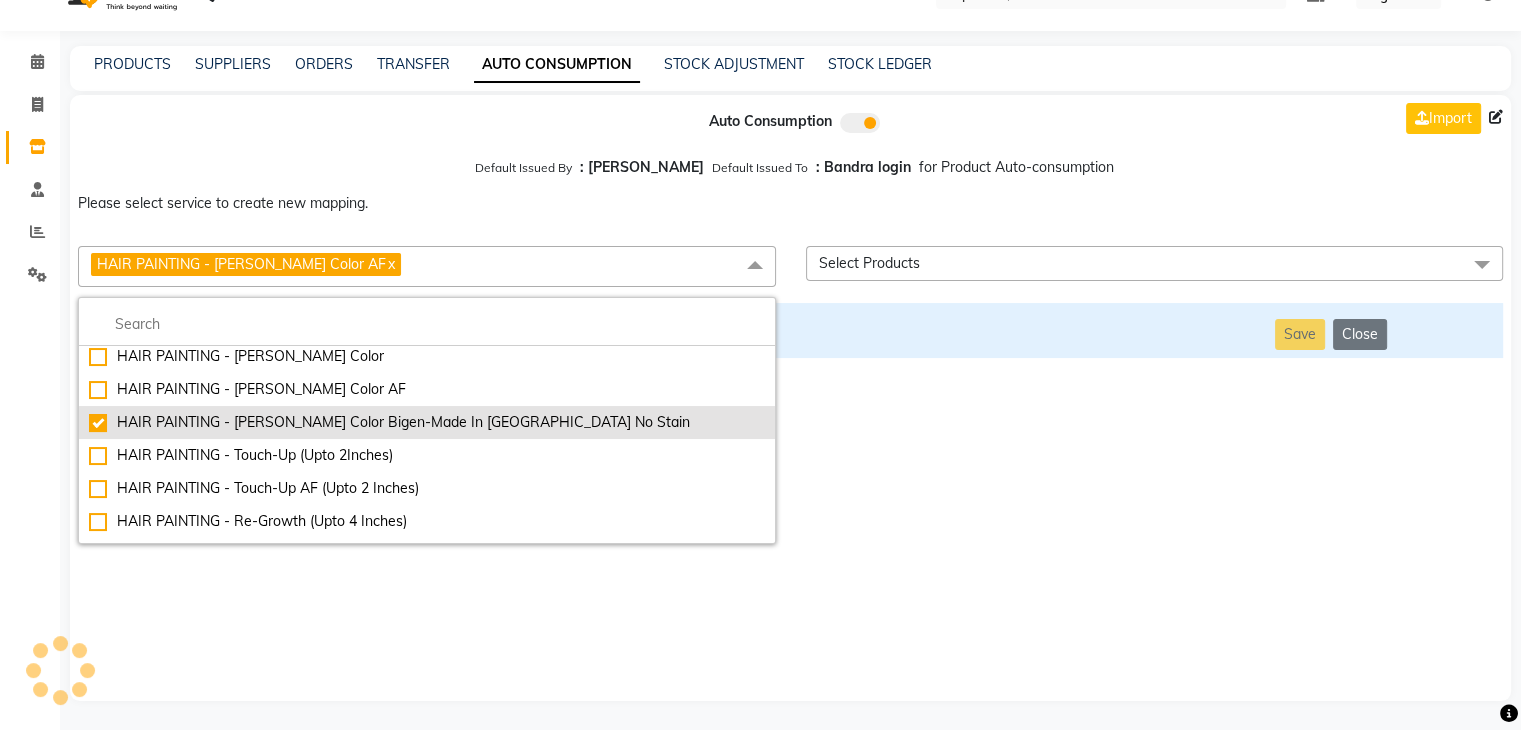 checkbox on "false" 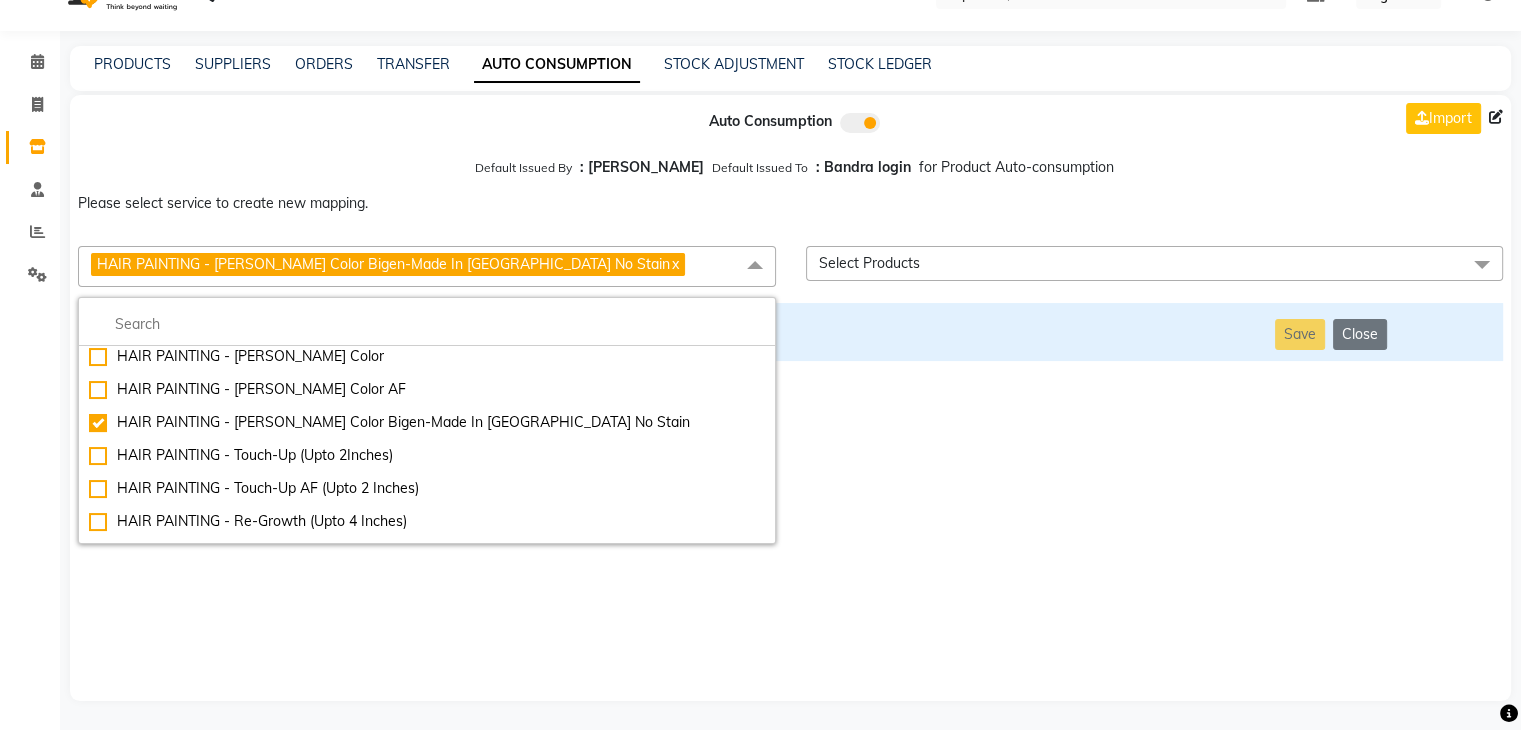 click on "Auto Consumption  Import Default Issued By  : [PERSON_NAME] Default Issued To  : Bandra login  for Product Auto-consumption  Please select service to create new mapping. HAIR PAINTING - [PERSON_NAME] Color Bigen-Made In [GEOGRAPHIC_DATA] No Stain  x Essential Manicure w Scrub Essential Pedicure w Scrub Manicure + OPI Nail Ext + Gel Polish-3570 Manicure + T&T Nail Ext + Gel Polish T&T Nail Ext + T&T Gel Polish OPI Nail Ext + OPI Gel Polish T&T Refills + Gel Polish OPI Refills + Gel Polish Travel Allowance Waiting Charge HAIR REPAIR - Haircut HAIR REPAIR - Haircut for Kids HAIR REPAIR - Hair Wash HAIR REPAIR - Hair Wash Premium HAIR REPAIR - Full Head Shave HAIR REPAIR - Hair Design HAIR REPAIR - Hairstyling HAIR REPAIR - Threading HAIR REPAIR - [PERSON_NAME] Edging HAIR REPAIR - [PERSON_NAME] Edging Premium HAIR REPAIR - Razor Shave HAIR REPAIR - Razor Shave Premium HAIR REPAIR - Luxury Steam Shaving HAIR REPAIR - Fade Hair Cut HAIR SPA RITUALS - Hairoticmen Argan Spa HAIR SPA RITUALS - Wella Deep Nourishing Spa HAIR SPA RITUALS - Olaplex Ritual" at bounding box center [790, 398] 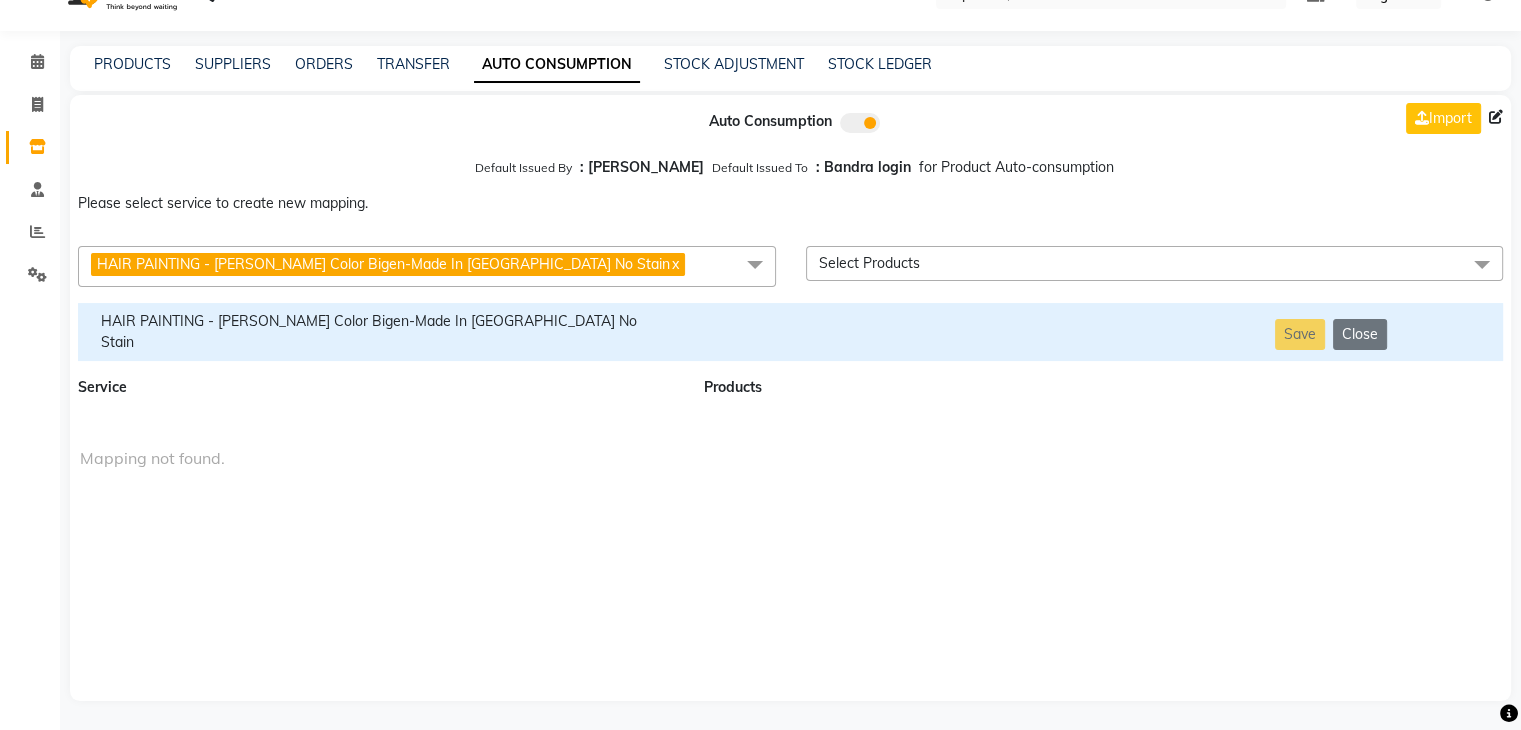 click on "HAIR PAINTING - [PERSON_NAME] Color Bigen-Made In [GEOGRAPHIC_DATA] No Stain" at bounding box center [379, 332] 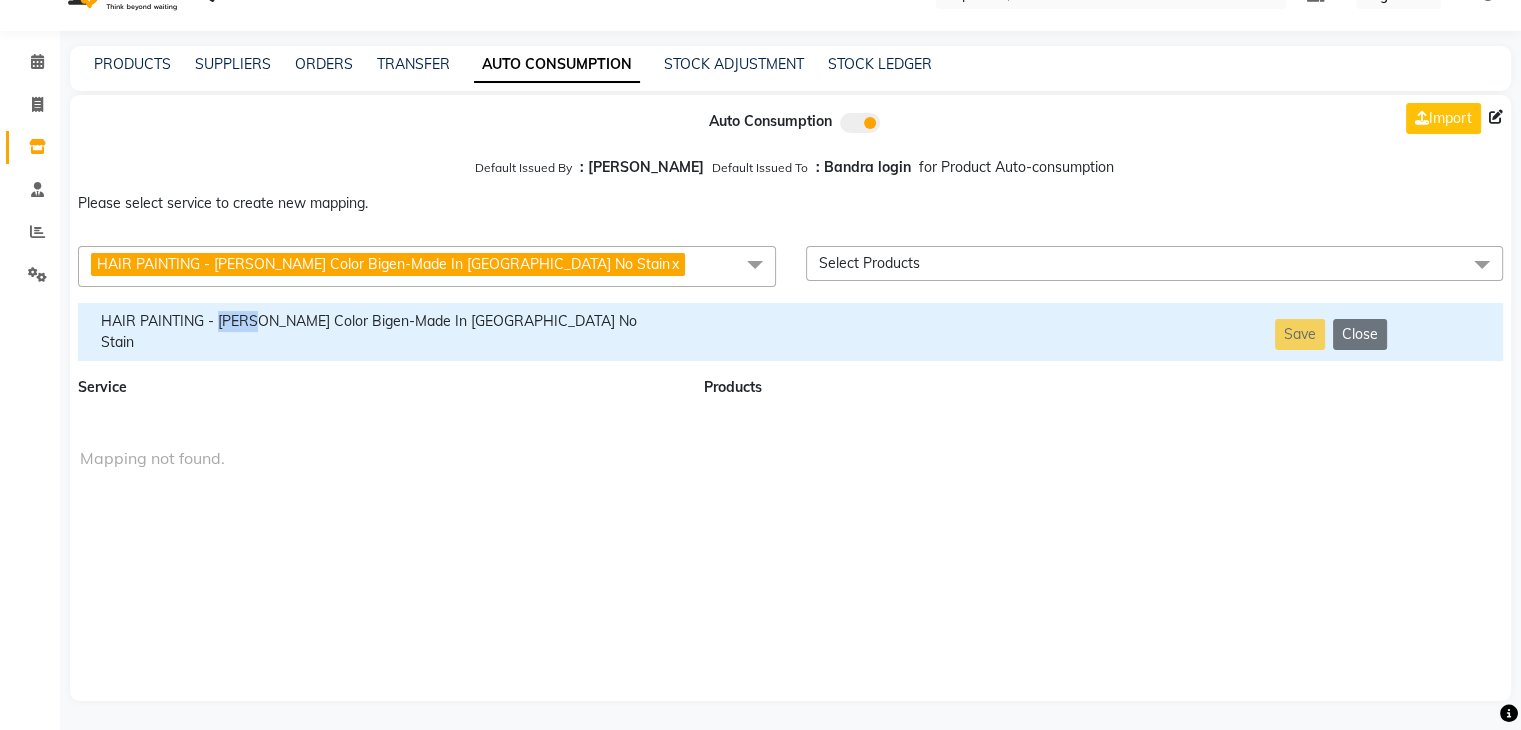 click on "HAIR PAINTING - [PERSON_NAME] Color Bigen-Made In [GEOGRAPHIC_DATA] No Stain" at bounding box center [379, 332] 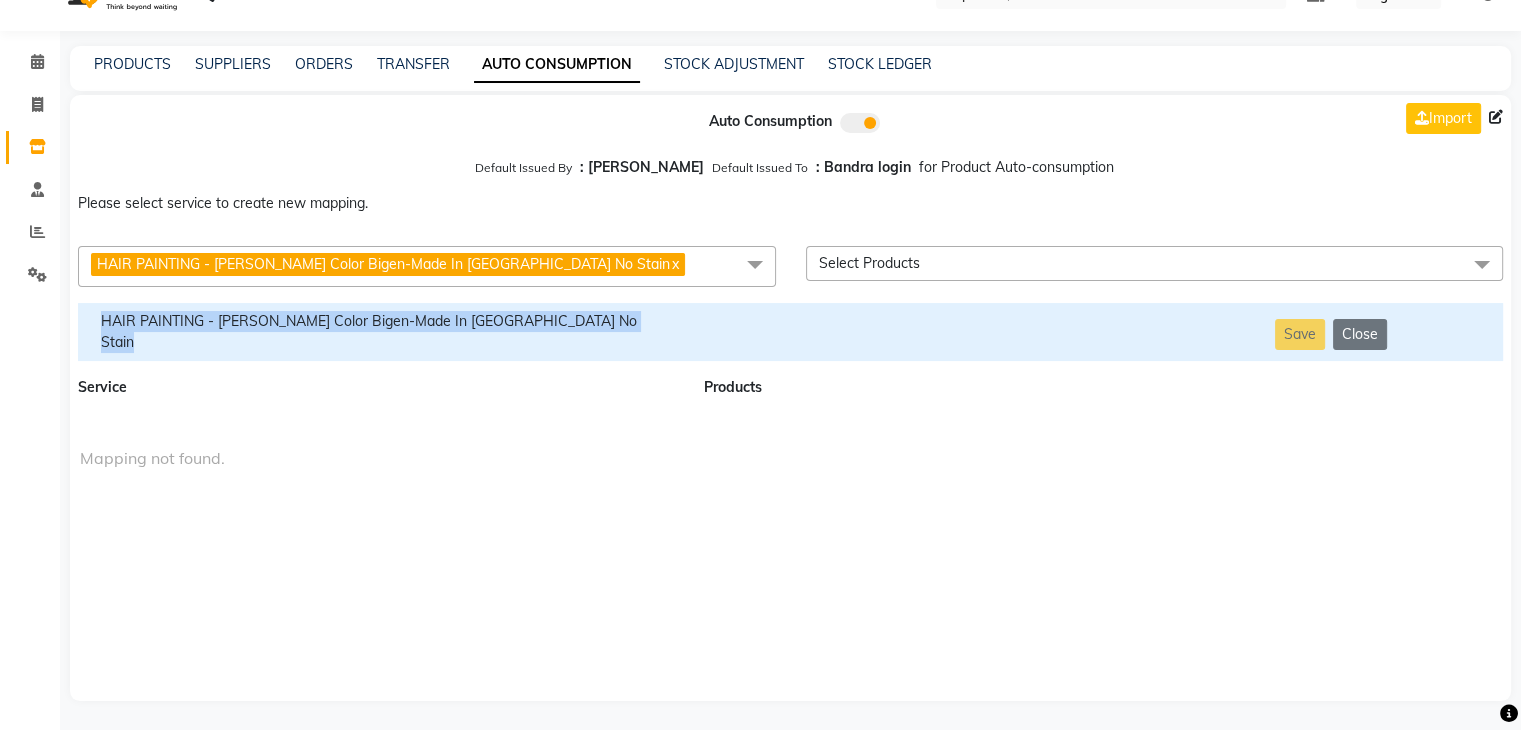click on "HAIR PAINTING - [PERSON_NAME] Color Bigen-Made In [GEOGRAPHIC_DATA] No Stain" at bounding box center (379, 332) 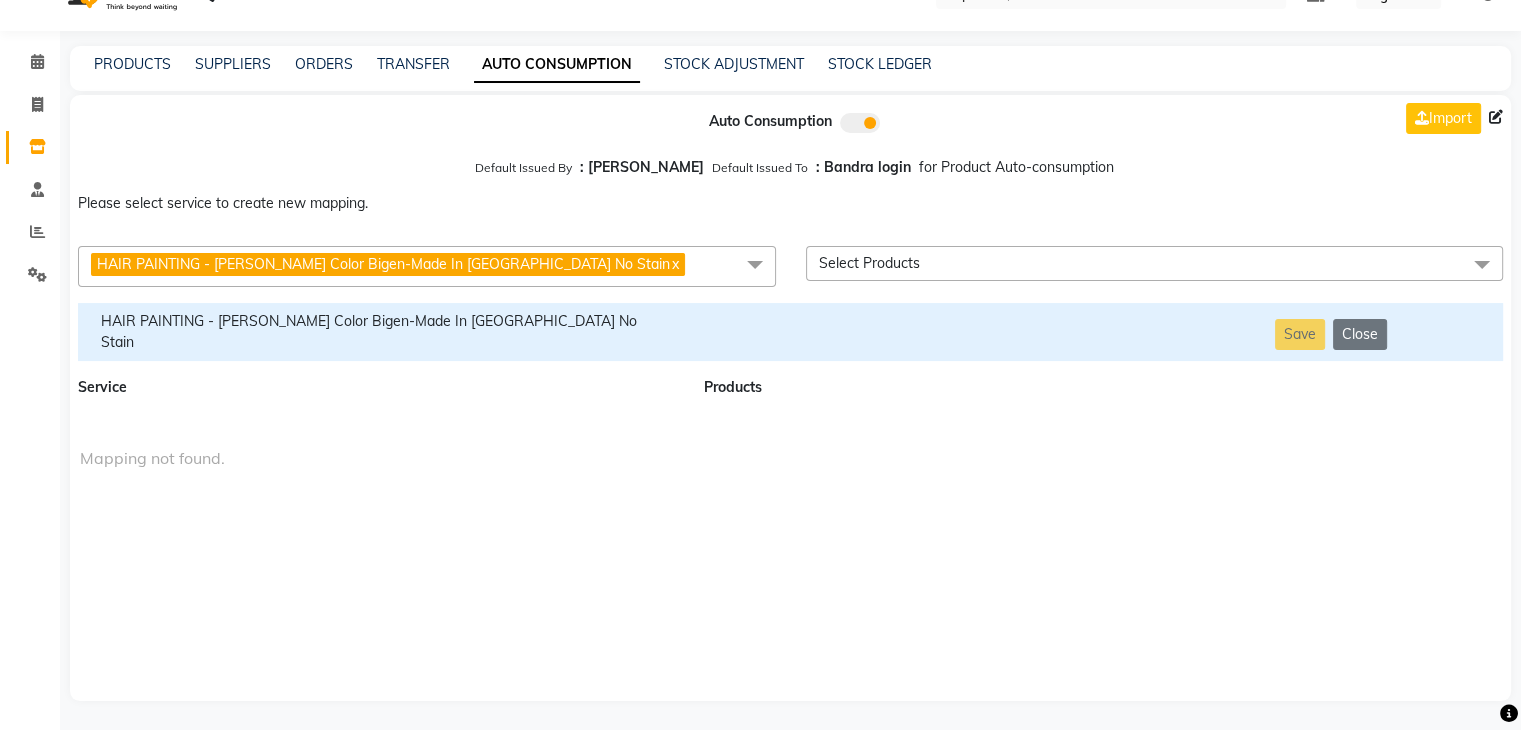 click on "HAIR PAINTING - [PERSON_NAME] Color Bigen-Made In [GEOGRAPHIC_DATA] No Stain  x" at bounding box center [427, 266] 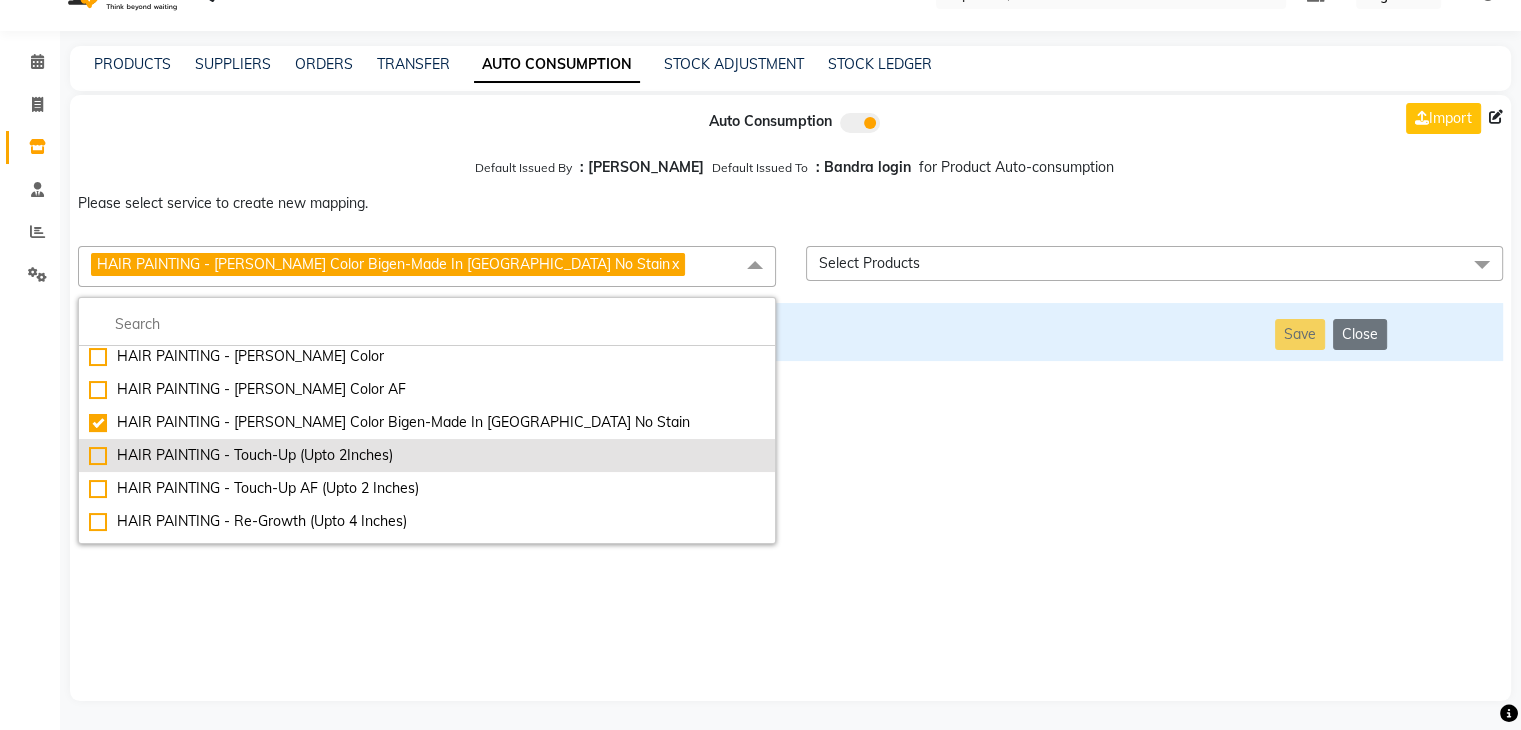 click on "HAIR PAINTING - Touch-Up (Upto 2Inches)" at bounding box center (427, 455) 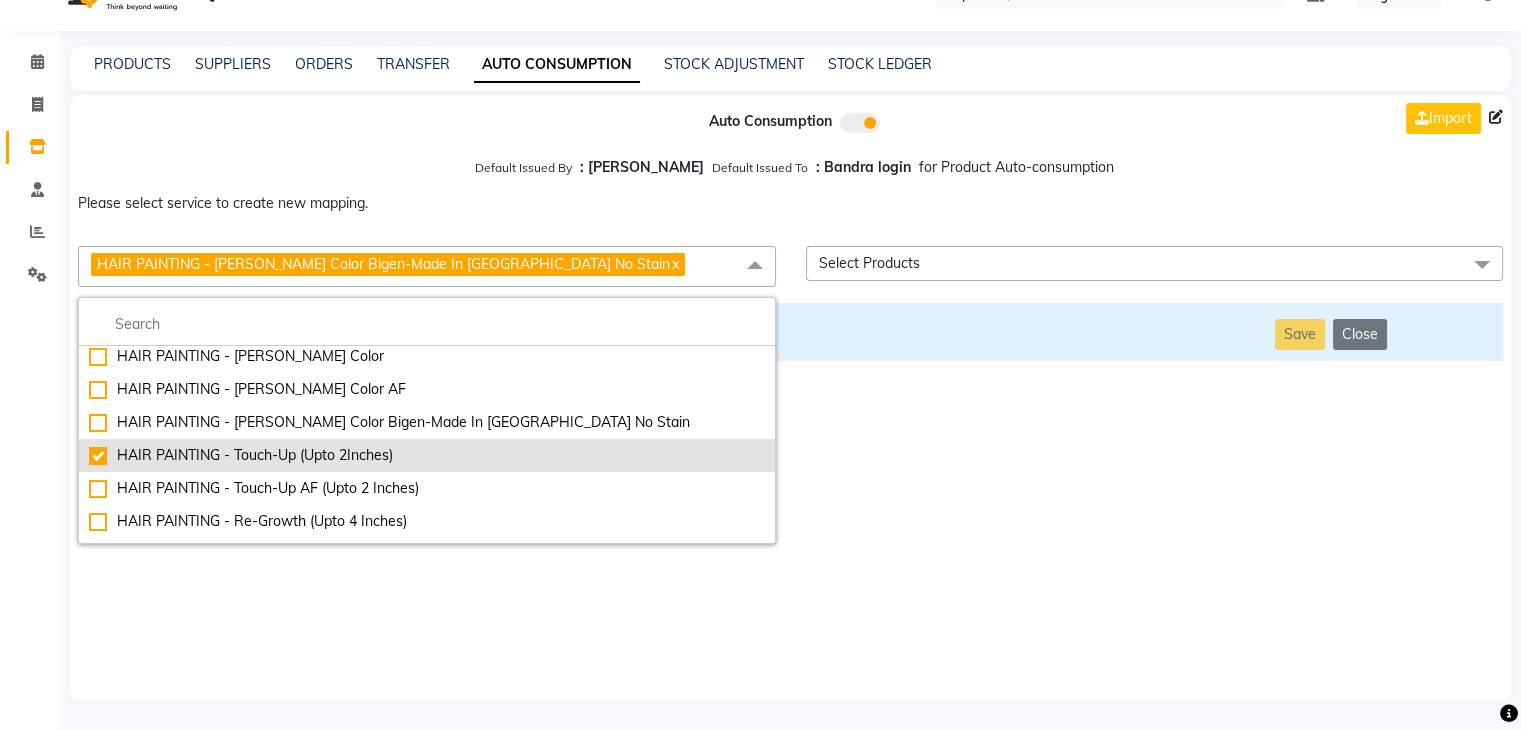 checkbox on "false" 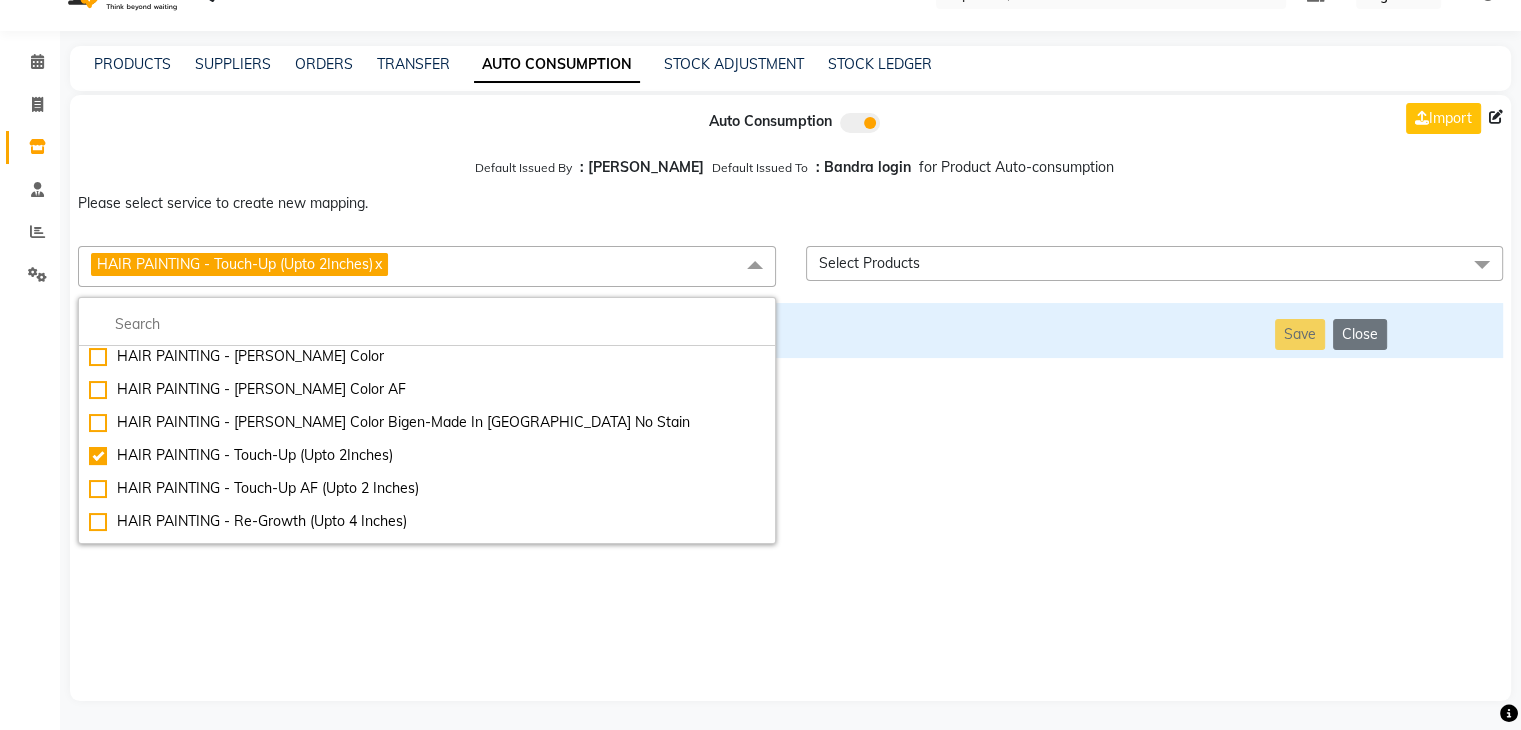 click on "Auto Consumption  Import Default Issued By  : [PERSON_NAME] Default Issued To  : Bandra login  for Product Auto-consumption  Please select service to create new mapping. HAIR PAINTING - Touch-Up (Upto 2Inches)  x Essential Manicure w Scrub Essential Pedicure w Scrub Manicure + OPI Nail Ext + Gel Polish-3570 Manicure + T&T Nail Ext + Gel Polish T&T Nail Ext + T&T Gel Polish OPI Nail Ext + OPI Gel Polish T&T Refills + Gel Polish OPI Refills + Gel Polish Travel Allowance Waiting Charge HAIR REPAIR - Haircut HAIR REPAIR - Haircut for Kids HAIR REPAIR - Hair Wash HAIR REPAIR - Hair Wash Premium HAIR REPAIR - Full Head Shave HAIR REPAIR - Hair Design HAIR REPAIR - Hairstyling HAIR REPAIR - Threading HAIR REPAIR - [PERSON_NAME] Edging HAIR REPAIR - [PERSON_NAME] Edging Premium HAIR REPAIR - Razor Shave HAIR REPAIR - Razor Shave Premium HAIR REPAIR - Luxury Steam Shaving HAIR REPAIR - Fade Hair Cut HAIR SPA RITUALS - Hairoticmen Argan Spa HAIR SPA RITUALS - Wella Deep Nourishing Spa HAIR SPA RITUALS - Nashi Argan Oil Spa Gel Overlays" at bounding box center [790, 398] 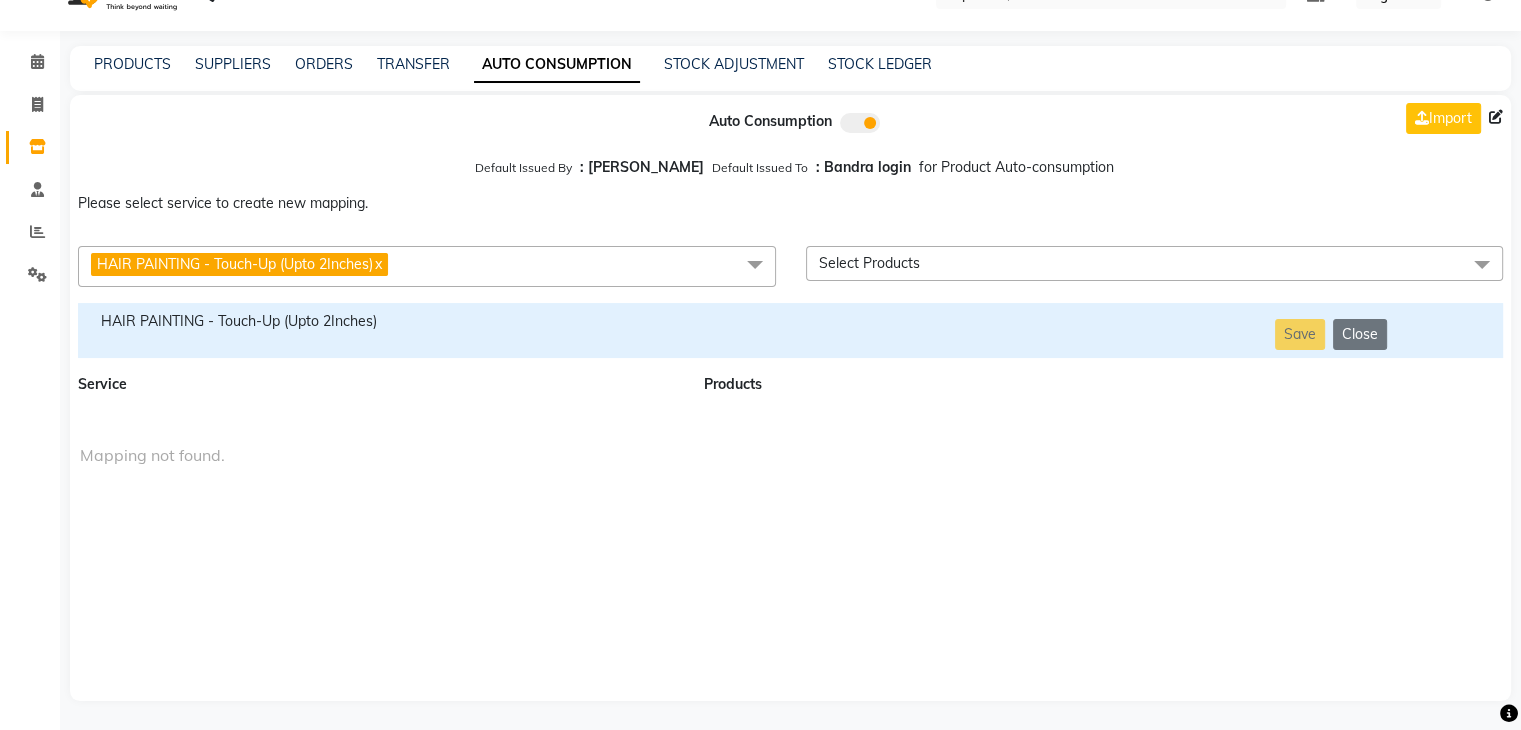 click on "HAIR PAINTING - Touch-Up (Upto 2Inches)" at bounding box center [379, 321] 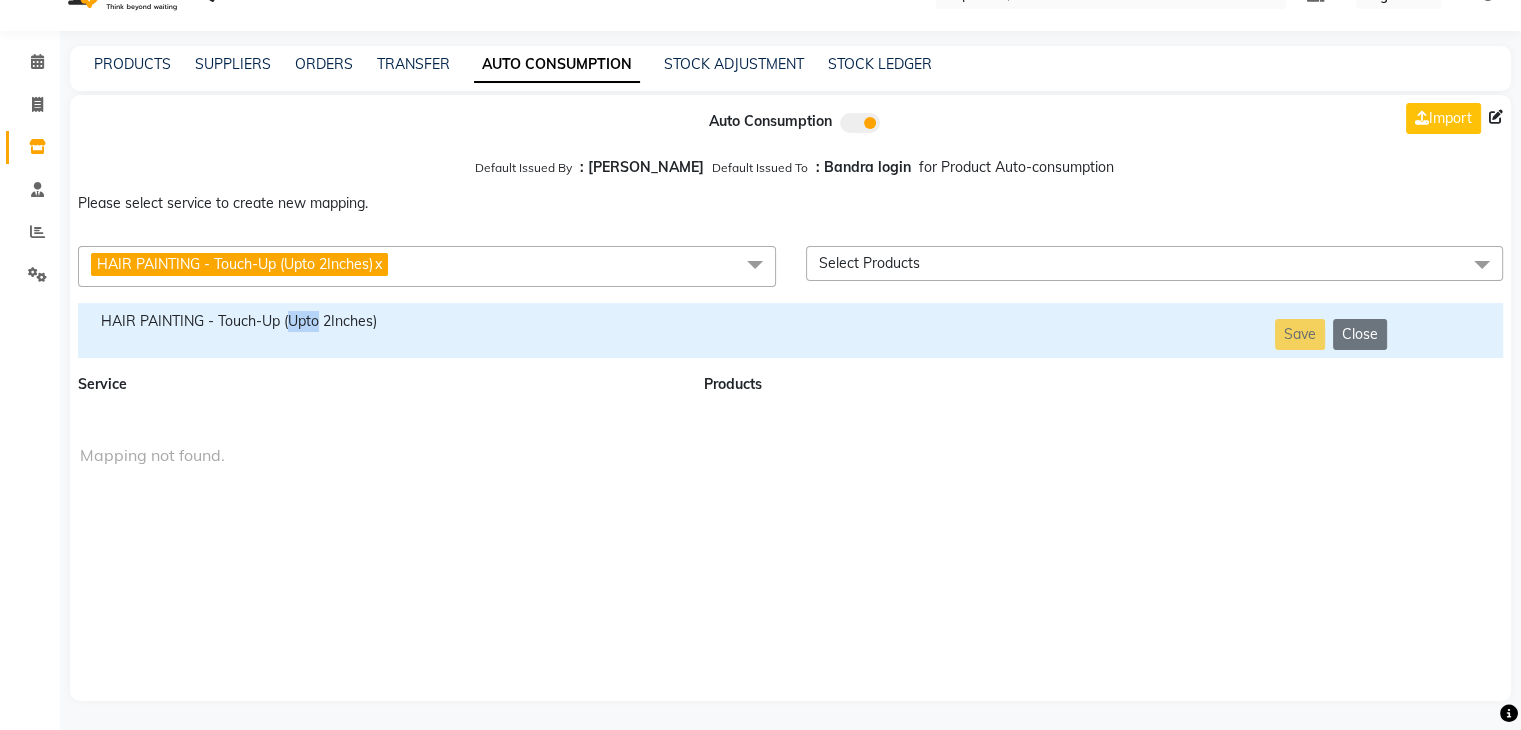 click on "HAIR PAINTING - Touch-Up (Upto 2Inches)" at bounding box center (379, 321) 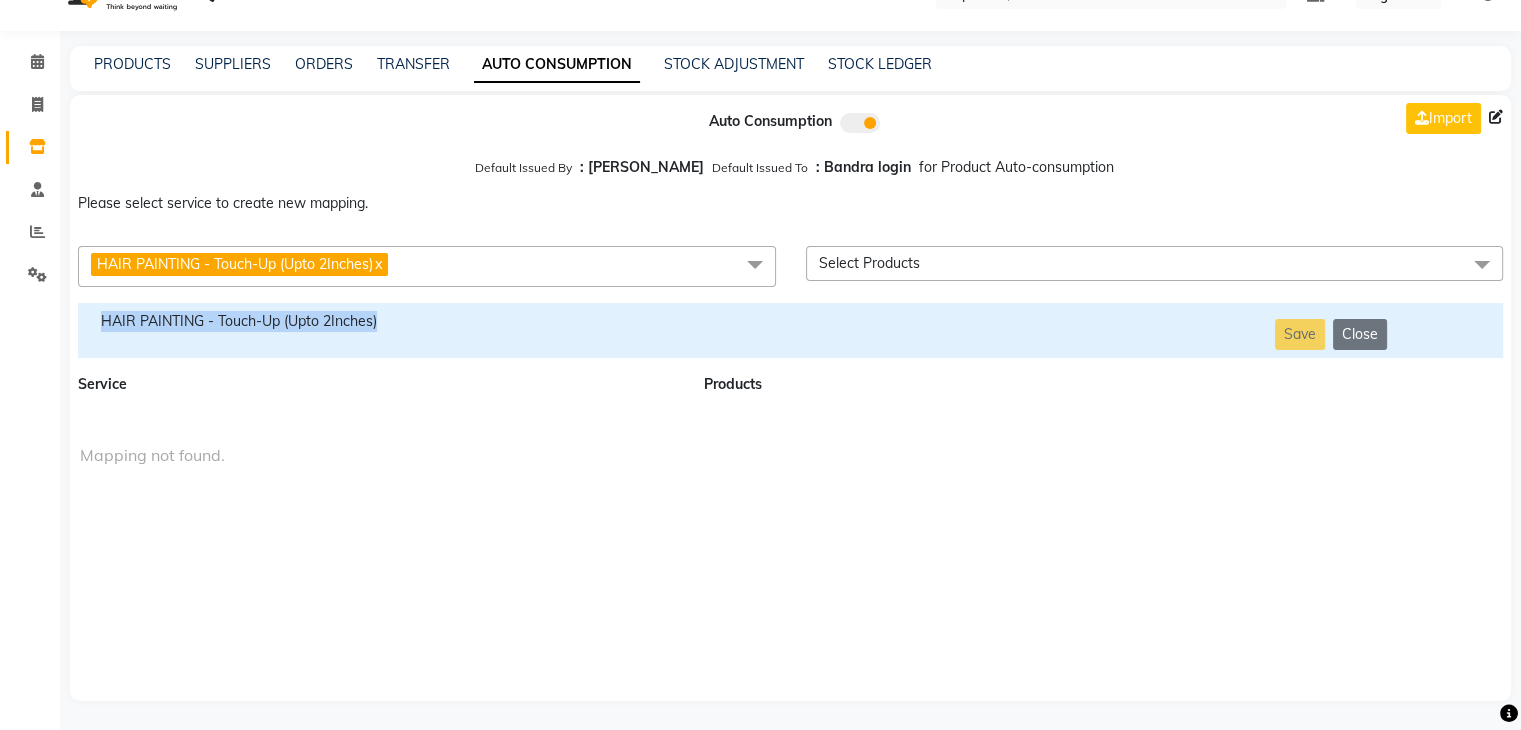 click on "HAIR PAINTING - Touch-Up (Upto 2Inches)" at bounding box center (379, 321) 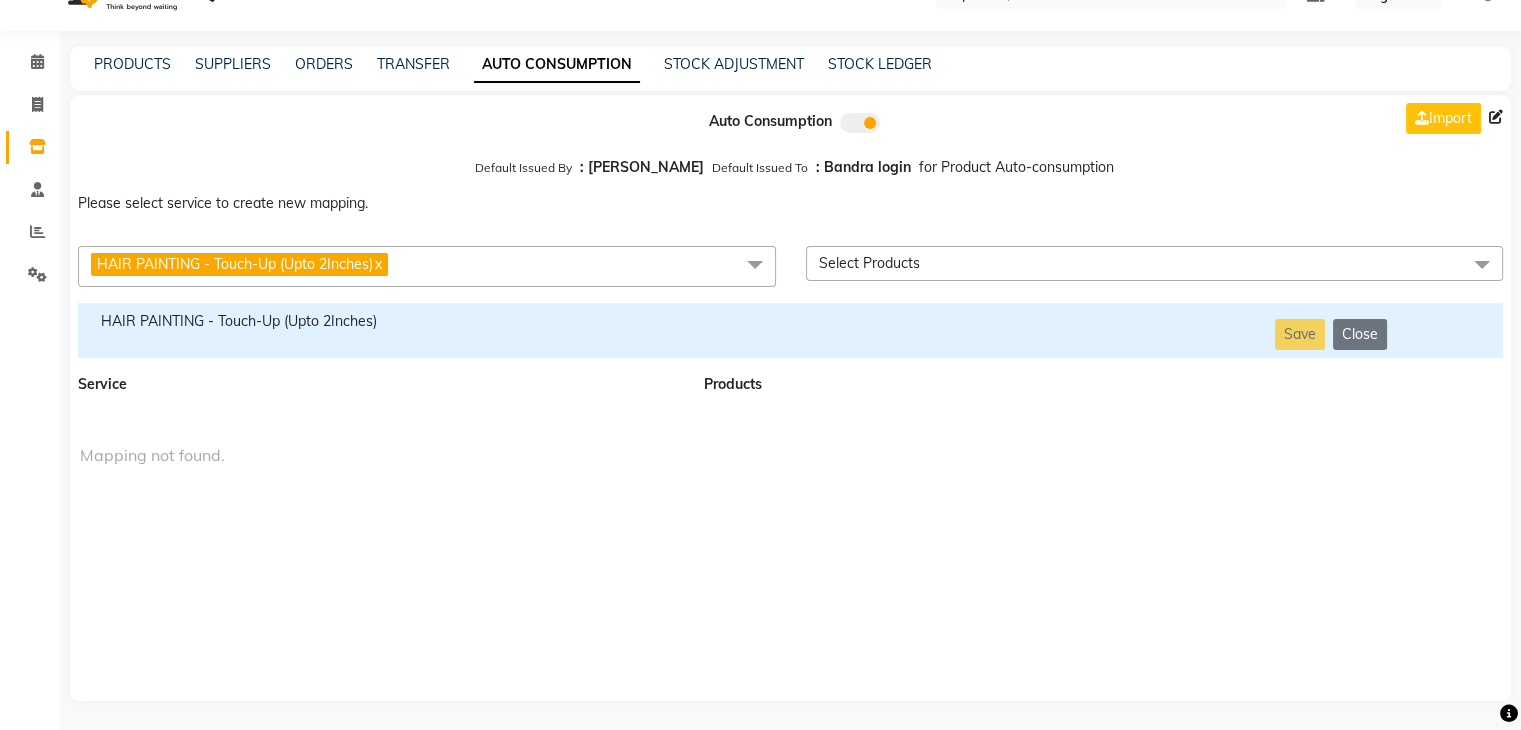 click on "HAIR PAINTING - Touch-Up (Upto 2Inches)  x" at bounding box center [427, 266] 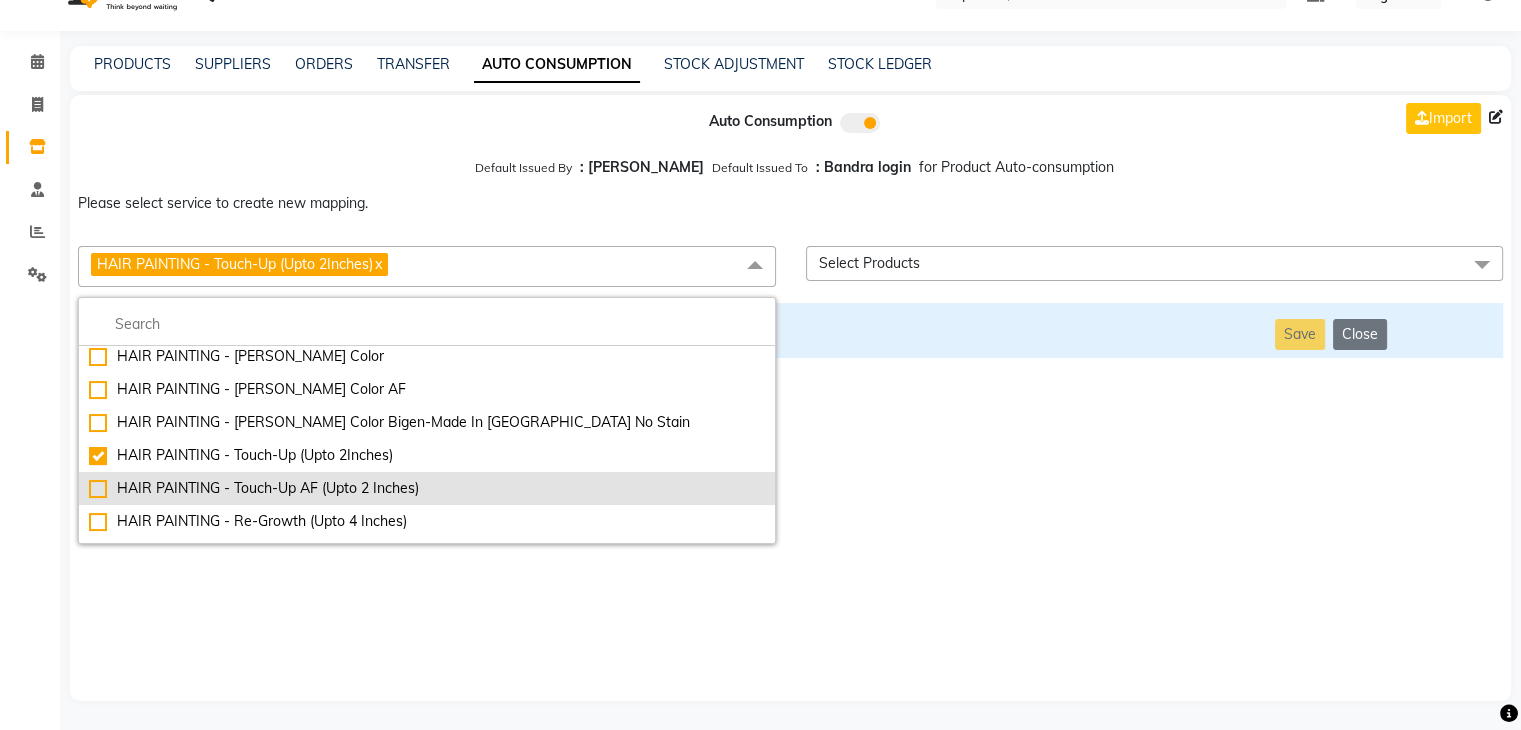click on "HAIR PAINTING - Touch-Up AF (Upto 2 Inches)" at bounding box center (427, 488) 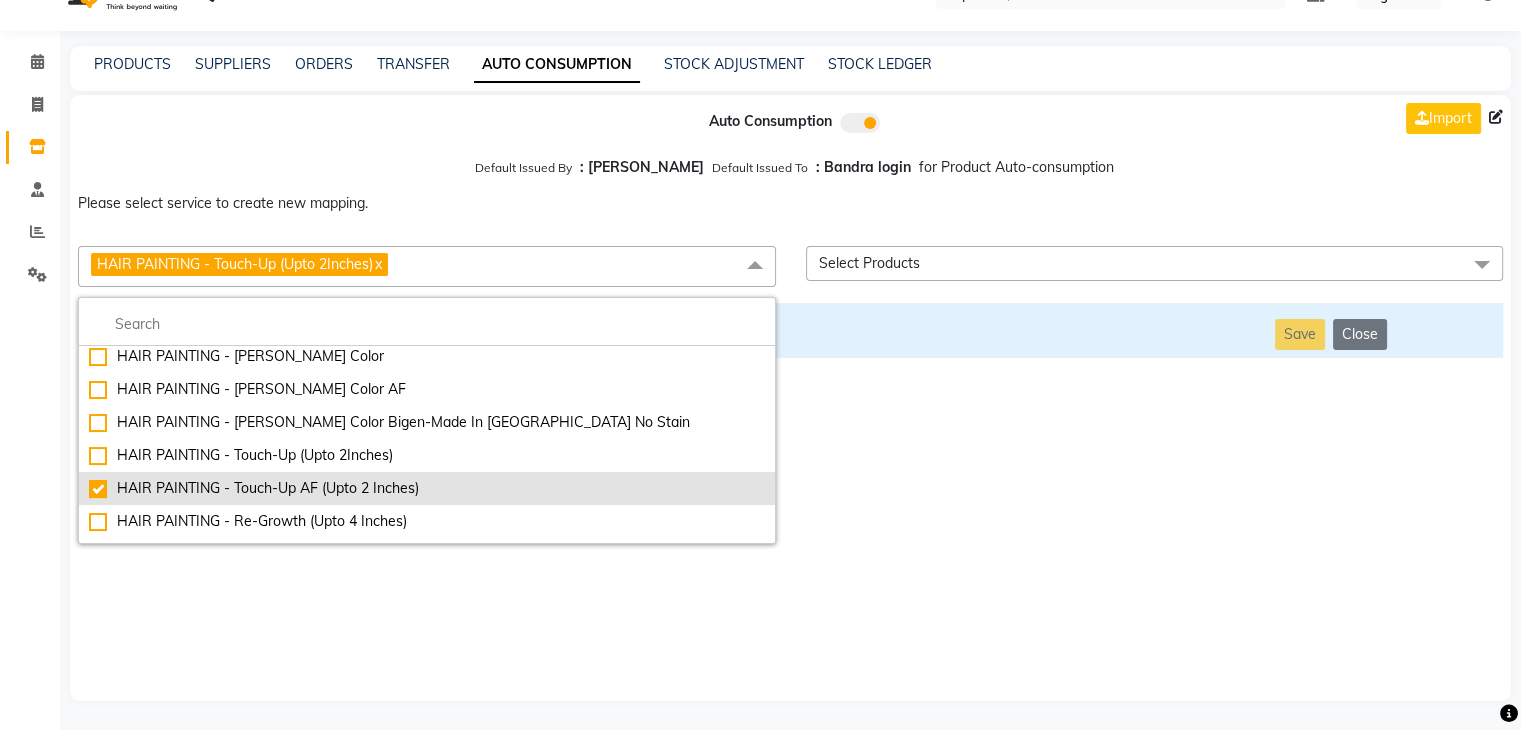 checkbox on "false" 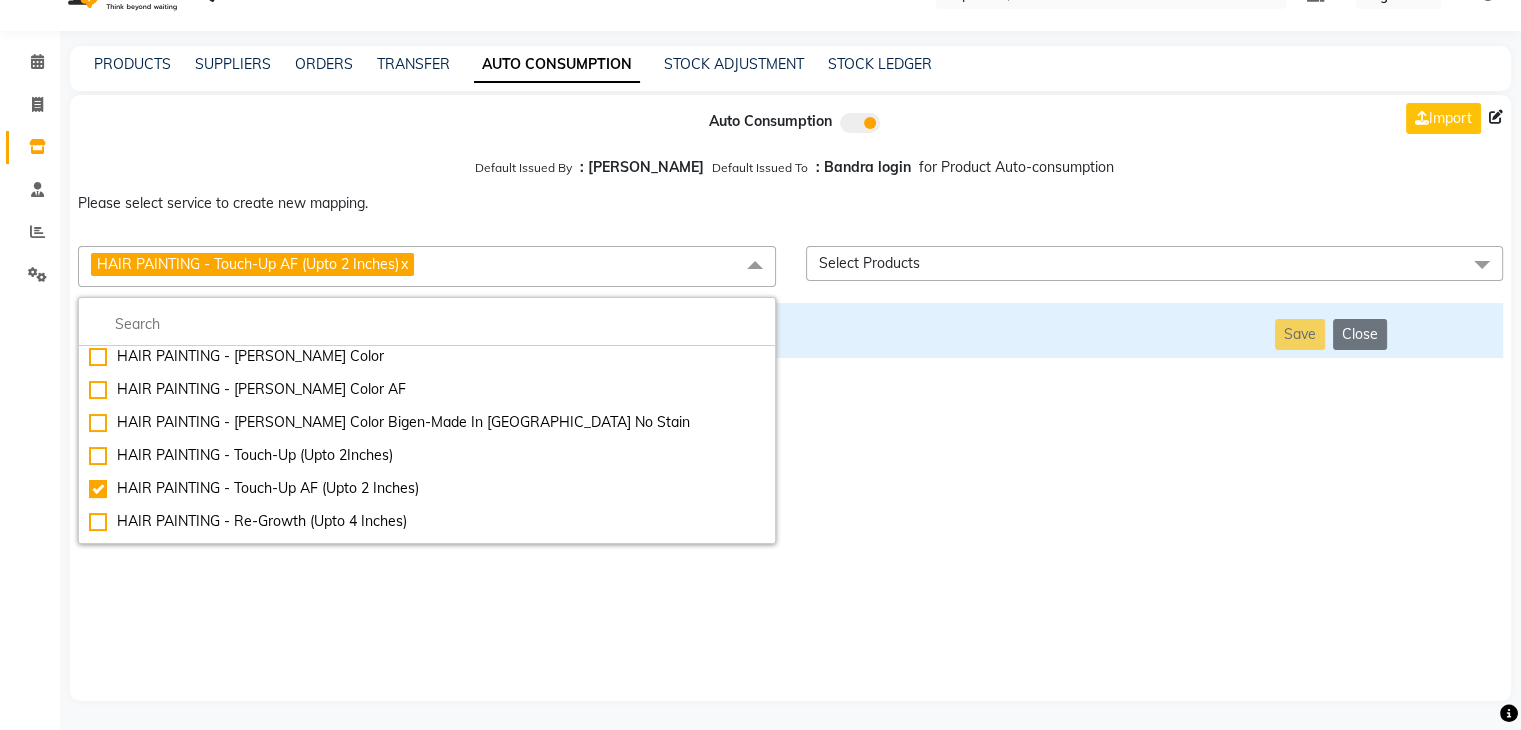 click on "Auto Consumption  Import Default Issued By  : [PERSON_NAME] Default Issued To  : Bandra login  for Product Auto-consumption  Please select service to create new mapping. HAIR PAINTING - Touch-Up AF (Upto 2 Inches)  x Essential Manicure w Scrub Essential Pedicure w Scrub Manicure + OPI Nail Ext + Gel Polish-3570 Manicure + T&T Nail Ext + Gel Polish T&T Nail Ext + T&T Gel Polish OPI Nail Ext + OPI Gel Polish T&T Refills + Gel Polish OPI Refills + Gel Polish Travel Allowance Waiting Charge HAIR REPAIR - Haircut HAIR REPAIR - Haircut for Kids HAIR REPAIR - Hair Wash HAIR REPAIR - Hair Wash Premium HAIR REPAIR - Full Head Shave HAIR REPAIR - Hair Design HAIR REPAIR - Hairstyling HAIR REPAIR - Threading HAIR REPAIR - [PERSON_NAME] Edging HAIR REPAIR - [PERSON_NAME] Edging Premium HAIR REPAIR - Razor Shave HAIR REPAIR - Razor Shave Premium HAIR REPAIR - Luxury Steam Shaving HAIR REPAIR - Fade Hair Cut HAIR SPA RITUALS - Hairoticmen Argan Spa HAIR SPA RITUALS - Wella Deep Nourishing Spa HAIR SPA RITUALS - Nashi Argan Oil Spa Big Toe" at bounding box center (790, 398) 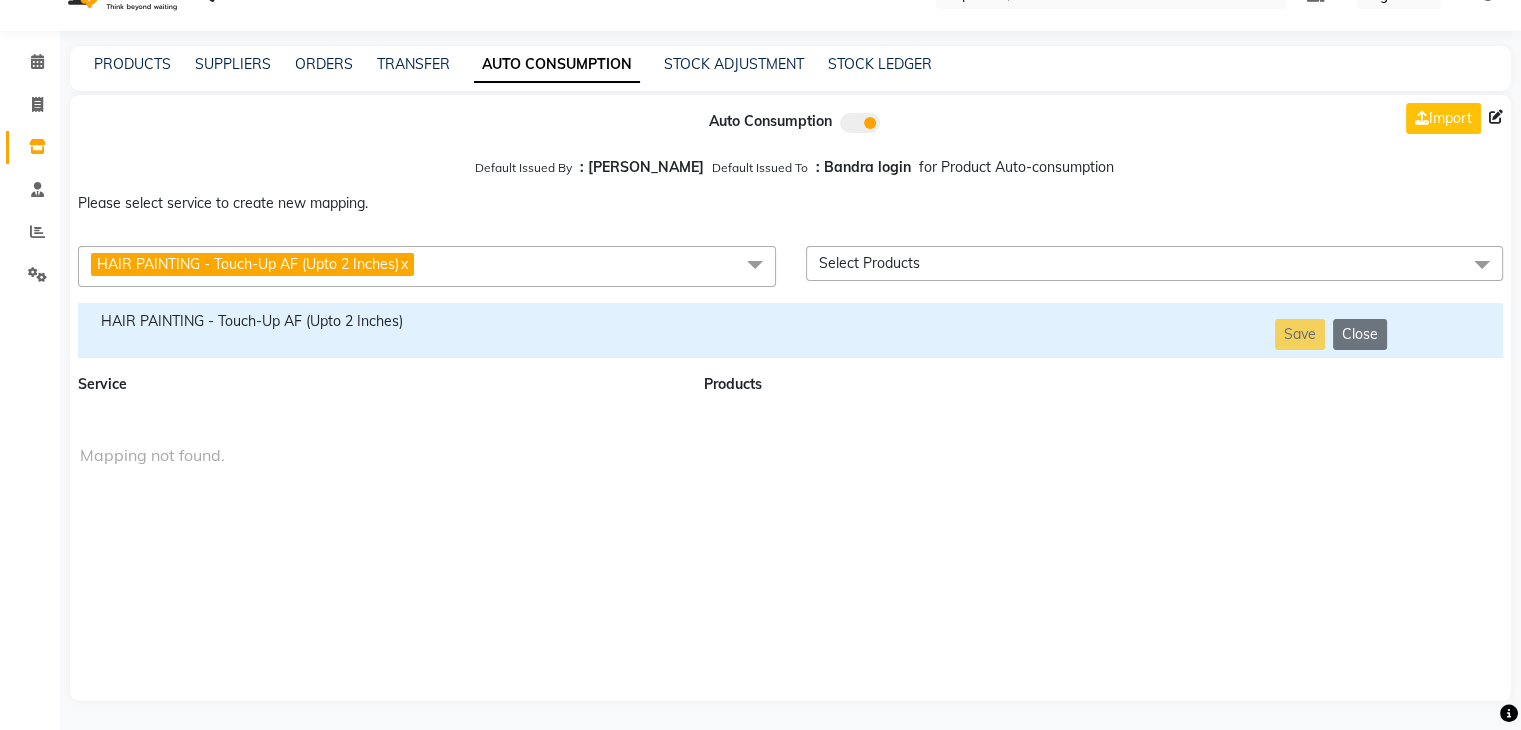 click on "HAIR PAINTING - Touch-Up AF (Upto 2 Inches)" at bounding box center [379, 321] 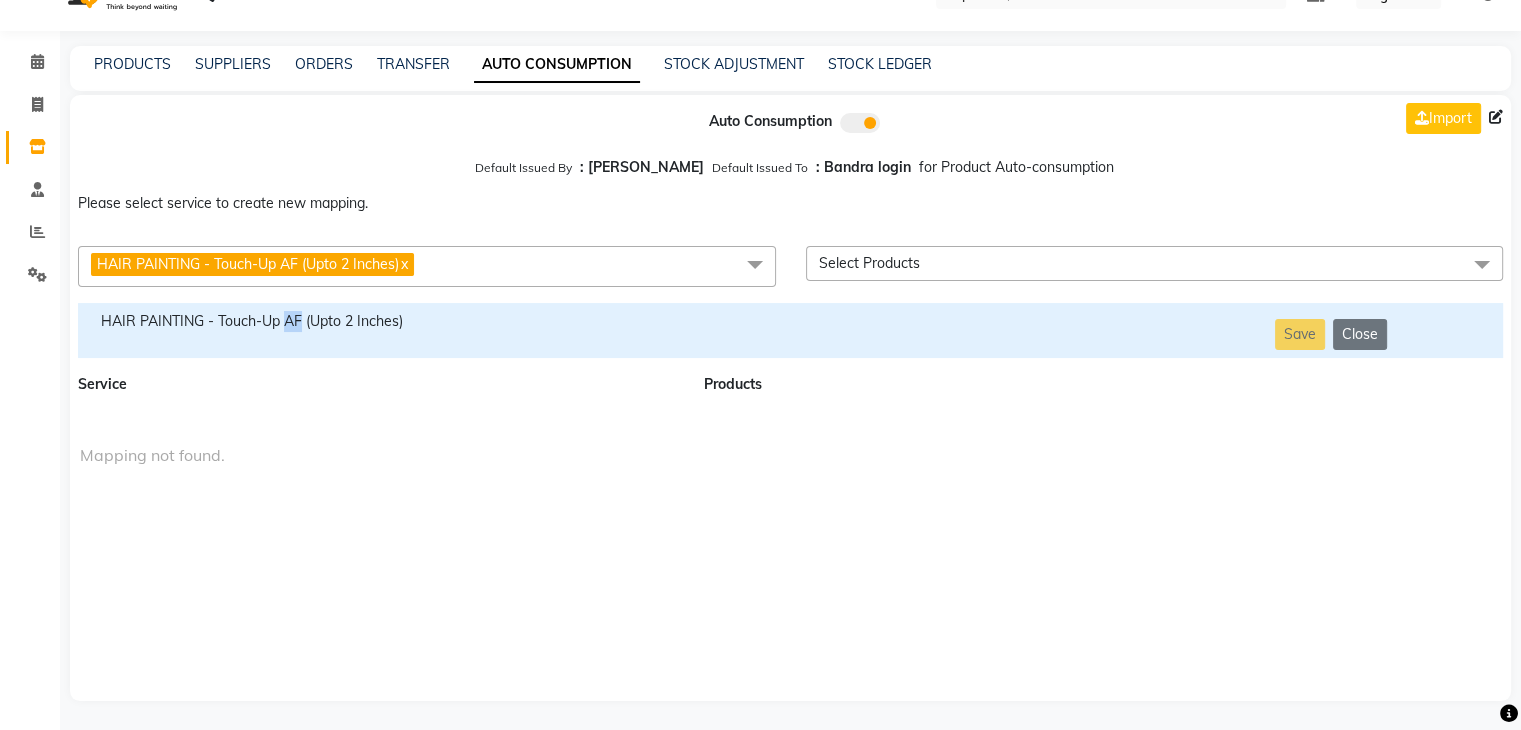 click on "HAIR PAINTING - Touch-Up AF (Upto 2 Inches)" at bounding box center (379, 321) 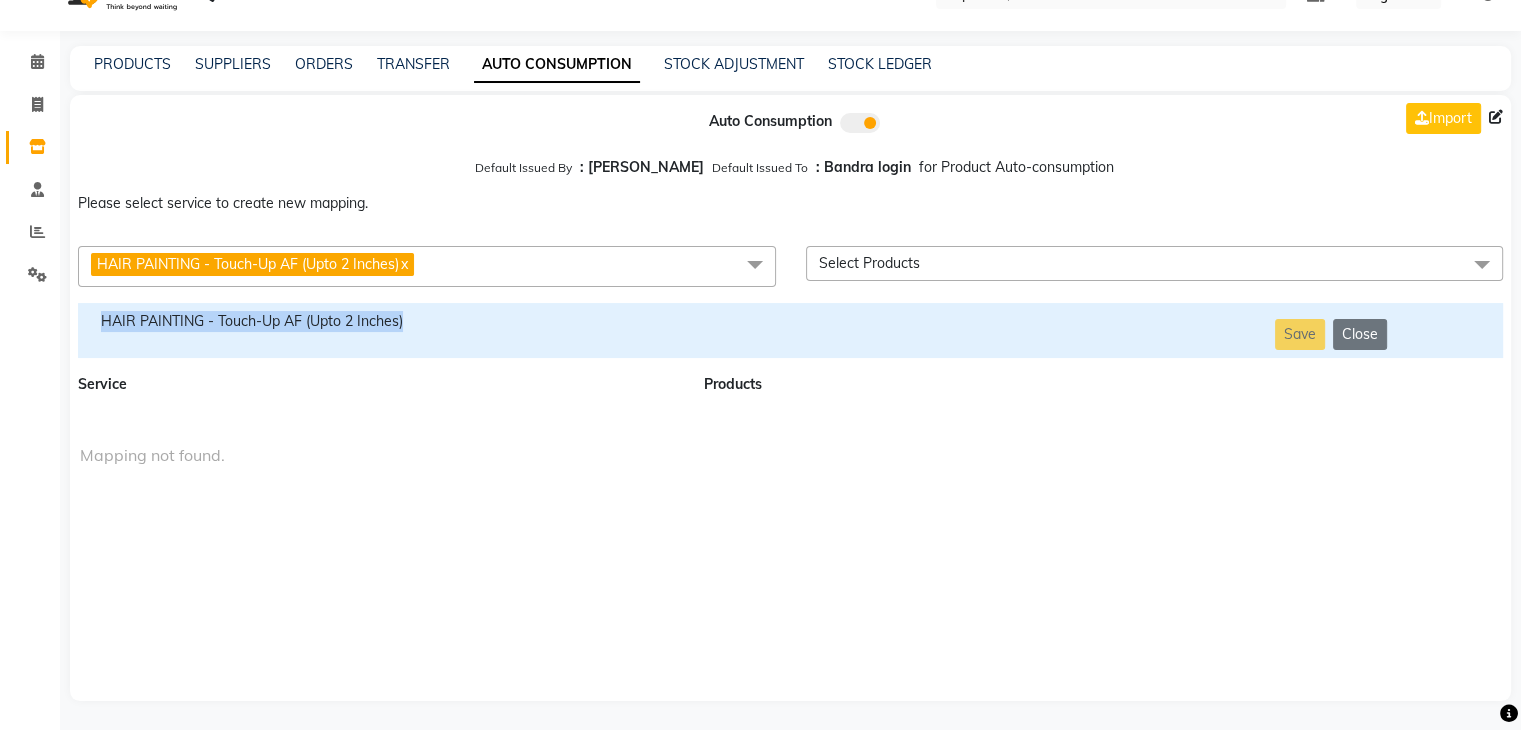 click on "HAIR PAINTING - Touch-Up AF (Upto 2 Inches)" at bounding box center [379, 321] 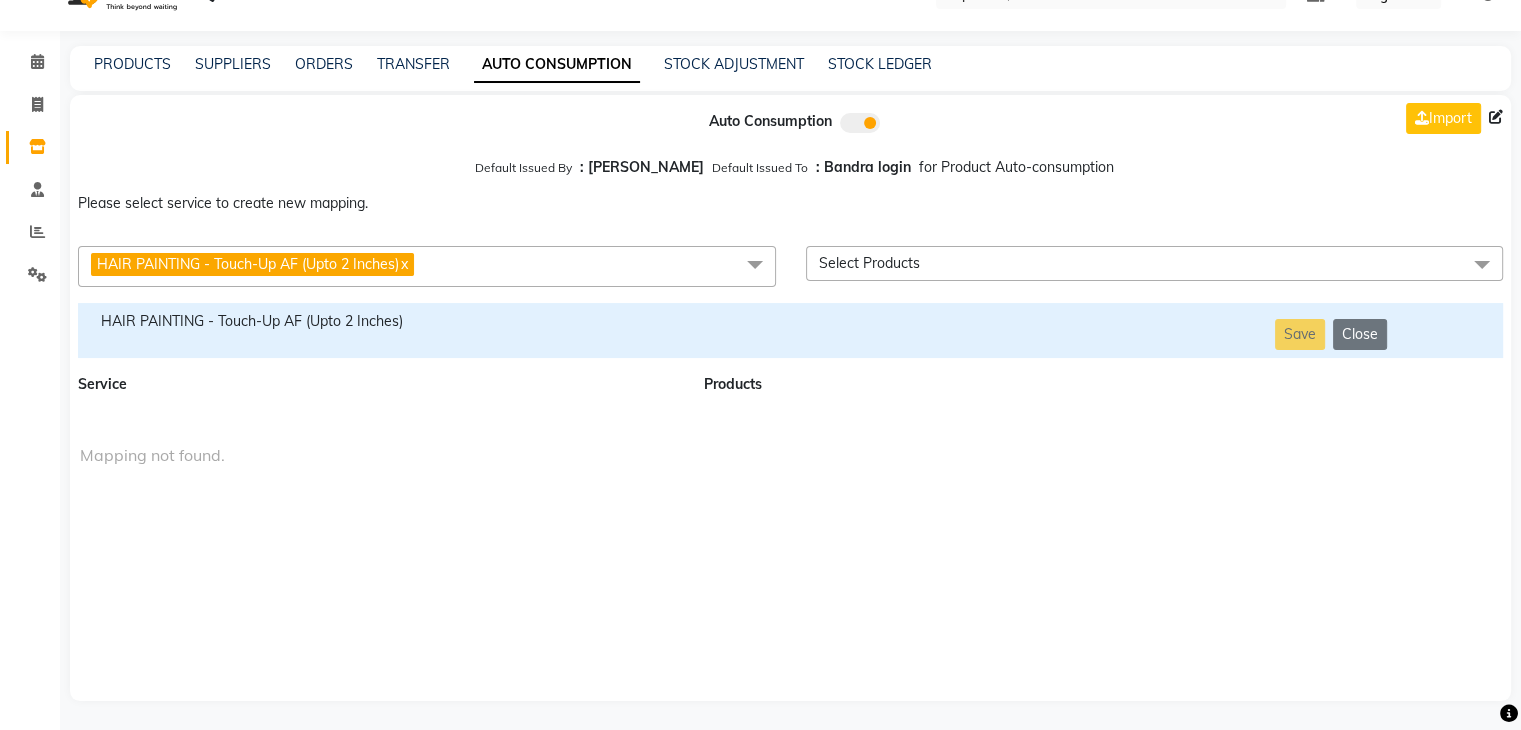 click on "HAIR PAINTING - Touch-Up AF (Upto 2 Inches)  x" at bounding box center (427, 266) 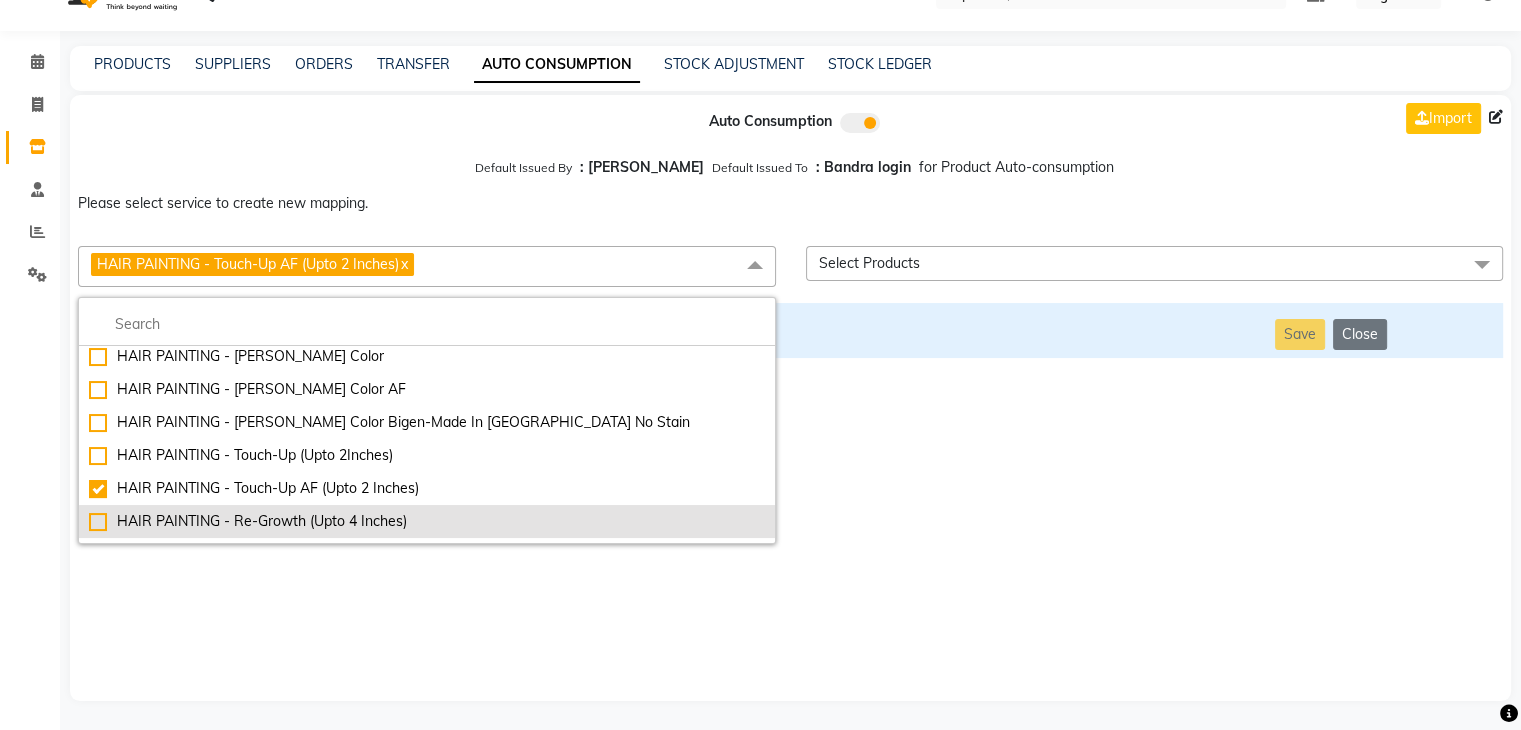 click on "HAIR PAINTING - Re-Growth (Upto 4 Inches)" at bounding box center (427, 521) 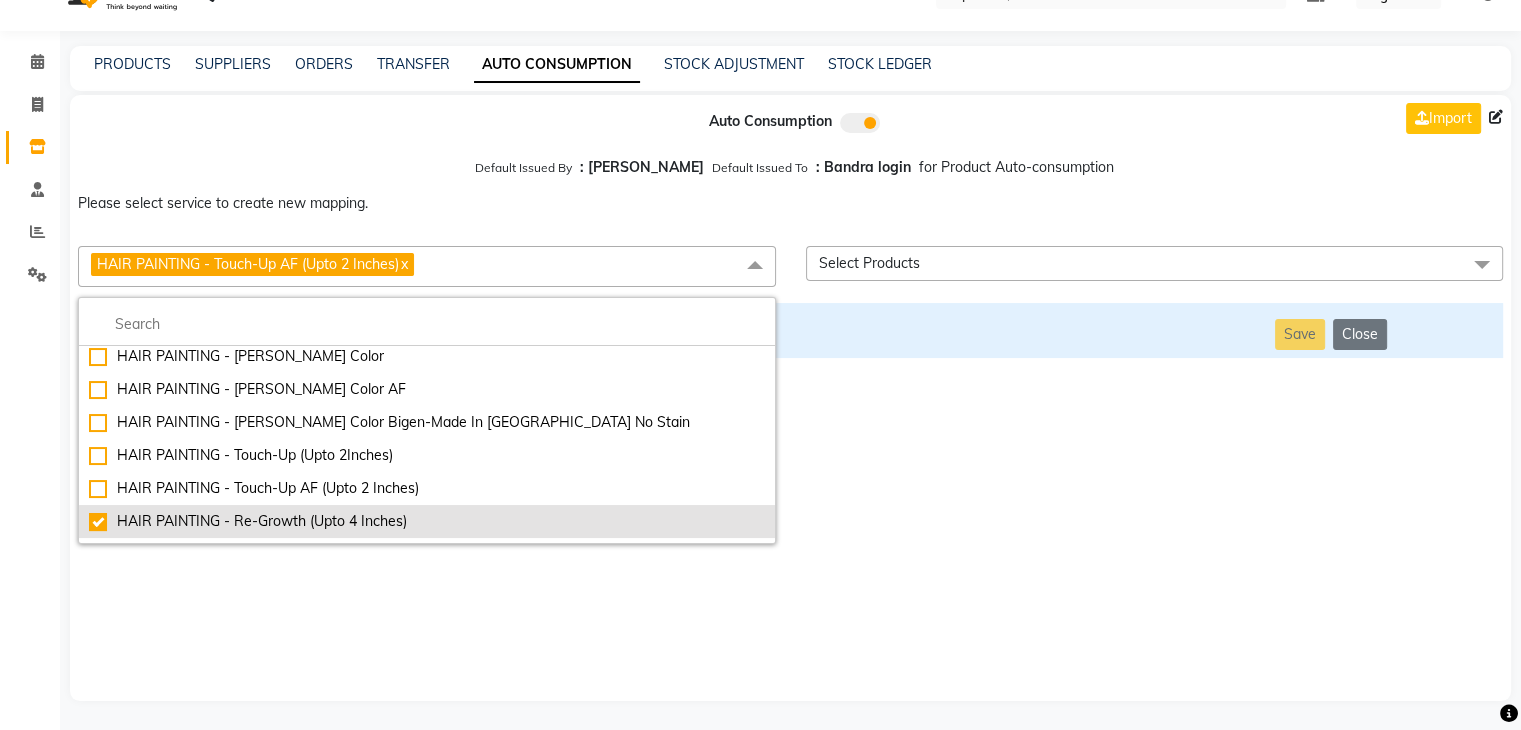 checkbox on "false" 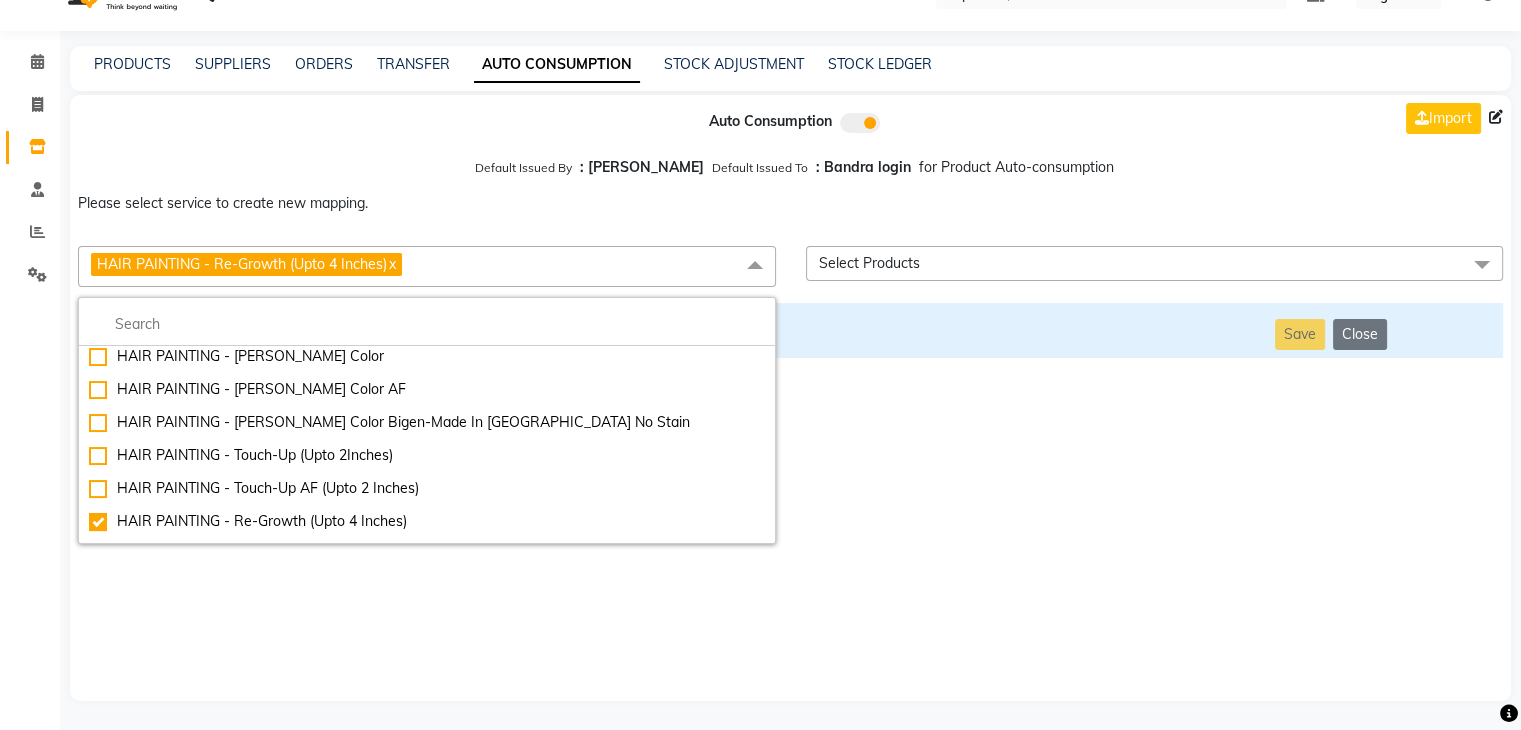 click on "Auto Consumption  Import Default Issued By  : [PERSON_NAME] Default Issued To  : Bandra login  for Product Auto-consumption  Please select service to create new mapping. HAIR PAINTING - Re-Growth (Upto 4 Inches)  x Essential Manicure w Scrub Essential Pedicure w Scrub Manicure + OPI Nail Ext + Gel Polish-3570 Manicure + T&T Nail Ext + Gel Polish T&T Nail Ext + T&T Gel Polish OPI Nail Ext + OPI Gel Polish T&T Refills + Gel Polish OPI Refills + Gel Polish Travel Allowance Waiting Charge HAIR REPAIR - Haircut HAIR REPAIR - Haircut for Kids HAIR REPAIR - Hair Wash HAIR REPAIR - Hair Wash Premium HAIR REPAIR - Full Head Shave HAIR REPAIR - Hair Design HAIR REPAIR - Hairstyling HAIR REPAIR - Threading HAIR REPAIR - [PERSON_NAME] Edging HAIR REPAIR - [PERSON_NAME] Edging Premium HAIR REPAIR - Razor Shave HAIR REPAIR - Razor Shave Premium HAIR REPAIR - Luxury Steam Shaving HAIR REPAIR - Fade Hair Cut HAIR SPA RITUALS - Hairoticmen Argan Spa HAIR SPA RITUALS - Wella Deep Nourishing Spa HAIR SPA RITUALS - Nashi Argan Oil Spa Big Toe" at bounding box center (790, 398) 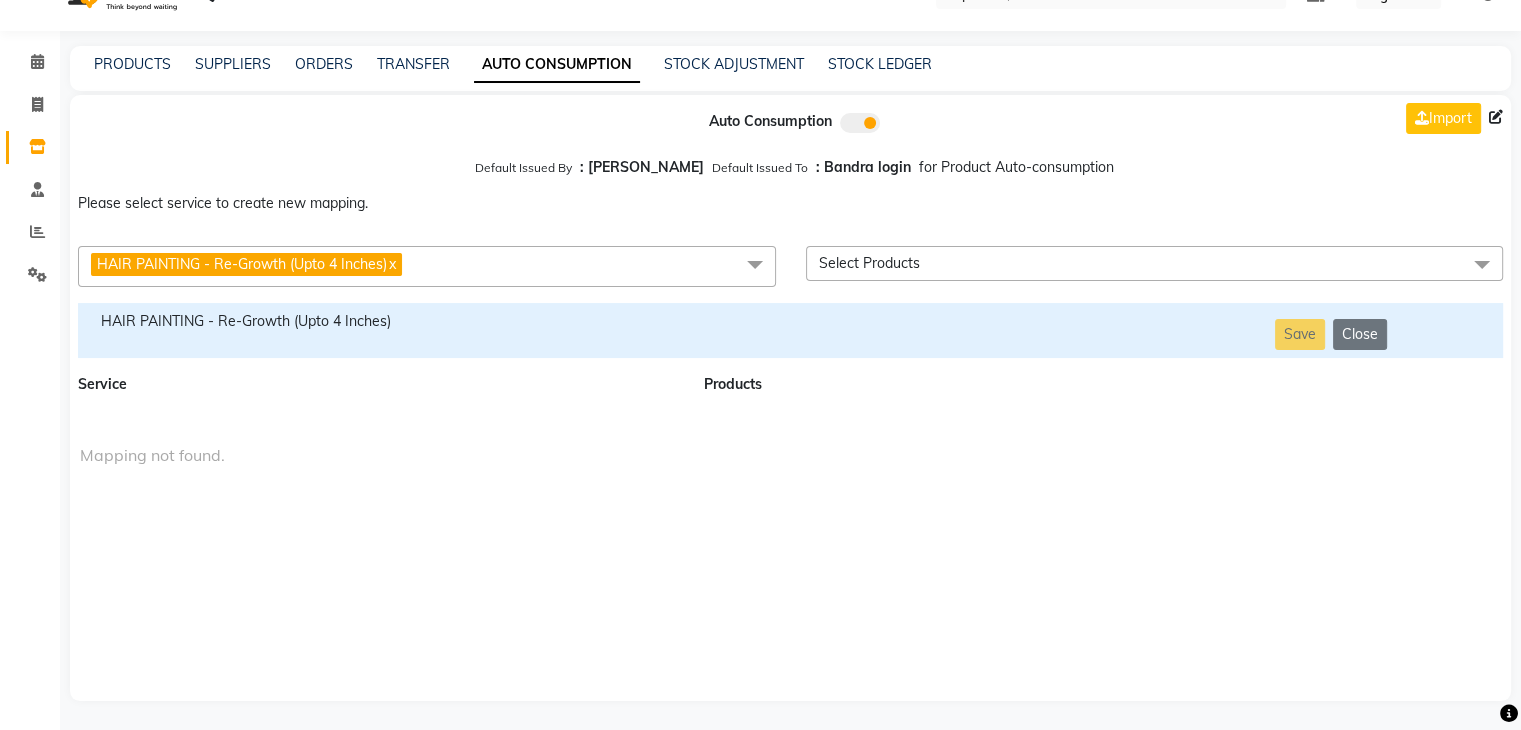click on "HAIR PAINTING - Re-Growth (Upto 4 Inches)" at bounding box center [379, 321] 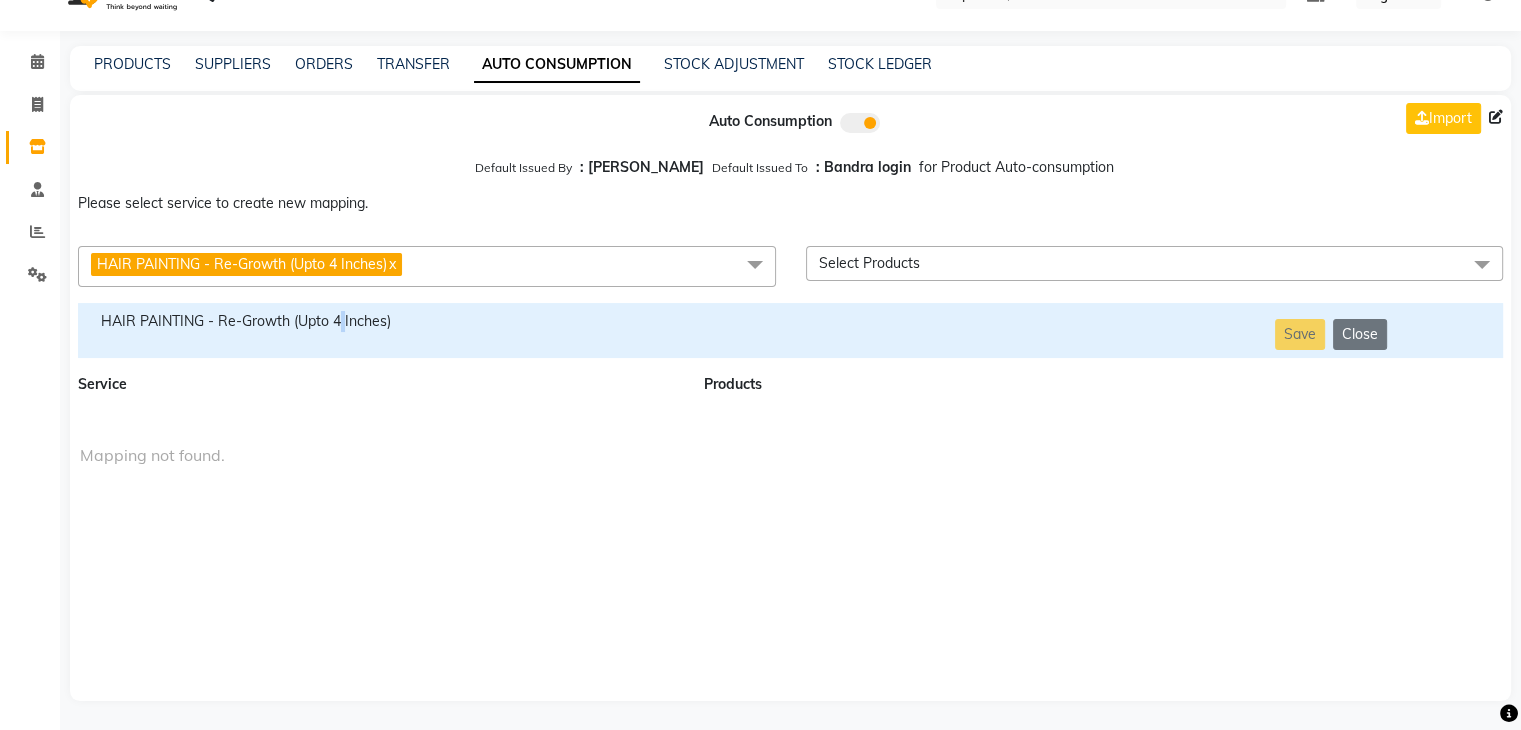 click on "HAIR PAINTING - Re-Growth (Upto 4 Inches)" at bounding box center [379, 321] 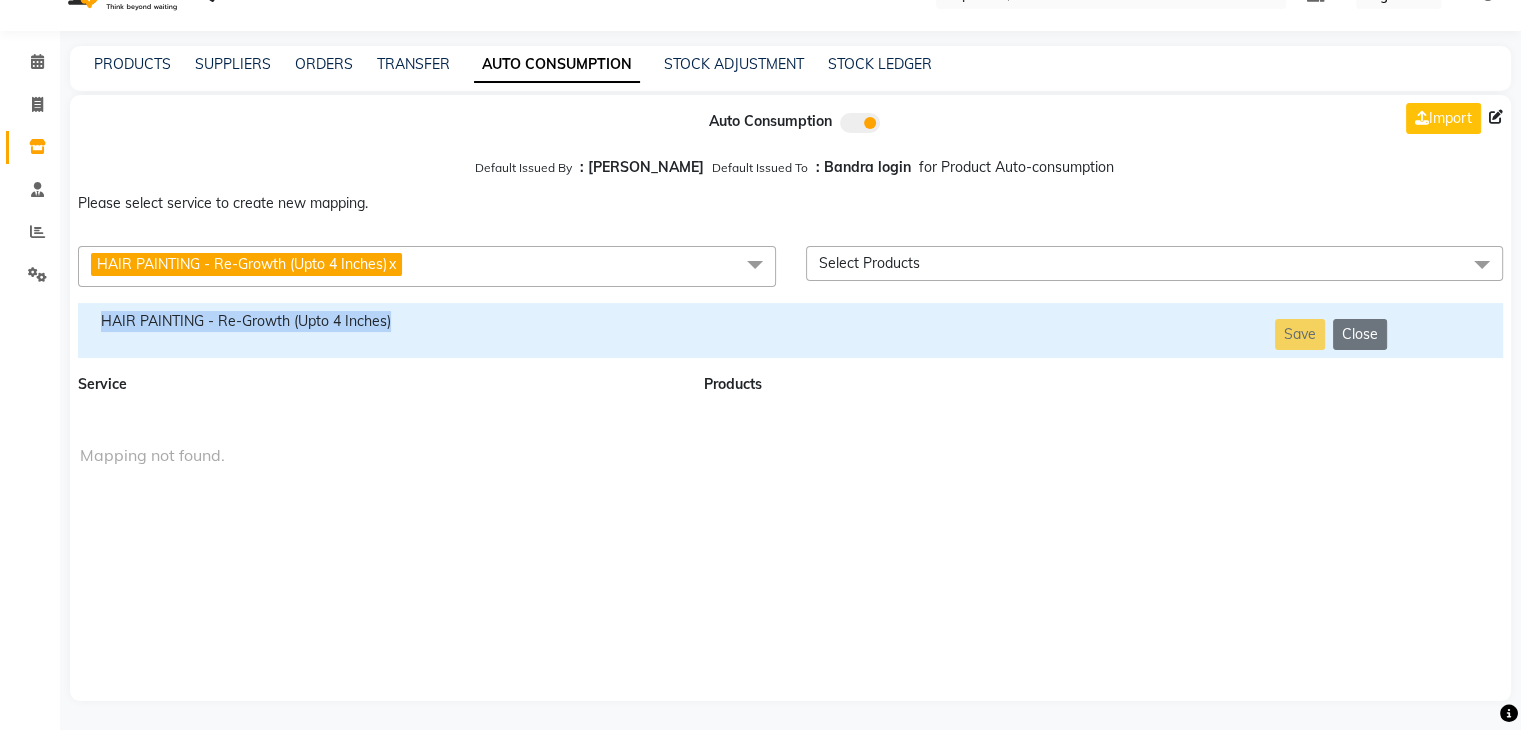 click on "HAIR PAINTING - Re-Growth (Upto 4 Inches)" at bounding box center (379, 321) 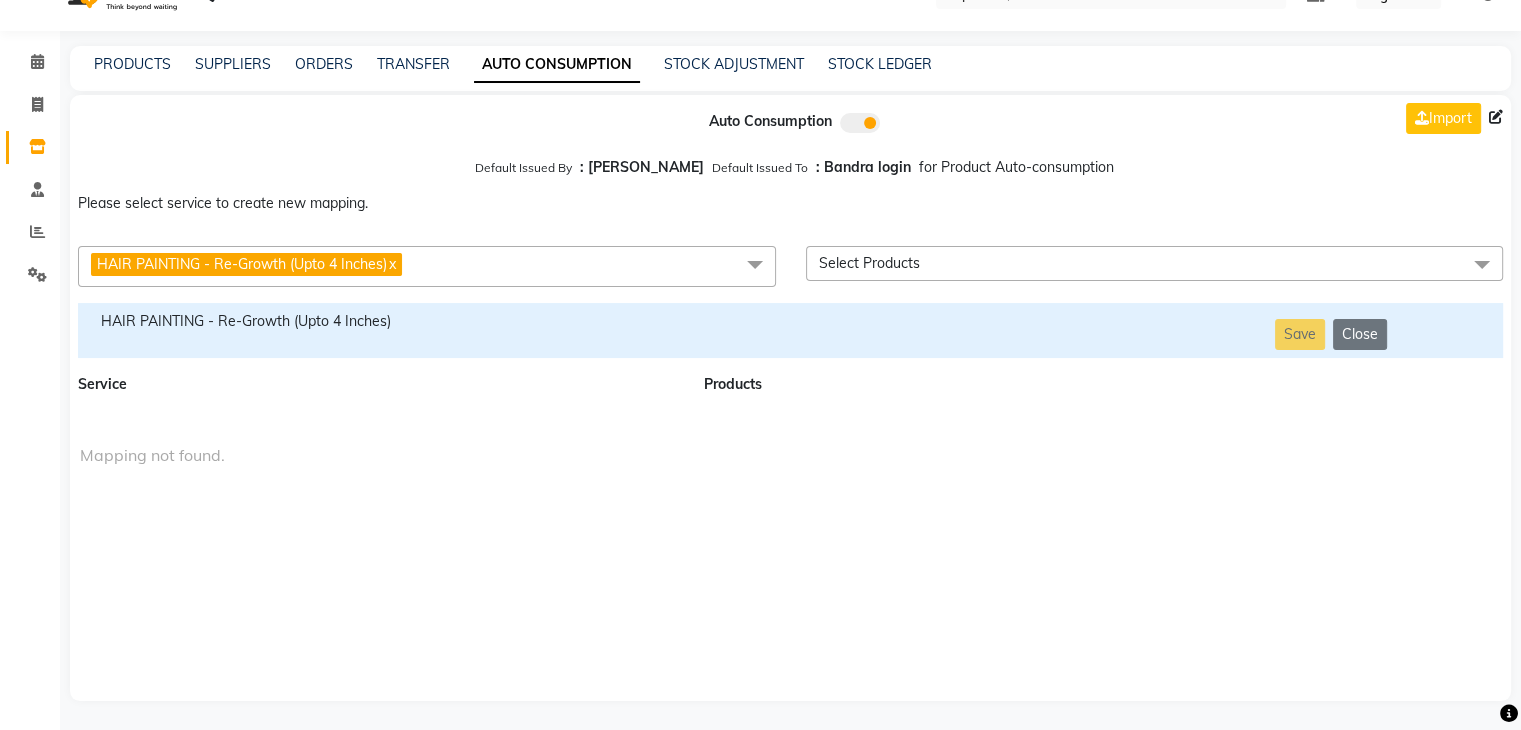 click on "HAIR PAINTING - Re-Growth (Upto 4 Inches)  x" at bounding box center (427, 266) 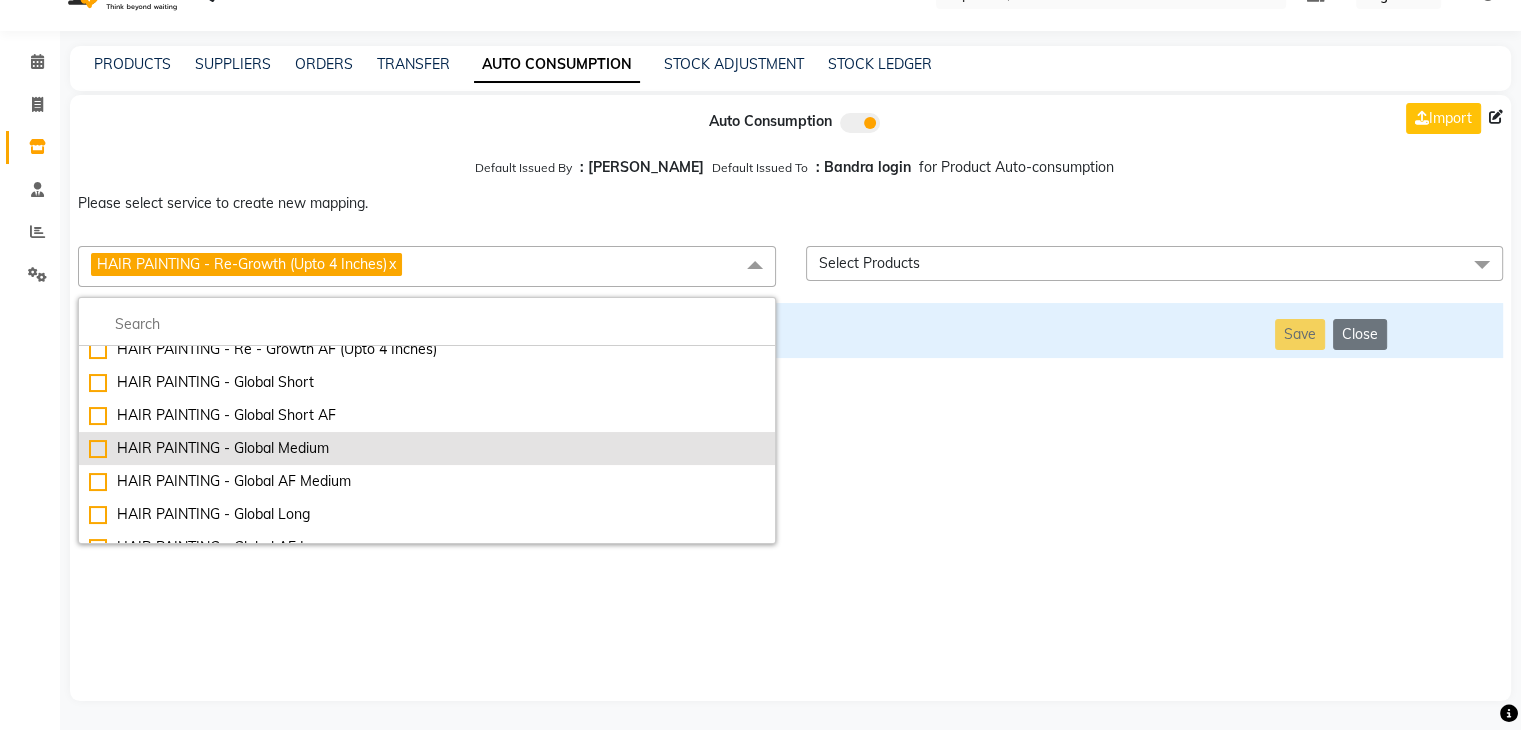 scroll, scrollTop: 2608, scrollLeft: 0, axis: vertical 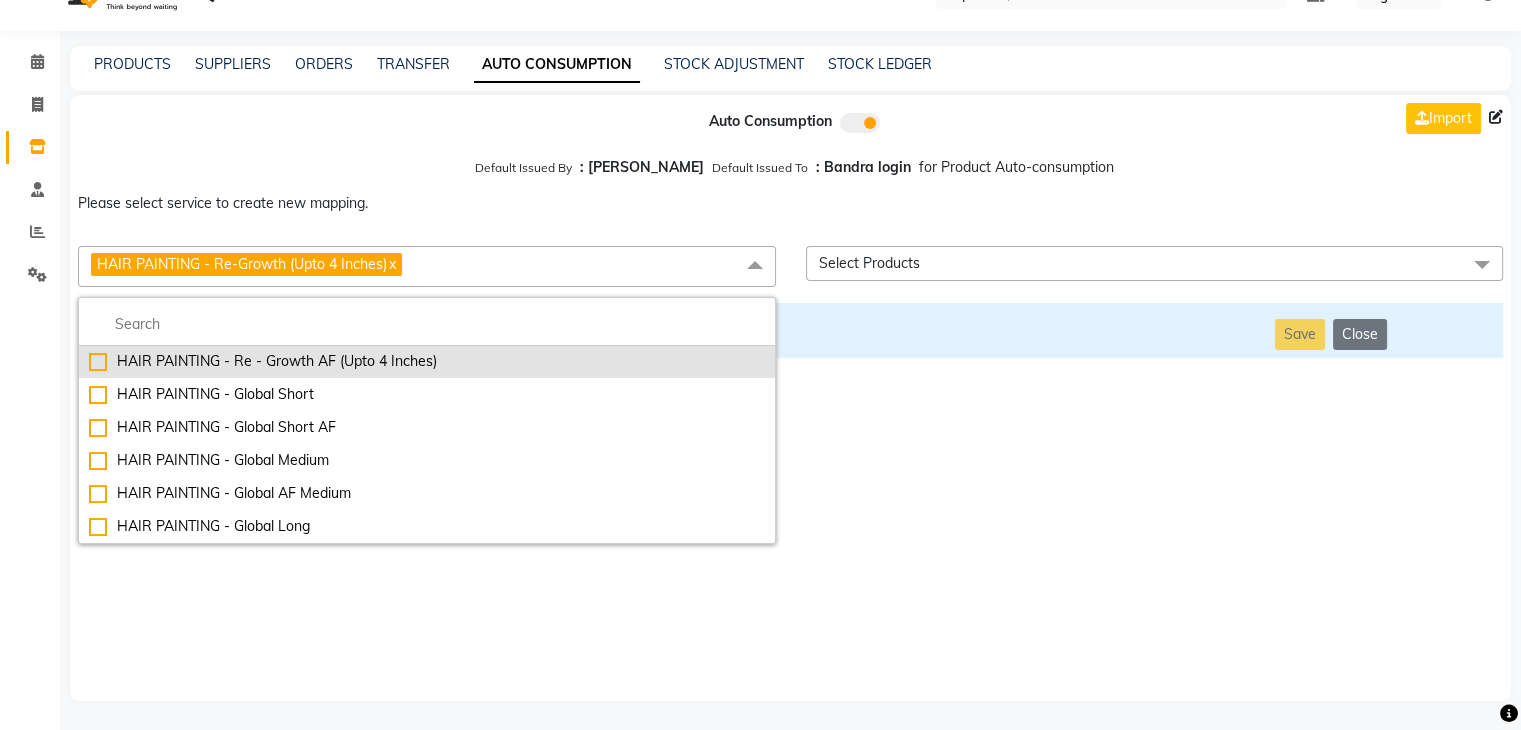 click on "HAIR PAINTING - Re - Growth AF (Upto 4 Inches)" at bounding box center [427, 361] 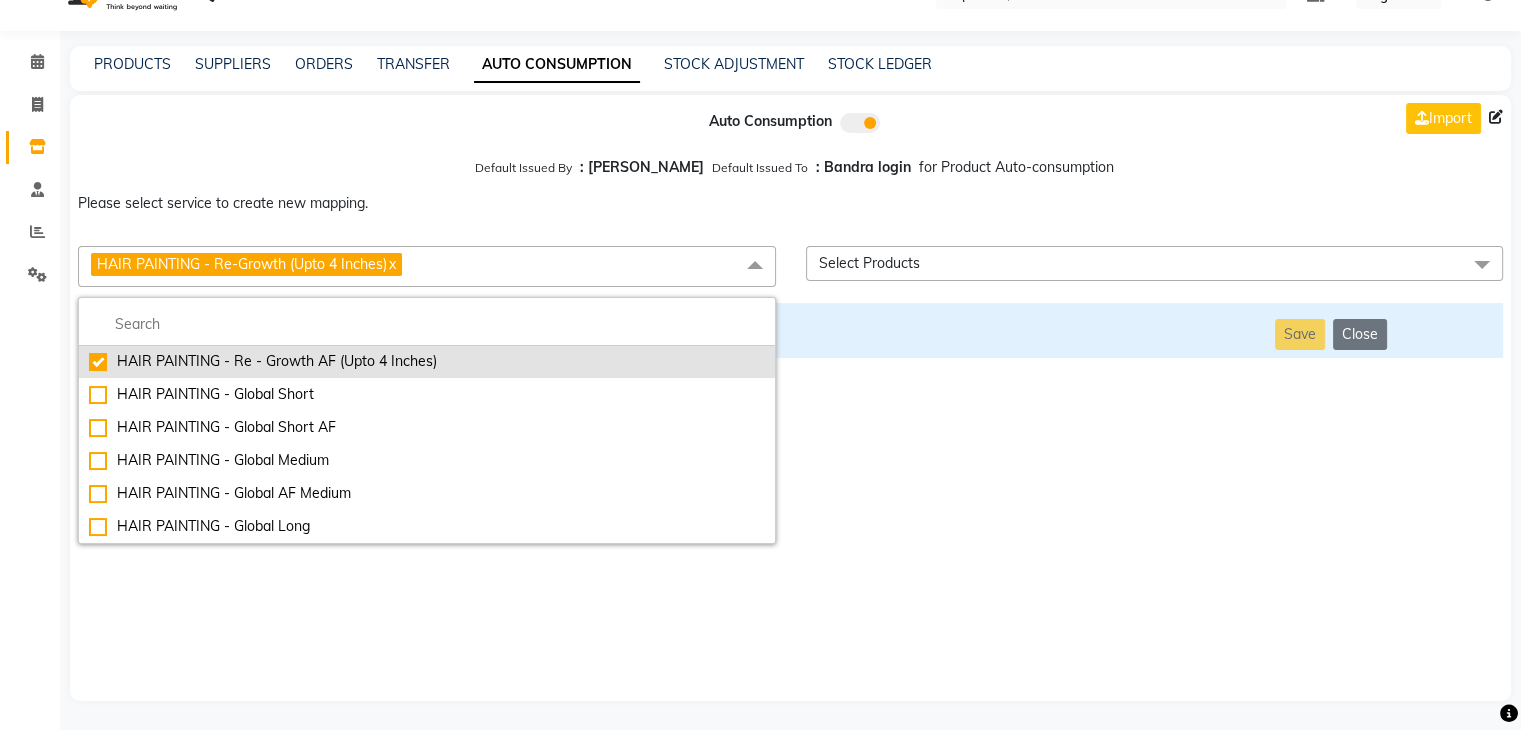 checkbox on "false" 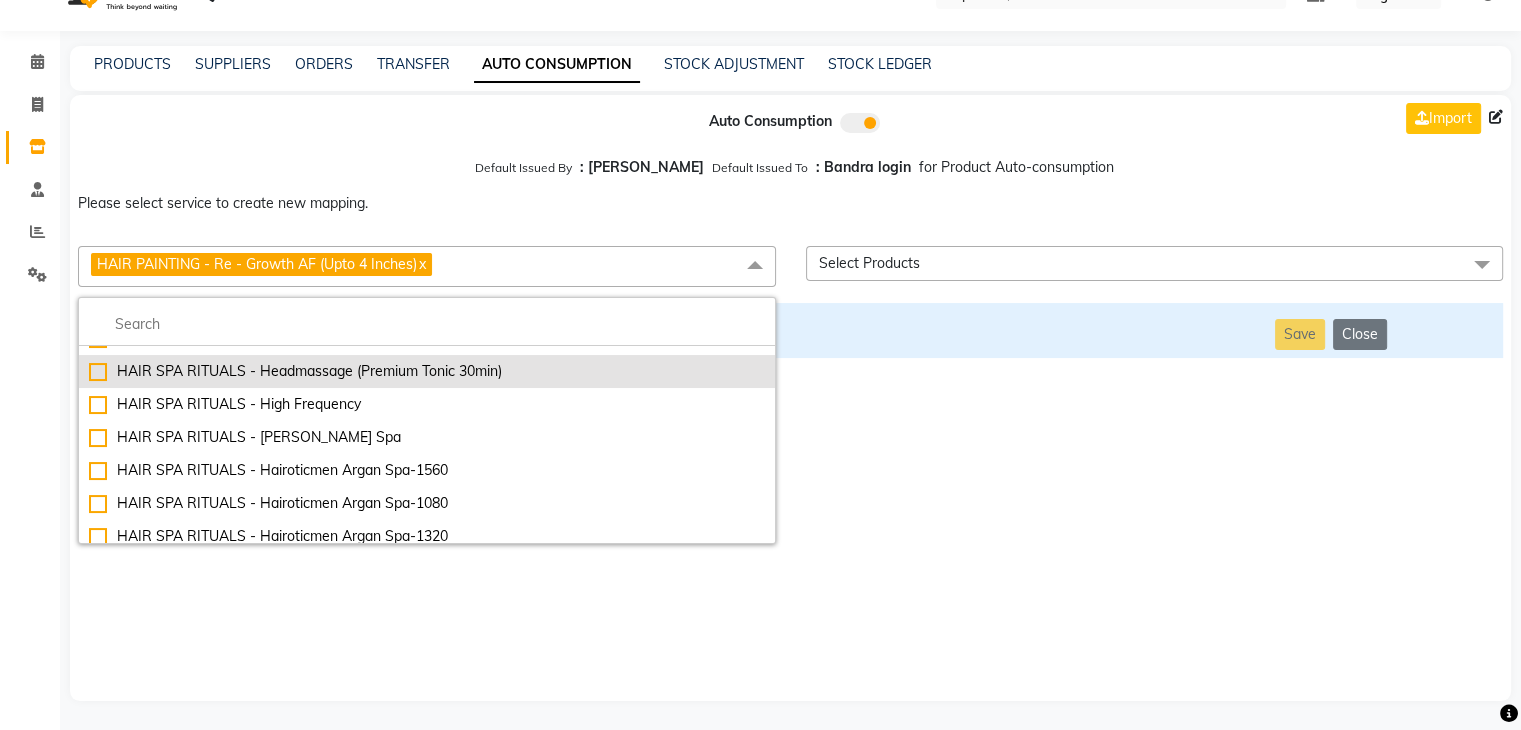 scroll, scrollTop: 968, scrollLeft: 0, axis: vertical 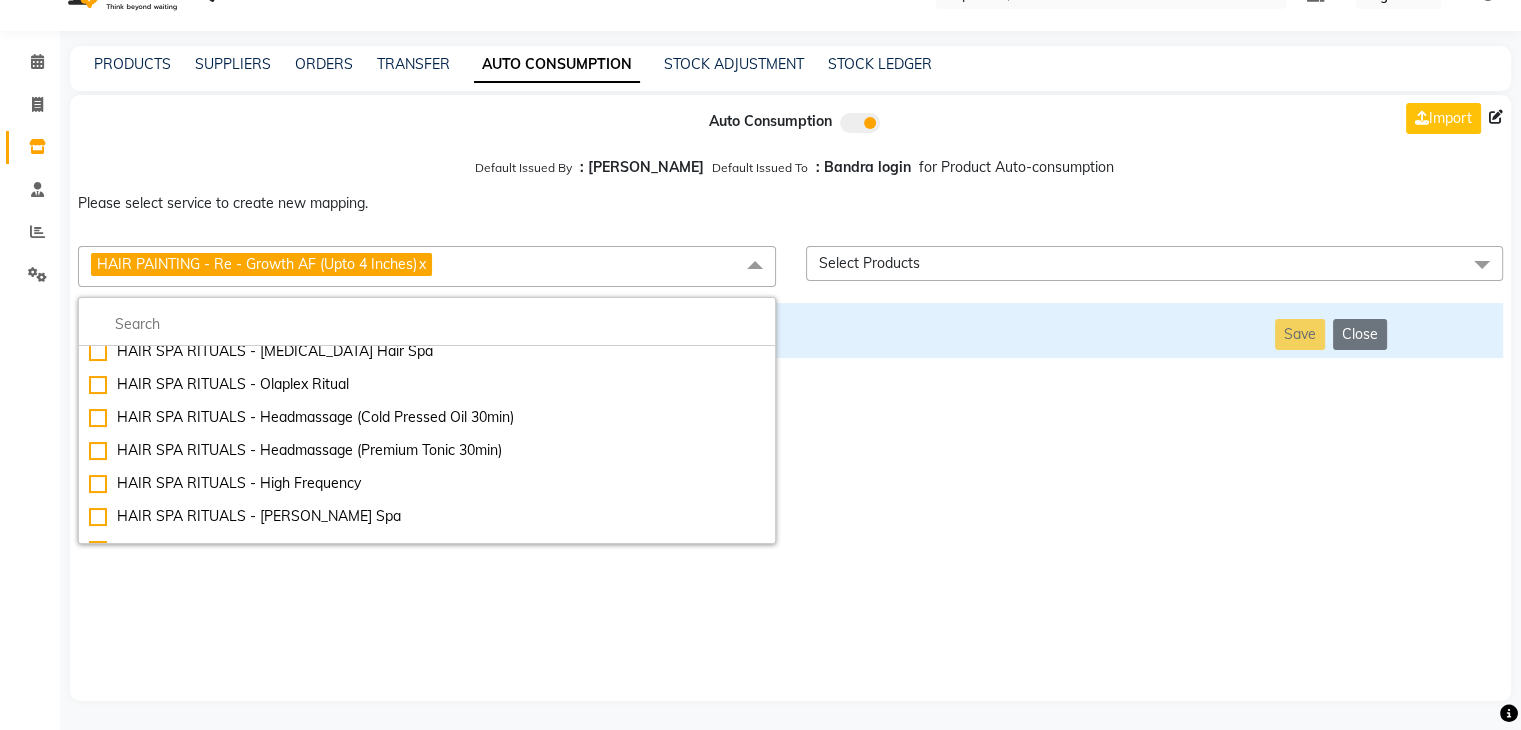 drag, startPoint x: 440, startPoint y: 654, endPoint x: 361, endPoint y: 519, distance: 156.4161 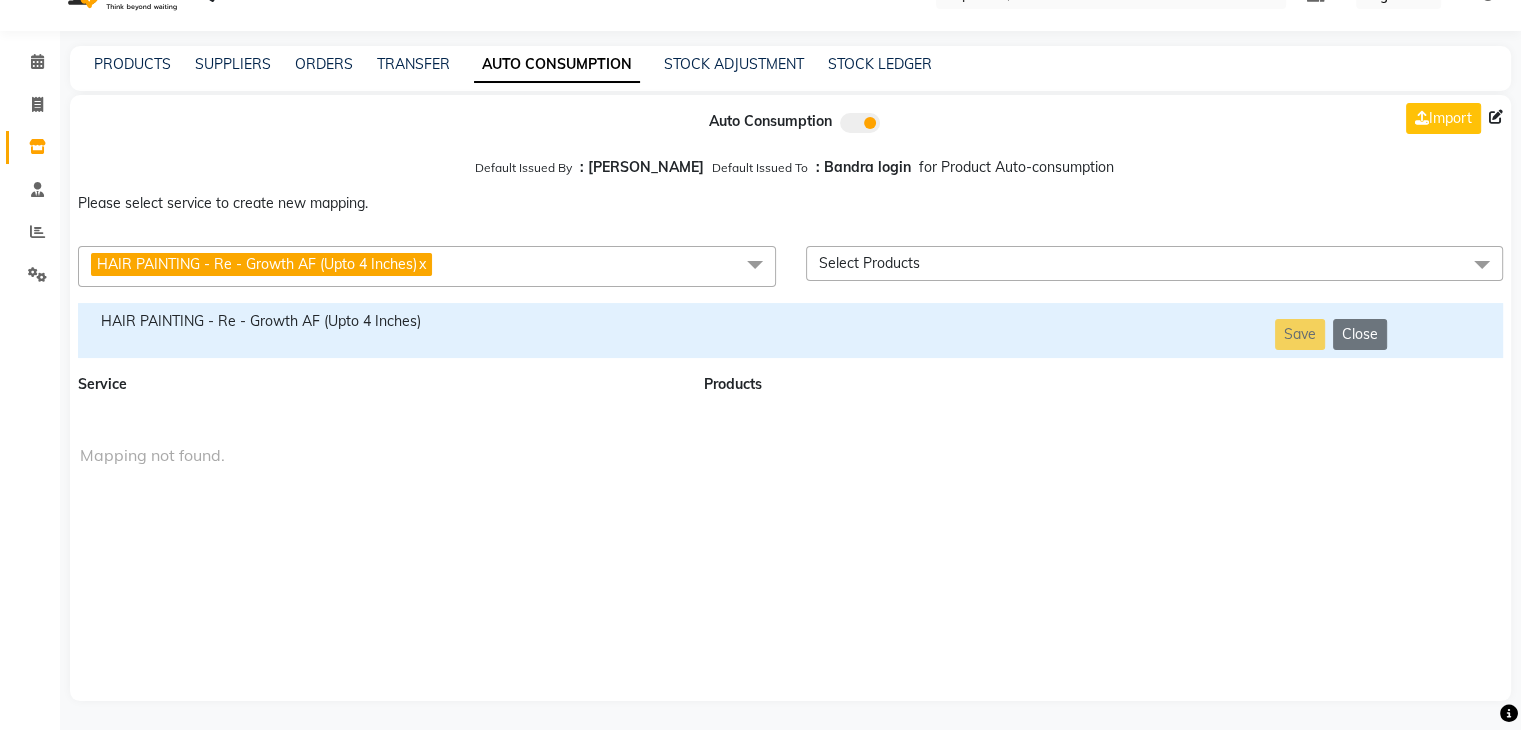 click on "HAIR PAINTING - Re - Growth AF (Upto 4 Inches)  x" at bounding box center (427, 266) 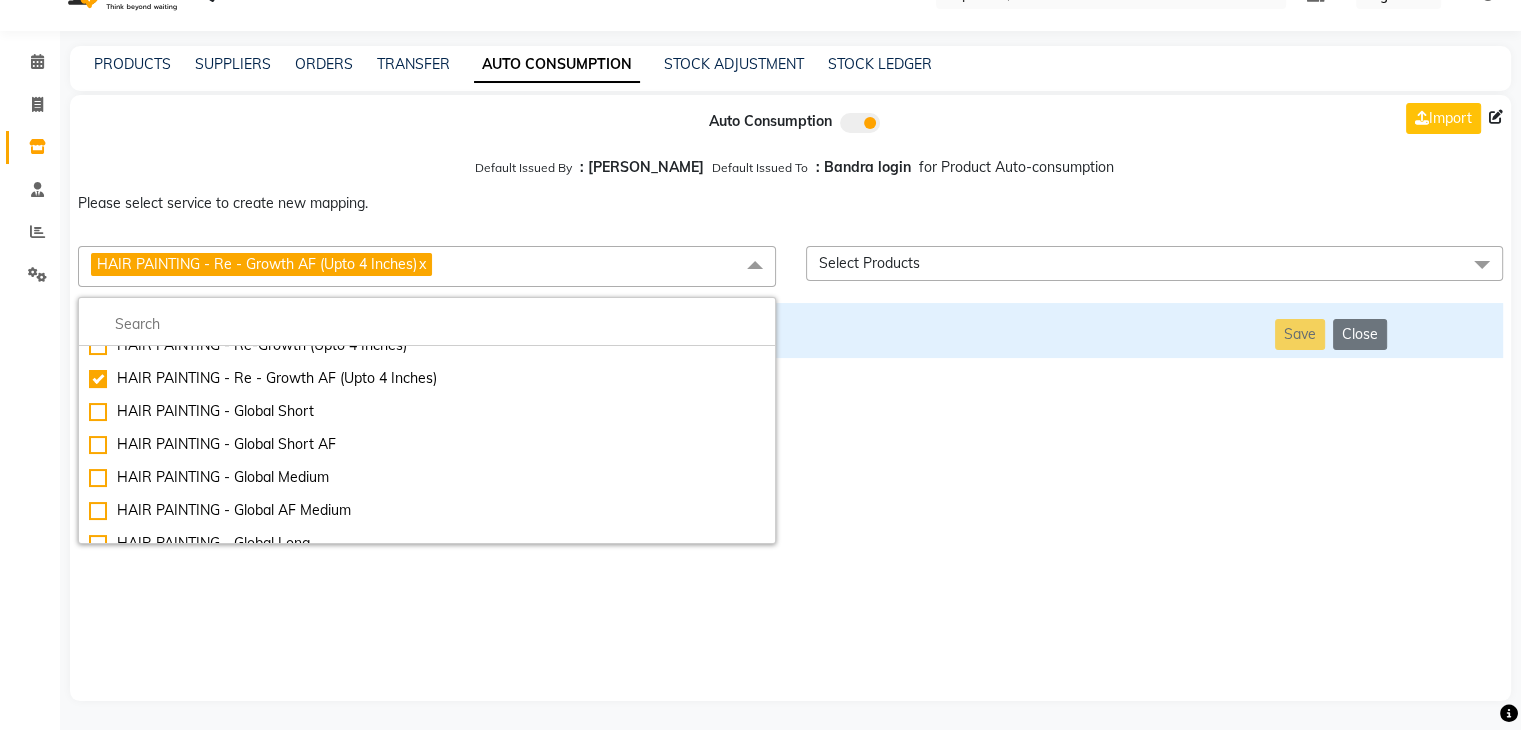 scroll, scrollTop: 2592, scrollLeft: 0, axis: vertical 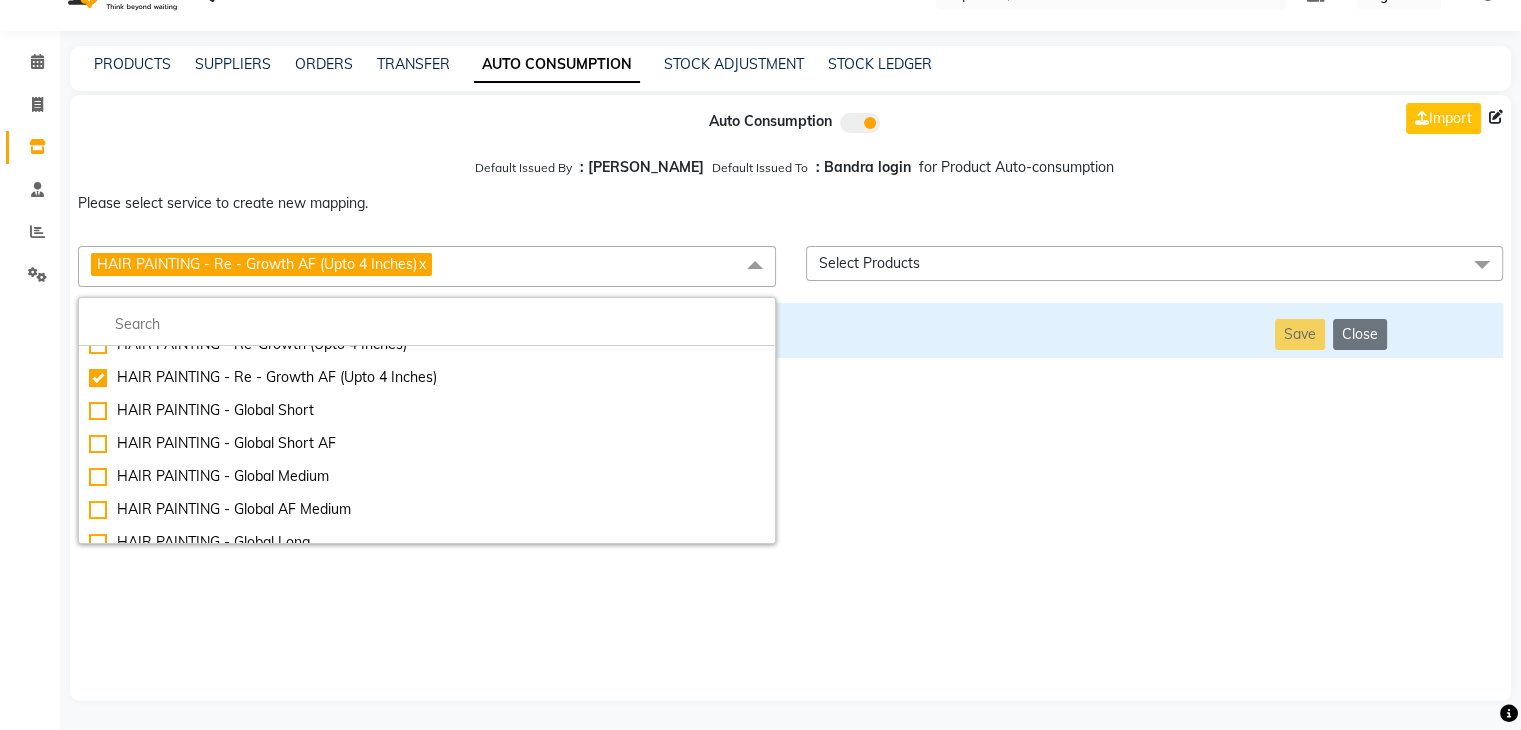 click on "Auto Consumption  Import Default Issued By  : [PERSON_NAME] Default Issued To  : Bandra login  for Product Auto-consumption  Please select service to create new mapping. HAIR PAINTING - Re - Growth AF (Upto 4 Inches)  x Essential Manicure w Scrub Essential Pedicure w Scrub Manicure + OPI Nail Ext + Gel Polish-3570 Manicure + T&T Nail Ext + Gel Polish T&T Nail Ext + T&T Gel Polish OPI Nail Ext + OPI Gel Polish T&T Refills + Gel Polish OPI Refills + Gel Polish Travel Allowance Waiting Charge HAIR REPAIR - Haircut HAIR REPAIR - Haircut for Kids HAIR REPAIR - Hair Wash HAIR REPAIR - Hair Wash Premium HAIR REPAIR - Full Head Shave HAIR REPAIR - Hair Design HAIR REPAIR - Hairstyling HAIR REPAIR - Threading HAIR REPAIR - [PERSON_NAME] Edging HAIR REPAIR - [PERSON_NAME] Edging Premium HAIR REPAIR - Razor Shave HAIR REPAIR - Razor Shave Premium HAIR REPAIR - Luxury Steam Shaving HAIR REPAIR - Fade Hair Cut HAIR SPA RITUALS - Hairoticmen Argan Spa HAIR SPA RITUALS - Wella Deep Nourishing Spa HAIR SPA RITUALS - Nashi Argan Oil Spa Alga" at bounding box center (790, 398) 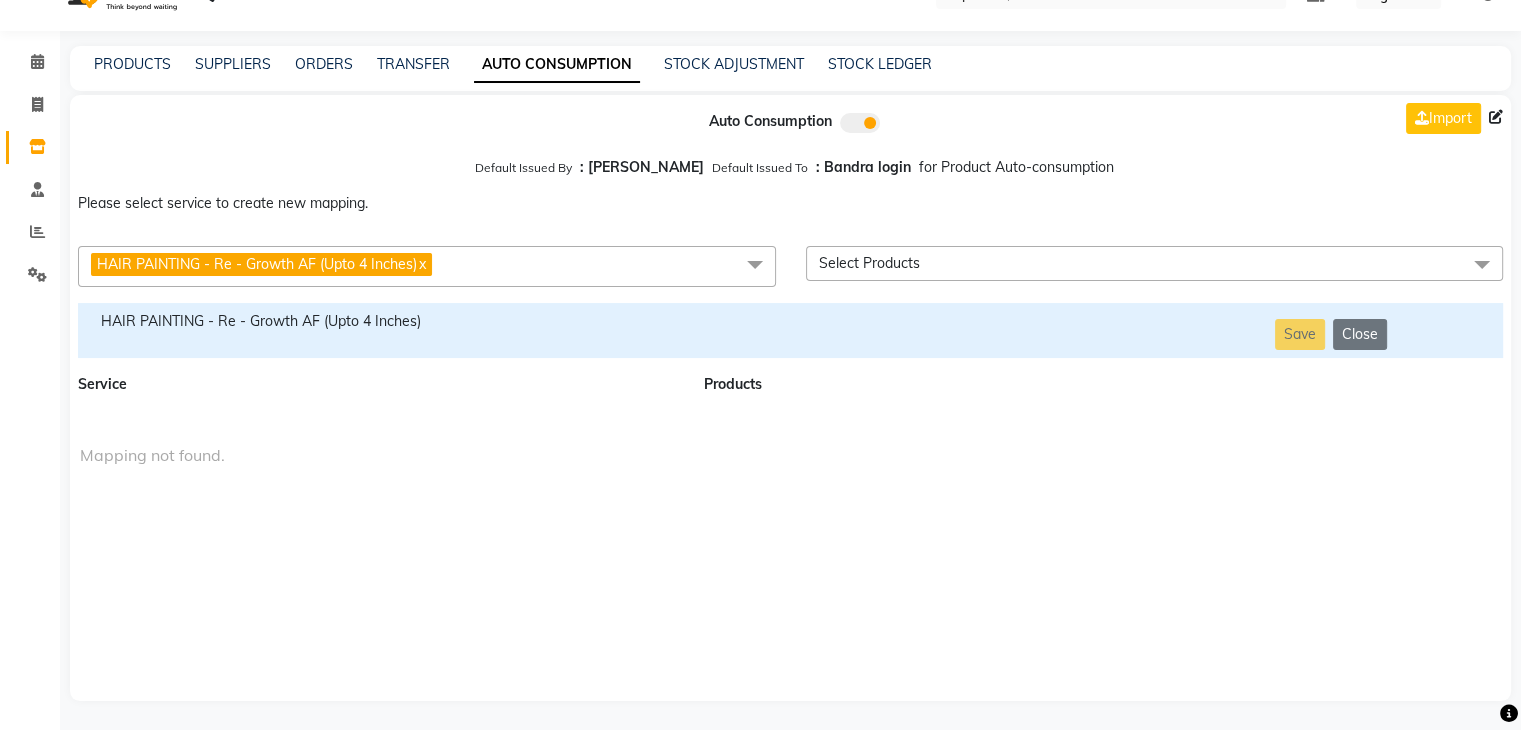 click on "HAIR PAINTING - Re - Growth AF (Upto 4 Inches)" at bounding box center (379, 321) 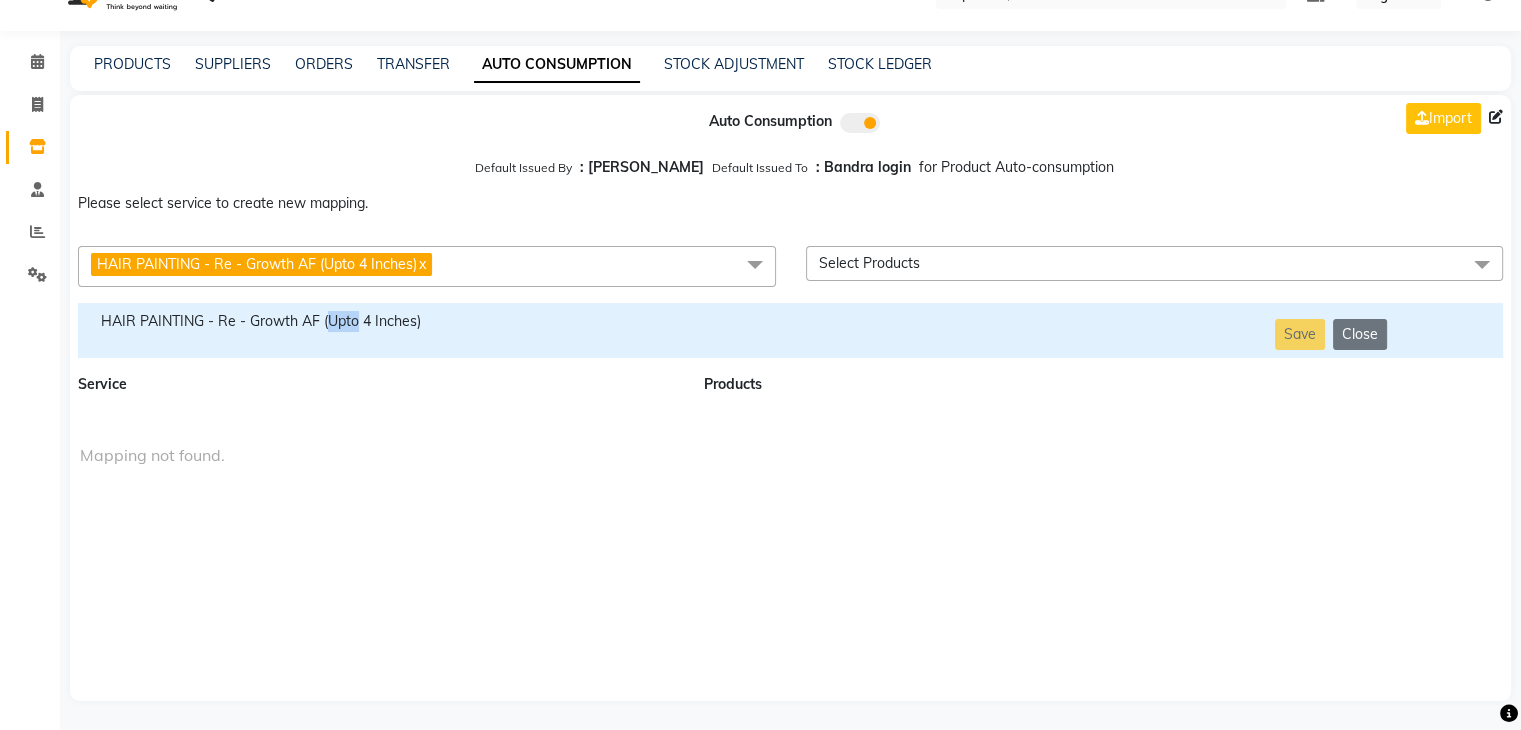 click on "HAIR PAINTING - Re - Growth AF (Upto 4 Inches)" at bounding box center [379, 321] 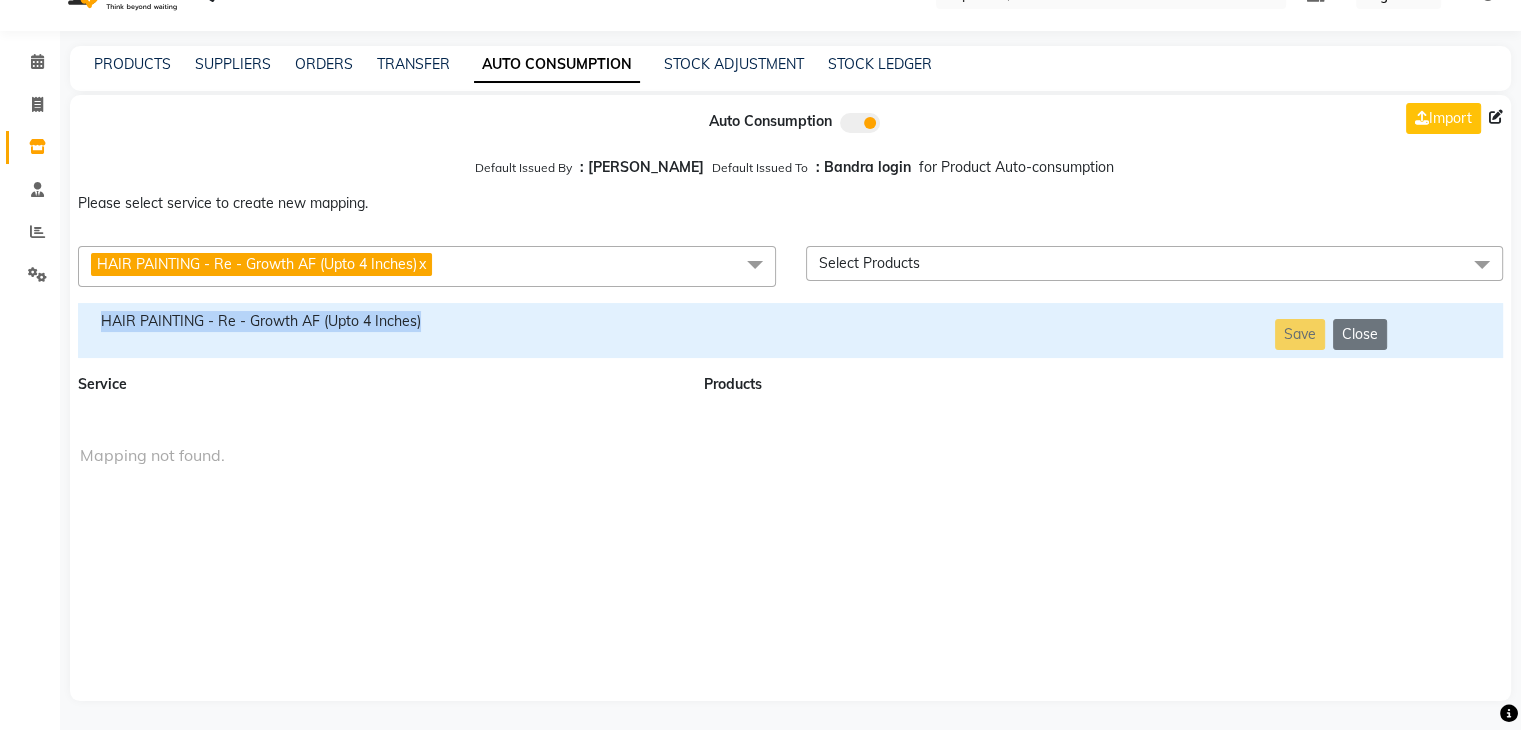 click on "HAIR PAINTING - Re - Growth AF (Upto 4 Inches)" at bounding box center (379, 321) 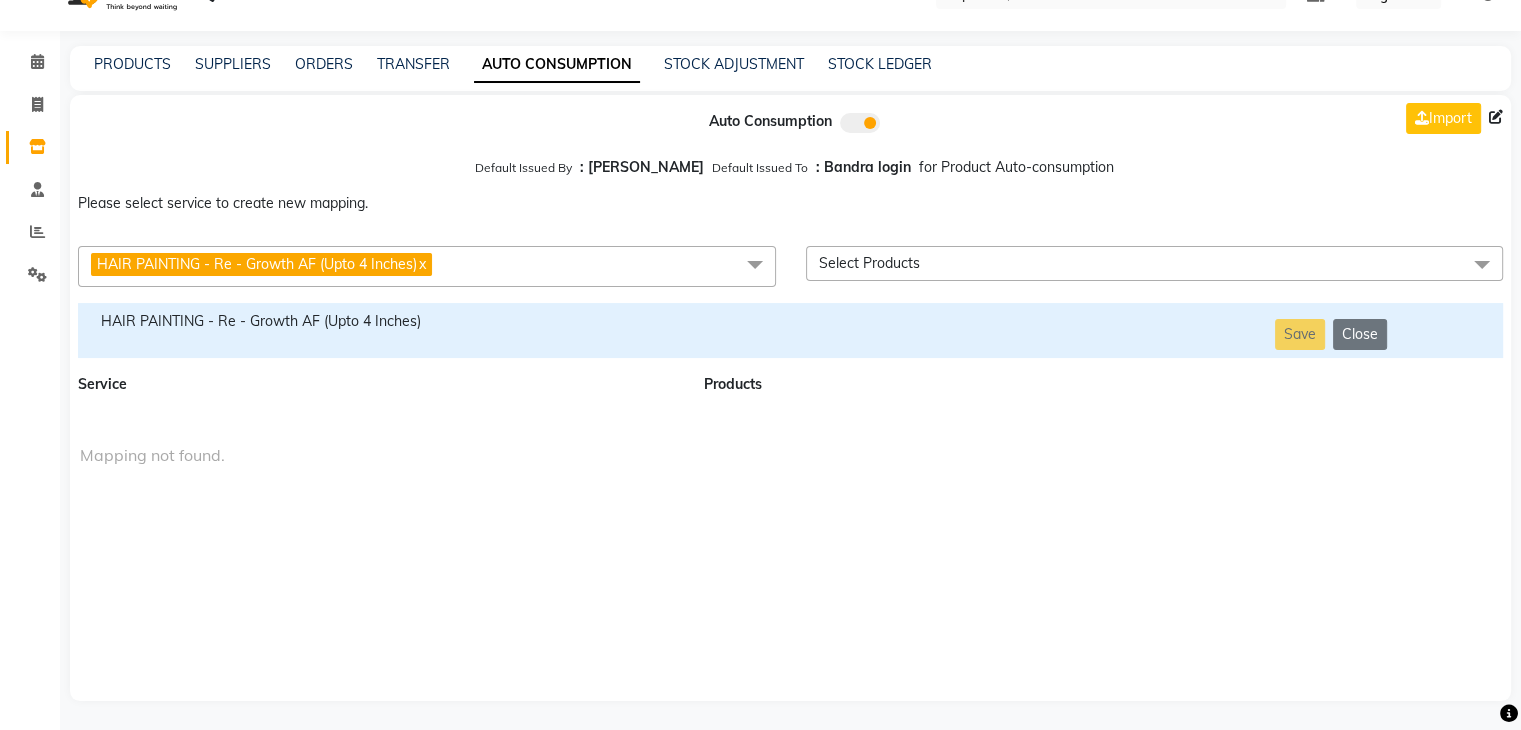 click on "HAIR PAINTING - Re - Growth AF (Upto 4 Inches)  x" at bounding box center (427, 266) 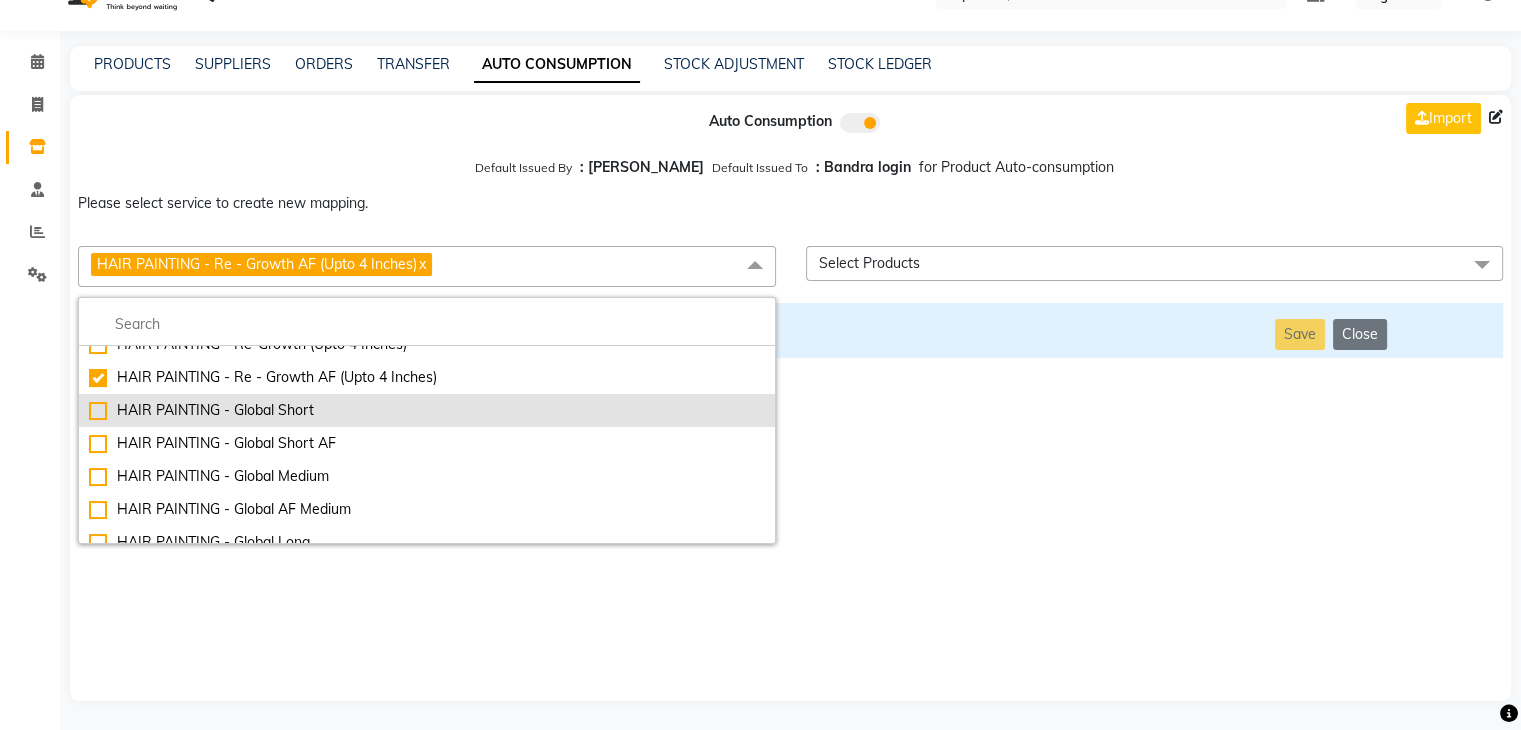 click on "HAIR PAINTING - Global Short" at bounding box center [427, 410] 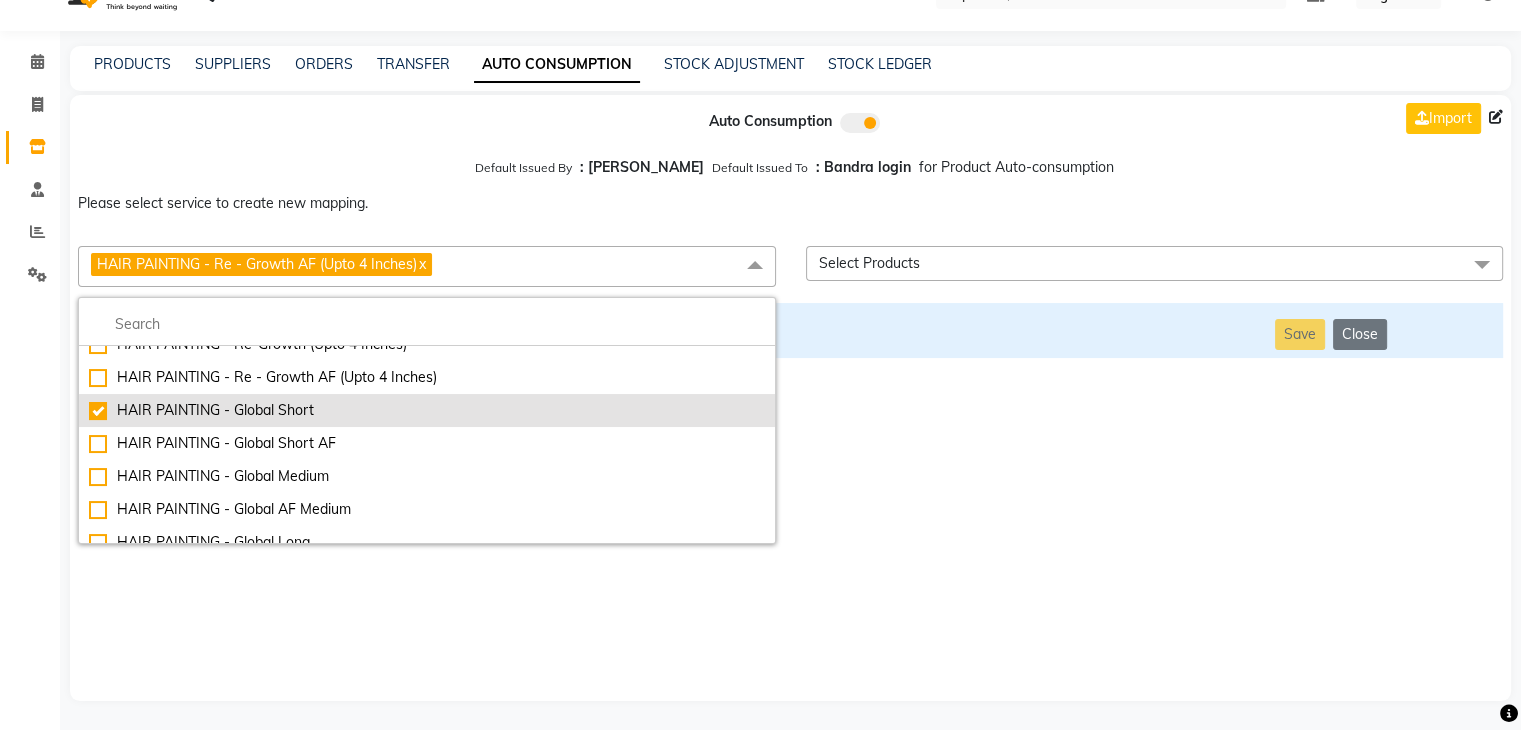 checkbox on "false" 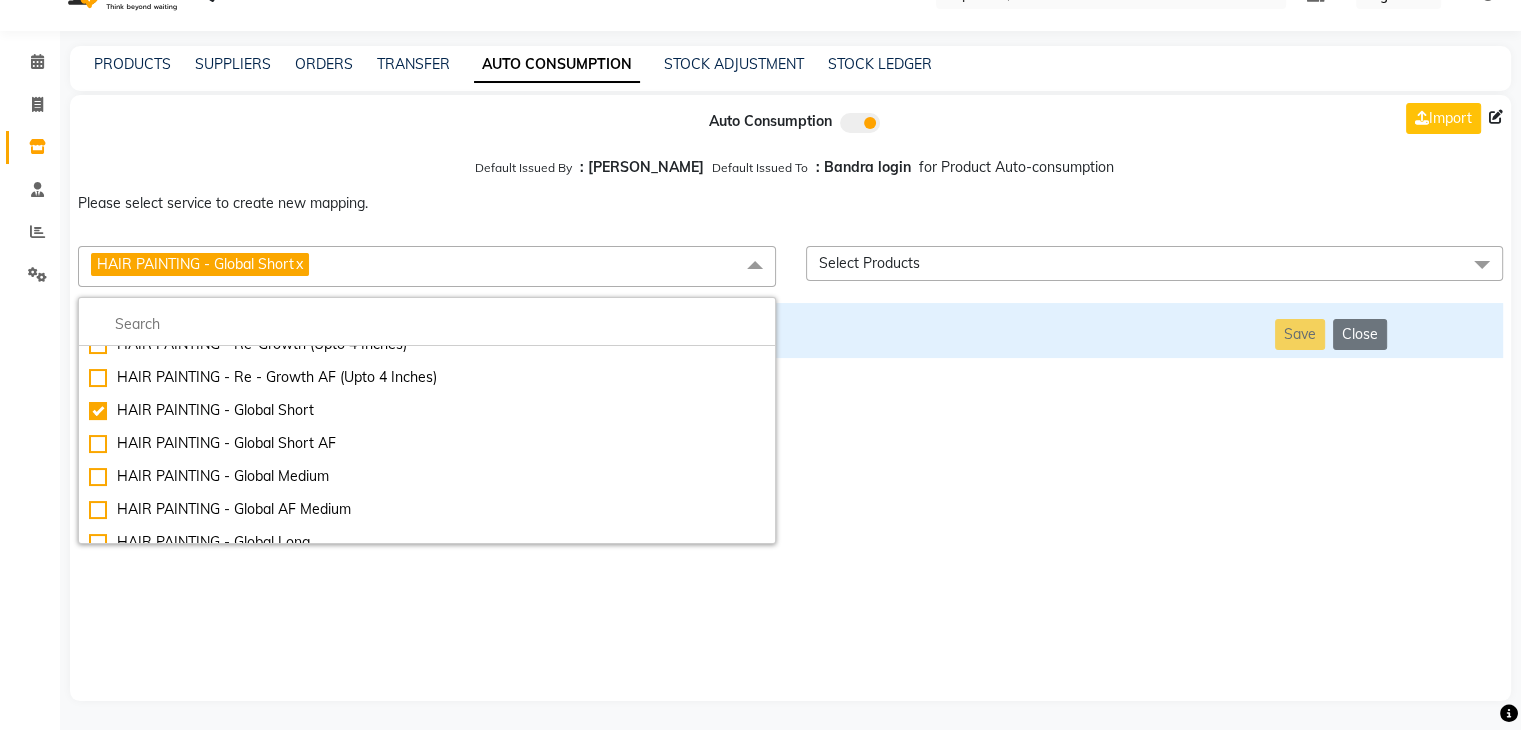 click on "Auto Consumption  Import Default Issued By  : [PERSON_NAME] Default Issued To  : Bandra login  for Product Auto-consumption  Please select service to create new mapping. HAIR PAINTING - Global Short  x Essential Manicure w Scrub Essential Pedicure w Scrub Manicure + OPI Nail Ext + Gel Polish-3570 Manicure + T&T Nail Ext + Gel Polish T&T Nail Ext + T&T Gel Polish OPI Nail Ext + OPI Gel Polish T&T Refills + Gel Polish OPI Refills + Gel Polish Travel Allowance Waiting Charge HAIR REPAIR - Haircut HAIR REPAIR - Haircut for Kids HAIR REPAIR - Hair Wash HAIR REPAIR - Hair Wash Premium HAIR REPAIR - Full Head Shave HAIR REPAIR - Hair Design HAIR REPAIR - Hairstyling HAIR REPAIR - Threading HAIR REPAIR - [PERSON_NAME] Edging HAIR REPAIR - [PERSON_NAME] Edging Premium HAIR REPAIR - Razor Shave HAIR REPAIR - Razor Shave Premium HAIR REPAIR - Luxury Steam Shaving HAIR REPAIR - Fade Hair Cut HAIR SPA RITUALS - Hairoticmen Argan Spa HAIR SPA RITUALS - Wella Deep Nourishing Spa HAIR SPA RITUALS - Nashi Argan Oil Spa SKIN REPAIR - Clean-Up" at bounding box center (790, 398) 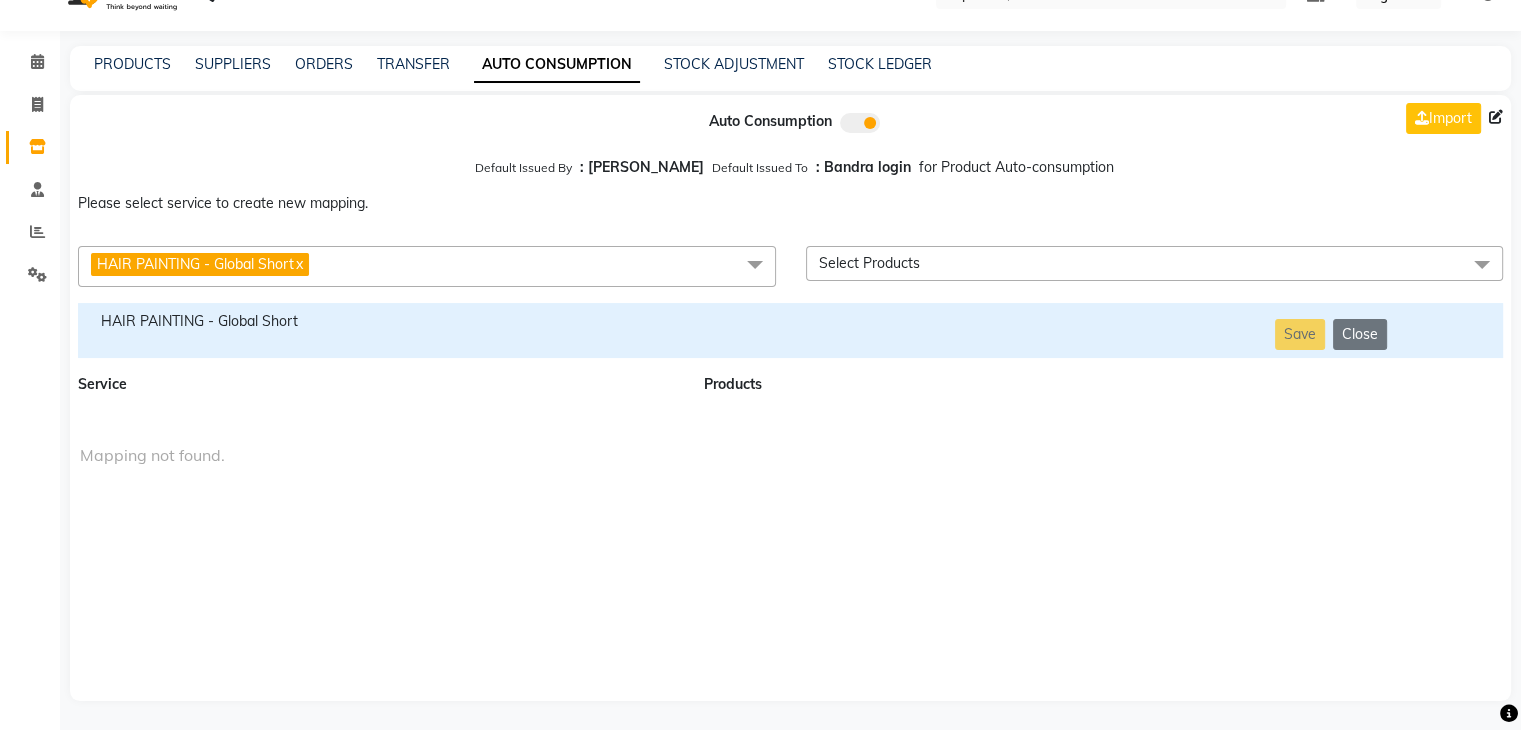 click on "HAIR PAINTING - Global Short" at bounding box center (379, 330) 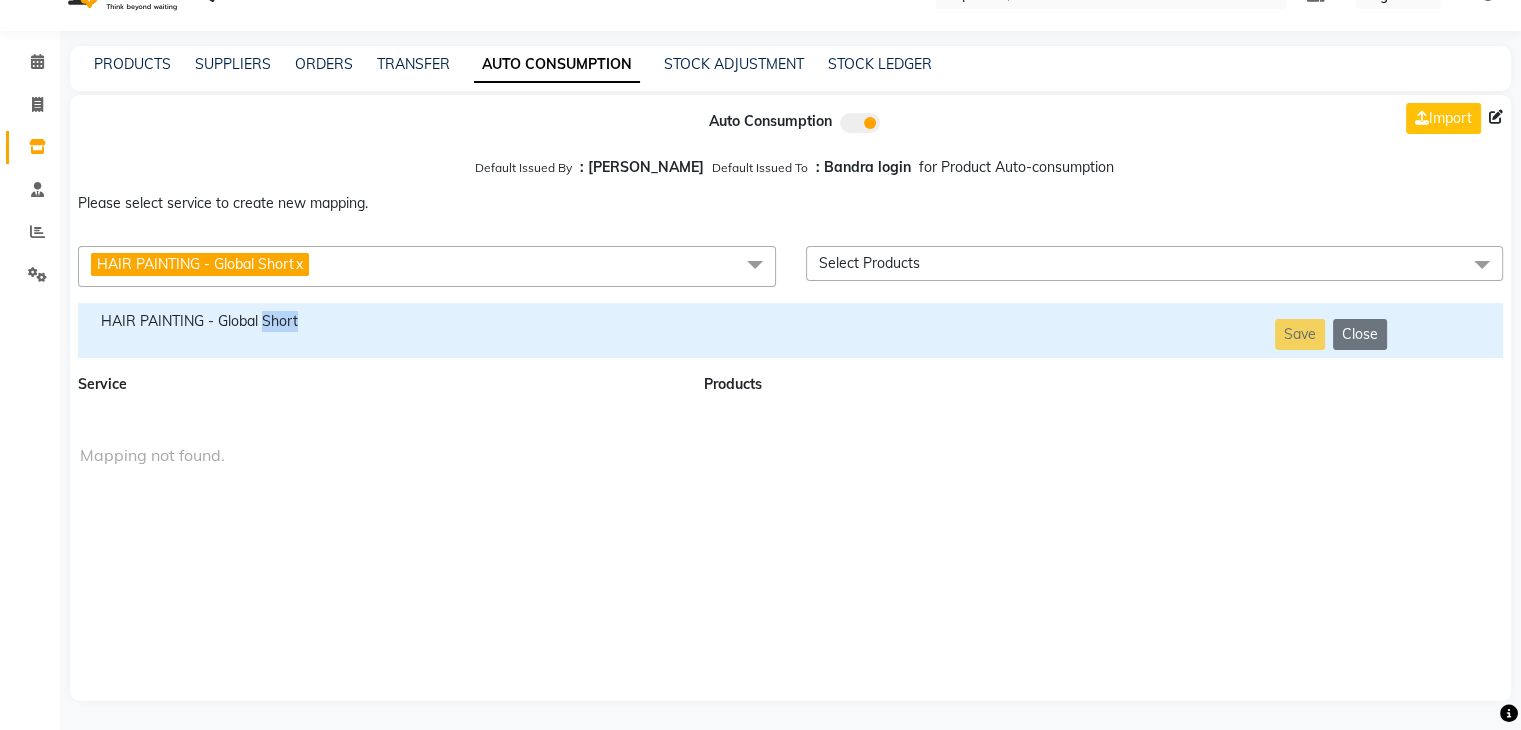 click on "HAIR PAINTING - Global Short" at bounding box center (379, 330) 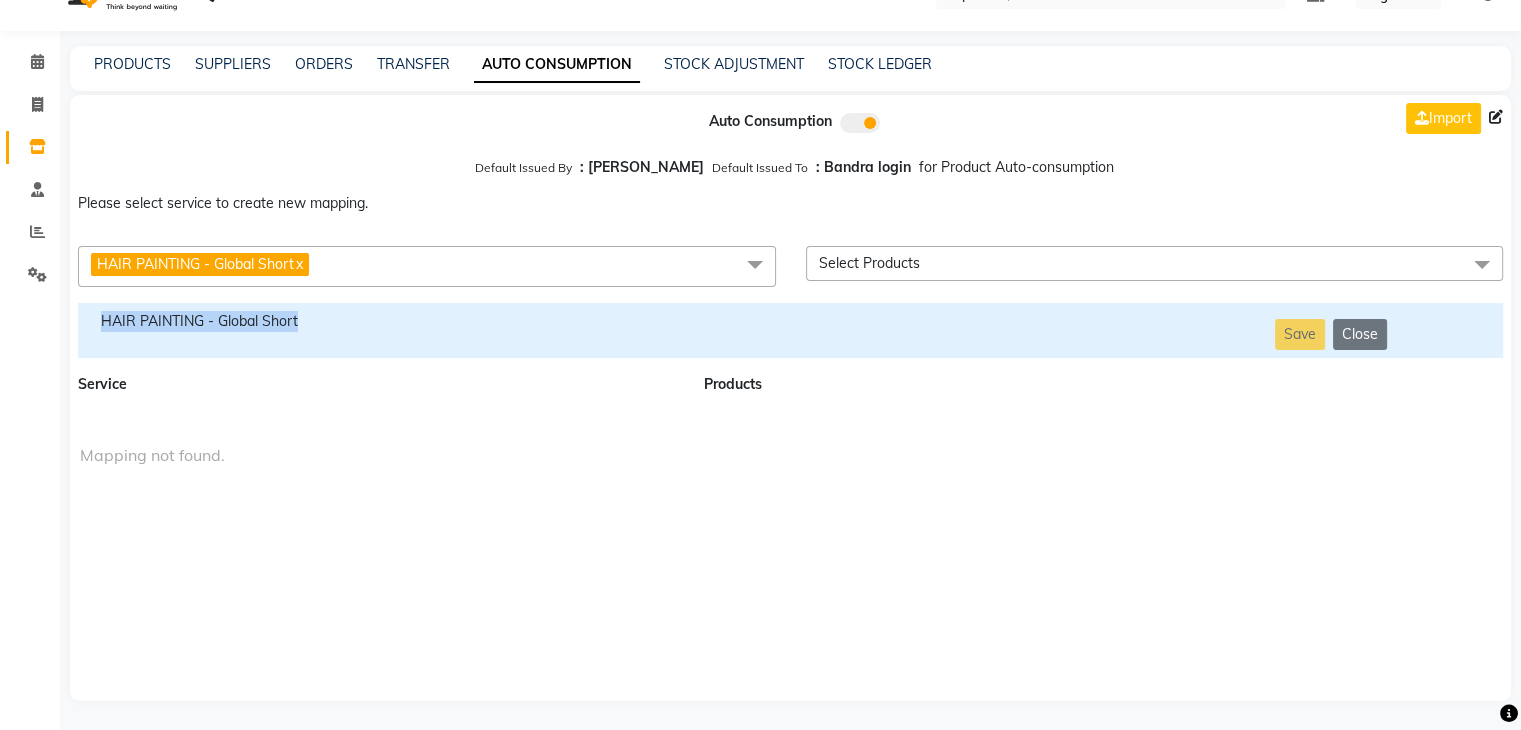click on "HAIR PAINTING - Global Short" at bounding box center (379, 330) 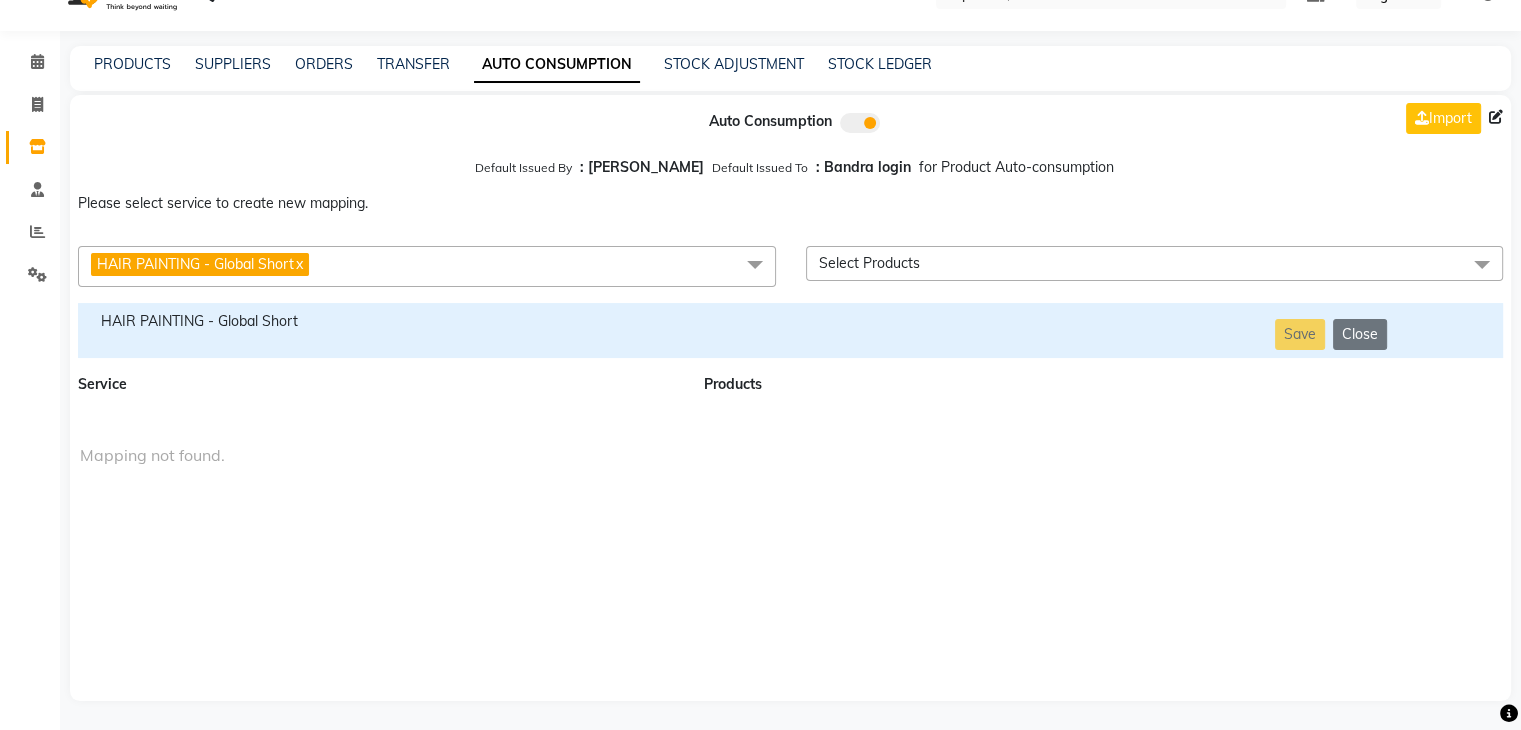 click on "HAIR PAINTING - Global Short  x" at bounding box center (427, 266) 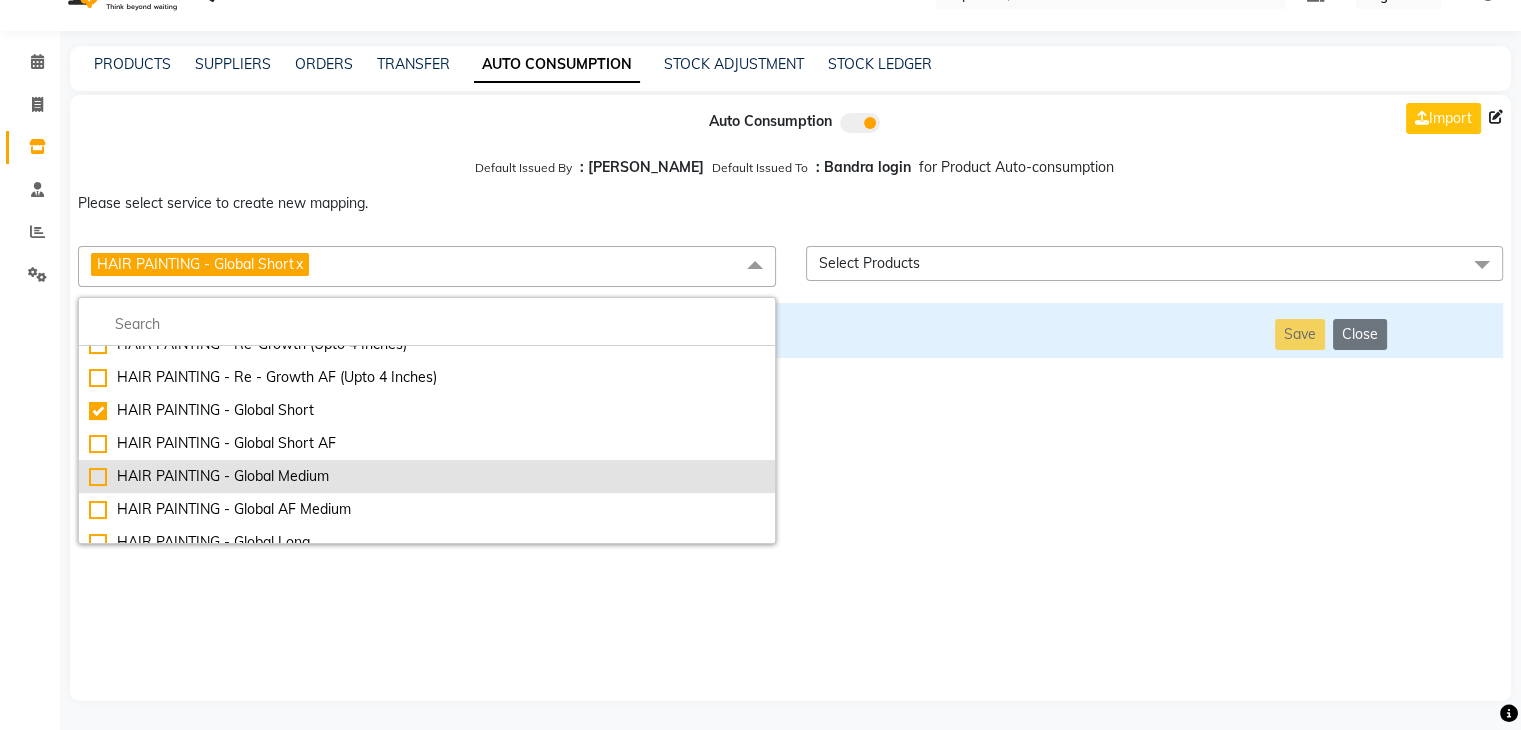 click on "HAIR PAINTING - Global Medium" at bounding box center (427, 476) 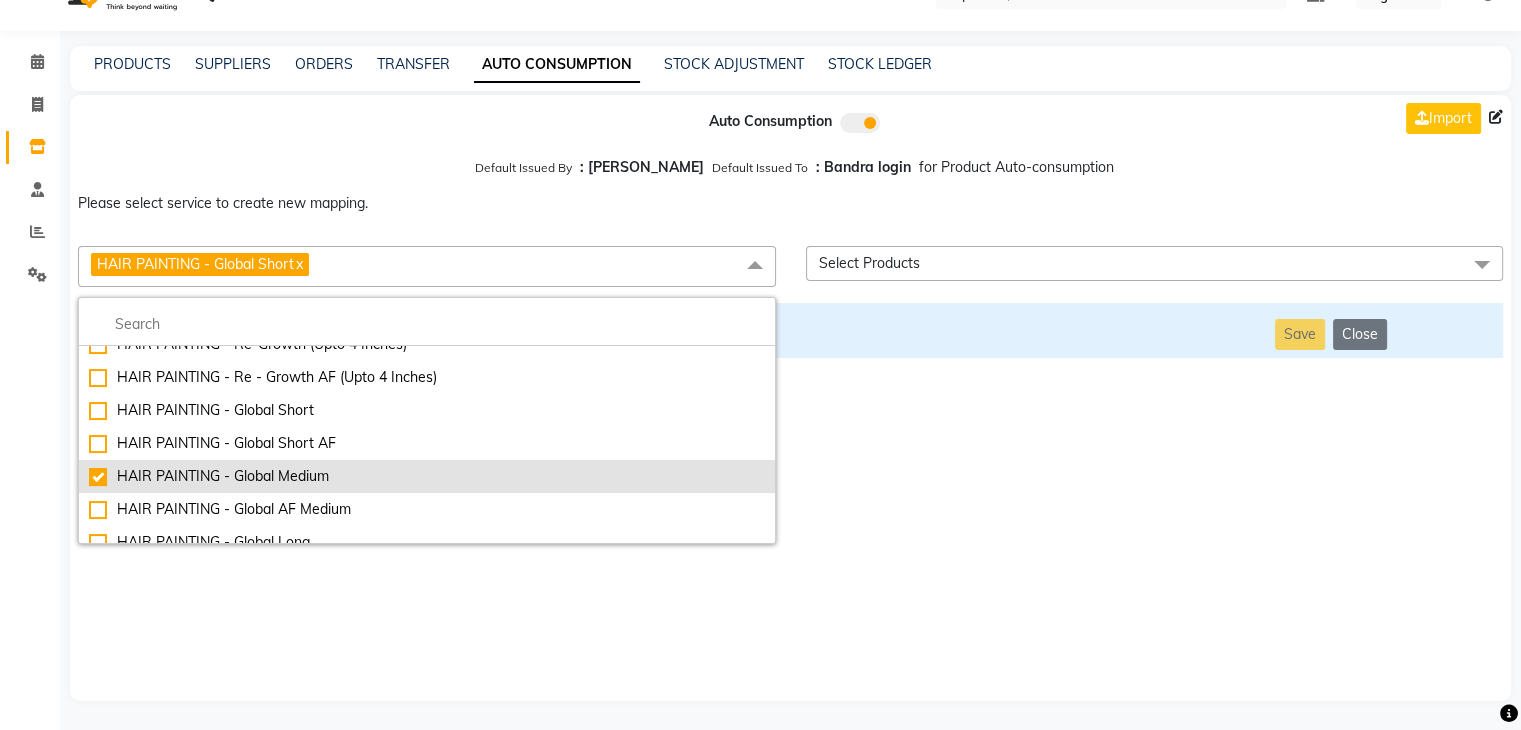 checkbox on "false" 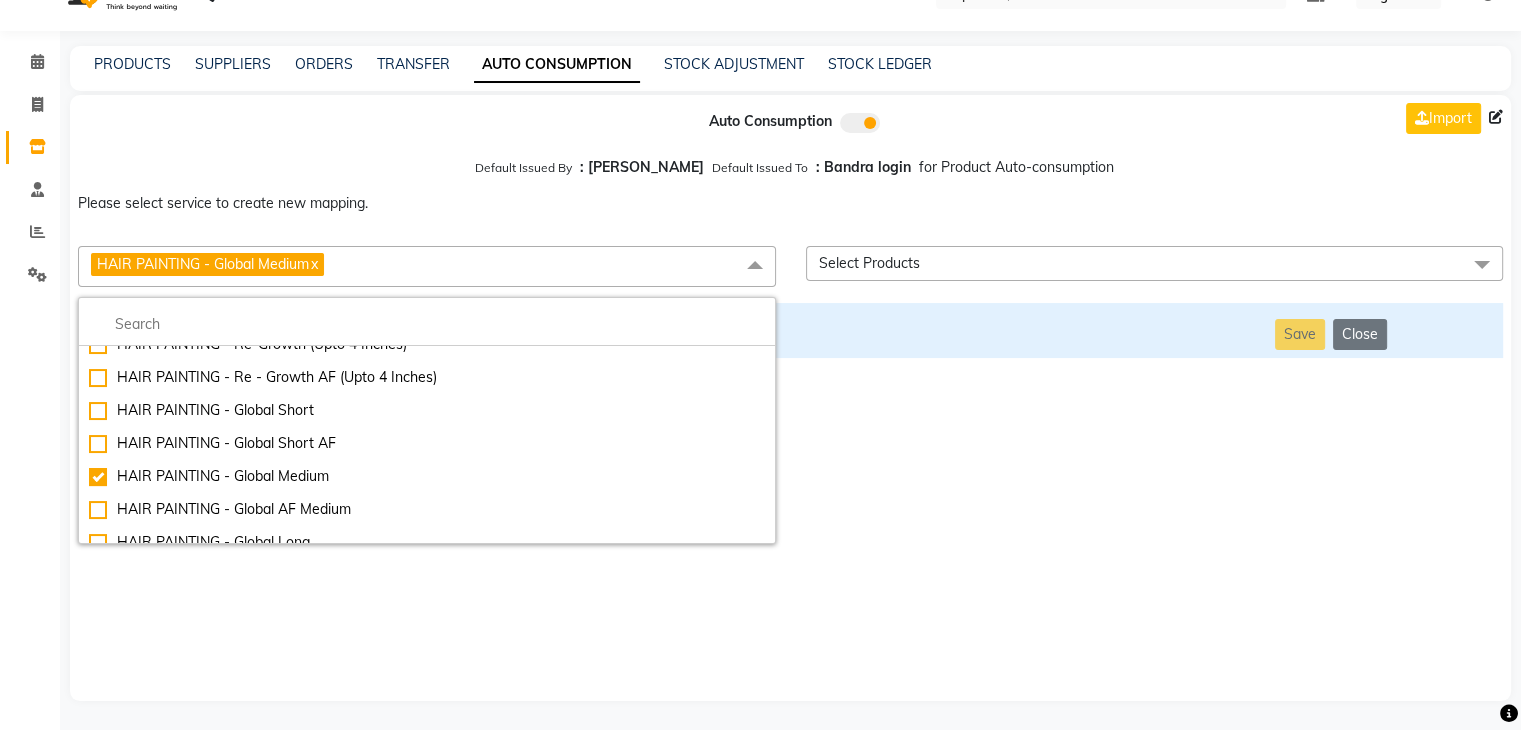 click on "Auto Consumption  Import Default Issued By  : [PERSON_NAME] Default Issued To  : Bandra login  for Product Auto-consumption  Please select service to create new mapping. HAIR PAINTING - Global Medium  x Essential Manicure w Scrub Essential Pedicure w Scrub Manicure + OPI Nail Ext + Gel Polish-3570 Manicure + T&T Nail Ext + Gel Polish T&T Nail Ext + T&T Gel Polish OPI Nail Ext + OPI Gel Polish T&T Refills + Gel Polish OPI Refills + Gel Polish Travel Allowance Waiting Charge HAIR REPAIR - Haircut HAIR REPAIR - Haircut for Kids HAIR REPAIR - Hair Wash HAIR REPAIR - Hair Wash Premium HAIR REPAIR - Full Head Shave HAIR REPAIR - Hair Design HAIR REPAIR - Hairstyling HAIR REPAIR - Threading HAIR REPAIR - [PERSON_NAME] Edging HAIR REPAIR - [PERSON_NAME] Edging Premium HAIR REPAIR - Razor Shave HAIR REPAIR - Razor Shave Premium HAIR REPAIR - Luxury Steam Shaving HAIR REPAIR - Fade Hair Cut HAIR SPA RITUALS - Hairoticmen Argan Spa HAIR SPA RITUALS - Wella Deep Nourishing Spa HAIR SPA RITUALS - Nashi Argan Oil Spa SKIN REPAIR - Clean-Up" at bounding box center (790, 398) 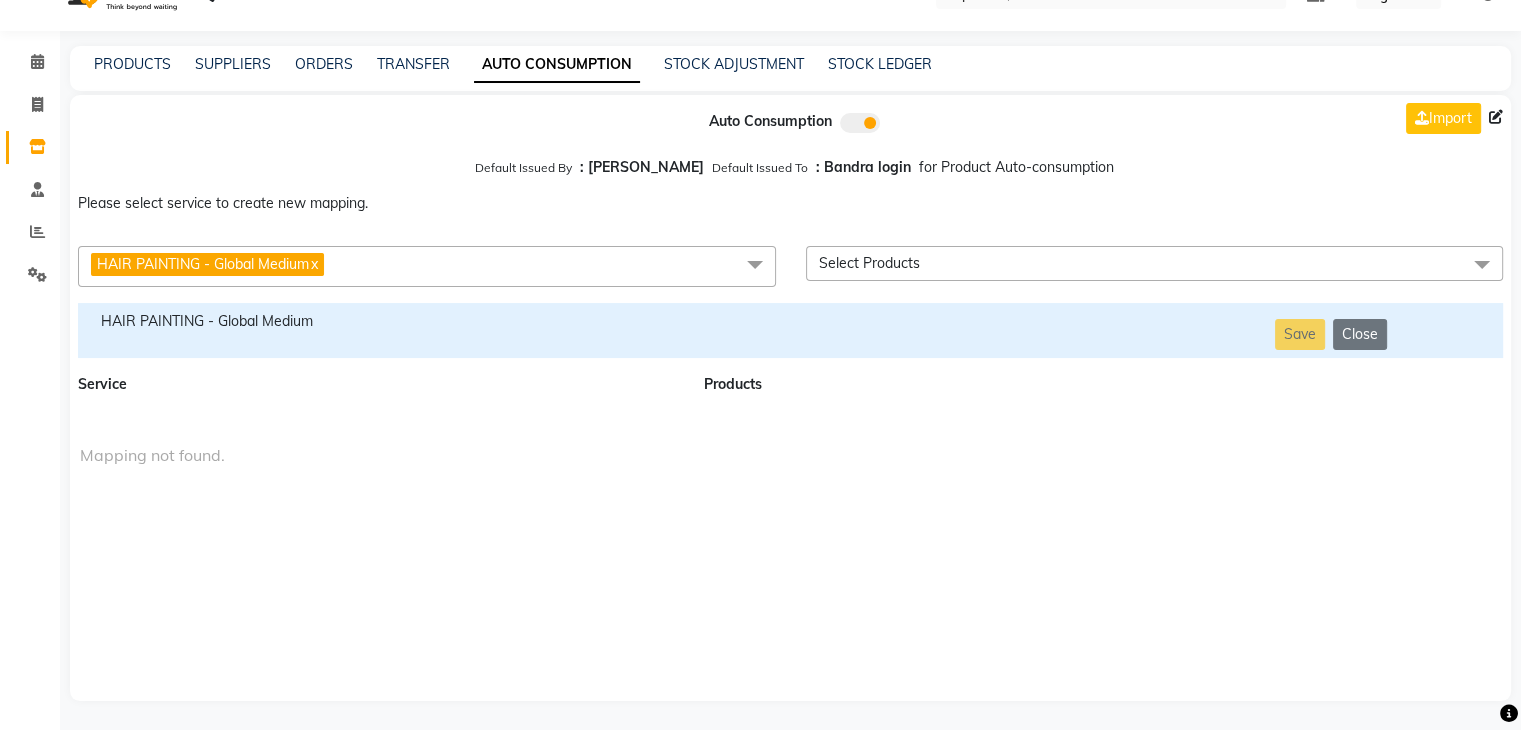click on "HAIR PAINTING - Global Medium" at bounding box center (379, 321) 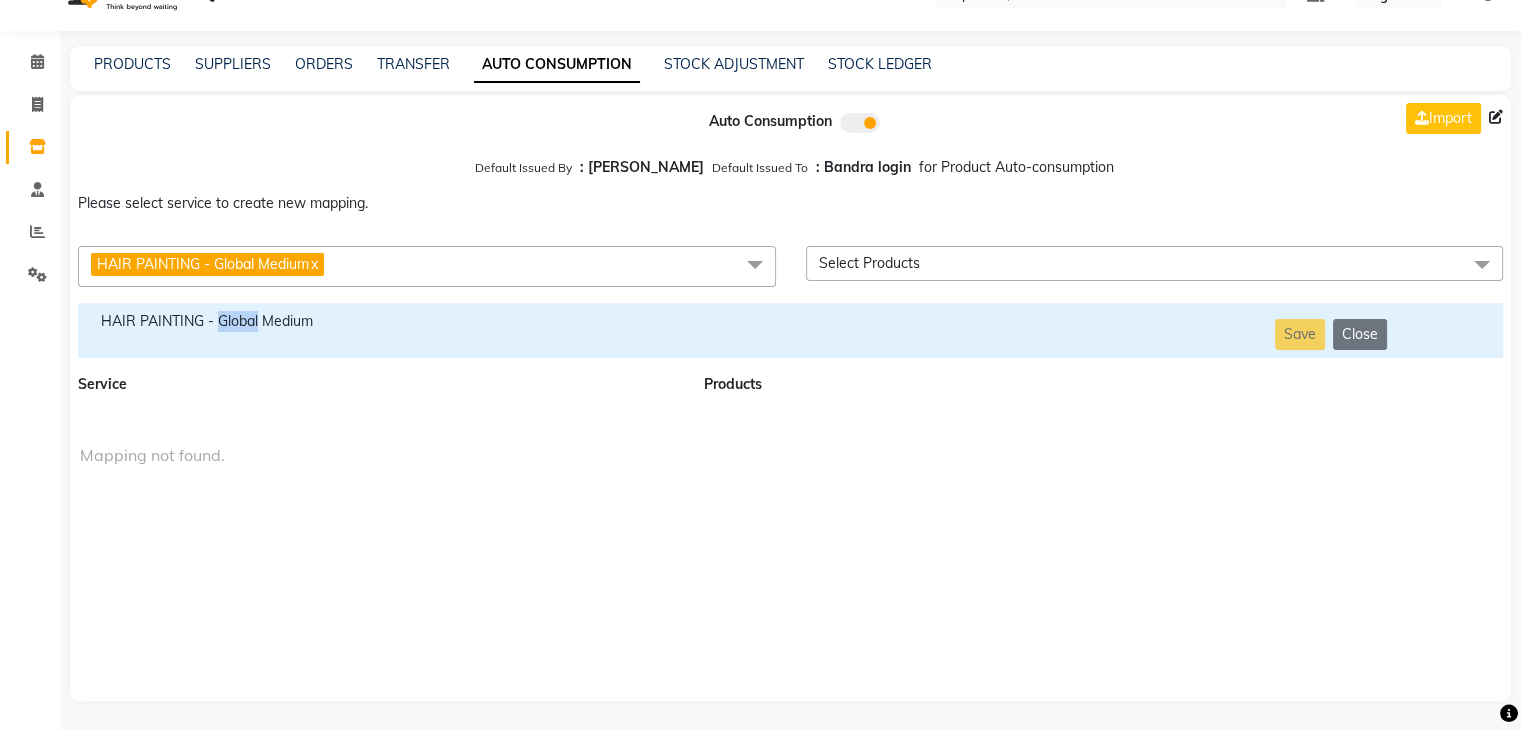 click on "HAIR PAINTING - Global Medium" at bounding box center [379, 321] 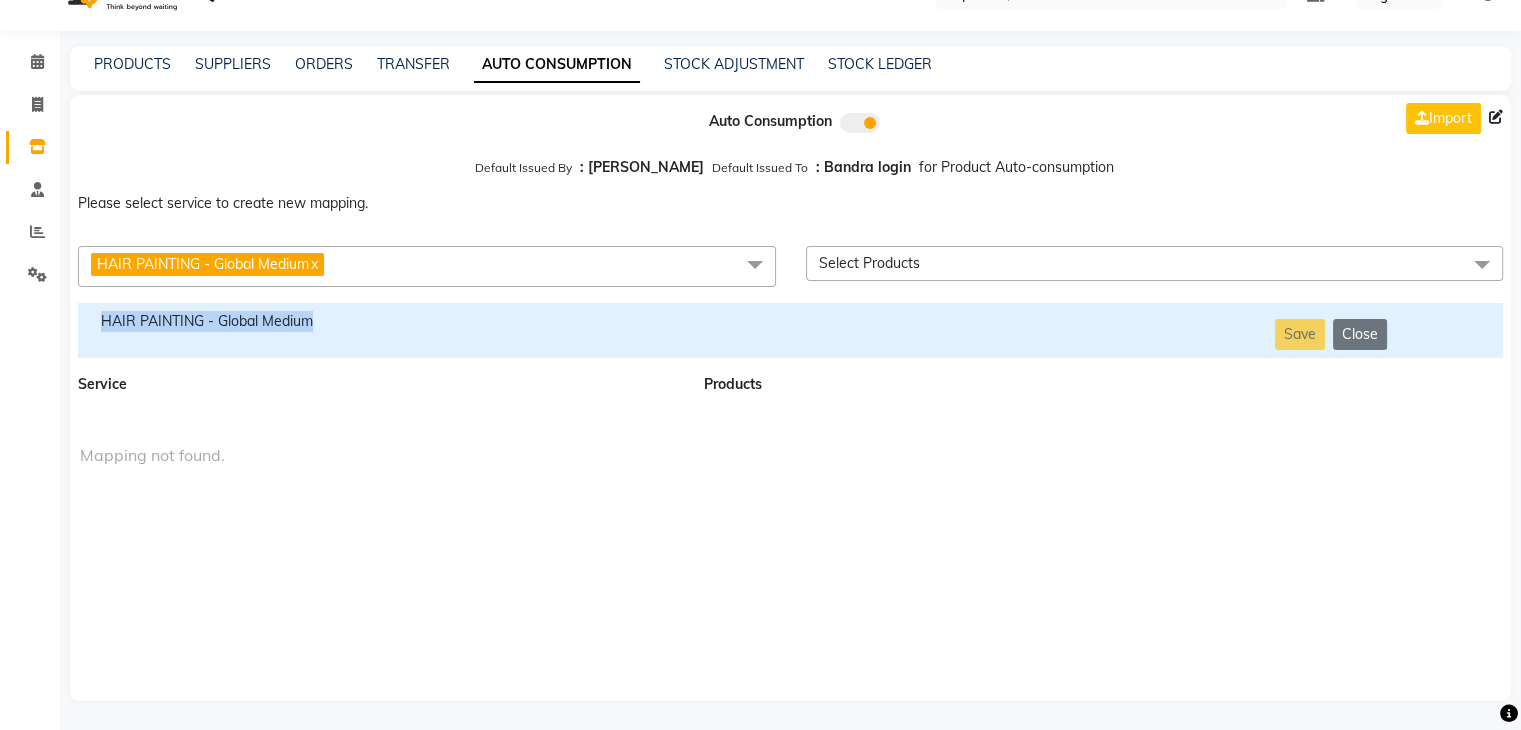 click on "HAIR PAINTING - Global Medium" at bounding box center (379, 321) 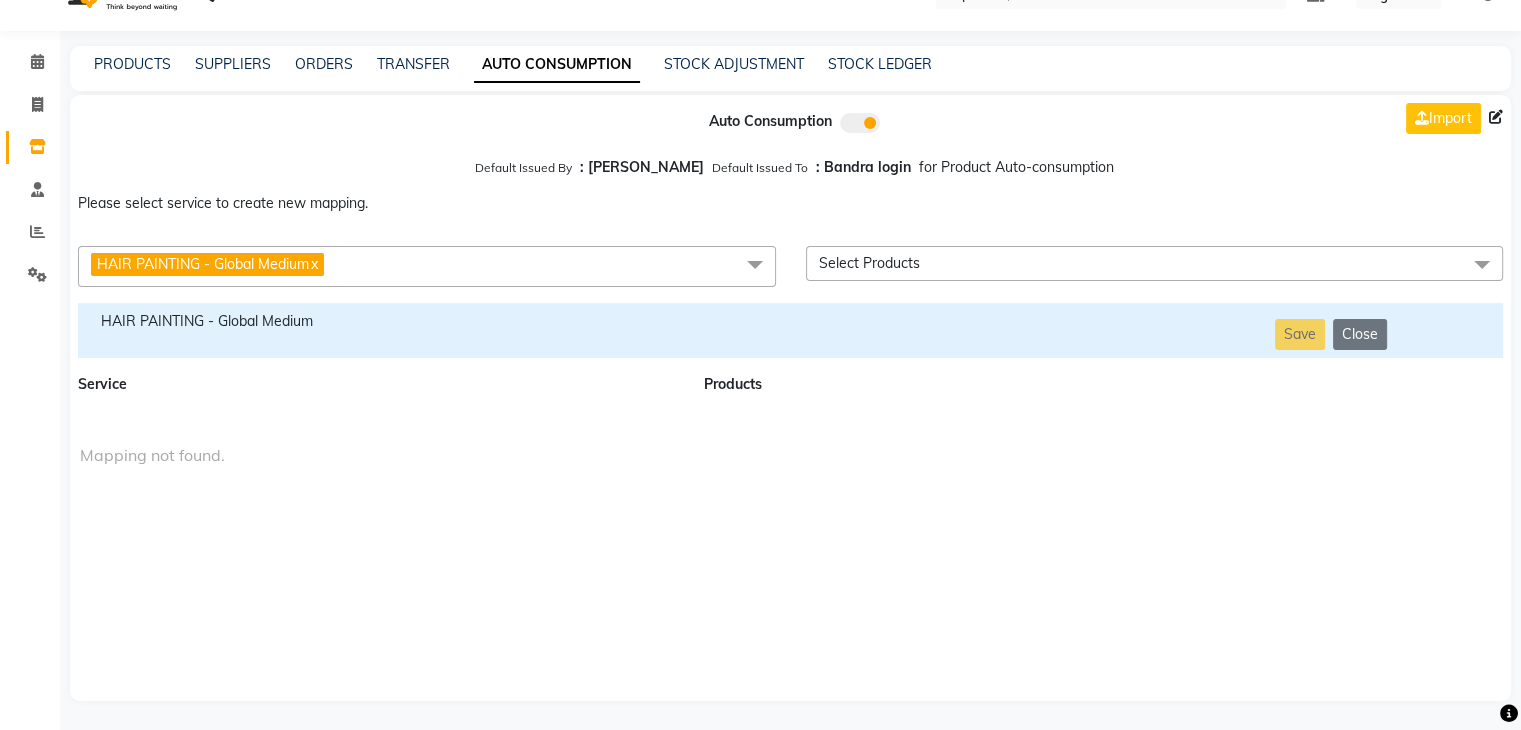 click on "HAIR PAINTING - Global Medium  x" at bounding box center (427, 266) 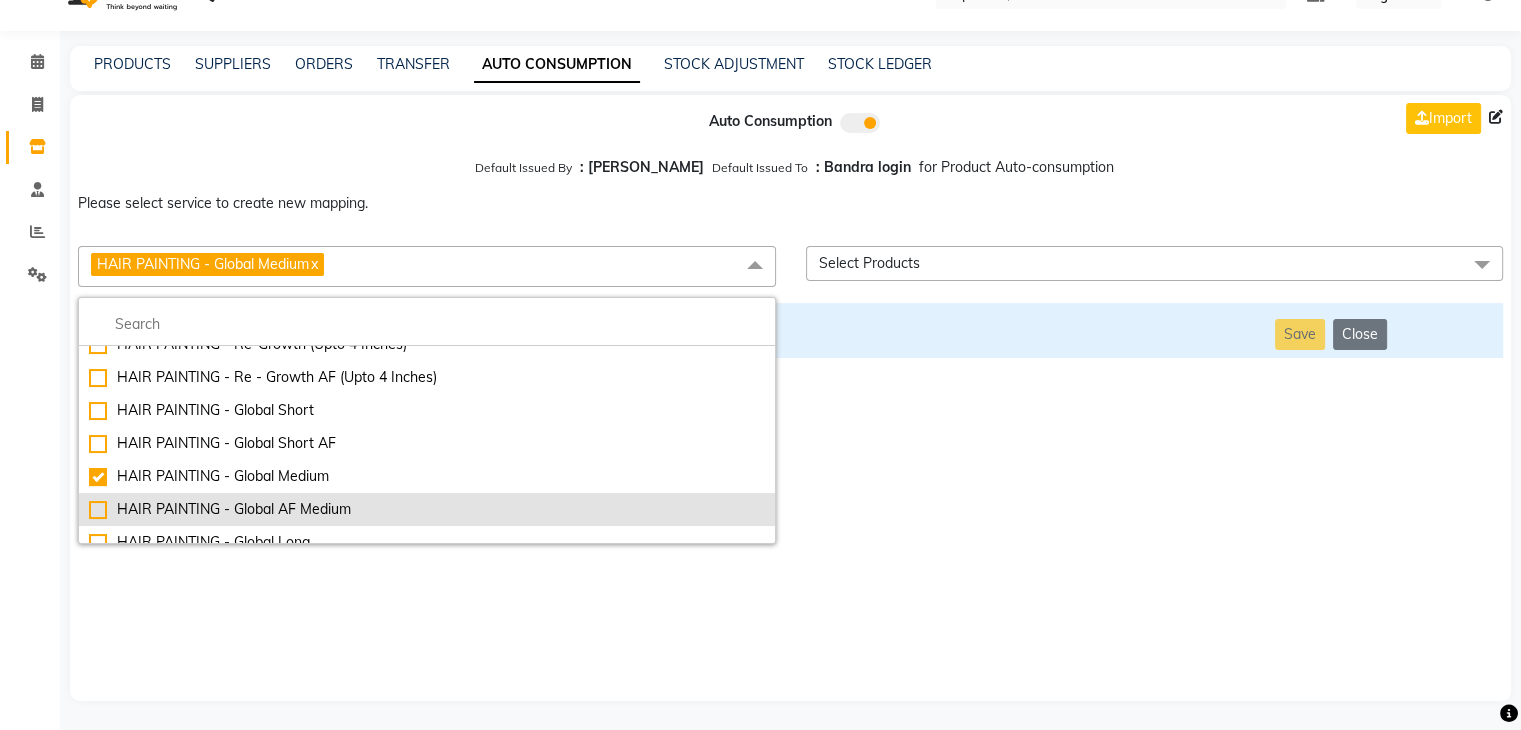 click on "HAIR PAINTING - Global AF Medium" at bounding box center (427, 509) 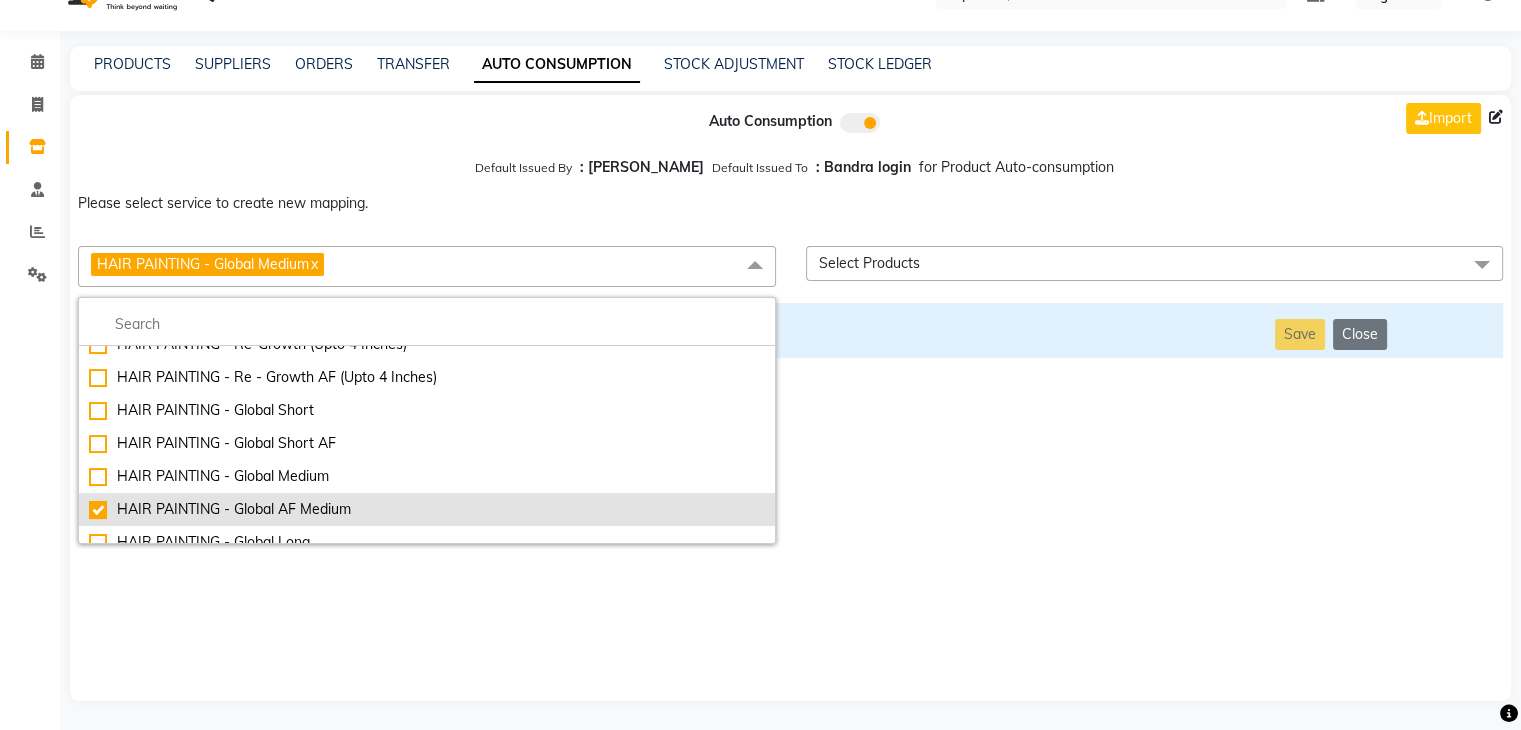 checkbox on "false" 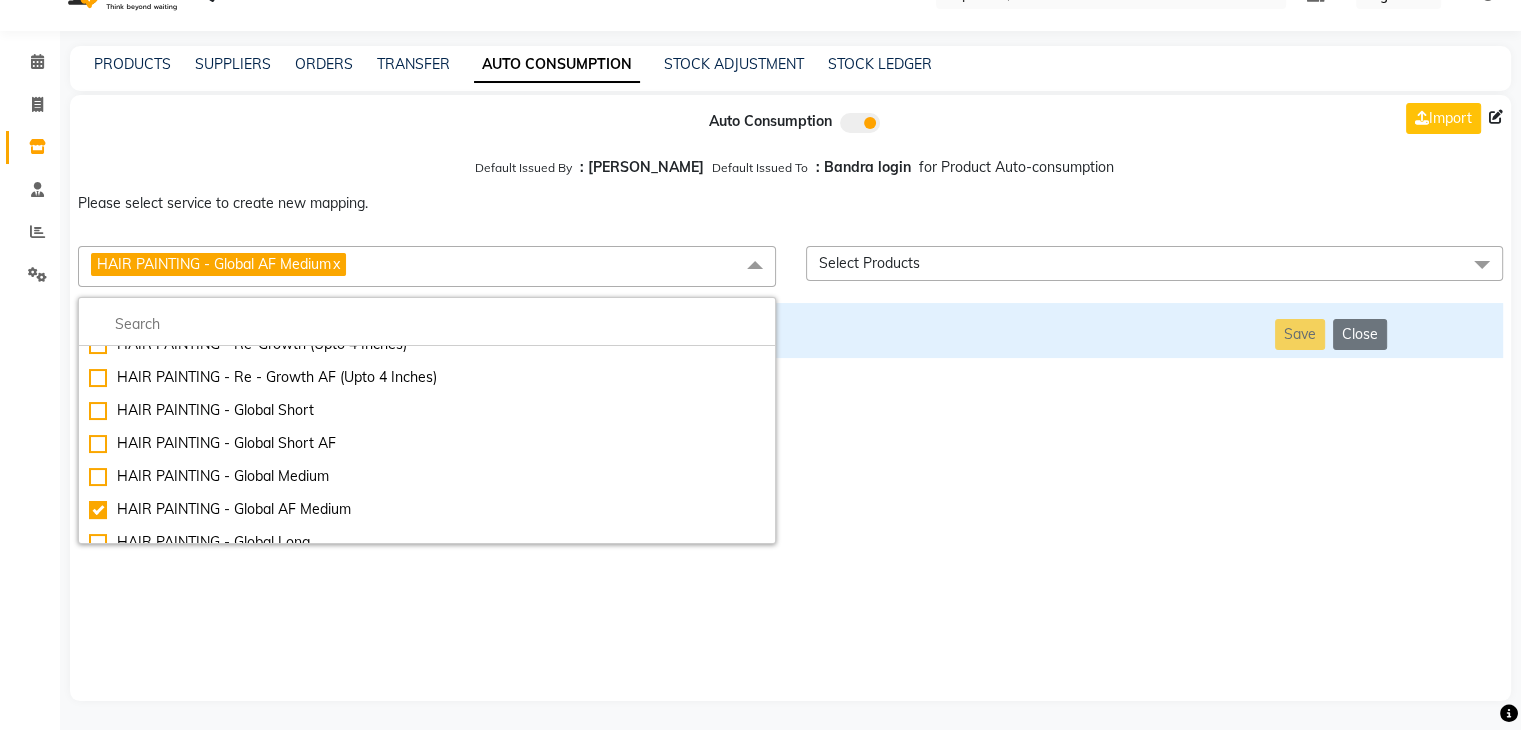 click on "Auto Consumption  Import Default Issued By  : [PERSON_NAME] Default Issued To  : Bandra login  for Product Auto-consumption  Please select service to create new mapping. HAIR PAINTING - Global AF Medium  x Essential Manicure w Scrub Essential Pedicure w Scrub Manicure + OPI Nail Ext + Gel Polish-3570 Manicure + T&T Nail Ext + Gel Polish T&T Nail Ext + T&T Gel Polish OPI Nail Ext + OPI Gel Polish T&T Refills + Gel Polish OPI Refills + Gel Polish Travel Allowance Waiting Charge HAIR REPAIR - Haircut HAIR REPAIR - Haircut for Kids HAIR REPAIR - Hair Wash HAIR REPAIR - Hair Wash Premium HAIR REPAIR - Full Head Shave HAIR REPAIR - Hair Design HAIR REPAIR - Hairstyling HAIR REPAIR - Threading HAIR REPAIR - [PERSON_NAME] Edging HAIR REPAIR - [PERSON_NAME] Edging Premium HAIR REPAIR - Razor Shave HAIR REPAIR - Razor Shave Premium HAIR REPAIR - Luxury Steam Shaving HAIR REPAIR - Fade Hair Cut HAIR SPA RITUALS - Hairoticmen Argan Spa HAIR SPA RITUALS - Wella Deep Nourishing Spa HAIR SPA RITUALS - Nashi Argan Oil Spa French Gel Nail Set" at bounding box center [790, 398] 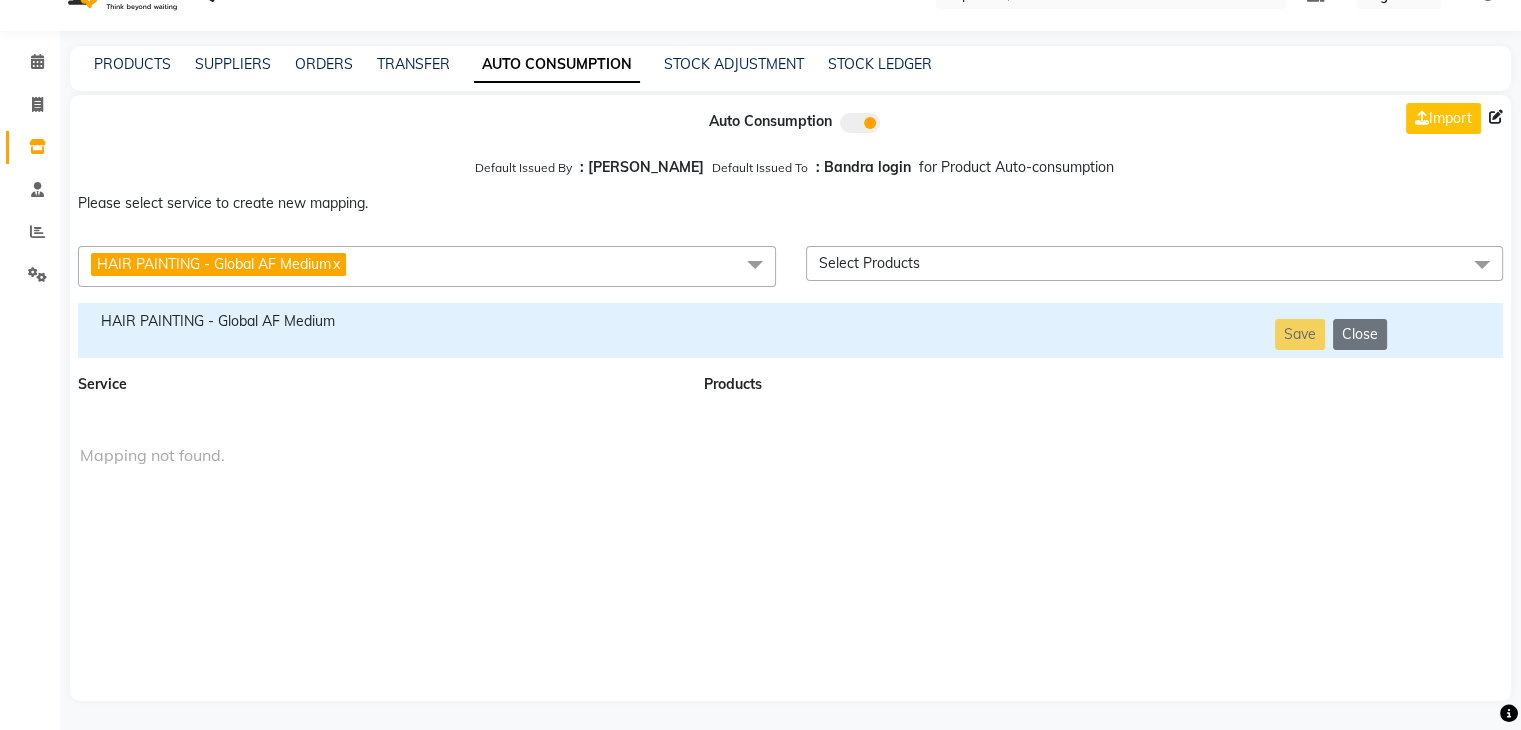 click on "HAIR PAINTING - Global AF Medium" at bounding box center [379, 321] 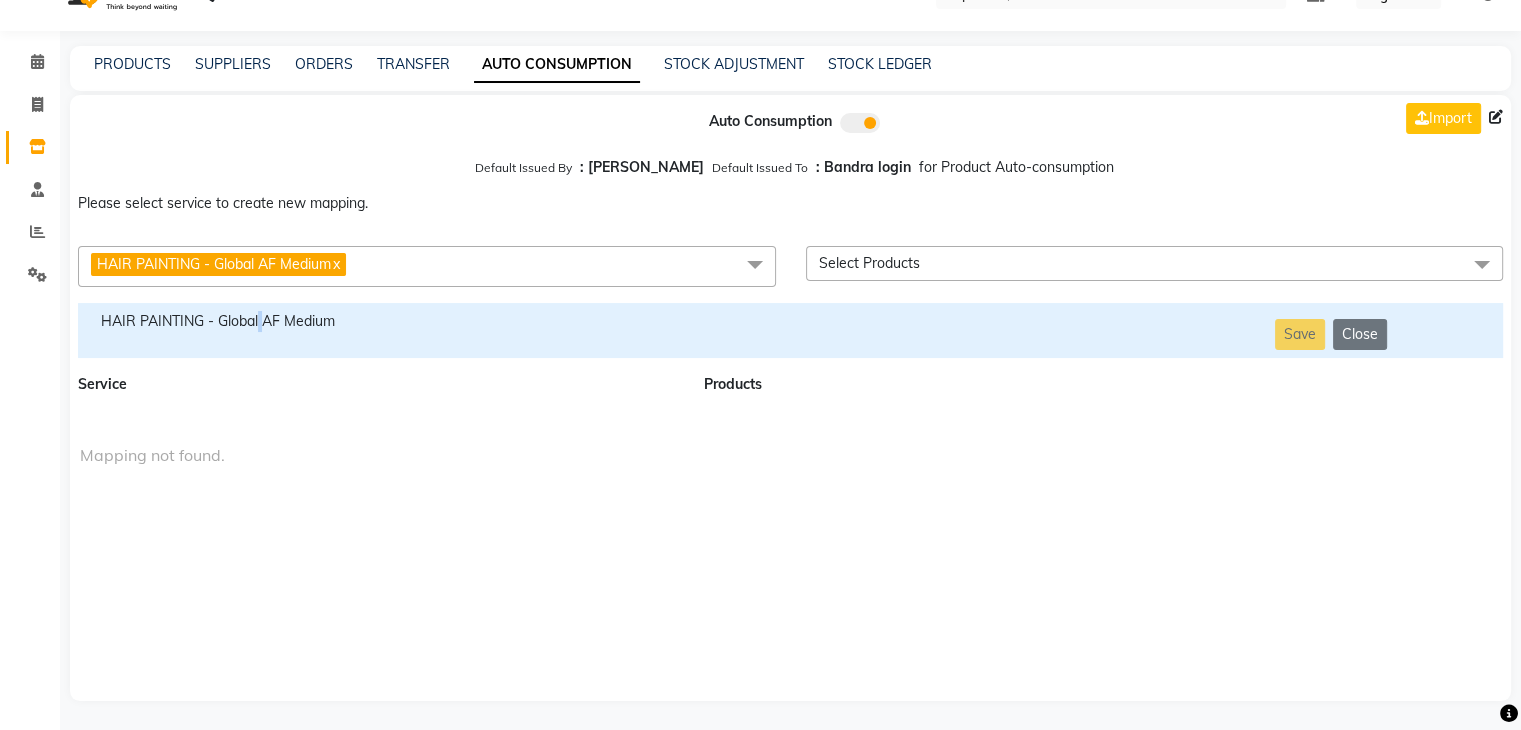 click on "HAIR PAINTING - Global AF Medium" at bounding box center (379, 321) 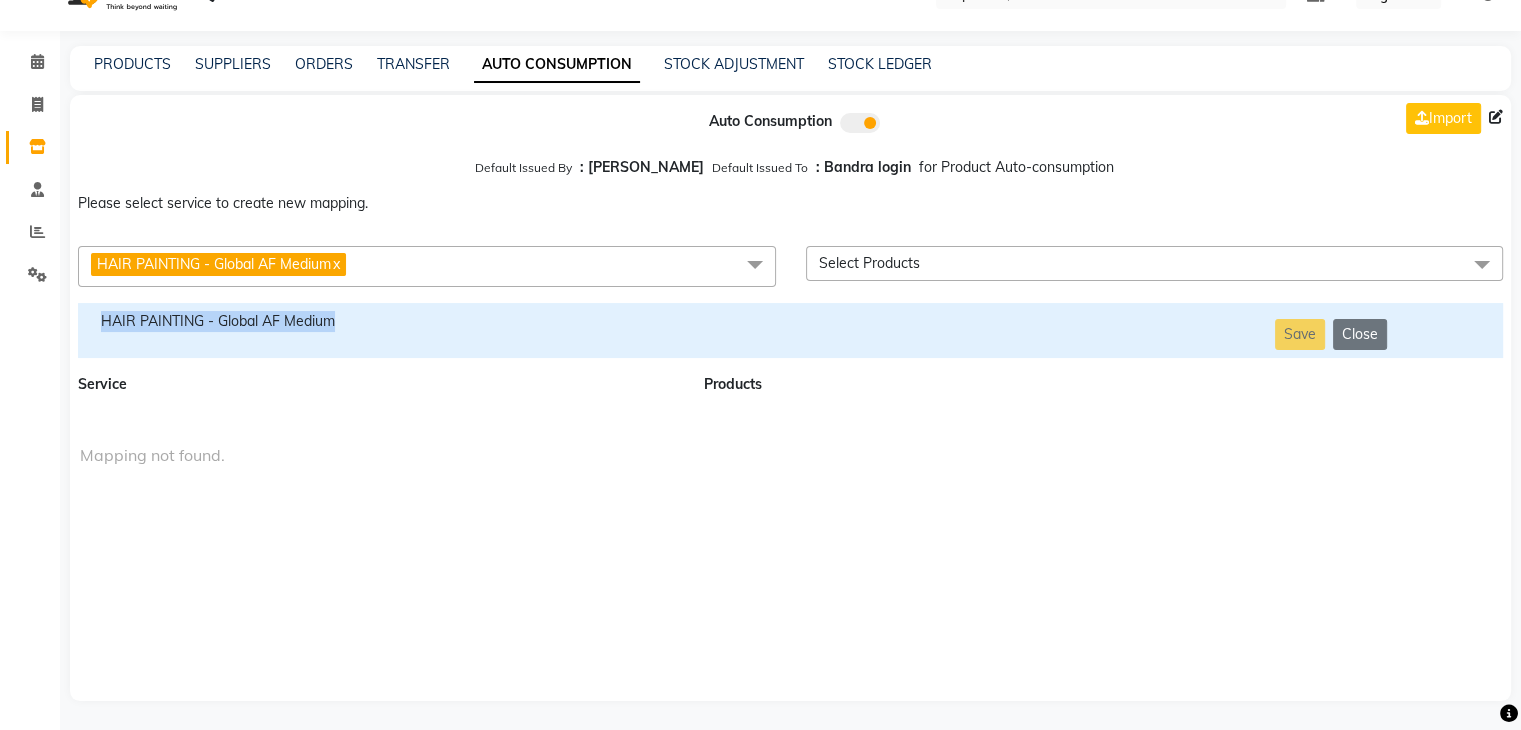 click on "HAIR PAINTING - Global AF Medium" at bounding box center [379, 321] 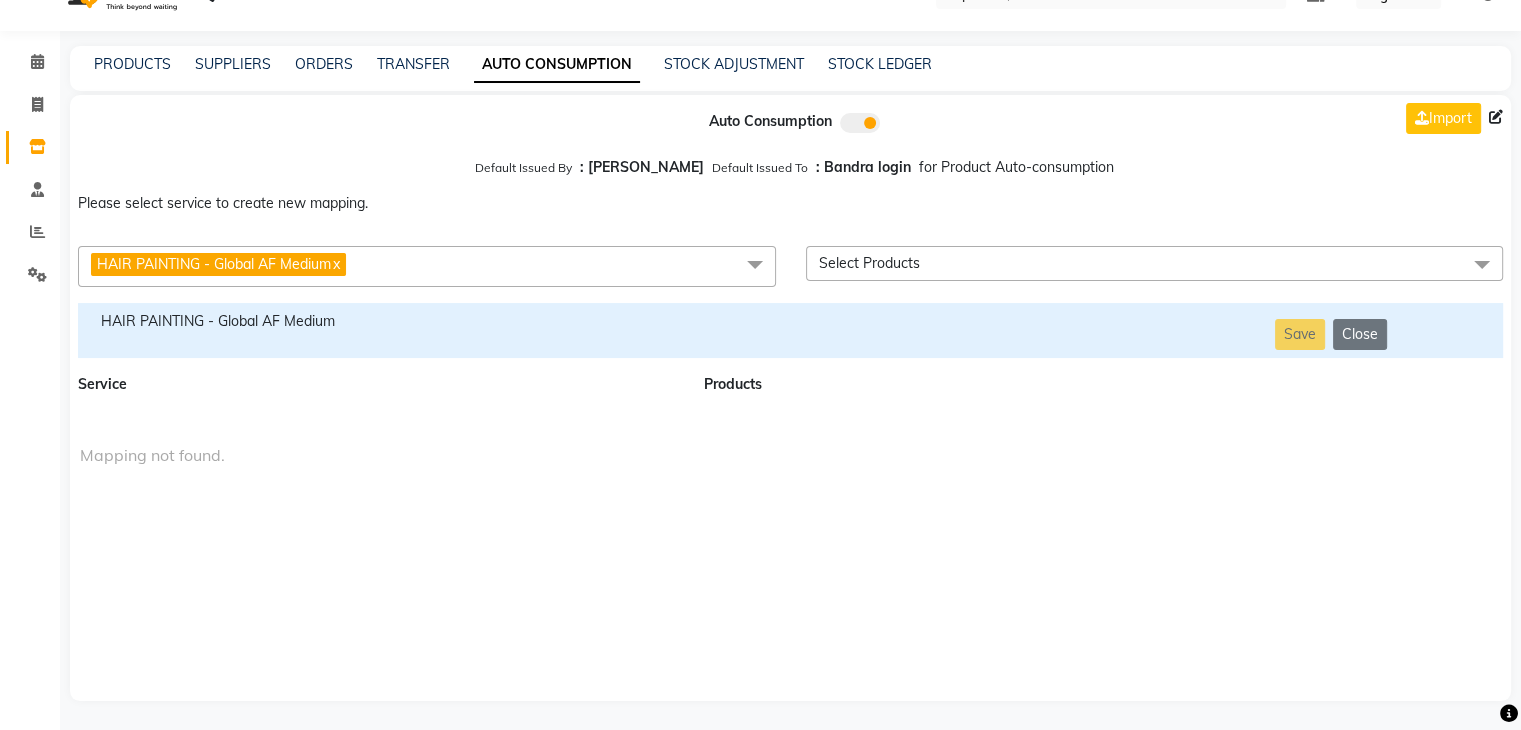 drag, startPoint x: 392, startPoint y: 245, endPoint x: 397, endPoint y: 277, distance: 32.38827 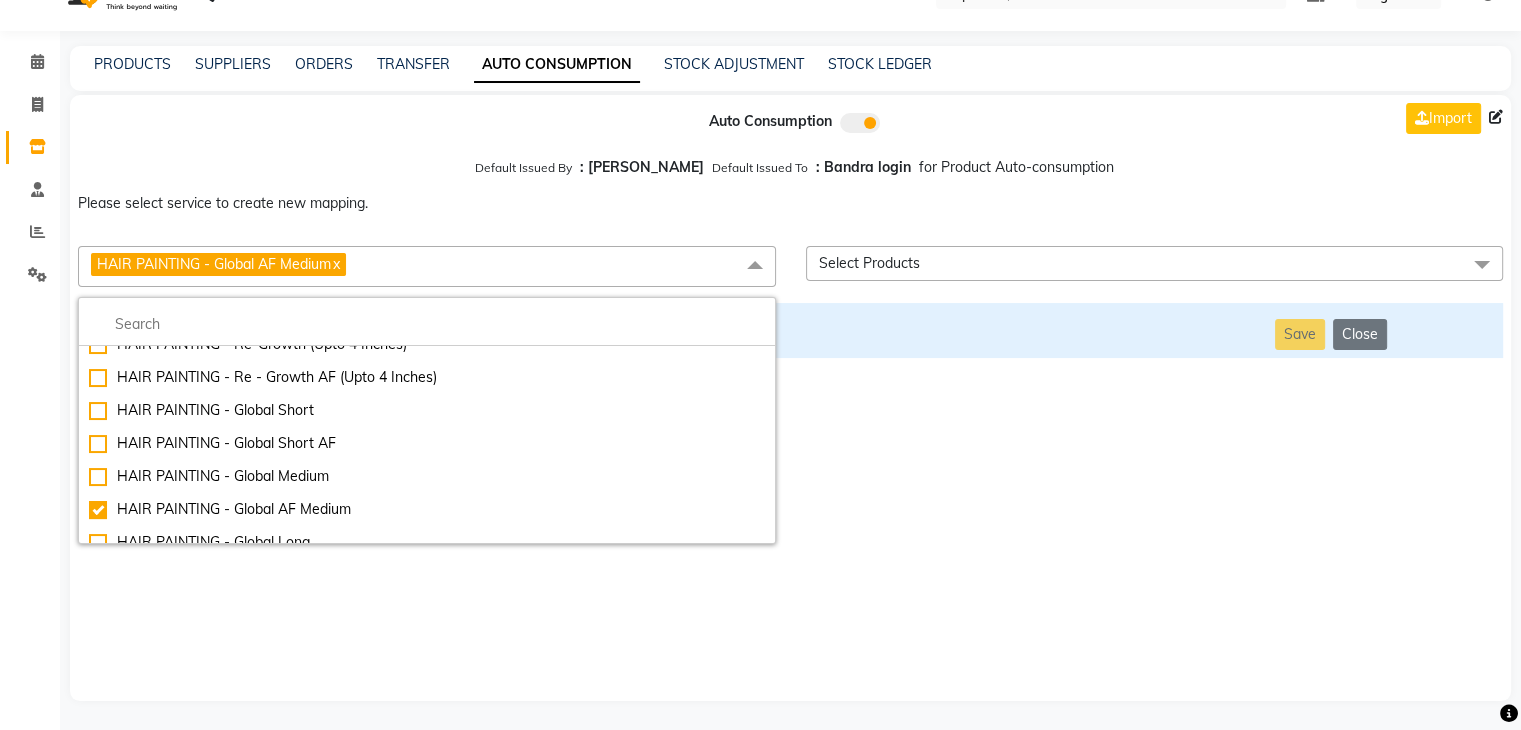 click on "Auto Consumption  Import Default Issued By  : [PERSON_NAME] Default Issued To  : Bandra login  for Product Auto-consumption  Please select service to create new mapping. HAIR PAINTING - Global AF Medium  x Essential Manicure w Scrub Essential Pedicure w Scrub Manicure + OPI Nail Ext + Gel Polish-3570 Manicure + T&T Nail Ext + Gel Polish T&T Nail Ext + T&T Gel Polish OPI Nail Ext + OPI Gel Polish T&T Refills + Gel Polish OPI Refills + Gel Polish Travel Allowance Waiting Charge HAIR REPAIR - Haircut HAIR REPAIR - Haircut for Kids HAIR REPAIR - Hair Wash HAIR REPAIR - Hair Wash Premium HAIR REPAIR - Full Head Shave HAIR REPAIR - Hair Design HAIR REPAIR - Hairstyling HAIR REPAIR - Threading HAIR REPAIR - [PERSON_NAME] Edging HAIR REPAIR - [PERSON_NAME] Edging Premium HAIR REPAIR - Razor Shave HAIR REPAIR - Razor Shave Premium HAIR REPAIR - Luxury Steam Shaving HAIR REPAIR - Fade Hair Cut HAIR SPA RITUALS - Hairoticmen Argan Spa HAIR SPA RITUALS - Wella Deep Nourishing Spa HAIR SPA RITUALS - Nashi Argan Oil Spa French Gel Nail Set" at bounding box center (790, 398) 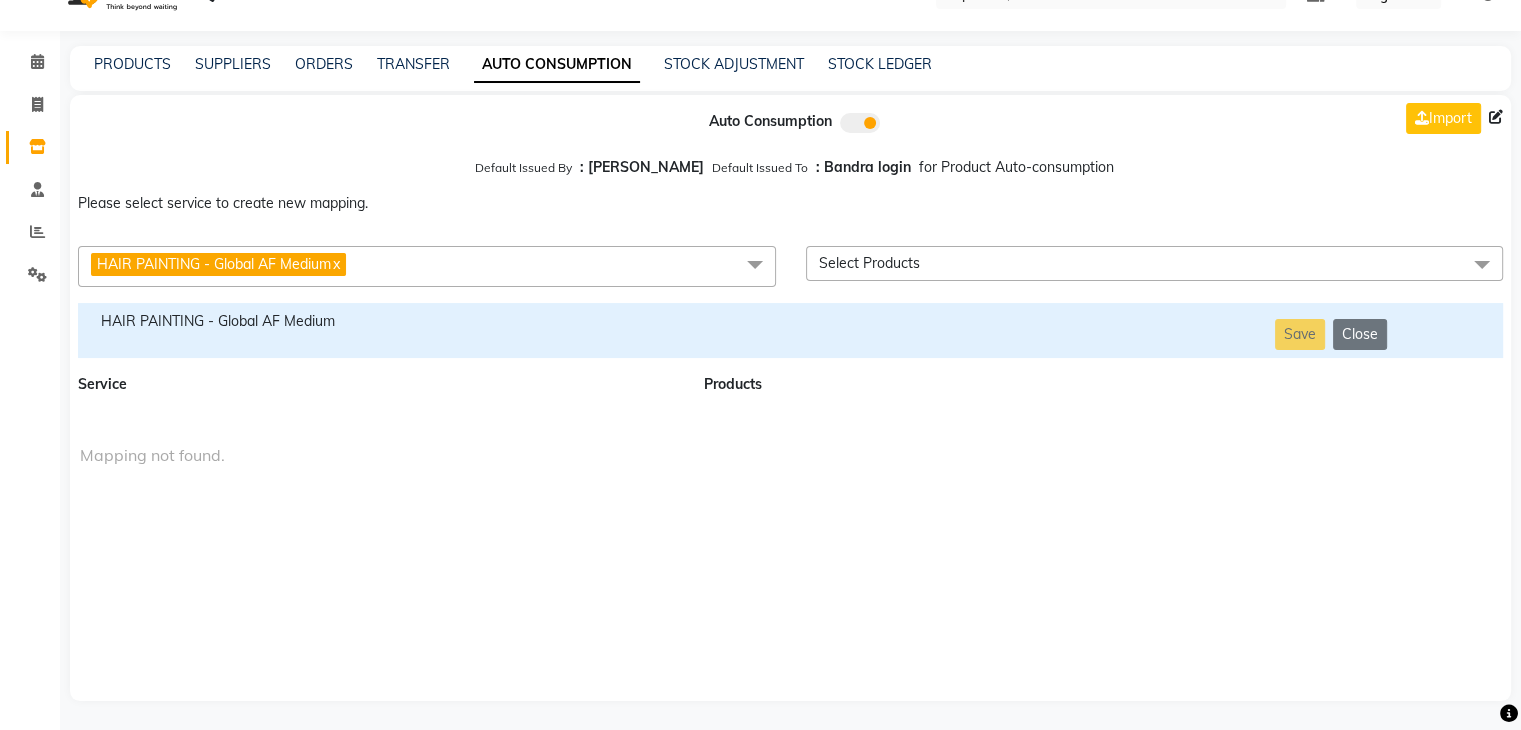 click on "HAIR PAINTING - Global AF Medium  x" at bounding box center [427, 266] 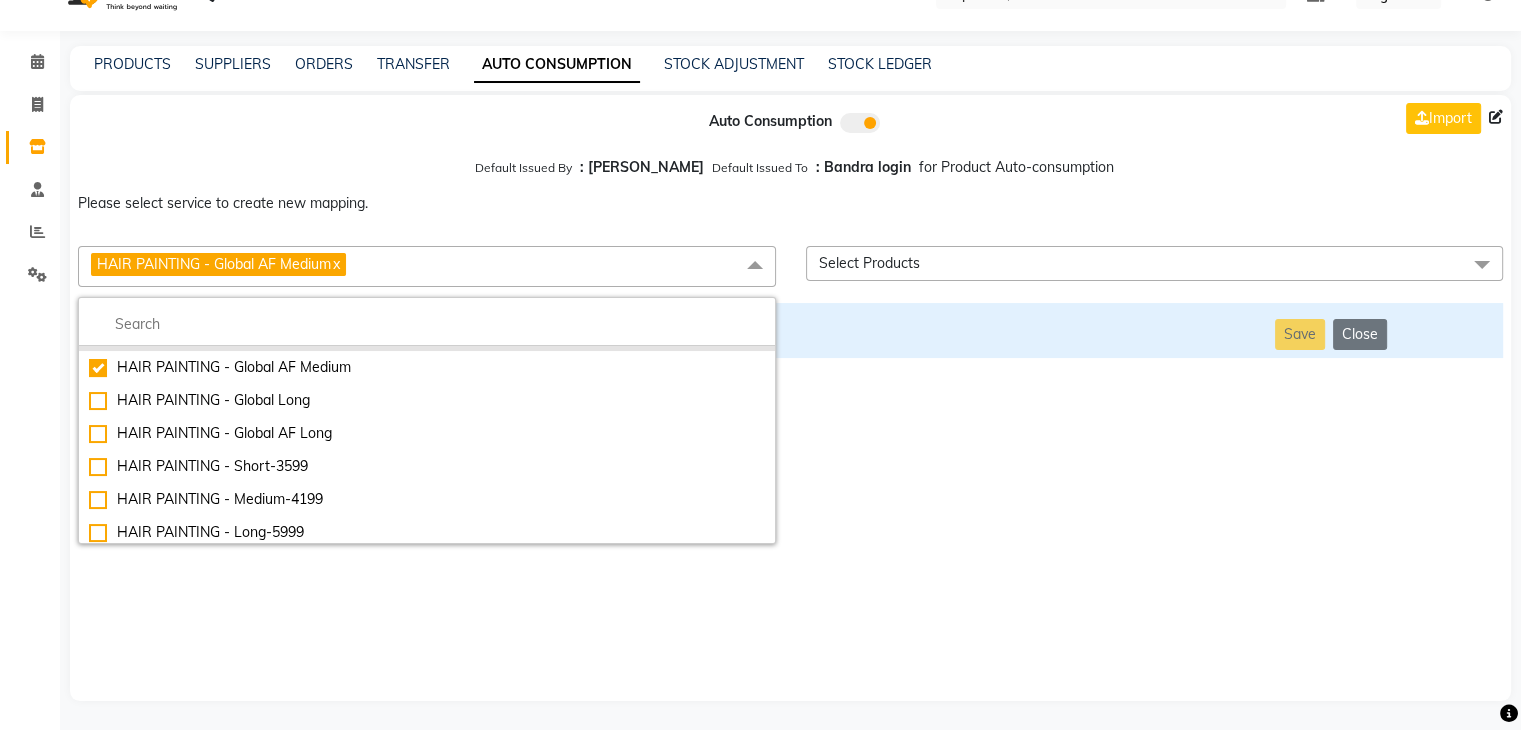 scroll, scrollTop: 2736, scrollLeft: 0, axis: vertical 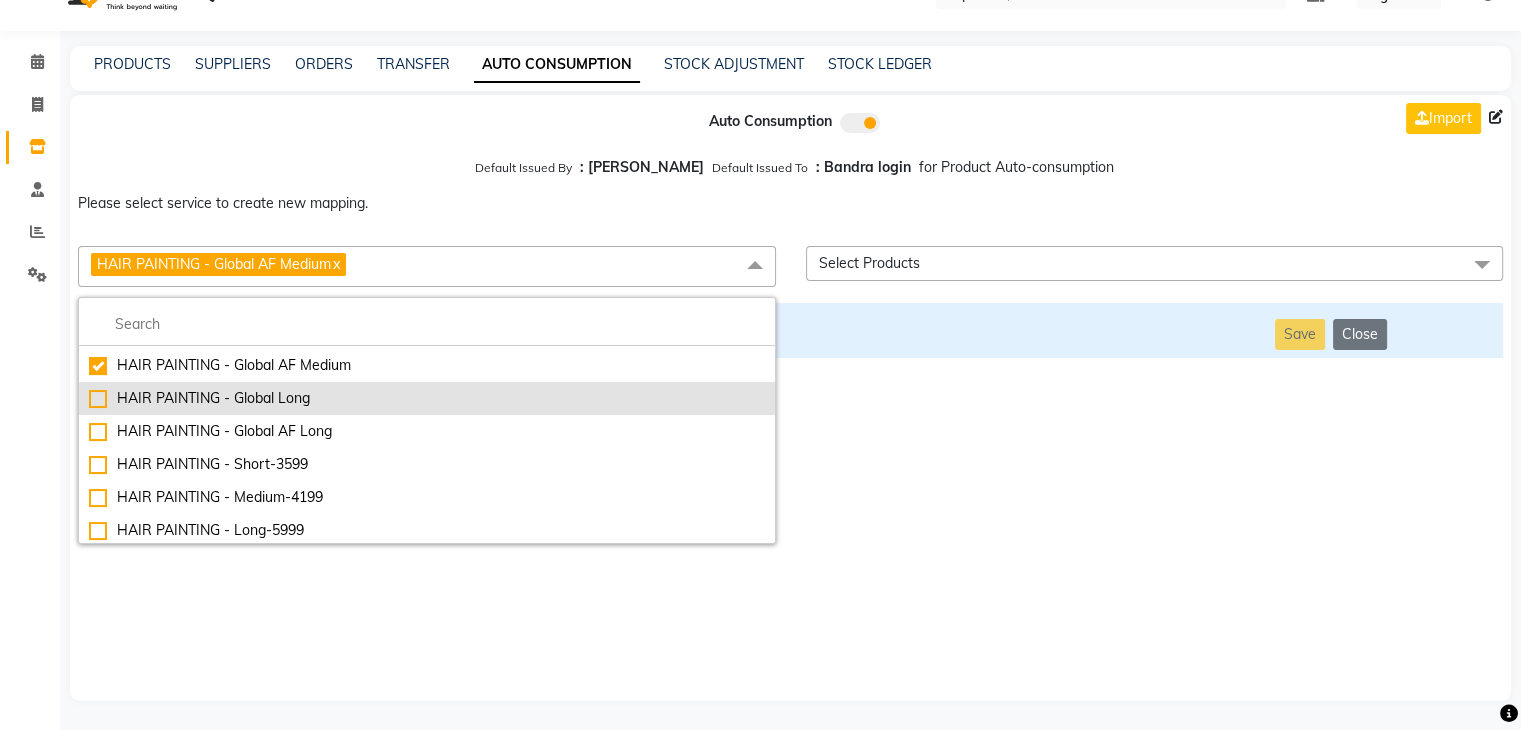 click on "HAIR PAINTING - Global Long" at bounding box center (427, 398) 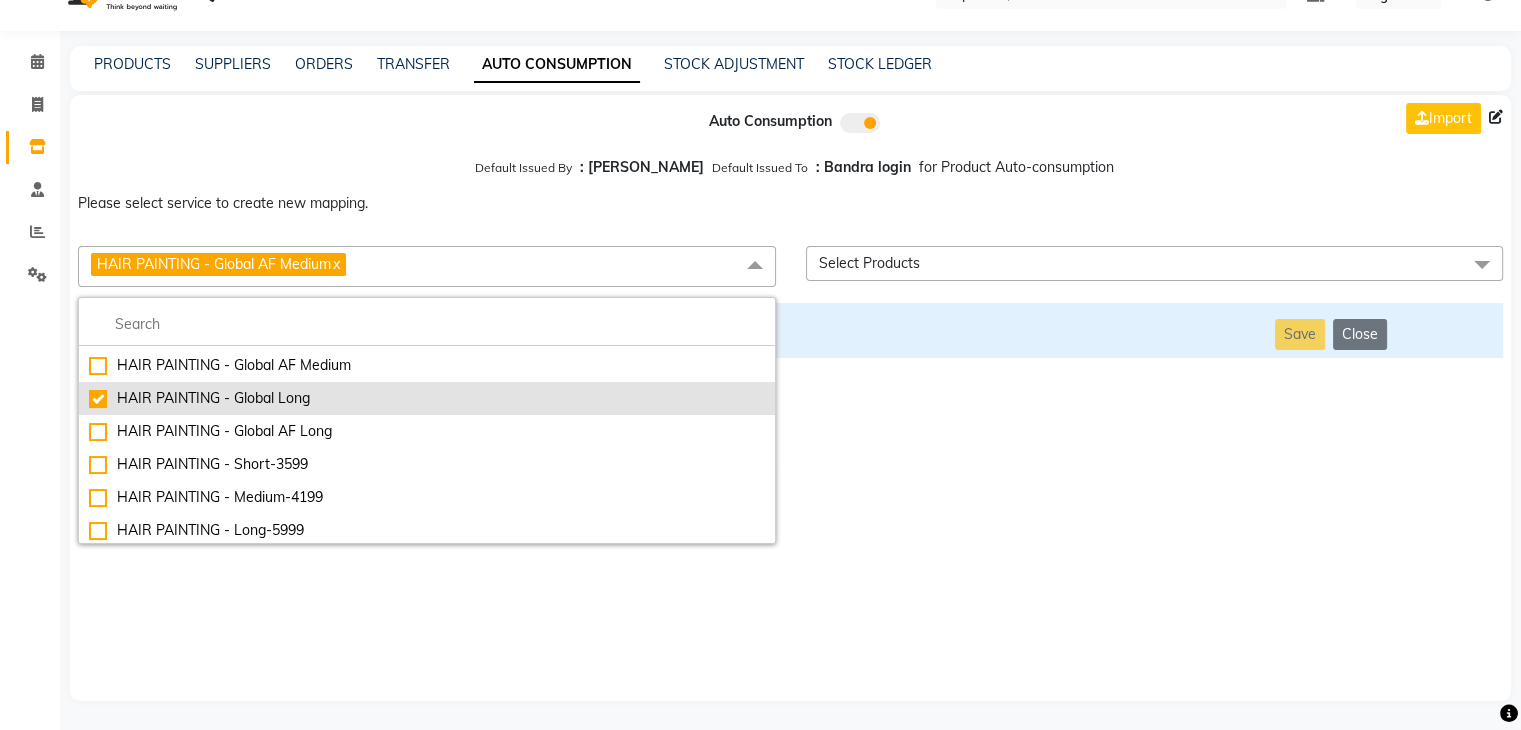 checkbox on "false" 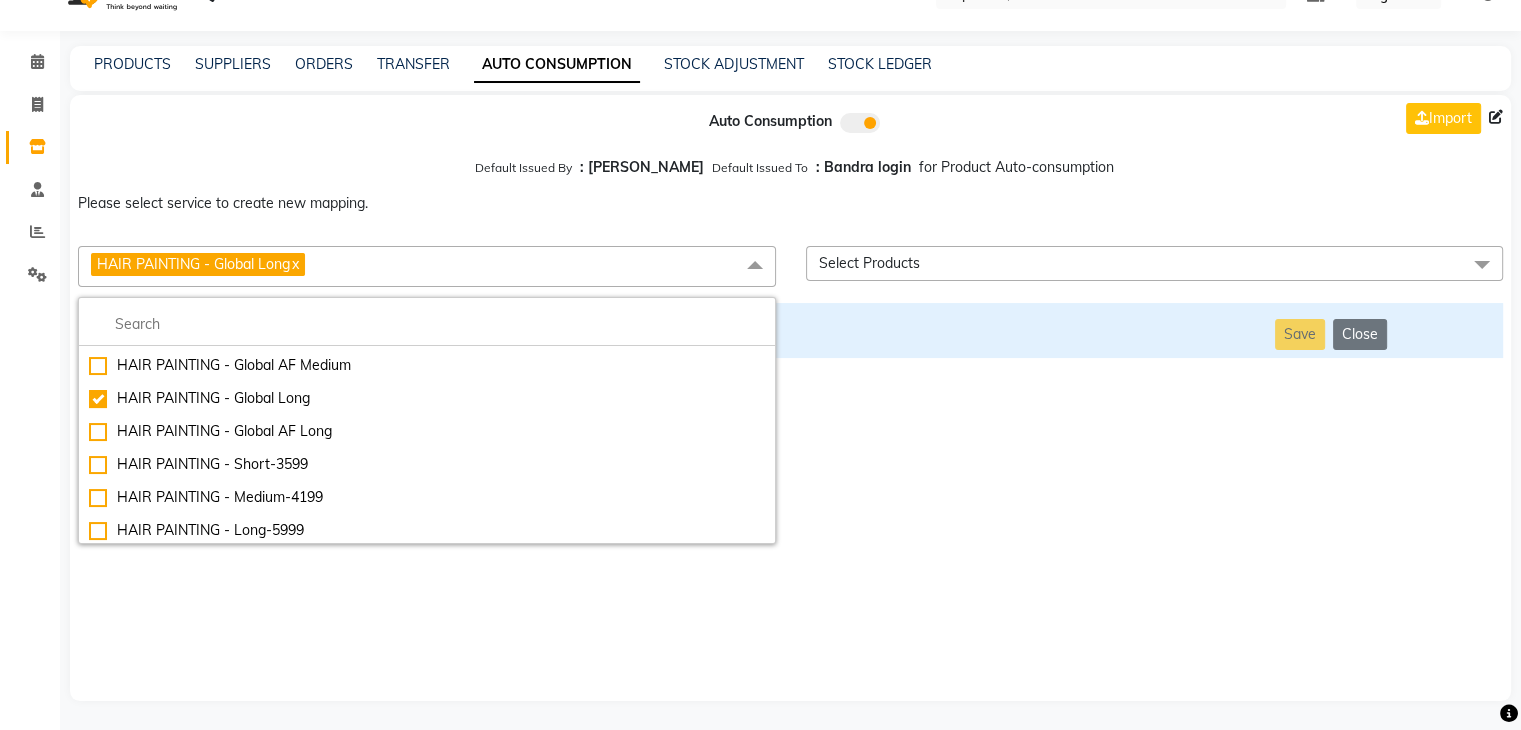 click on "Auto Consumption  Import Default Issued By  : [PERSON_NAME] Default Issued To  : Bandra login  for Product Auto-consumption  Please select service to create new mapping. HAIR PAINTING - Global Long  x Essential Manicure w Scrub Essential Pedicure w Scrub Manicure + OPI Nail Ext + Gel Polish-3570 Manicure + T&T Nail Ext + Gel Polish T&T Nail Ext + T&T Gel Polish OPI Nail Ext + OPI Gel Polish T&T Refills + Gel Polish OPI Refills + Gel Polish Travel Allowance Waiting Charge HAIR REPAIR - Haircut HAIR REPAIR - Haircut for Kids HAIR REPAIR - Hair Wash HAIR REPAIR - Hair Wash Premium HAIR REPAIR - Full Head Shave HAIR REPAIR - Hair Design HAIR REPAIR - Hairstyling HAIR REPAIR - Threading HAIR REPAIR - [PERSON_NAME] Edging HAIR REPAIR - [PERSON_NAME] Edging Premium HAIR REPAIR - Razor Shave HAIR REPAIR - Razor Shave Premium HAIR REPAIR - Luxury Steam Shaving HAIR REPAIR - Fade Hair Cut HAIR SPA RITUALS - Hairoticmen Argan Spa HAIR SPA RITUALS - Wella Deep Nourishing Spa HAIR SPA RITUALS - Nashi Argan Oil Spa SKIN REPAIR - Clean-Up" at bounding box center (790, 398) 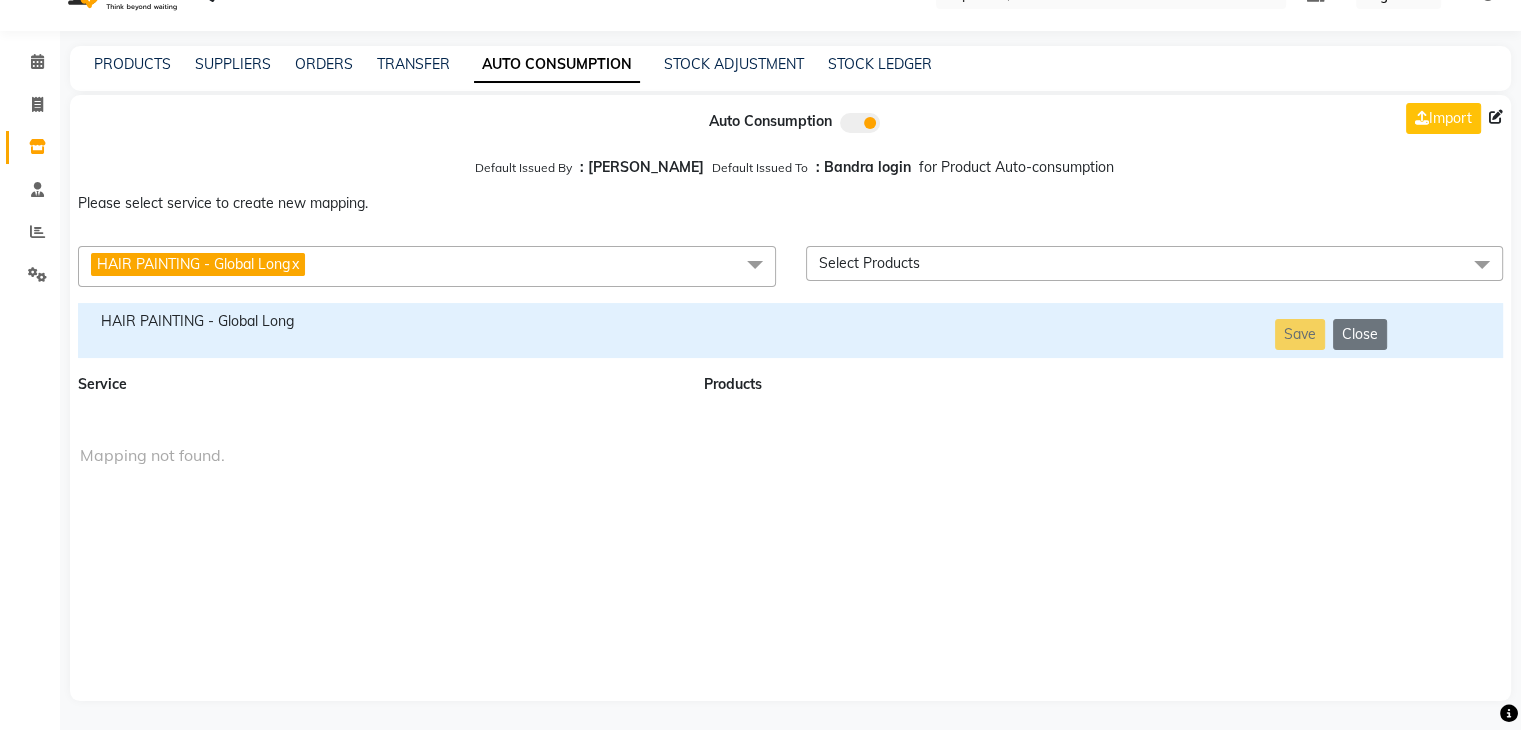 click on "HAIR PAINTING - Global Long" at bounding box center [379, 321] 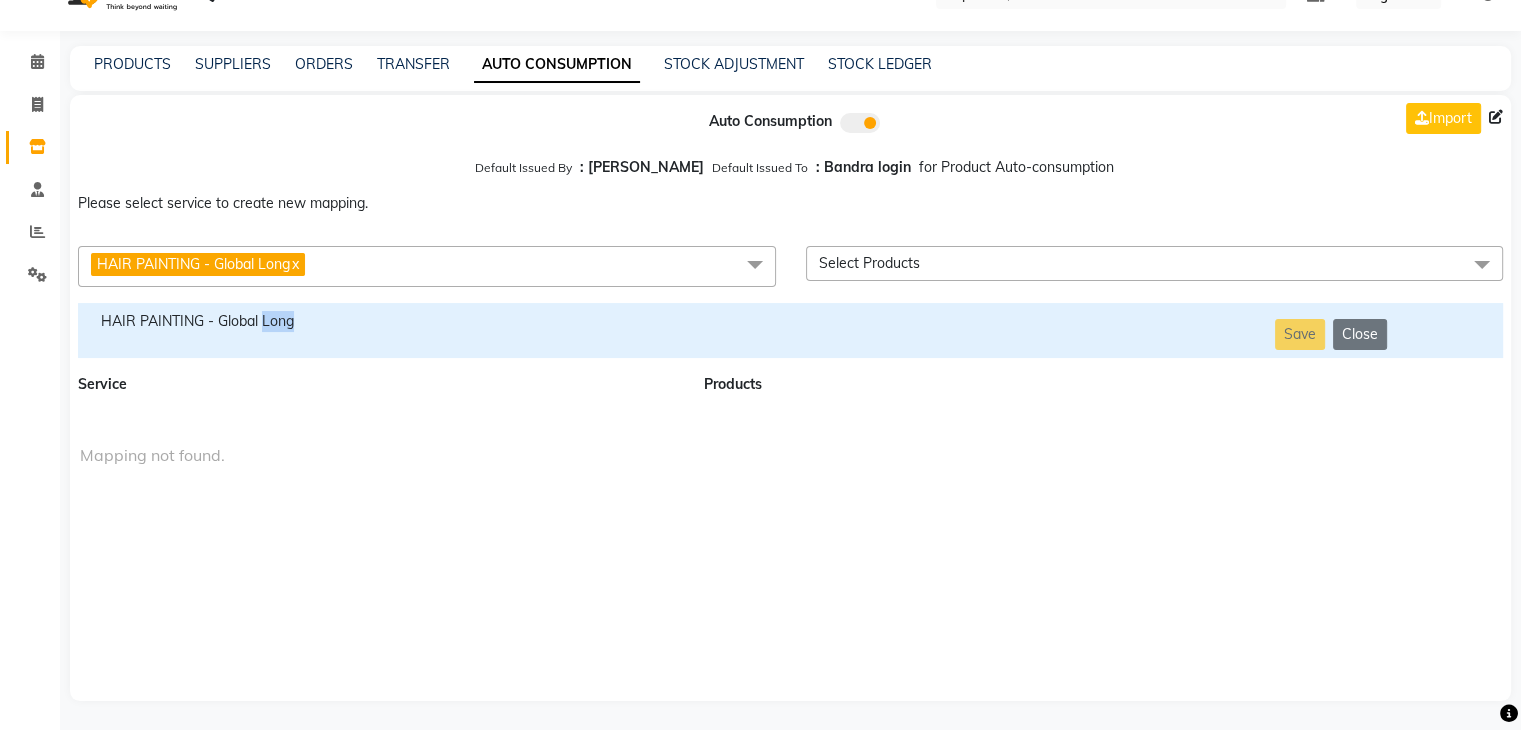 click on "HAIR PAINTING - Global Long" at bounding box center [379, 321] 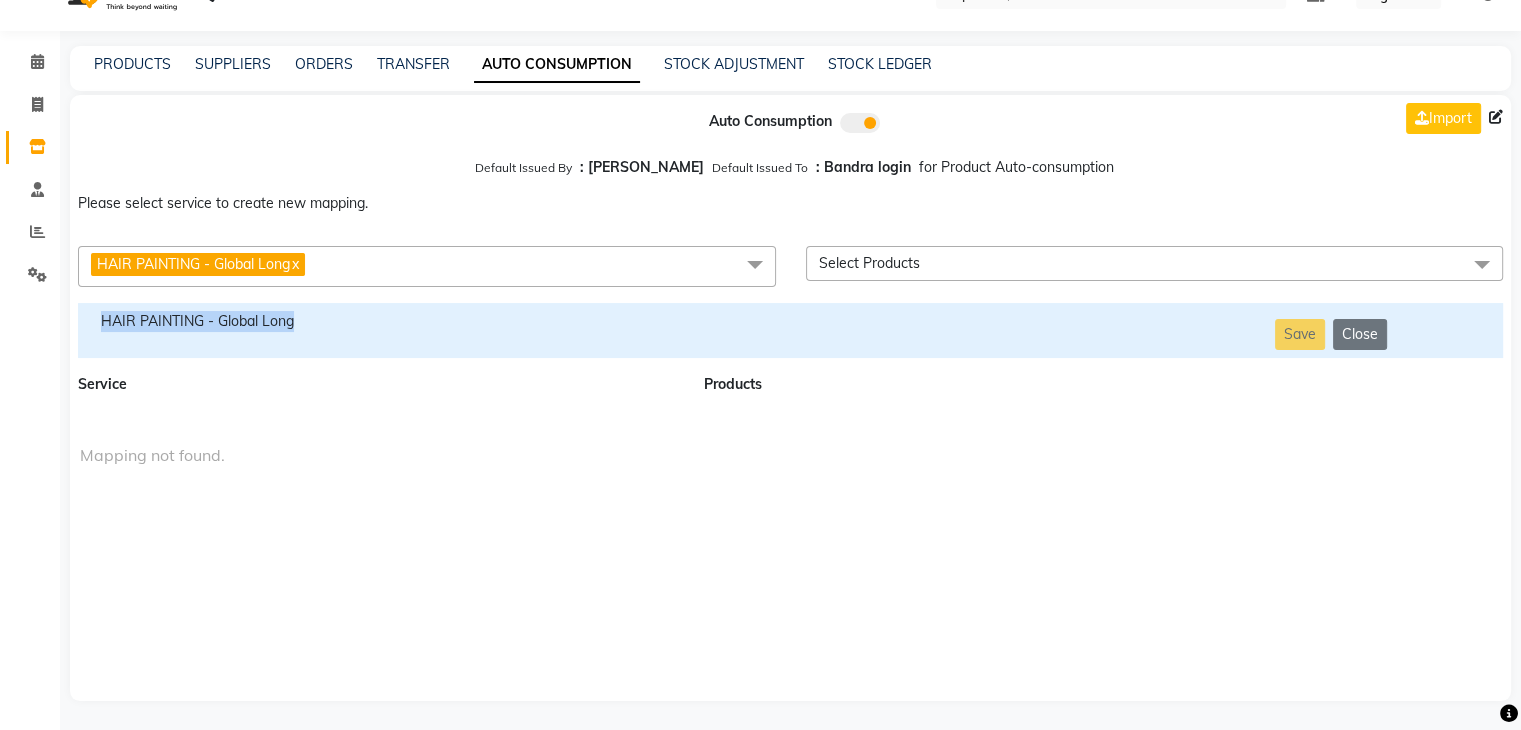 click on "HAIR PAINTING - Global Long" at bounding box center (379, 321) 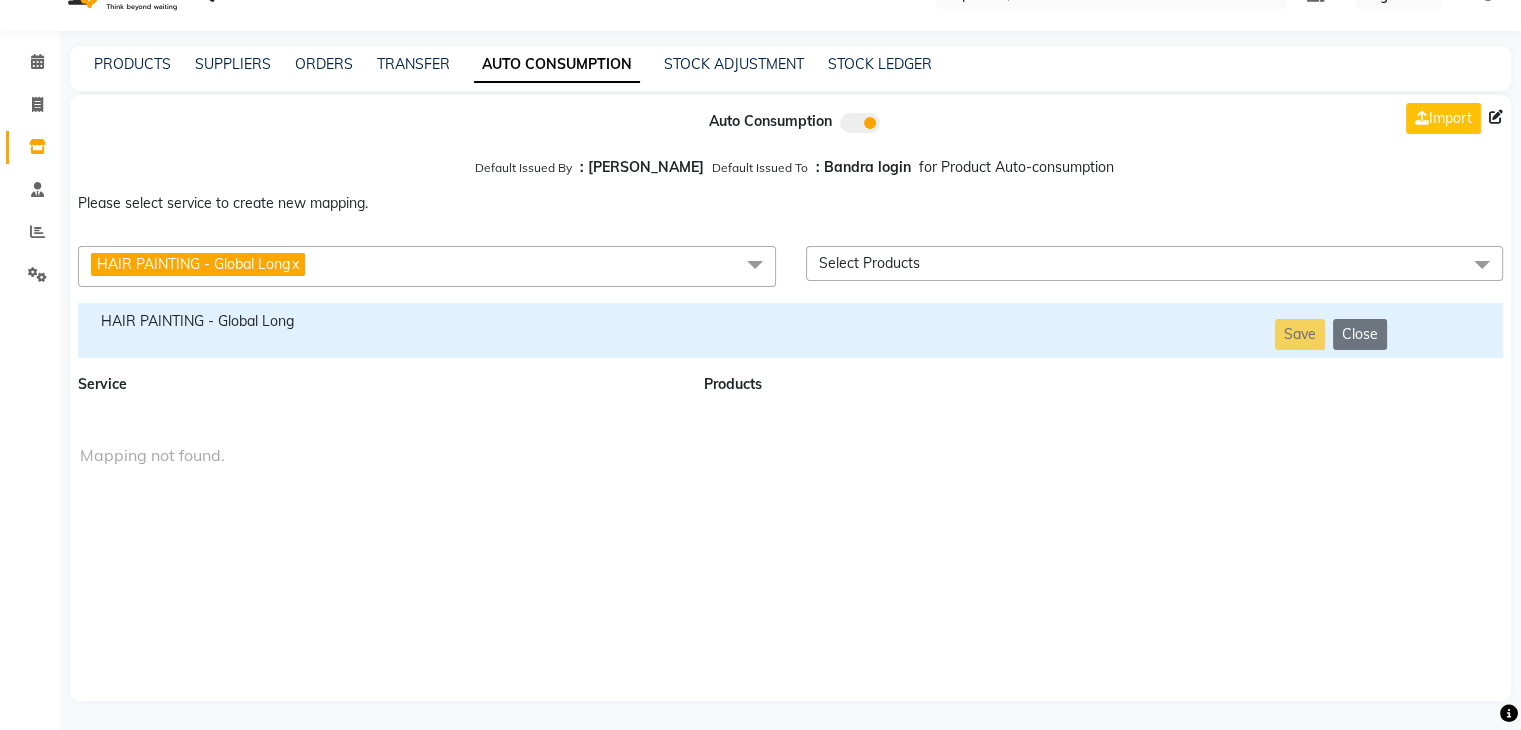 click on "HAIR PAINTING - Global Long  x" at bounding box center (427, 266) 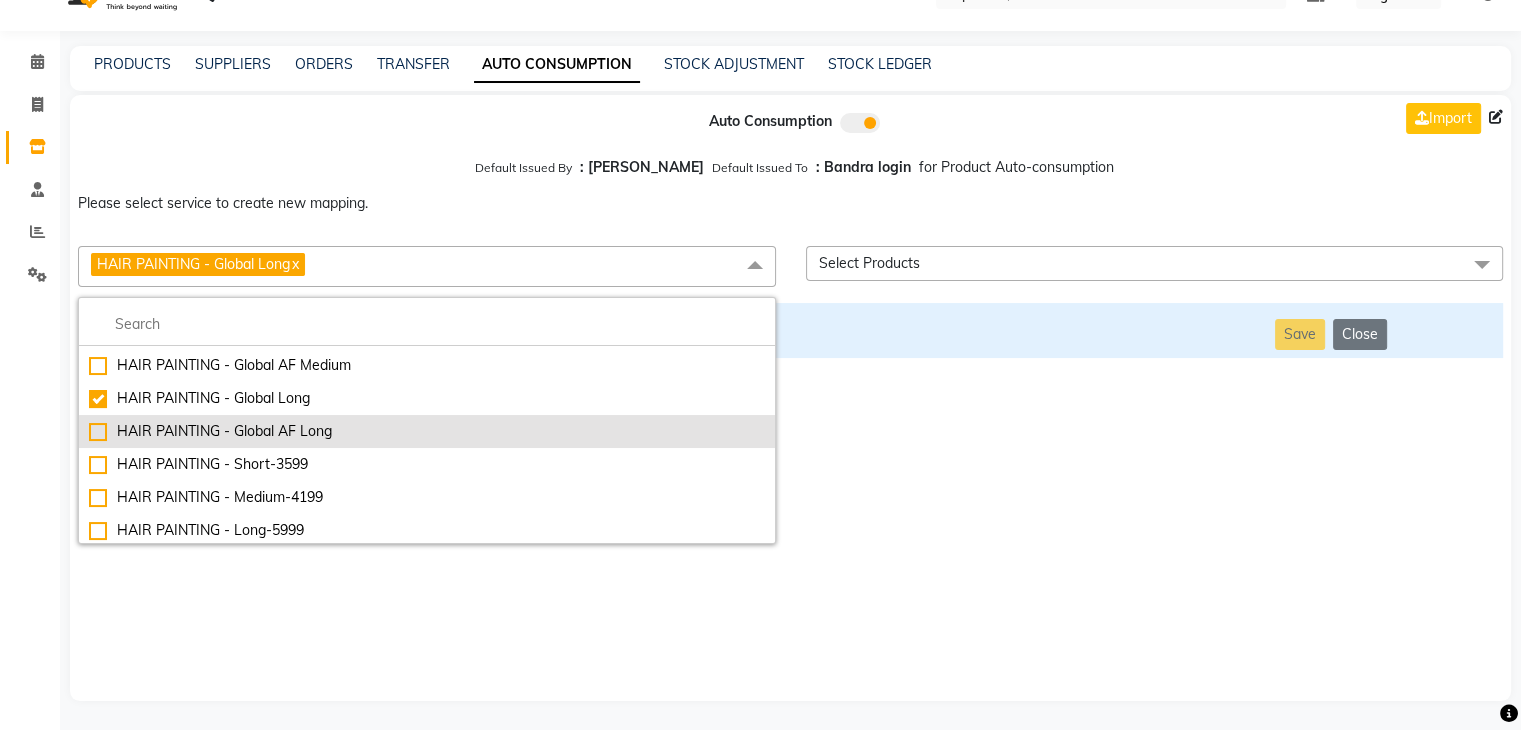 click on "HAIR PAINTING - Global AF Long" at bounding box center [427, 431] 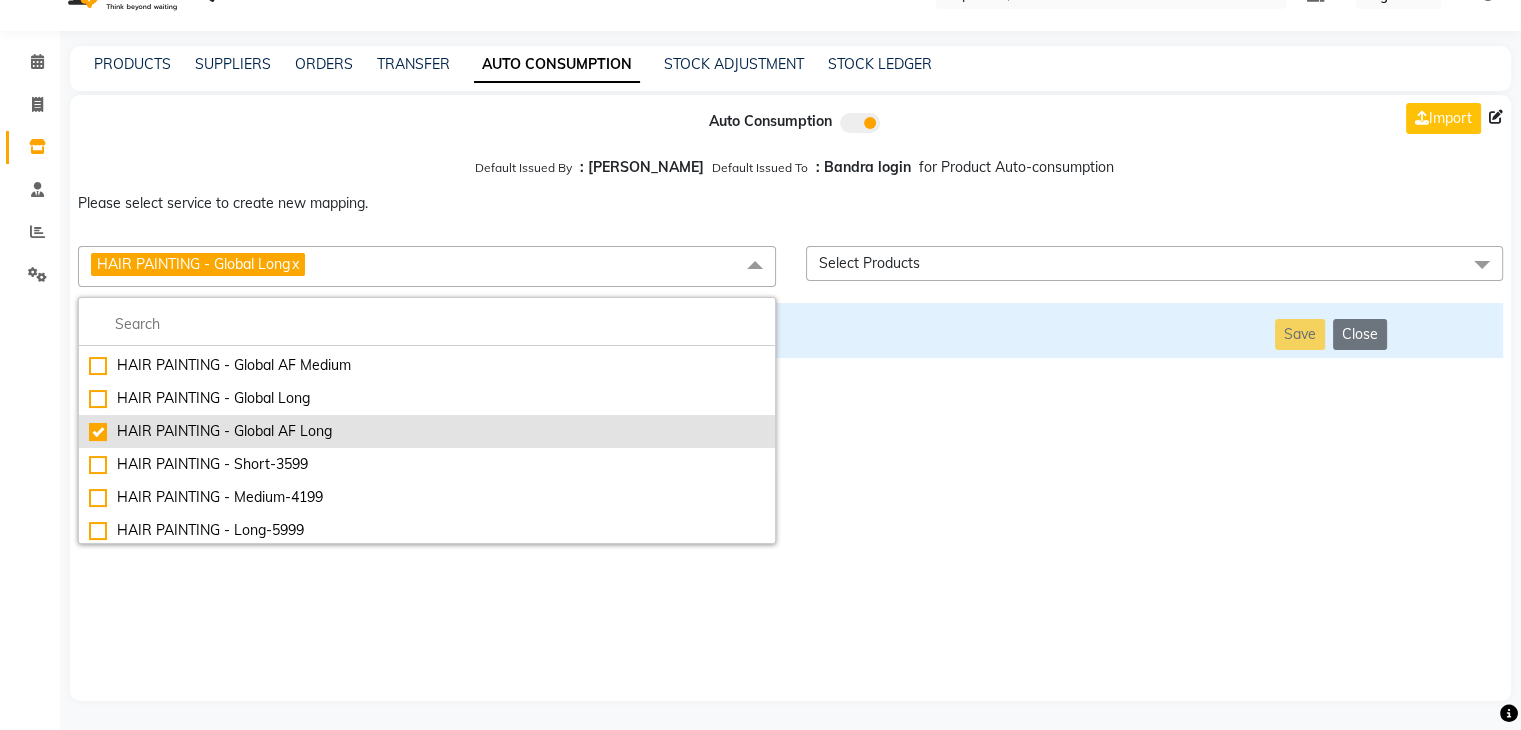 checkbox on "false" 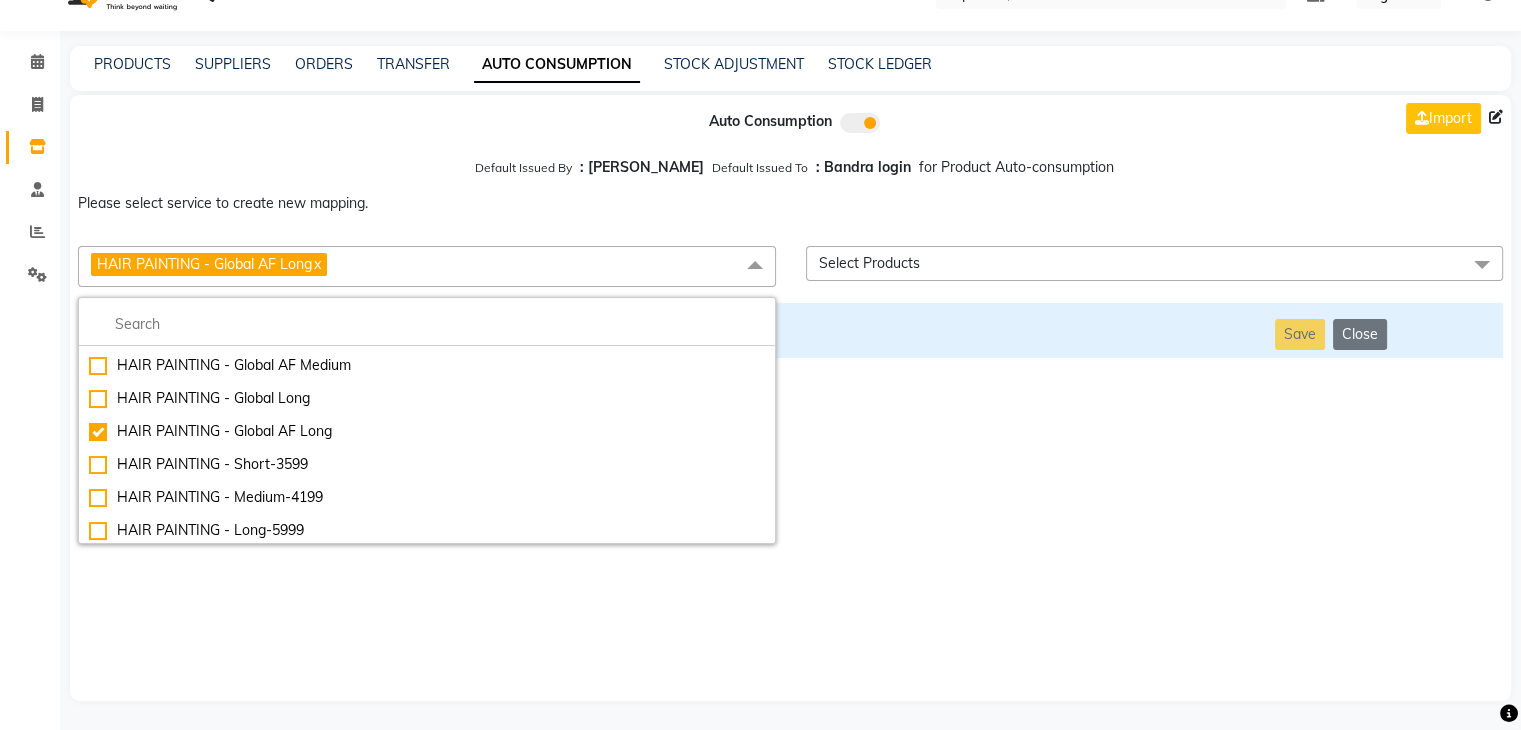 click on "Auto Consumption  Import Default Issued By  : [PERSON_NAME] Default Issued To  : Bandra login  for Product Auto-consumption  Please select service to create new mapping. HAIR PAINTING - Global AF Long  x Essential Manicure w Scrub Essential Pedicure w Scrub Manicure + OPI Nail Ext + Gel Polish-3570 Manicure + T&T Nail Ext + Gel Polish T&T Nail Ext + T&T Gel Polish OPI Nail Ext + OPI Gel Polish T&T Refills + Gel Polish OPI Refills + Gel Polish Travel Allowance Waiting Charge HAIR REPAIR - Haircut HAIR REPAIR - Haircut for Kids HAIR REPAIR - Hair Wash HAIR REPAIR - Hair Wash Premium HAIR REPAIR - Full Head Shave HAIR REPAIR - Hair Design HAIR REPAIR - Hairstyling HAIR REPAIR - Threading HAIR REPAIR - [PERSON_NAME] Edging HAIR REPAIR - [PERSON_NAME] Edging Premium HAIR REPAIR - Razor Shave HAIR REPAIR - Razor Shave Premium HAIR REPAIR - Luxury Steam Shaving HAIR REPAIR - Fade Hair Cut HAIR SPA RITUALS - Hairoticmen Argan Spa HAIR SPA RITUALS - Wella Deep Nourishing Spa HAIR SPA RITUALS - Nashi Argan Oil Spa SKIN REPAIR - Facial" at bounding box center [790, 398] 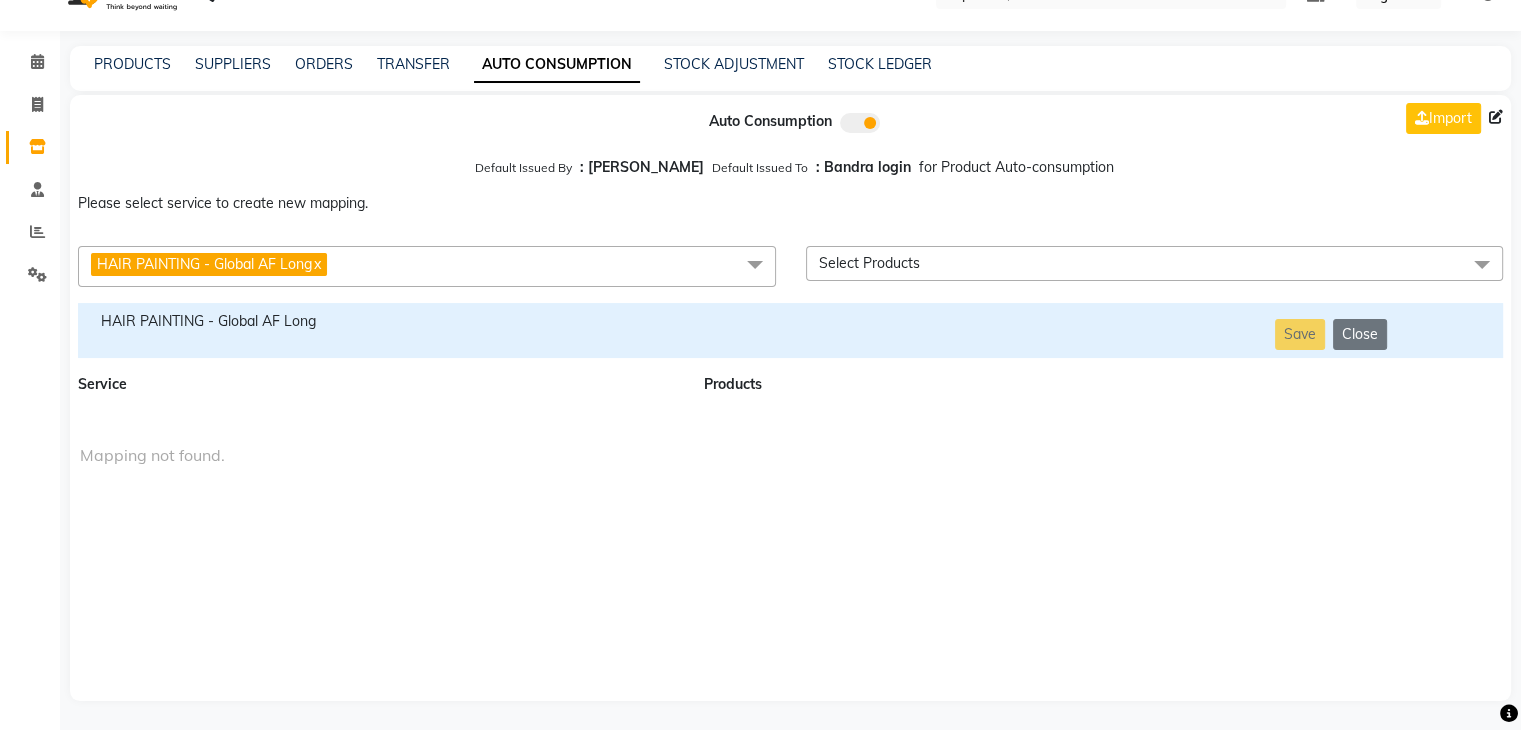 click on "HAIR PAINTING - Global AF Long  x" at bounding box center [427, 266] 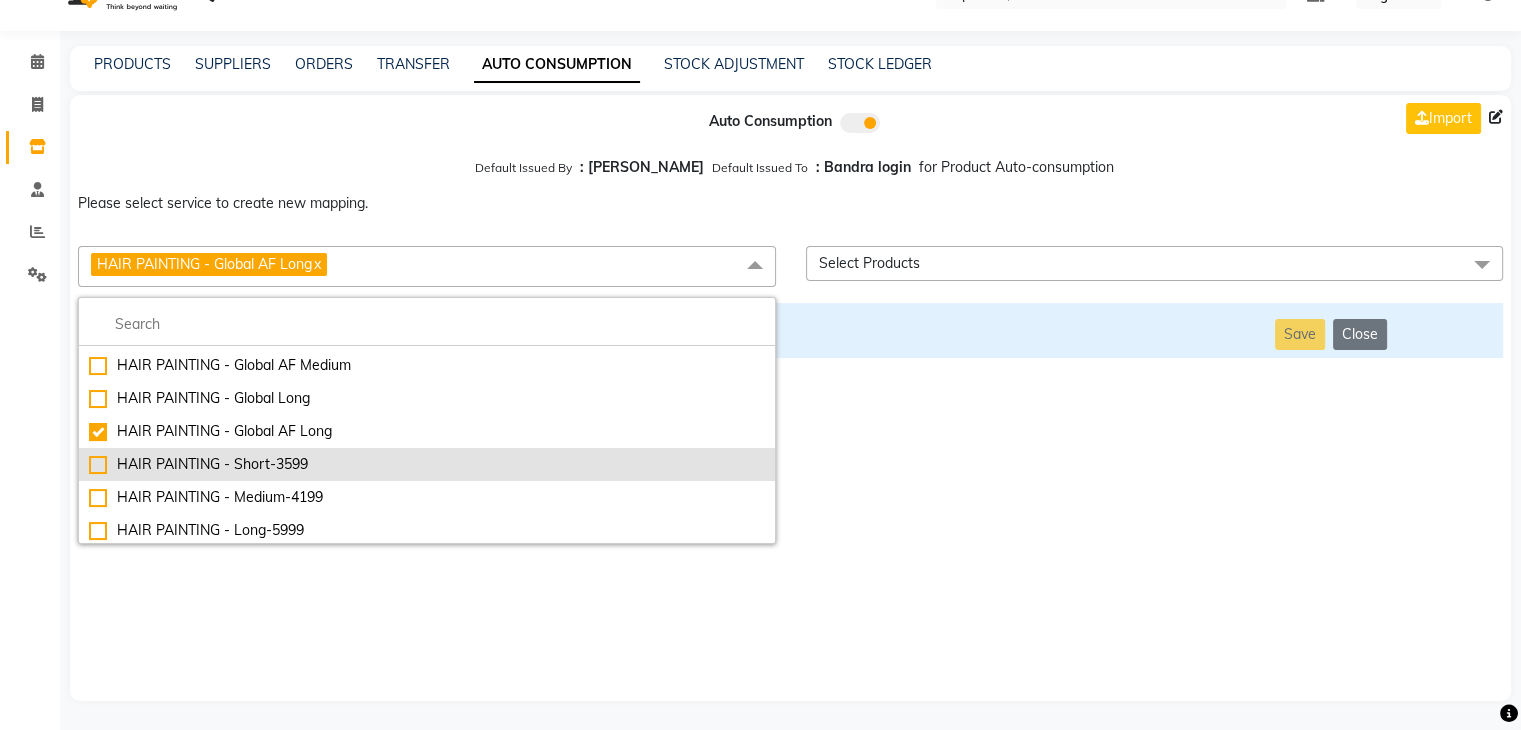 click on "HAIR PAINTING - Short-3599" at bounding box center (427, 464) 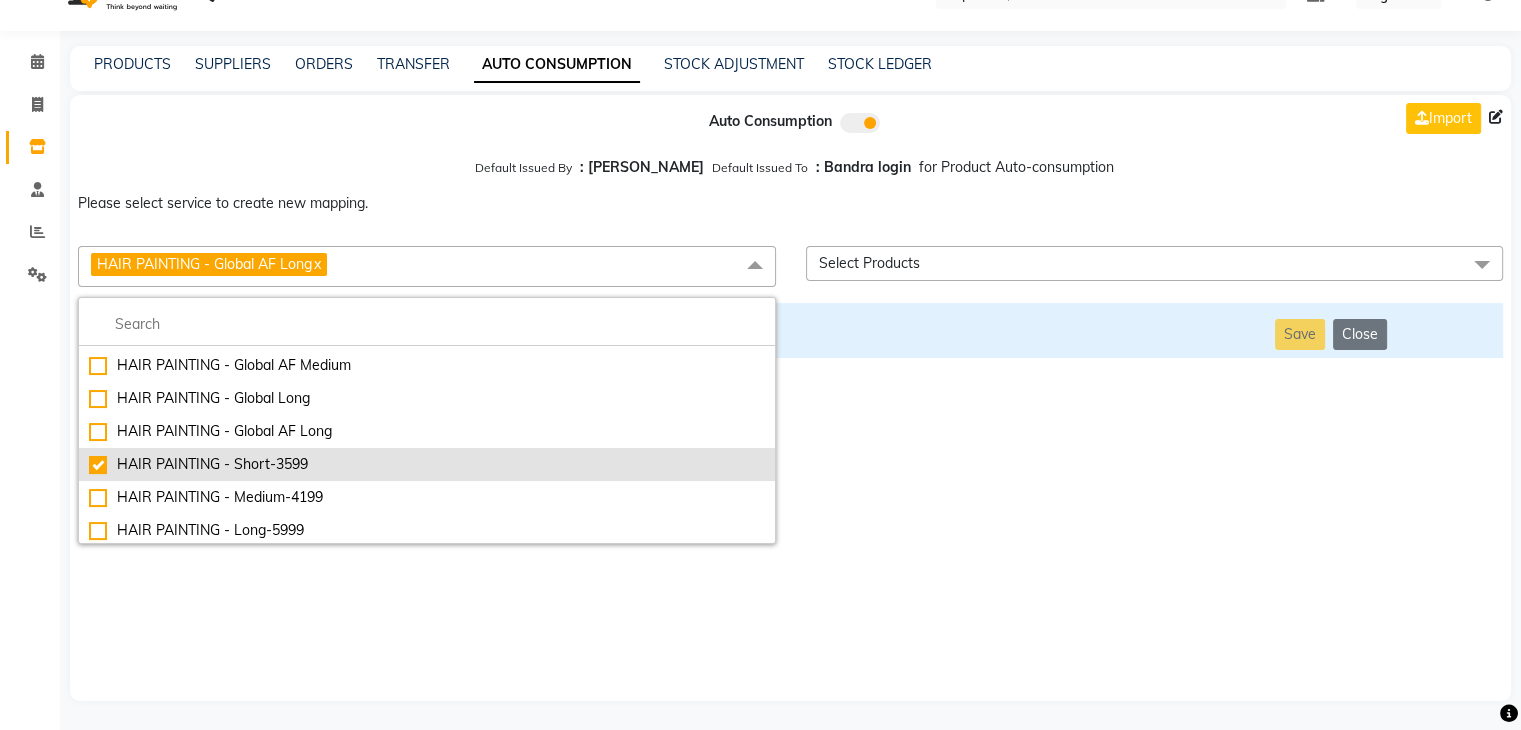 checkbox on "false" 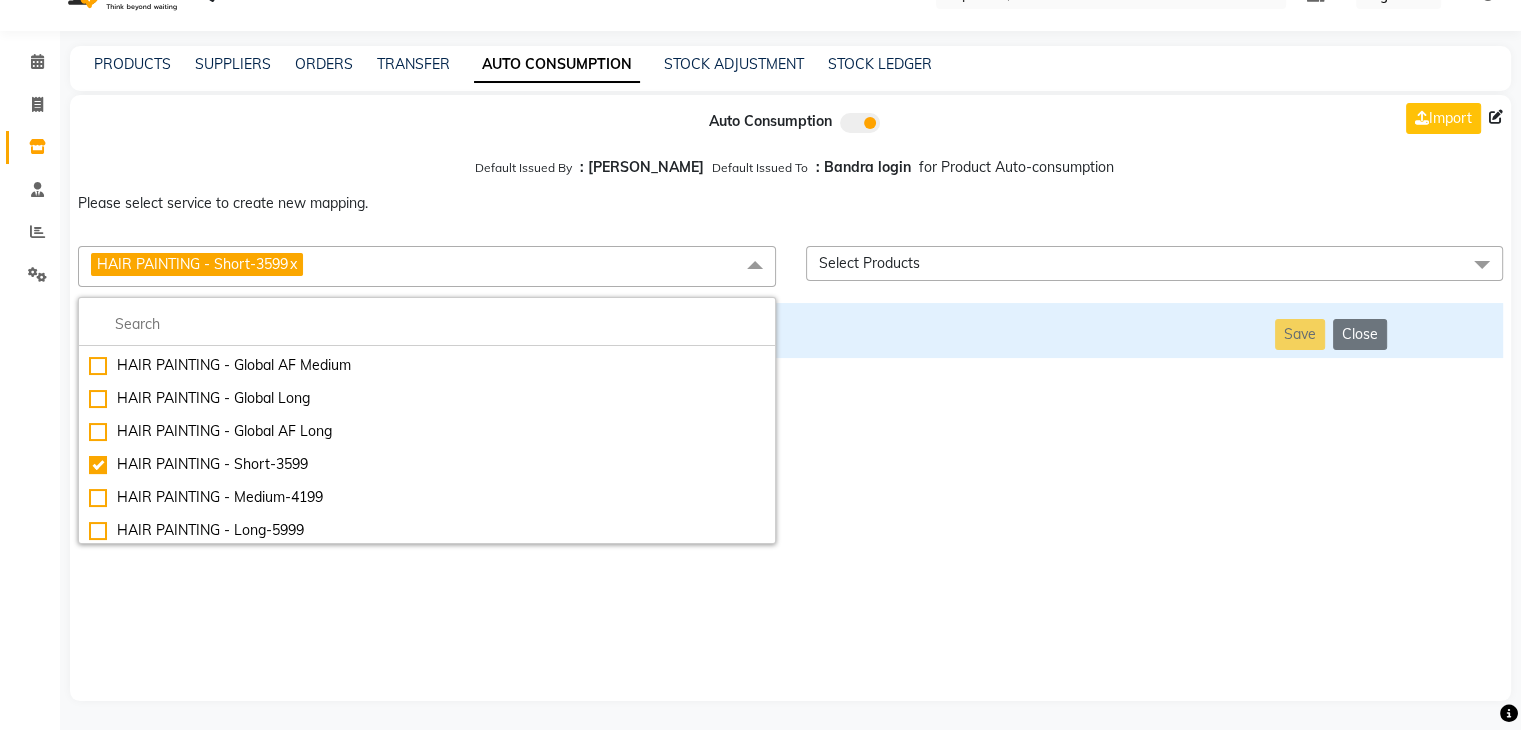 click on "Auto Consumption  Import Default Issued By  : [PERSON_NAME] Default Issued To  : Bandra login  for Product Auto-consumption  Please select service to create new mapping. HAIR PAINTING - Short-3599  x Essential Manicure w Scrub Essential Pedicure w Scrub Manicure + OPI Nail Ext + Gel Polish-3570 Manicure + T&T Nail Ext + Gel Polish T&T Nail Ext + T&T Gel Polish OPI Nail Ext + OPI Gel Polish T&T Refills + Gel Polish OPI Refills + Gel Polish Travel Allowance Waiting Charge HAIR REPAIR - Haircut HAIR REPAIR - Haircut for Kids HAIR REPAIR - Hair Wash HAIR REPAIR - Hair Wash Premium HAIR REPAIR - Full Head Shave HAIR REPAIR - Hair Design HAIR REPAIR - Hairstyling HAIR REPAIR - Threading HAIR REPAIR - [PERSON_NAME] Edging HAIR REPAIR - [PERSON_NAME] Edging Premium HAIR REPAIR - Razor Shave HAIR REPAIR - Razor Shave Premium HAIR REPAIR - Luxury Steam Shaving HAIR REPAIR - Fade Hair Cut HAIR SPA RITUALS - Hairoticmen Argan Spa HAIR SPA RITUALS - Wella Deep Nourishing Spa HAIR SPA RITUALS - Nashi Argan Oil Spa HAIR PAINTING - Long-5999" at bounding box center [790, 398] 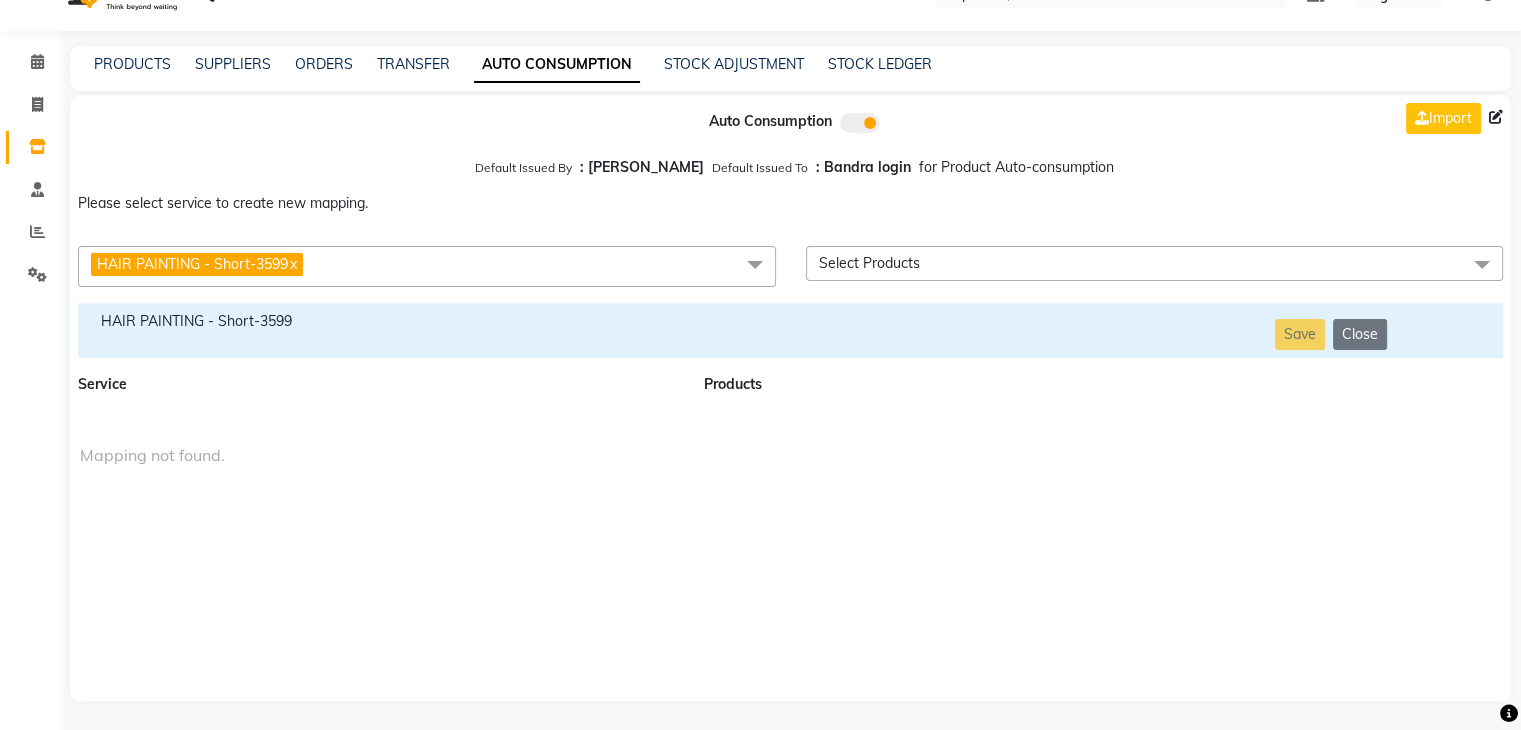 click on "HAIR PAINTING - Short-3599" at bounding box center [379, 321] 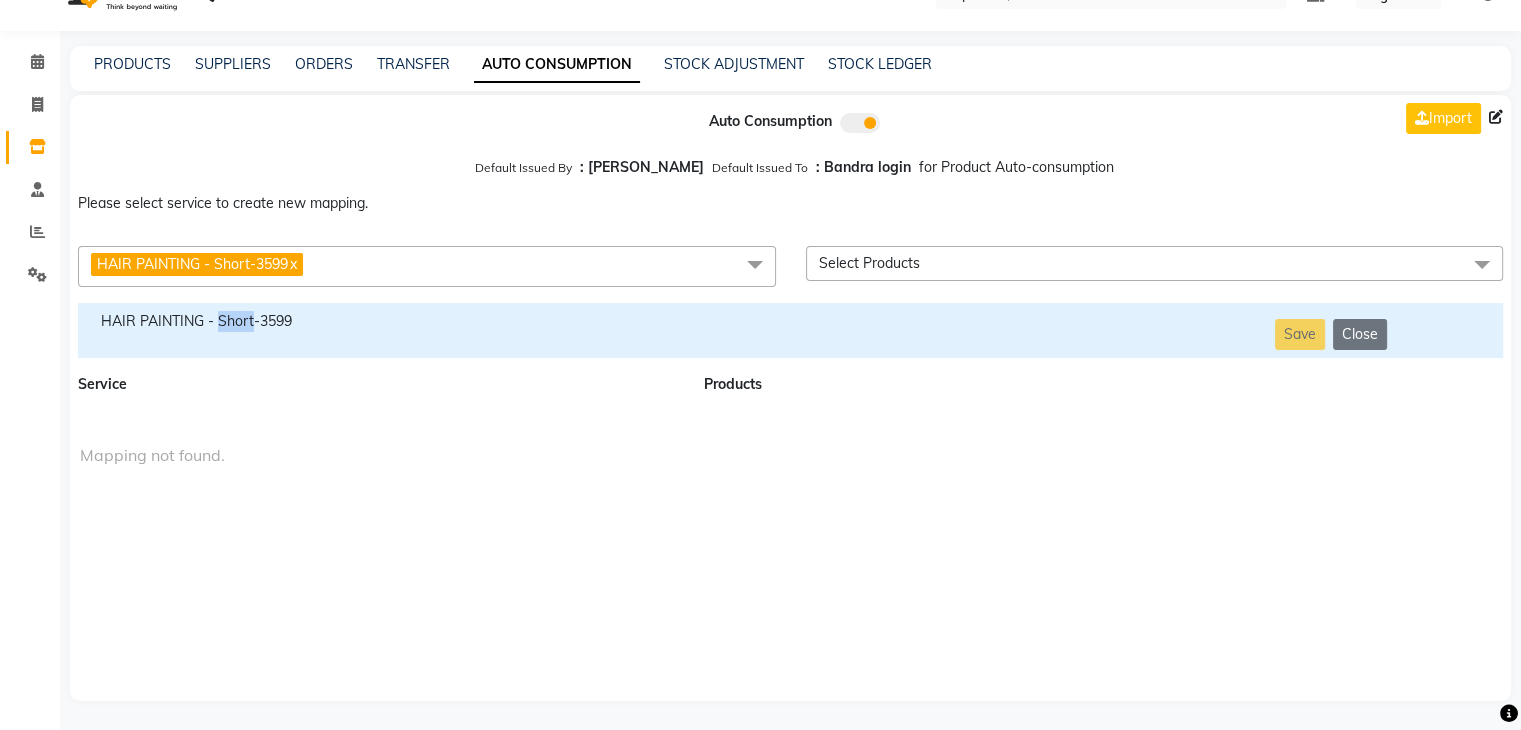 click on "HAIR PAINTING - Short-3599" at bounding box center (379, 321) 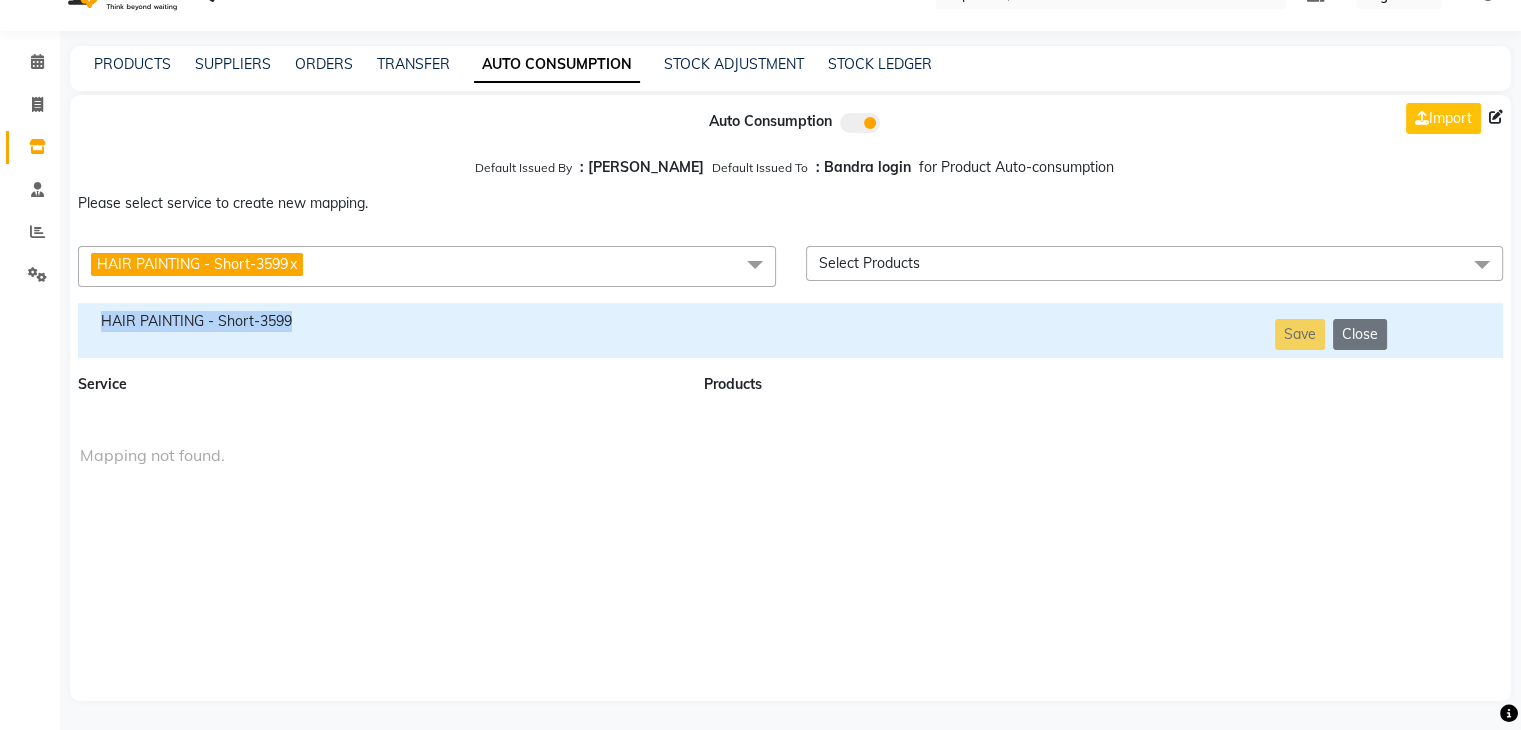 click on "HAIR PAINTING - Short-3599" at bounding box center (379, 321) 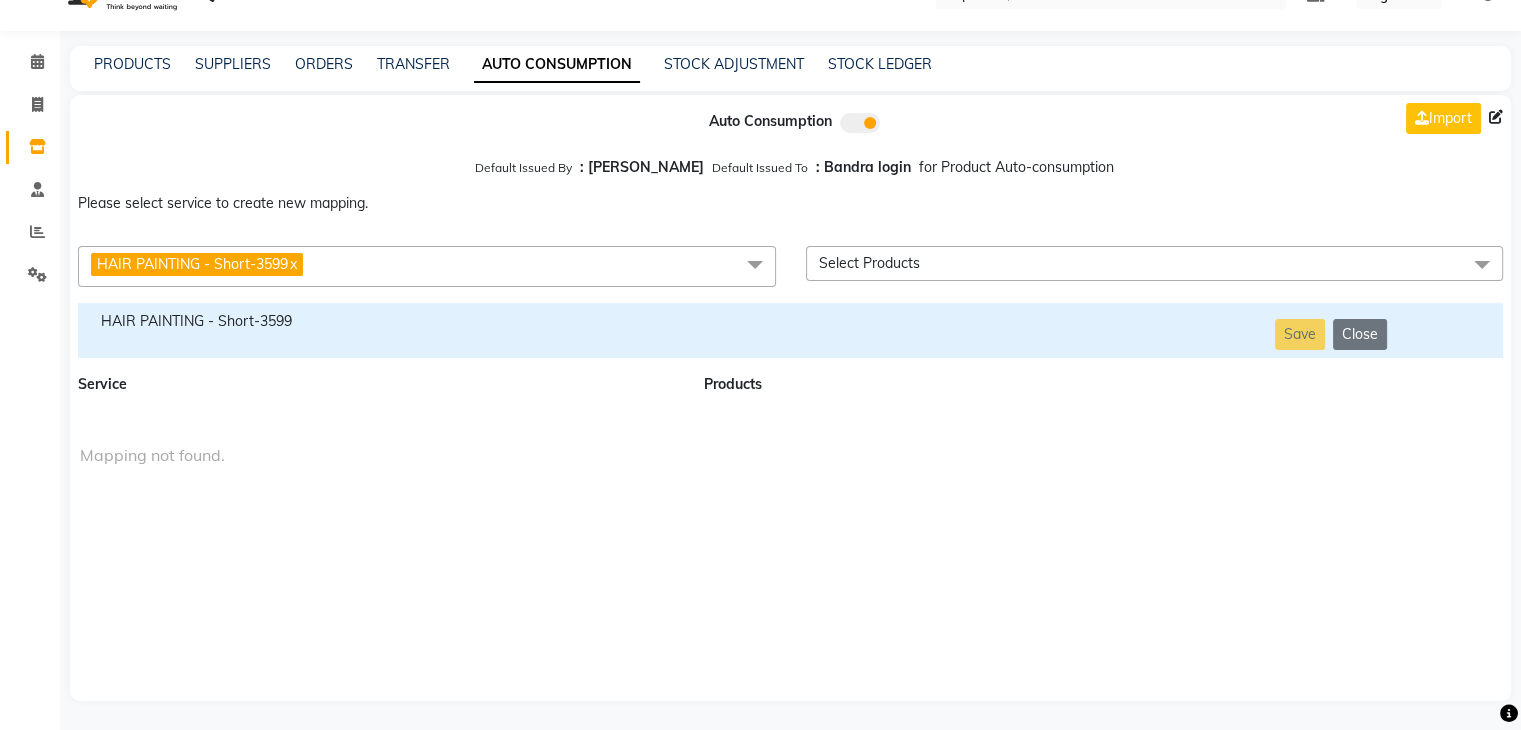 click on "HAIR PAINTING - Short-3599  x" at bounding box center [427, 266] 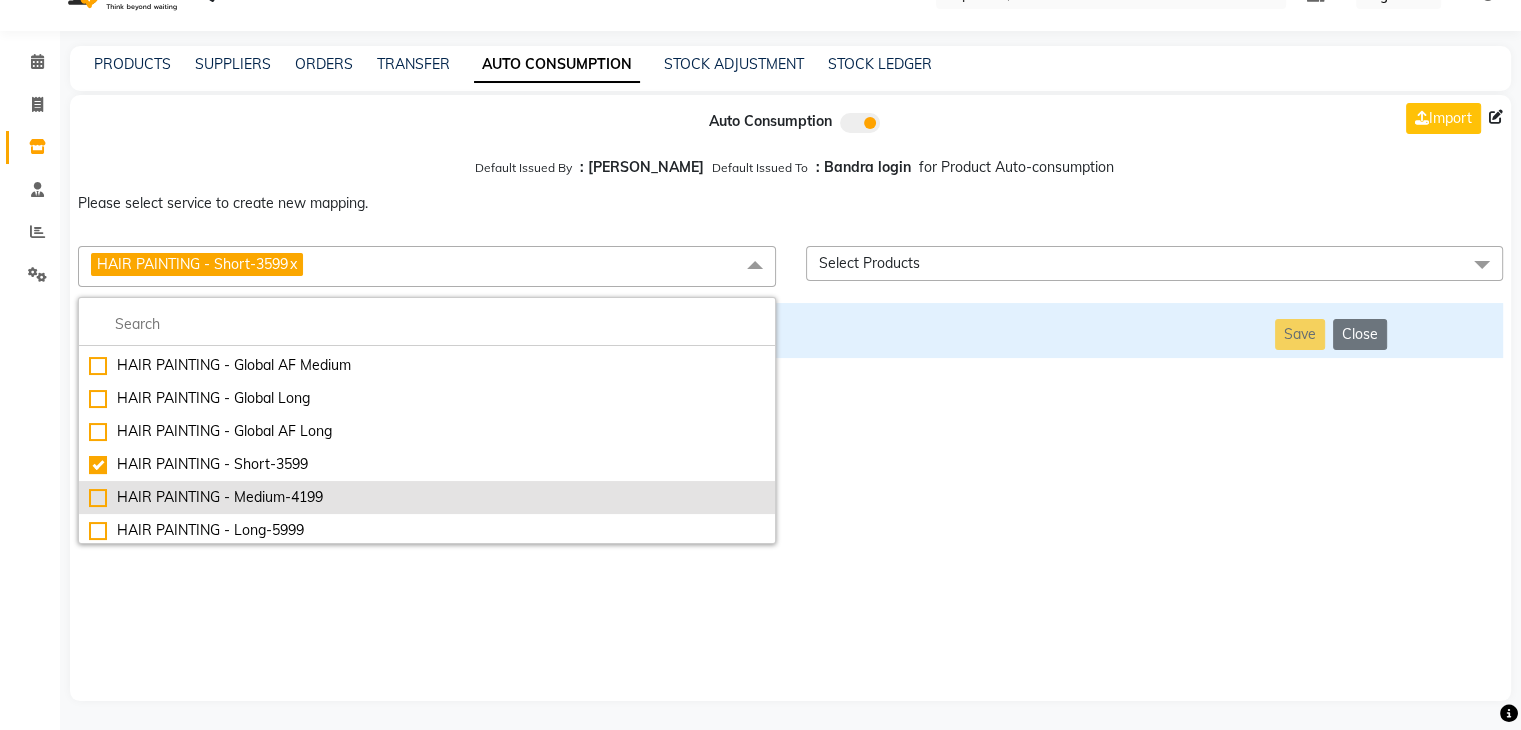 click on "HAIR PAINTING - Medium-4199" at bounding box center [427, 497] 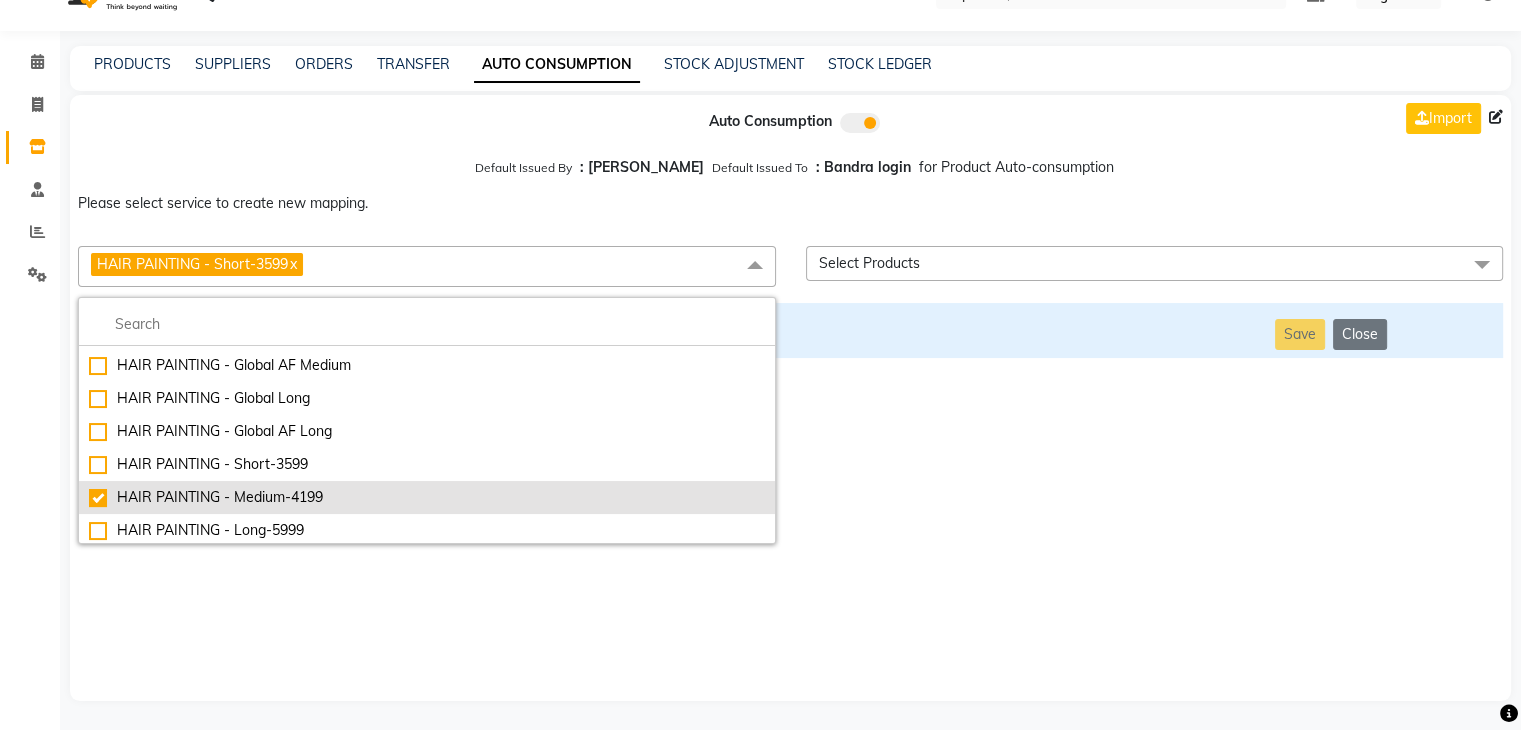 checkbox on "false" 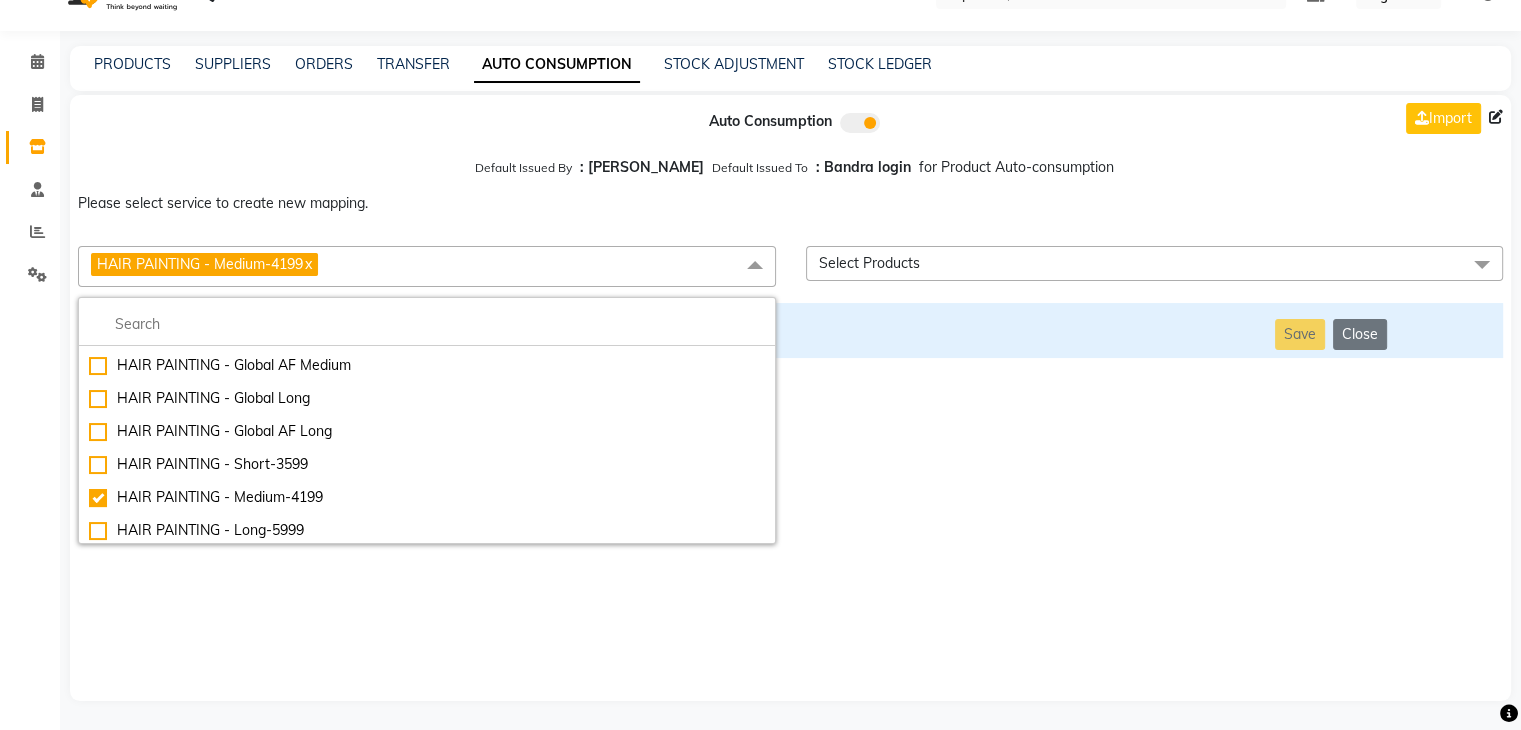 click on "Auto Consumption  Import Default Issued By  : [PERSON_NAME] Default Issued To  : Bandra login  for Product Auto-consumption  Please select service to create new mapping. HAIR PAINTING - Medium-4199  x Essential Manicure w Scrub Essential Pedicure w Scrub Manicure + OPI Nail Ext + Gel Polish-3570 Manicure + T&T Nail Ext + Gel Polish T&T Nail Ext + T&T Gel Polish OPI Nail Ext + OPI Gel Polish T&T Refills + Gel Polish OPI Refills + Gel Polish Travel Allowance Waiting Charge HAIR REPAIR - Haircut HAIR REPAIR - Haircut for Kids HAIR REPAIR - Hair Wash HAIR REPAIR - Hair Wash Premium HAIR REPAIR - Full Head Shave HAIR REPAIR - Hair Design HAIR REPAIR - Hairstyling HAIR REPAIR - Threading HAIR REPAIR - [PERSON_NAME] Edging HAIR REPAIR - [PERSON_NAME] Edging Premium HAIR REPAIR - Razor Shave HAIR REPAIR - Razor Shave Premium HAIR REPAIR - Luxury Steam Shaving HAIR REPAIR - Fade Hair Cut HAIR SPA RITUALS - Hairoticmen Argan Spa HAIR SPA RITUALS - Wella Deep Nourishing Spa HAIR SPA RITUALS - Nashi Argan Oil Spa SKIN REPAIR - Clean-Up" at bounding box center (790, 398) 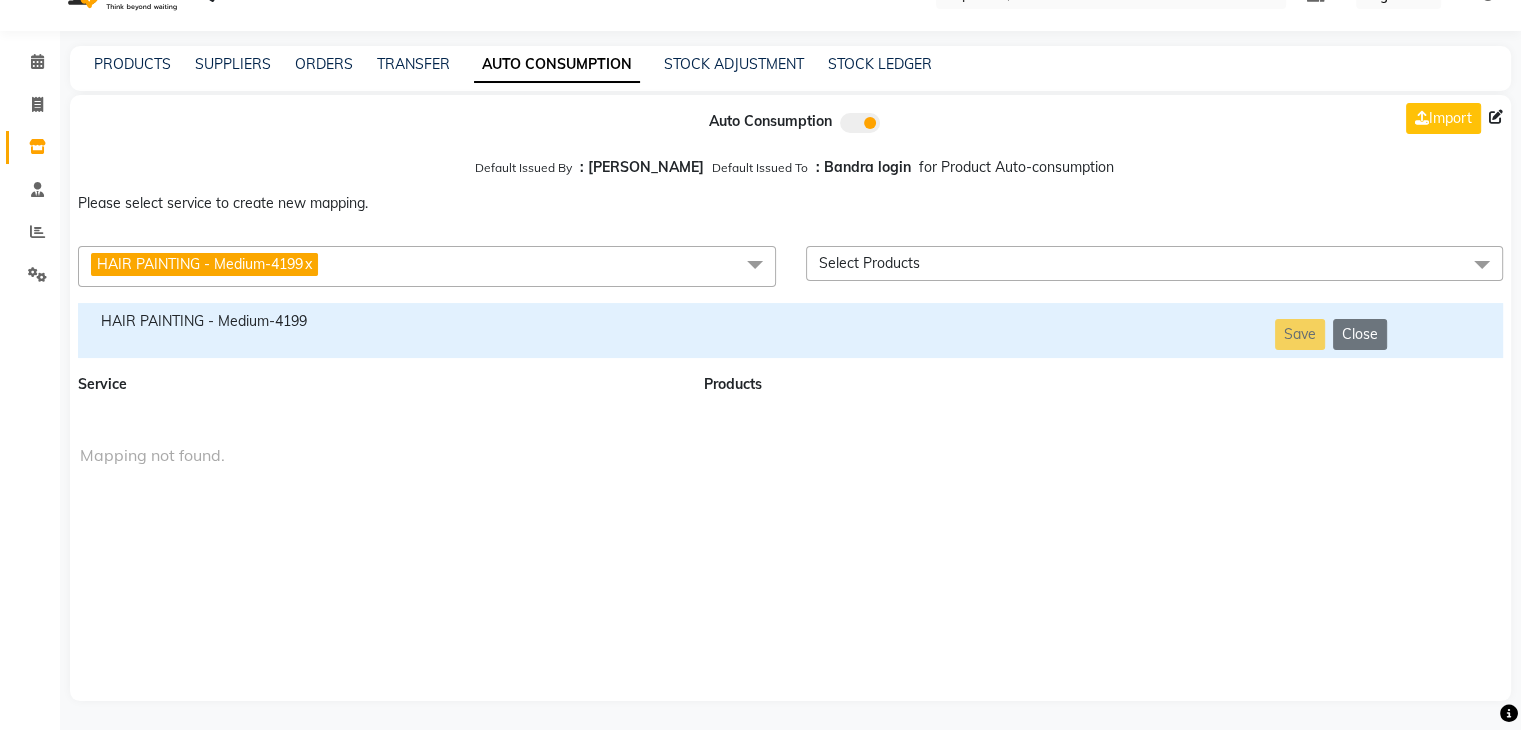 click on "HAIR PAINTING - Medium-4199" at bounding box center (379, 321) 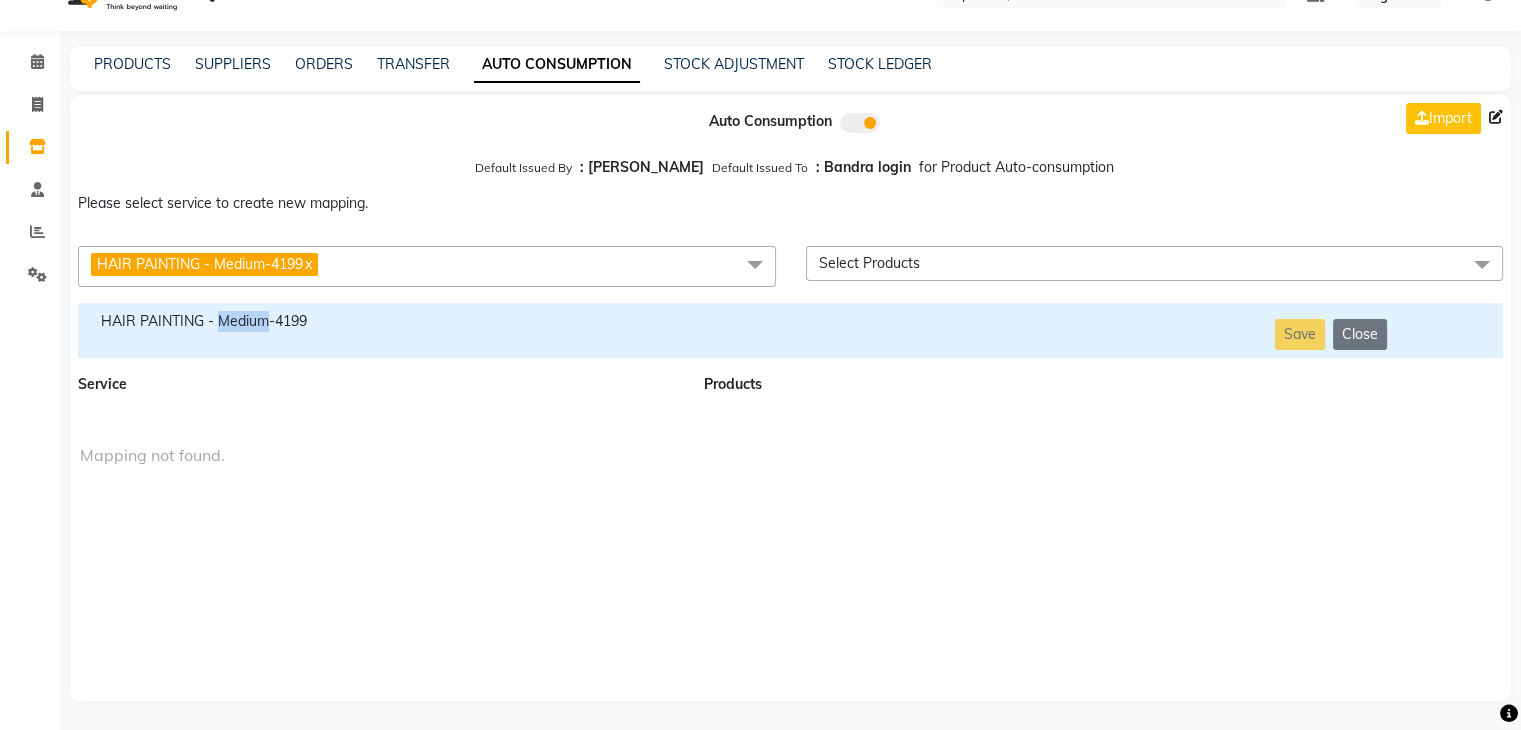 click on "HAIR PAINTING - Medium-4199" at bounding box center (379, 321) 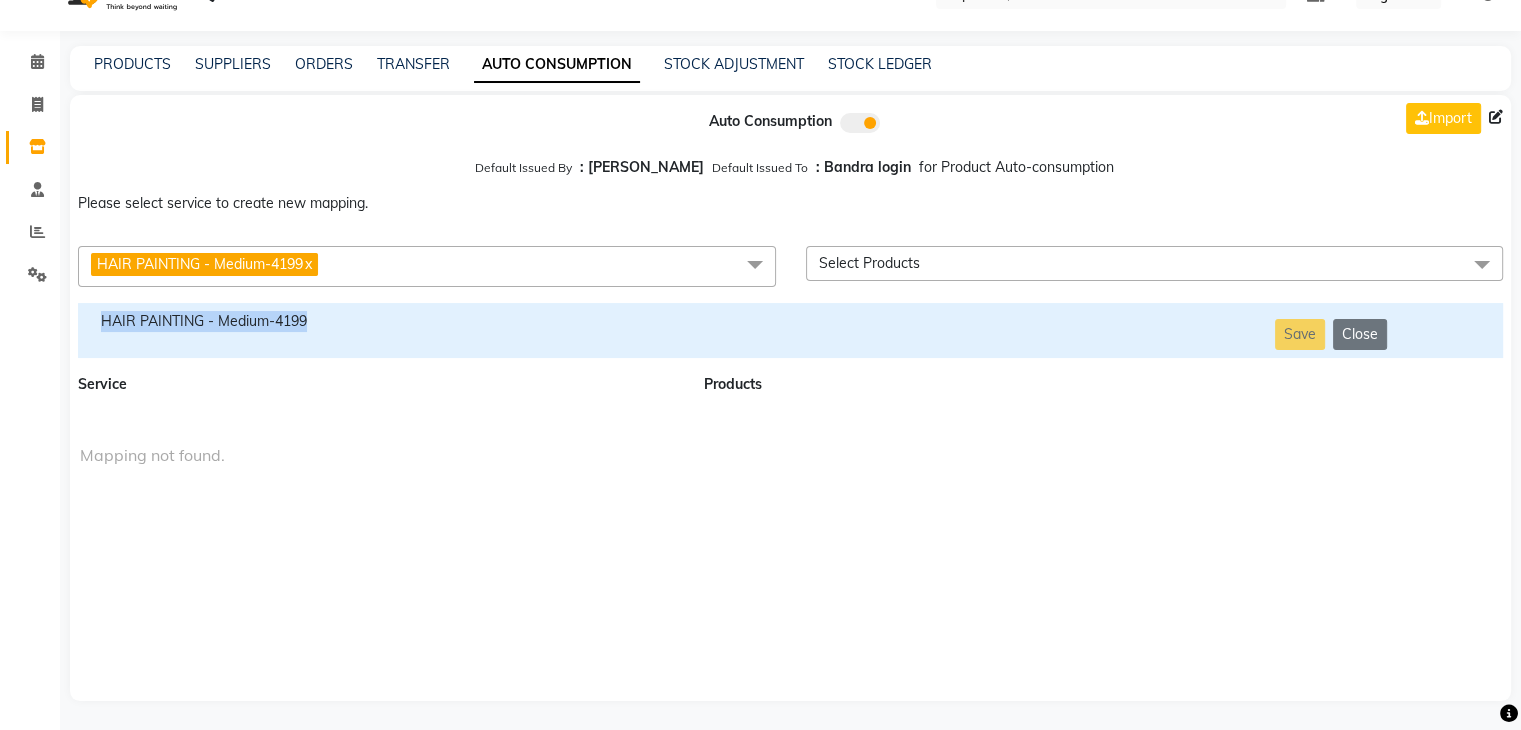click on "HAIR PAINTING - Medium-4199" at bounding box center (379, 321) 